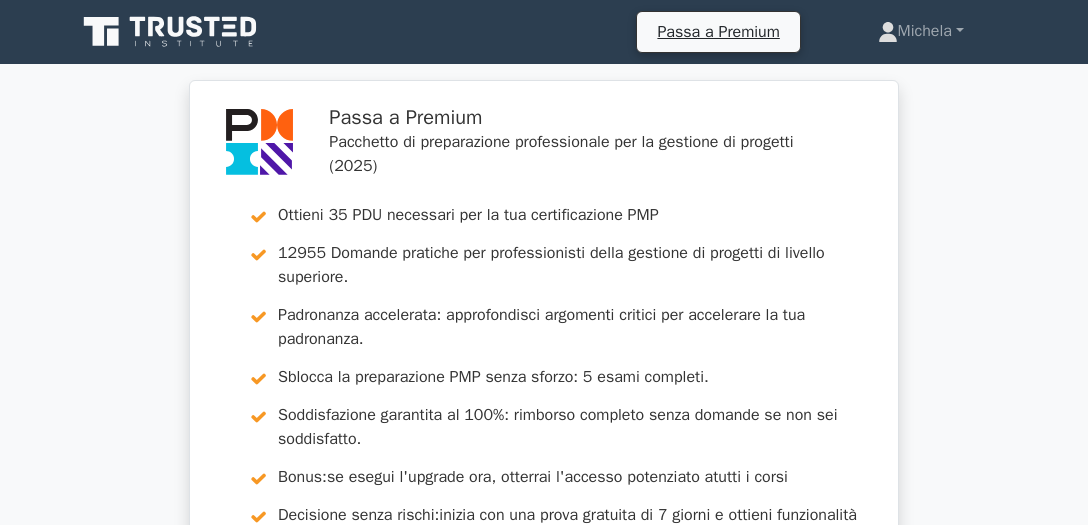 scroll, scrollTop: 342, scrollLeft: 0, axis: vertical 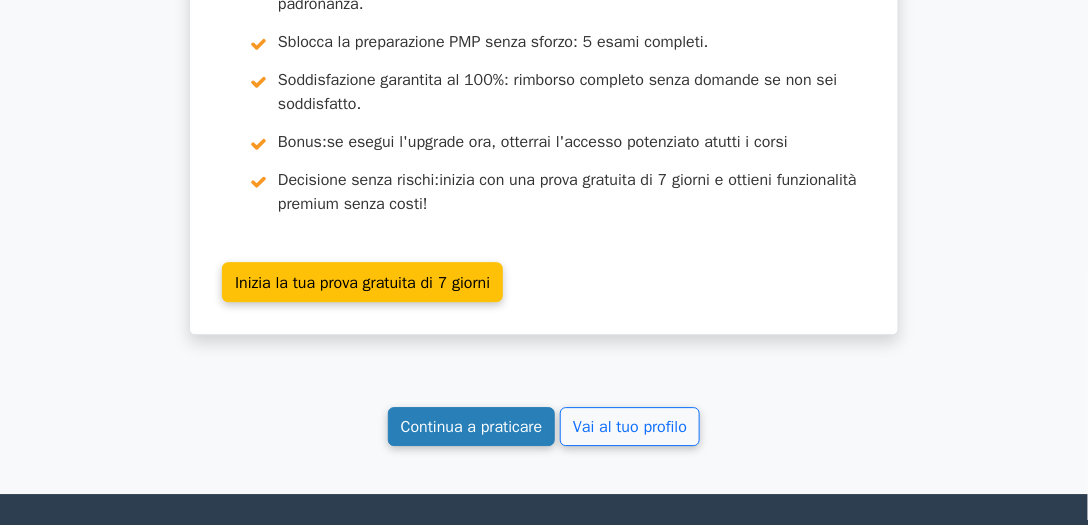 click on "Continua a praticare" at bounding box center (472, 427) 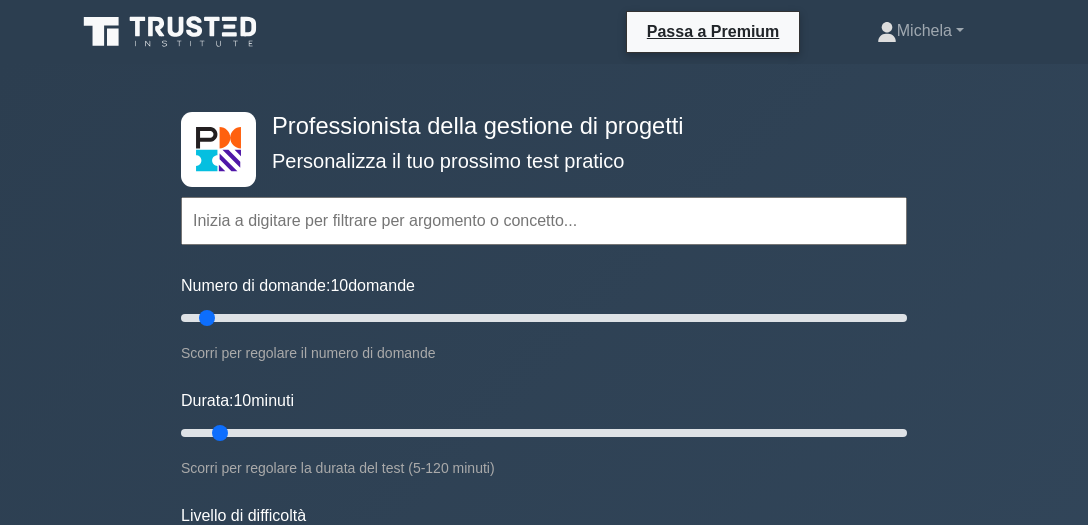 scroll, scrollTop: 0, scrollLeft: 0, axis: both 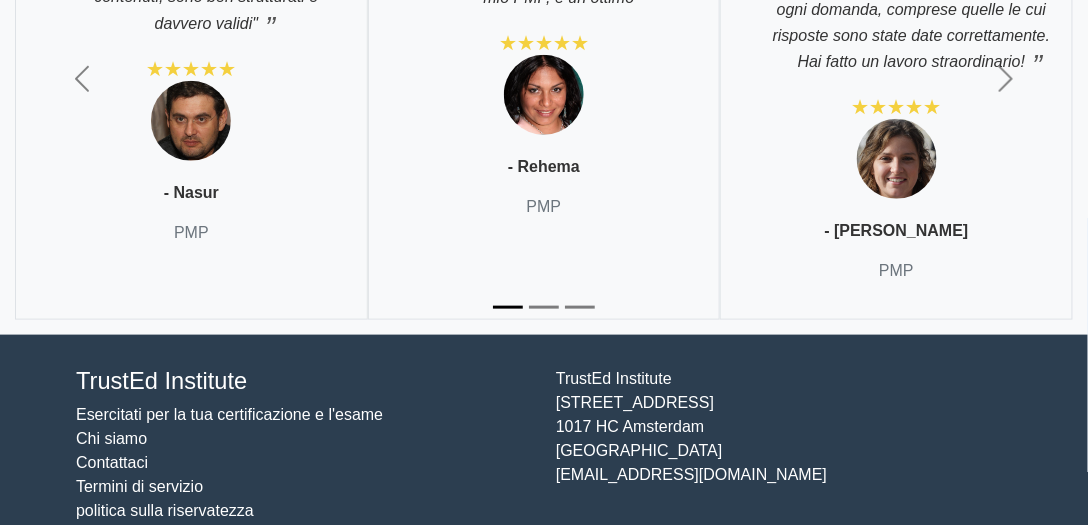 click on "Adoro le domande di pratica! Grazie mille per aver creato un sito web così fantastico. Anche l'interfaccia utente è fantastica e facile da usare. Adoro anche il modo in cui viene spiegata ogni domanda, comprese quelle le cui risposte sono state date correttamente. Hai fatto un lavoro straordinario!
★★★★★
- Vittoria
PMP" at bounding box center [896, 78] 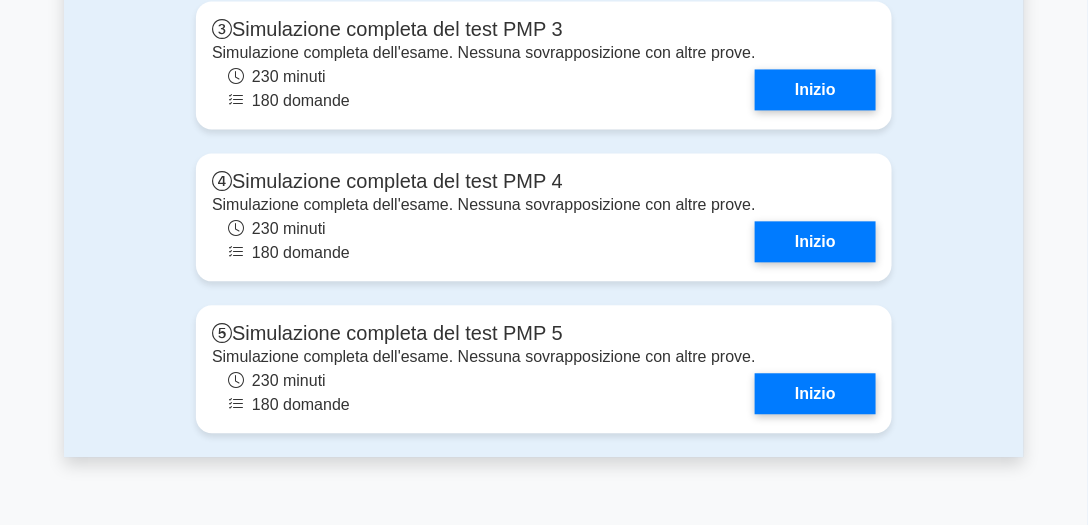 scroll, scrollTop: 8553, scrollLeft: 0, axis: vertical 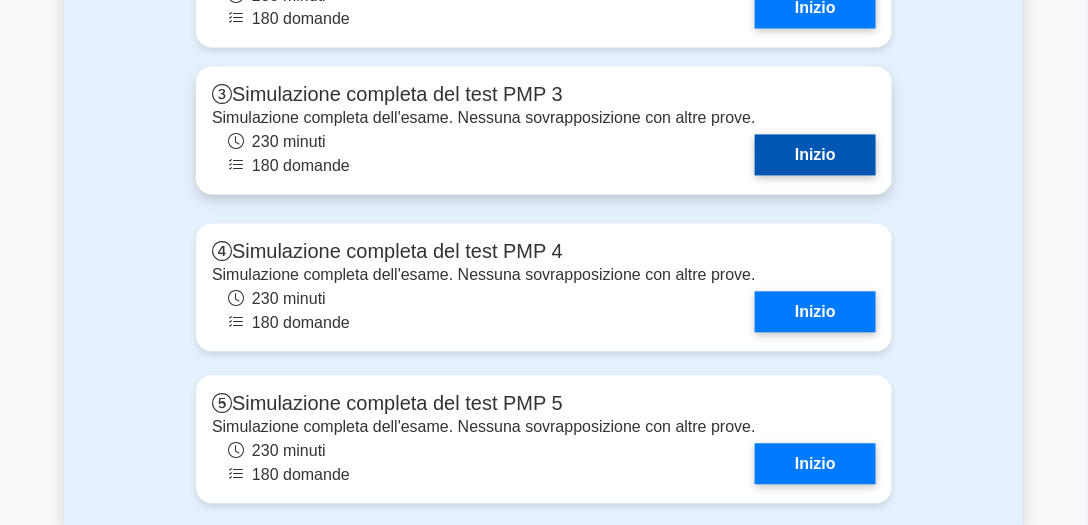 click on "Inizio" at bounding box center [815, 155] 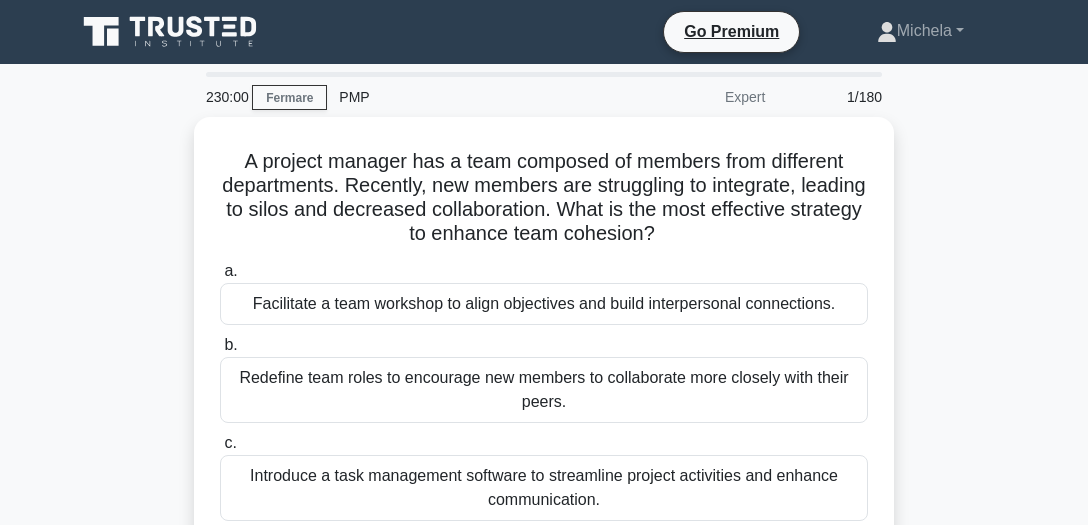 scroll, scrollTop: 0, scrollLeft: 0, axis: both 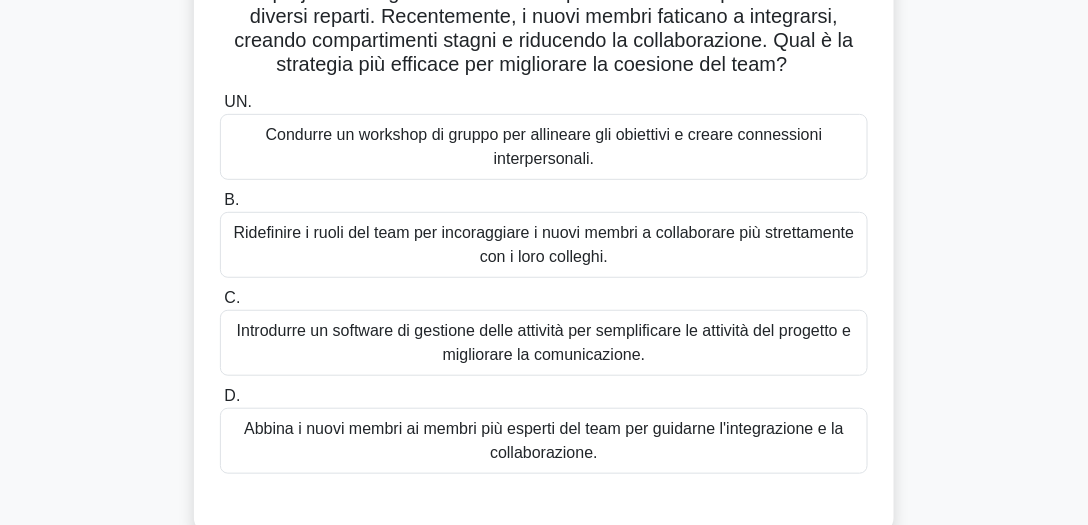 click on "Condurre un workshop di gruppo per allineare gli obiettivi e creare connessioni interpersonali." at bounding box center [544, 146] 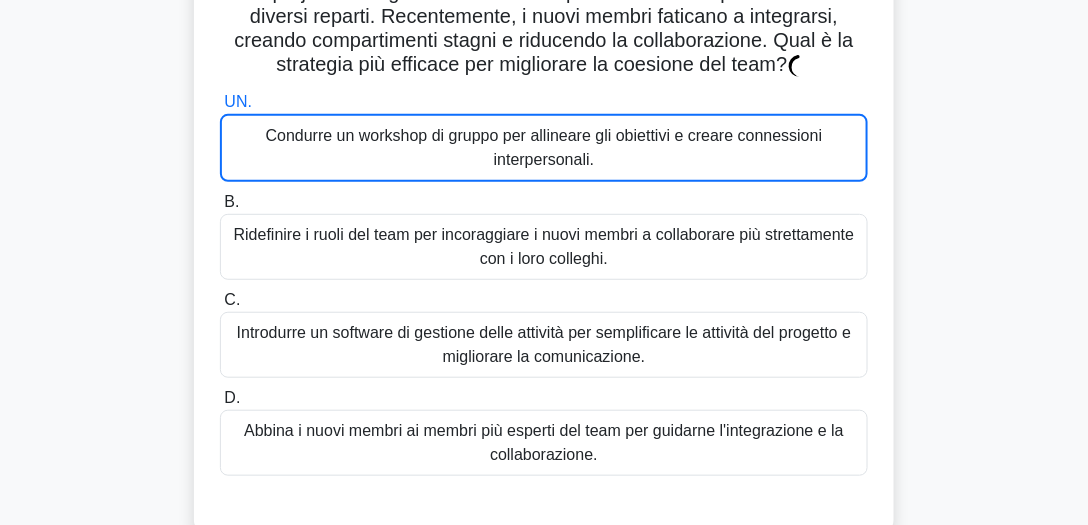 click on "Condurre un workshop di gruppo per allineare gli obiettivi e creare connessioni interpersonali." at bounding box center [544, 147] 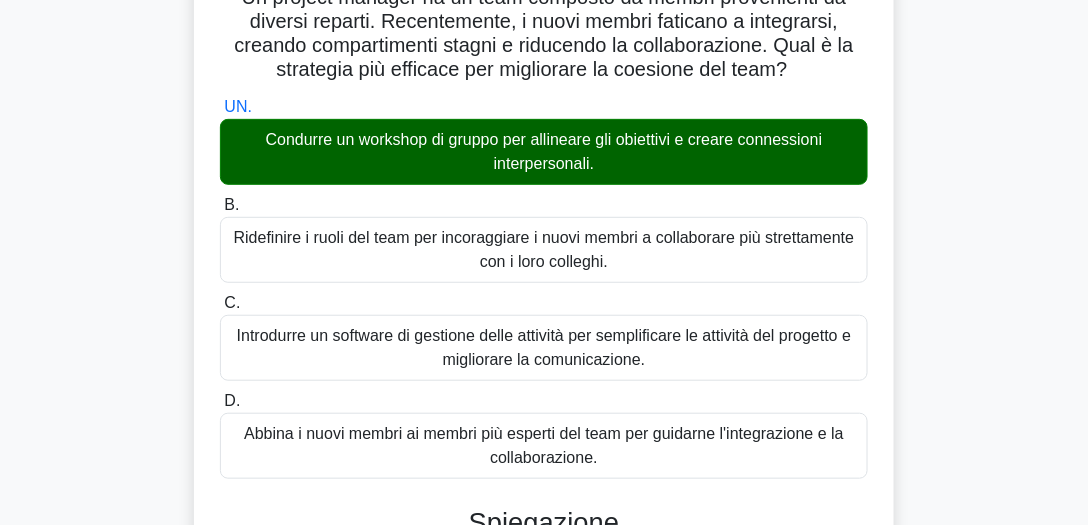 drag, startPoint x: 1087, startPoint y: 249, endPoint x: 1096, endPoint y: 366, distance: 117.34564 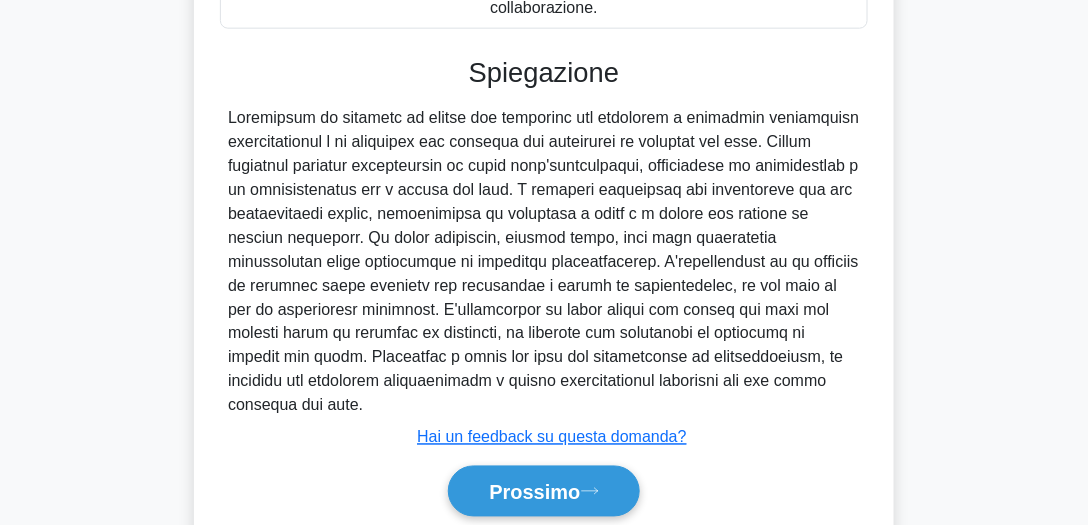 scroll, scrollTop: 617, scrollLeft: 0, axis: vertical 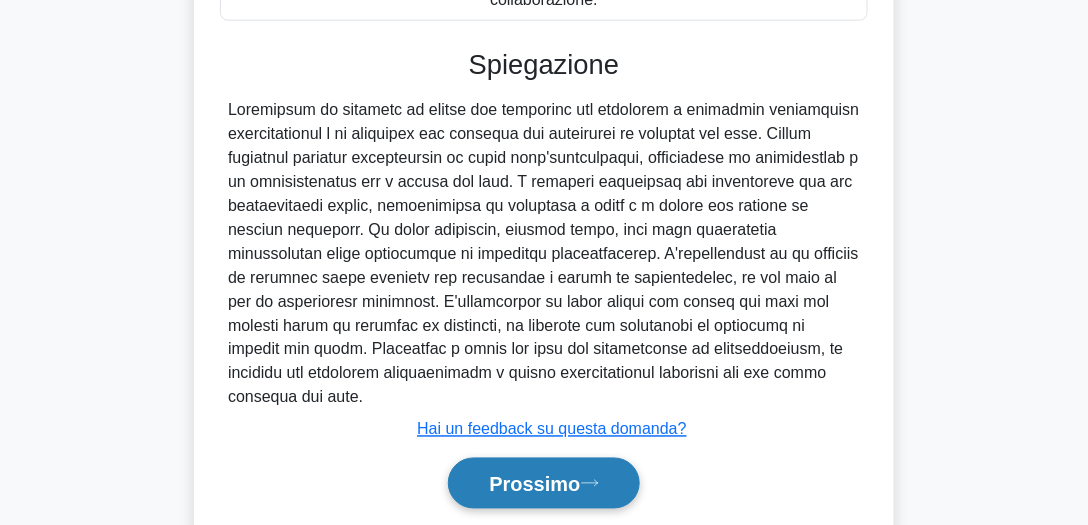 click on "Prossimo" at bounding box center [534, 485] 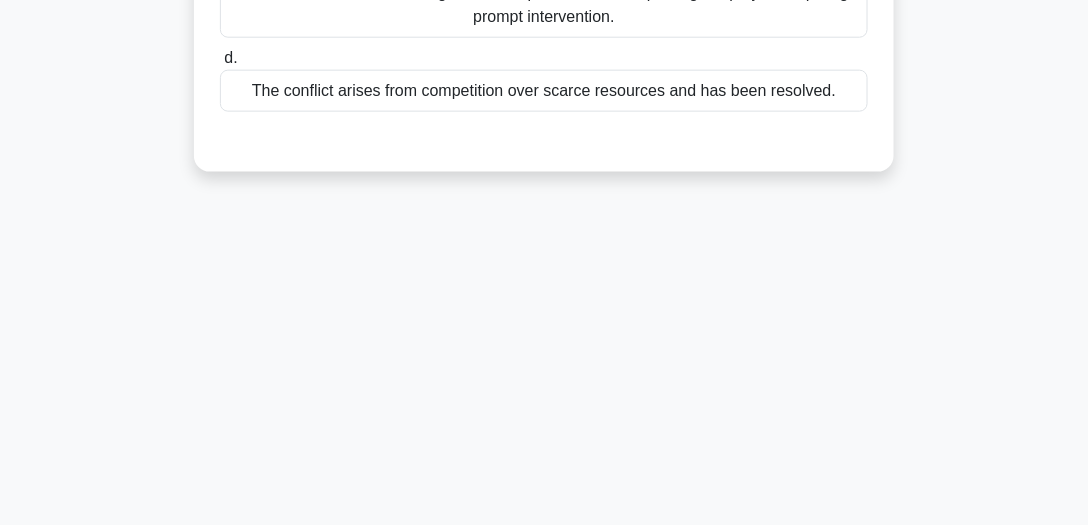 scroll, scrollTop: 555, scrollLeft: 0, axis: vertical 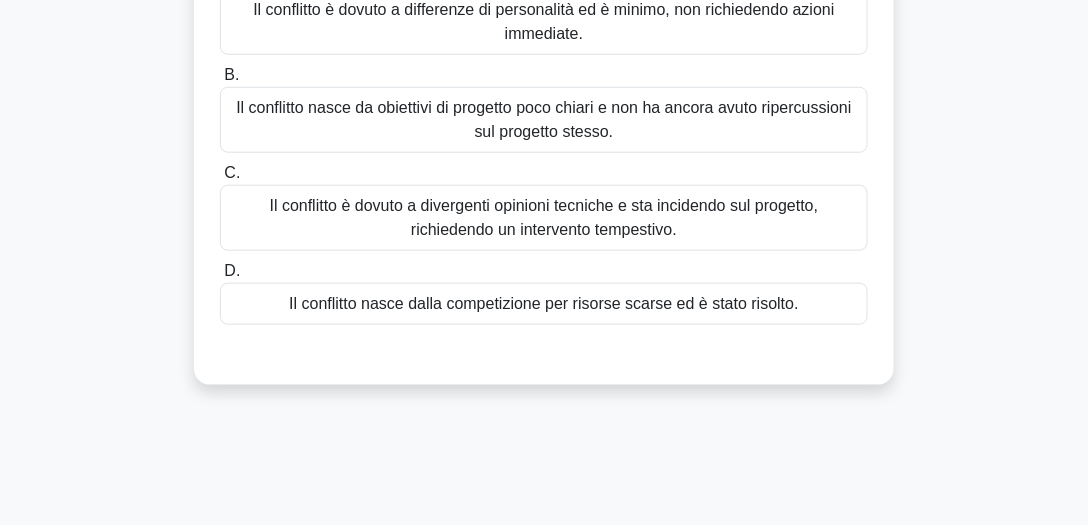 click on "Il conflitto è dovuto a divergenti opinioni tecniche e sta incidendo sul progetto, richiedendo un intervento tempestivo." at bounding box center [544, 217] 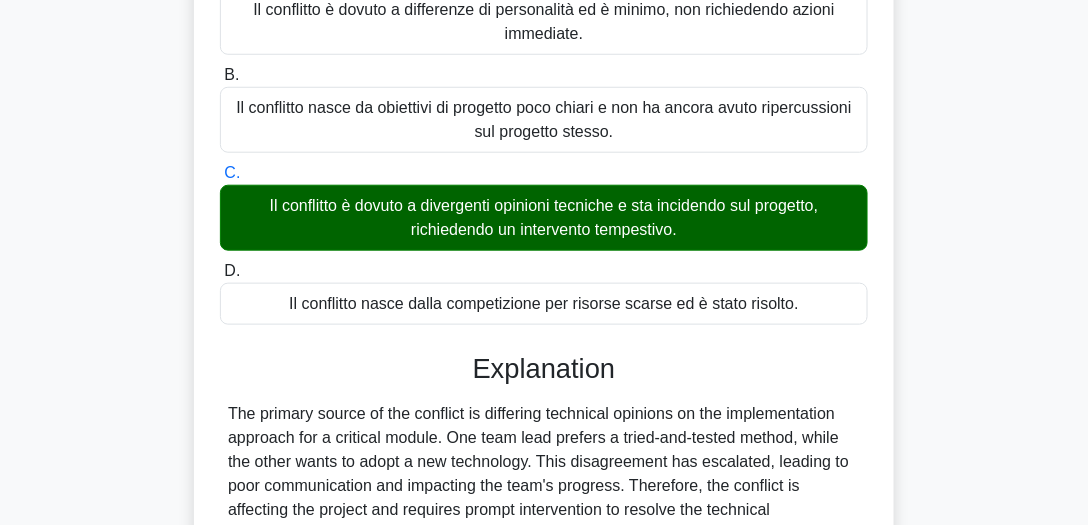 click on "Il conflitto è dovuto a divergenti opinioni tecniche e sta incidendo sul progetto, richiedendo un intervento tempestivo." at bounding box center (544, 217) 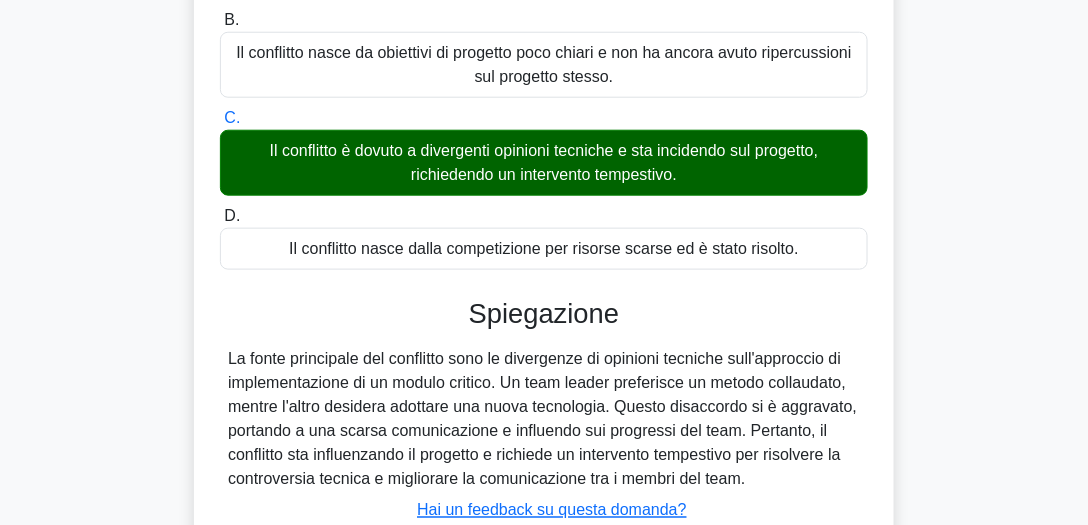 scroll, scrollTop: 586, scrollLeft: 0, axis: vertical 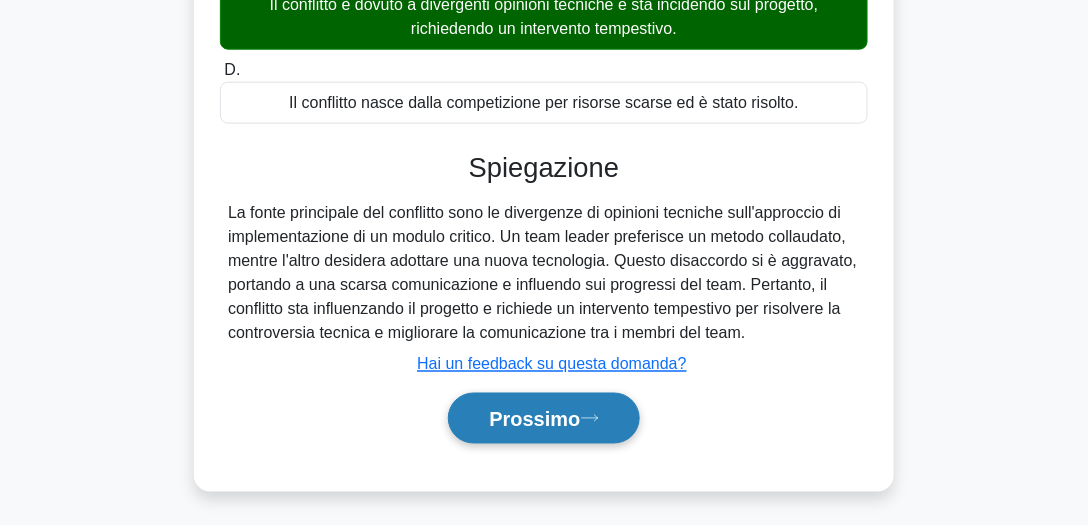click on "Prossimo" at bounding box center [543, 418] 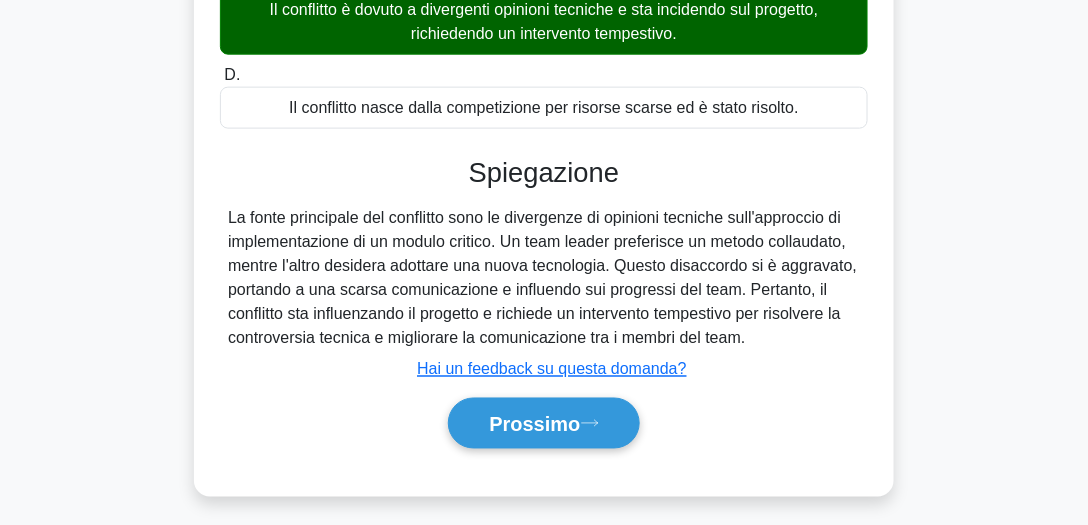 scroll, scrollTop: 555, scrollLeft: 0, axis: vertical 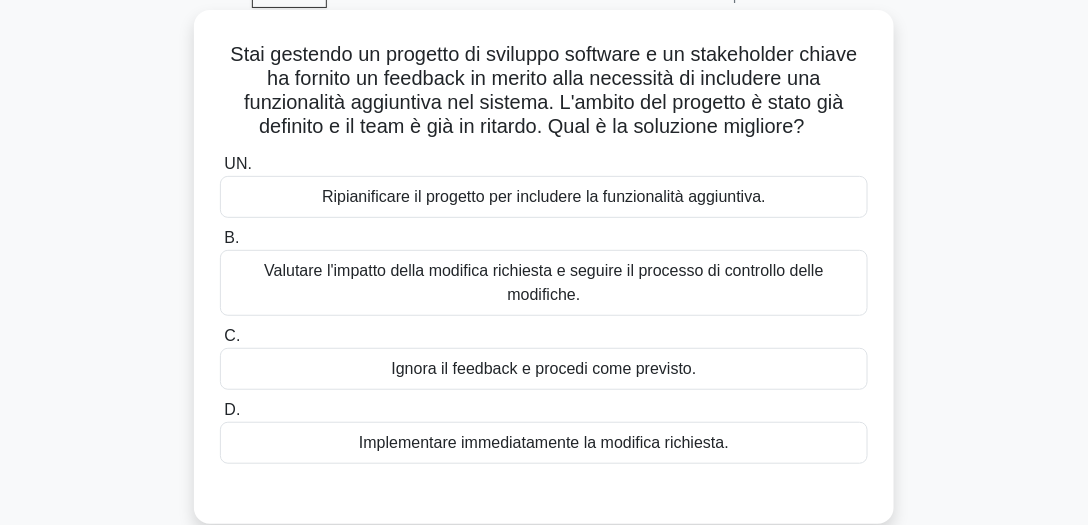 click on "Valutare l'impatto della modifica richiesta e seguire il processo di controllo delle modifiche." at bounding box center [543, 282] 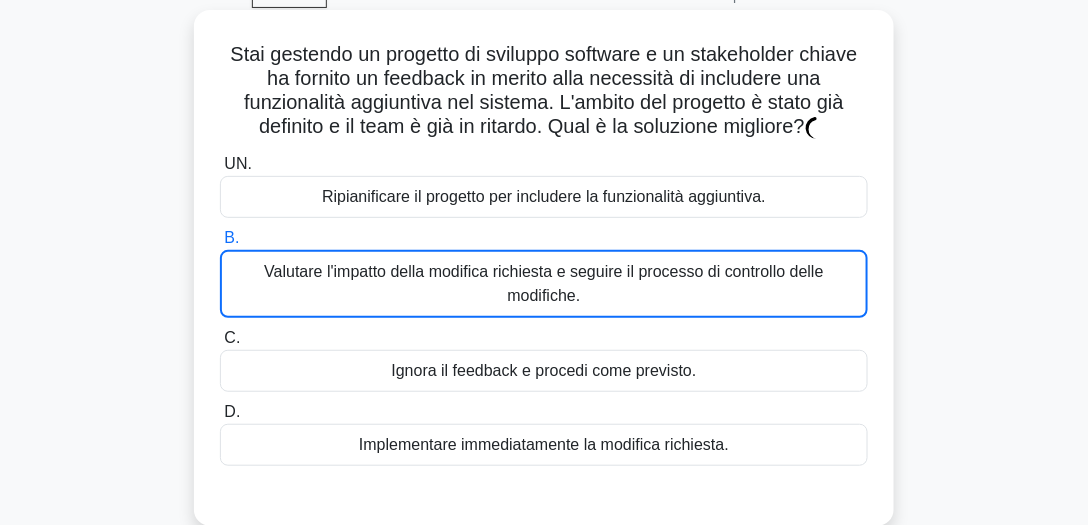 click on "Valutare l'impatto della modifica richiesta e seguire il processo di controllo delle modifiche." at bounding box center (543, 283) 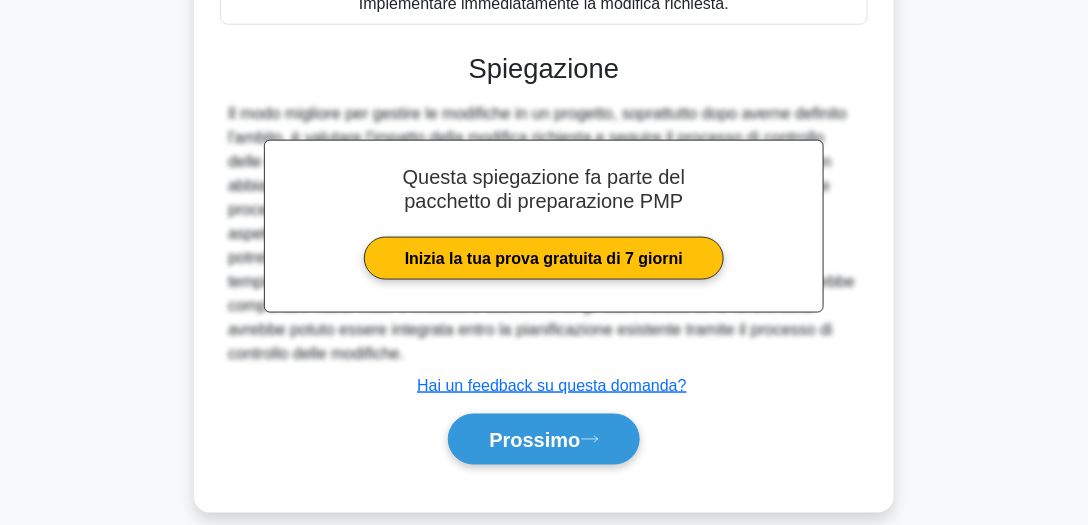 scroll, scrollTop: 562, scrollLeft: 0, axis: vertical 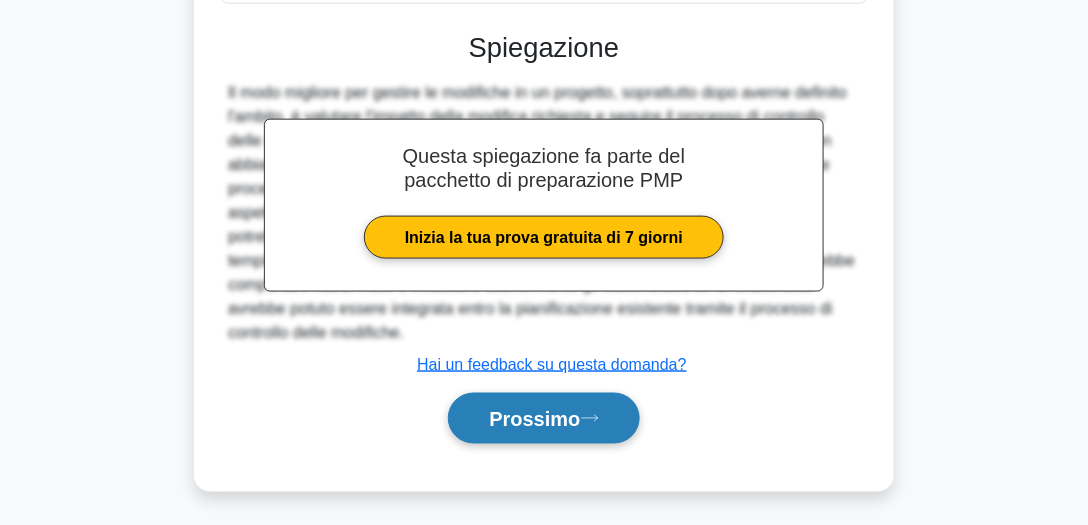 click on "Prossimo" at bounding box center [543, 418] 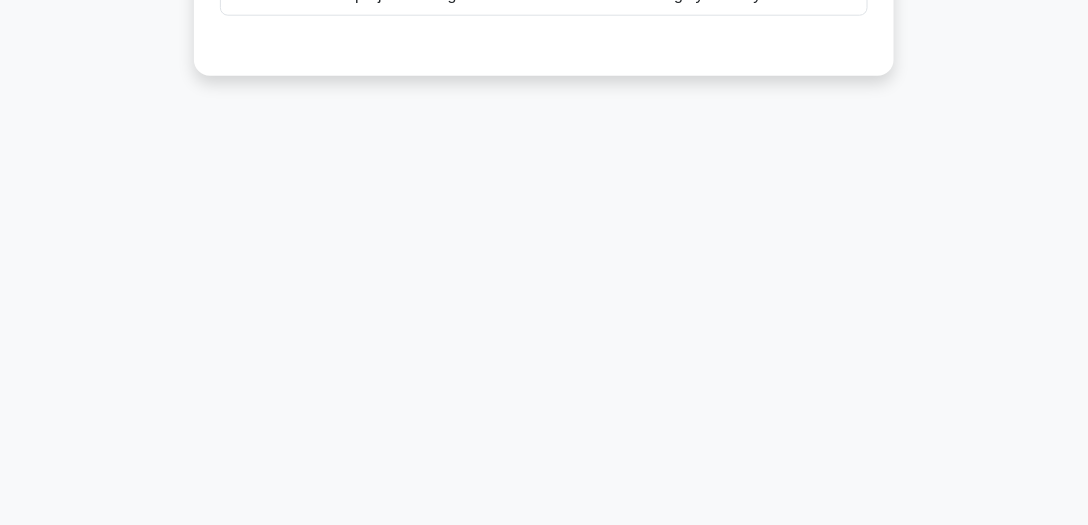 scroll, scrollTop: 555, scrollLeft: 0, axis: vertical 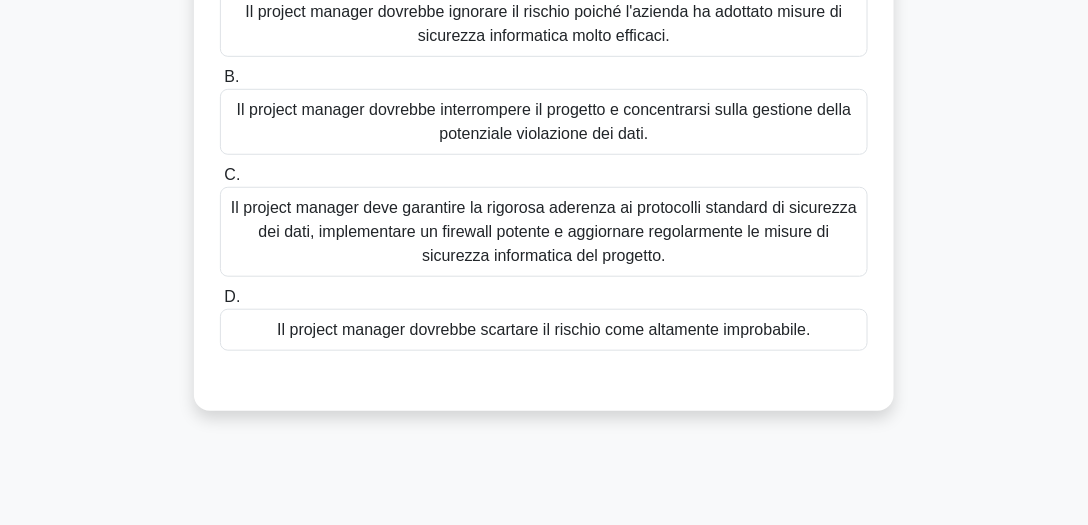drag, startPoint x: 1064, startPoint y: 252, endPoint x: 1061, endPoint y: 199, distance: 53.08484 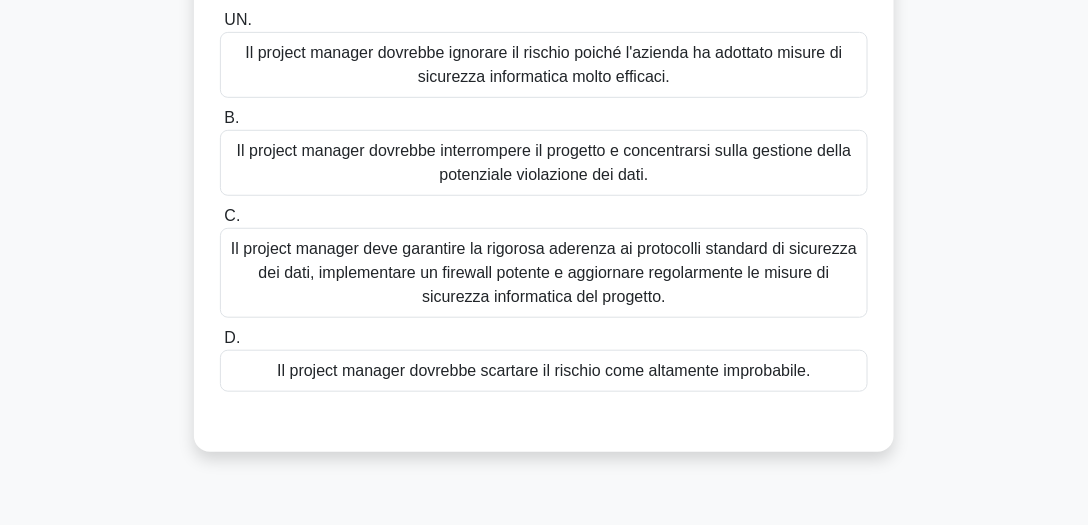 scroll, scrollTop: 228, scrollLeft: 0, axis: vertical 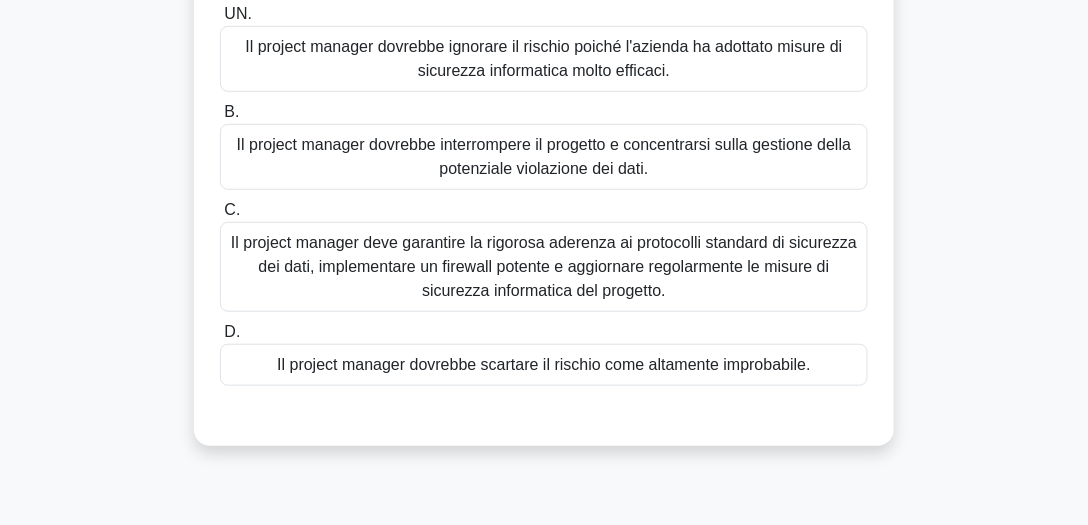 click on "Il project manager deve garantire la rigorosa aderenza ai protocolli standard di sicurezza dei dati, implementare un firewall potente e aggiornare regolarmente le misure di sicurezza informatica del progetto." at bounding box center [544, 266] 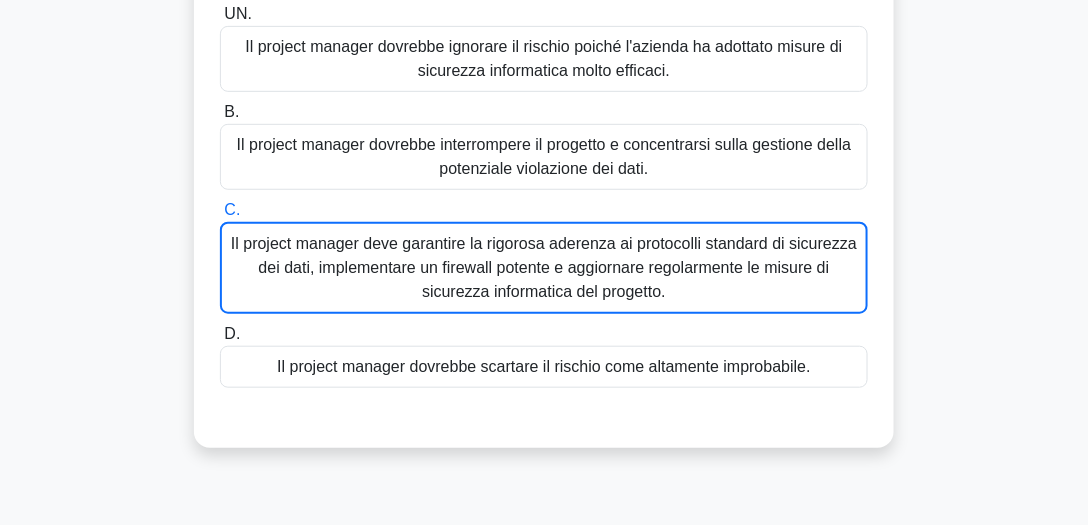 click on "Il project manager deve garantire la rigorosa aderenza ai protocolli standard di sicurezza dei dati, implementare un firewall potente e aggiornare regolarmente le misure di sicurezza informatica del progetto." at bounding box center (544, 267) 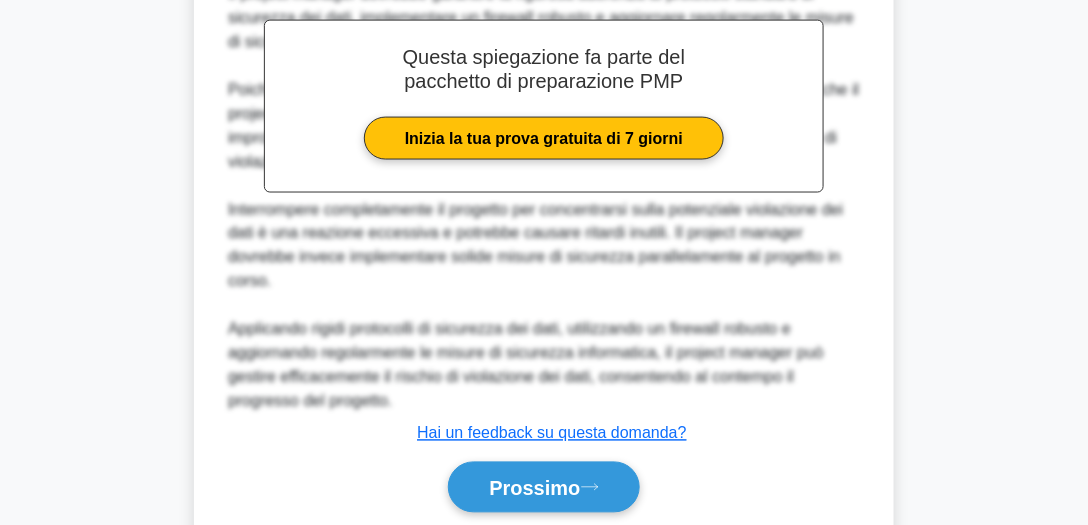 scroll, scrollTop: 778, scrollLeft: 0, axis: vertical 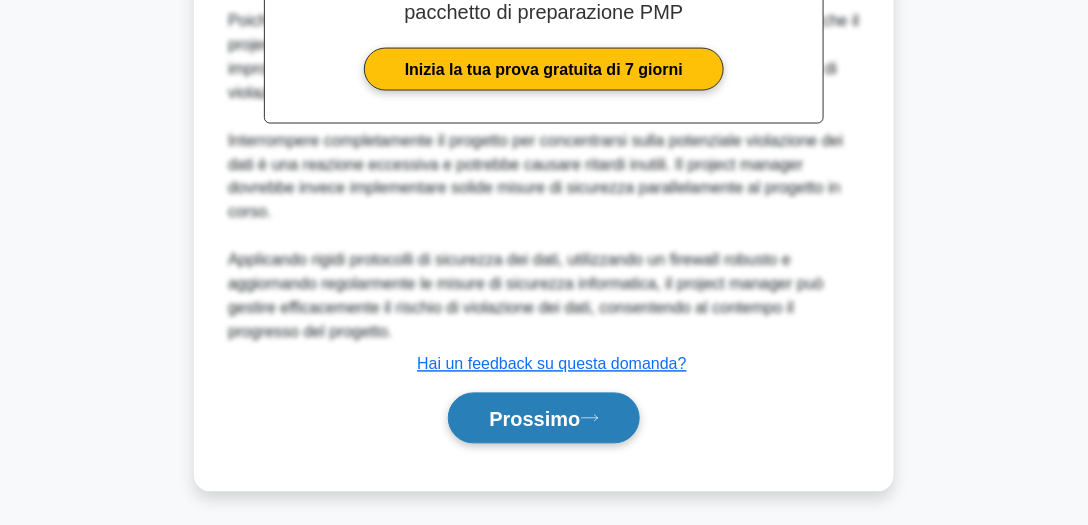 click on "Prossimo" at bounding box center [534, 420] 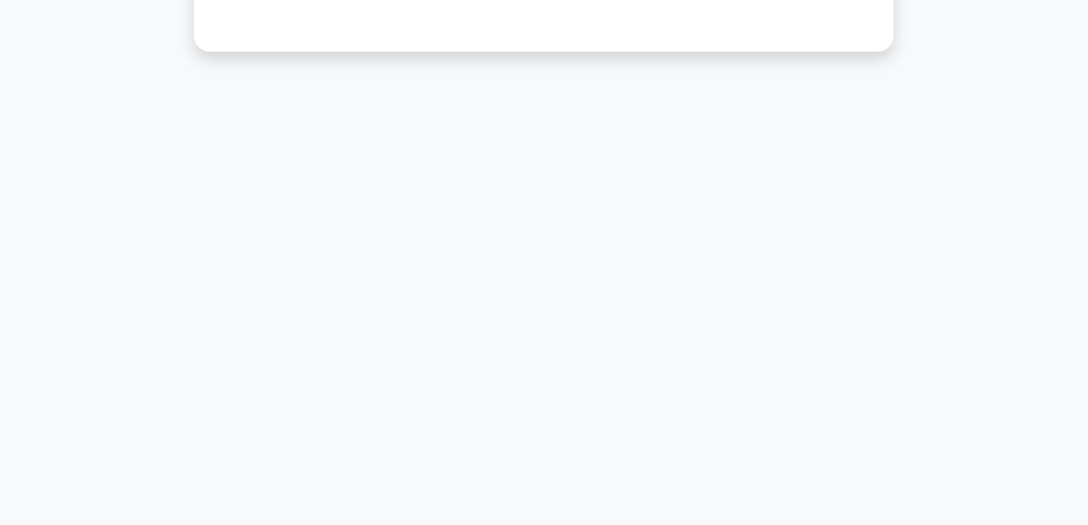 scroll, scrollTop: 555, scrollLeft: 0, axis: vertical 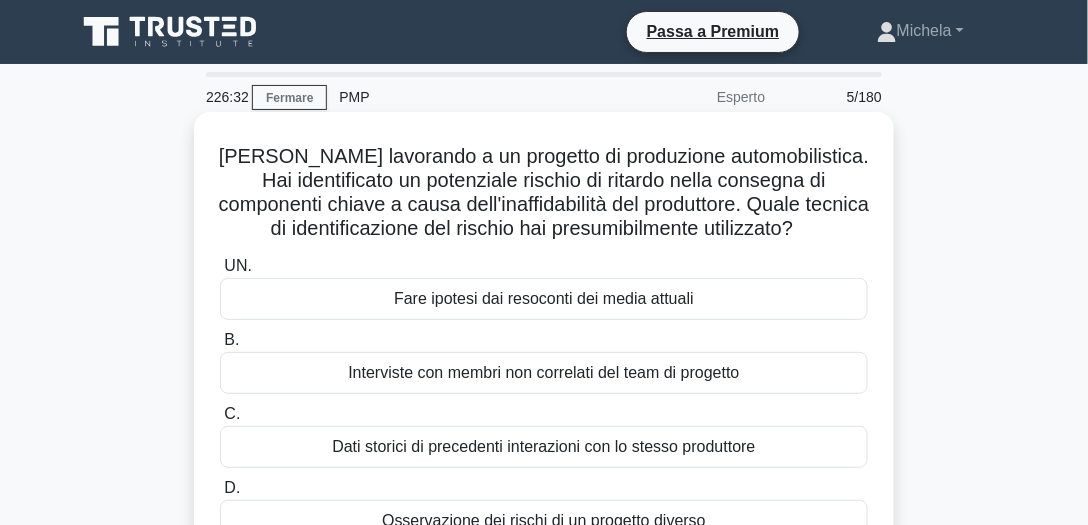 click on "Dati storici di precedenti interazioni con lo stesso produttore" at bounding box center [543, 446] 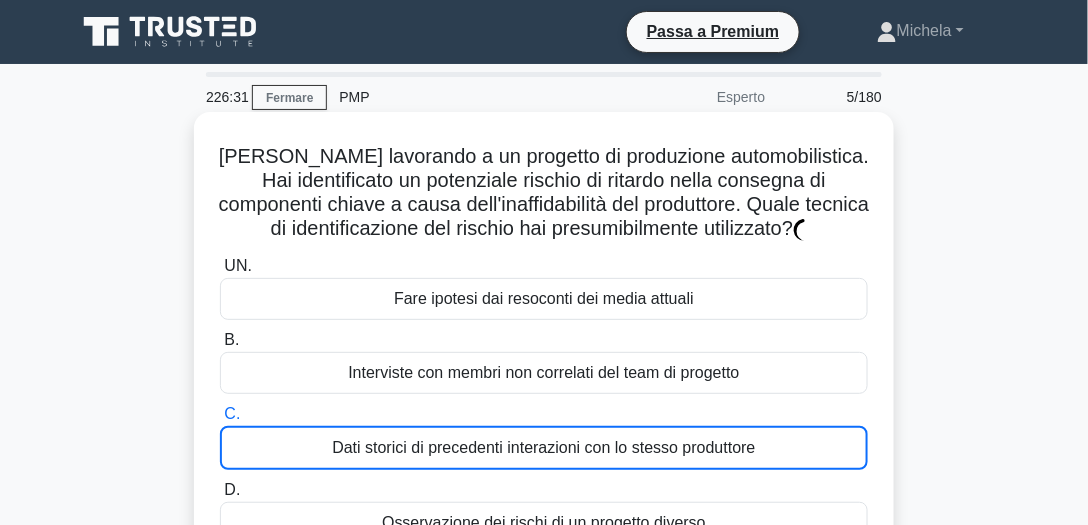 click on "Dati storici di precedenti interazioni con lo stesso produttore" at bounding box center [543, 447] 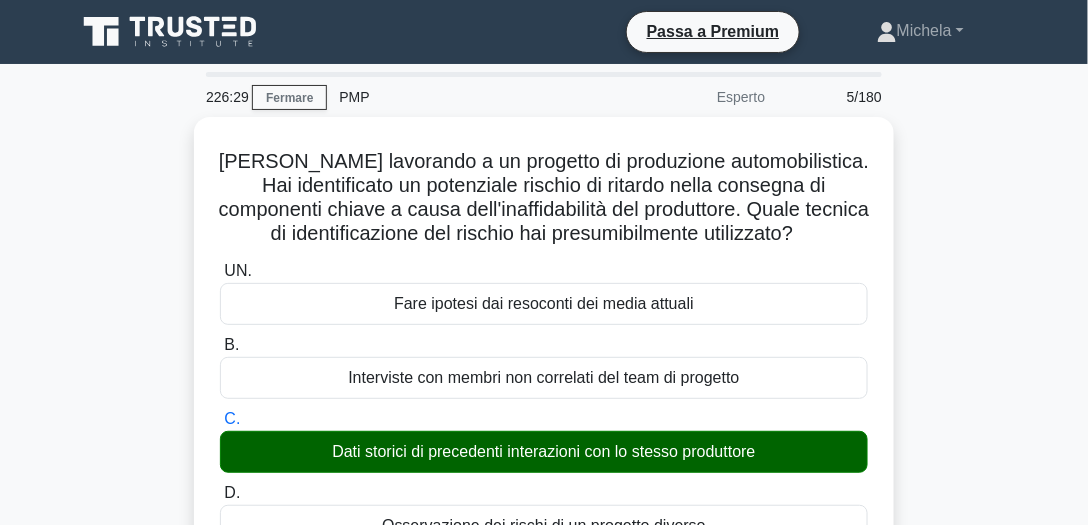 drag, startPoint x: 1088, startPoint y: 229, endPoint x: 1080, endPoint y: 306, distance: 77.41447 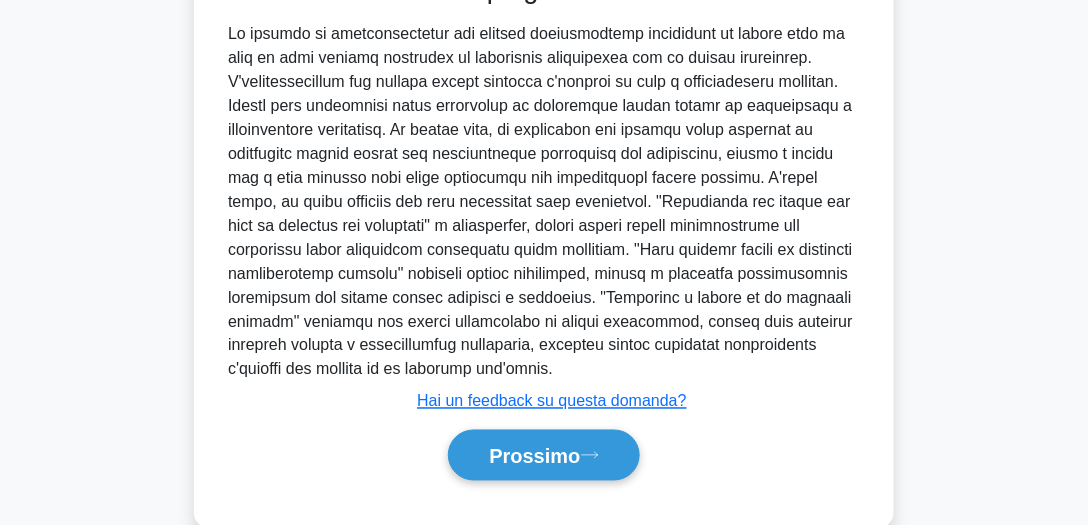 scroll, scrollTop: 610, scrollLeft: 0, axis: vertical 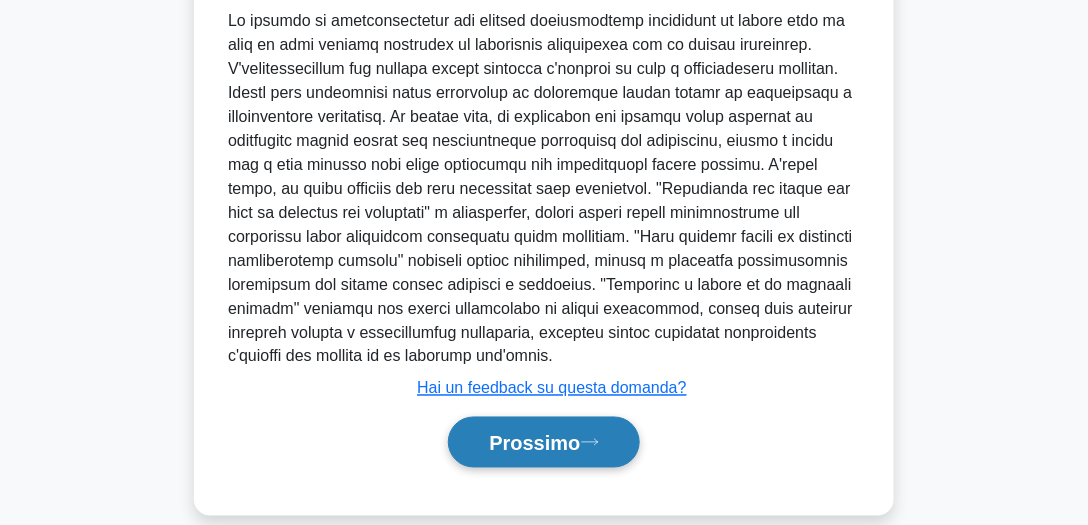 click on "Prossimo" at bounding box center (534, 444) 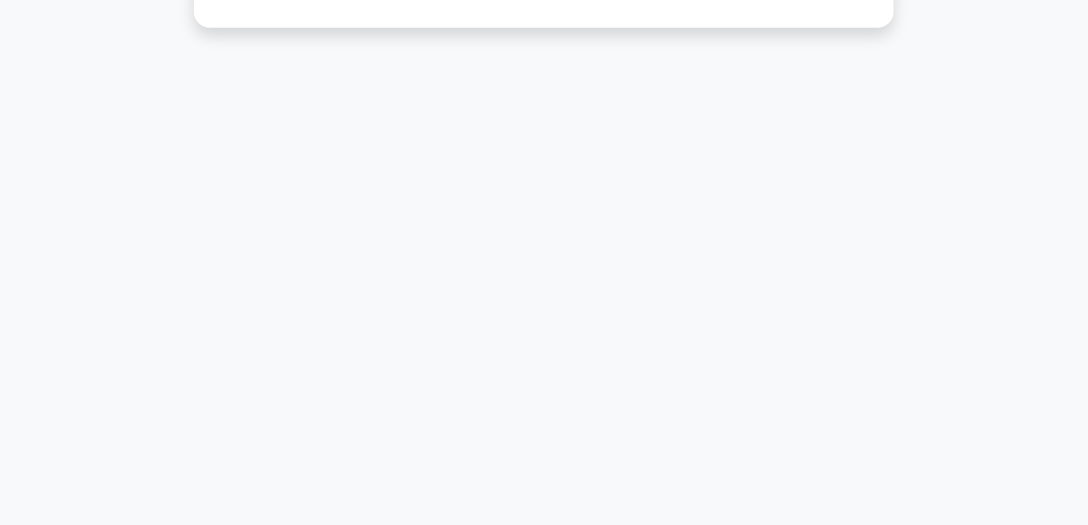 scroll, scrollTop: 555, scrollLeft: 0, axis: vertical 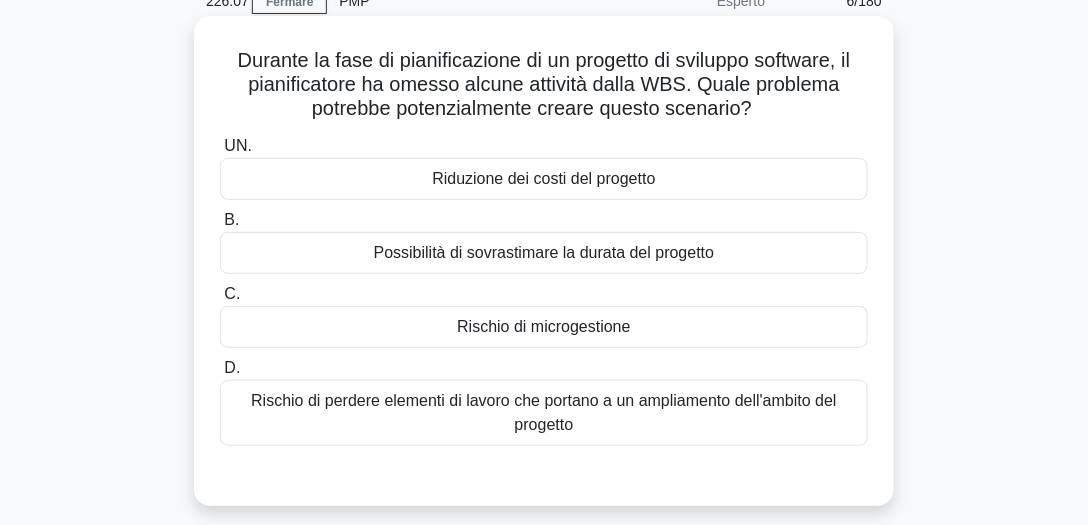 click on "Rischio di perdere elementi di lavoro che portano a un ampliamento dell'ambito del progetto" at bounding box center [544, 412] 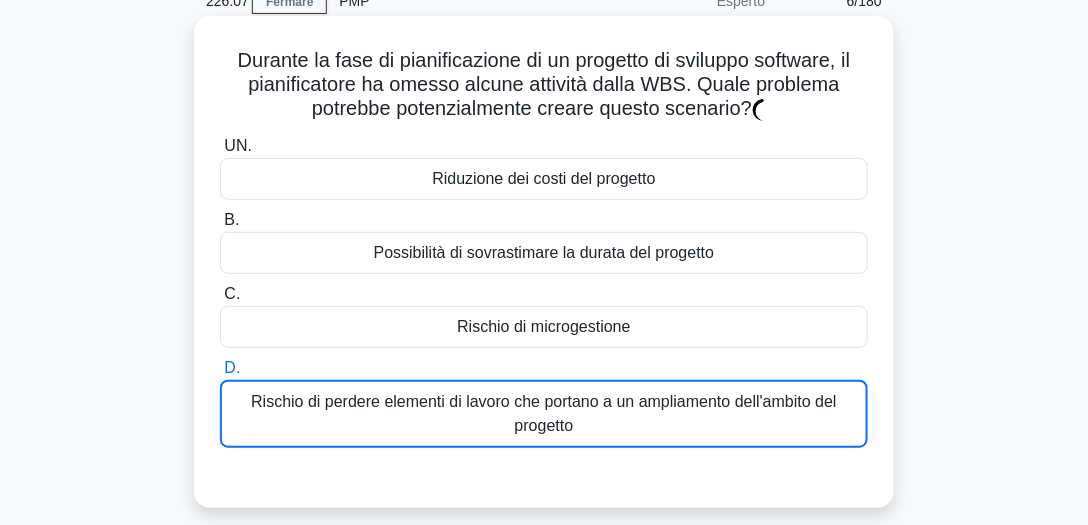 click on "Rischio di perdere elementi di lavoro che portano a un ampliamento dell'ambito del progetto" at bounding box center [544, 413] 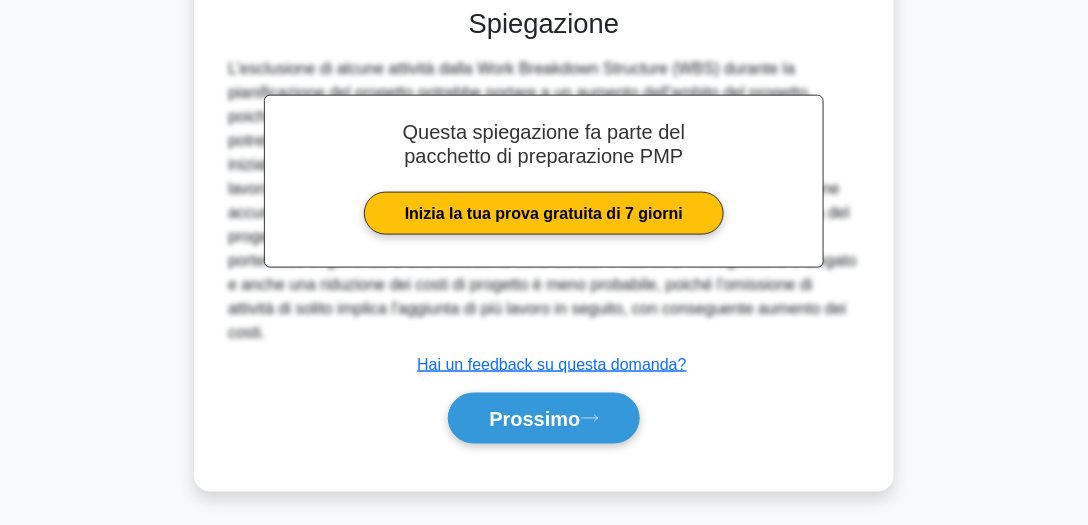 scroll, scrollTop: 96, scrollLeft: 0, axis: vertical 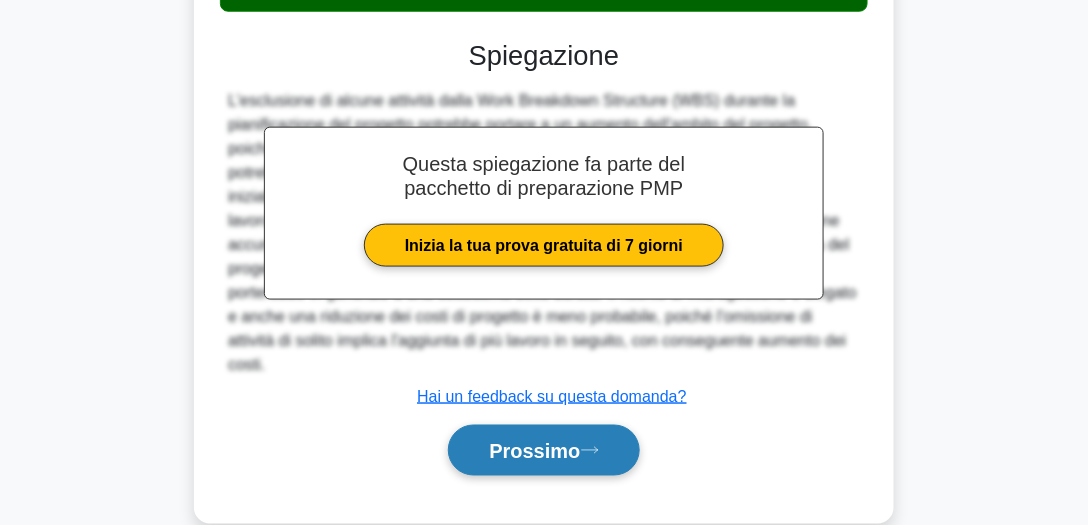 click on "Prossimo" at bounding box center [543, 450] 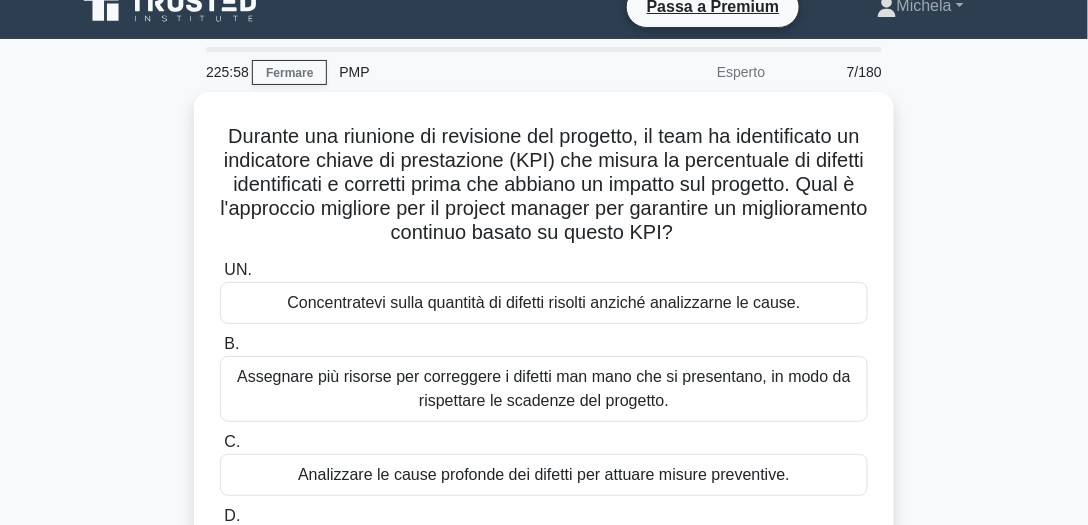 scroll, scrollTop: 0, scrollLeft: 0, axis: both 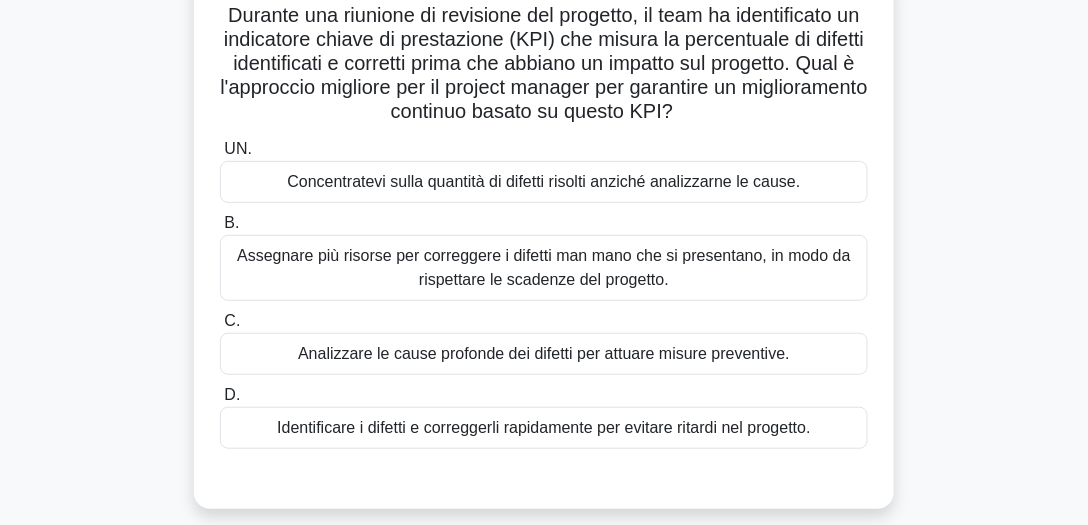 click on "Analizzare le cause profonde dei difetti per attuare misure preventive." at bounding box center (544, 353) 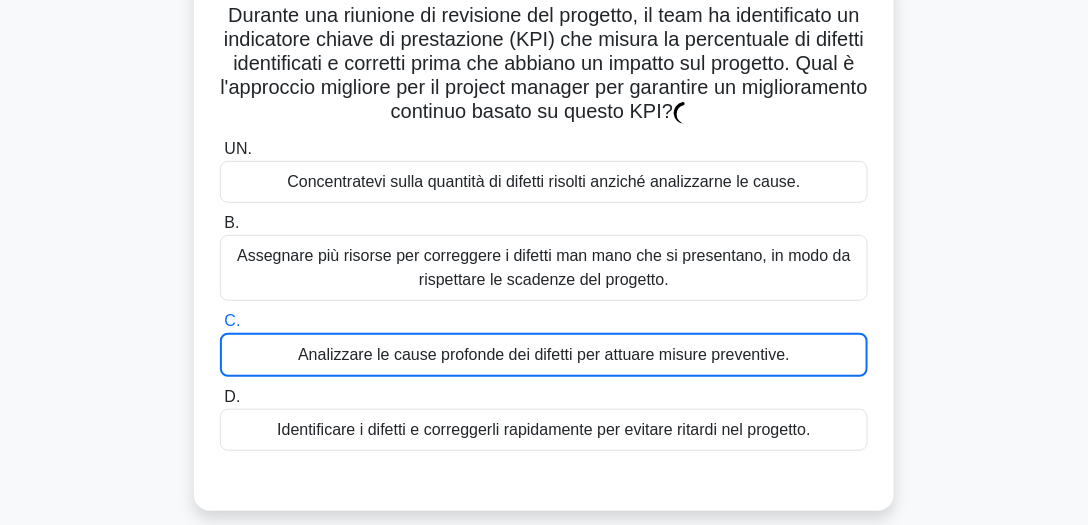 click on "Analizzare le cause profonde dei difetti per attuare misure preventive." at bounding box center (544, 354) 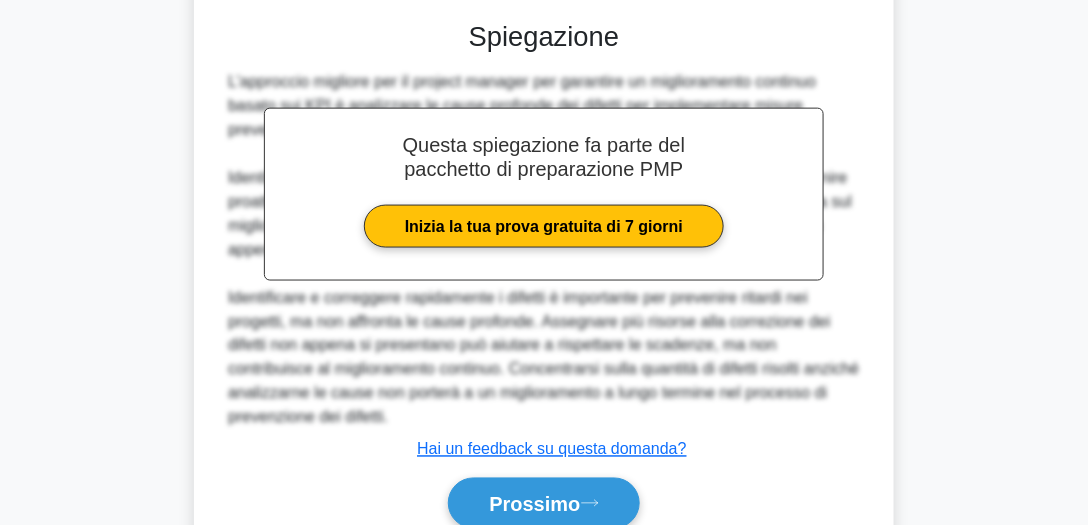 scroll, scrollTop: 682, scrollLeft: 0, axis: vertical 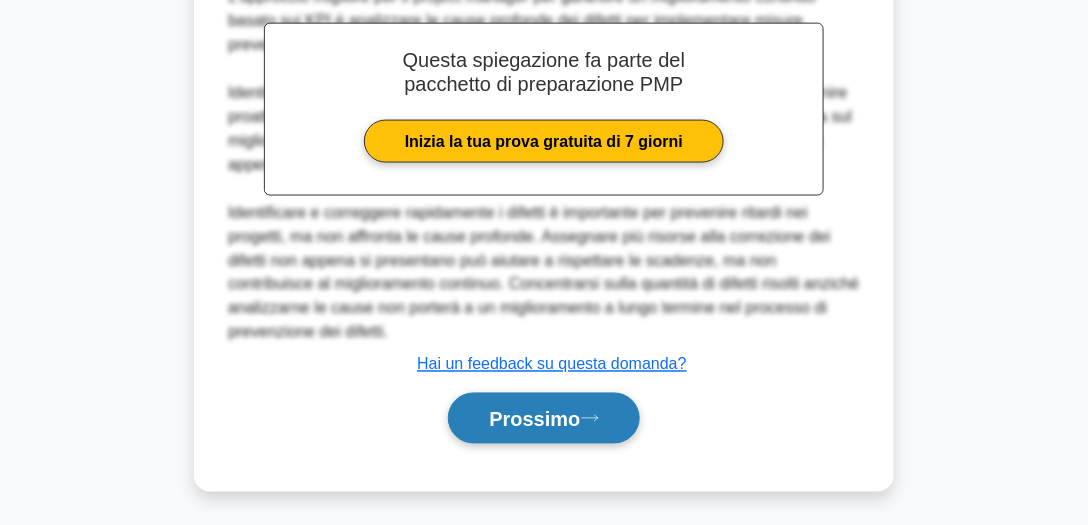 click on "Prossimo" at bounding box center [543, 418] 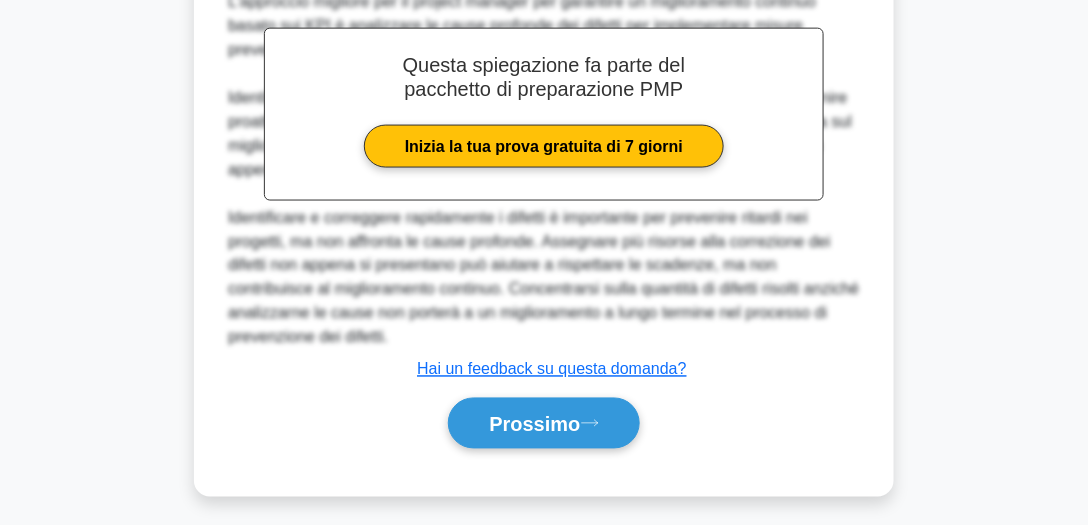scroll, scrollTop: 555, scrollLeft: 0, axis: vertical 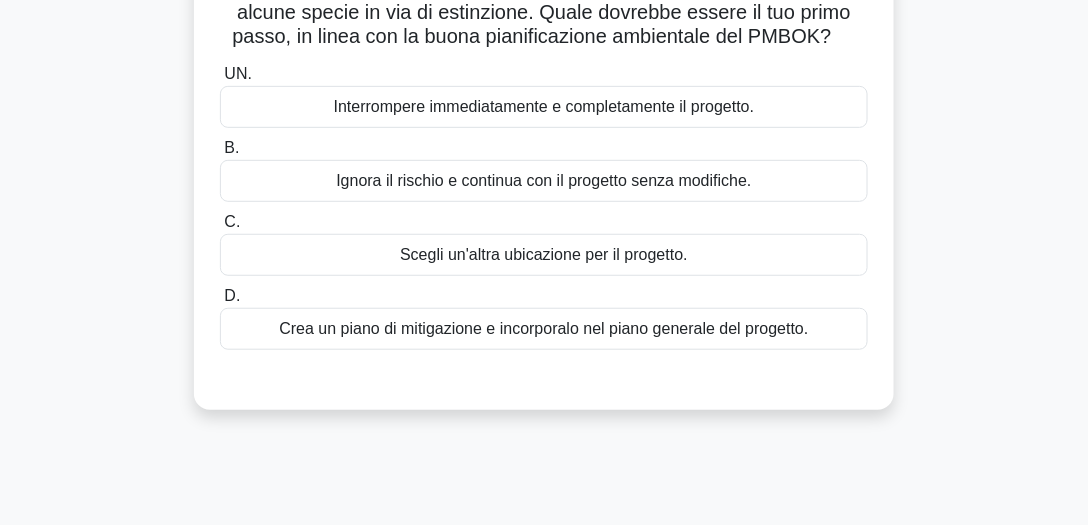 click on "Crea un piano di mitigazione e incorporalo nel piano generale del progetto." at bounding box center [543, 328] 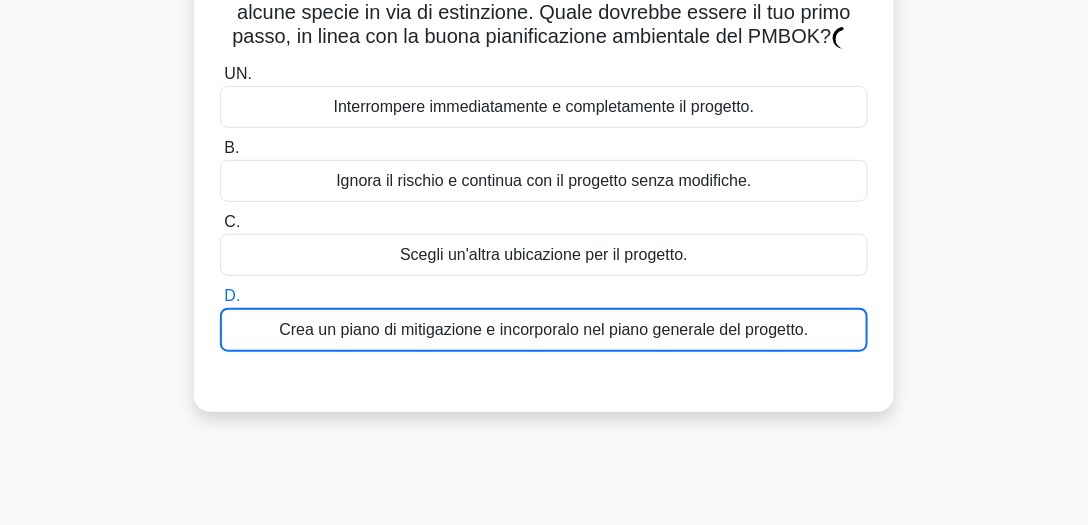 click on "Crea un piano di mitigazione e incorporalo nel piano generale del progetto." at bounding box center (543, 329) 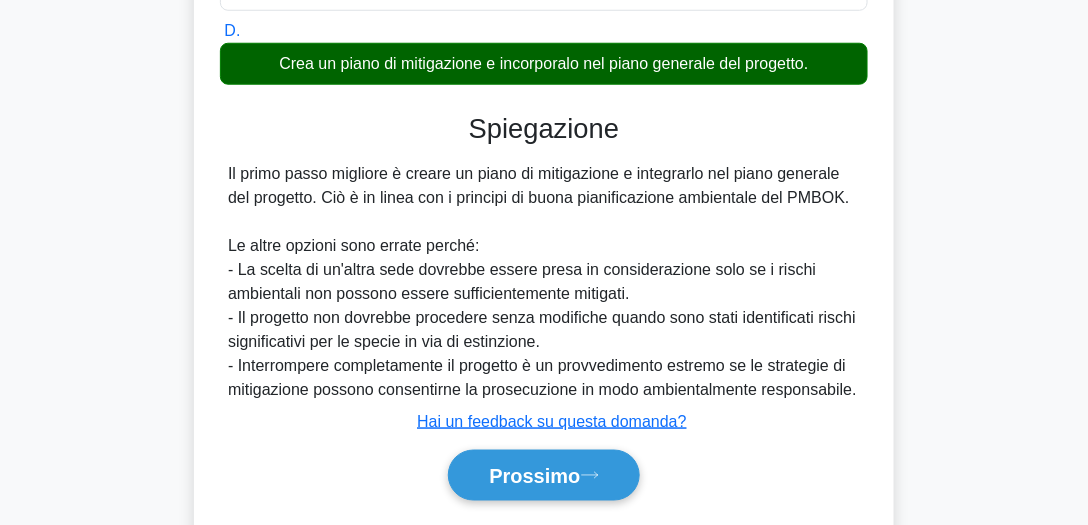 scroll, scrollTop: 468, scrollLeft: 0, axis: vertical 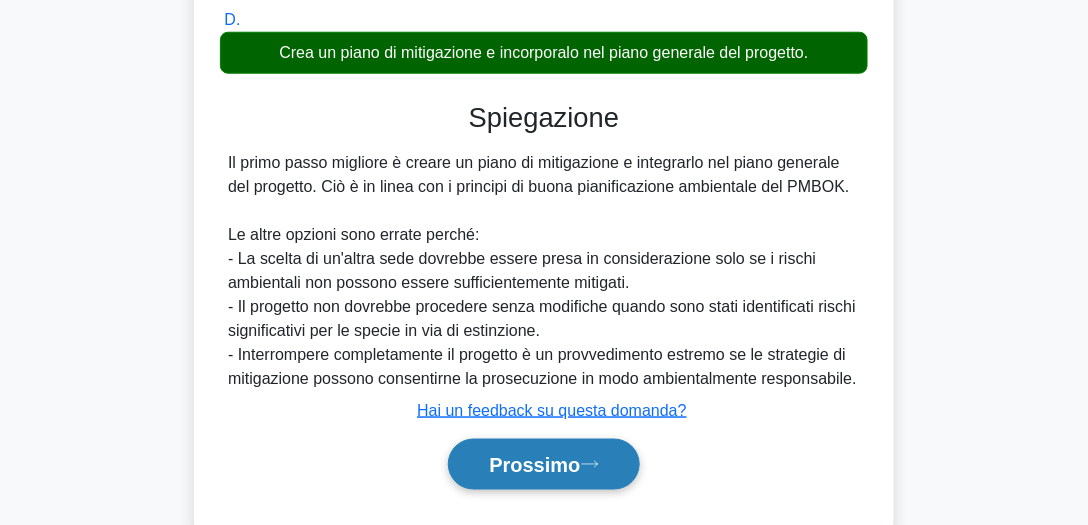 click on "Prossimo" at bounding box center (534, 466) 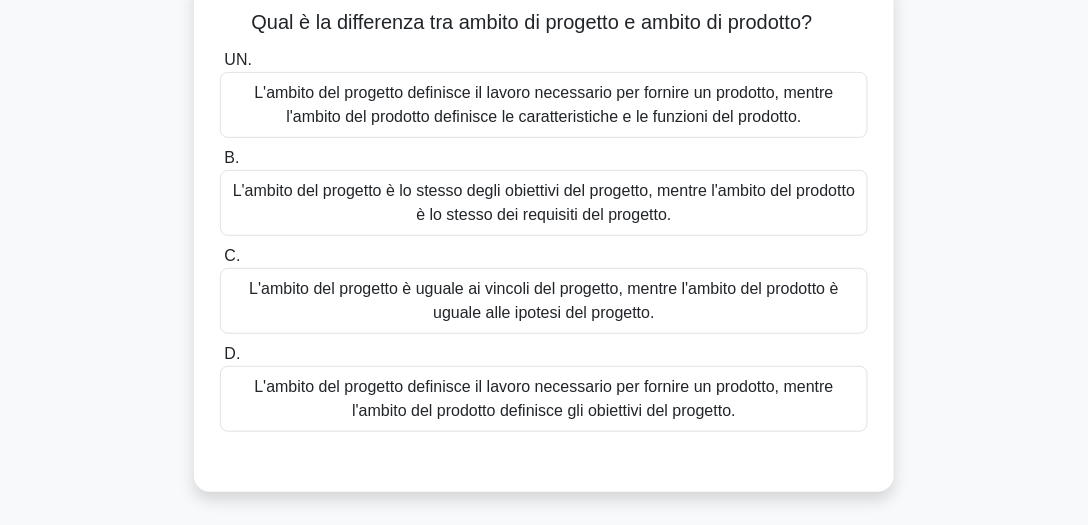 scroll, scrollTop: 134, scrollLeft: 0, axis: vertical 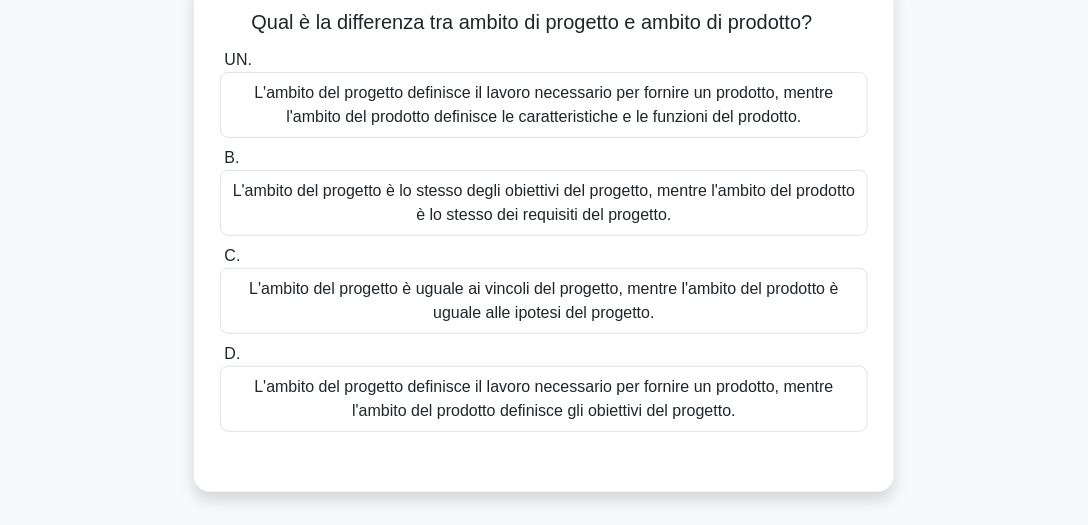 click on "L'ambito del progetto definisce il lavoro necessario per fornire un prodotto, mentre l'ambito del prodotto definisce le caratteristiche e le funzioni del prodotto." at bounding box center [543, 104] 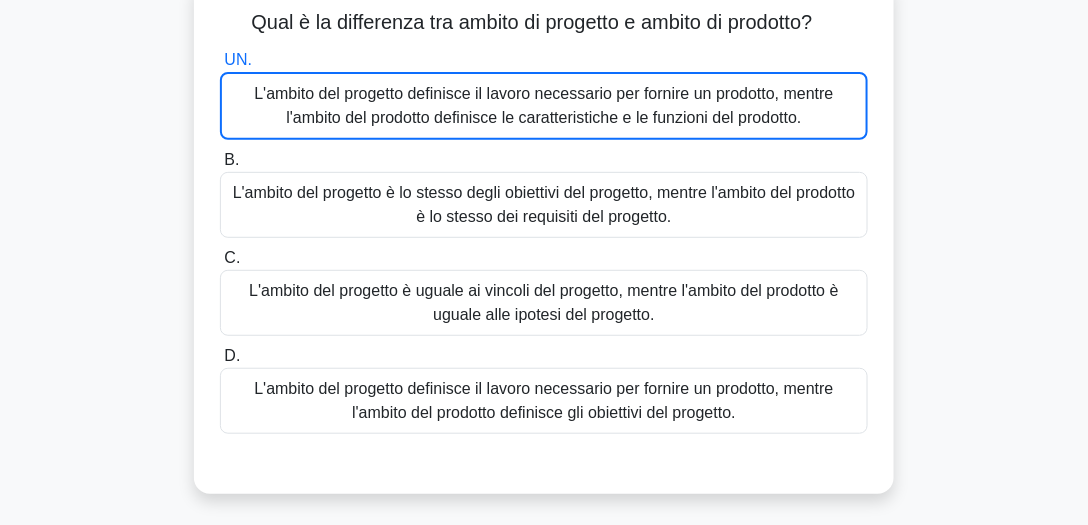 click on "L'ambito del progetto definisce il lavoro necessario per fornire un prodotto, mentre l'ambito del prodotto definisce le caratteristiche e le funzioni del prodotto." at bounding box center (543, 105) 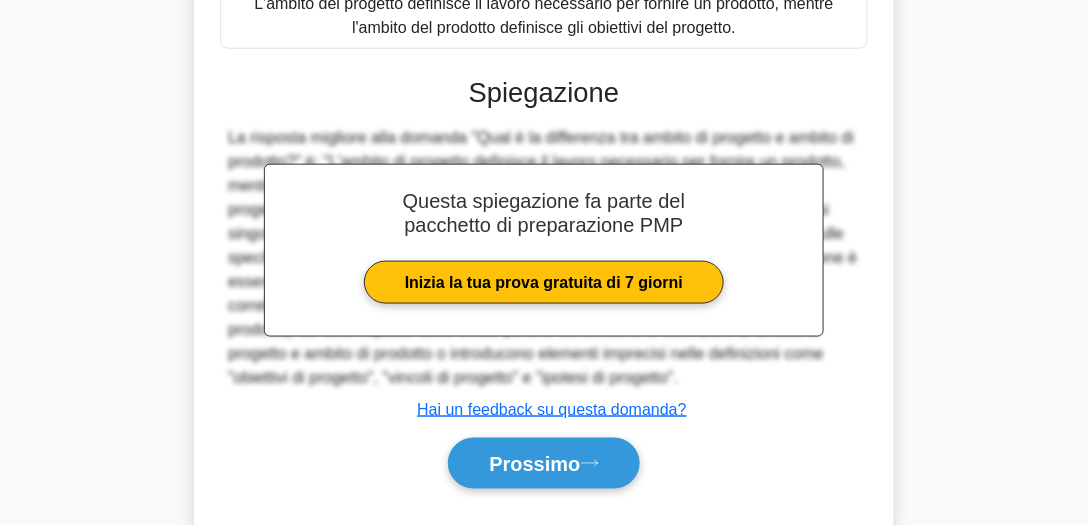 scroll, scrollTop: 562, scrollLeft: 0, axis: vertical 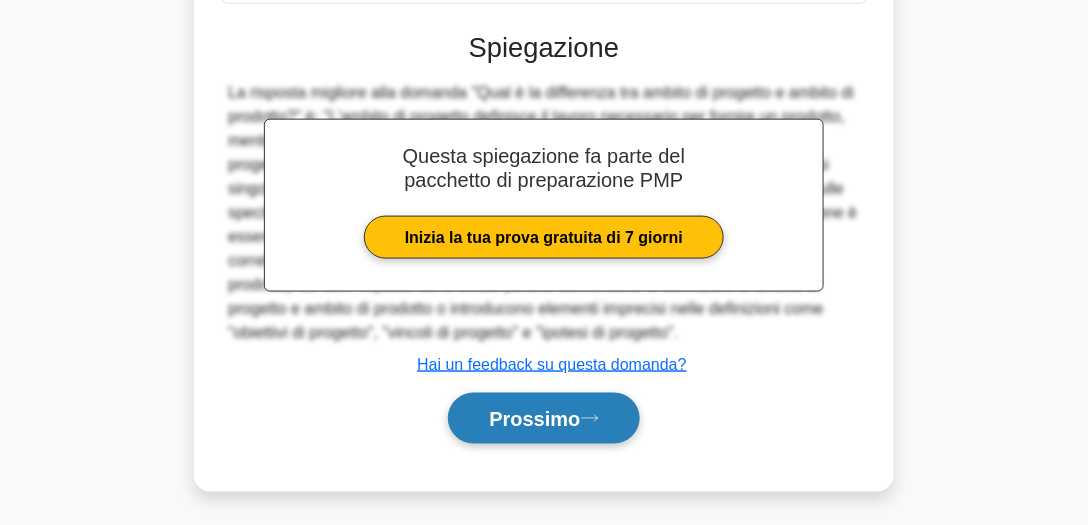 click on "Prossimo" at bounding box center (543, 418) 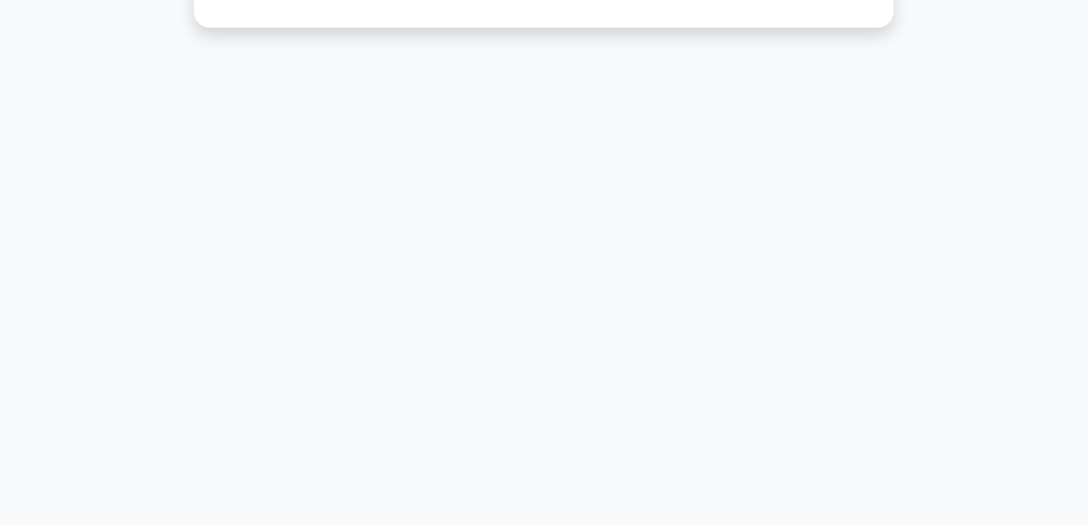 scroll, scrollTop: 555, scrollLeft: 0, axis: vertical 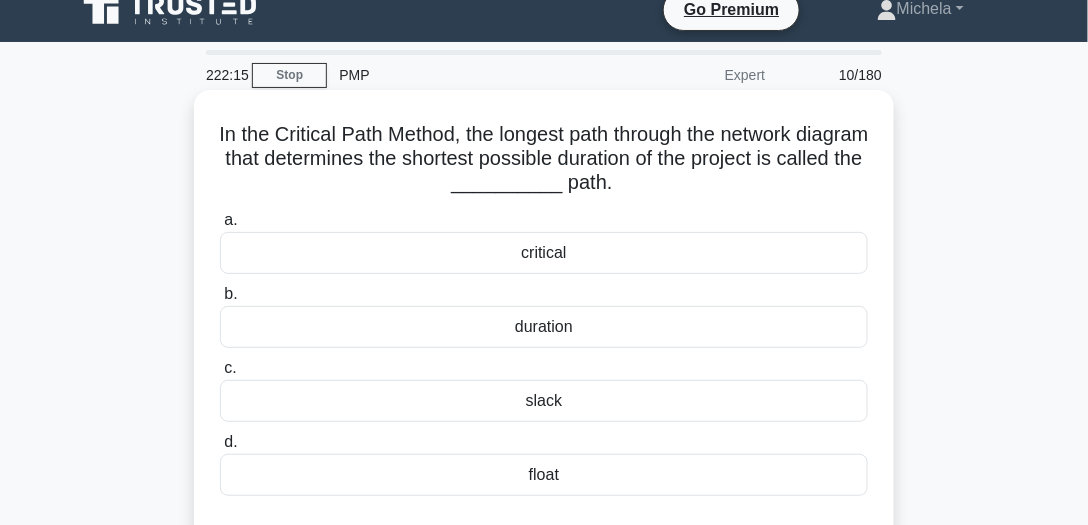 click on "critical" at bounding box center [544, 253] 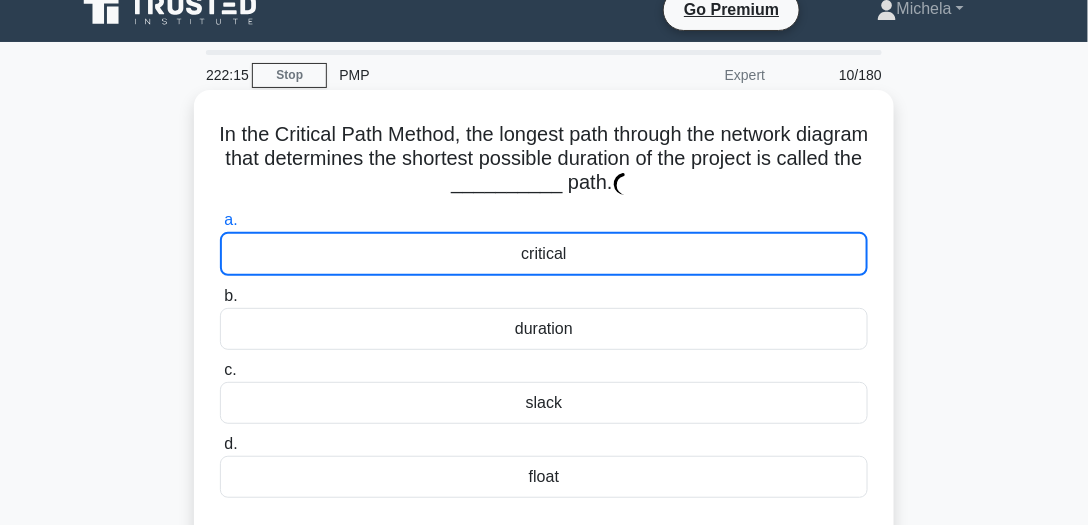 click on "critical" at bounding box center (544, 254) 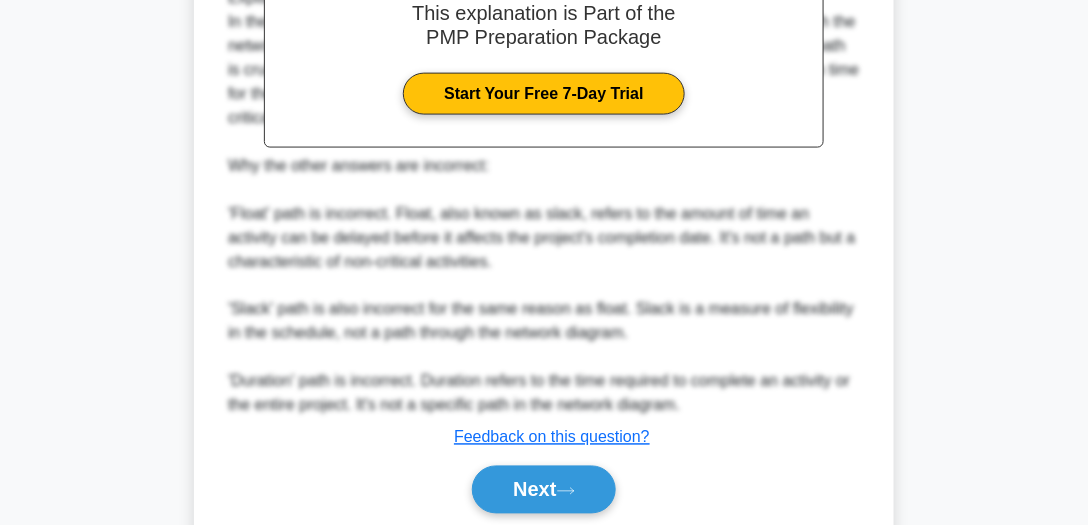 scroll, scrollTop: 669, scrollLeft: 0, axis: vertical 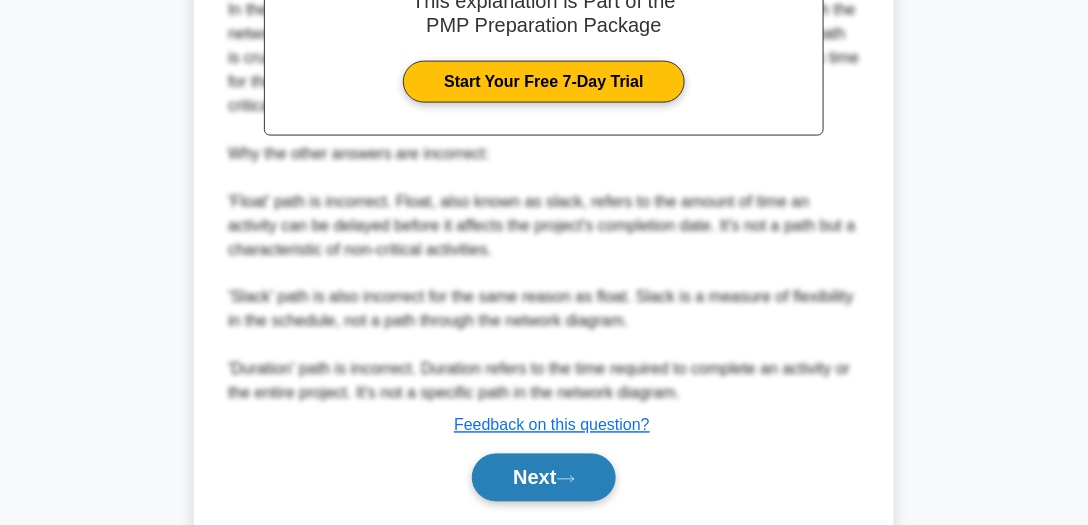 click on "Next" at bounding box center [543, 478] 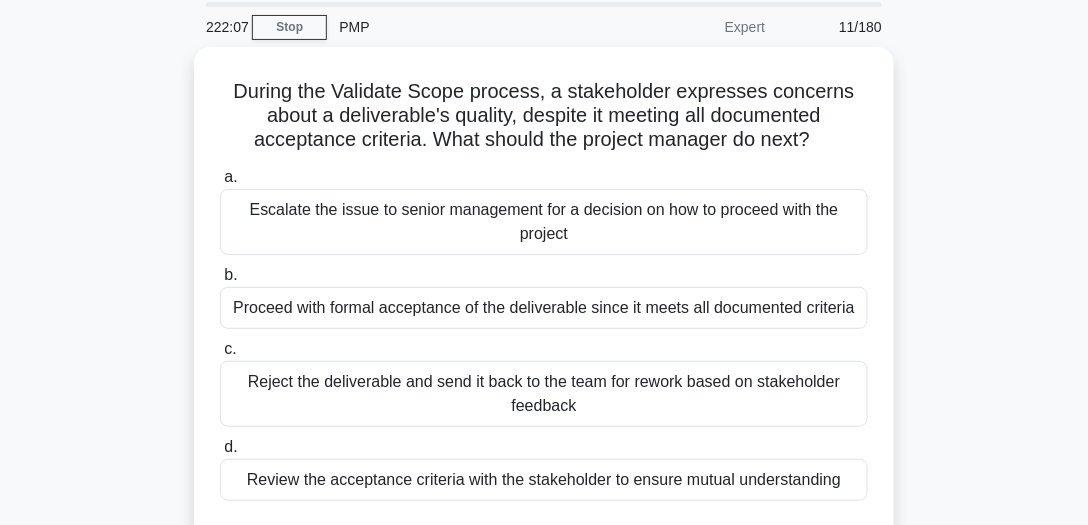 scroll, scrollTop: 69, scrollLeft: 0, axis: vertical 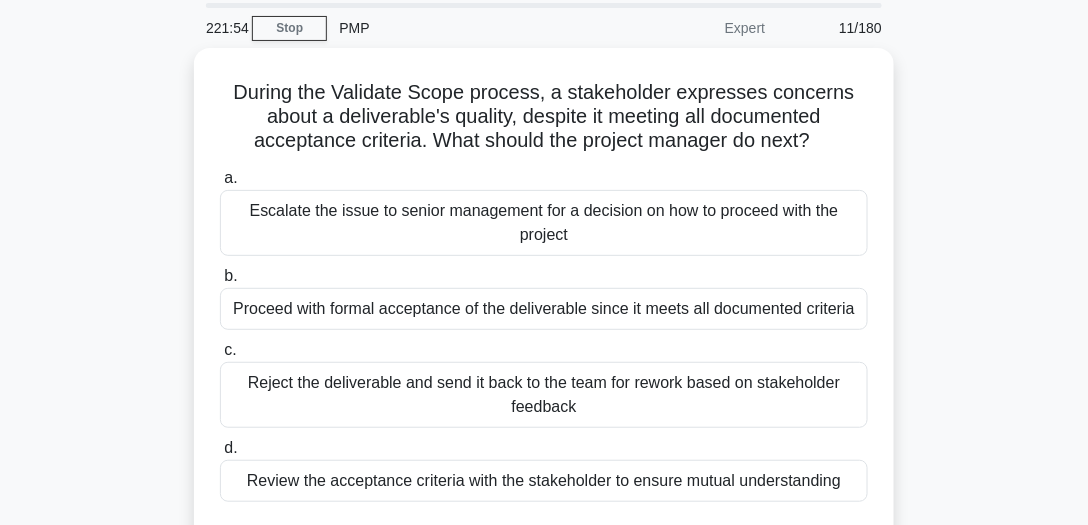 drag, startPoint x: 1065, startPoint y: 206, endPoint x: 1068, endPoint y: 176, distance: 30.149628 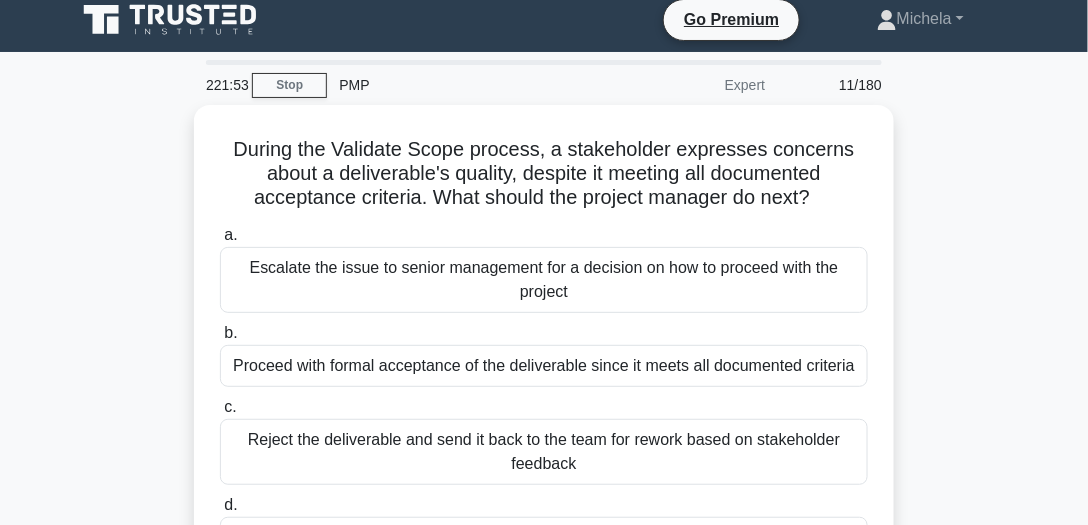 scroll, scrollTop: 0, scrollLeft: 0, axis: both 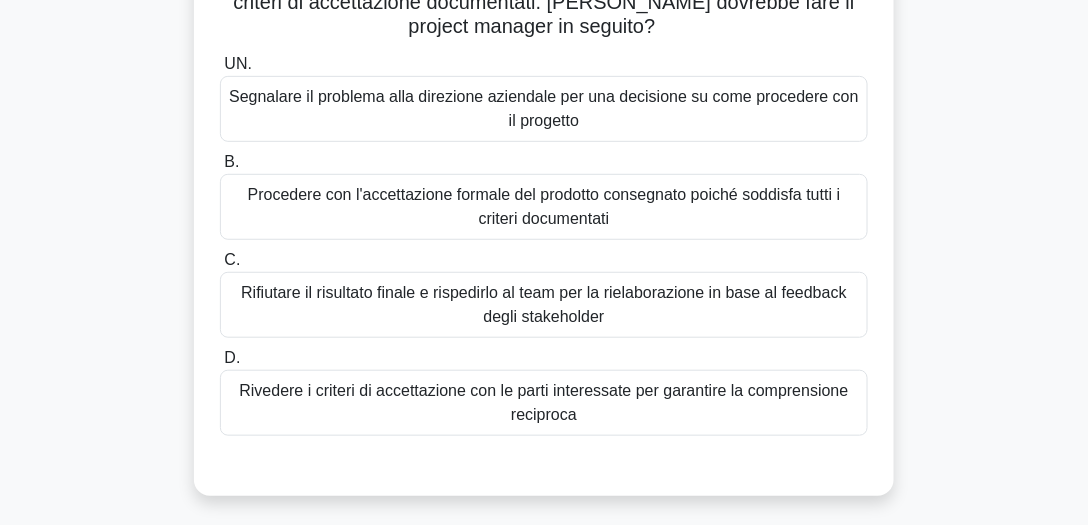 click on "Rivedere i criteri di accettazione con le parti interessate per garantire la comprensione reciproca" at bounding box center (543, 402) 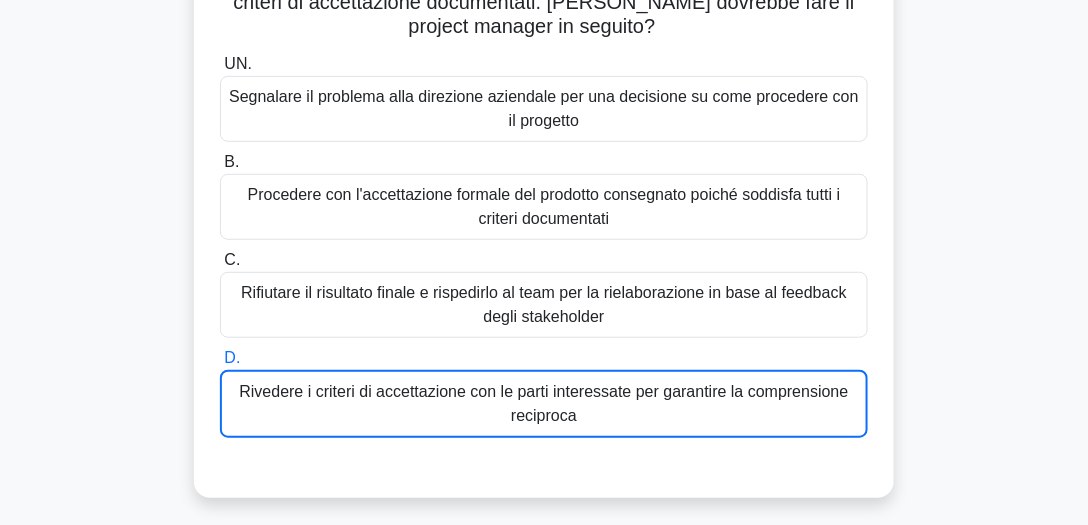 click on "Rivedere i criteri di accettazione con le parti interessate per garantire la comprensione reciproca" at bounding box center [543, 403] 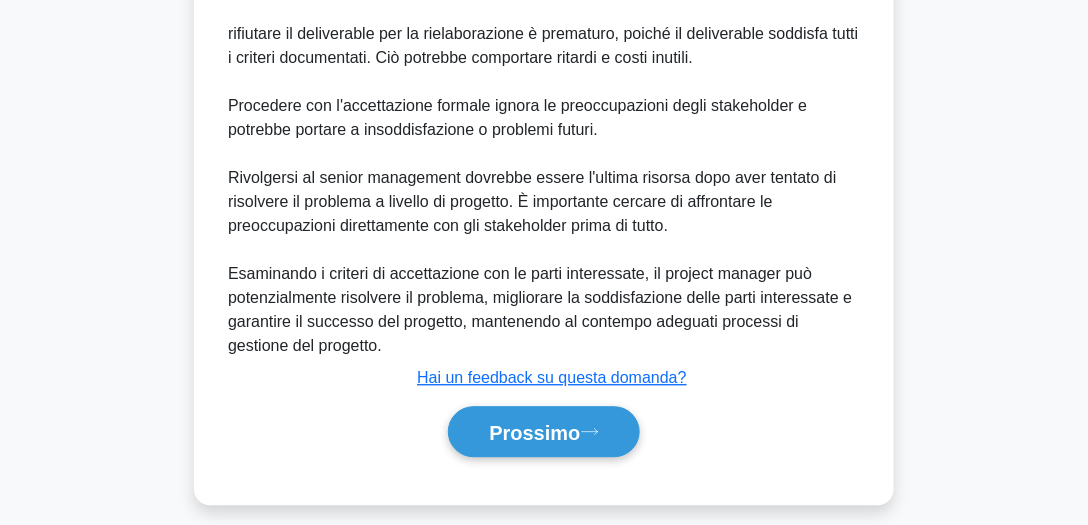 scroll, scrollTop: 1090, scrollLeft: 0, axis: vertical 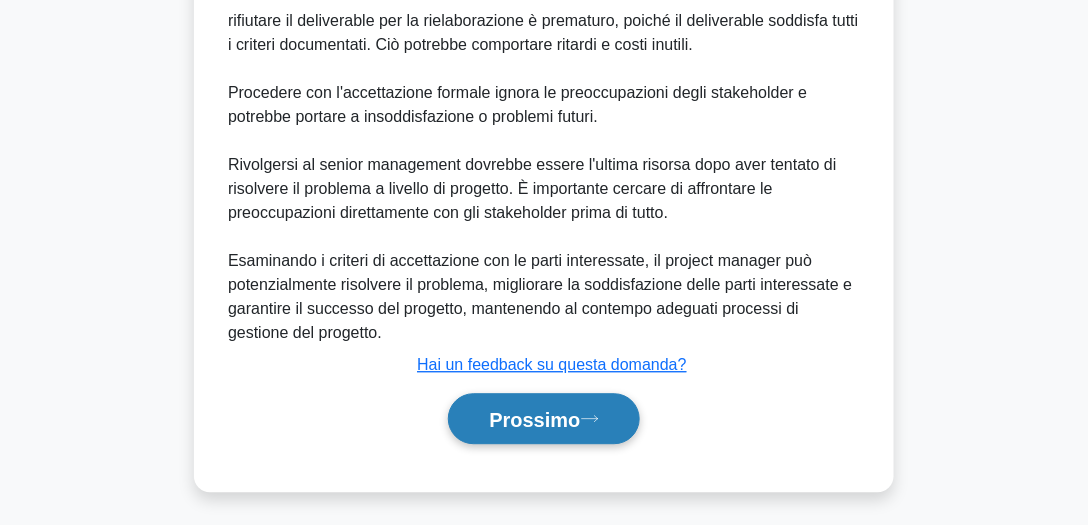 click on "Prossimo" at bounding box center [543, 418] 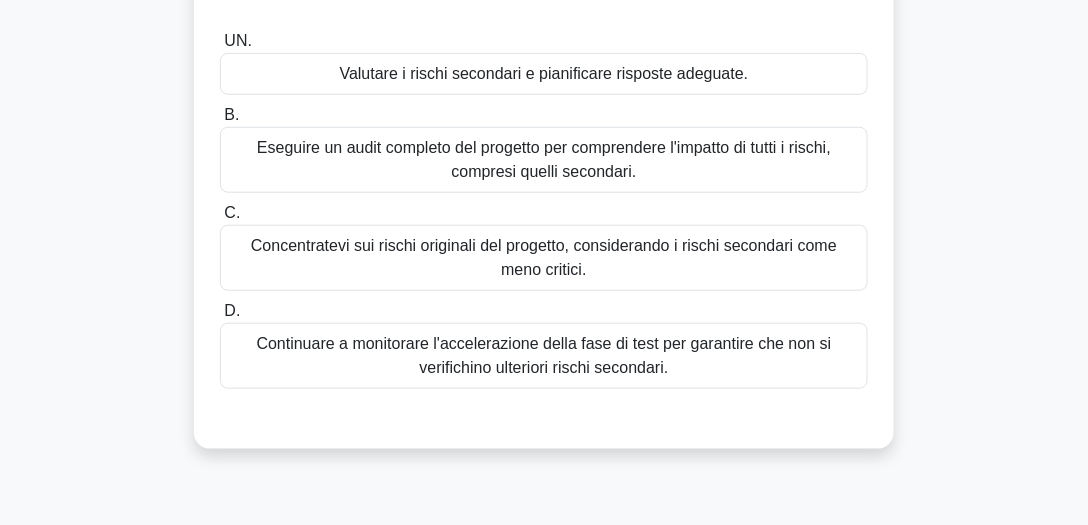 scroll, scrollTop: 313, scrollLeft: 0, axis: vertical 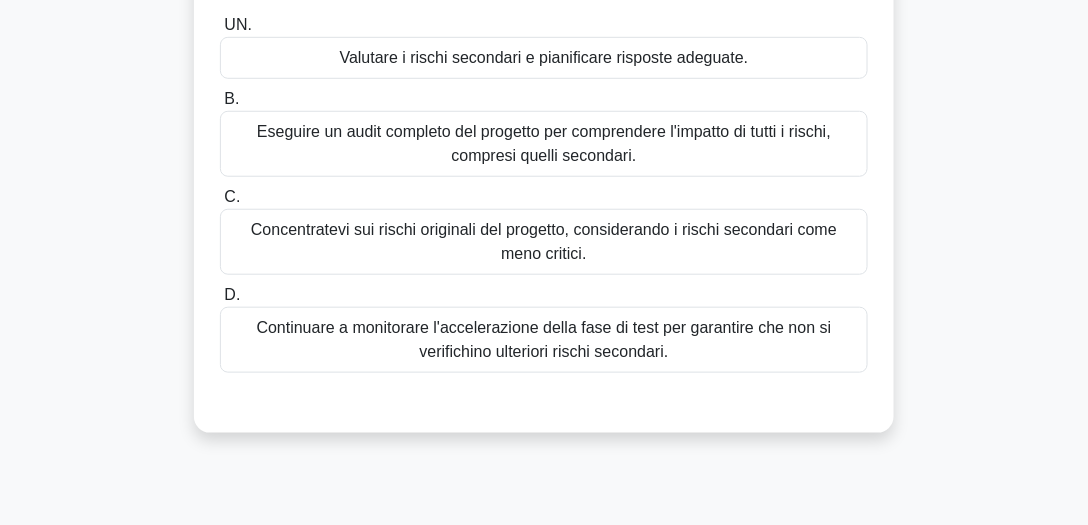 click on "Continuare a monitorare l'accelerazione della fase di test per garantire che non si verifichino ulteriori rischi secondari." at bounding box center (544, 339) 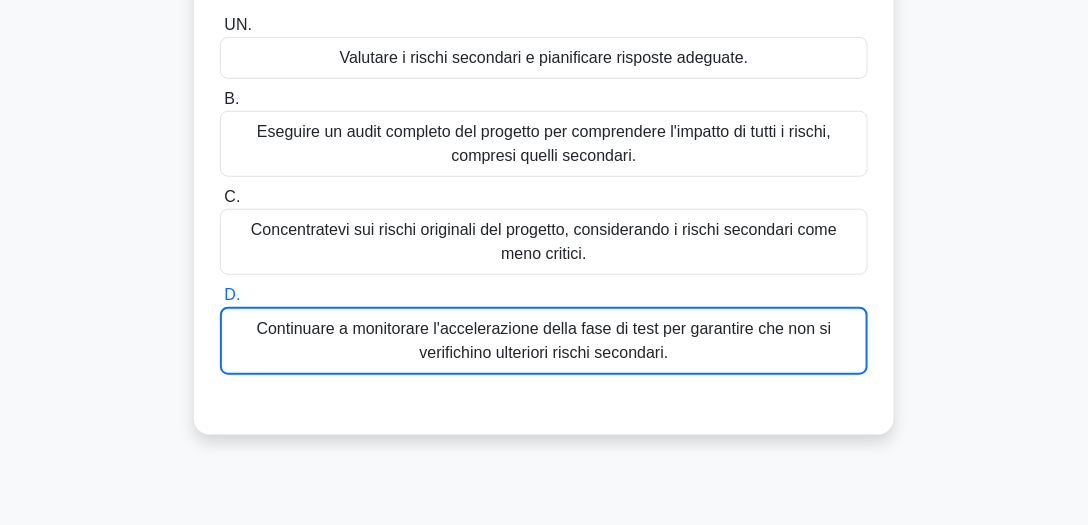 click on "Continuare a monitorare l'accelerazione della fase di test per garantire che non si verifichino ulteriori rischi secondari." at bounding box center (544, 340) 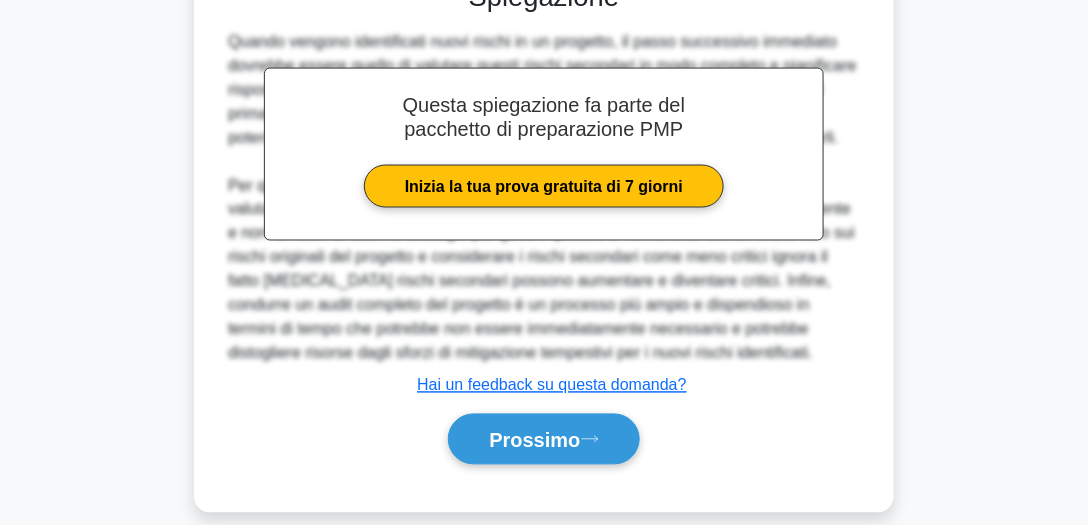 scroll, scrollTop: 756, scrollLeft: 0, axis: vertical 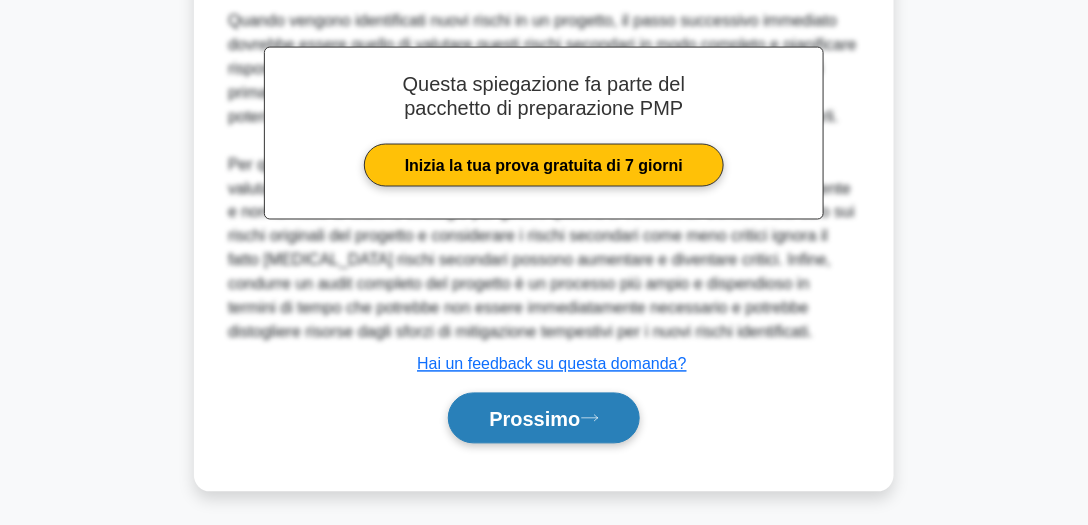 click on "Prossimo" at bounding box center (534, 420) 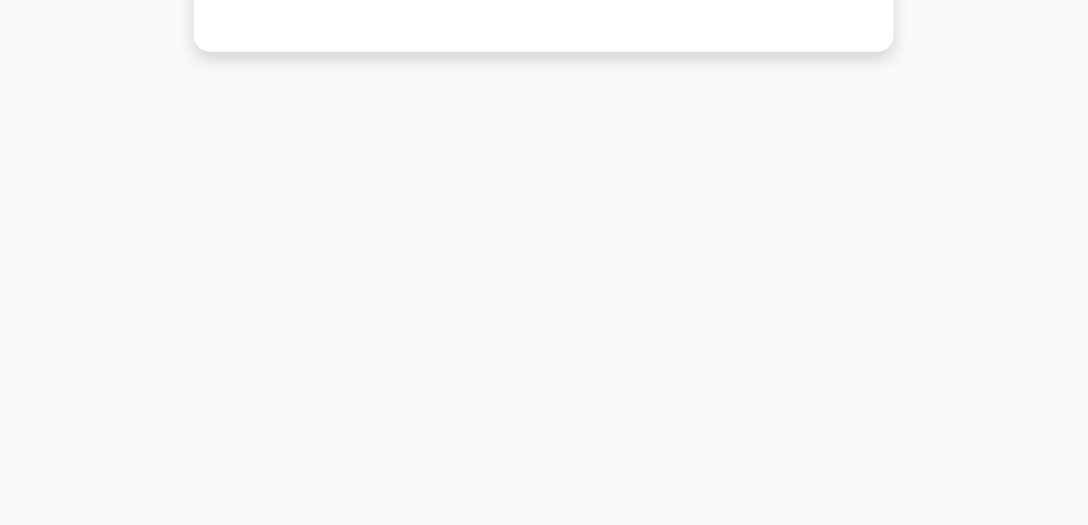 scroll, scrollTop: 555, scrollLeft: 0, axis: vertical 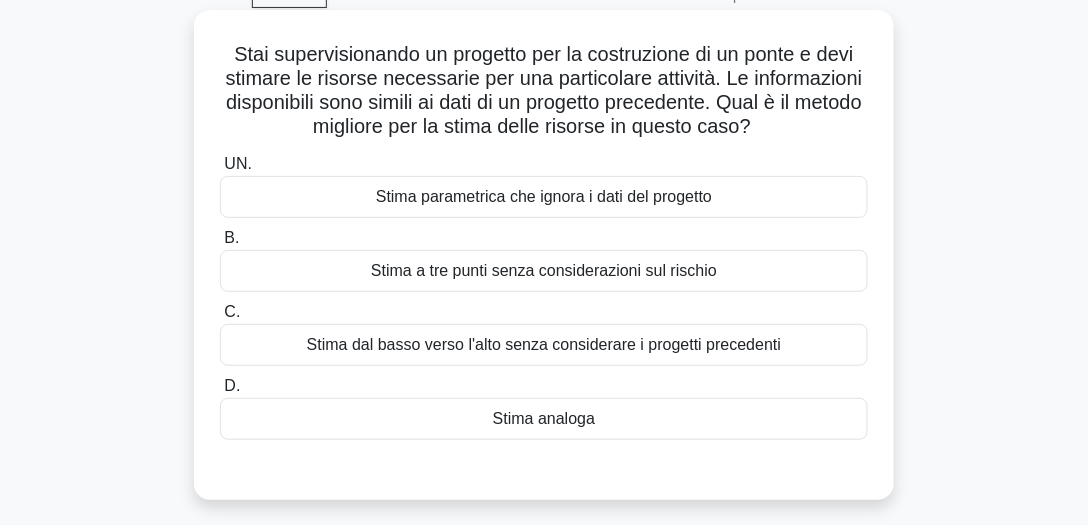 click on "Stima analoga" at bounding box center (544, 418) 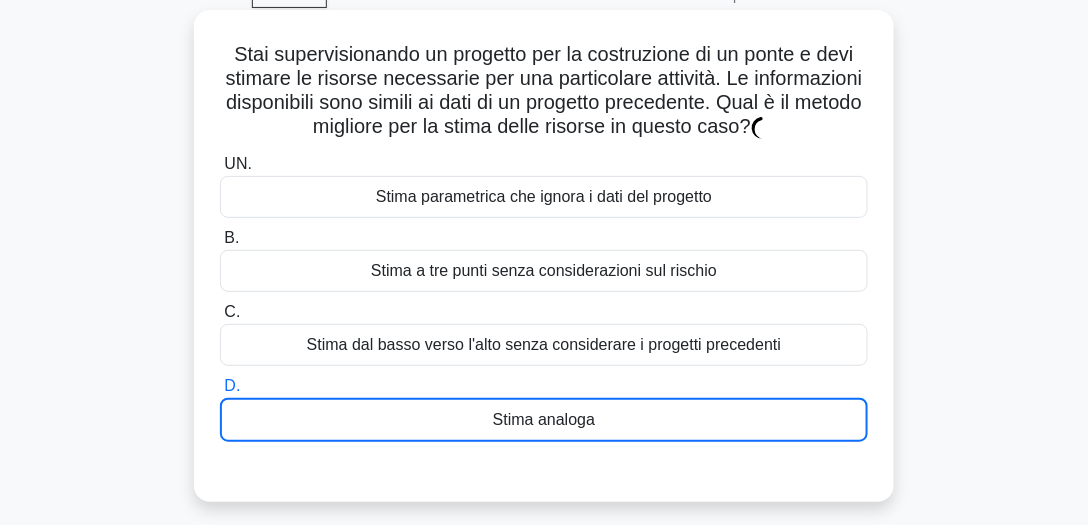 click on "Stima analoga" at bounding box center (544, 419) 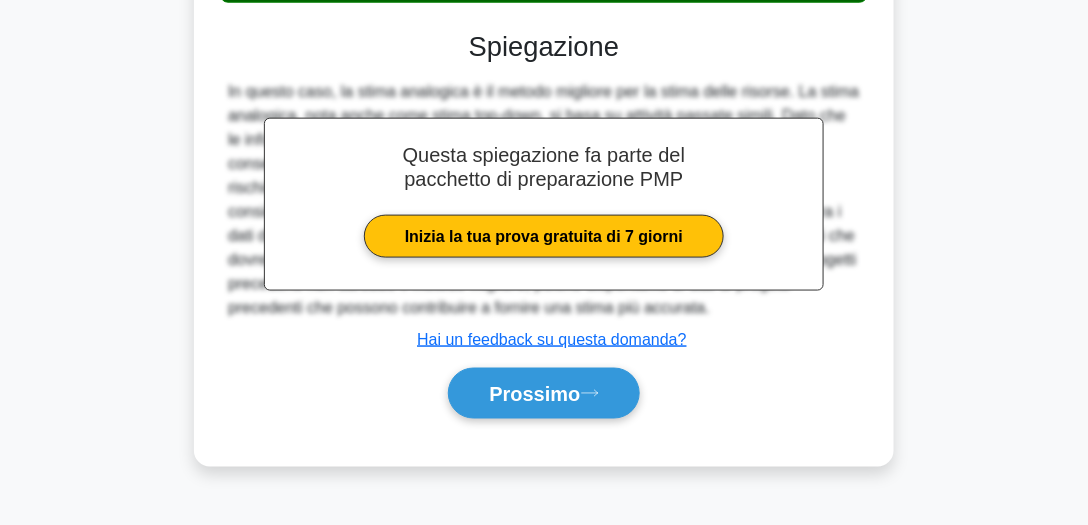 scroll, scrollTop: 555, scrollLeft: 0, axis: vertical 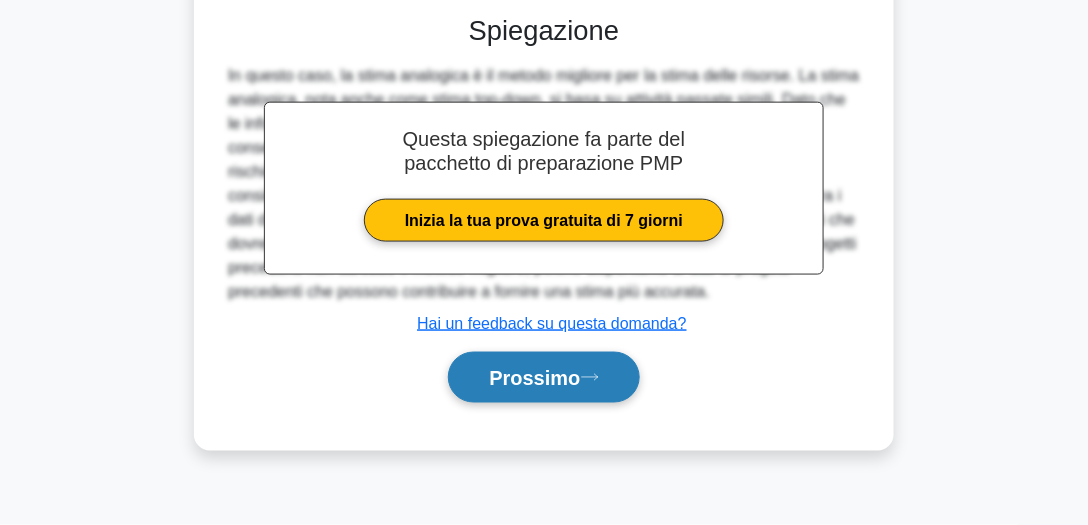 click on "Prossimo" at bounding box center (534, 379) 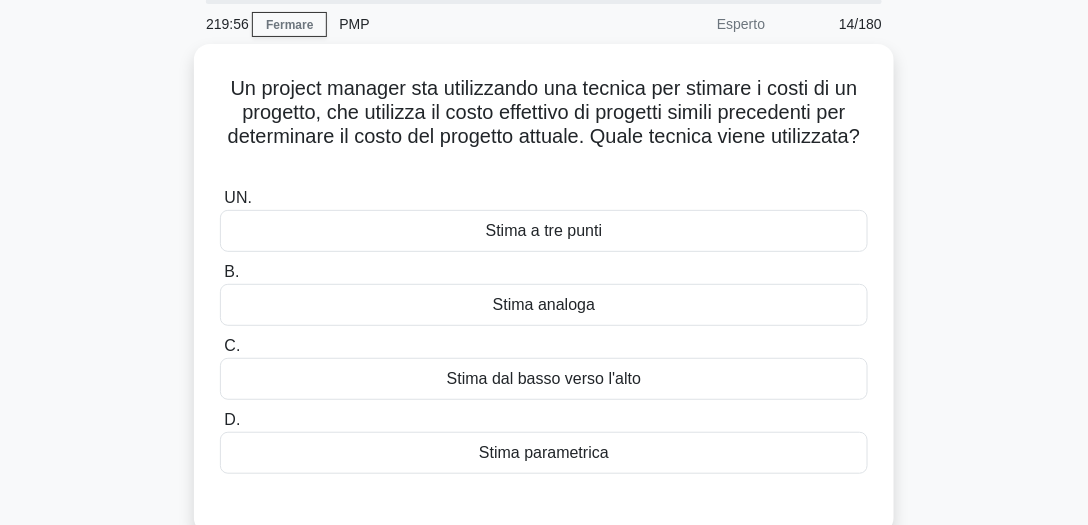 scroll, scrollTop: 72, scrollLeft: 0, axis: vertical 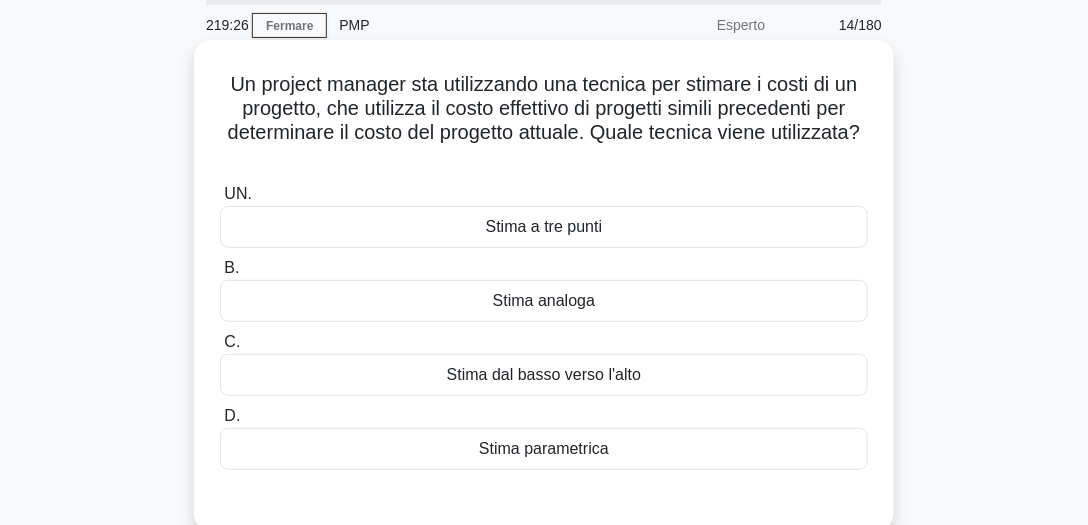 click on "Stima analoga" at bounding box center [544, 300] 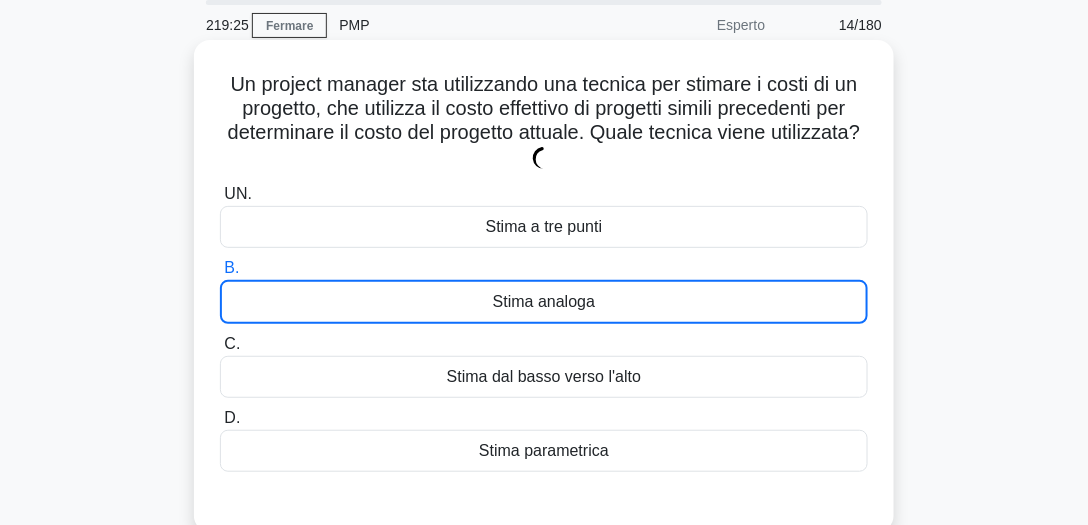 click on "Stima analoga" at bounding box center [544, 301] 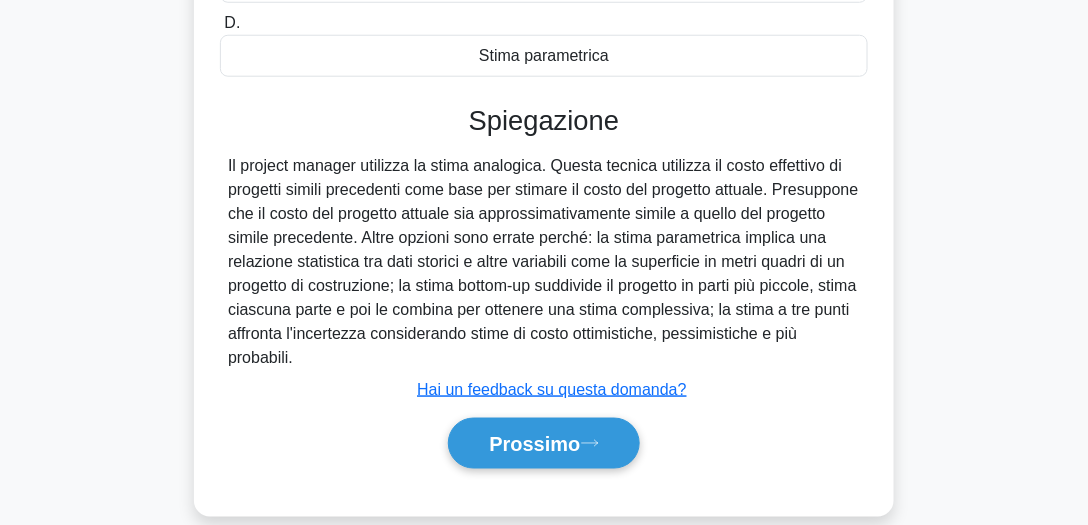 scroll, scrollTop: 555, scrollLeft: 0, axis: vertical 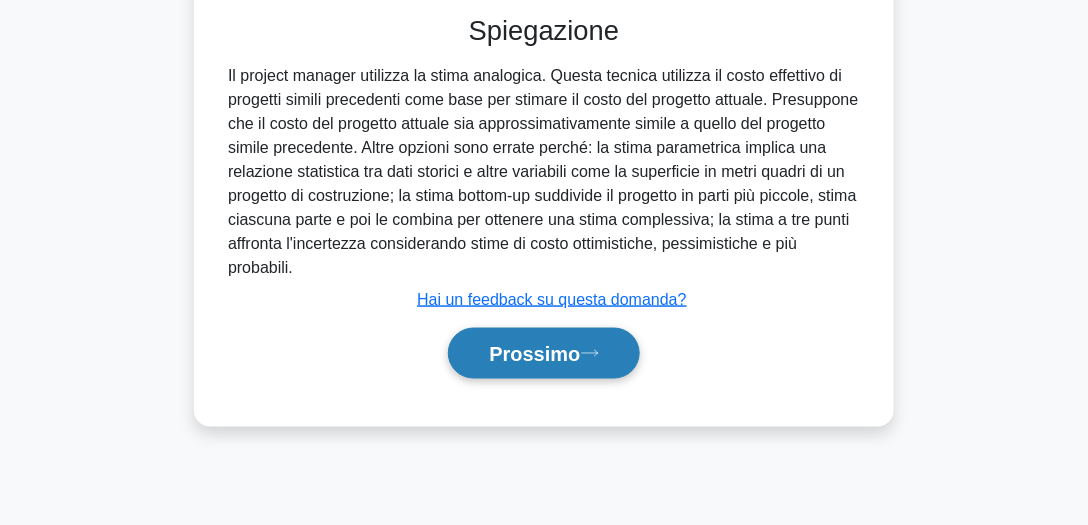 click on "Prossimo" at bounding box center [543, 353] 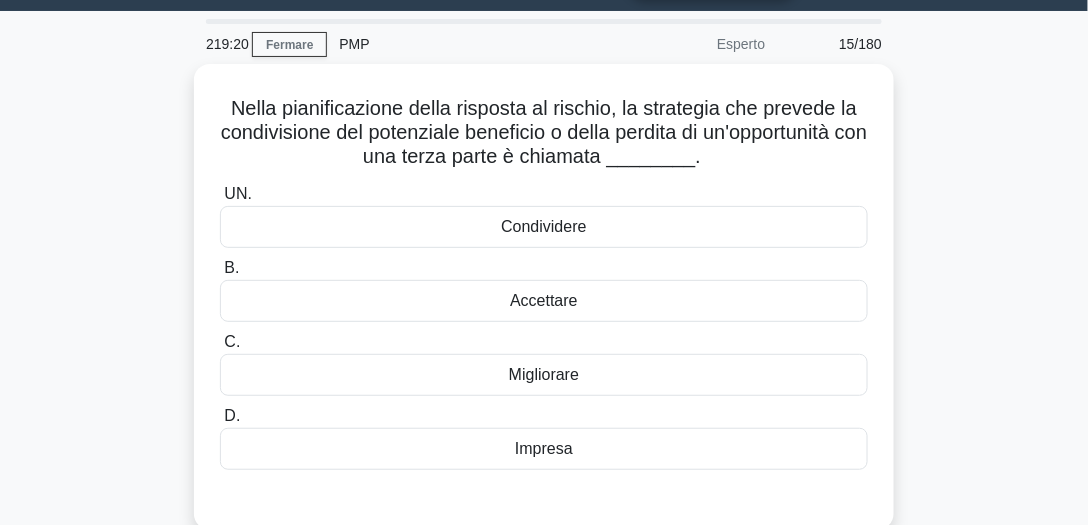 scroll, scrollTop: 40, scrollLeft: 0, axis: vertical 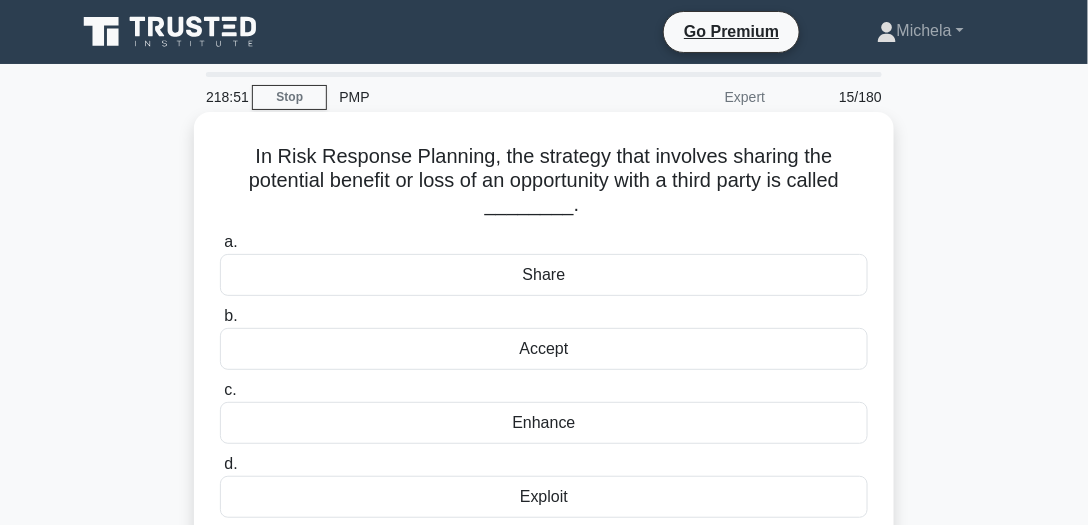 click on "Share" at bounding box center [544, 275] 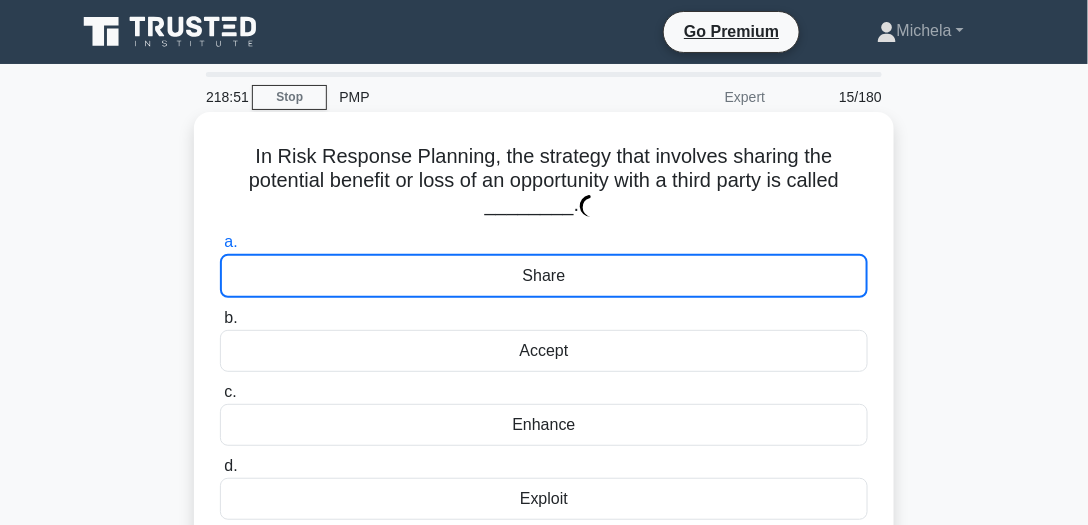 click on "Share" at bounding box center [544, 276] 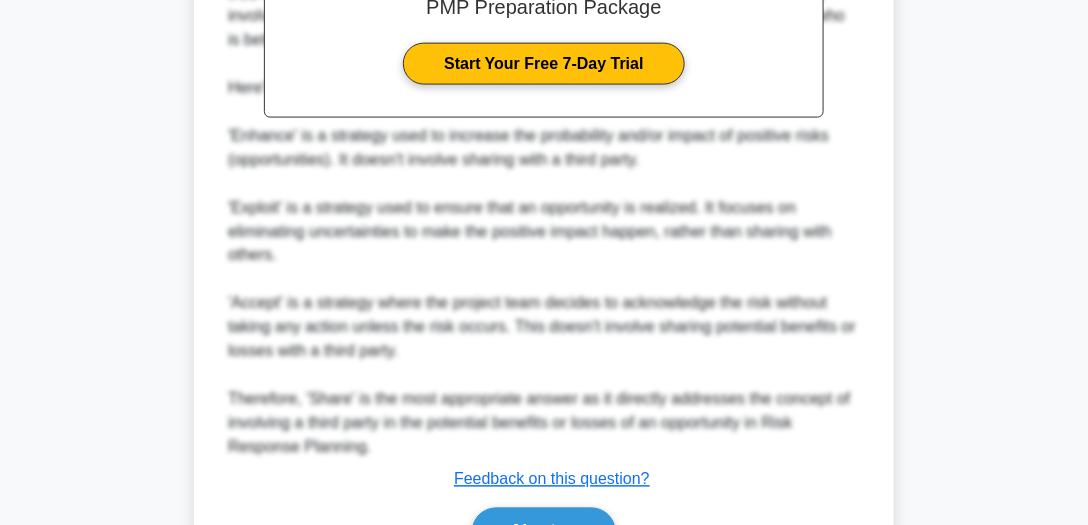 scroll, scrollTop: 711, scrollLeft: 0, axis: vertical 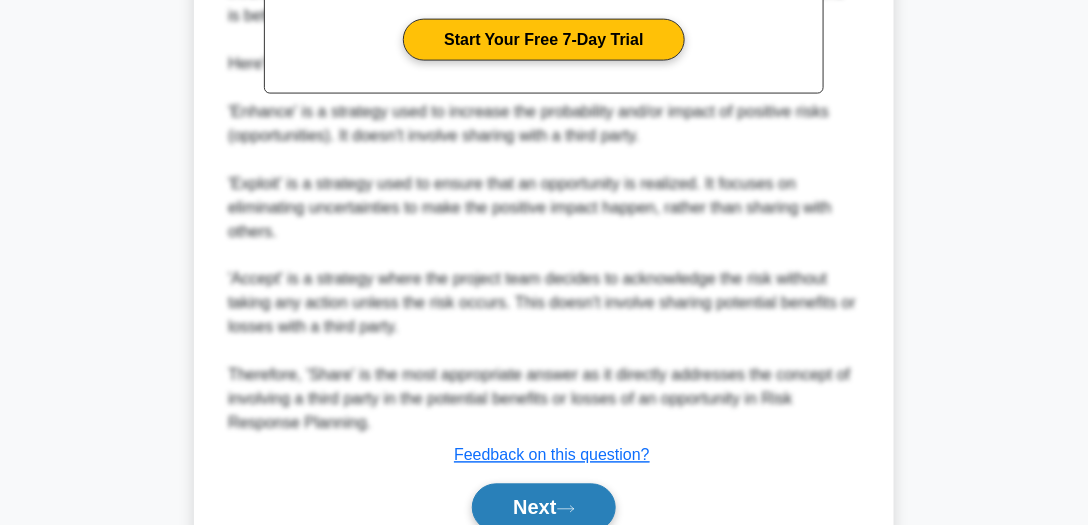 click on "Next" at bounding box center (543, 508) 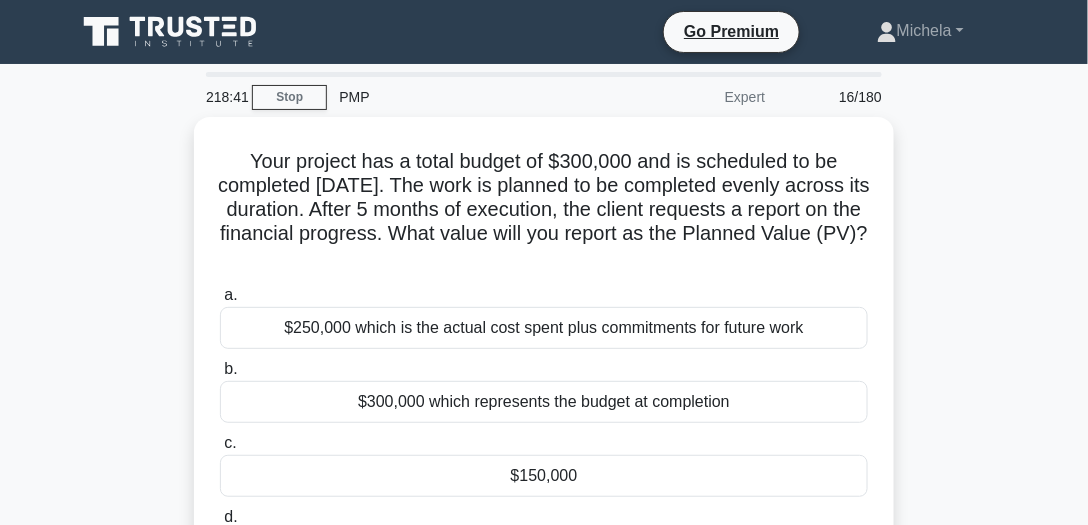 scroll, scrollTop: 28, scrollLeft: 0, axis: vertical 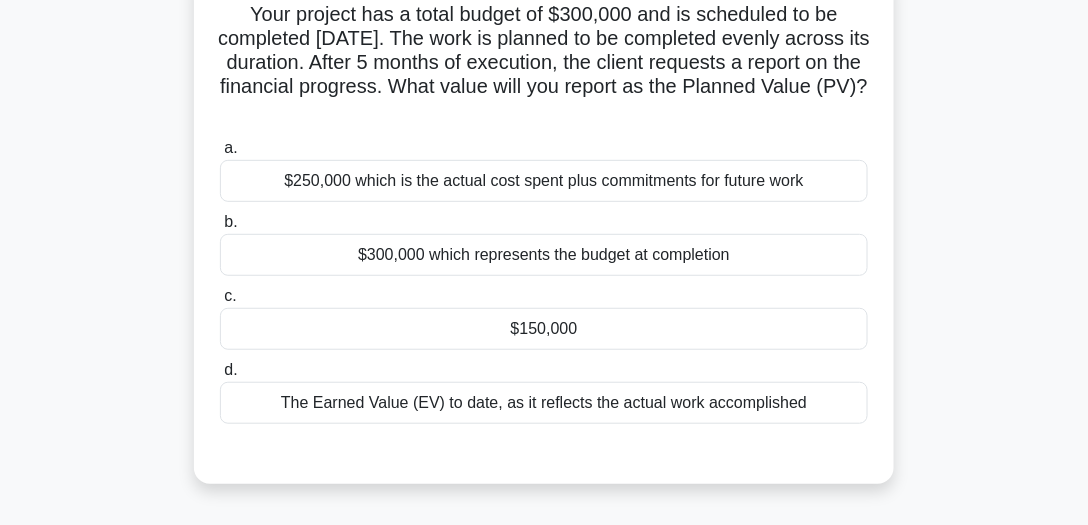 click on "$150,000" at bounding box center [544, 329] 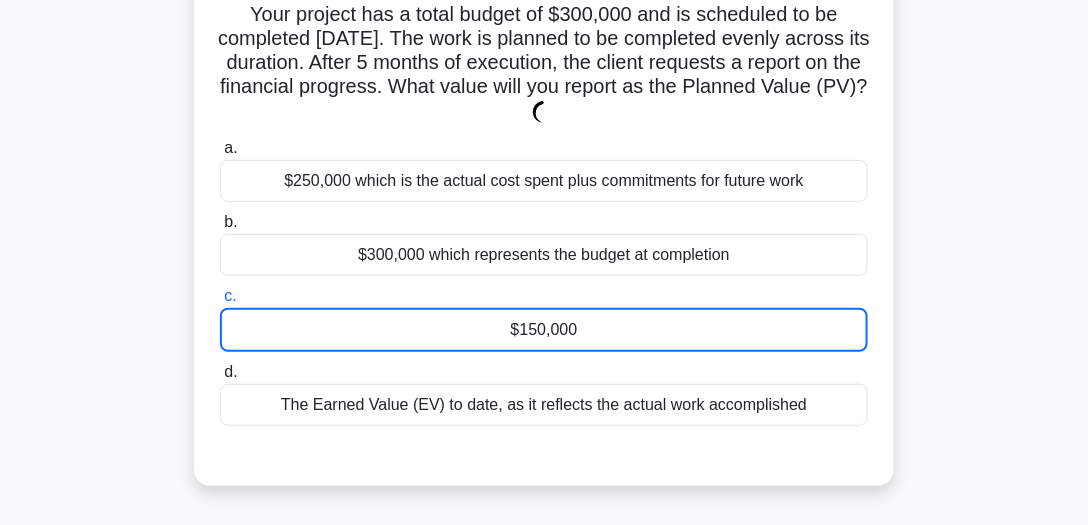 click on "$150,000" at bounding box center (544, 330) 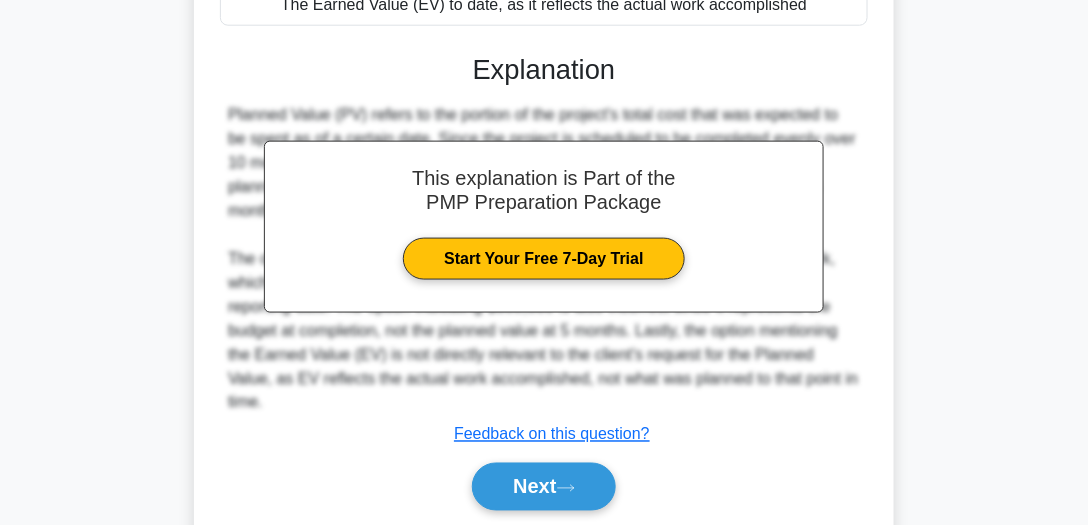 scroll, scrollTop: 584, scrollLeft: 0, axis: vertical 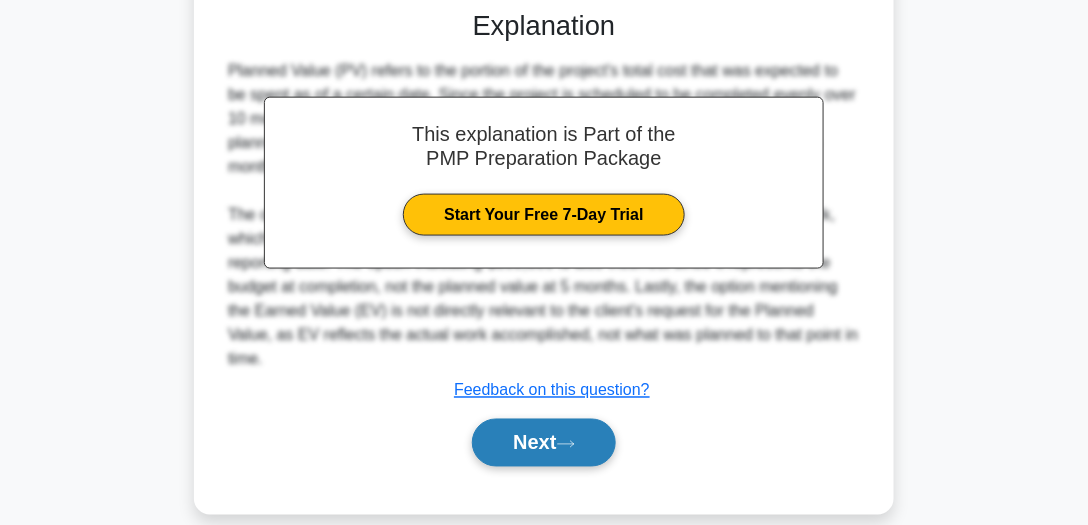 click 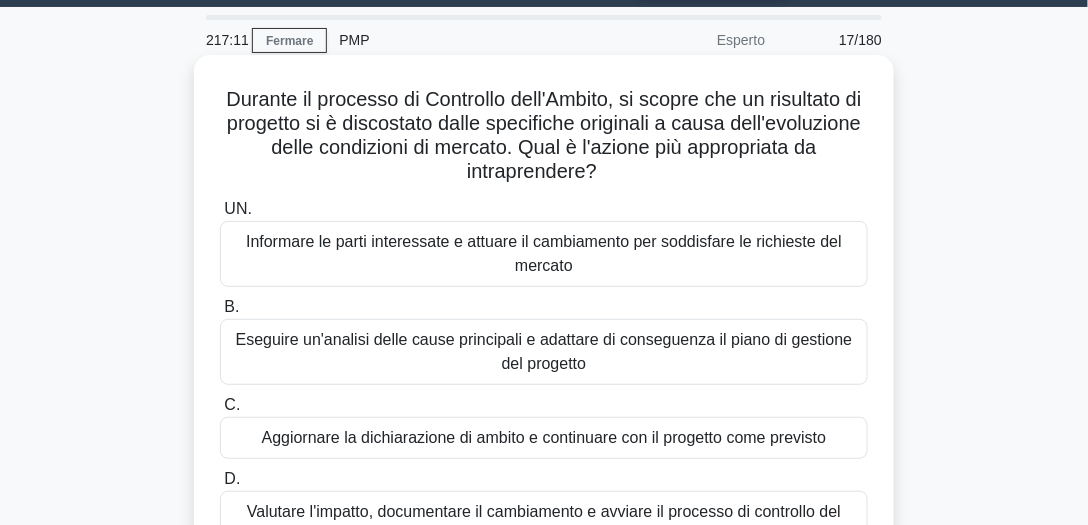 scroll, scrollTop: 171, scrollLeft: 0, axis: vertical 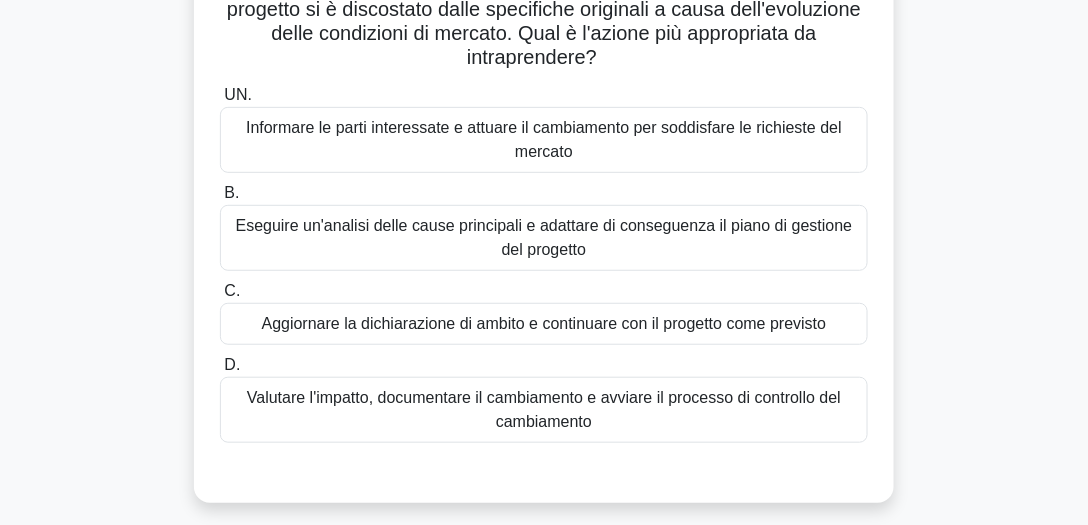 click on "Valutare l'impatto, documentare il cambiamento e avviare il processo di controllo del cambiamento" at bounding box center [544, 409] 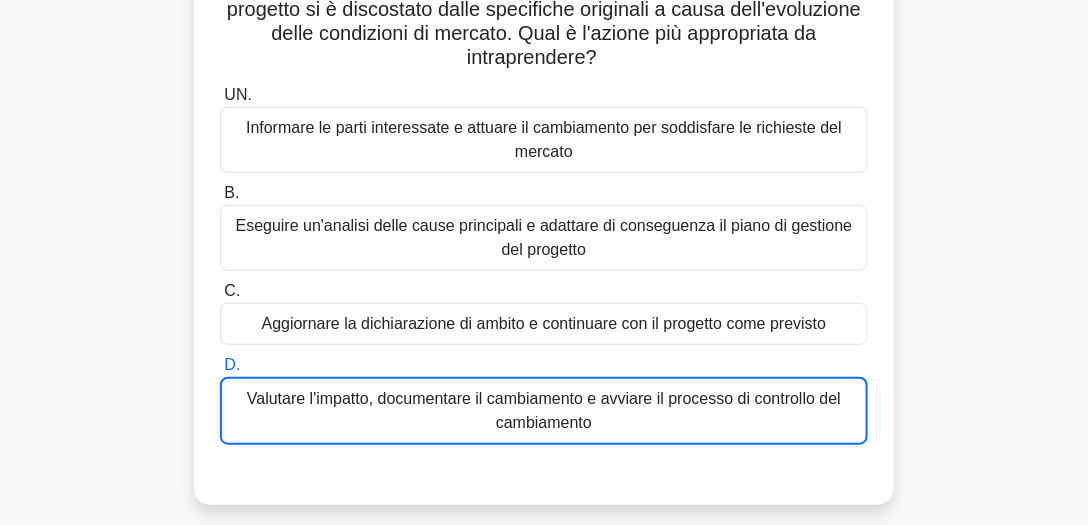 click on "Valutare l'impatto, documentare il cambiamento e avviare il processo di controllo del cambiamento" at bounding box center [544, 410] 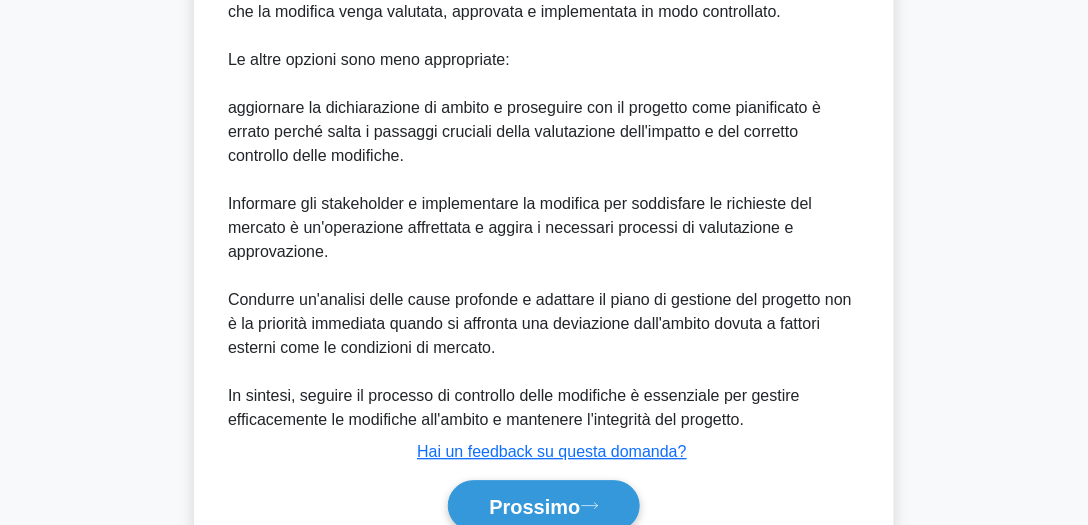 scroll, scrollTop: 1186, scrollLeft: 0, axis: vertical 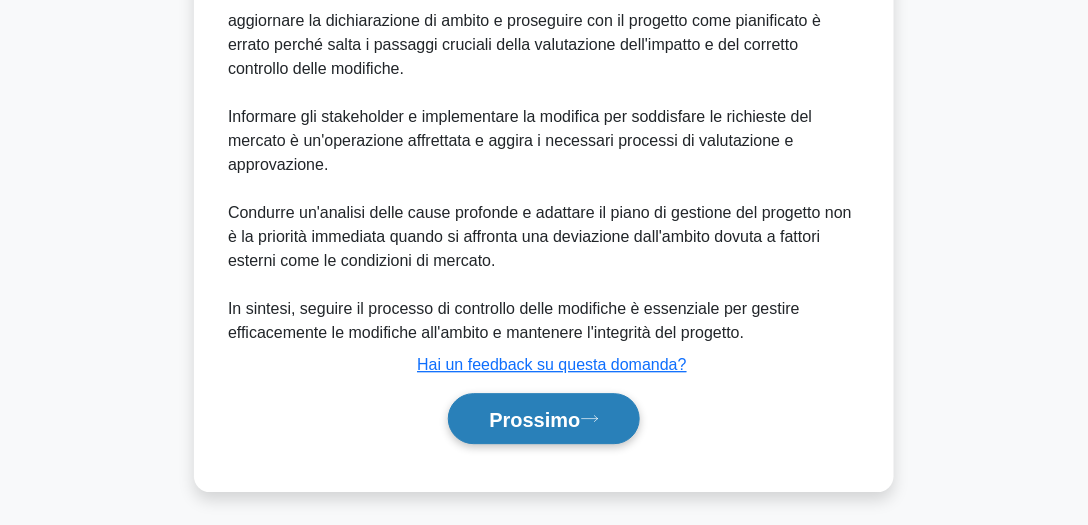 click on "Prossimo" at bounding box center [543, 418] 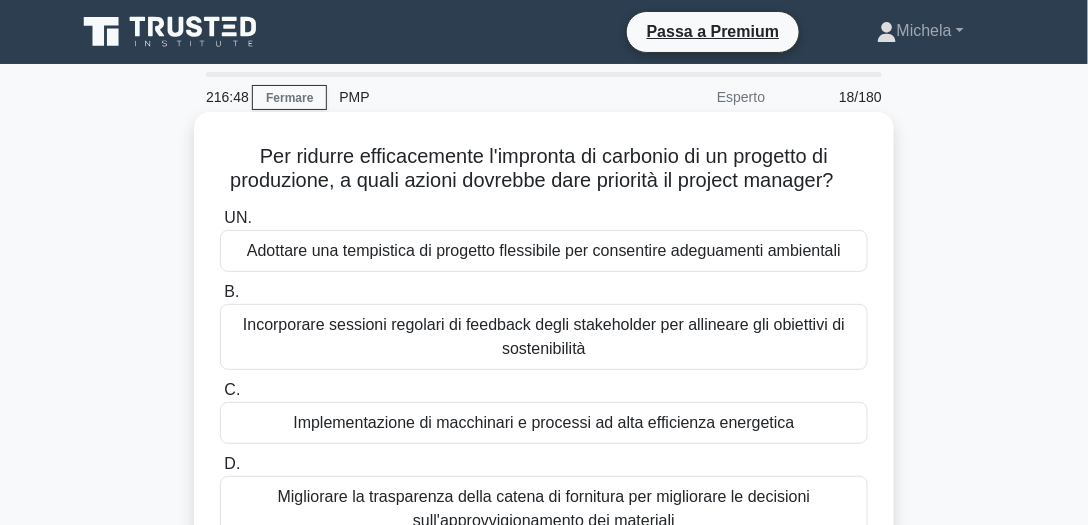 scroll, scrollTop: 114, scrollLeft: 0, axis: vertical 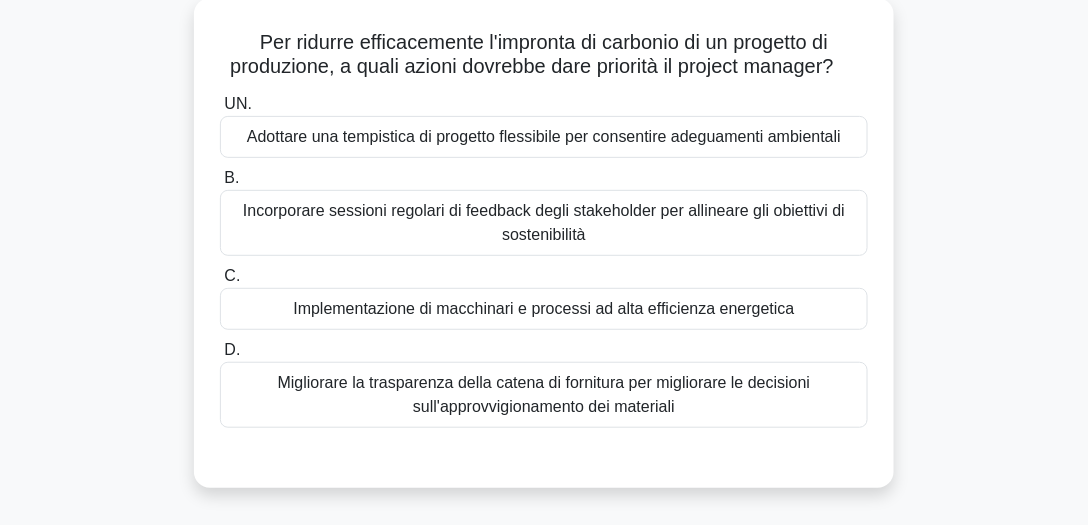 click on "Implementazione di macchinari e processi ad alta efficienza energetica" at bounding box center (543, 308) 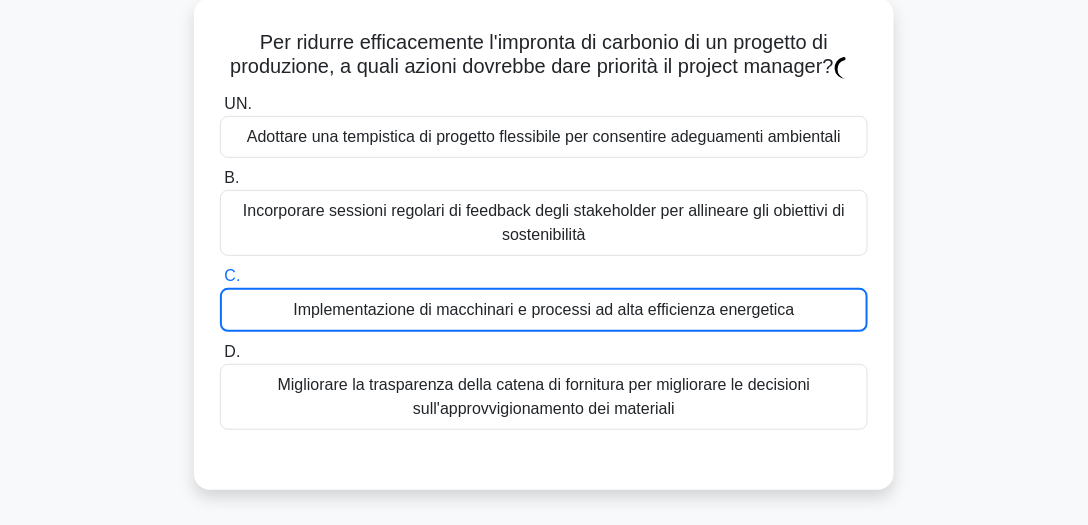 click on "Implementazione di macchinari e processi ad alta efficienza energetica" at bounding box center [543, 309] 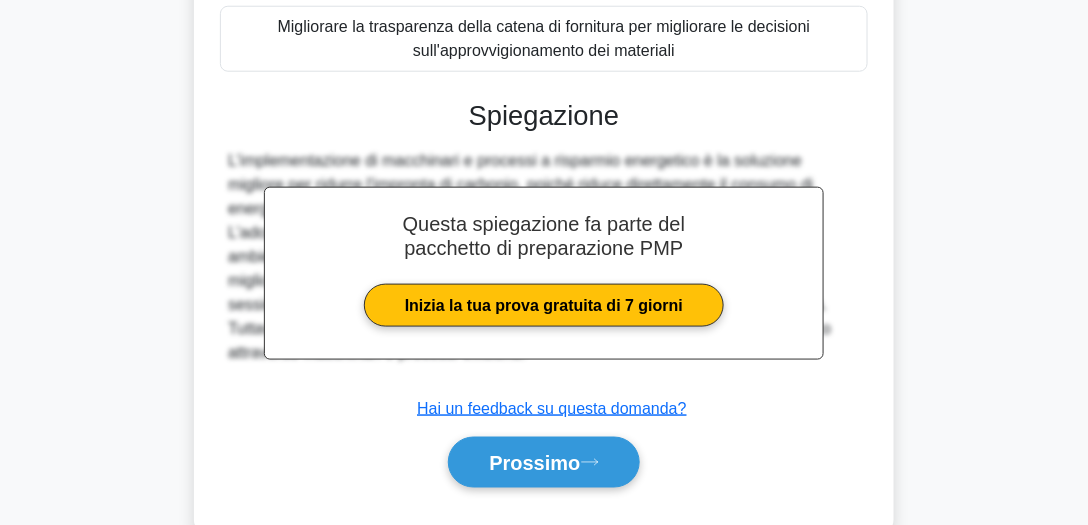scroll, scrollTop: 555, scrollLeft: 0, axis: vertical 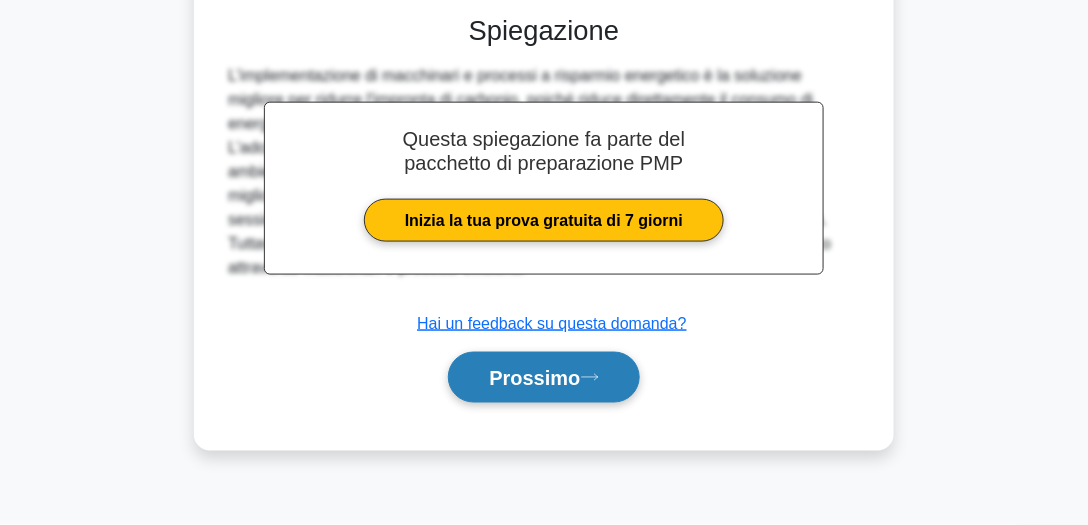 click on "Prossimo" at bounding box center [534, 379] 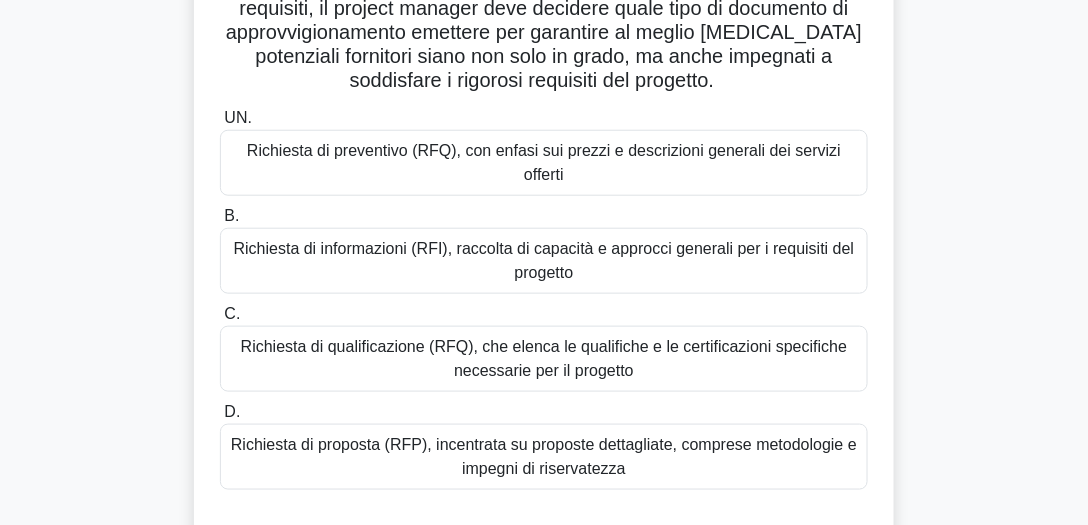 scroll, scrollTop: 384, scrollLeft: 0, axis: vertical 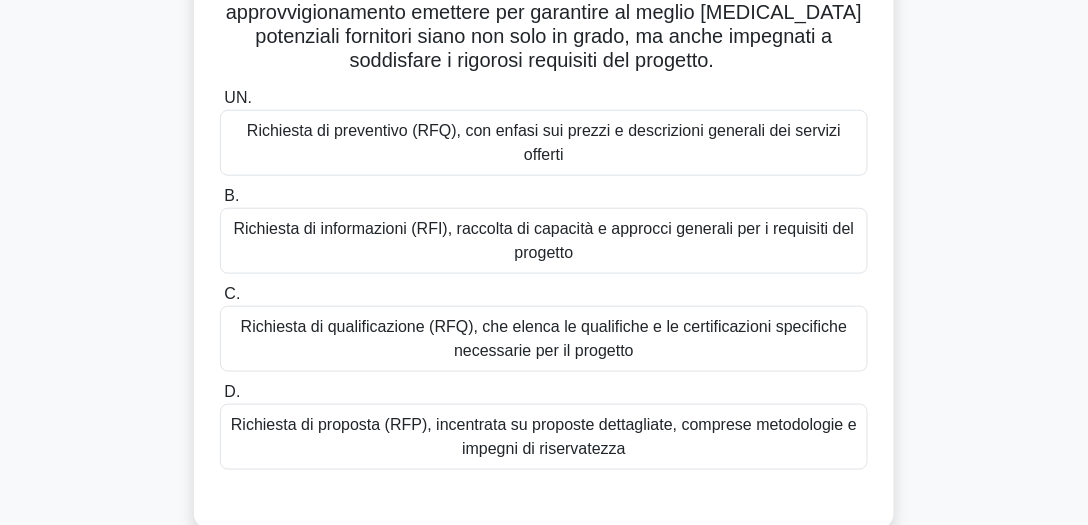 click on "Richiesta di proposta (RFP), incentrata su proposte dettagliate, comprese metodologie e impegni di riservatezza" at bounding box center (544, 436) 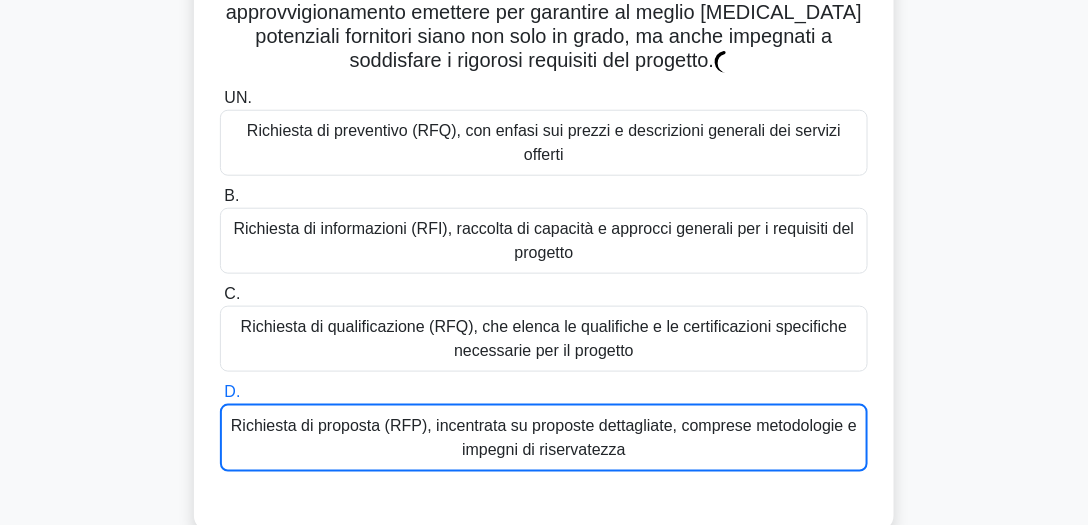 click on "Richiesta di proposta (RFP), incentrata su proposte dettagliate, comprese metodologie e impegni di riservatezza" at bounding box center [544, 437] 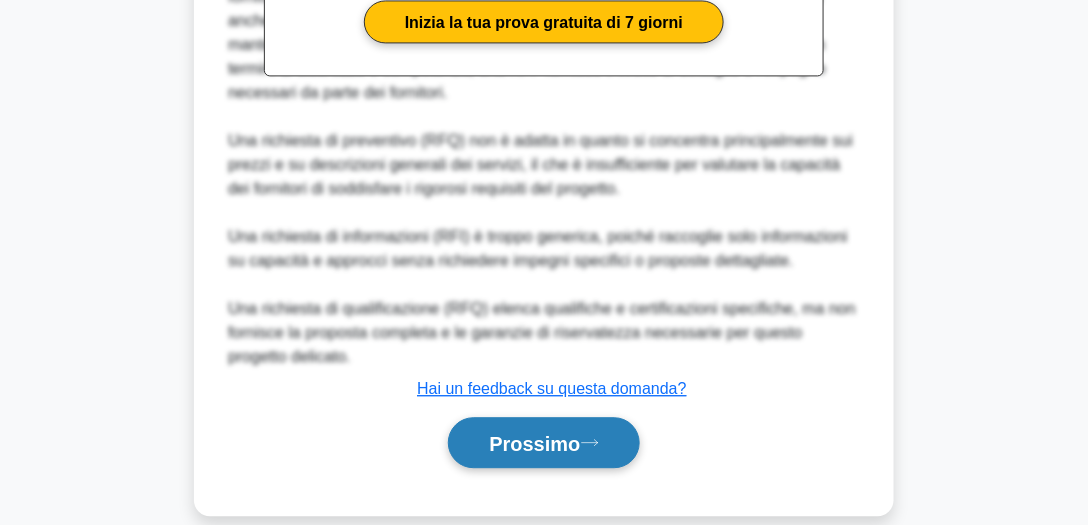 click on "Prossimo" at bounding box center [534, 444] 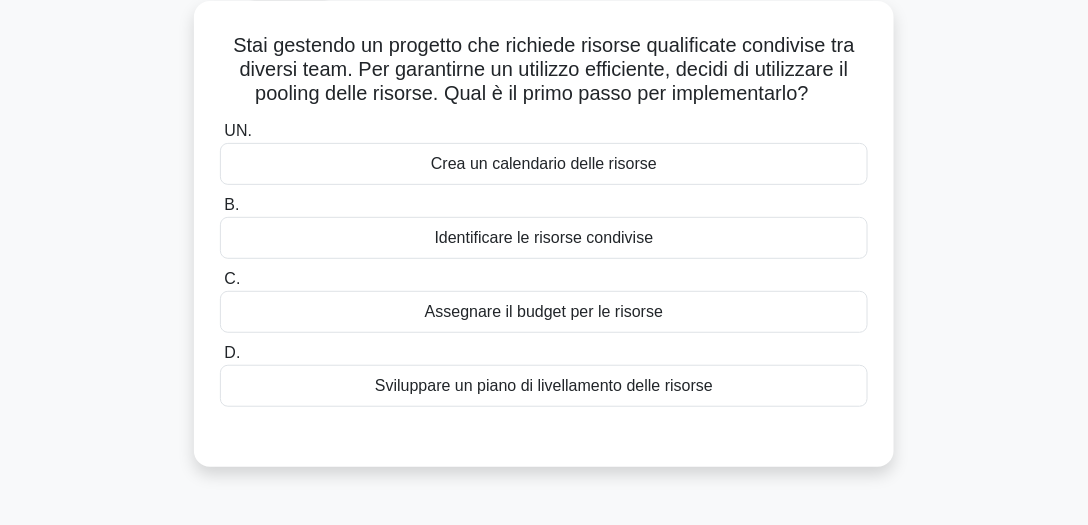 scroll, scrollTop: 114, scrollLeft: 0, axis: vertical 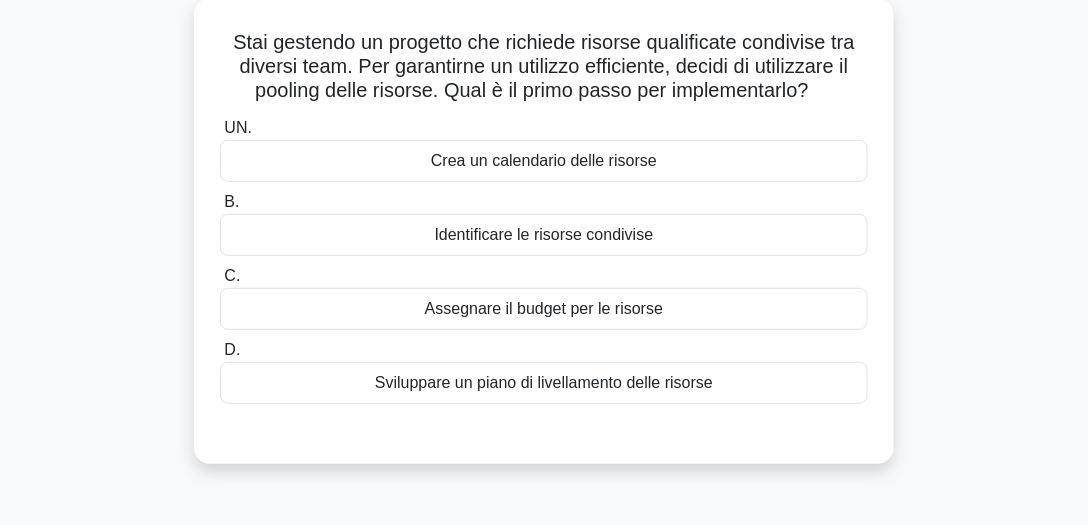 click on "Crea un calendario delle risorse" at bounding box center (544, 160) 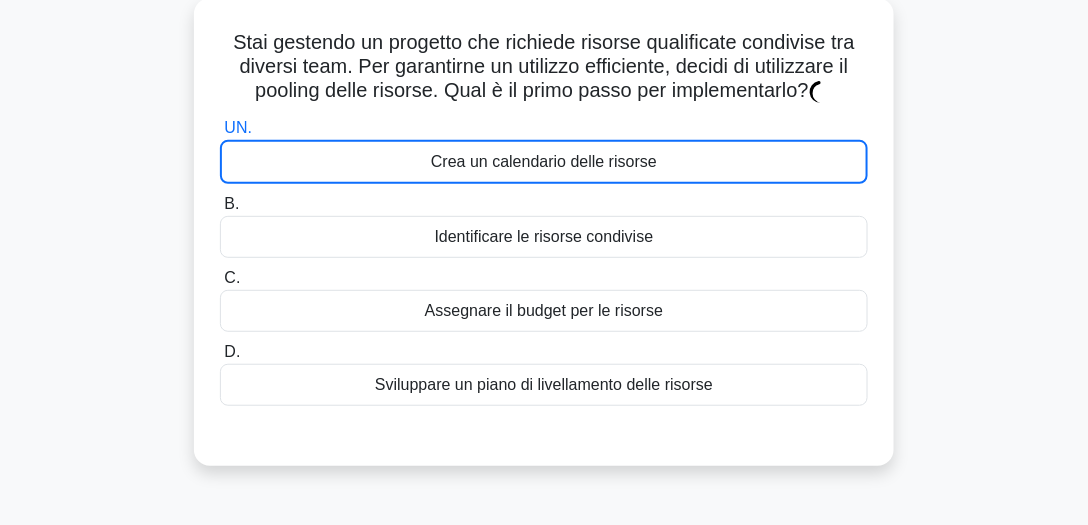 click on "Crea un calendario delle risorse" at bounding box center (544, 161) 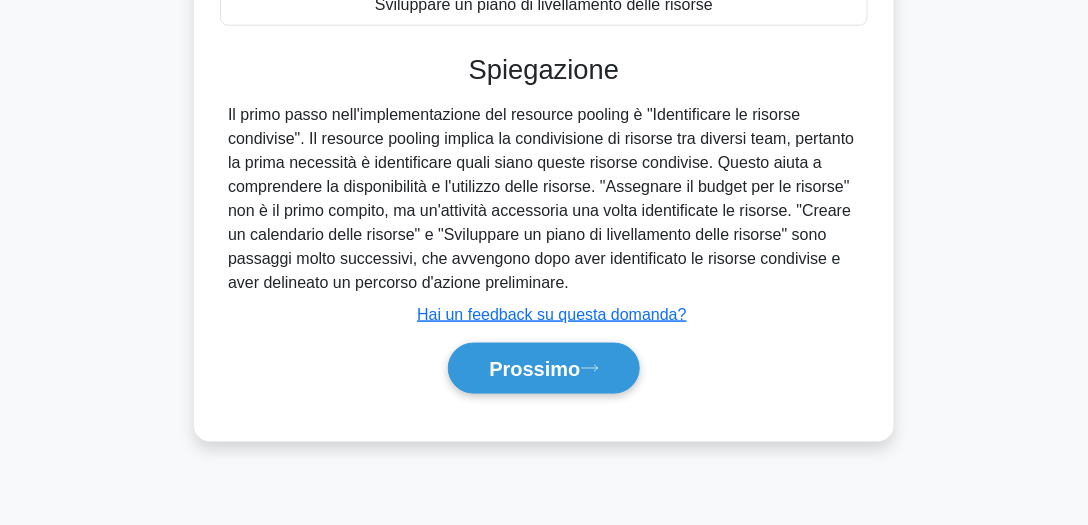 scroll, scrollTop: 514, scrollLeft: 0, axis: vertical 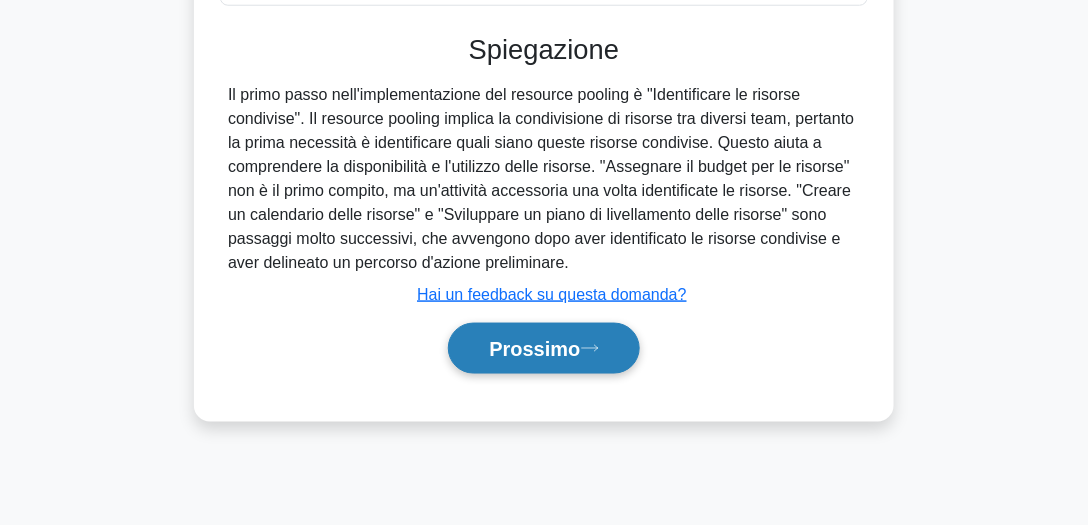 click on "Prossimo" at bounding box center [543, 348] 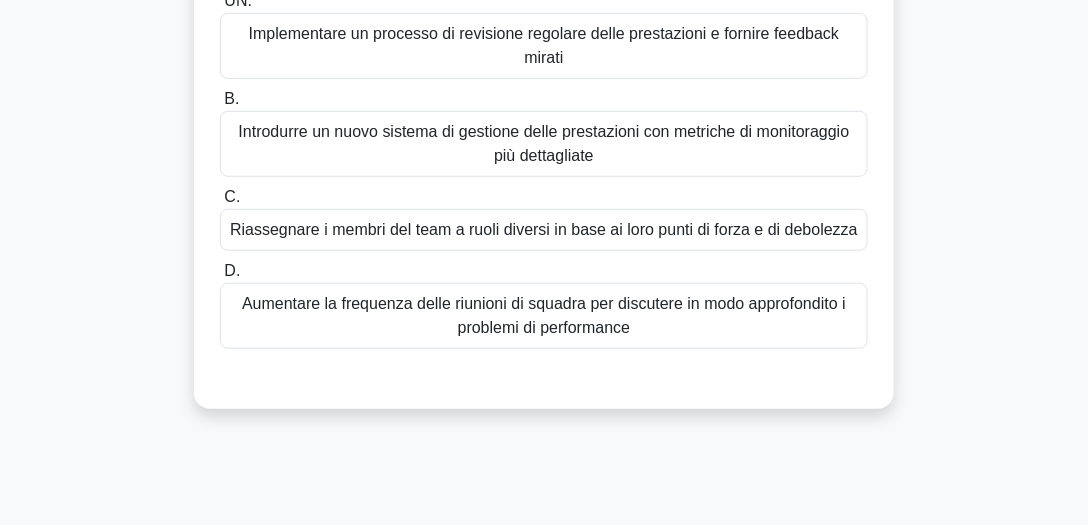 scroll, scrollTop: 285, scrollLeft: 0, axis: vertical 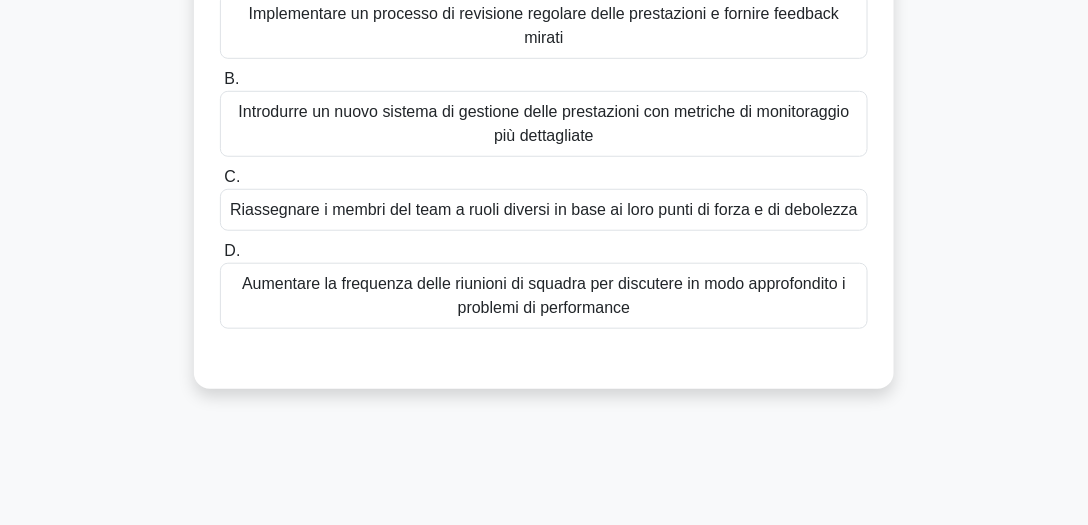 click on "Aumentare la frequenza delle riunioni di squadra per discutere in modo approfondito i problemi di performance" at bounding box center (544, 295) 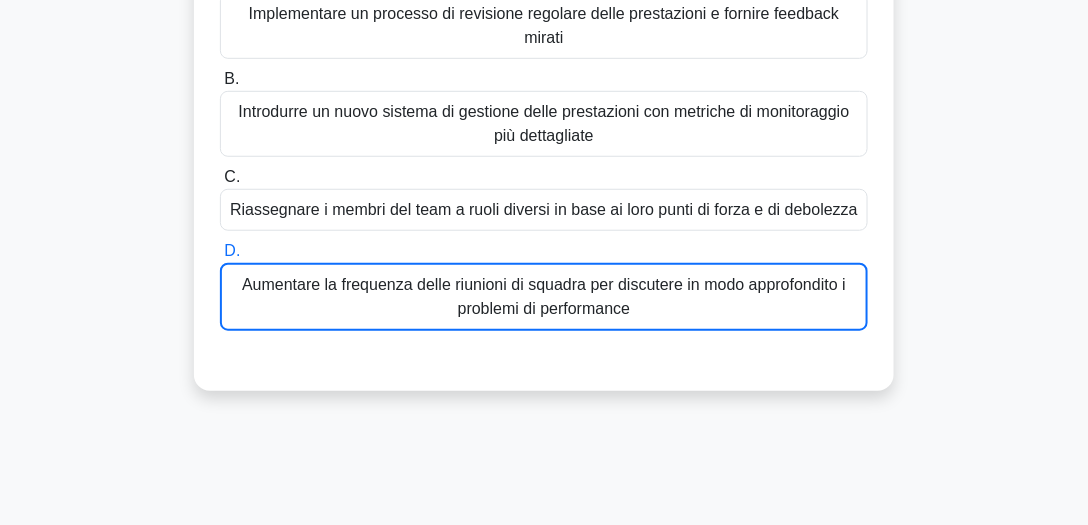 click on "Aumentare la frequenza delle riunioni di squadra per discutere in modo approfondito i problemi di performance" at bounding box center (544, 296) 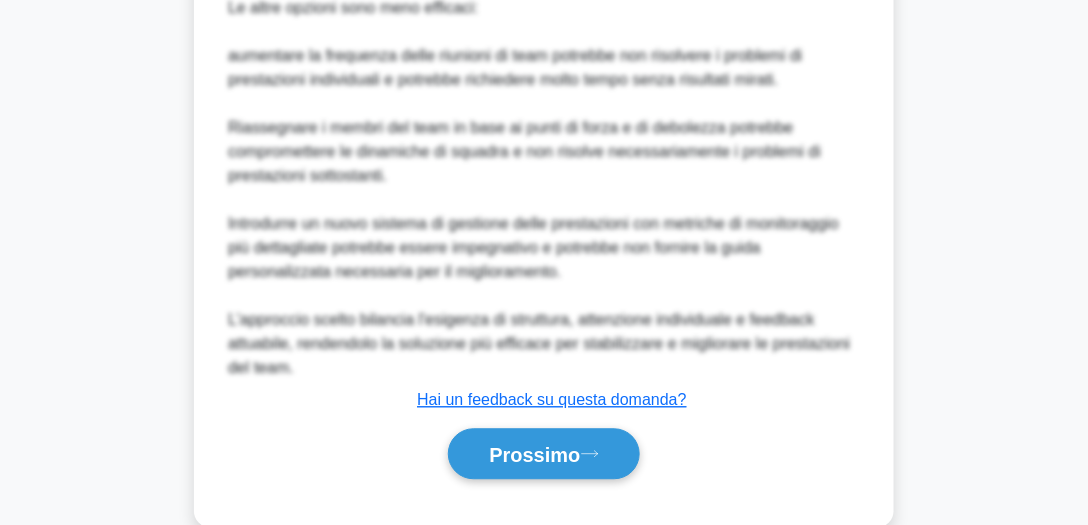 scroll, scrollTop: 996, scrollLeft: 0, axis: vertical 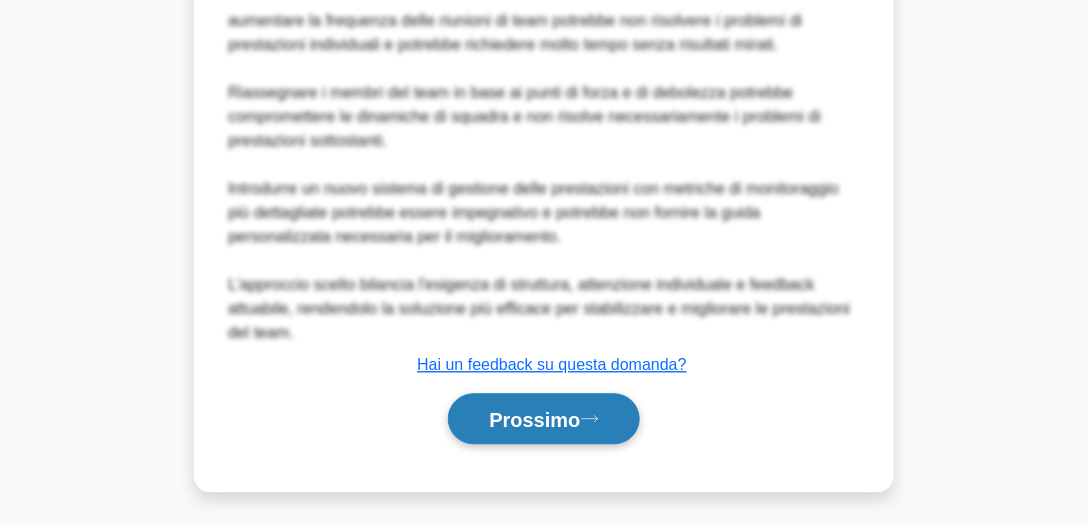 click on "Prossimo" at bounding box center (543, 418) 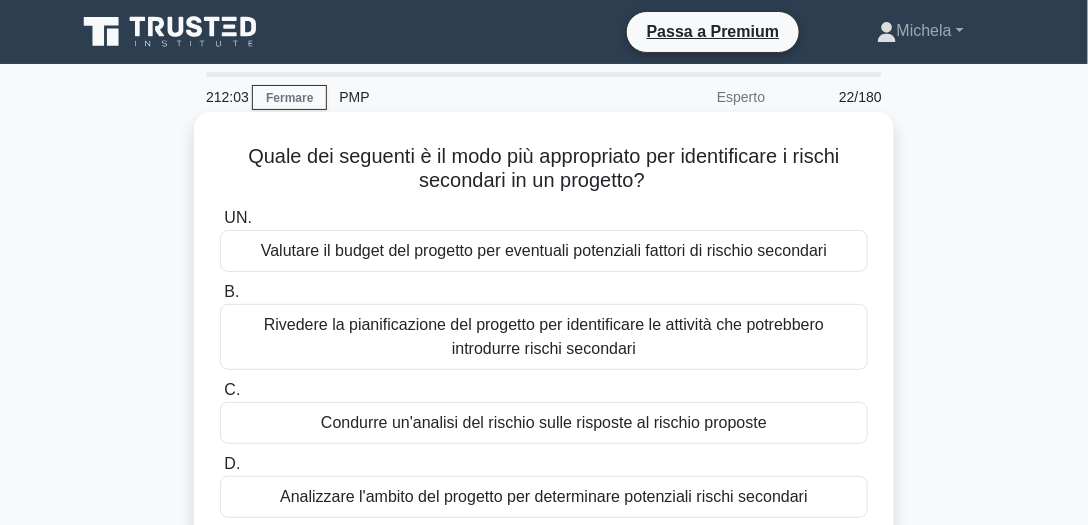 scroll, scrollTop: 57, scrollLeft: 0, axis: vertical 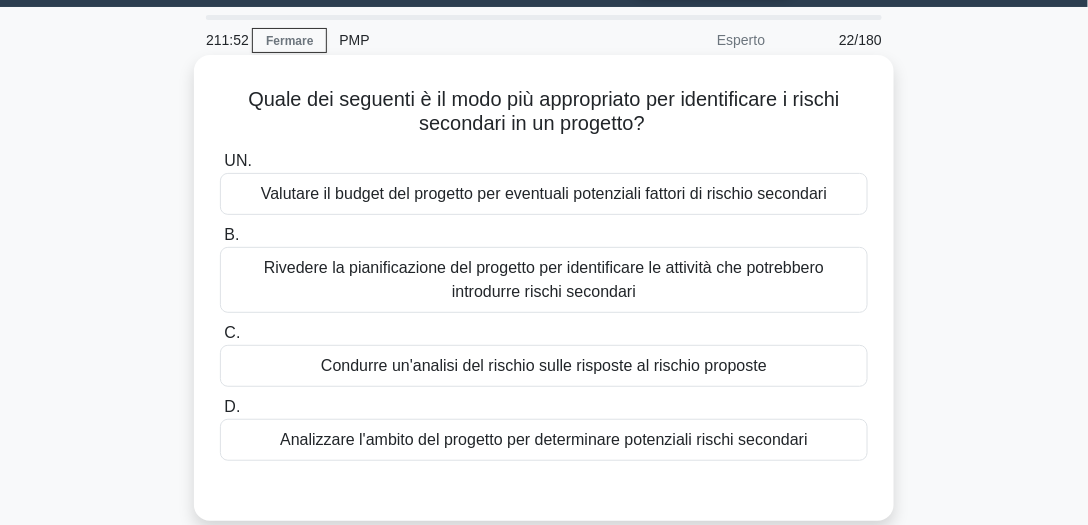 click on "Condurre un'analisi del rischio sulle risposte al rischio proposte" at bounding box center (544, 365) 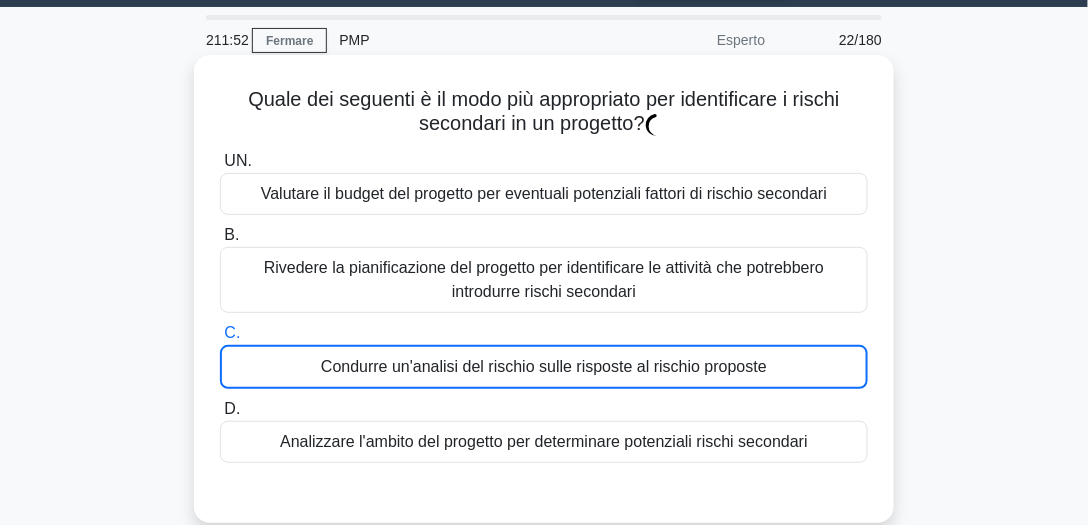 click on "Condurre un'analisi del rischio sulle risposte al rischio proposte" at bounding box center (544, 366) 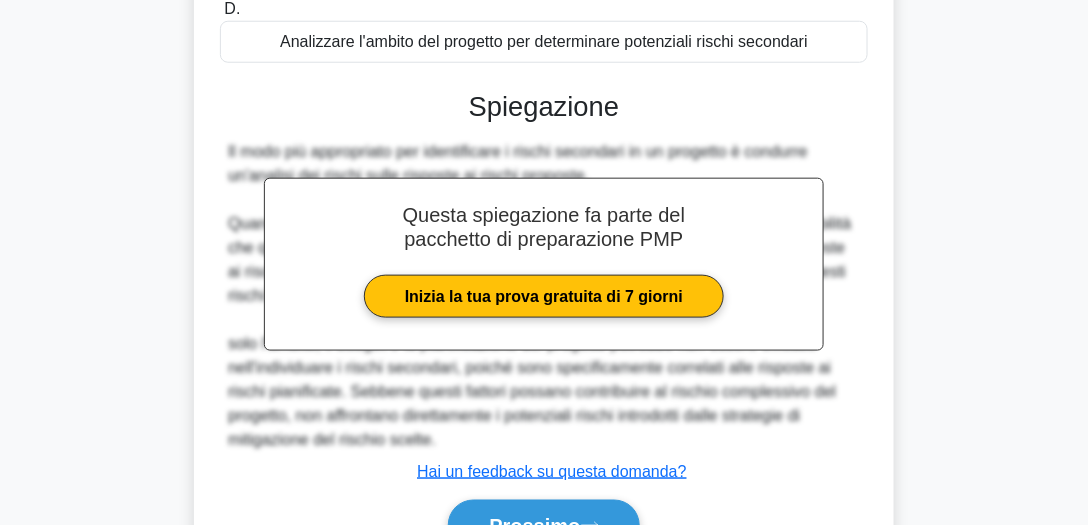 scroll, scrollTop: 562, scrollLeft: 0, axis: vertical 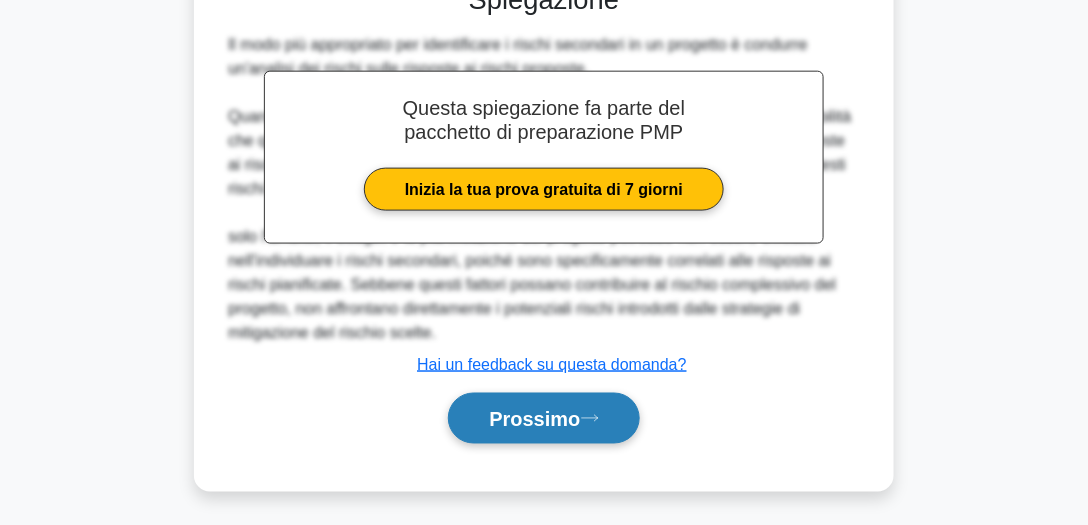 click on "Prossimo" at bounding box center [534, 420] 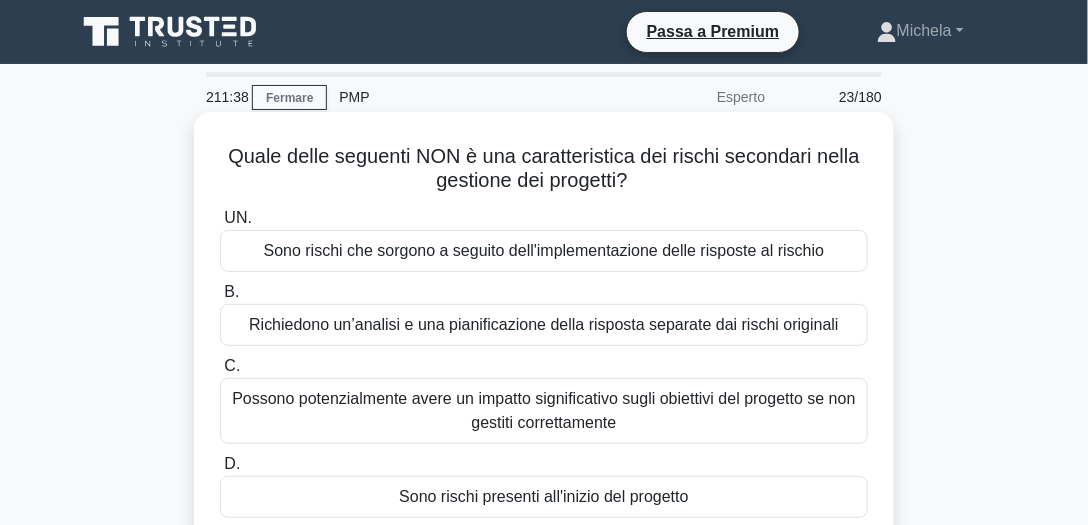 scroll, scrollTop: 57, scrollLeft: 0, axis: vertical 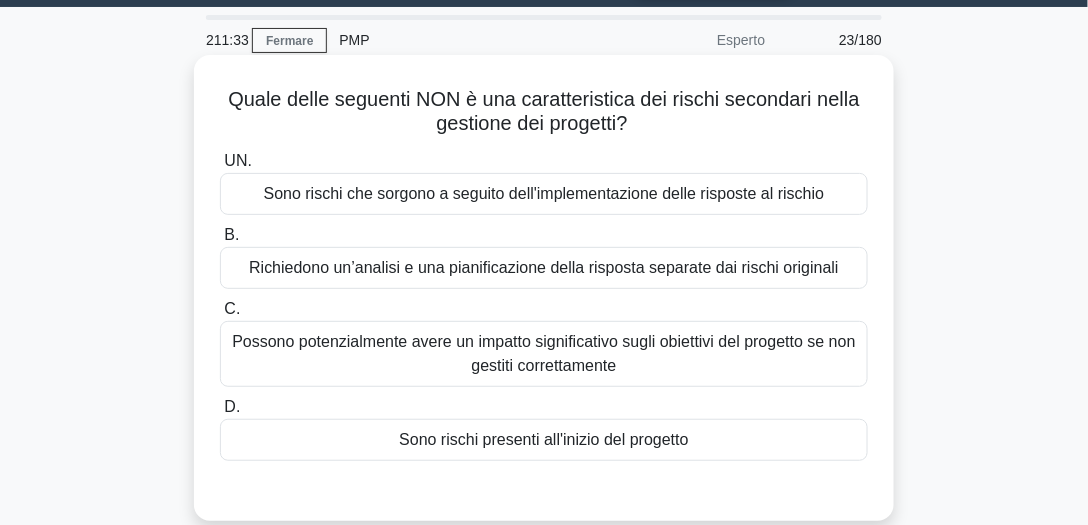 click on "Sono rischi presenti all'inizio del progetto" at bounding box center [543, 439] 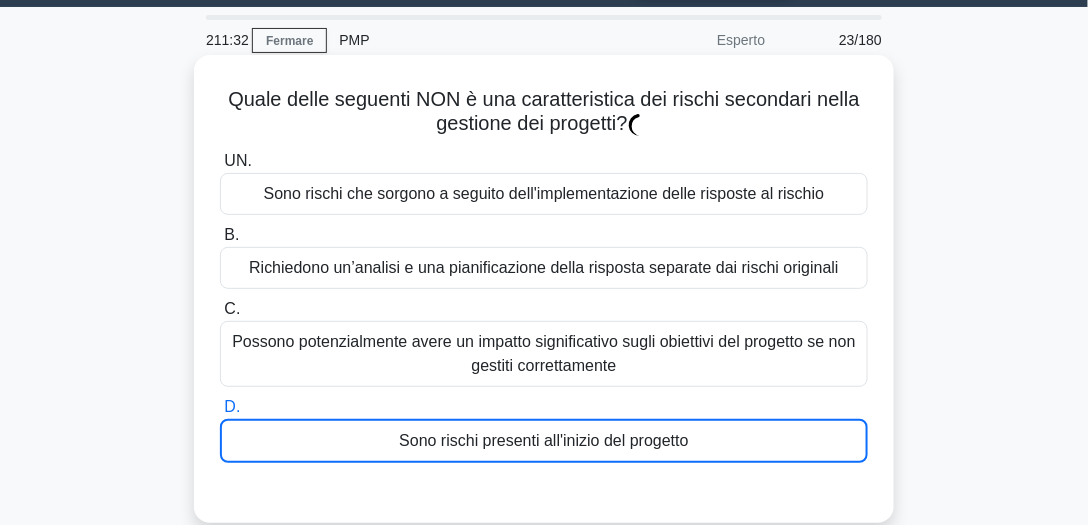 click on "Sono rischi presenti all'inizio del progetto" at bounding box center [543, 440] 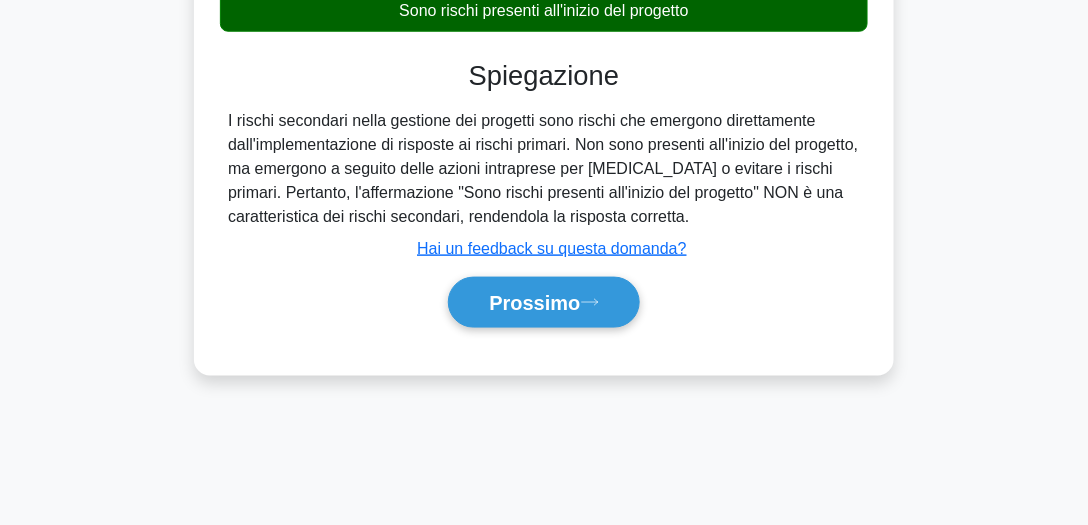 scroll, scrollTop: 555, scrollLeft: 0, axis: vertical 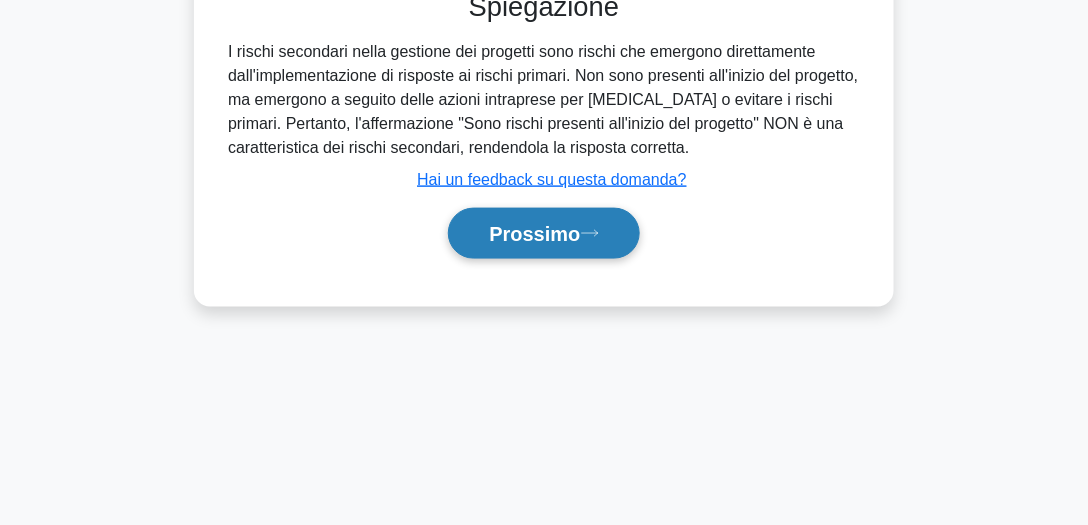 click on "Prossimo" at bounding box center [534, 235] 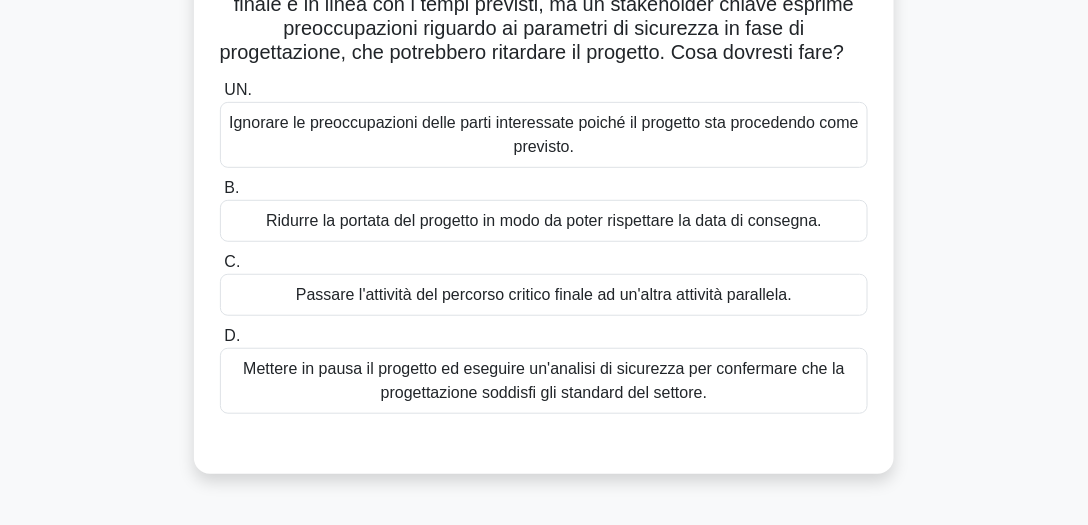 scroll, scrollTop: 155, scrollLeft: 0, axis: vertical 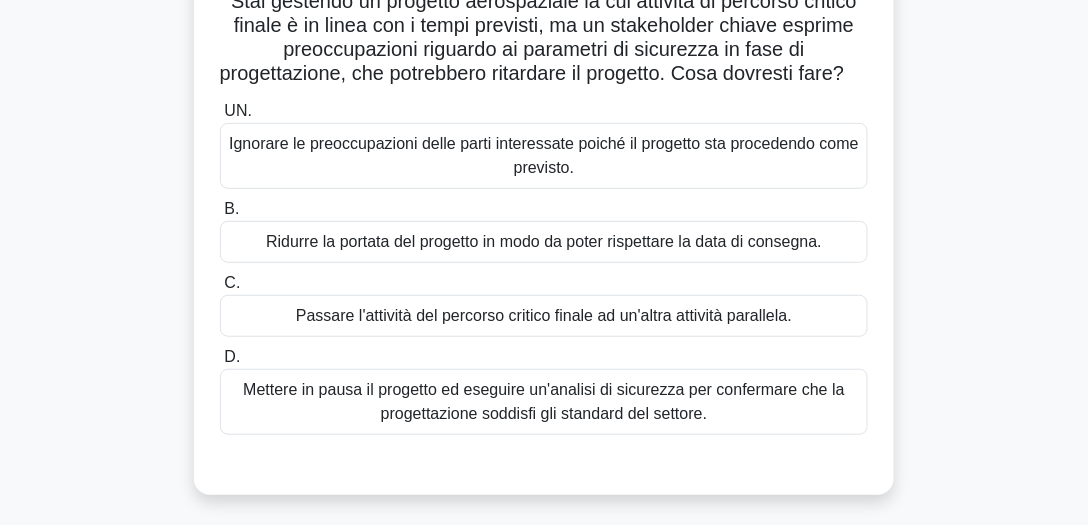 click on "Mettere in pausa il progetto ed eseguire un'analisi di sicurezza per confermare che la progettazione soddisfi gli standard del settore." at bounding box center (544, 401) 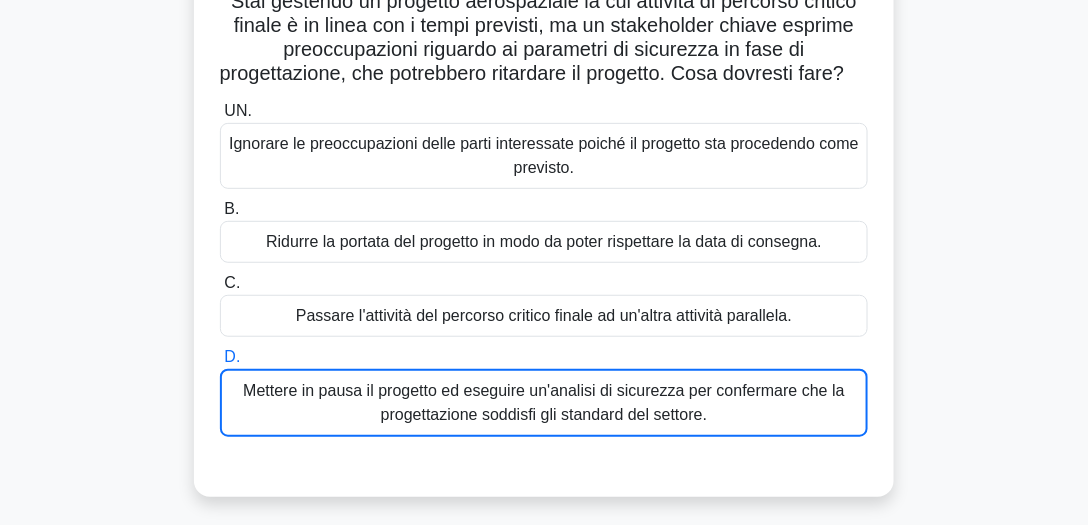 click on "Mettere in pausa il progetto ed eseguire un'analisi di sicurezza per confermare che la progettazione soddisfi gli standard del settore." at bounding box center [544, 403] 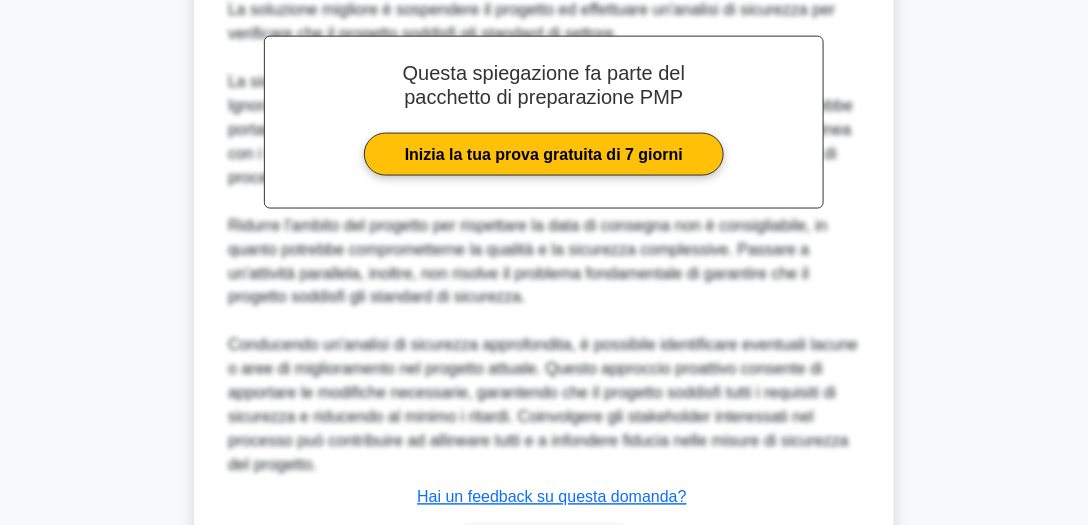 scroll, scrollTop: 784, scrollLeft: 0, axis: vertical 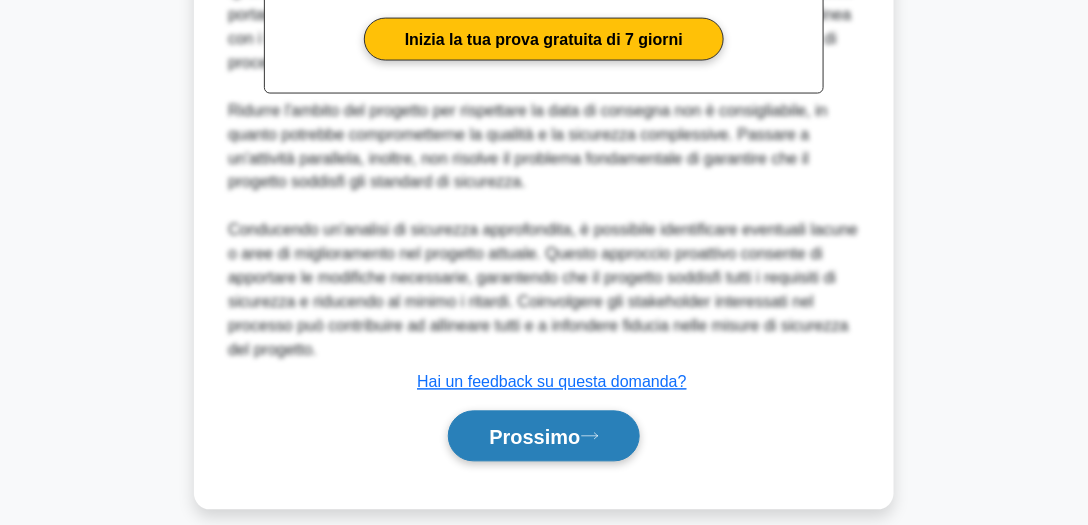 click on "Prossimo" at bounding box center [534, 438] 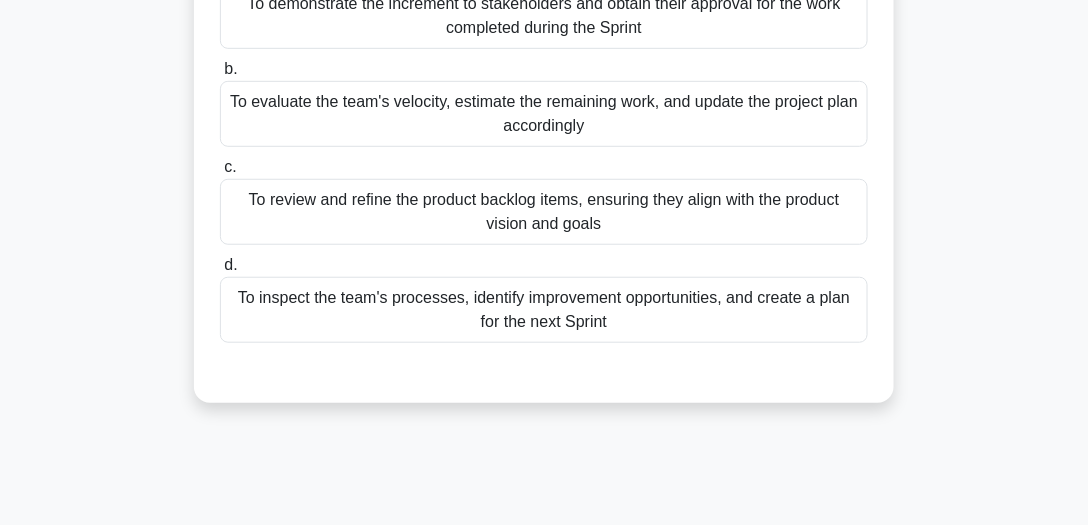 scroll, scrollTop: 98, scrollLeft: 0, axis: vertical 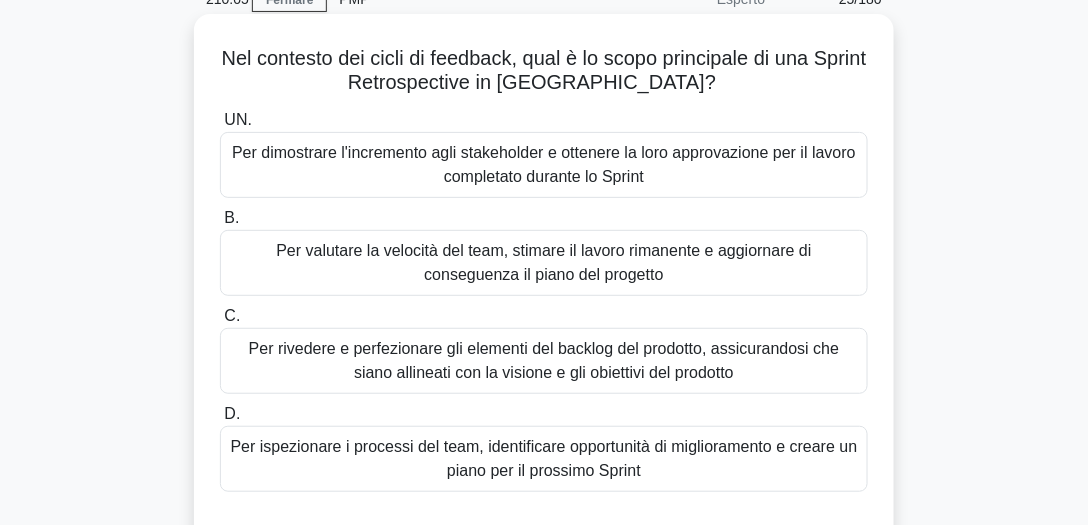 click on "Per ispezionare i processi del team, identificare opportunità di miglioramento e creare un piano per il prossimo Sprint" at bounding box center (544, 458) 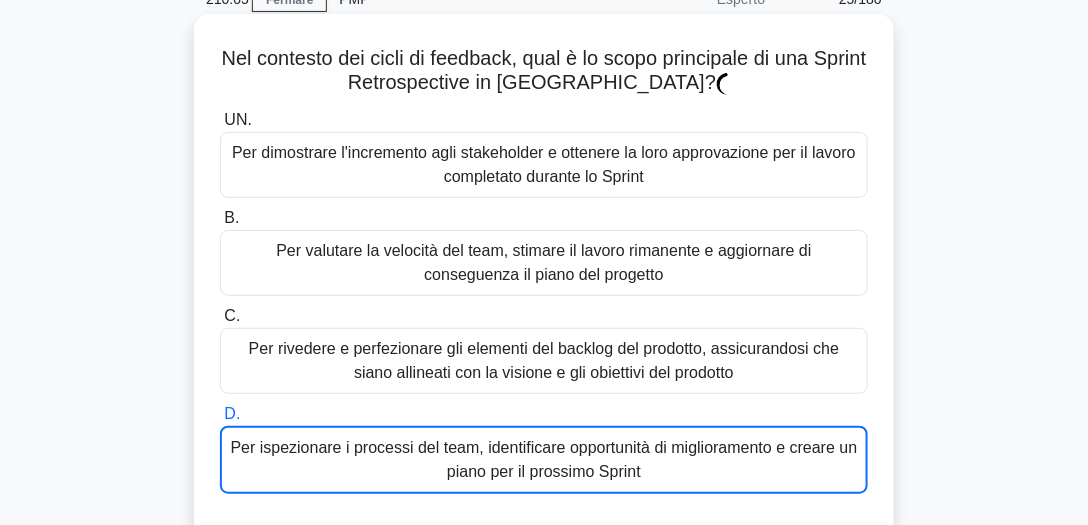 click on "Per ispezionare i processi del team, identificare opportunità di miglioramento e creare un piano per il prossimo Sprint" at bounding box center (544, 459) 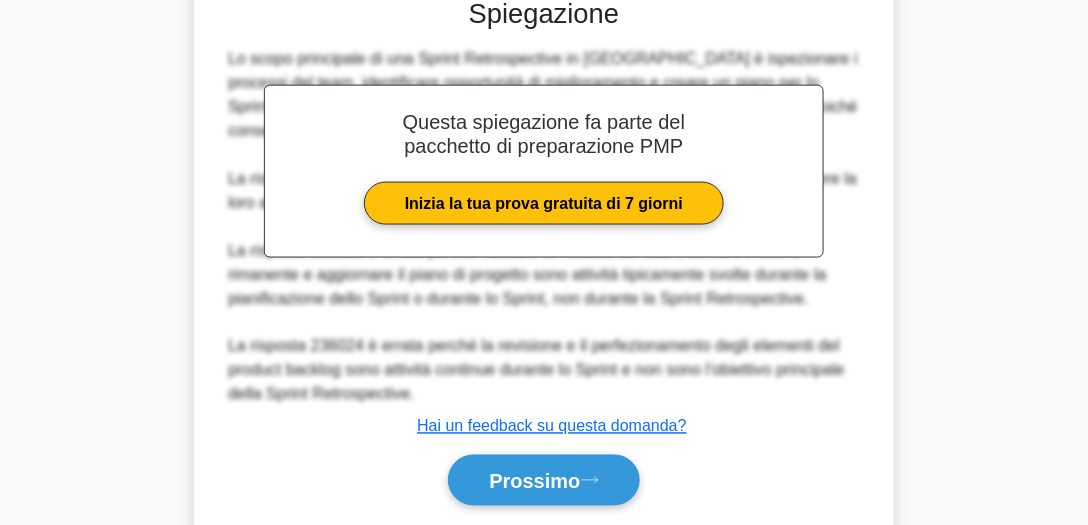 scroll, scrollTop: 682, scrollLeft: 0, axis: vertical 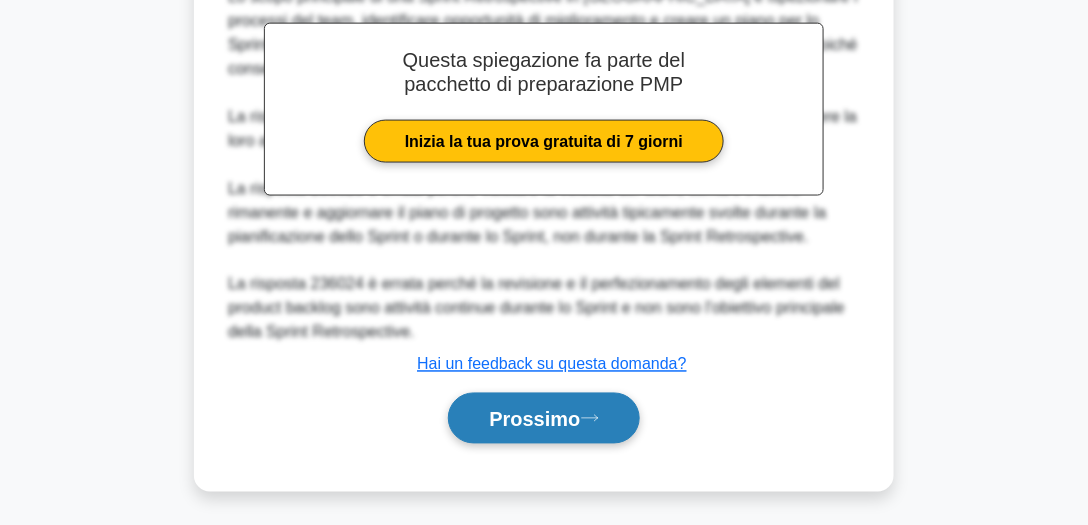 click on "Prossimo" at bounding box center (534, 420) 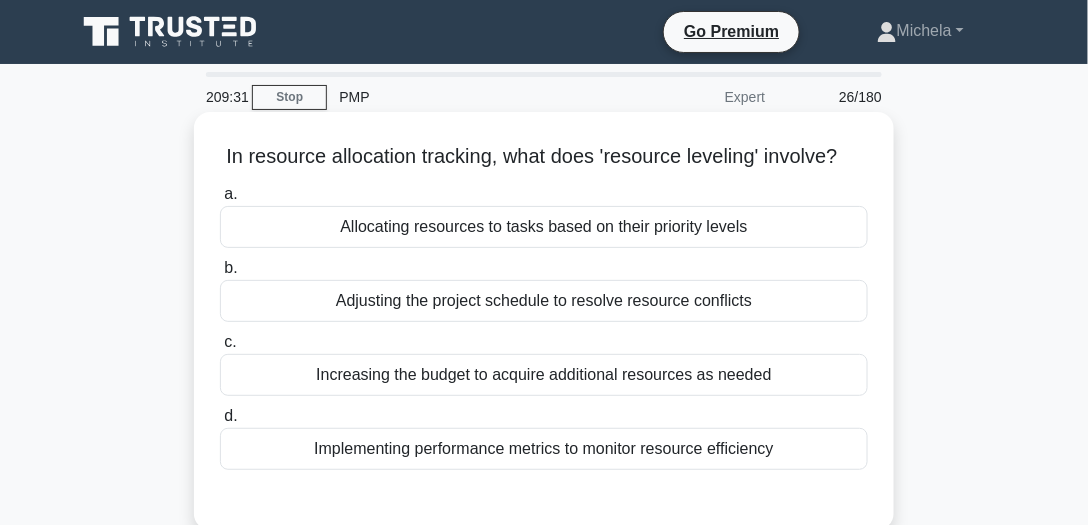 scroll, scrollTop: 57, scrollLeft: 0, axis: vertical 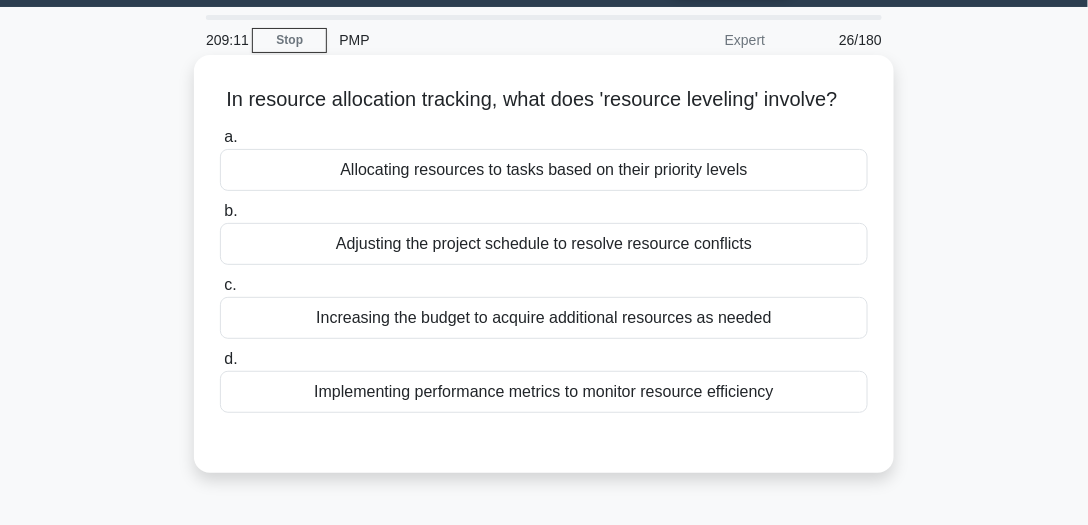 click on "Adjusting the project schedule to resolve resource conflicts" at bounding box center [544, 244] 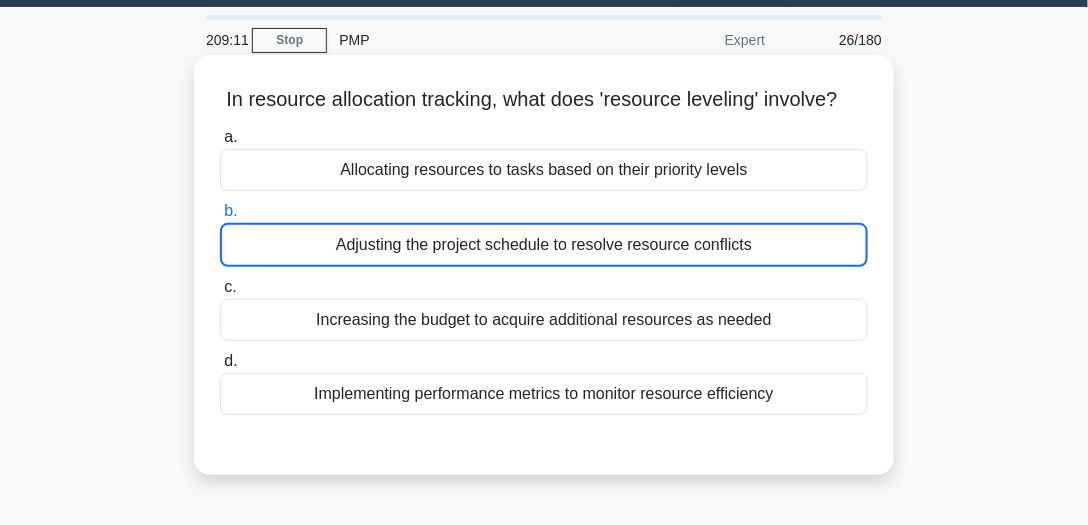 click on "Adjusting the project schedule to resolve resource conflicts" at bounding box center (544, 245) 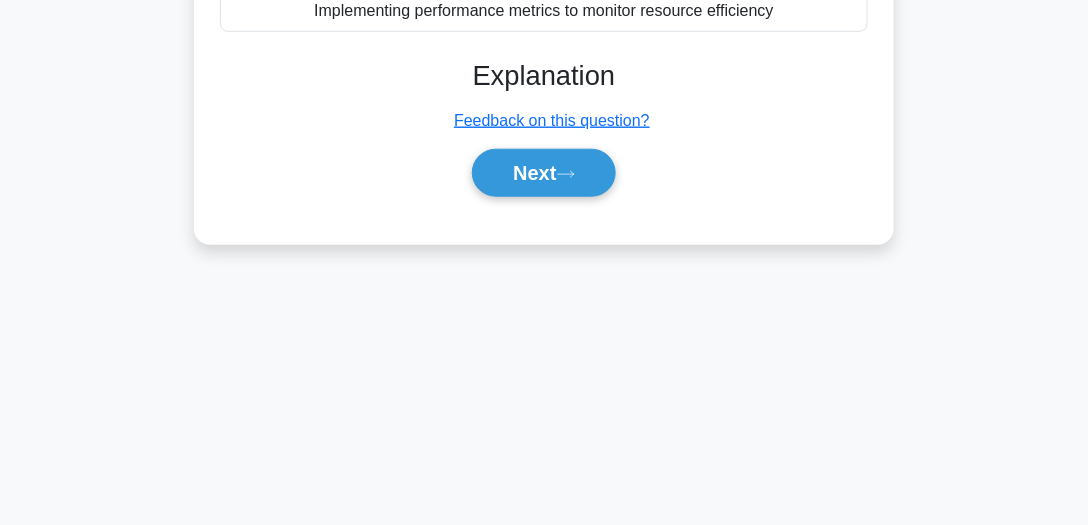 scroll, scrollTop: 514, scrollLeft: 0, axis: vertical 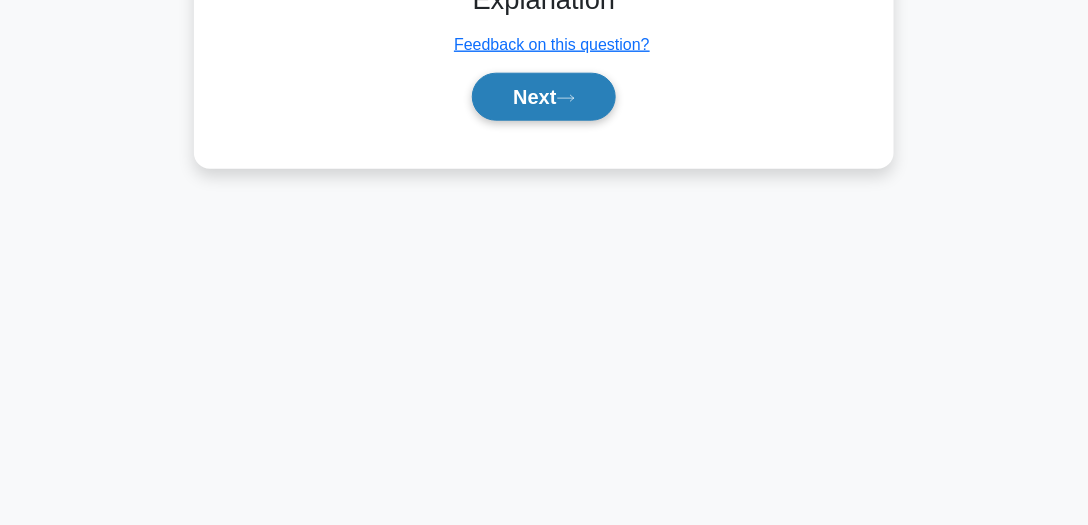 click on "Next" at bounding box center (543, 97) 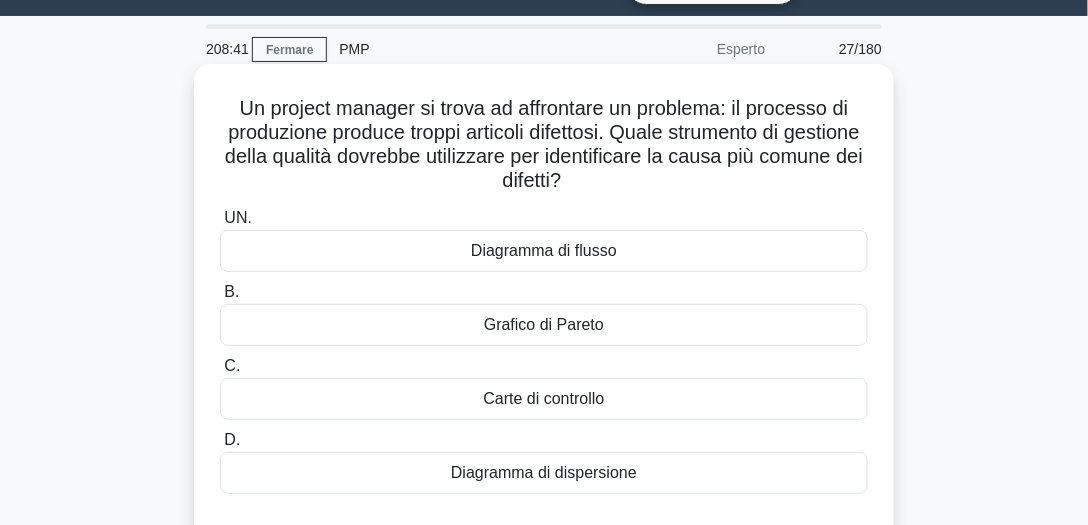 scroll, scrollTop: 114, scrollLeft: 0, axis: vertical 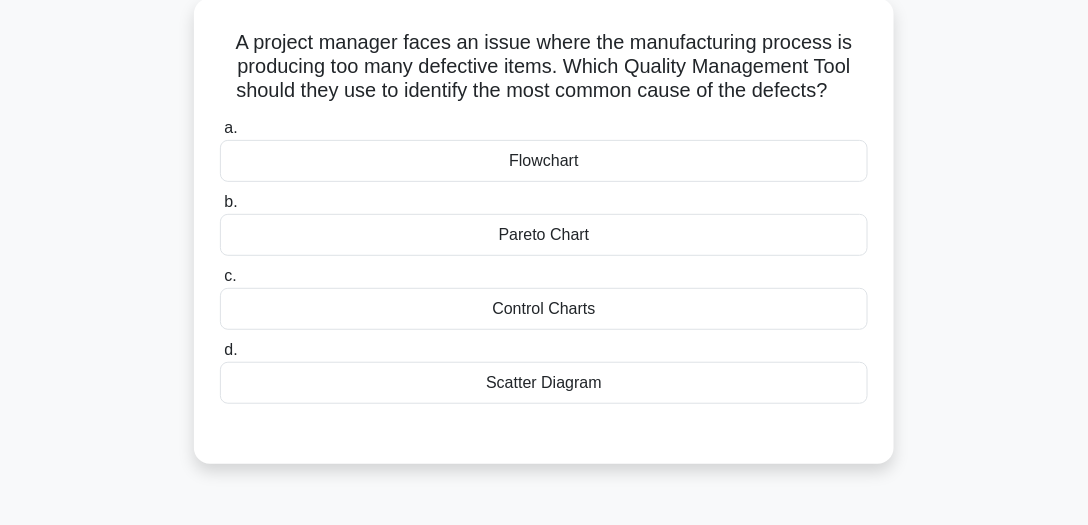 click on "Pareto Chart" at bounding box center (544, 235) 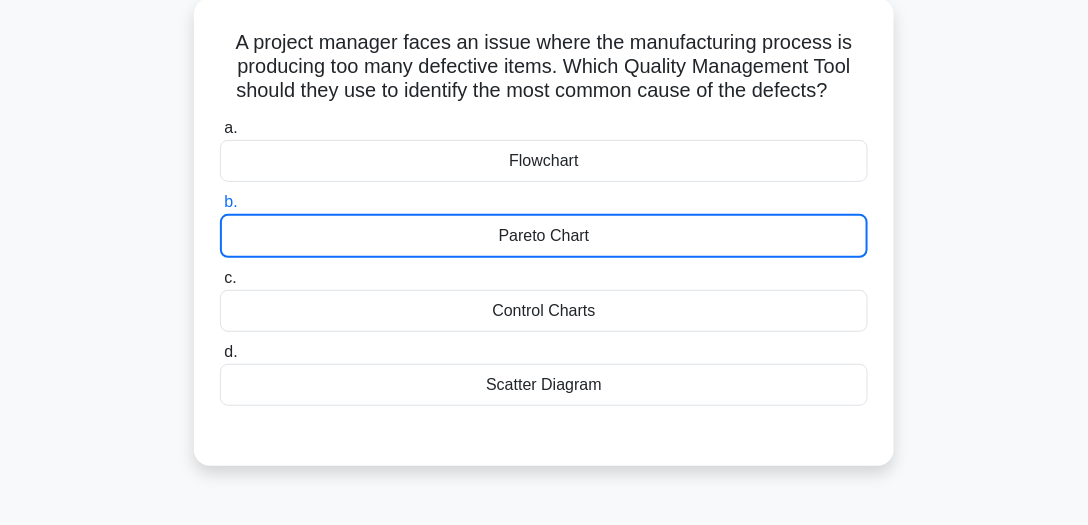 click on "Pareto Chart" at bounding box center [544, 236] 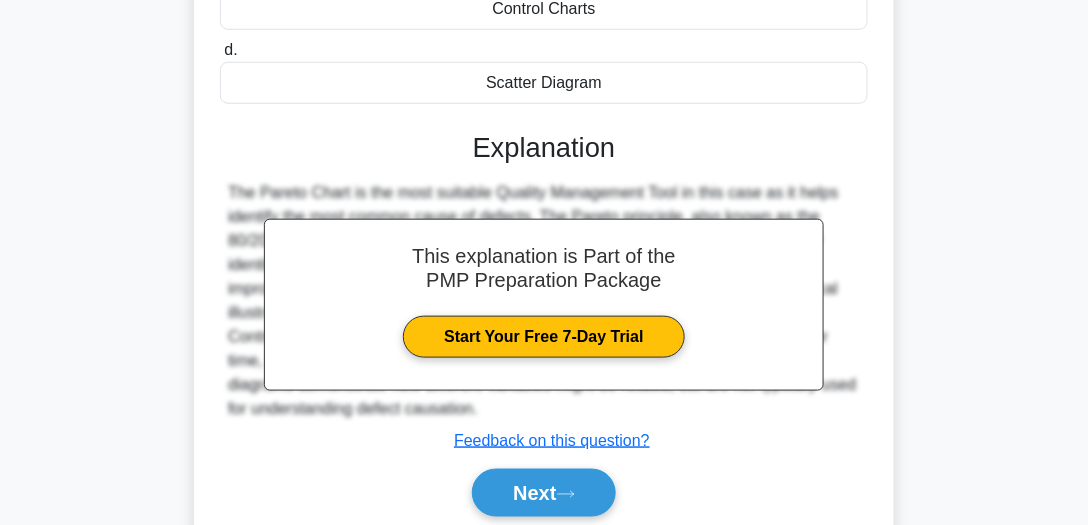 scroll, scrollTop: 555, scrollLeft: 0, axis: vertical 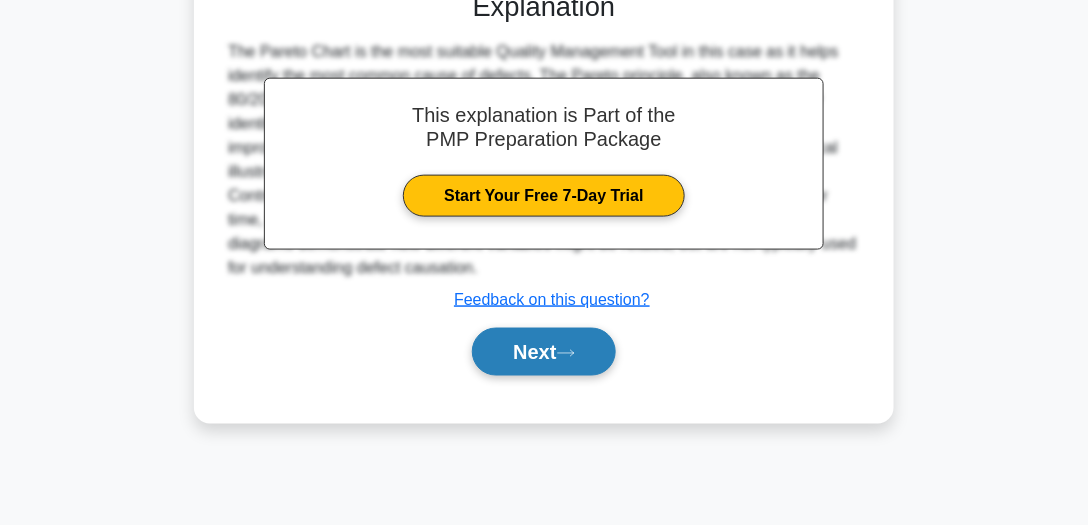 click on "Next" at bounding box center (543, 352) 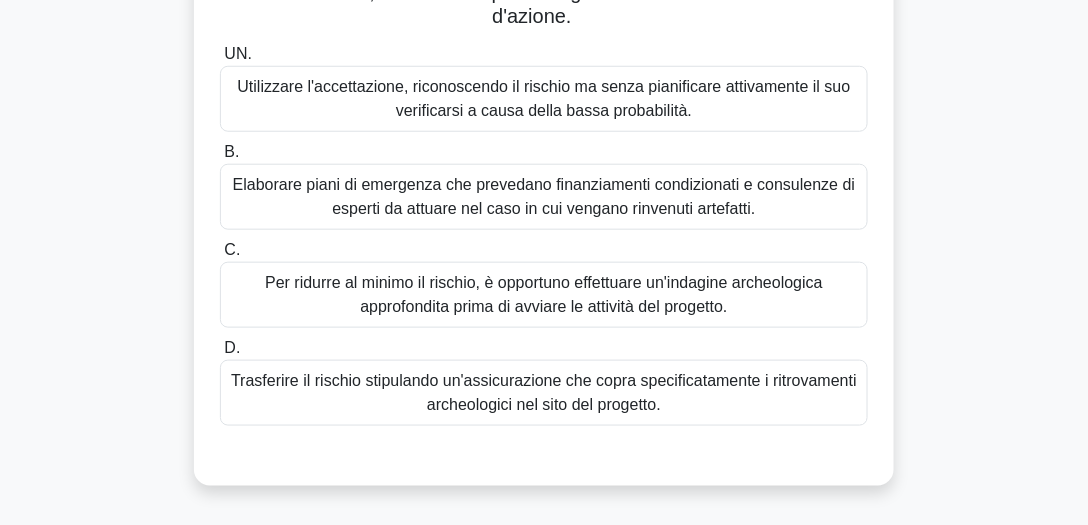 scroll, scrollTop: 400, scrollLeft: 0, axis: vertical 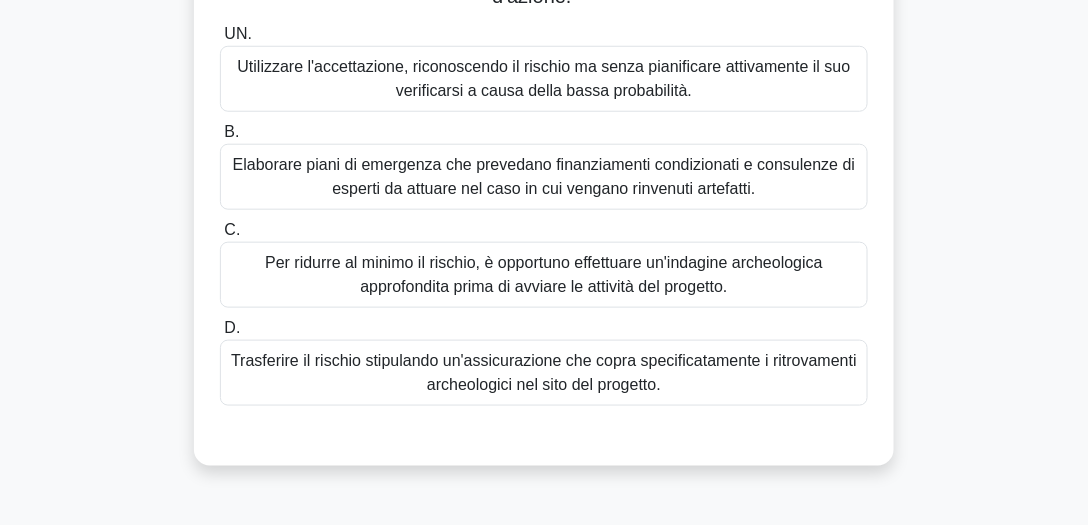 click on "Elaborare piani di emergenza che prevedano finanziamenti condizionati e consulenze di esperti da attuare nel caso in cui vengano rinvenuti artefatti." at bounding box center [544, 176] 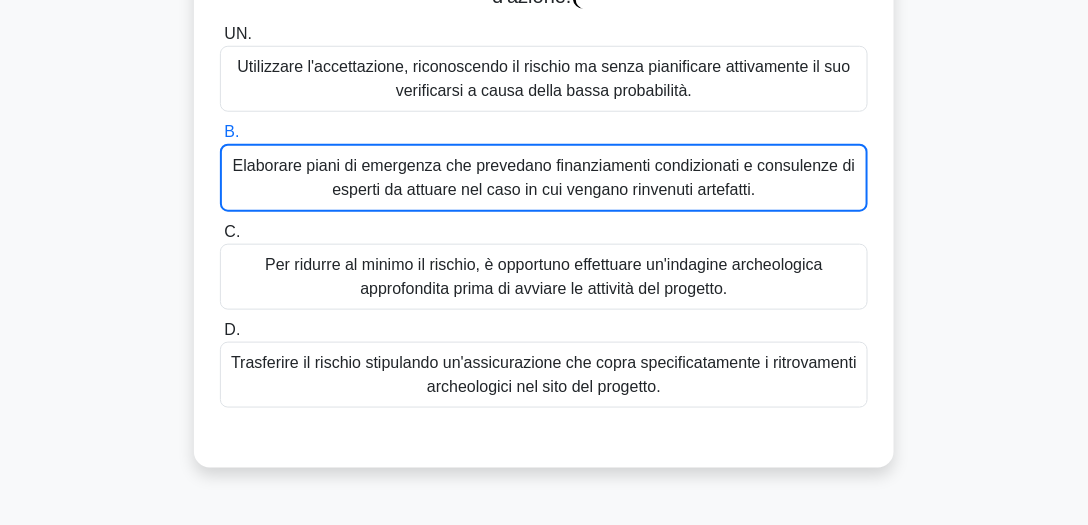 click on "Elaborare piani di emergenza che prevedano finanziamenti condizionati e consulenze di esperti da attuare nel caso in cui vengano rinvenuti artefatti." at bounding box center (544, 177) 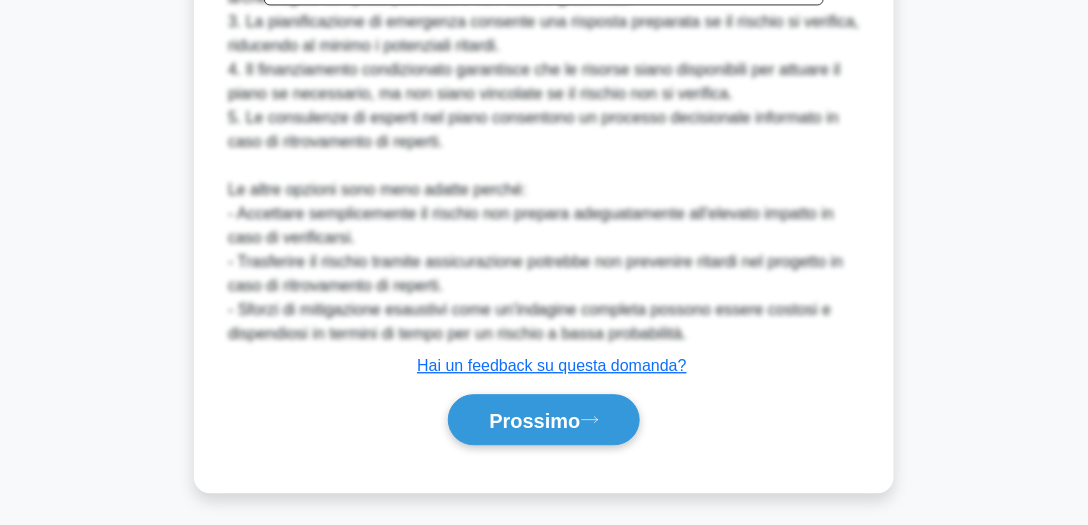 scroll, scrollTop: 1090, scrollLeft: 0, axis: vertical 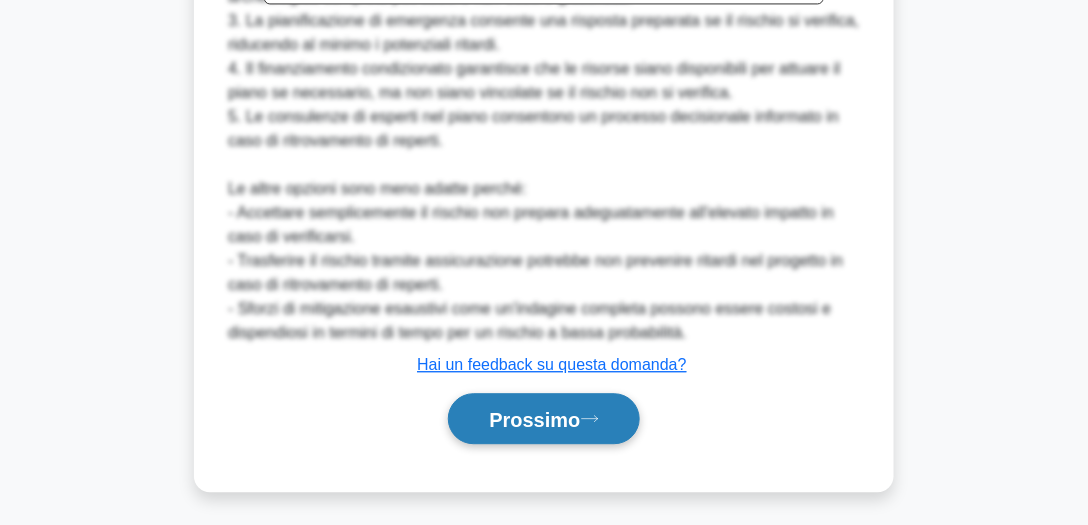 click on "Prossimo" at bounding box center (534, 420) 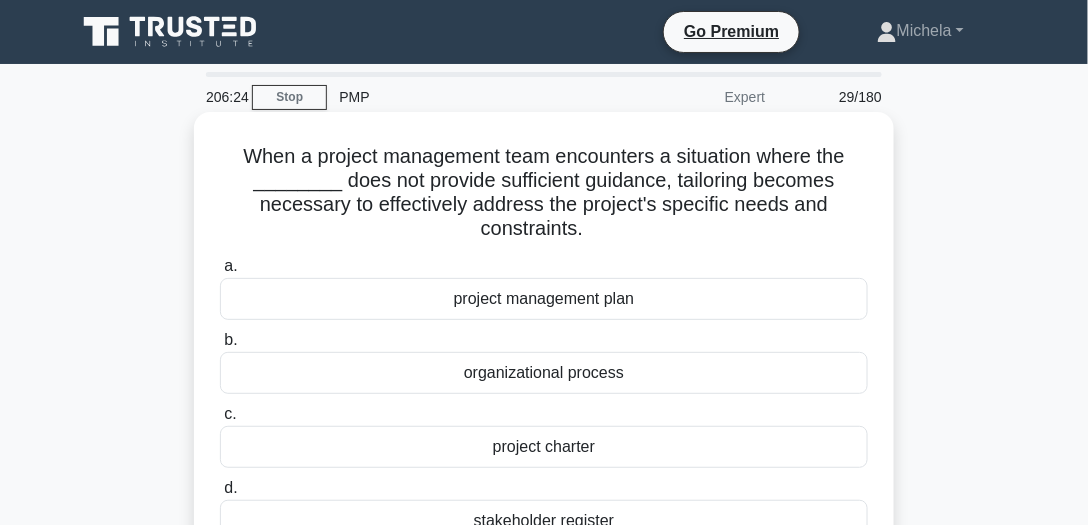 scroll, scrollTop: 57, scrollLeft: 0, axis: vertical 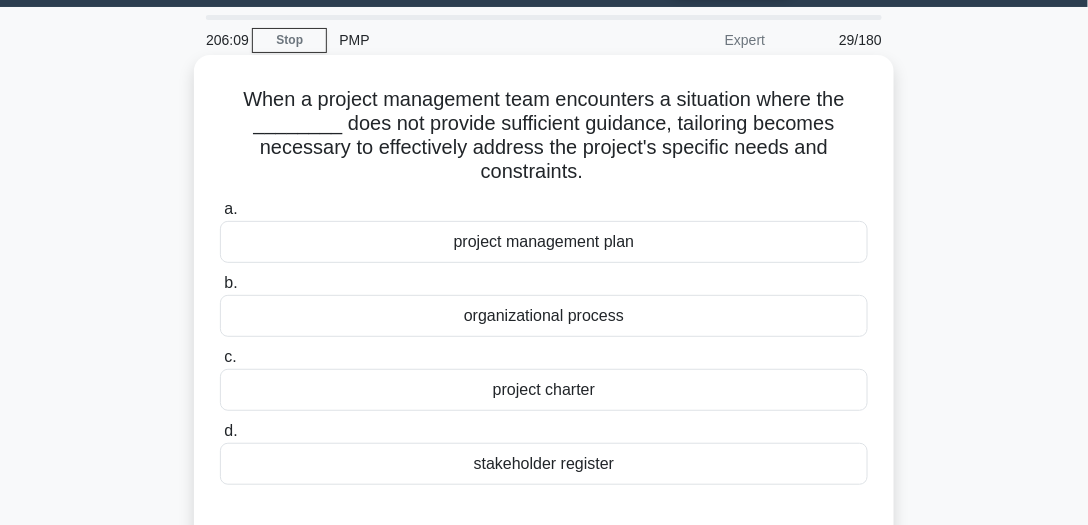 click on "project management plan" at bounding box center [544, 242] 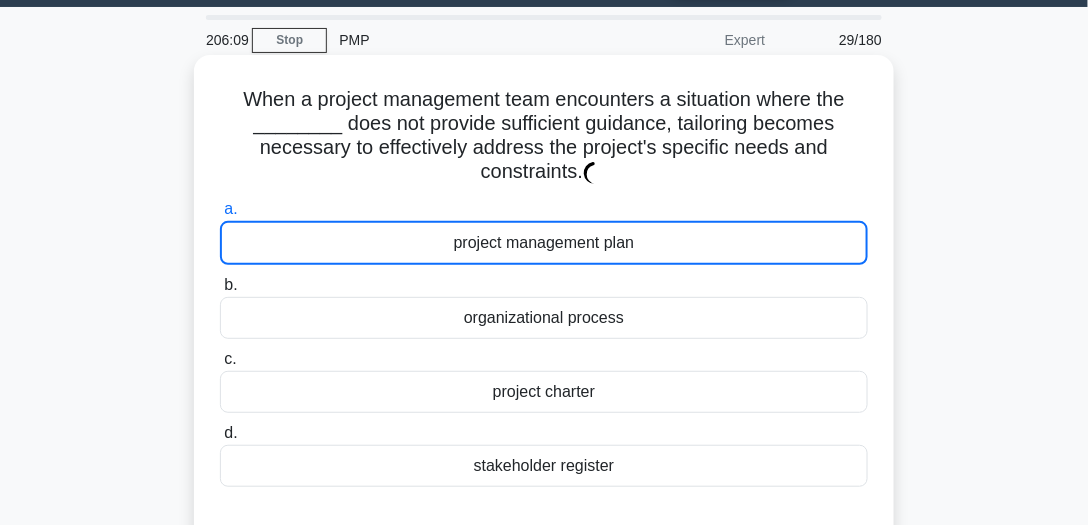 click on "project management plan" at bounding box center (544, 243) 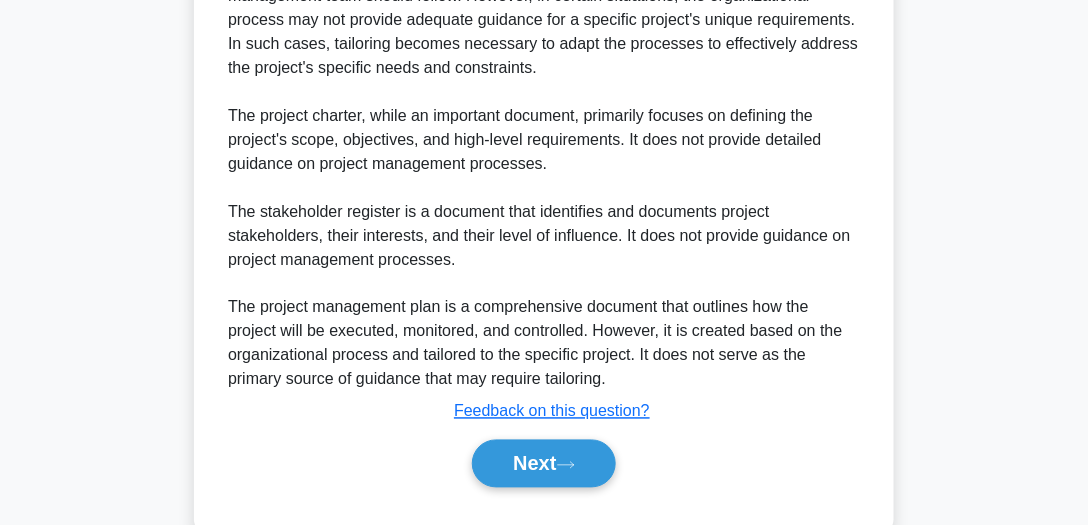 scroll, scrollTop: 730, scrollLeft: 0, axis: vertical 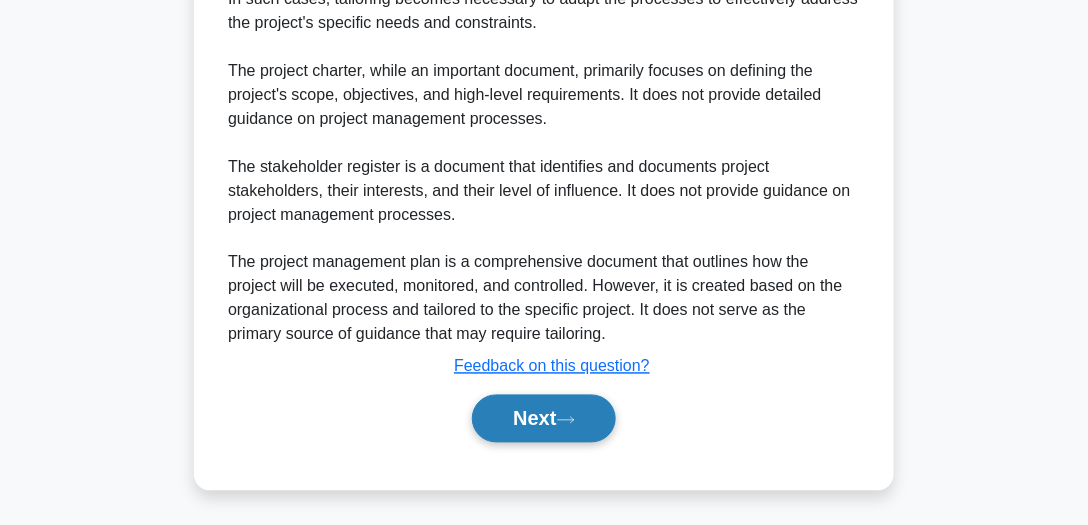 click on "Next" at bounding box center [543, 419] 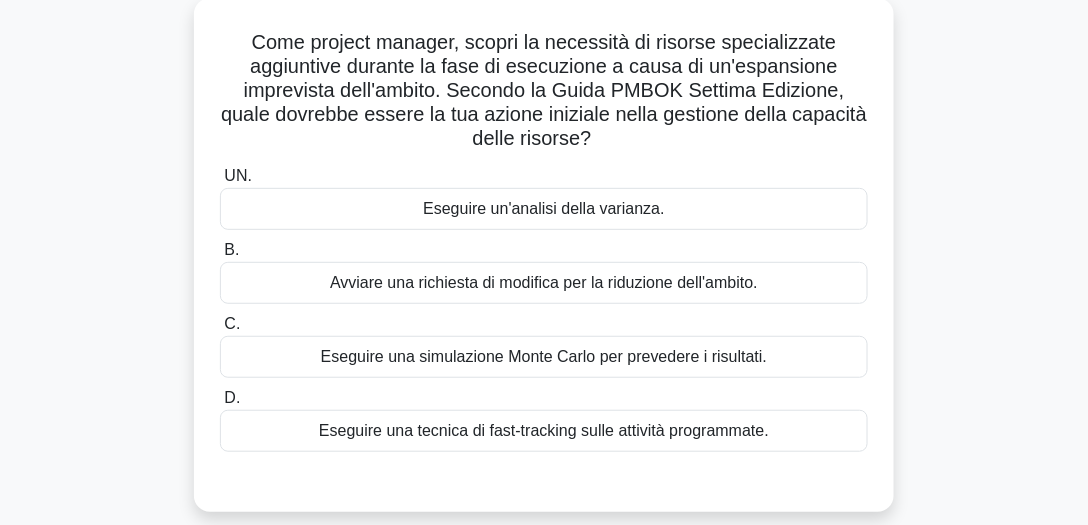 scroll, scrollTop: 57, scrollLeft: 0, axis: vertical 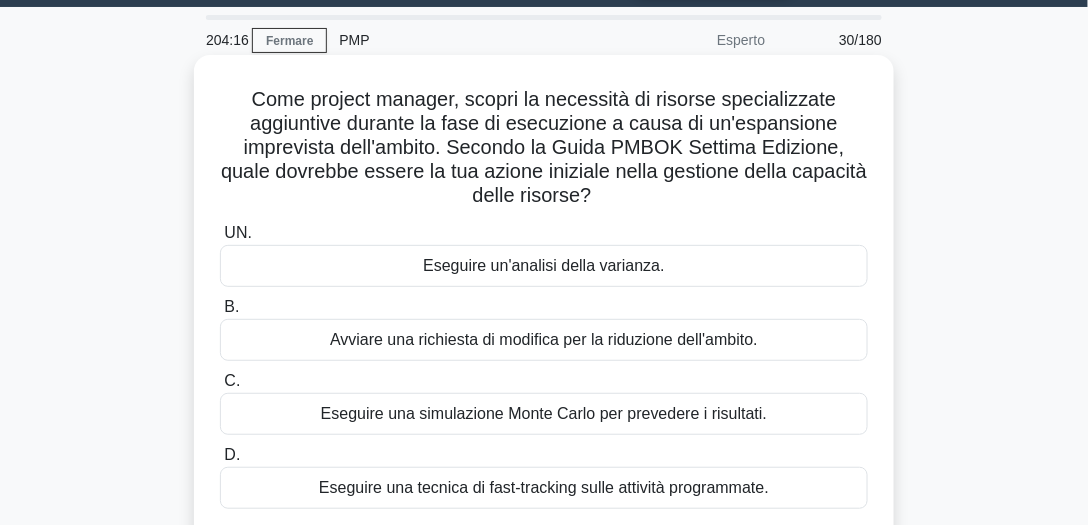 click on "Eseguire un'analisi della varianza." at bounding box center (544, 266) 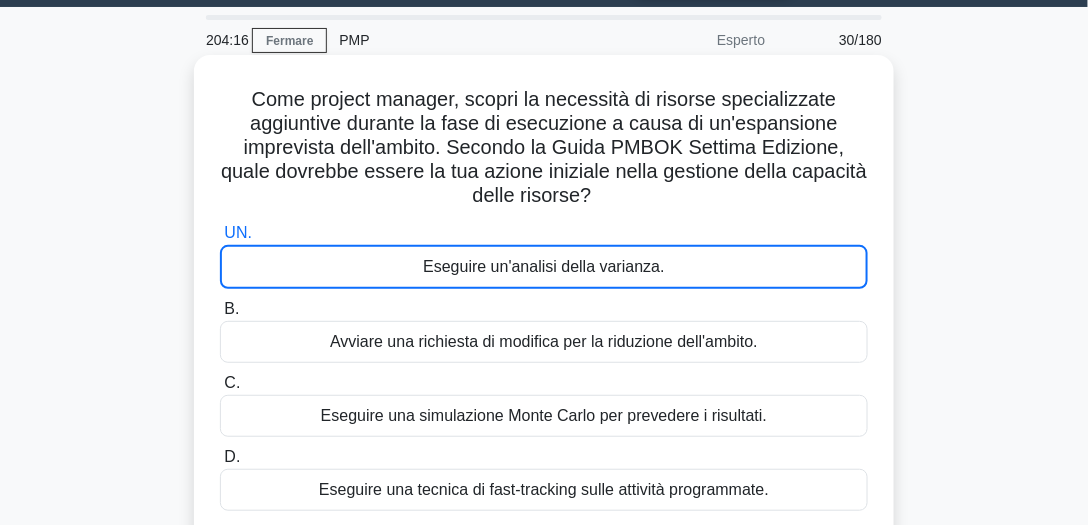 click on "Eseguire un'analisi della varianza." at bounding box center (544, 267) 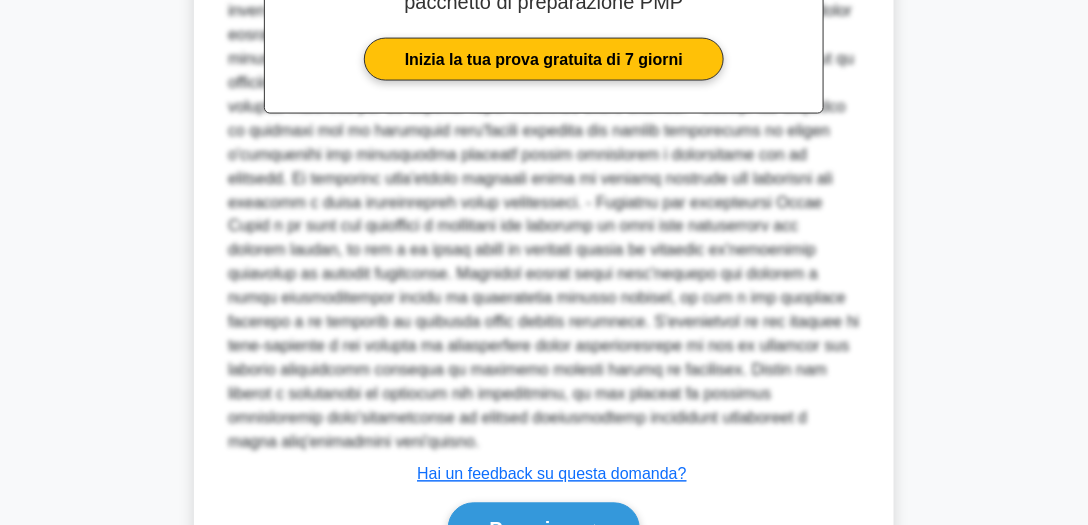 scroll, scrollTop: 826, scrollLeft: 0, axis: vertical 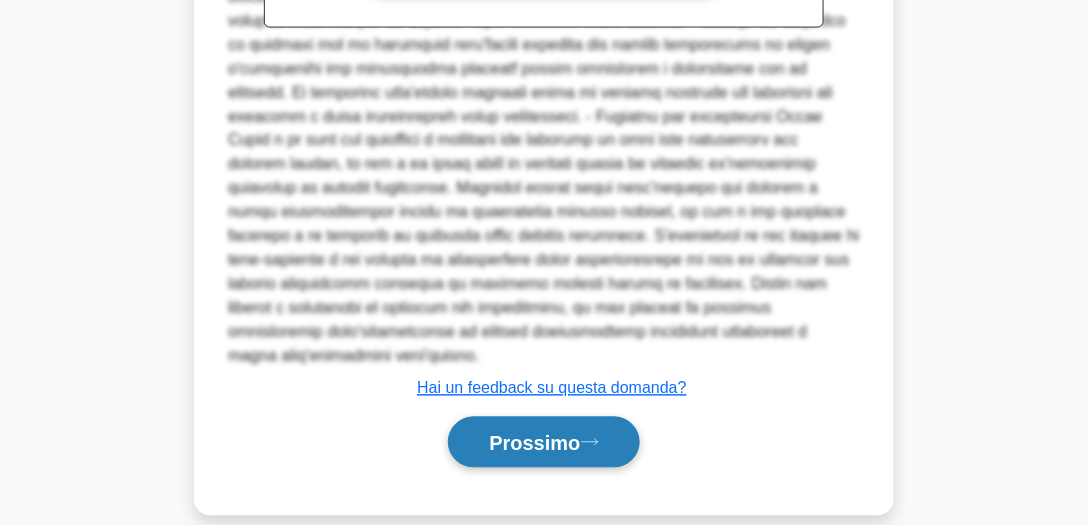 click on "Prossimo" at bounding box center [534, 442] 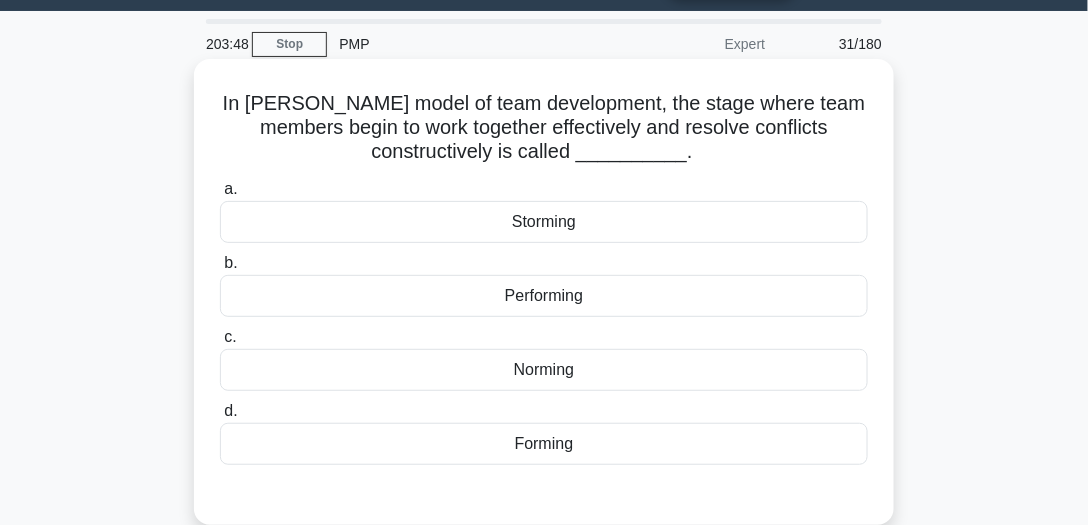 scroll, scrollTop: 114, scrollLeft: 0, axis: vertical 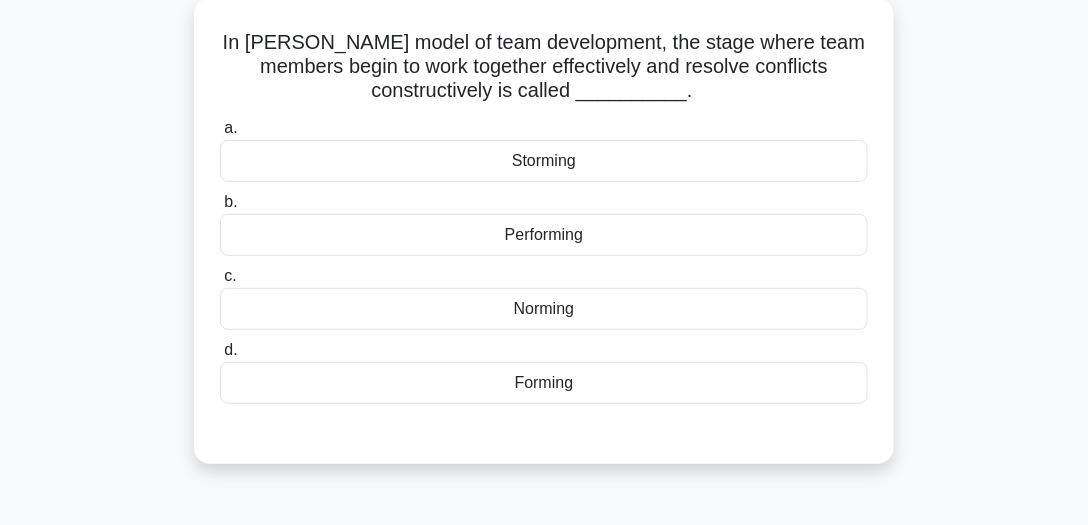 click on "Norming" at bounding box center [544, 309] 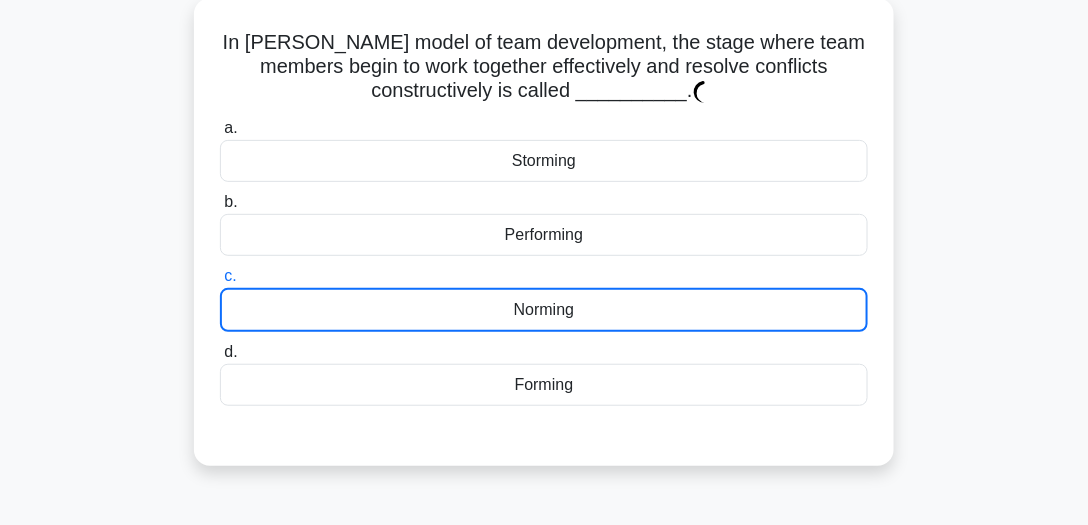 click on "Norming" at bounding box center (544, 310) 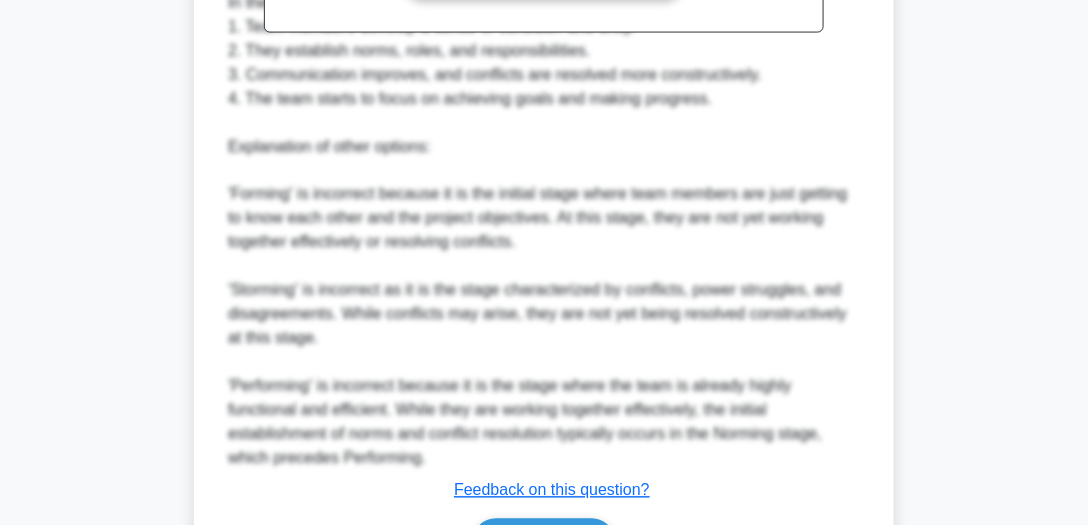 scroll, scrollTop: 872, scrollLeft: 0, axis: vertical 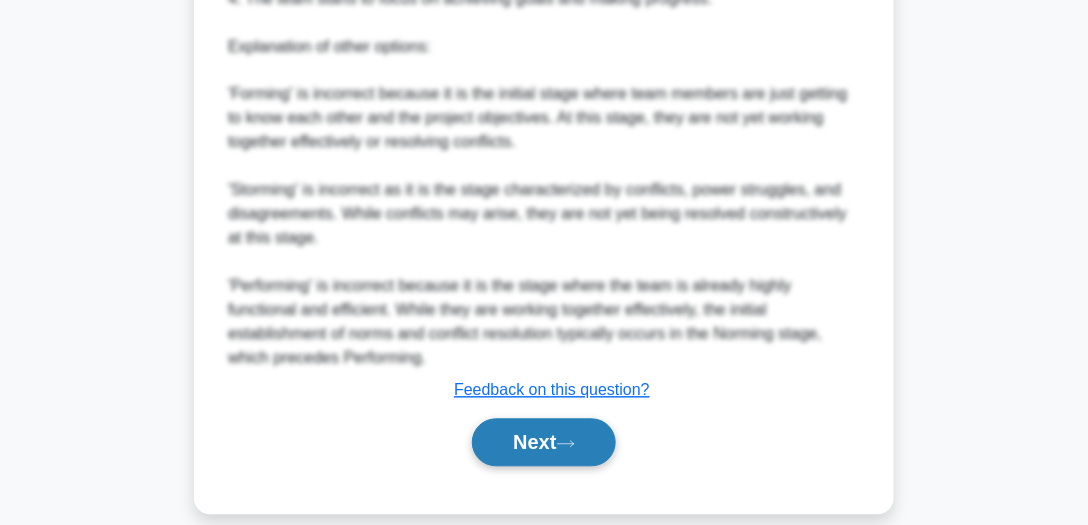 click on "Next" at bounding box center [543, 443] 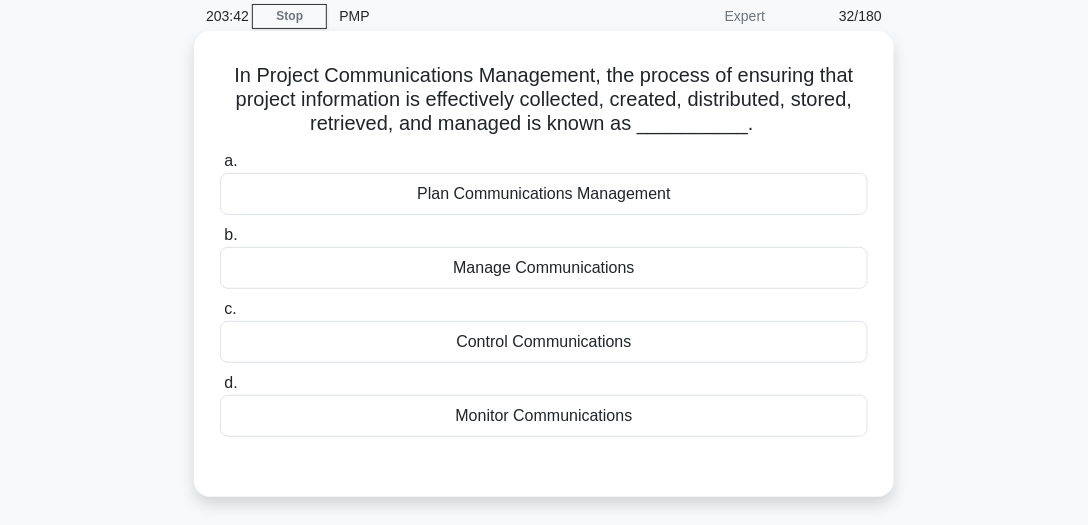 scroll, scrollTop: 0, scrollLeft: 0, axis: both 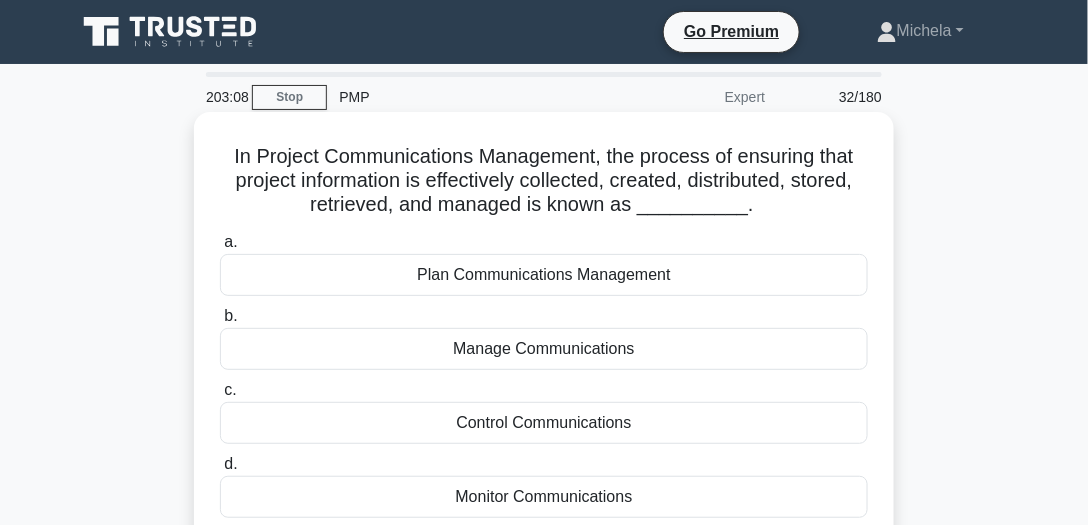 click on "Plan Communications Management" at bounding box center (544, 275) 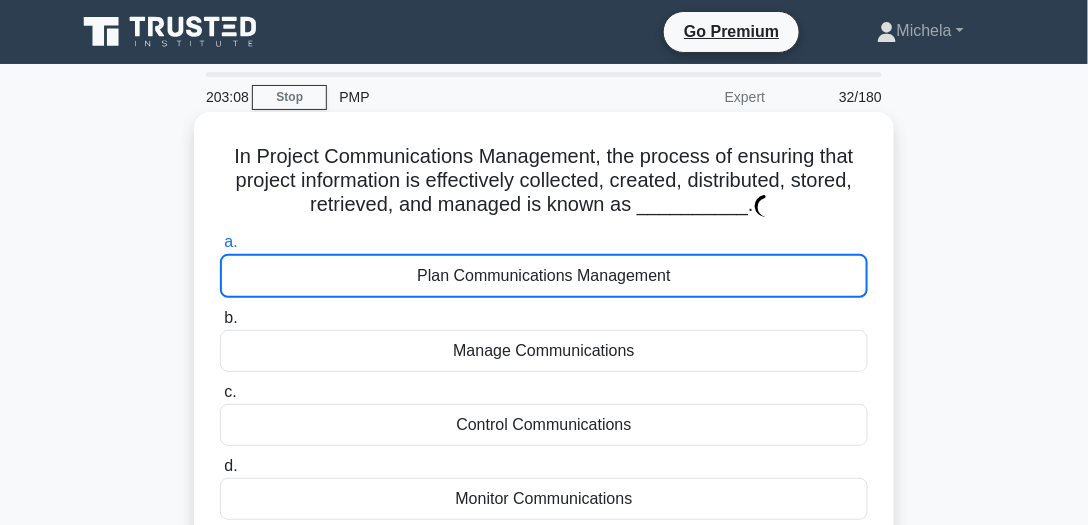 click on "Plan Communications Management" at bounding box center (544, 276) 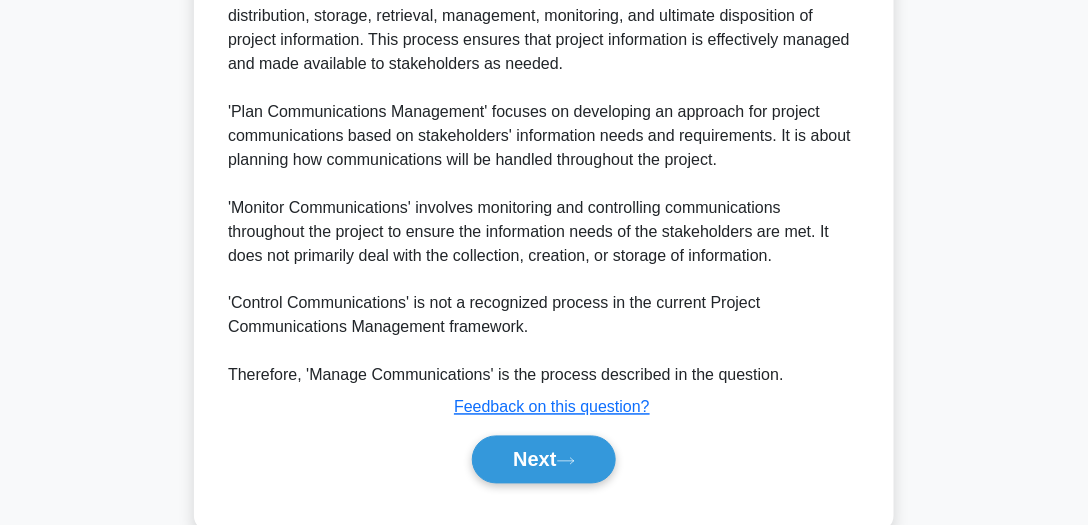 scroll, scrollTop: 685, scrollLeft: 0, axis: vertical 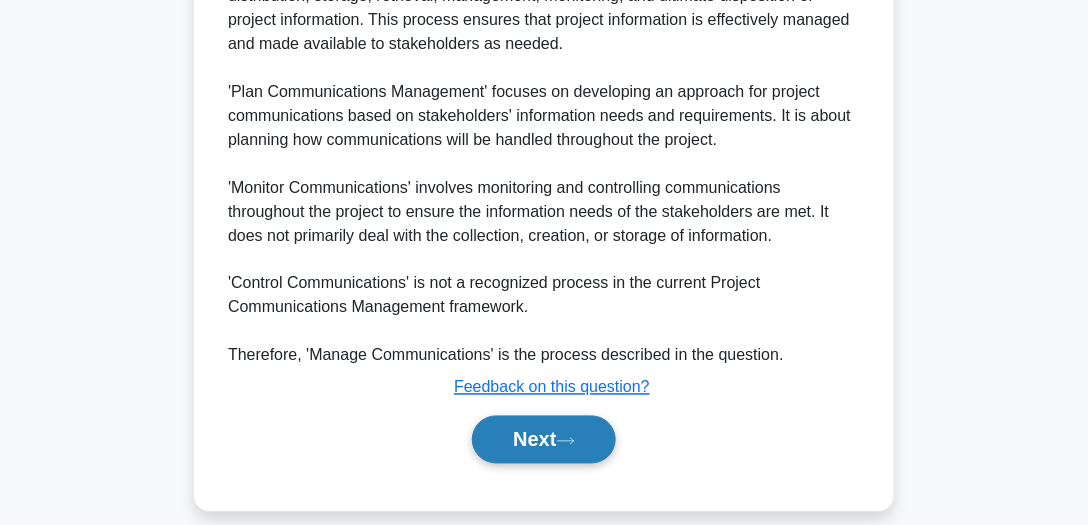 click on "Next" at bounding box center [543, 440] 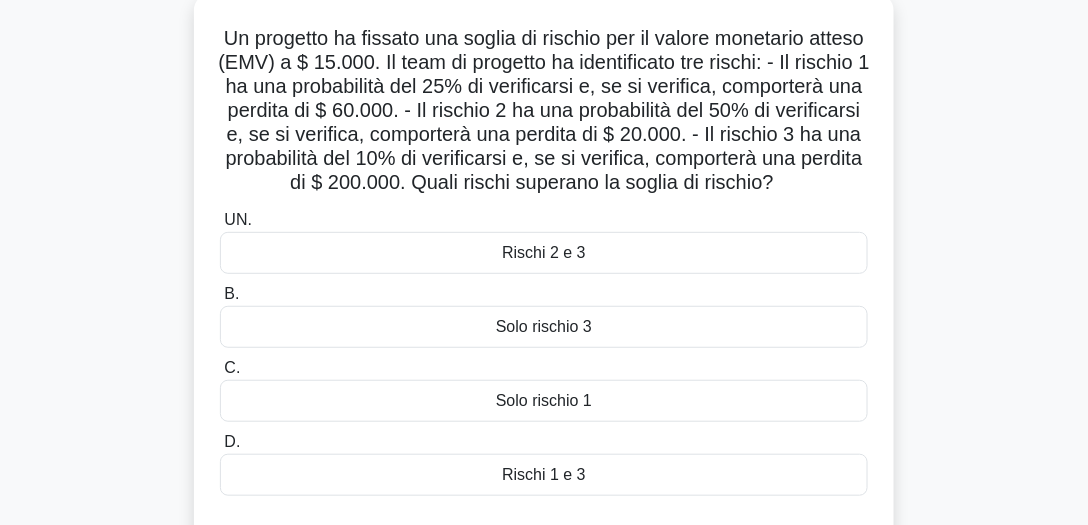 scroll, scrollTop: 171, scrollLeft: 0, axis: vertical 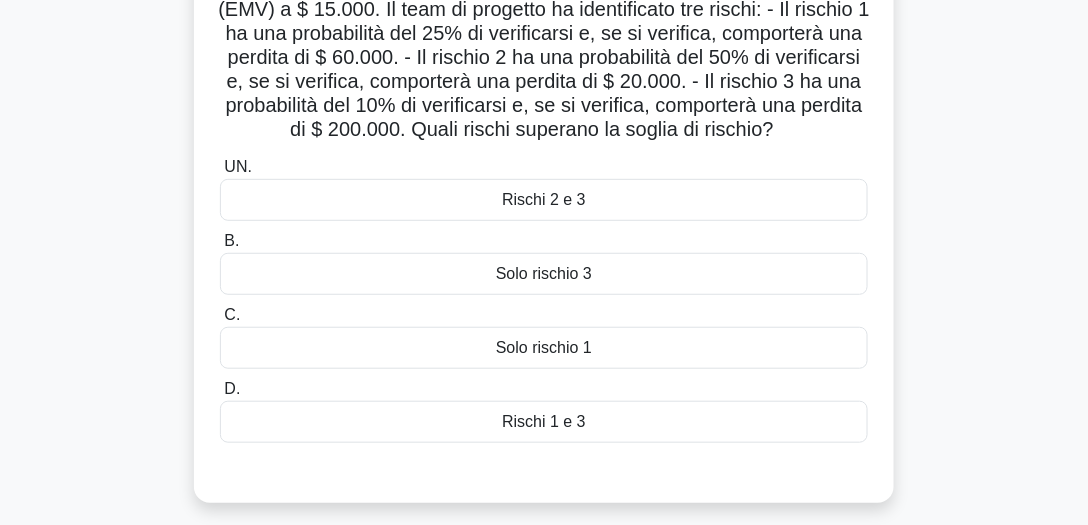 click on "Solo rischio 3" at bounding box center (544, 274) 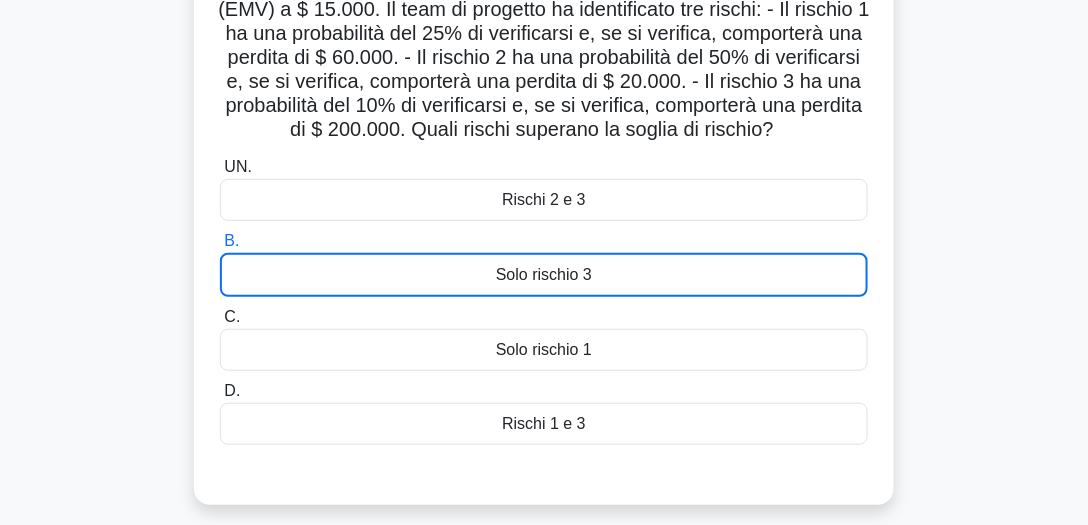 click on "Solo rischio 3" at bounding box center [544, 275] 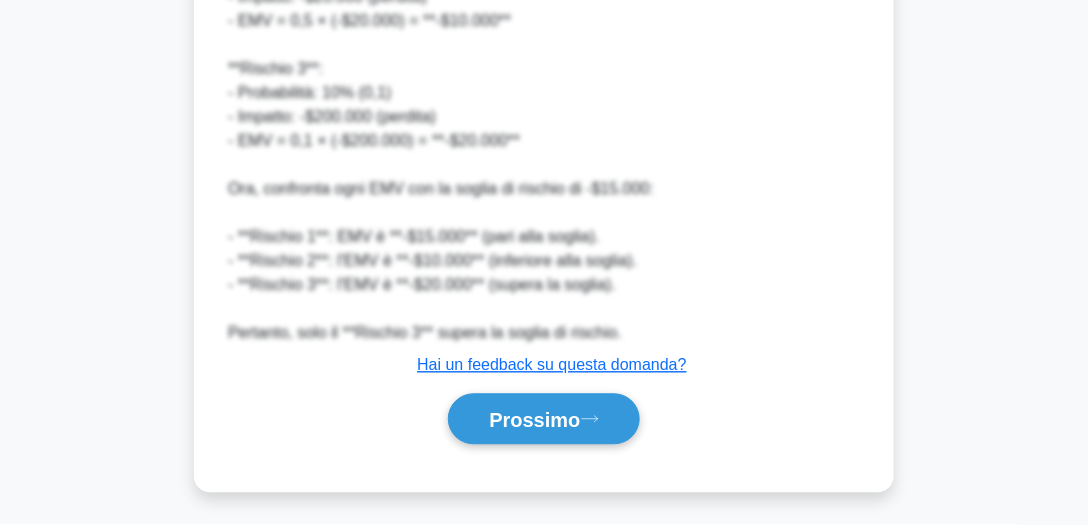 scroll, scrollTop: 970, scrollLeft: 0, axis: vertical 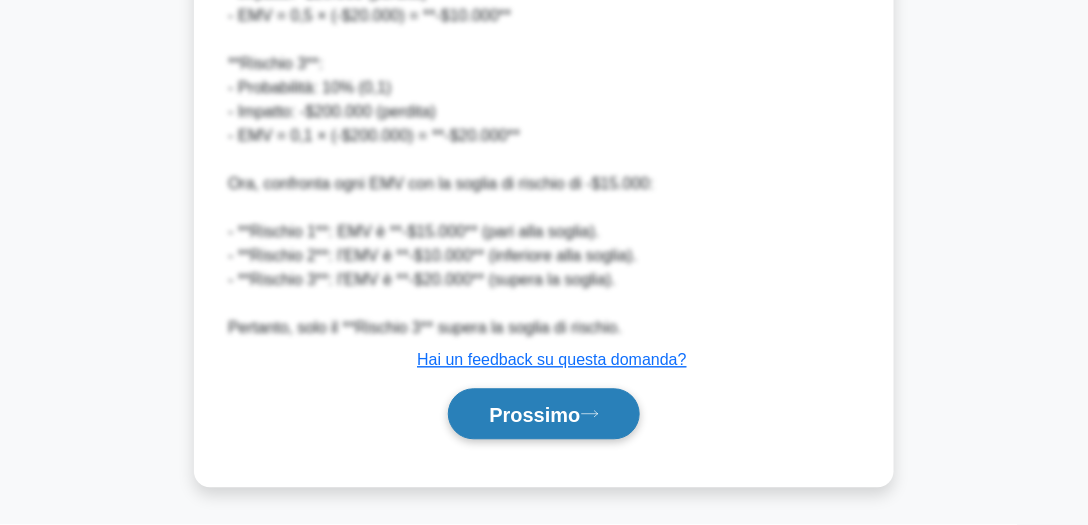 click on "Prossimo" at bounding box center [543, 414] 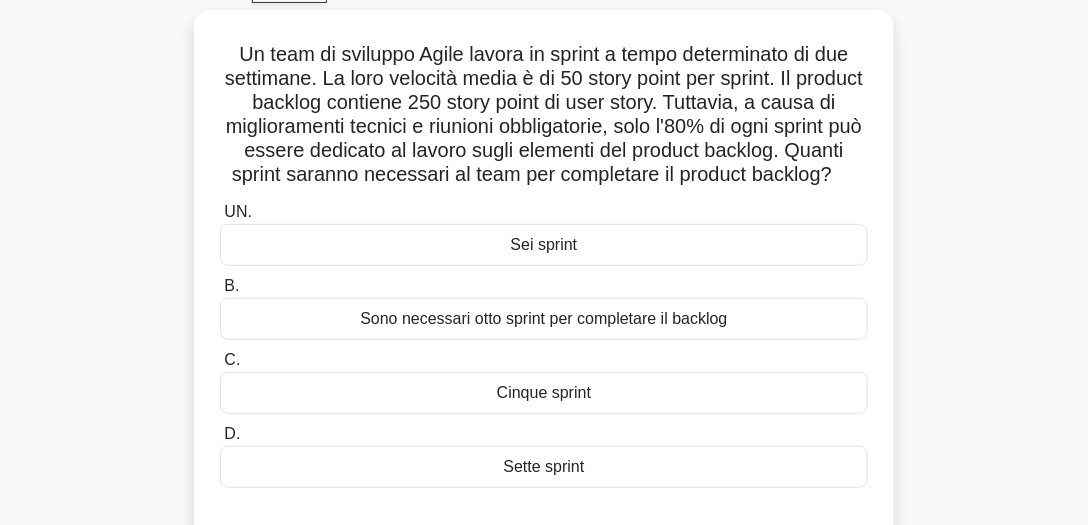 scroll, scrollTop: 101, scrollLeft: 0, axis: vertical 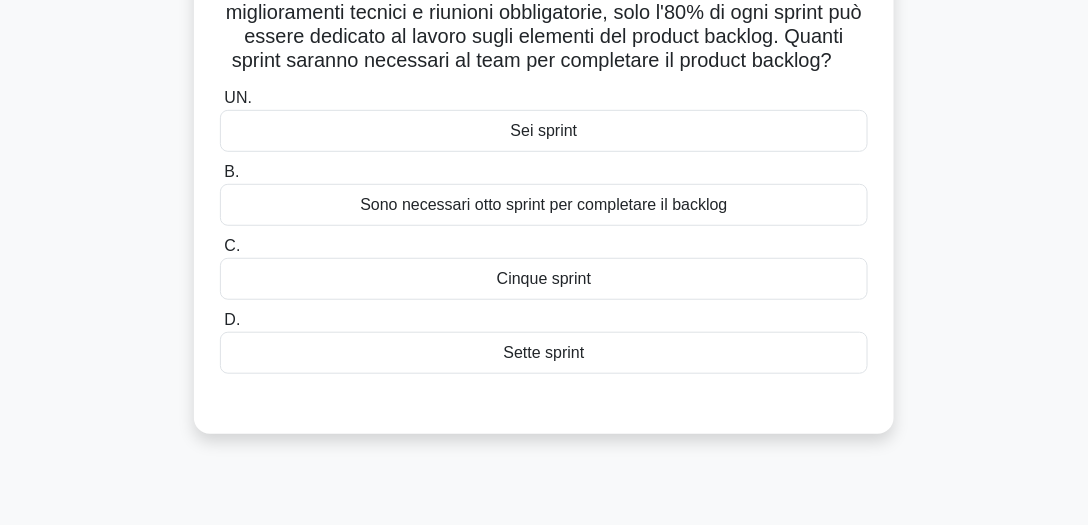 click on "Sette sprint" at bounding box center (544, 353) 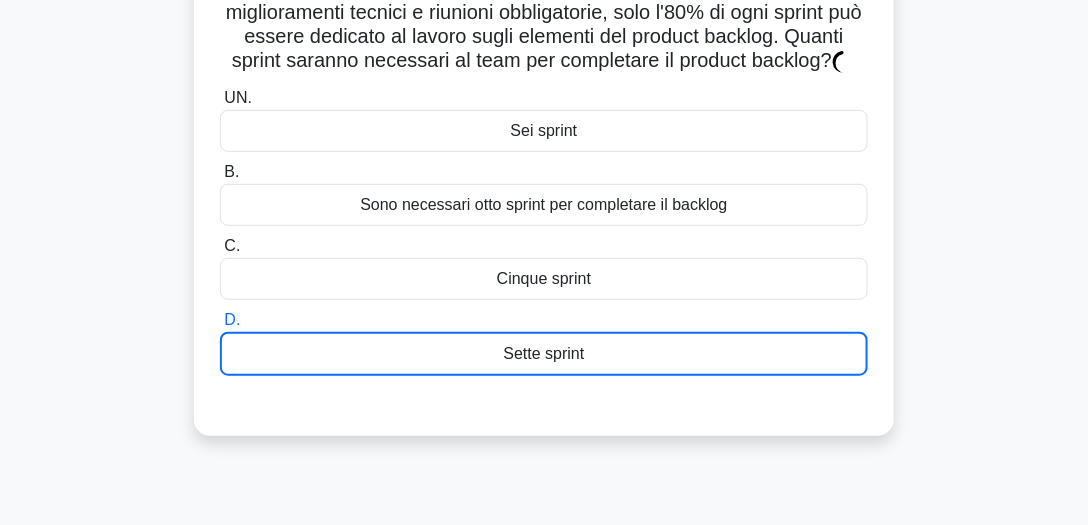 click on "Sette sprint" at bounding box center [544, 354] 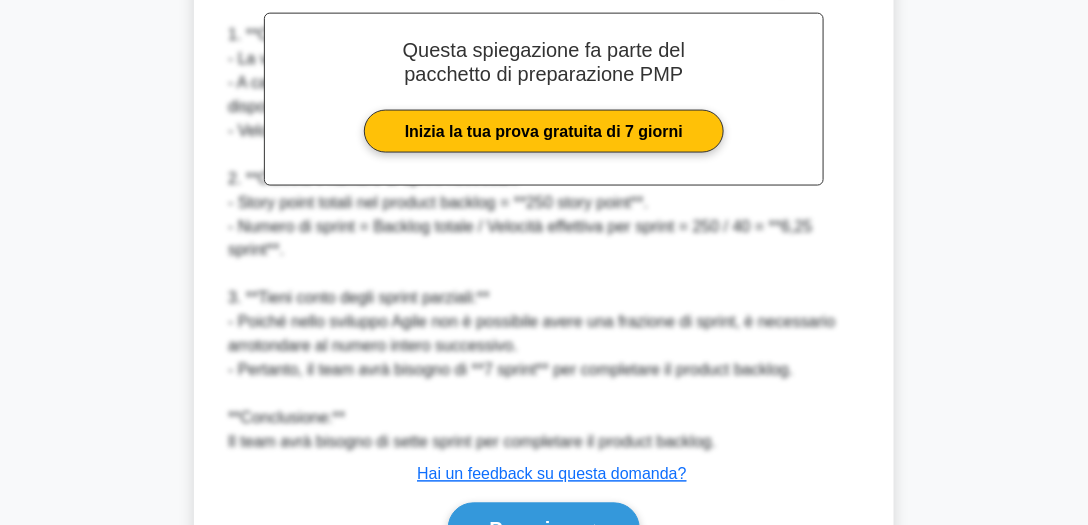 scroll, scrollTop: 826, scrollLeft: 0, axis: vertical 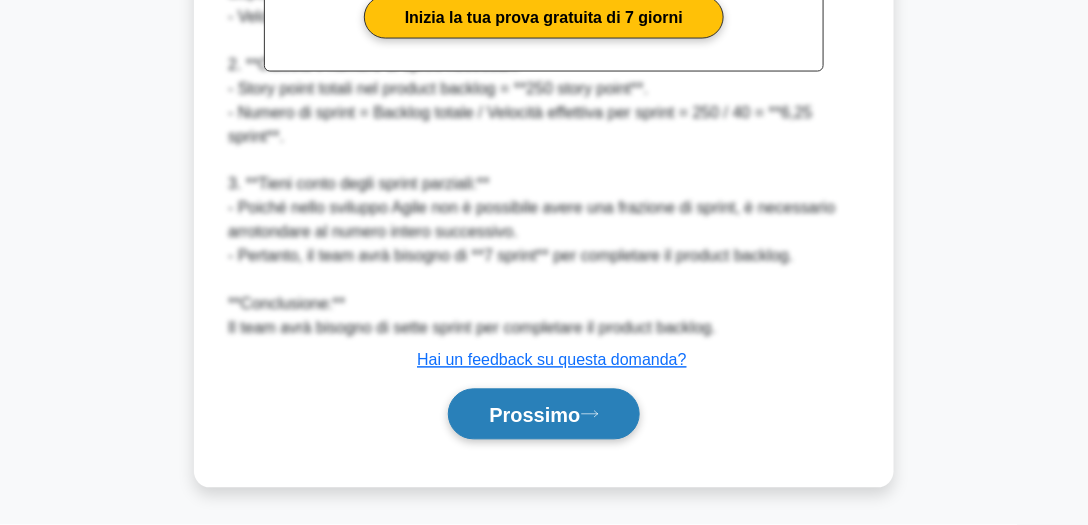 click on "Prossimo" at bounding box center [534, 416] 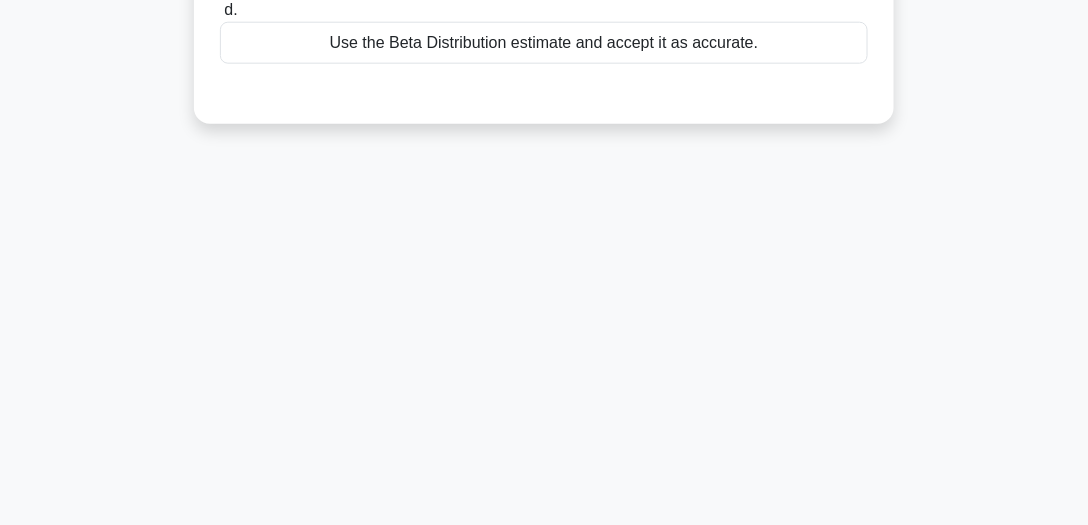 scroll, scrollTop: 555, scrollLeft: 0, axis: vertical 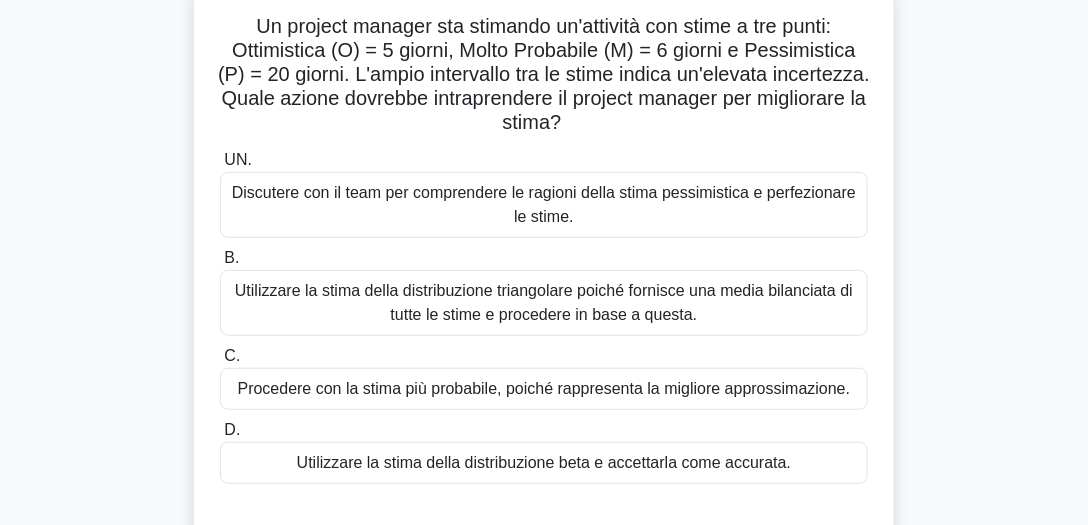 click on "Utilizzare la stima della distribuzione triangolare poiché fornisce una media bilanciata di tutte le stime e procedere in base a questa." at bounding box center [544, 302] 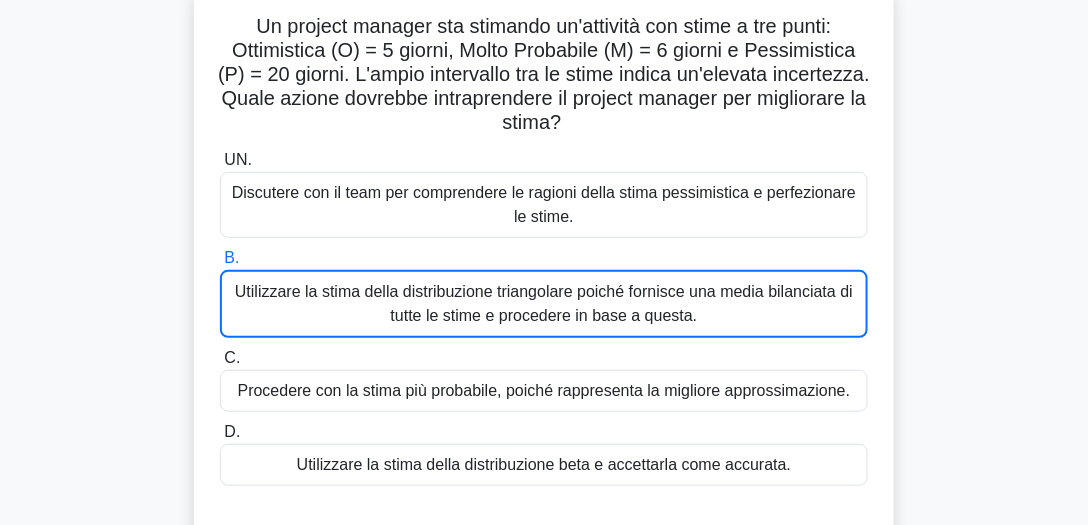 click on "Utilizzare la stima della distribuzione triangolare poiché fornisce una media bilanciata di tutte le stime e procedere in base a questa." at bounding box center [544, 303] 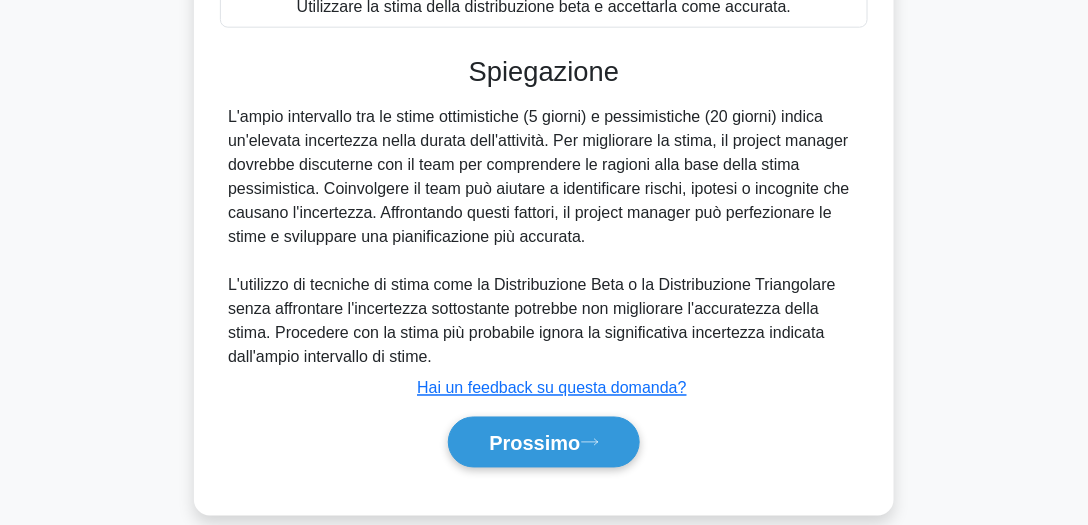 scroll, scrollTop: 530, scrollLeft: 0, axis: vertical 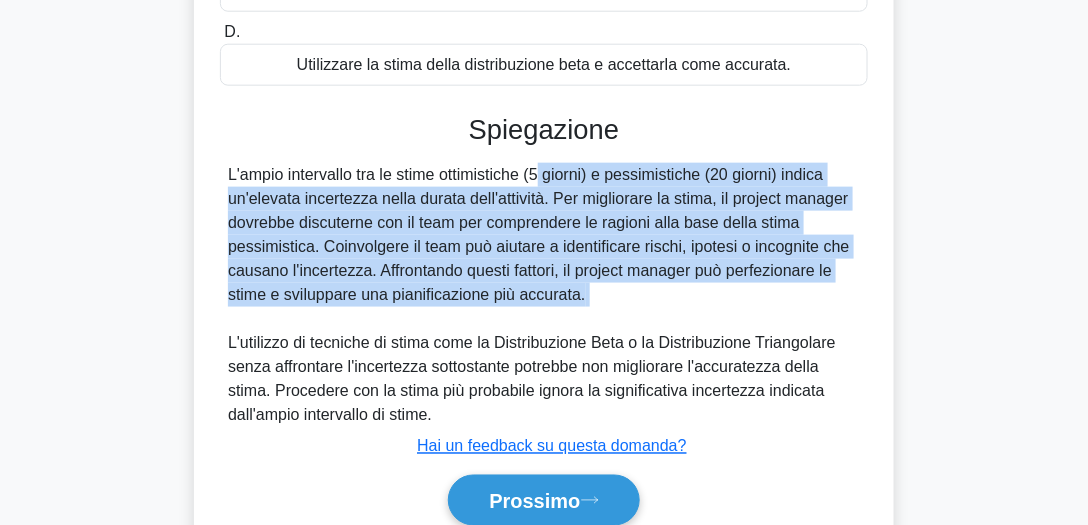 drag, startPoint x: 426, startPoint y: 177, endPoint x: 589, endPoint y: 325, distance: 220.16585 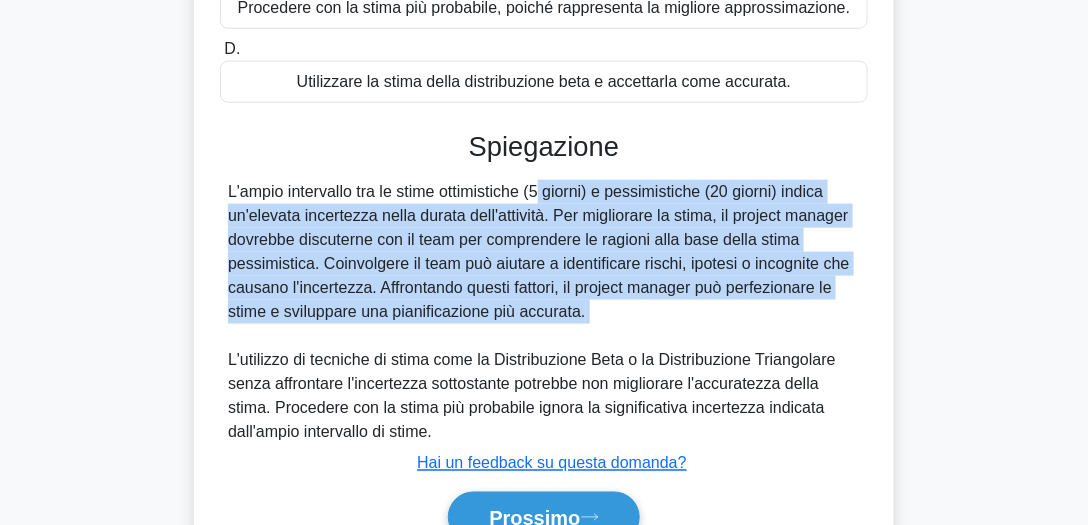 scroll, scrollTop: 555, scrollLeft: 0, axis: vertical 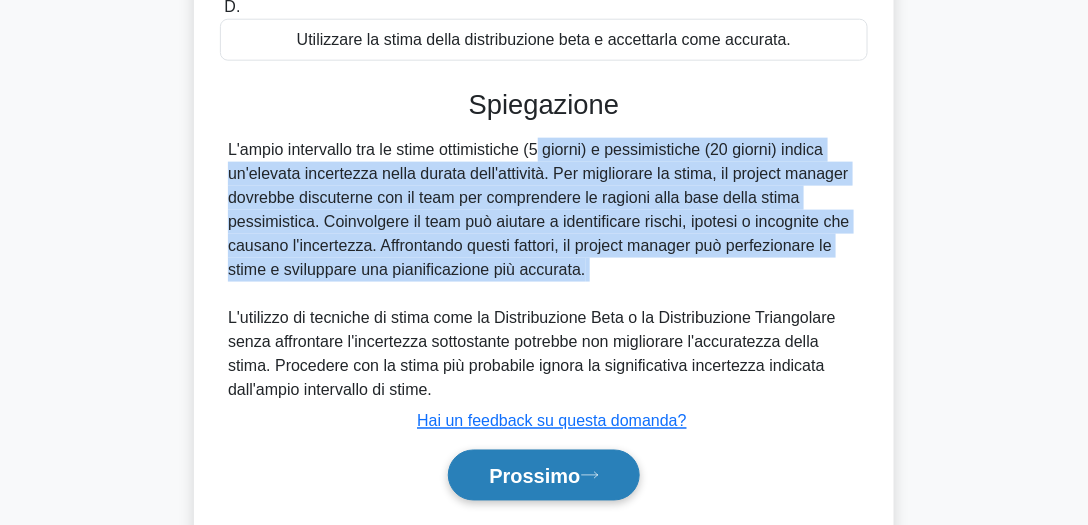 click on "Prossimo" at bounding box center [534, 477] 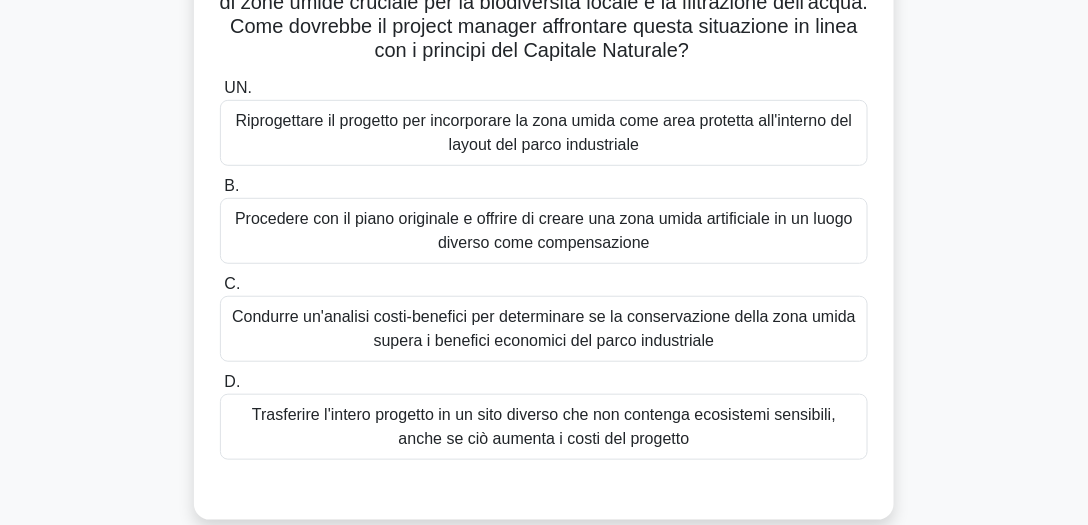 scroll, scrollTop: 114, scrollLeft: 0, axis: vertical 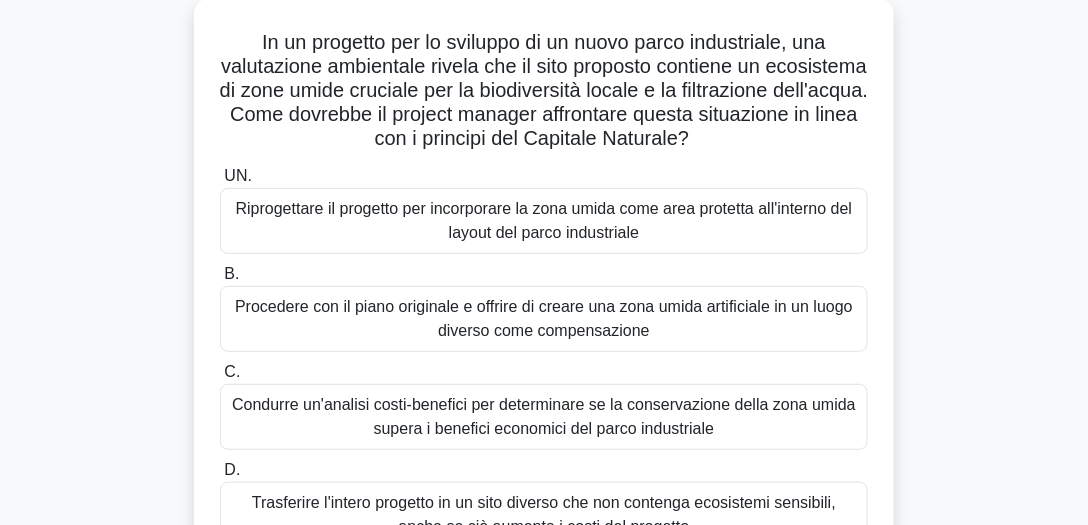 click on "Riprogettare il progetto per incorporare la zona umida come area protetta all'interno del layout del parco industriale" at bounding box center (544, 220) 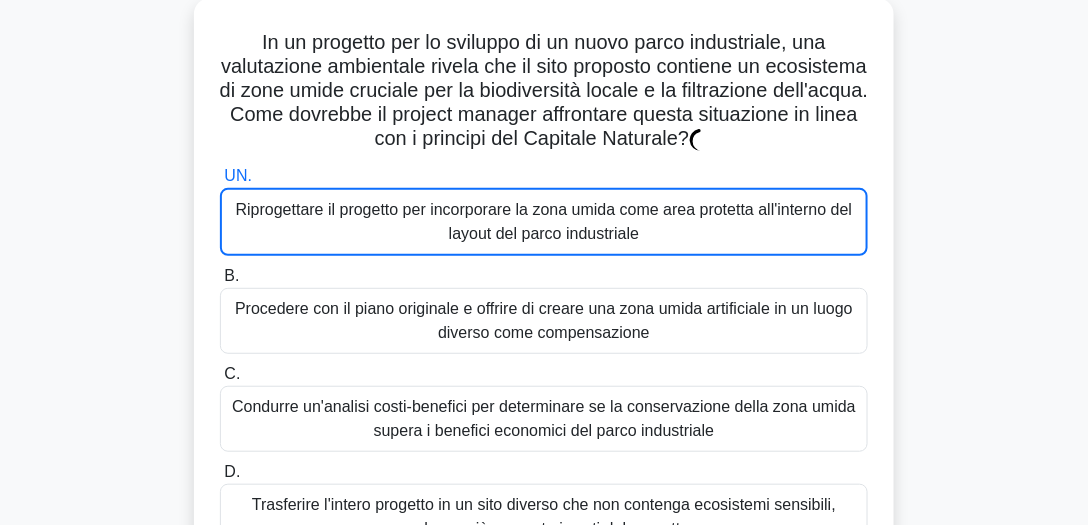 click on "Riprogettare il progetto per incorporare la zona umida come area protetta all'interno del layout del parco industriale" at bounding box center (544, 221) 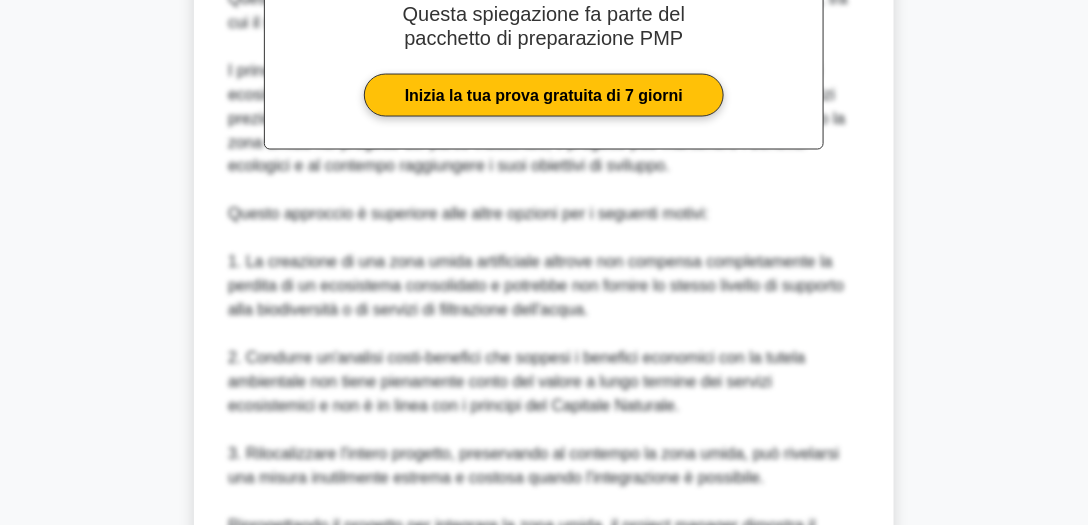 scroll, scrollTop: 1066, scrollLeft: 0, axis: vertical 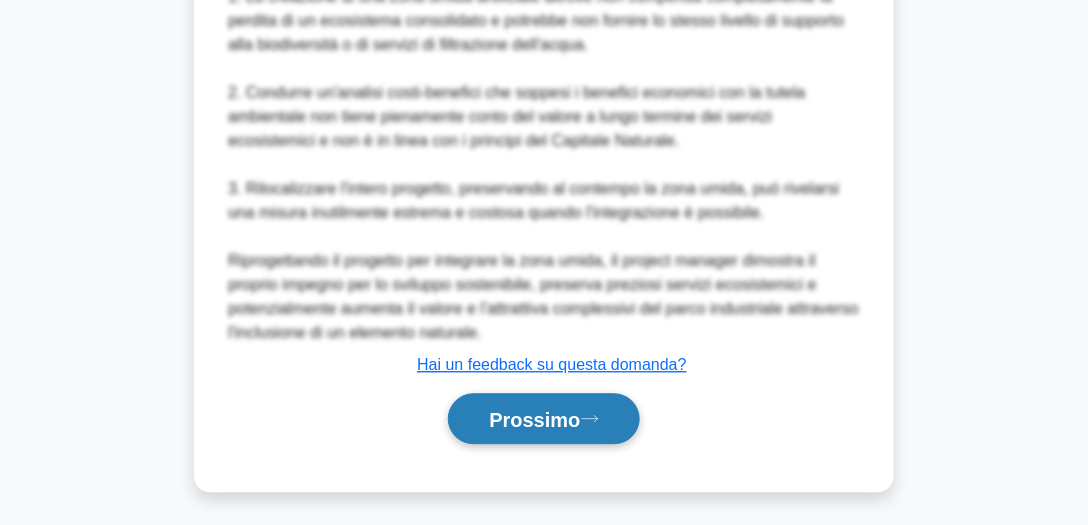click on "Prossimo" at bounding box center [543, 418] 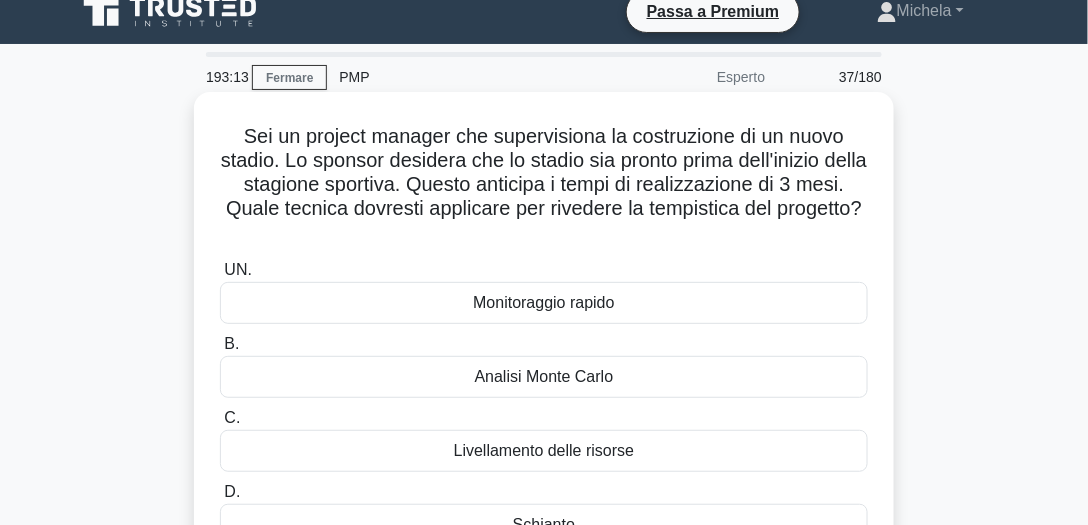 scroll, scrollTop: 0, scrollLeft: 0, axis: both 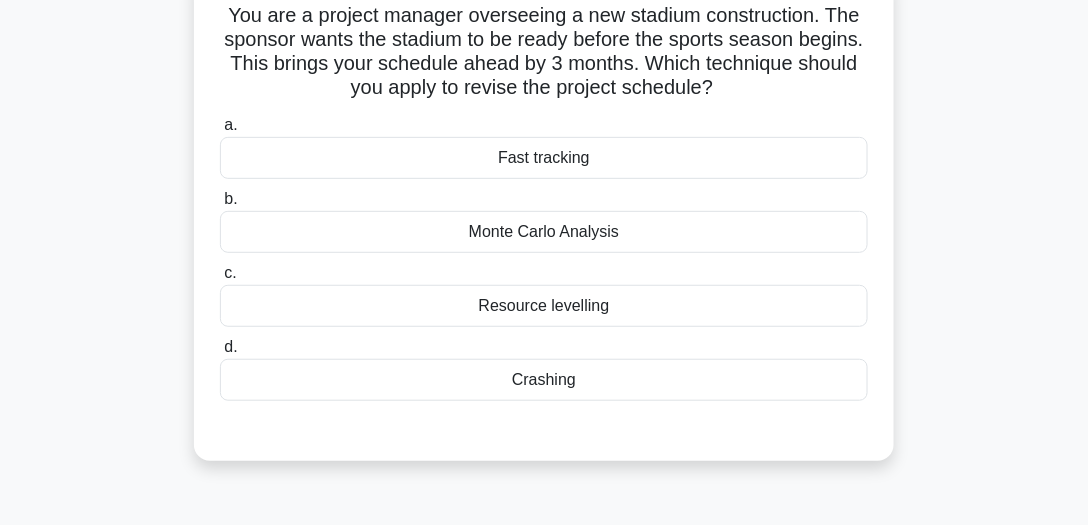 click on "Crashing" at bounding box center [544, 380] 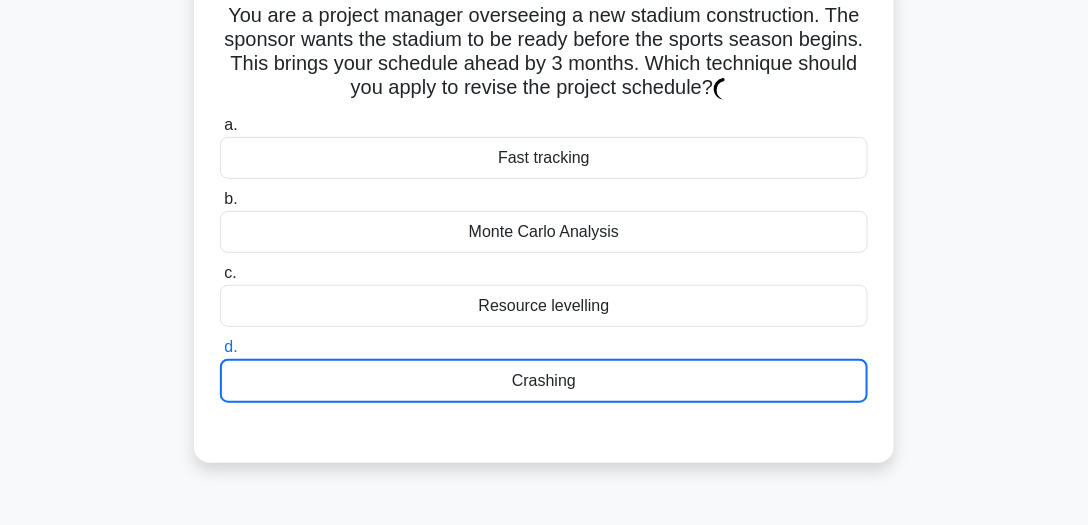 click on "Crashing" at bounding box center [544, 381] 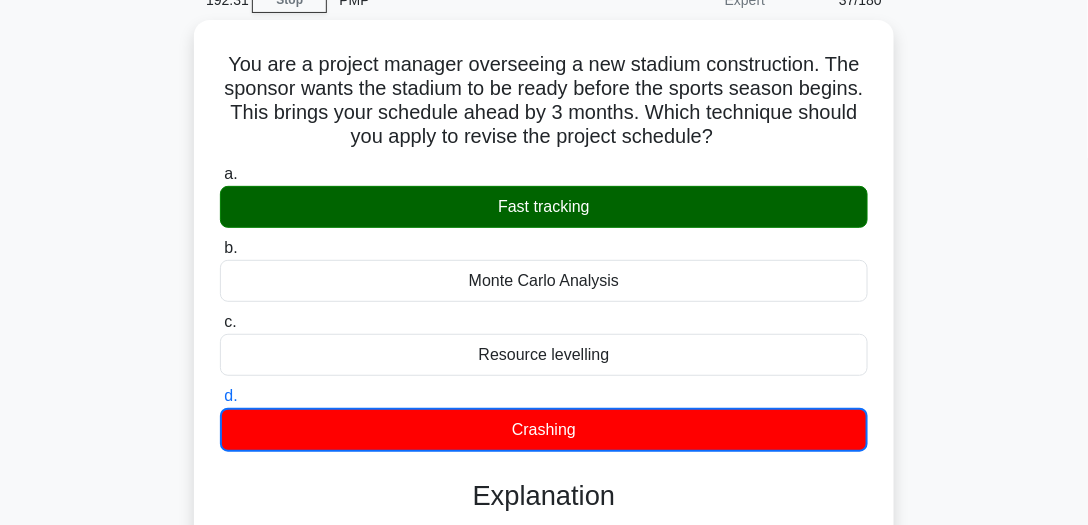 scroll, scrollTop: 95, scrollLeft: 0, axis: vertical 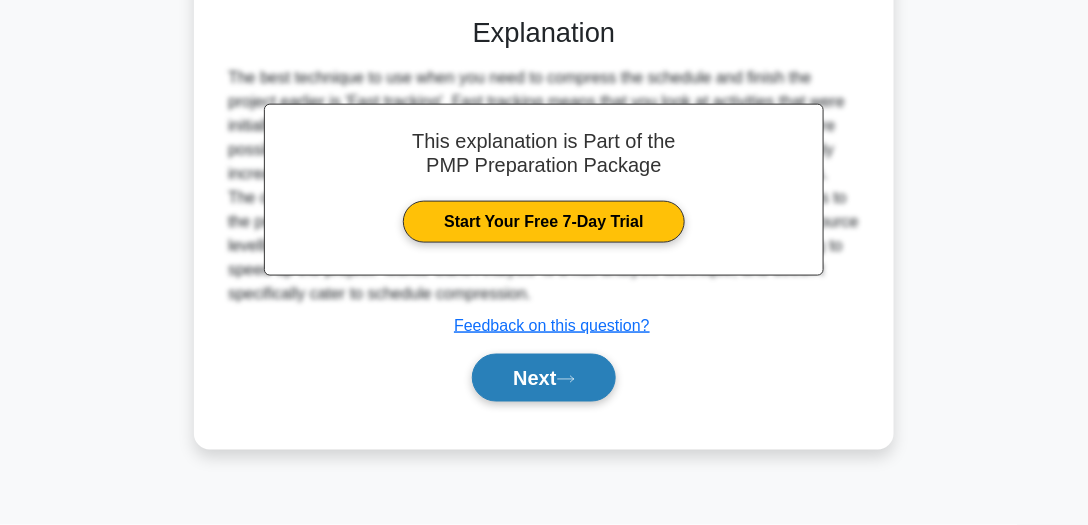 click on "Next" at bounding box center (543, 378) 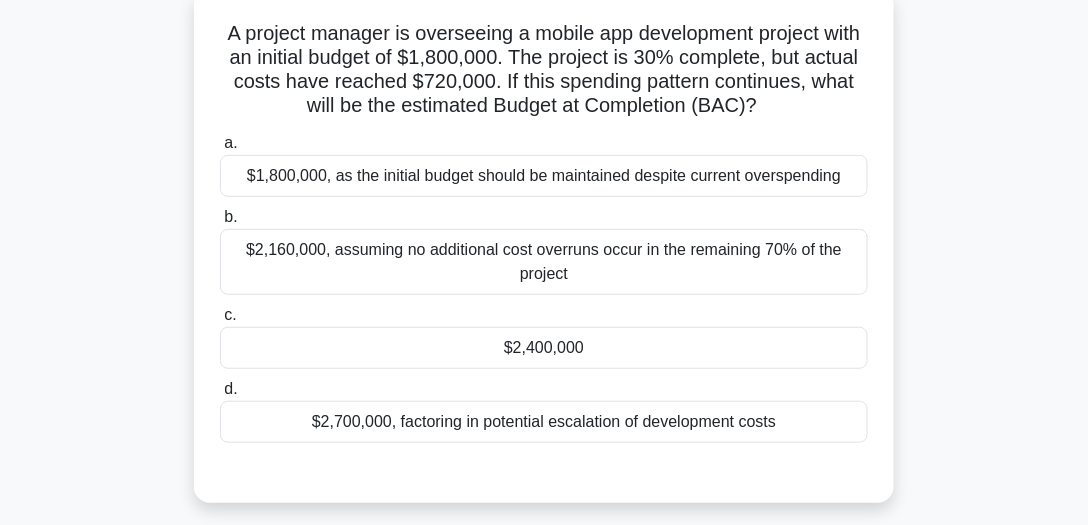scroll, scrollTop: 120, scrollLeft: 0, axis: vertical 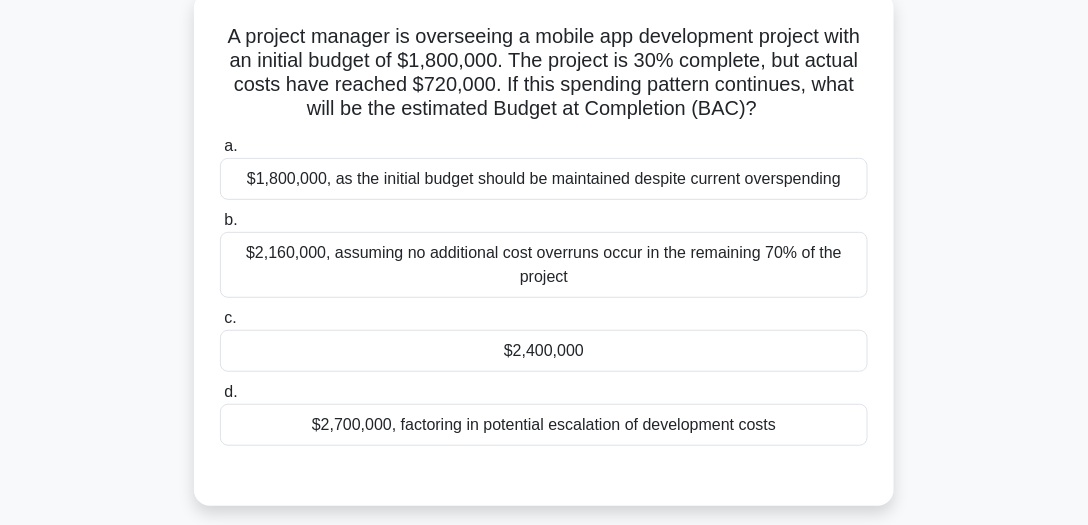 click on "$2,400,000" at bounding box center [544, 351] 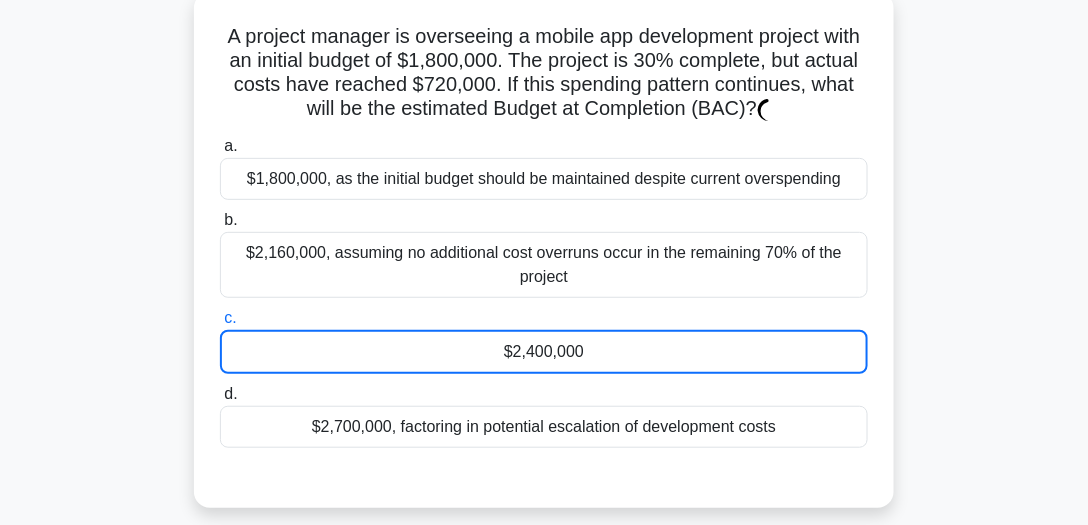 click on "$2,400,000" at bounding box center [544, 352] 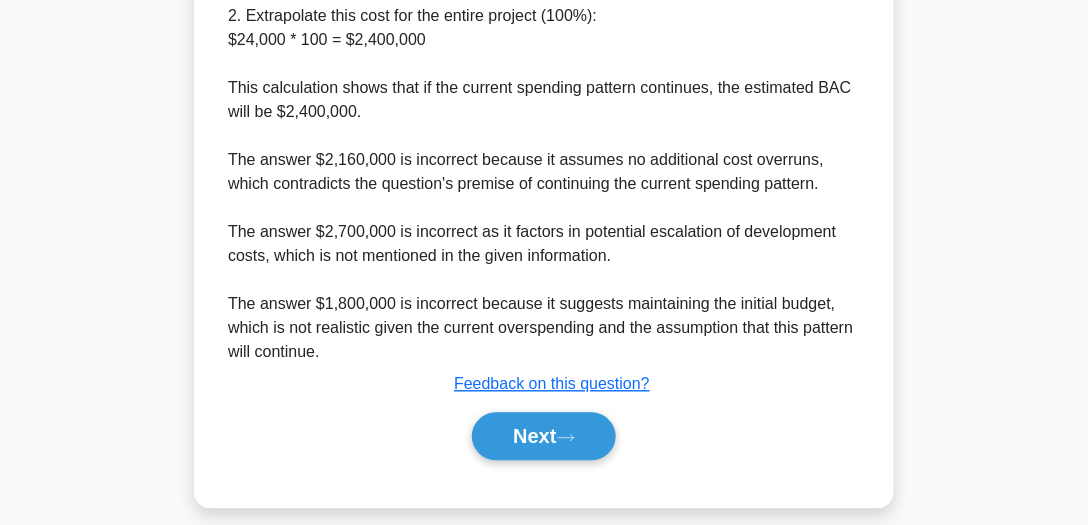 scroll, scrollTop: 968, scrollLeft: 0, axis: vertical 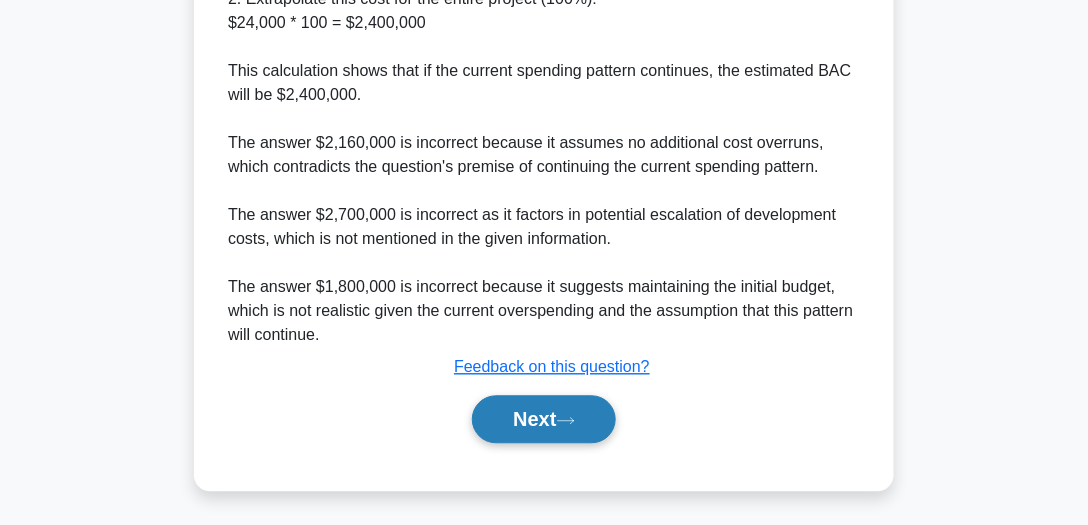click on "Next" at bounding box center [543, 419] 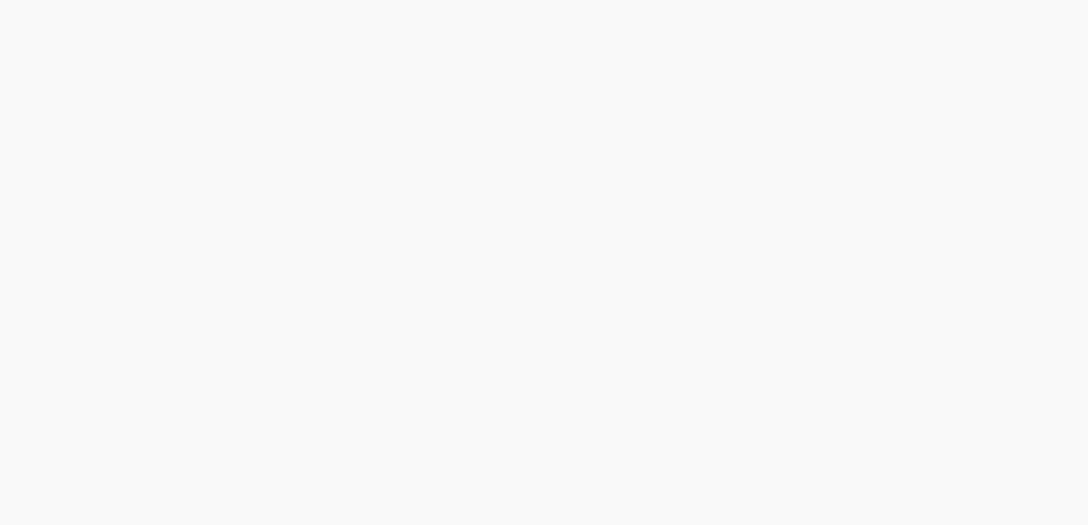scroll, scrollTop: 555, scrollLeft: 0, axis: vertical 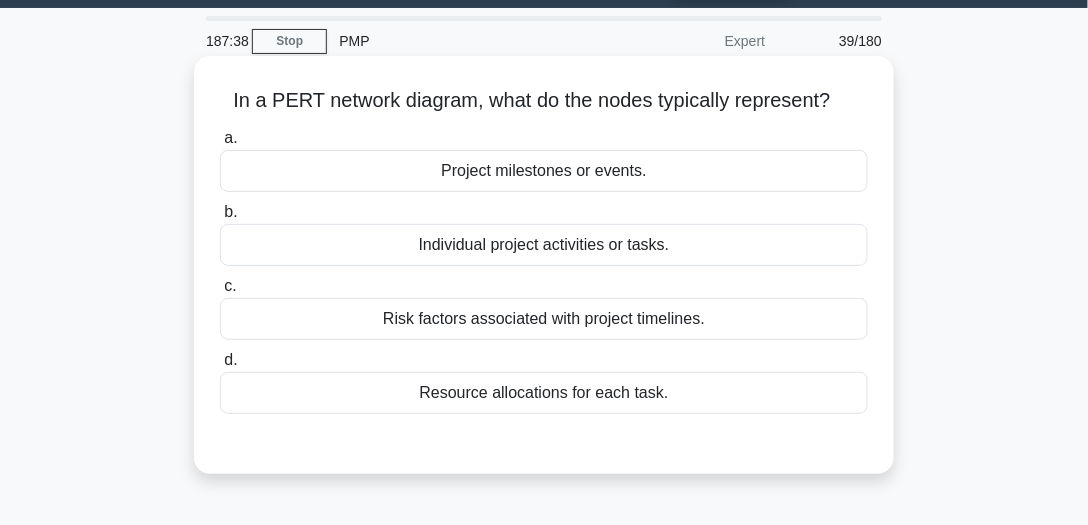 click on "Project milestones or events." at bounding box center [544, 171] 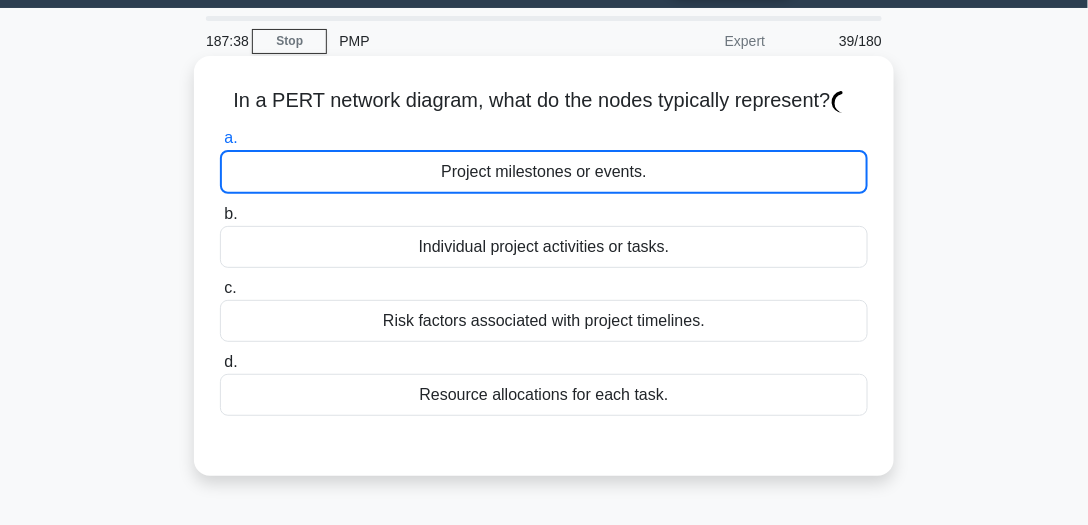 click on "Project milestones or events." at bounding box center [544, 172] 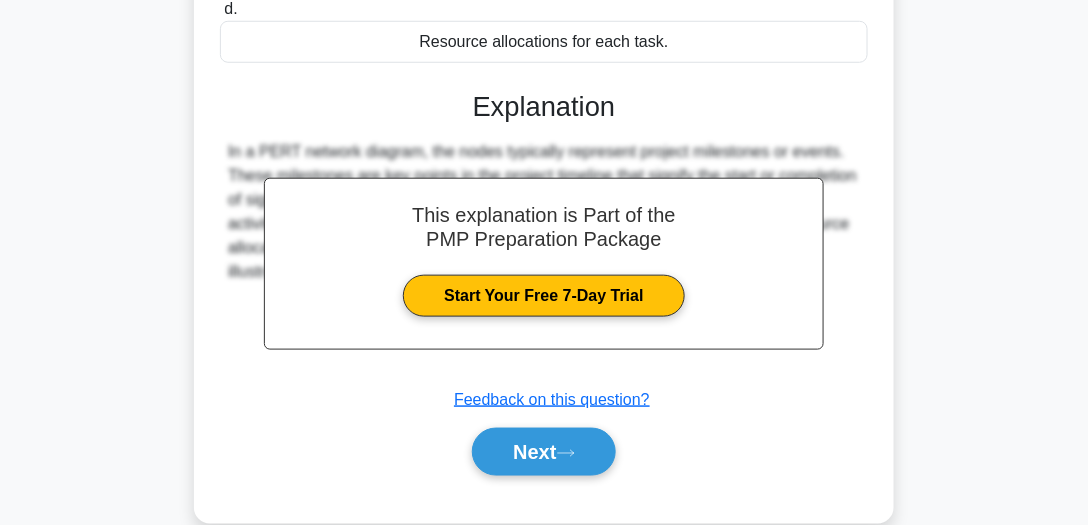 scroll, scrollTop: 555, scrollLeft: 0, axis: vertical 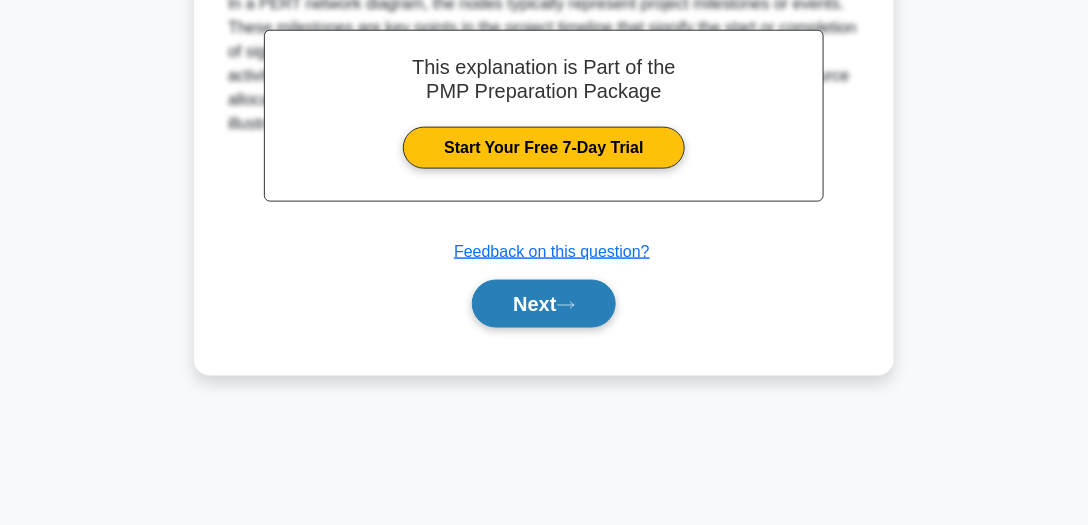 click on "Next" at bounding box center [543, 304] 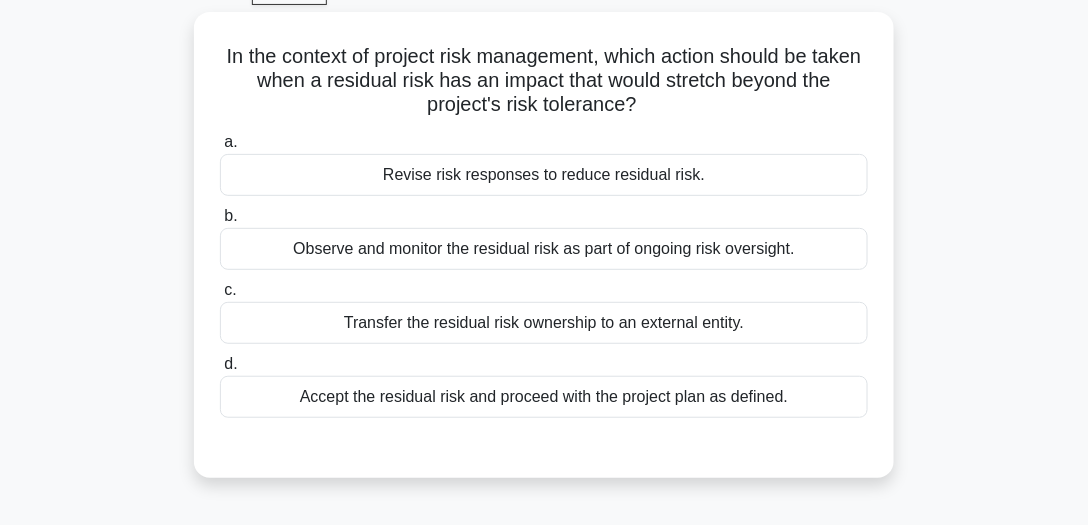 scroll, scrollTop: 57, scrollLeft: 0, axis: vertical 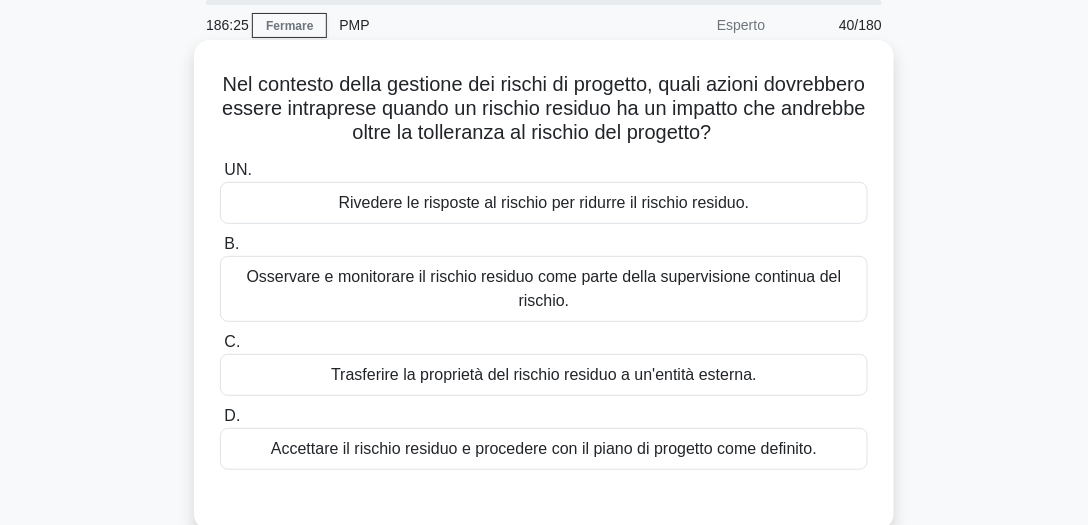 click on "Rivedere le risposte al rischio per ridurre il rischio residuo." at bounding box center (544, 203) 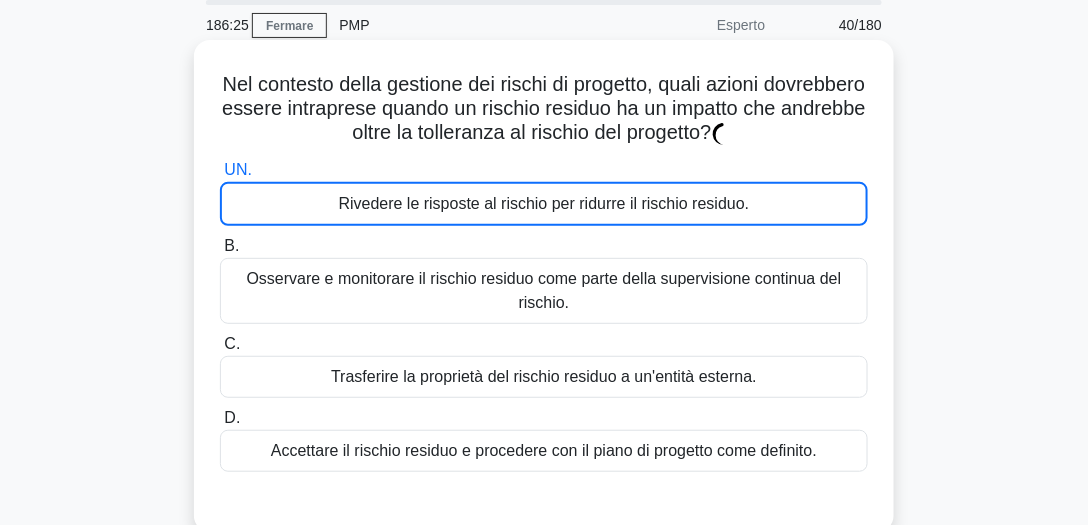click on "Rivedere le risposte al rischio per ridurre il rischio residuo." at bounding box center [544, 204] 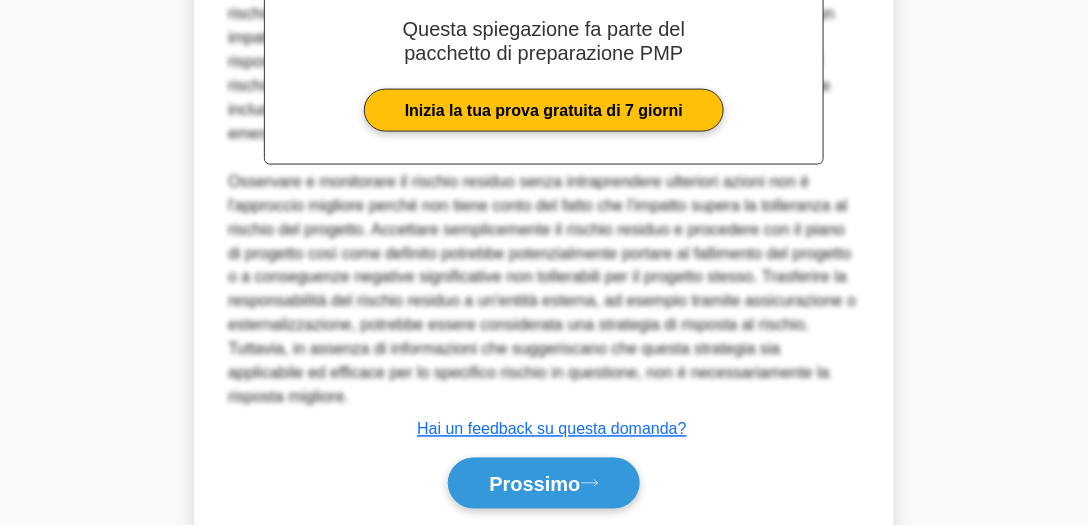 scroll, scrollTop: 687, scrollLeft: 0, axis: vertical 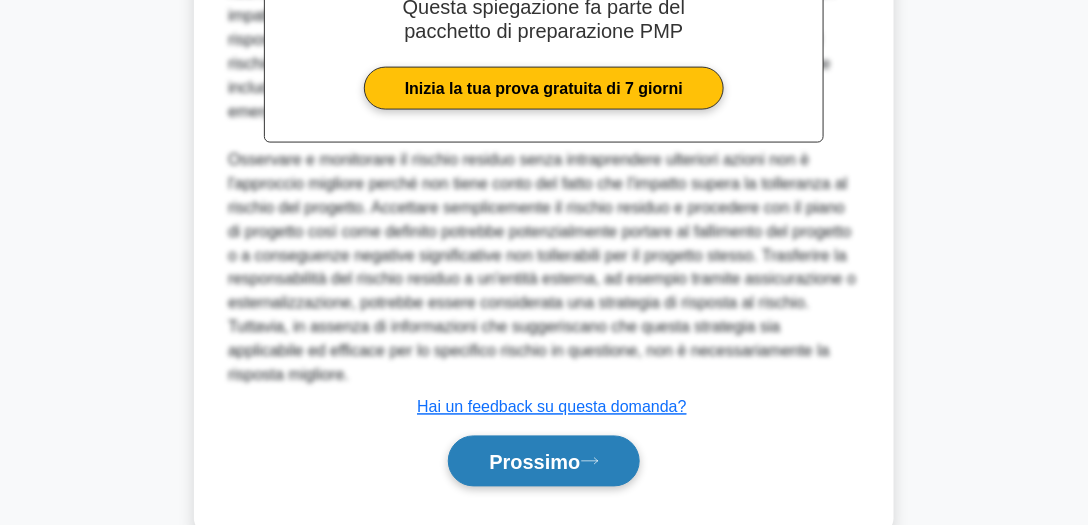 click on "Prossimo" at bounding box center [534, 463] 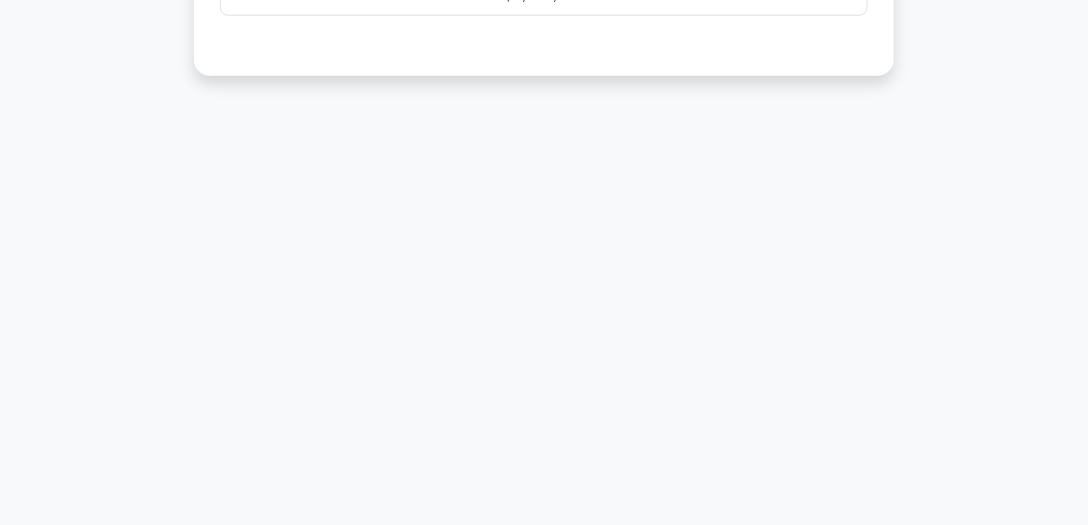 scroll, scrollTop: 555, scrollLeft: 0, axis: vertical 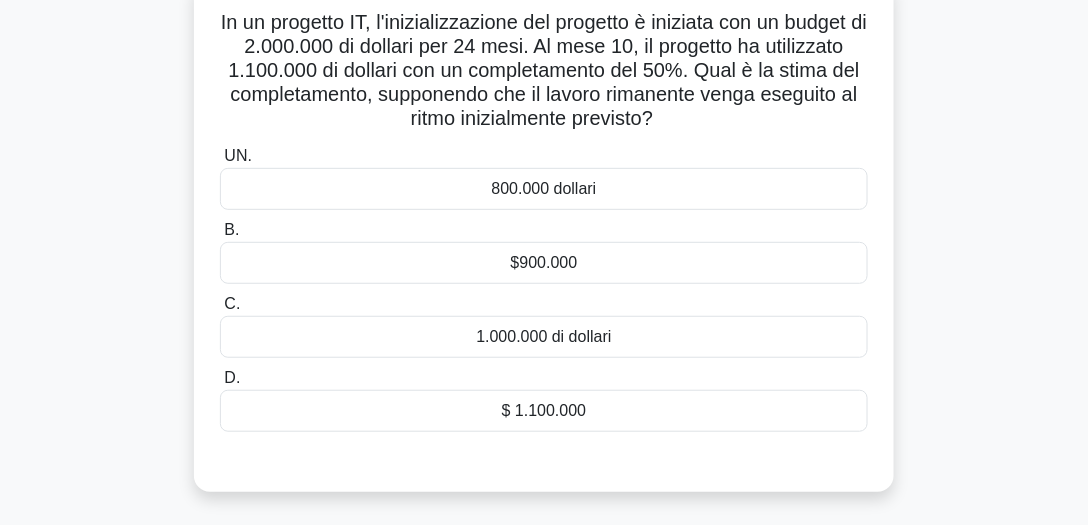click on "$ 1.100.000" at bounding box center [544, 410] 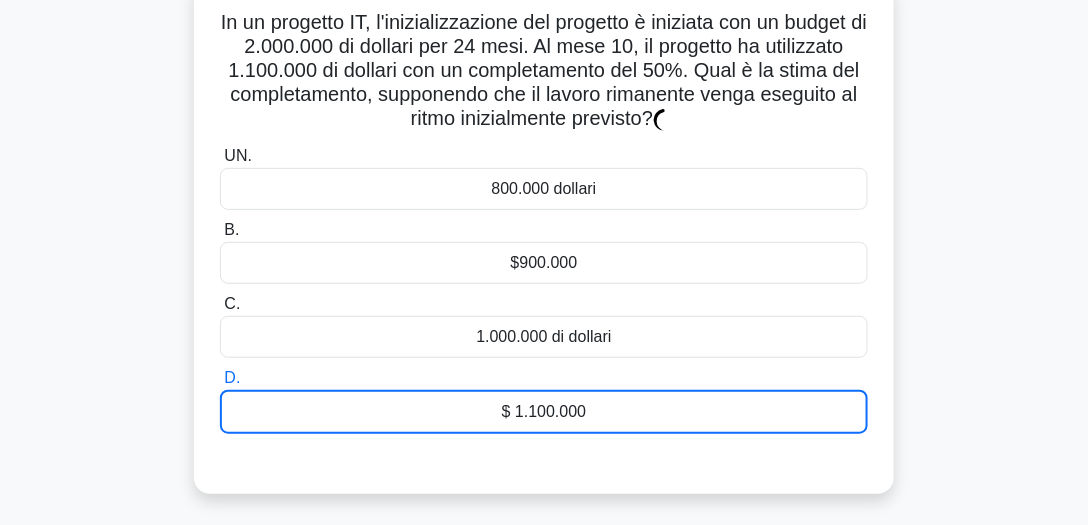 click on "$ 1.100.000" at bounding box center (544, 411) 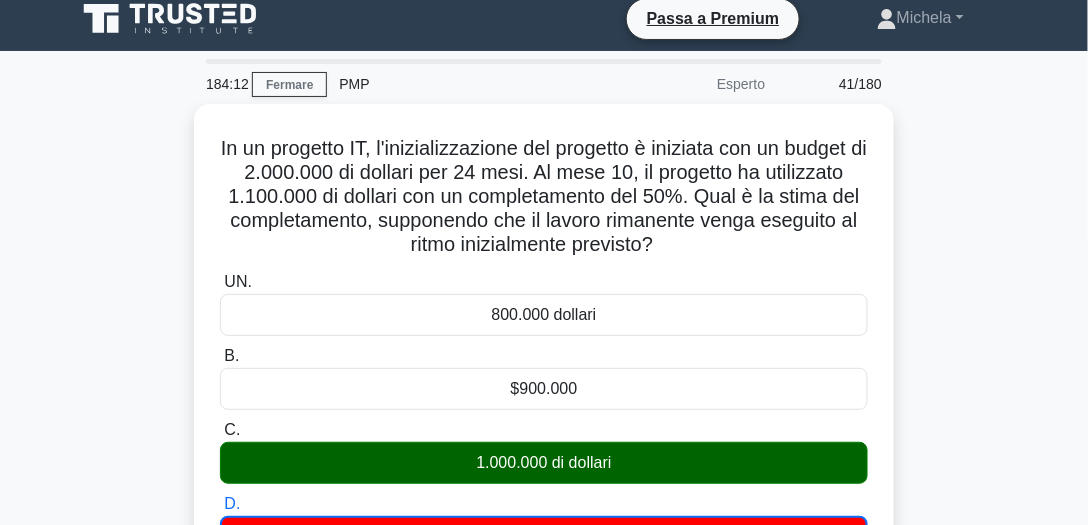 scroll, scrollTop: 10, scrollLeft: 0, axis: vertical 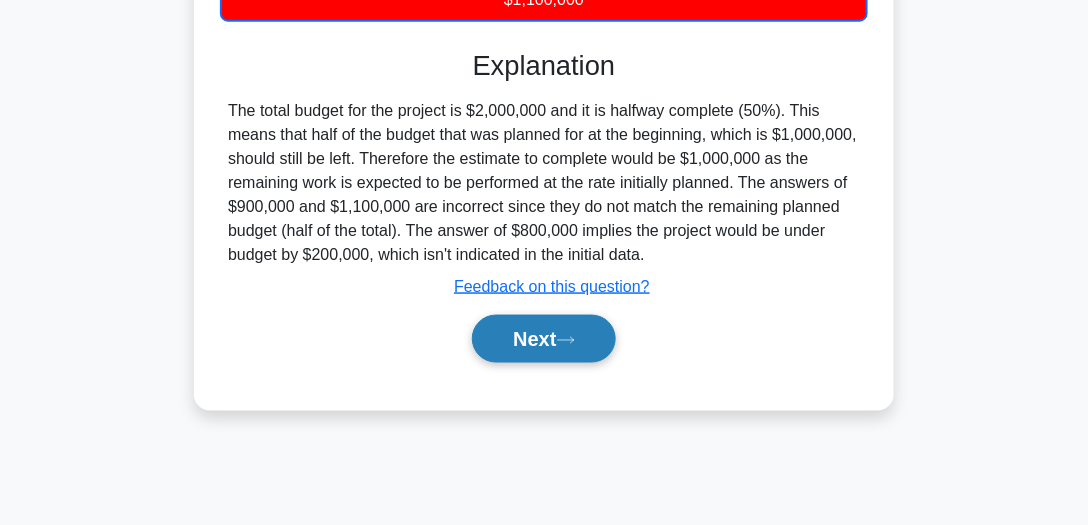 click on "Next" at bounding box center [543, 339] 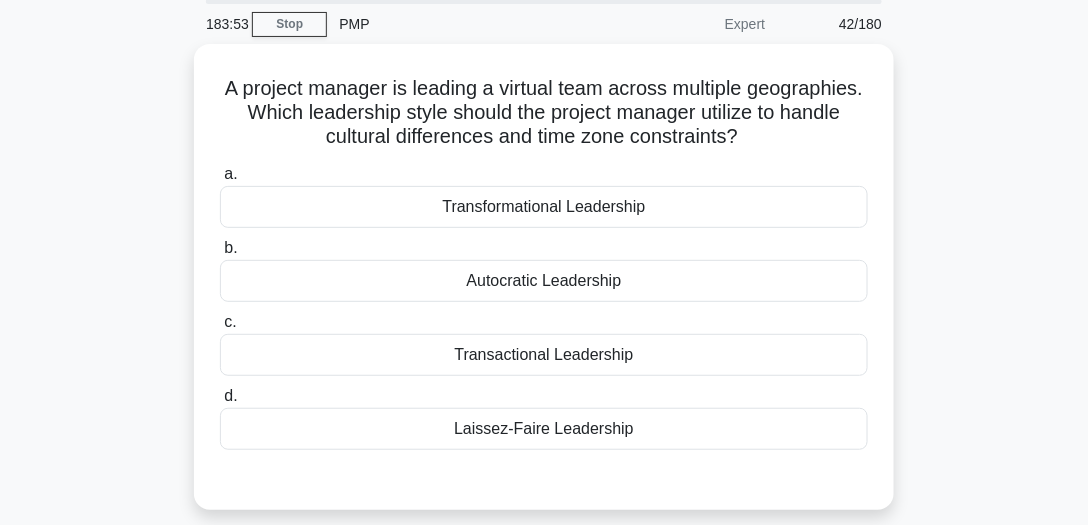 scroll, scrollTop: 61, scrollLeft: 0, axis: vertical 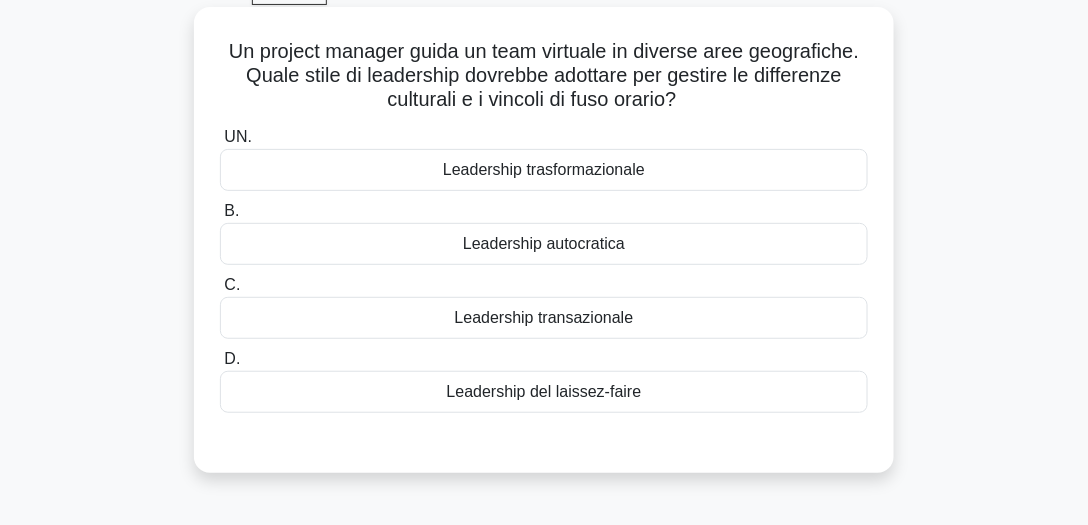 click on "Leadership del laissez-faire" at bounding box center [544, 392] 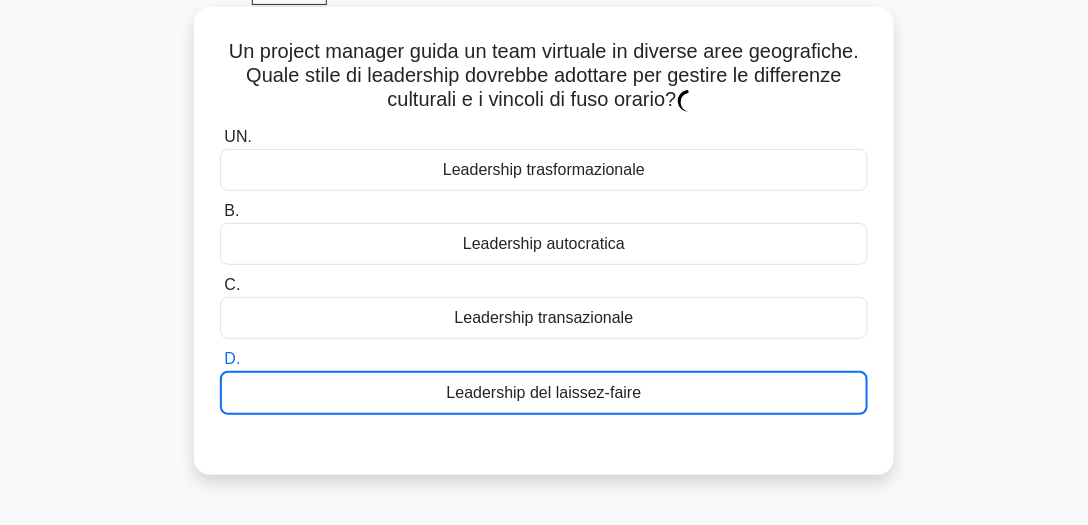 click on "Leadership del laissez-faire" at bounding box center [544, 393] 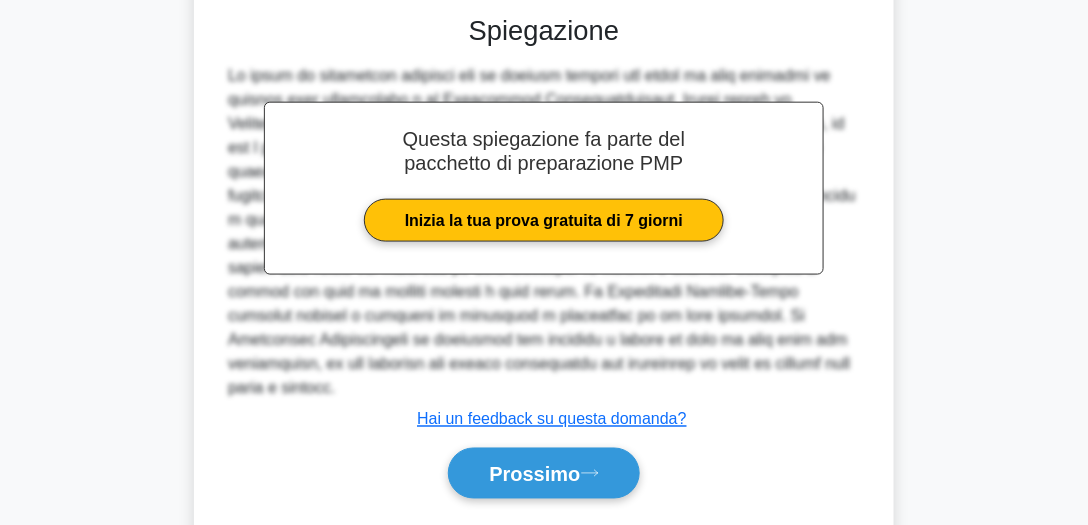 scroll, scrollTop: 564, scrollLeft: 0, axis: vertical 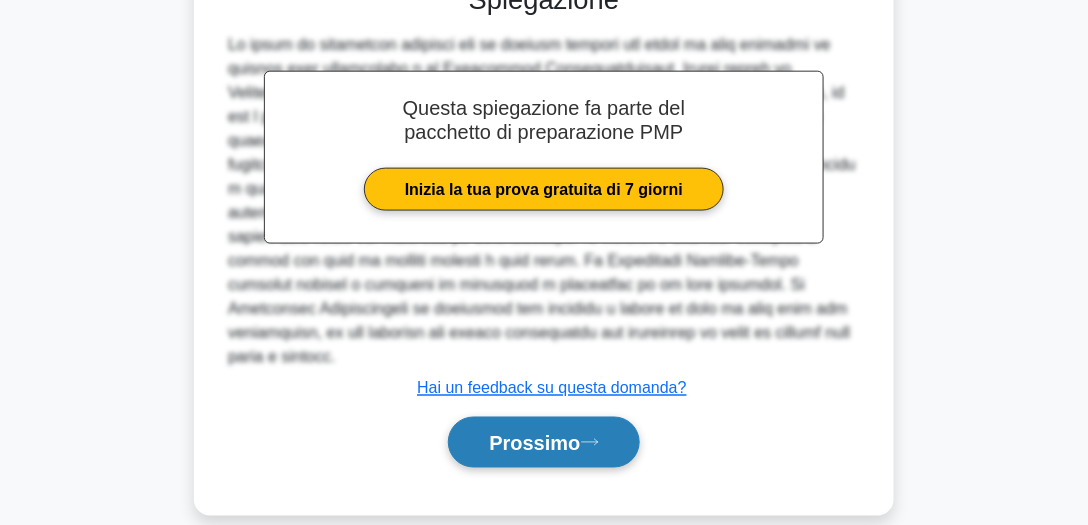 click on "Prossimo" at bounding box center [534, 444] 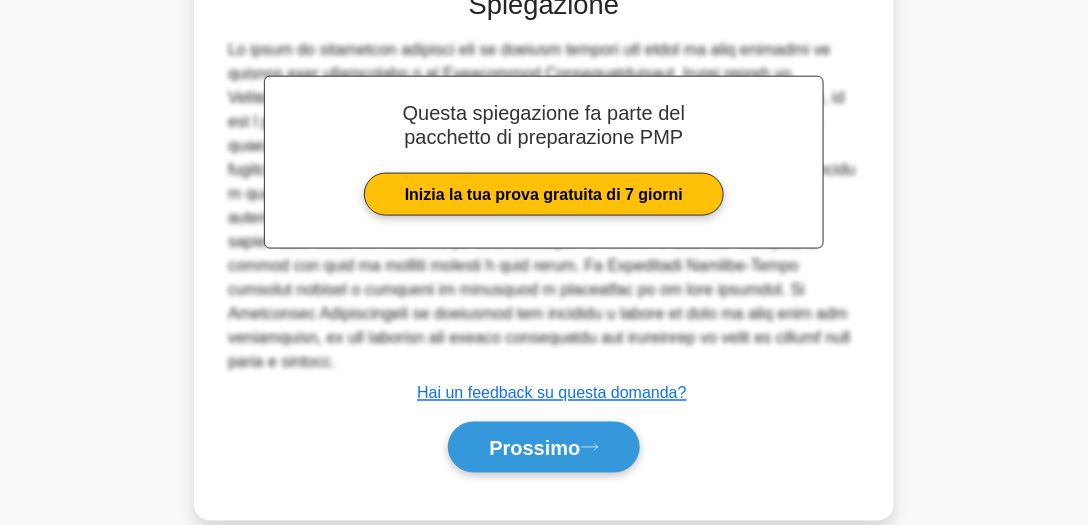 scroll, scrollTop: 555, scrollLeft: 0, axis: vertical 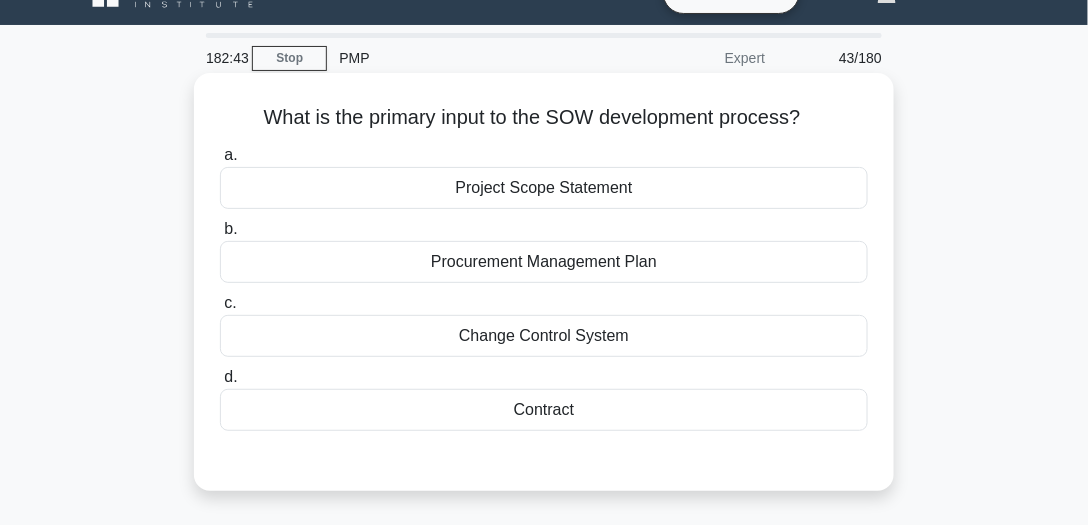 click on "Project Scope Statement" at bounding box center [544, 188] 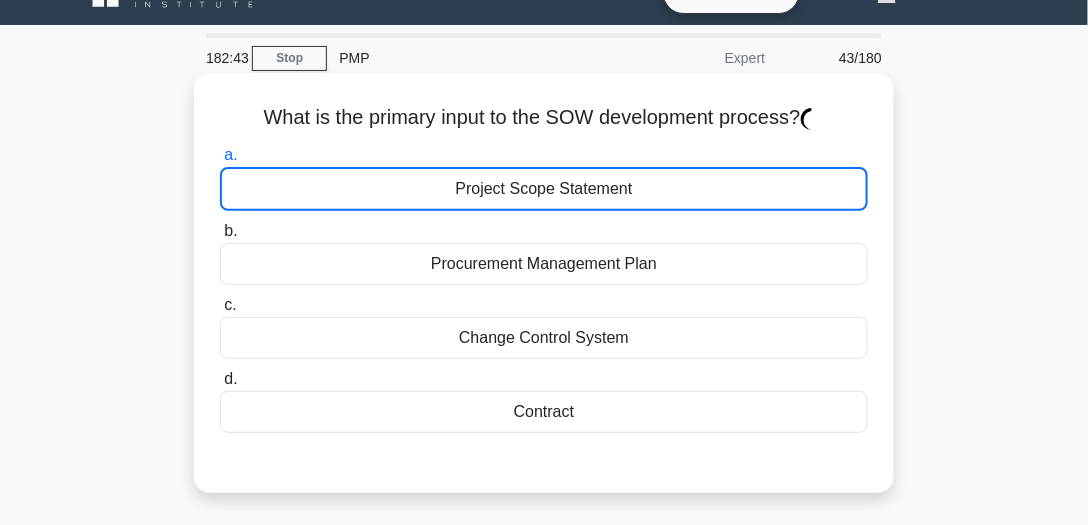 click on "Project Scope Statement" at bounding box center (544, 189) 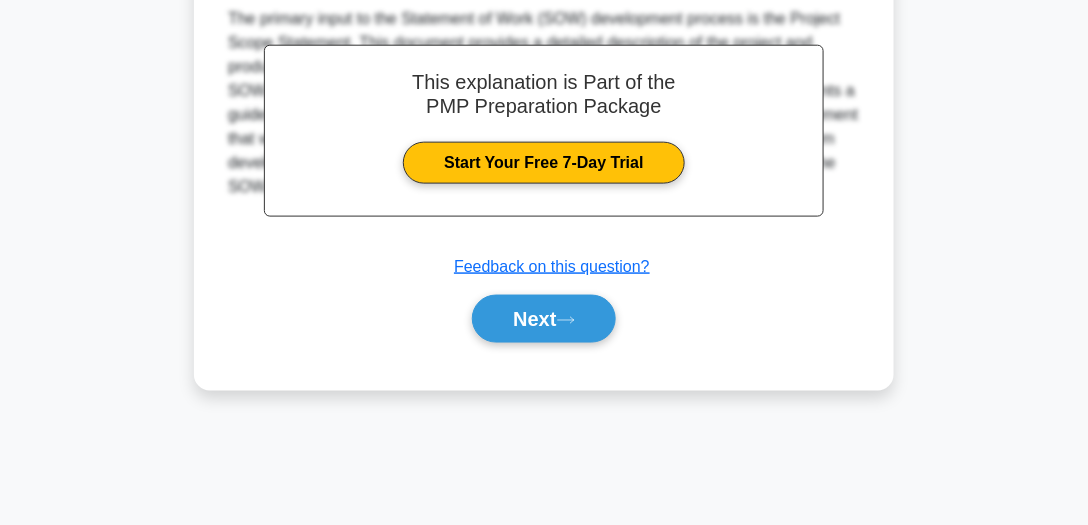 scroll, scrollTop: 555, scrollLeft: 0, axis: vertical 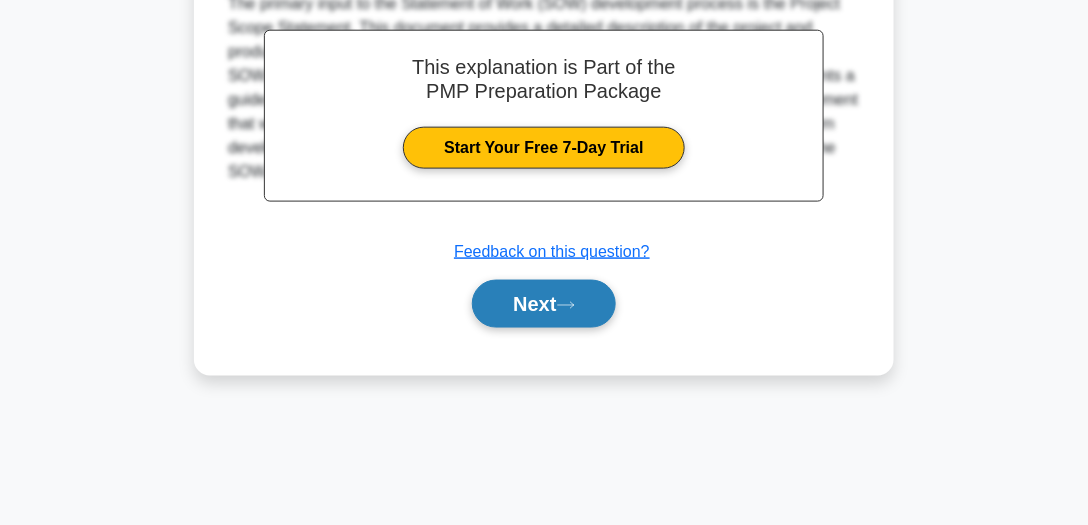 click on "Next" at bounding box center [543, 304] 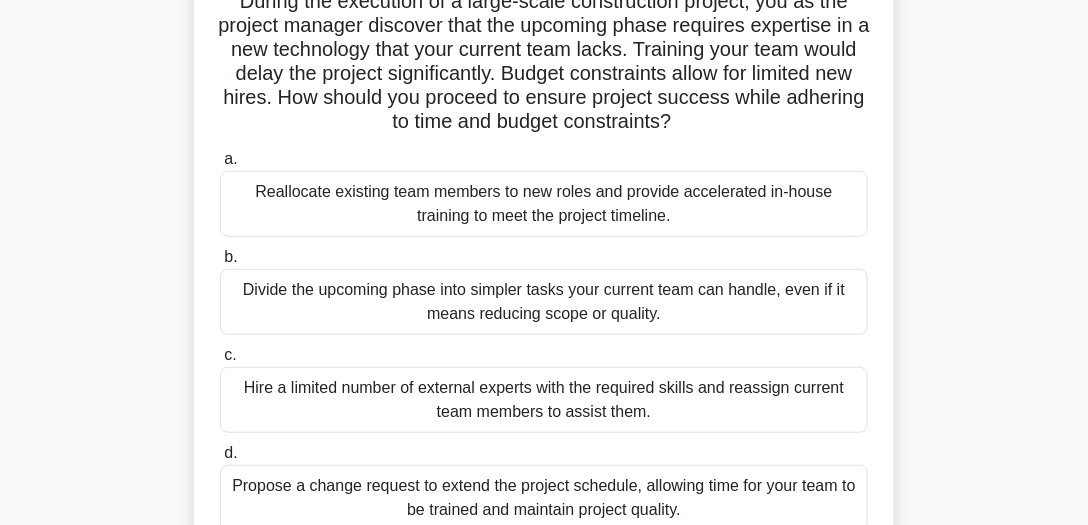 scroll, scrollTop: 173, scrollLeft: 0, axis: vertical 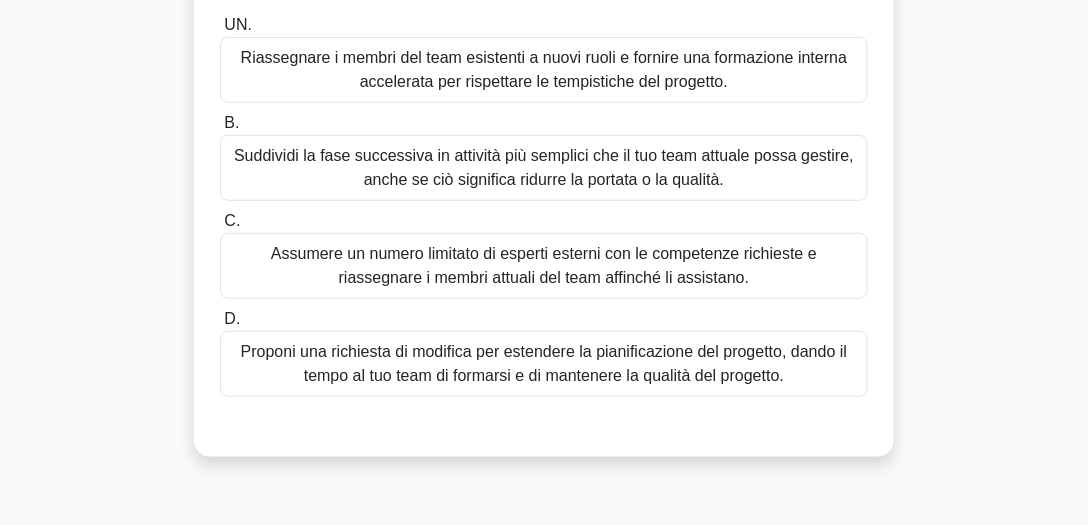 click on "Assumere un numero limitato di esperti esterni con le competenze richieste e riassegnare i membri attuali del team affinché li assistano." at bounding box center (544, 265) 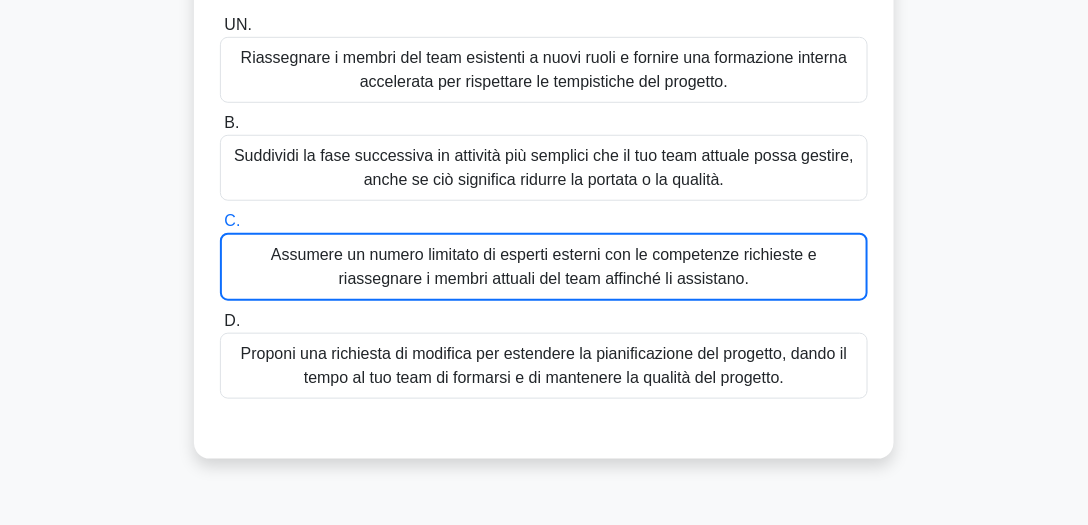 click on "Assumere un numero limitato di esperti esterni con le competenze richieste e riassegnare i membri attuali del team affinché li assistano." at bounding box center [544, 266] 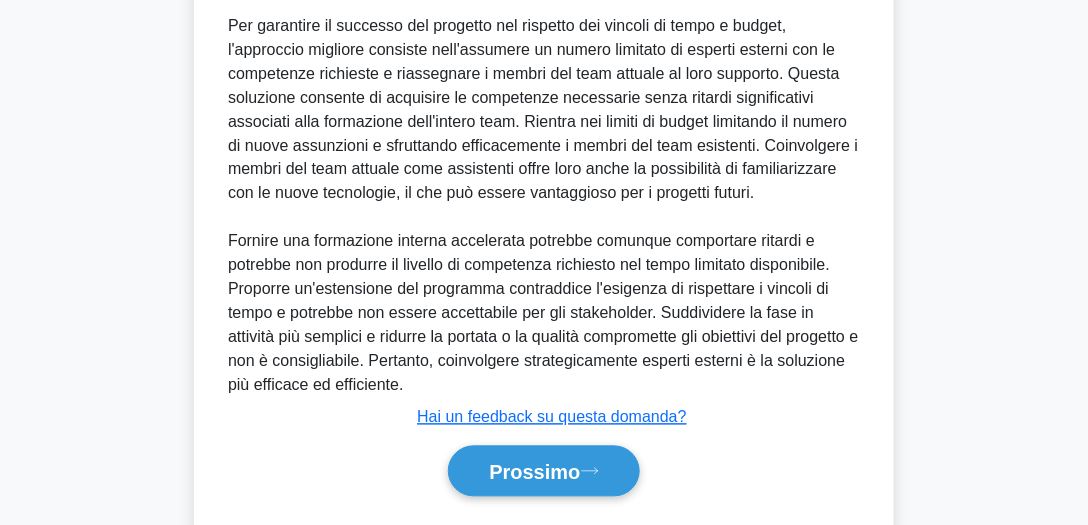 scroll, scrollTop: 826, scrollLeft: 0, axis: vertical 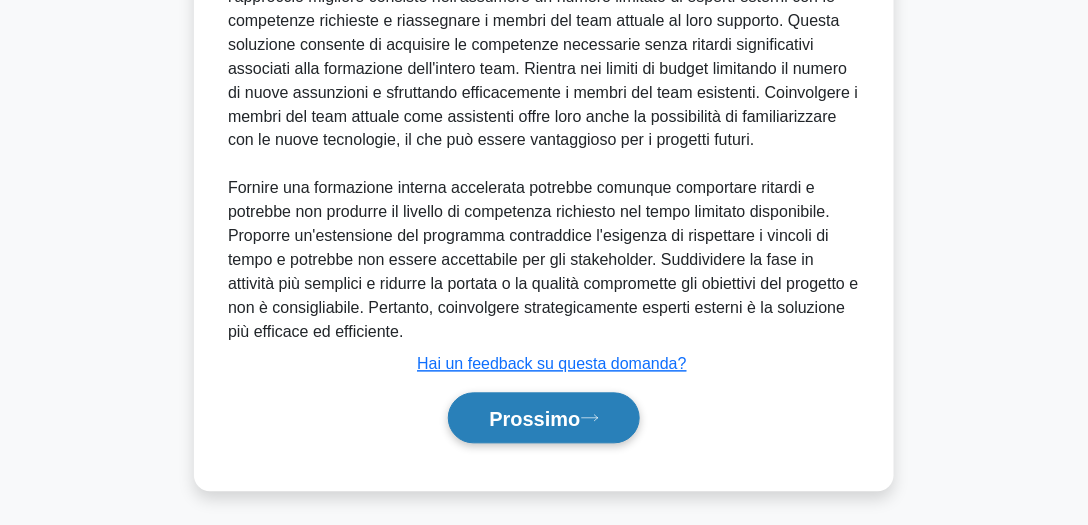 click on "Prossimo" at bounding box center (543, 418) 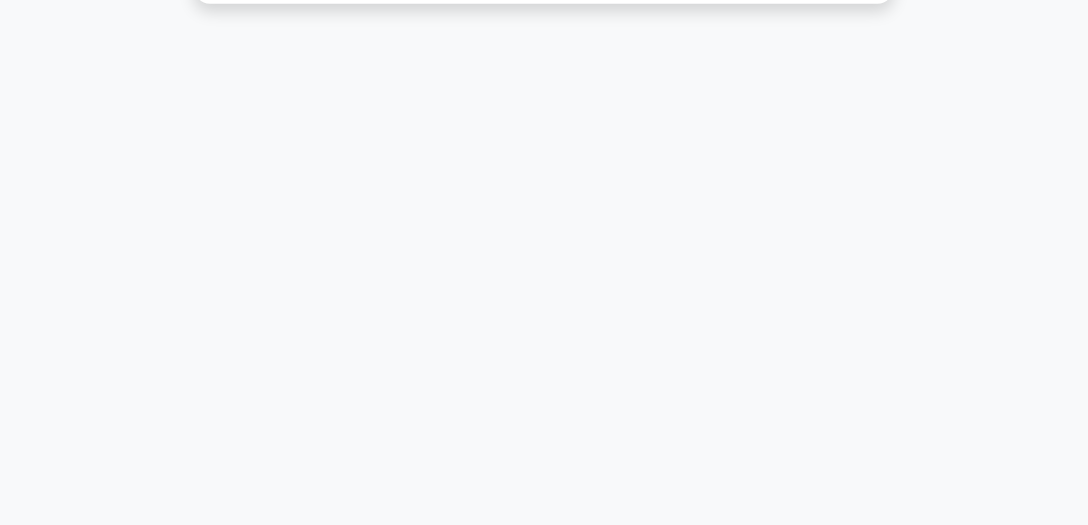 scroll, scrollTop: 555, scrollLeft: 0, axis: vertical 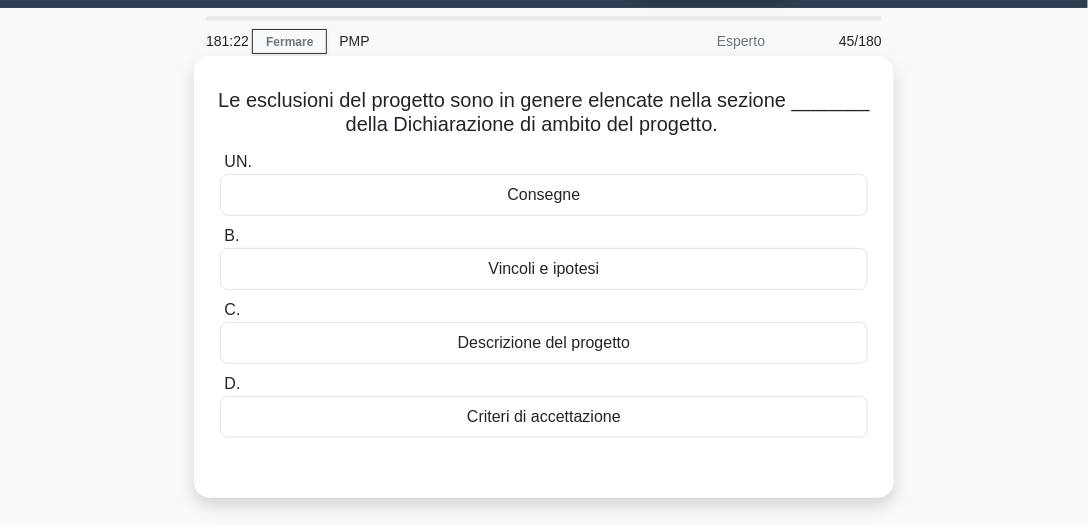 click on "Vincoli e ipotesi" at bounding box center (544, 268) 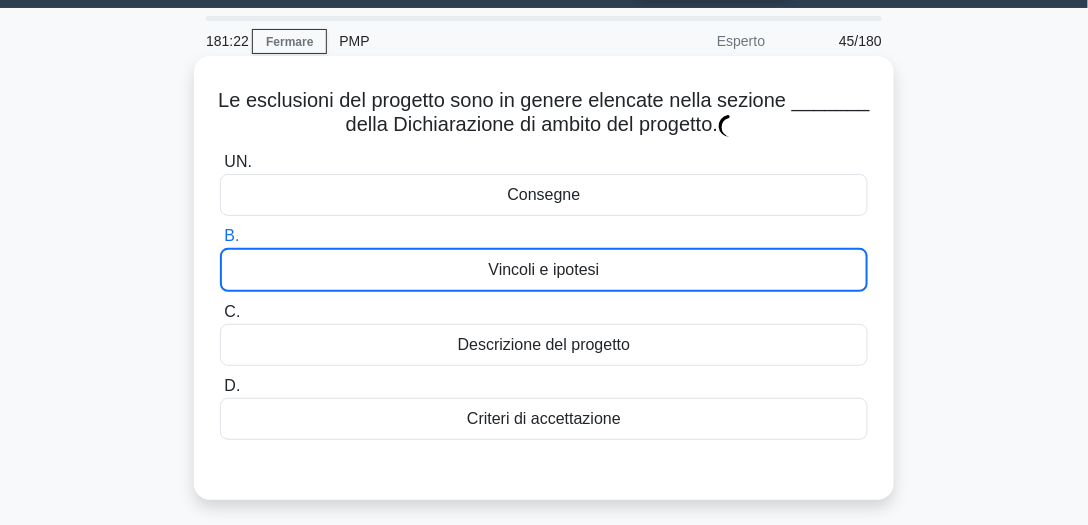 click on "Vincoli e ipotesi" at bounding box center [544, 269] 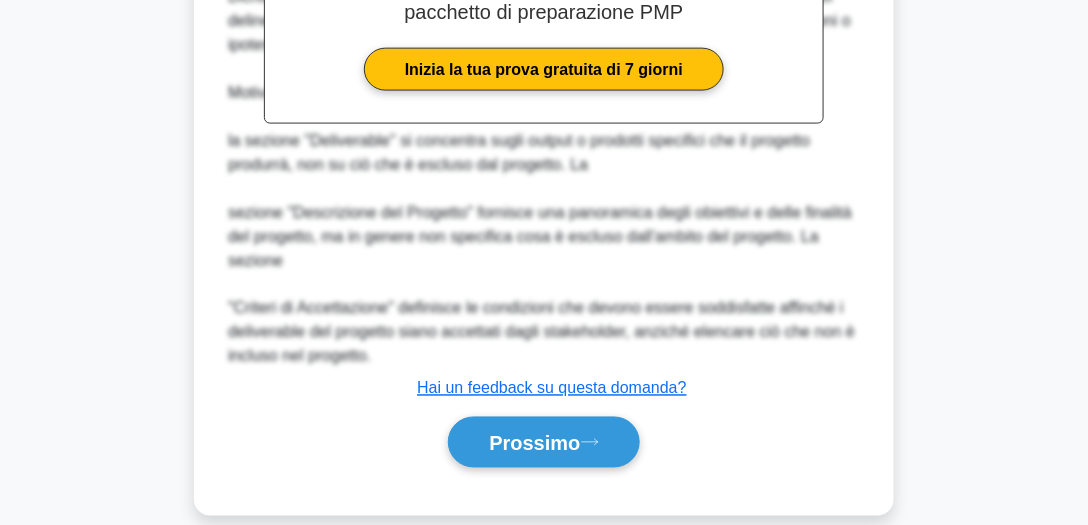 scroll, scrollTop: 682, scrollLeft: 0, axis: vertical 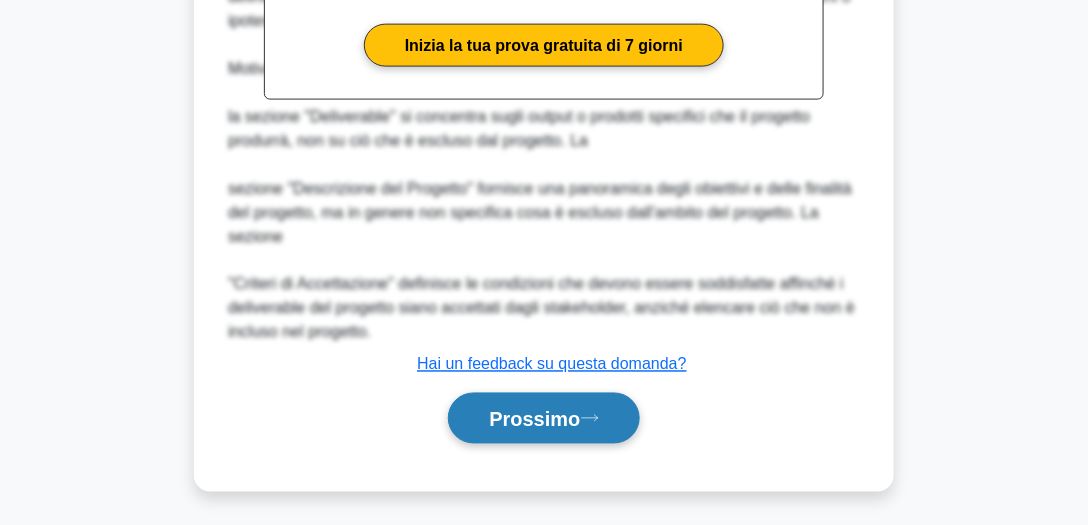 click on "Prossimo" at bounding box center [534, 420] 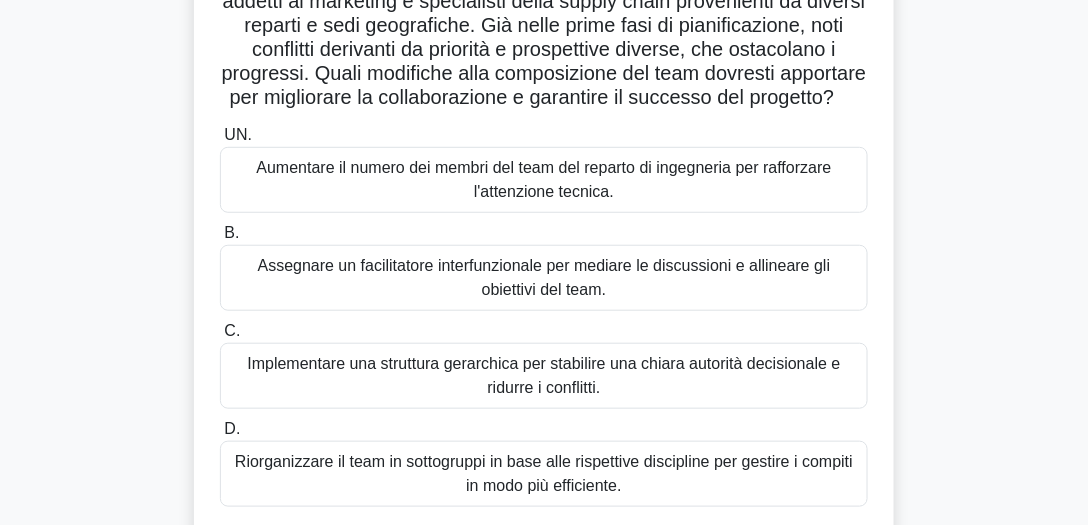 scroll, scrollTop: 236, scrollLeft: 0, axis: vertical 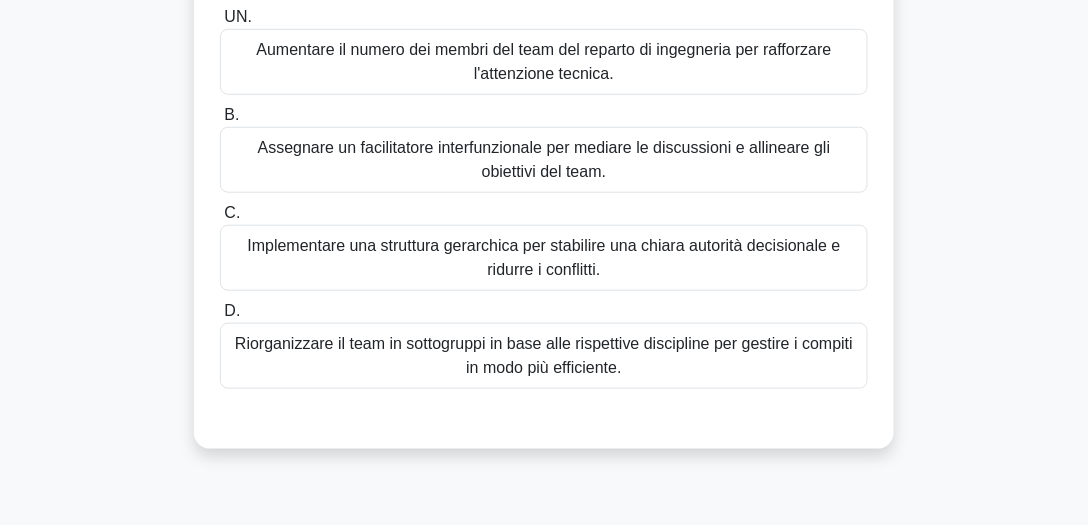 click on "Assegnare un facilitatore interfunzionale per mediare le discussioni e allineare gli obiettivi del team." at bounding box center [544, 159] 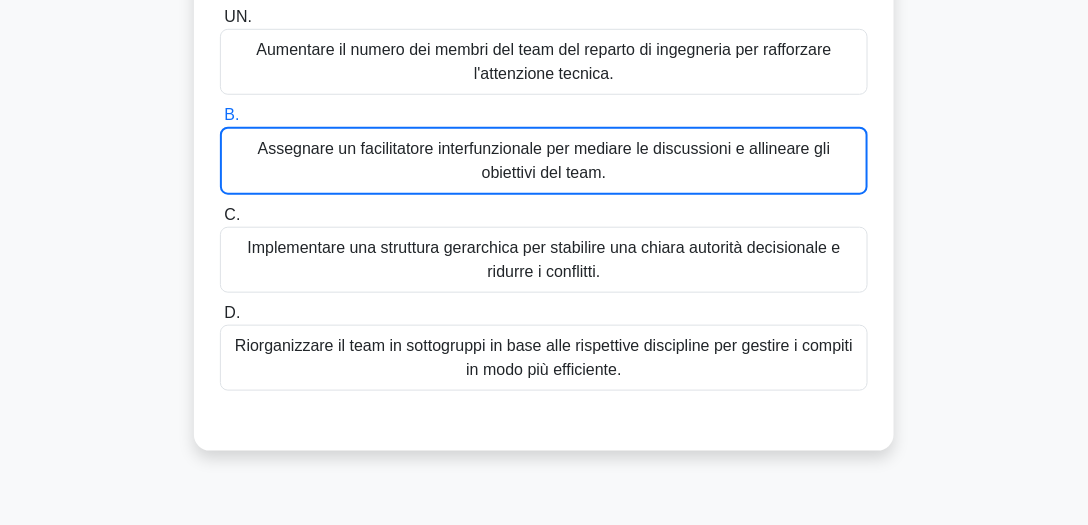 click on "Assegnare un facilitatore interfunzionale per mediare le discussioni e allineare gli obiettivi del team." at bounding box center [544, 160] 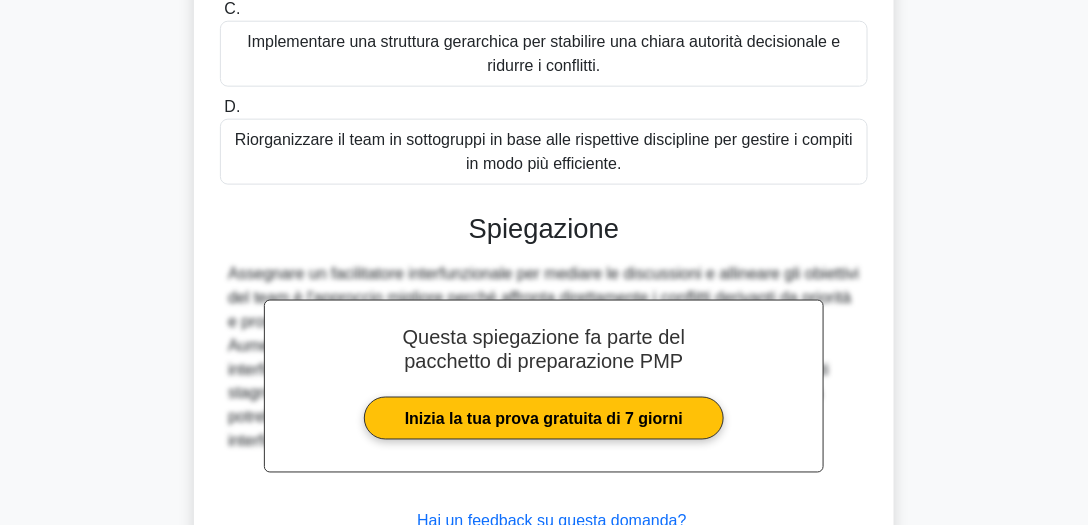 scroll, scrollTop: 706, scrollLeft: 0, axis: vertical 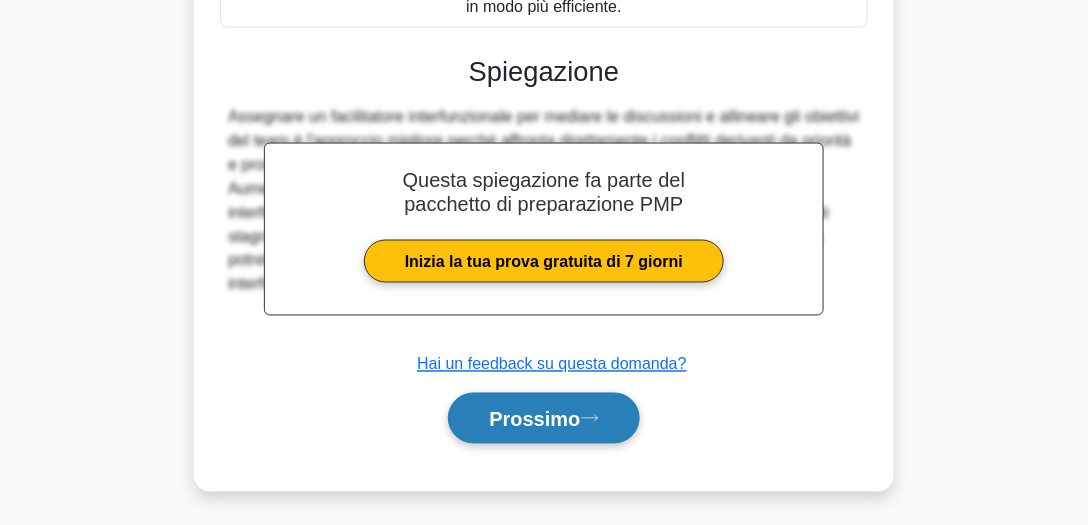 click on "Prossimo" at bounding box center [534, 420] 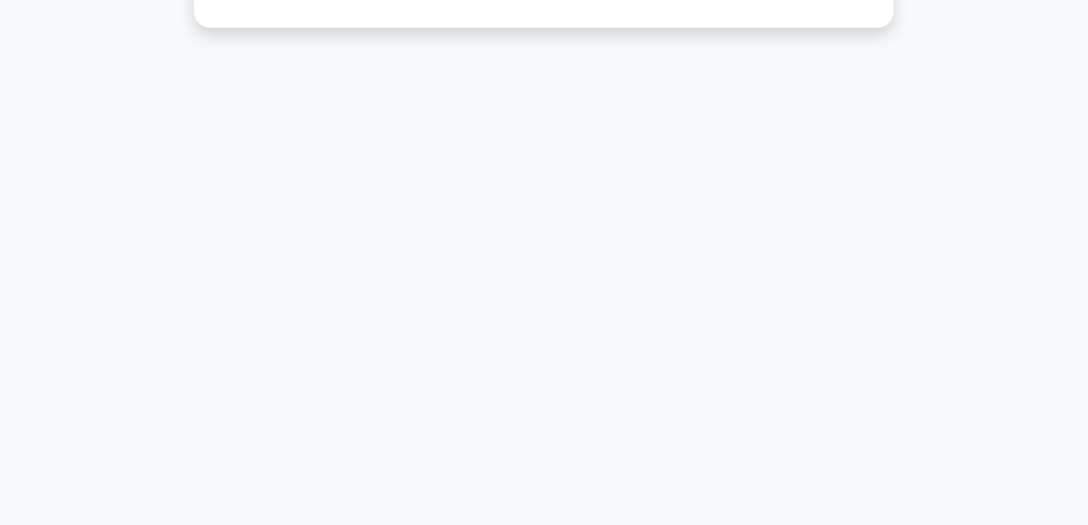 scroll, scrollTop: 555, scrollLeft: 0, axis: vertical 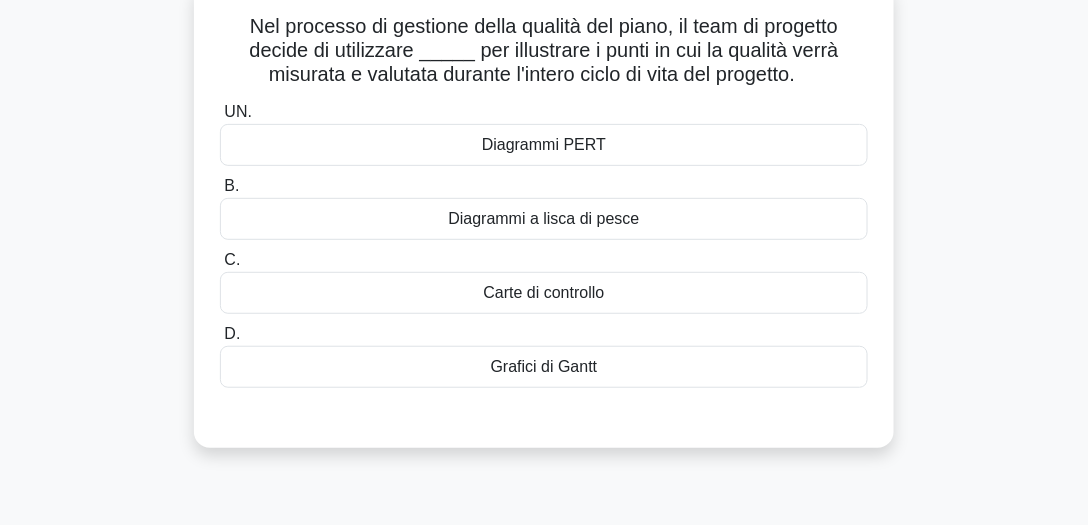 click on "Carte di controllo" at bounding box center (544, 292) 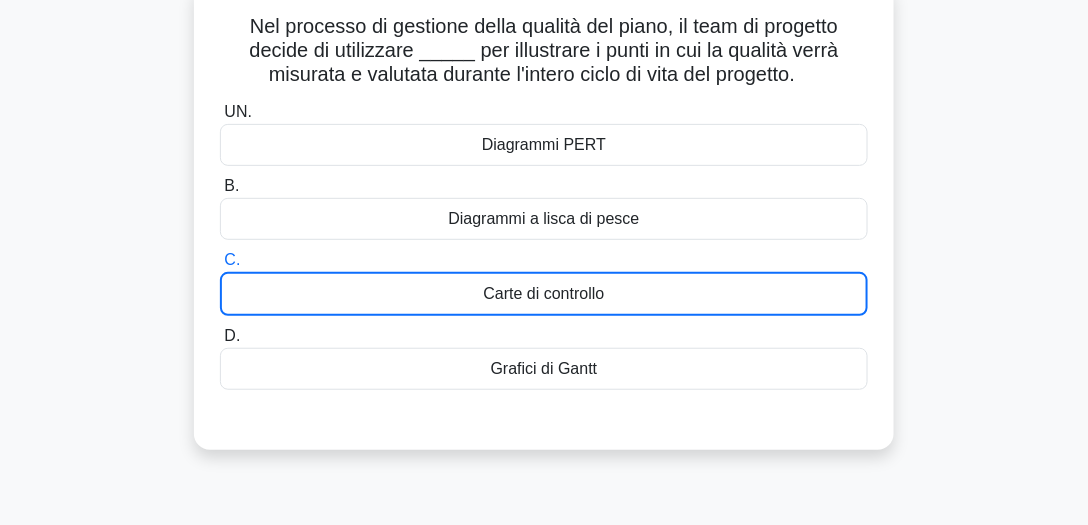 click on "Carte di controllo" at bounding box center (544, 293) 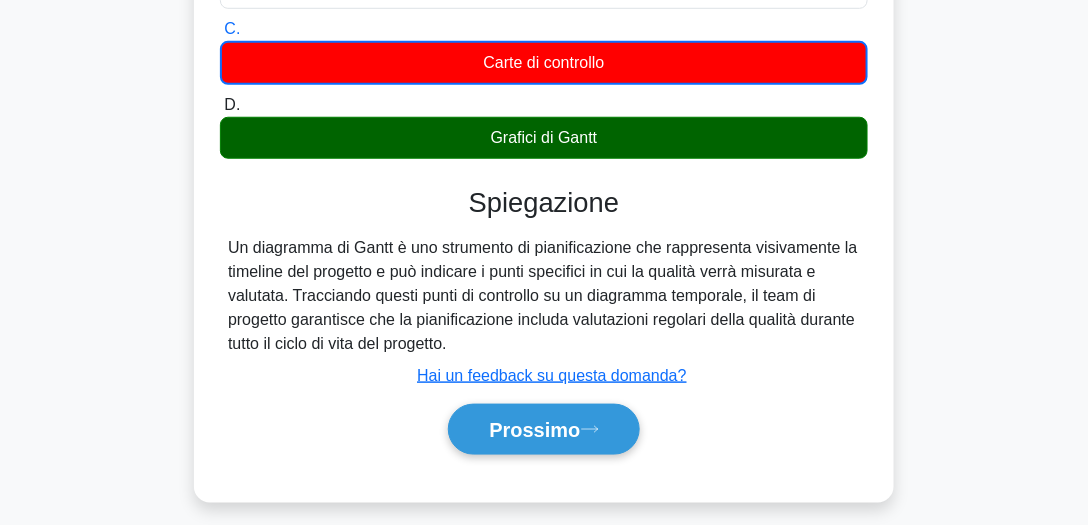 scroll, scrollTop: 372, scrollLeft: 0, axis: vertical 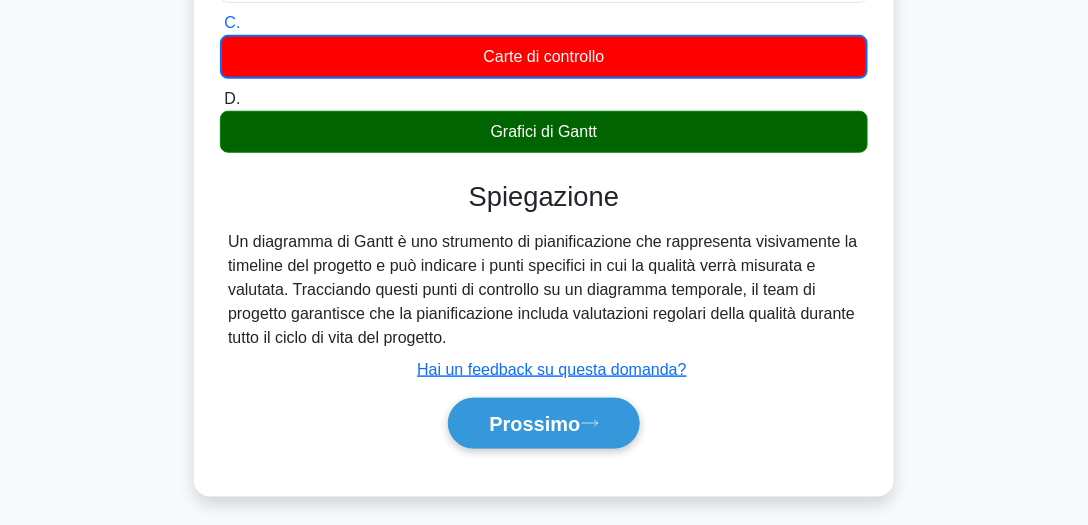 drag, startPoint x: 1087, startPoint y: 398, endPoint x: 1096, endPoint y: 375, distance: 24.698177 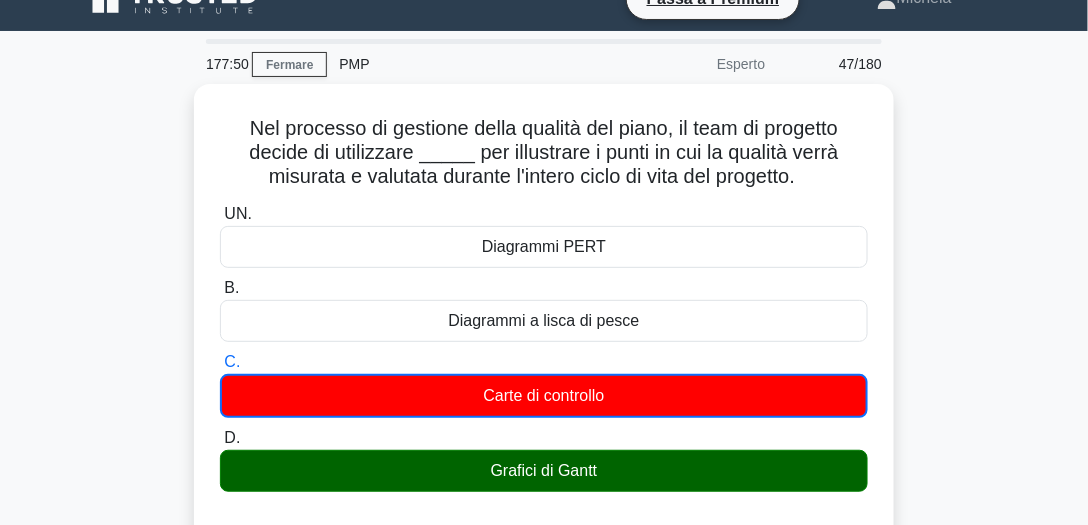scroll, scrollTop: 0, scrollLeft: 0, axis: both 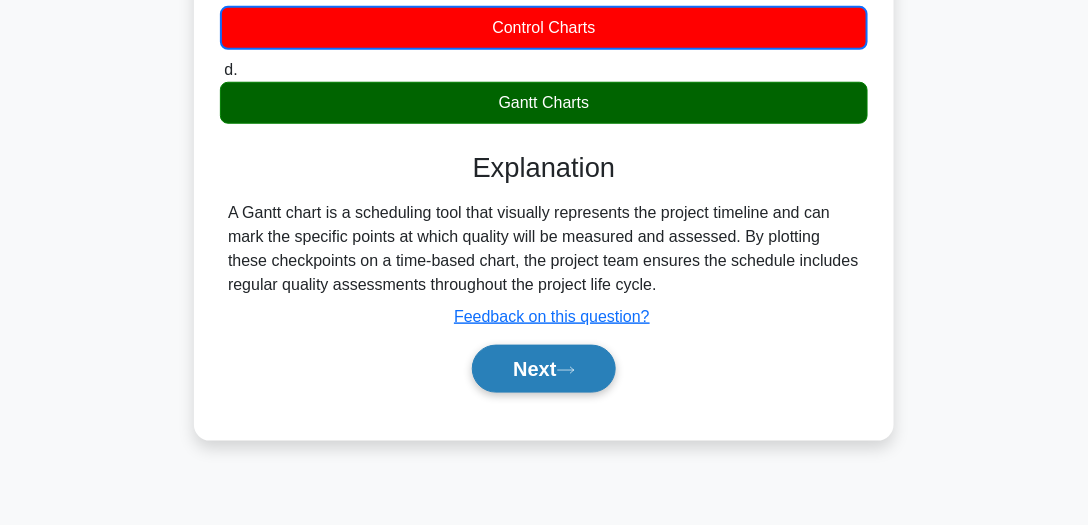 click on "Next" at bounding box center (543, 369) 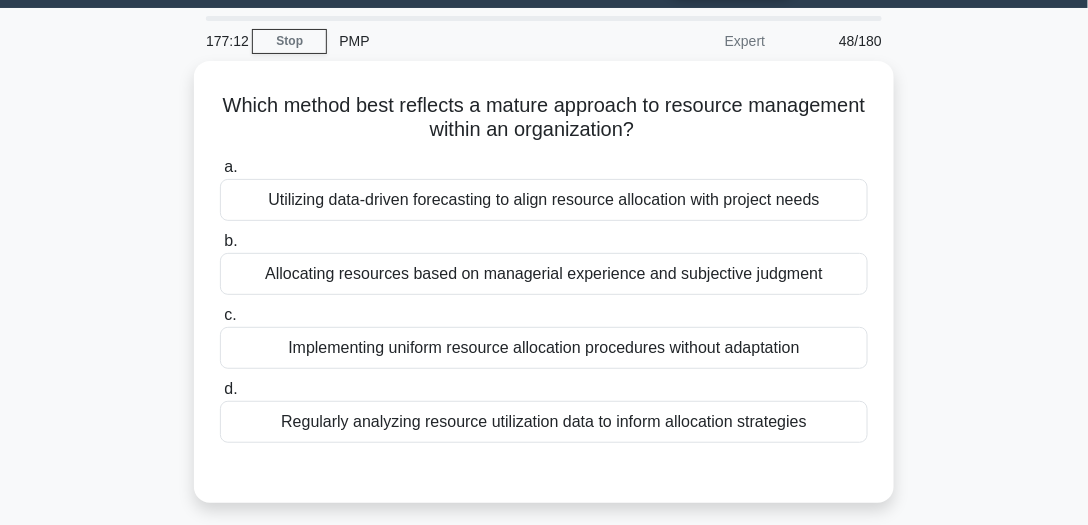 scroll, scrollTop: 30, scrollLeft: 0, axis: vertical 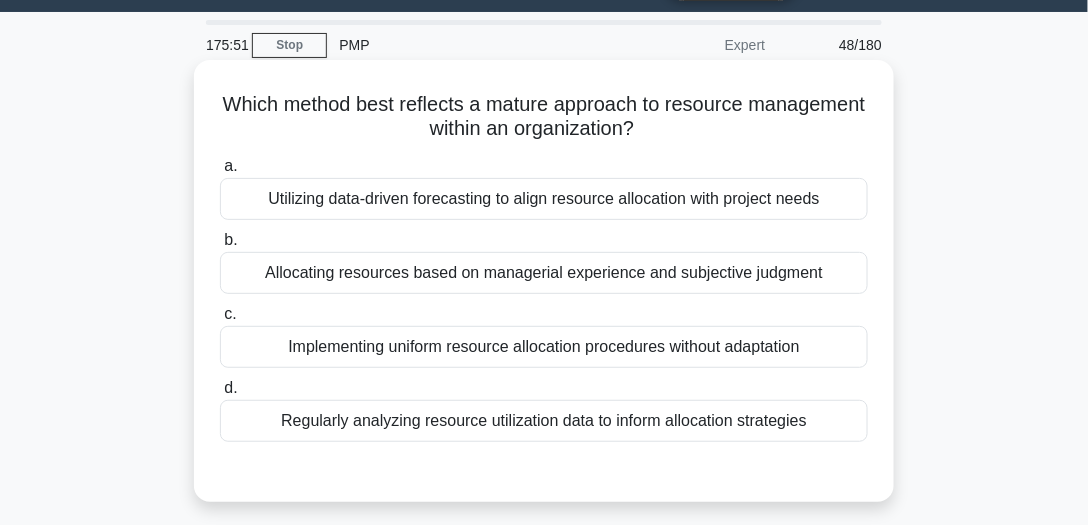 click on "Regularly analyzing resource utilization data to inform allocation strategies" at bounding box center (544, 421) 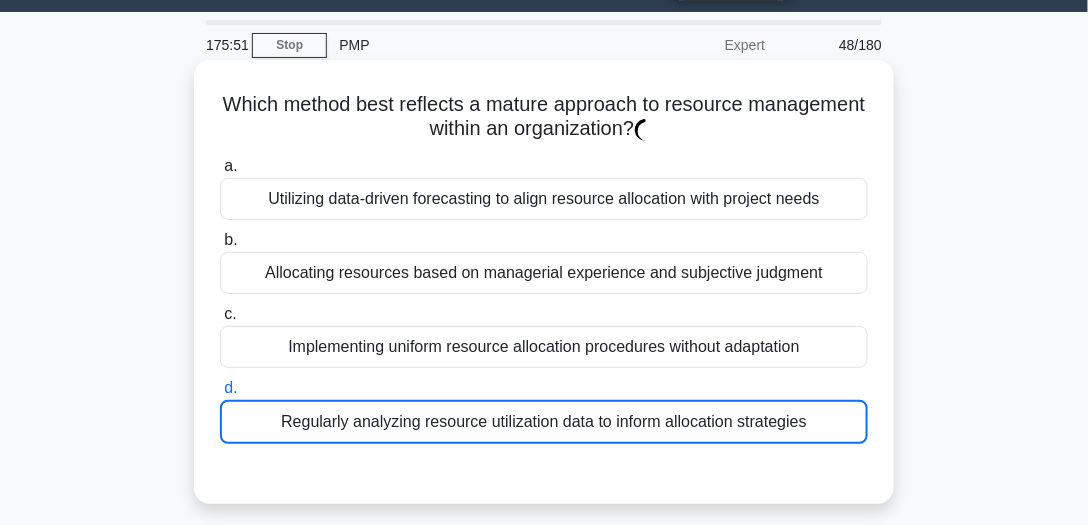 click on "Regularly analyzing resource utilization data to inform allocation strategies" at bounding box center (544, 422) 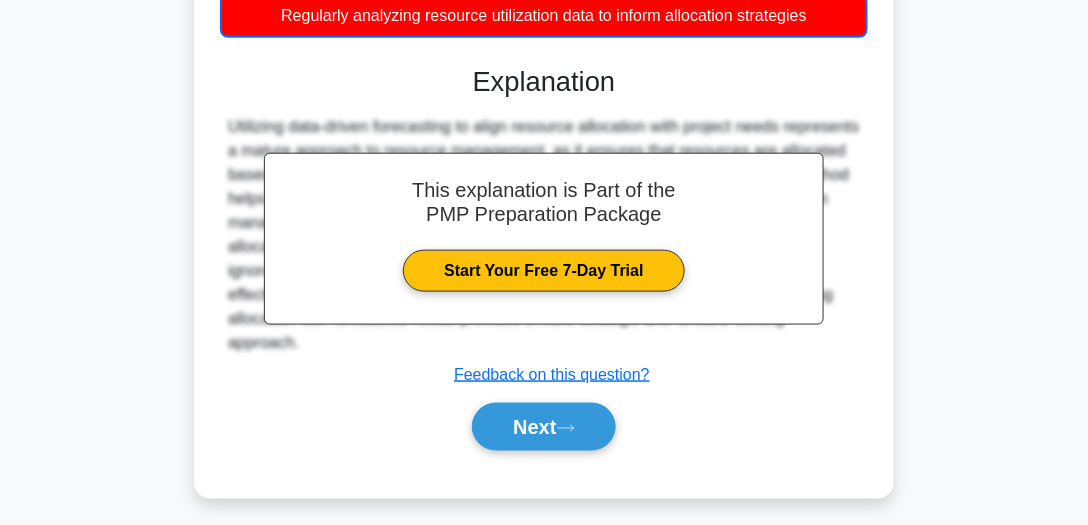 scroll, scrollTop: 462, scrollLeft: 0, axis: vertical 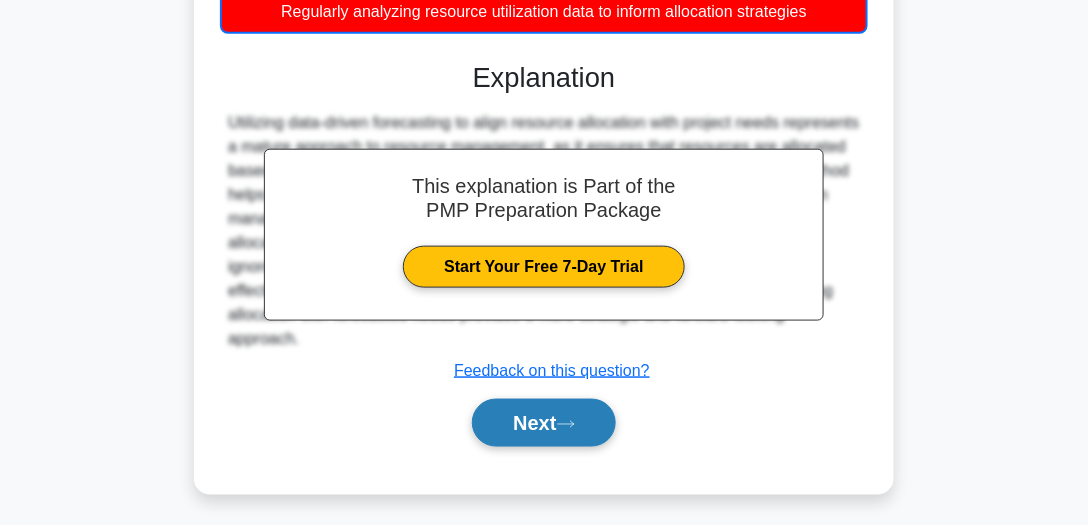click on "Next" at bounding box center (543, 423) 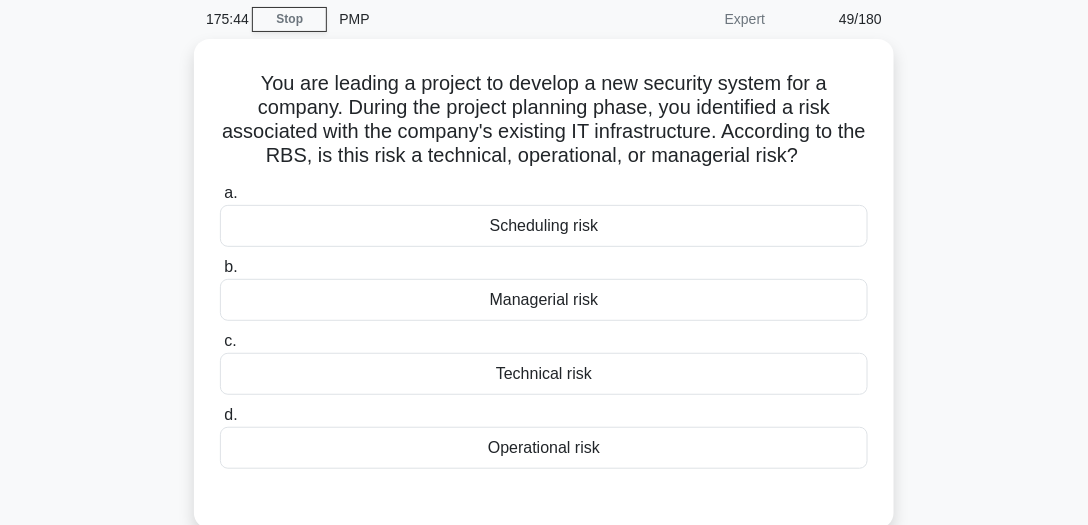 scroll, scrollTop: 45, scrollLeft: 0, axis: vertical 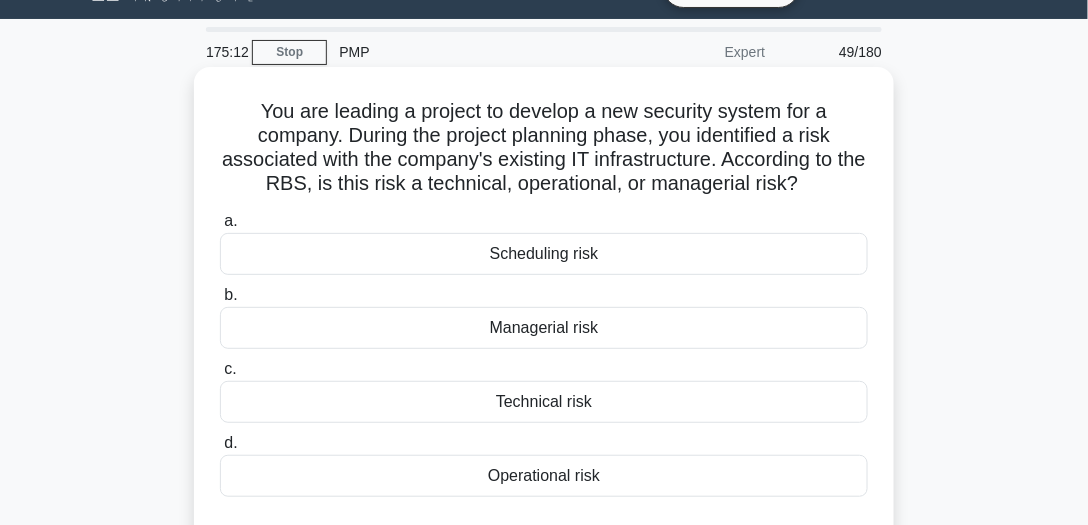 click on "Operational risk" at bounding box center [544, 476] 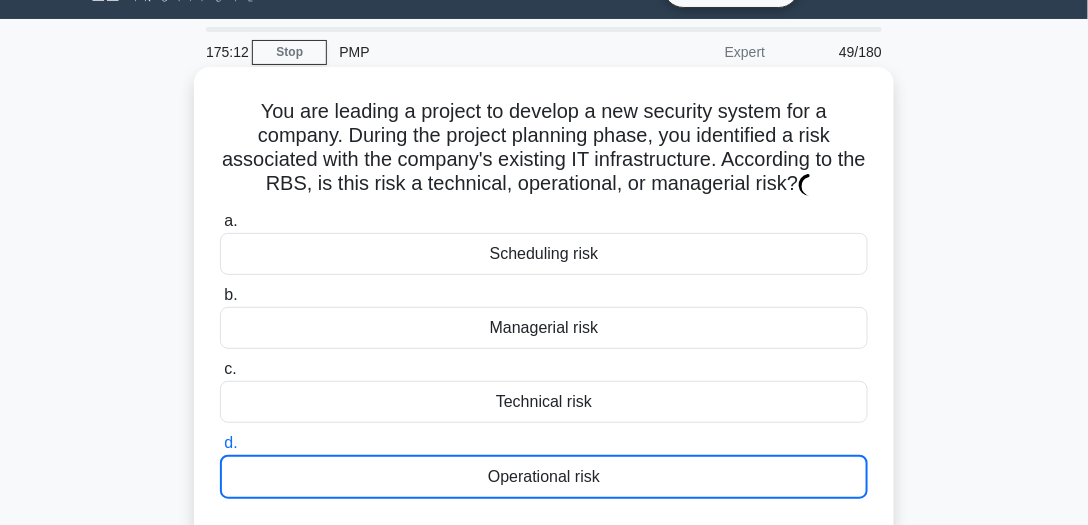 click on "Operational risk" at bounding box center (544, 477) 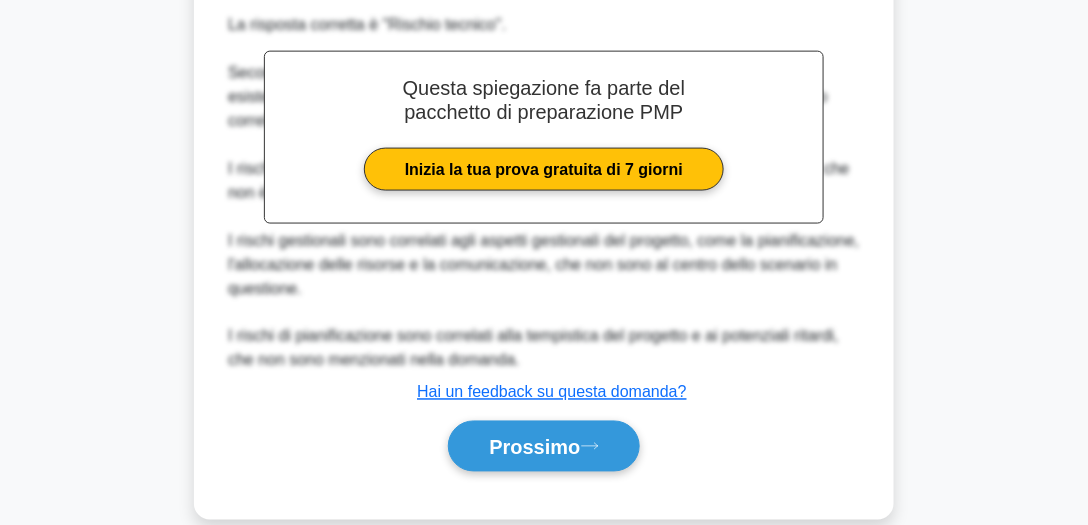 scroll, scrollTop: 660, scrollLeft: 0, axis: vertical 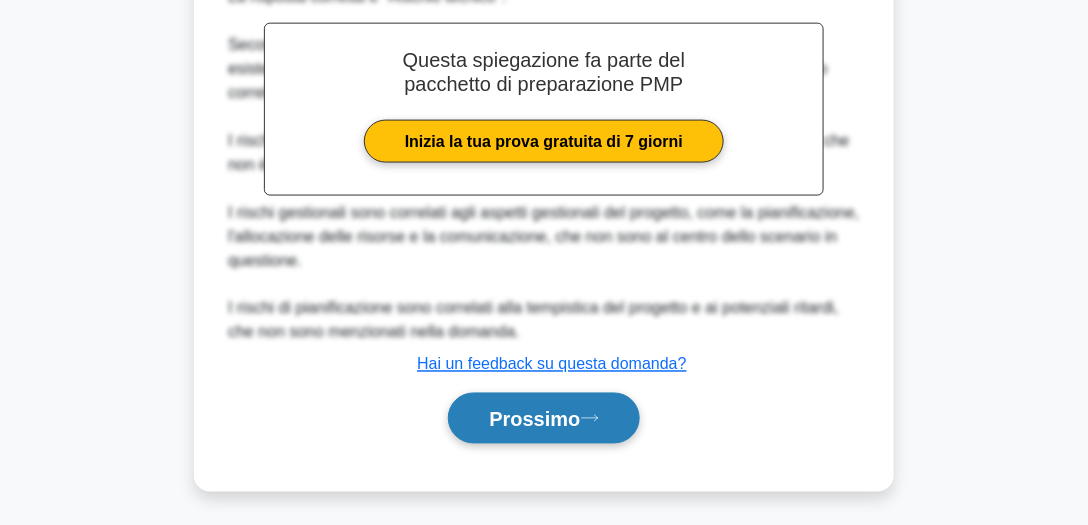 click on "Prossimo" at bounding box center (543, 418) 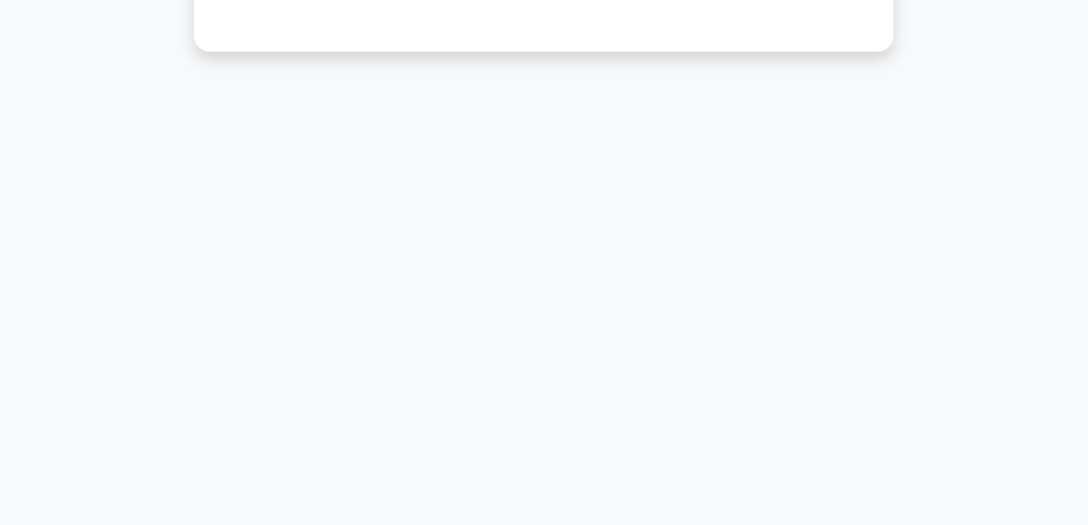 scroll, scrollTop: 555, scrollLeft: 0, axis: vertical 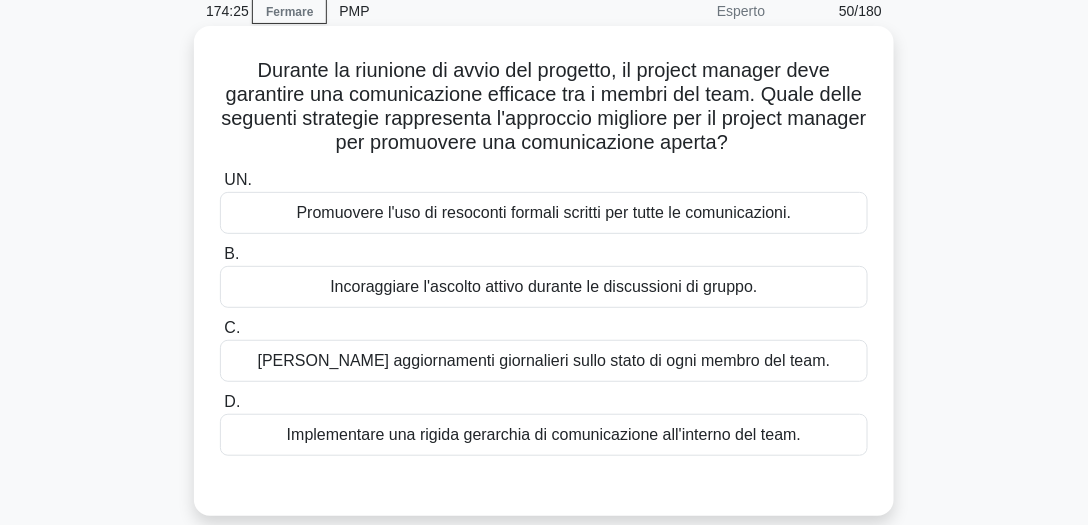 click on "Incoraggiare l'ascolto attivo durante le discussioni di gruppo." at bounding box center (543, 286) 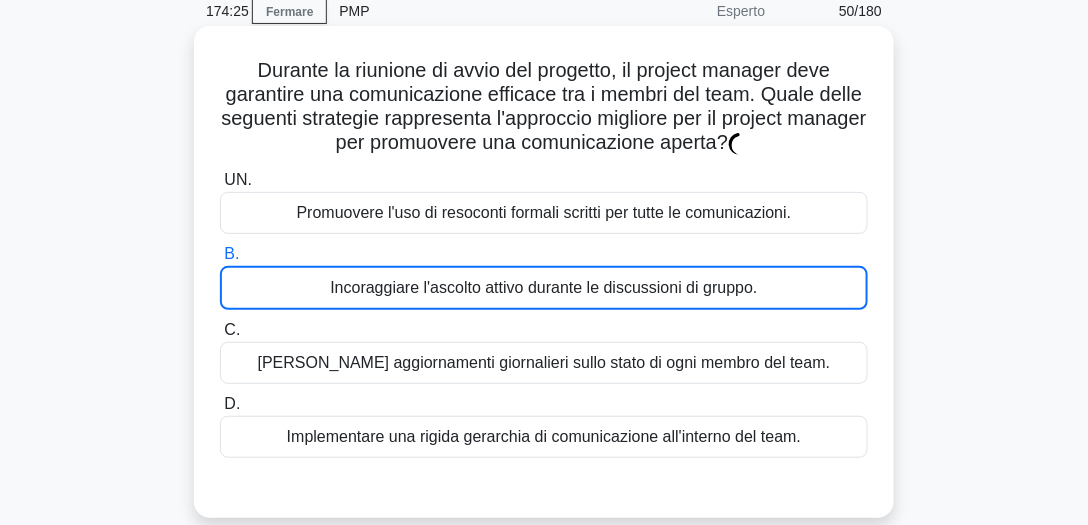 click on "Incoraggiare l'ascolto attivo durante le discussioni di gruppo." at bounding box center (543, 287) 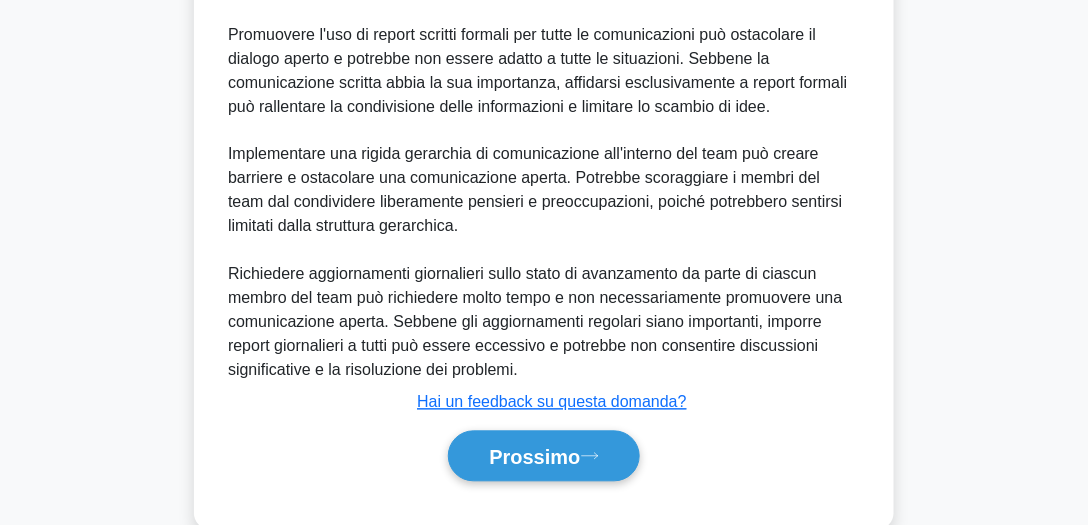 scroll, scrollTop: 850, scrollLeft: 0, axis: vertical 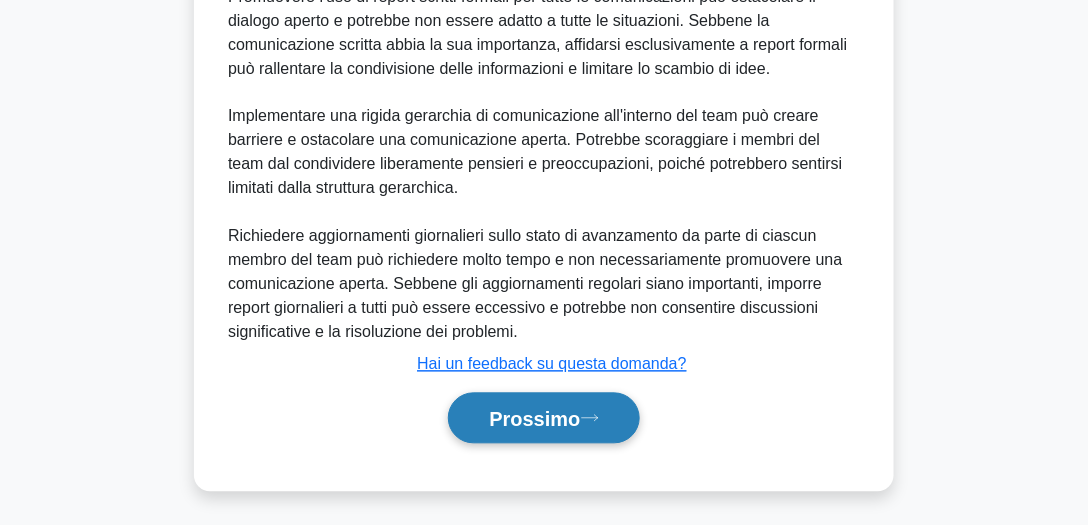 click on "Prossimo" at bounding box center (534, 420) 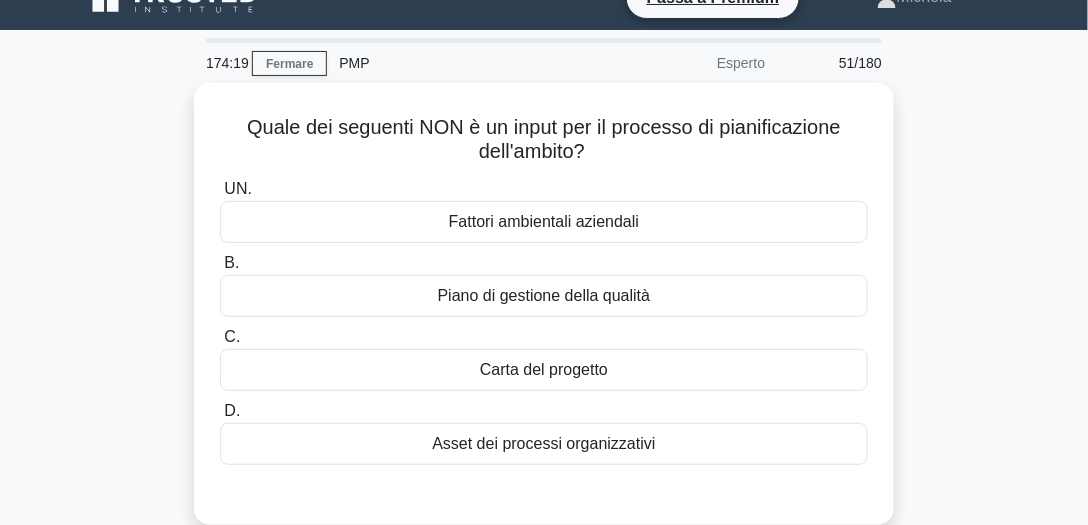 scroll, scrollTop: 49, scrollLeft: 0, axis: vertical 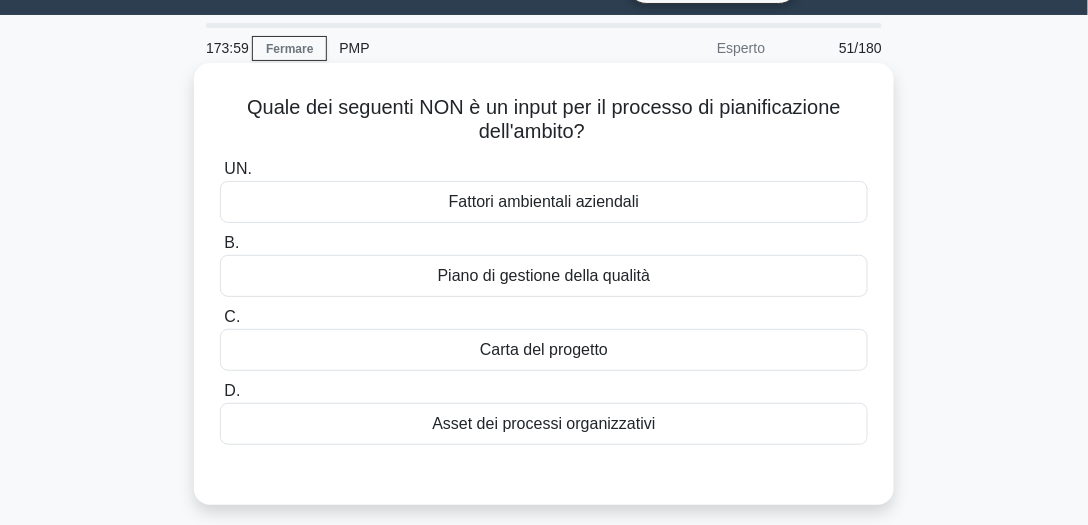 click on "Carta del progetto" at bounding box center (544, 350) 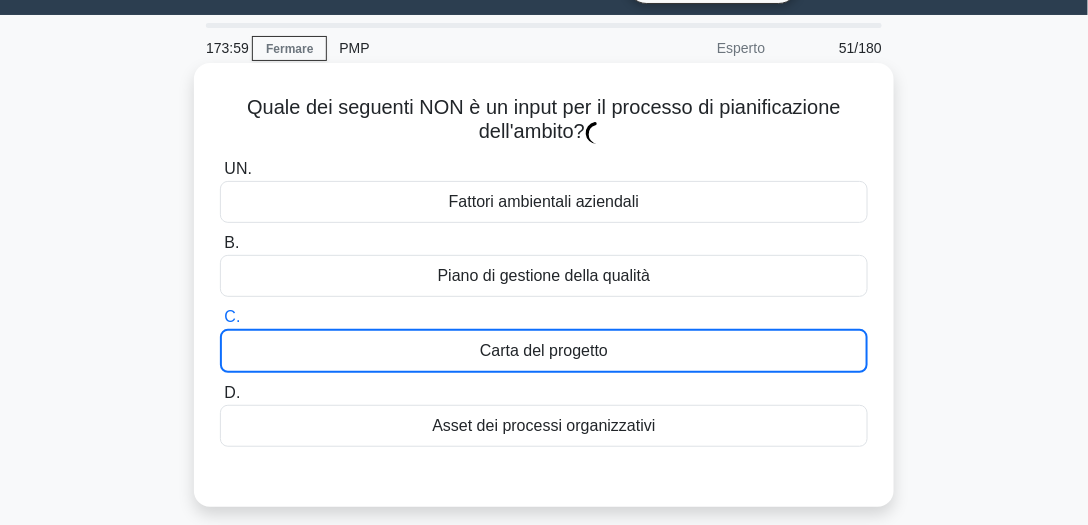 click on "Carta del progetto" at bounding box center [544, 351] 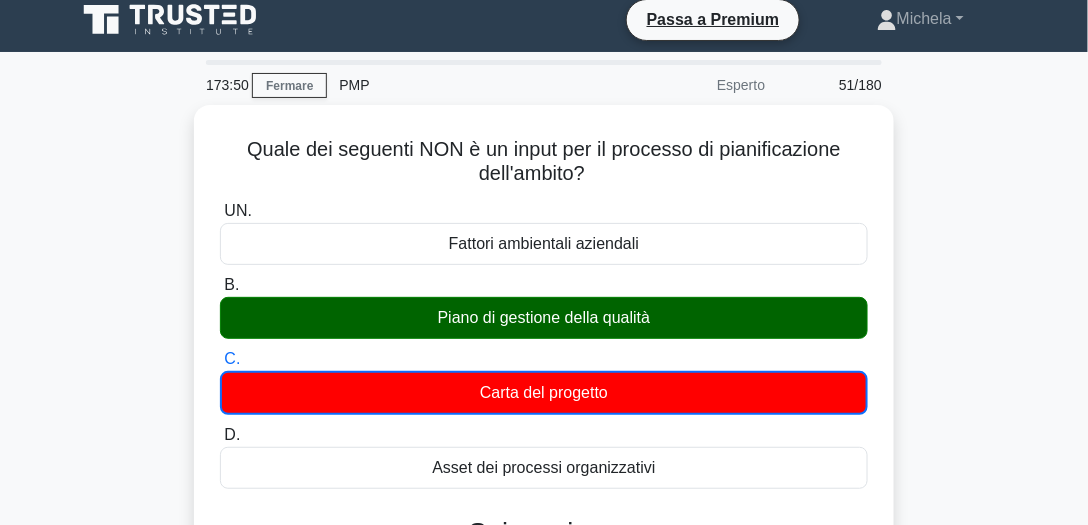 scroll, scrollTop: 0, scrollLeft: 0, axis: both 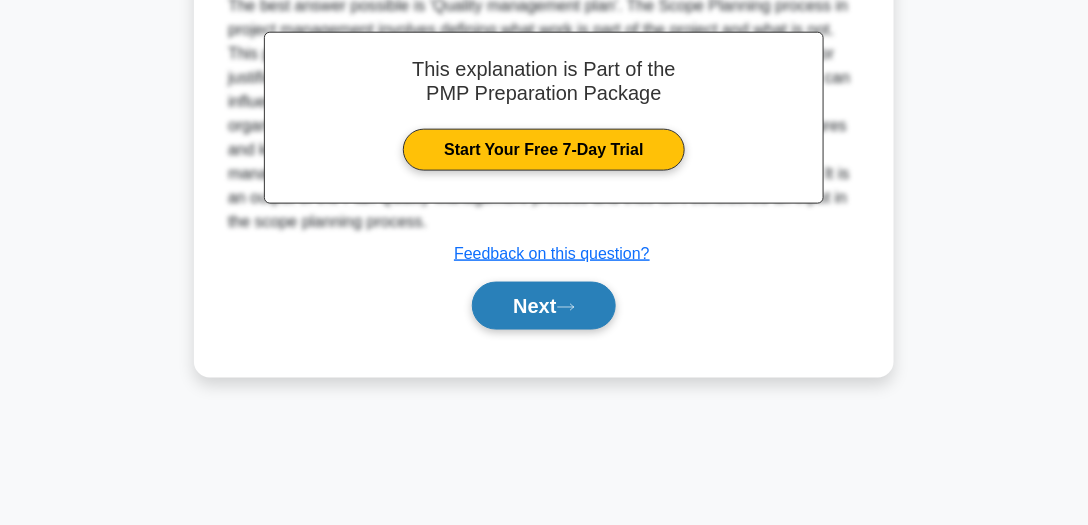 click on "Next" at bounding box center (543, 306) 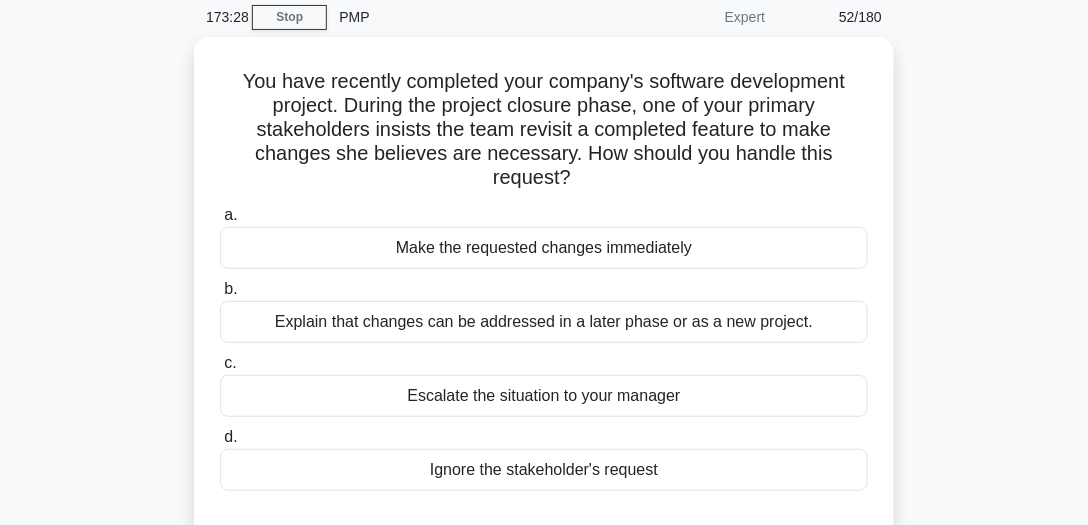 scroll, scrollTop: 70, scrollLeft: 0, axis: vertical 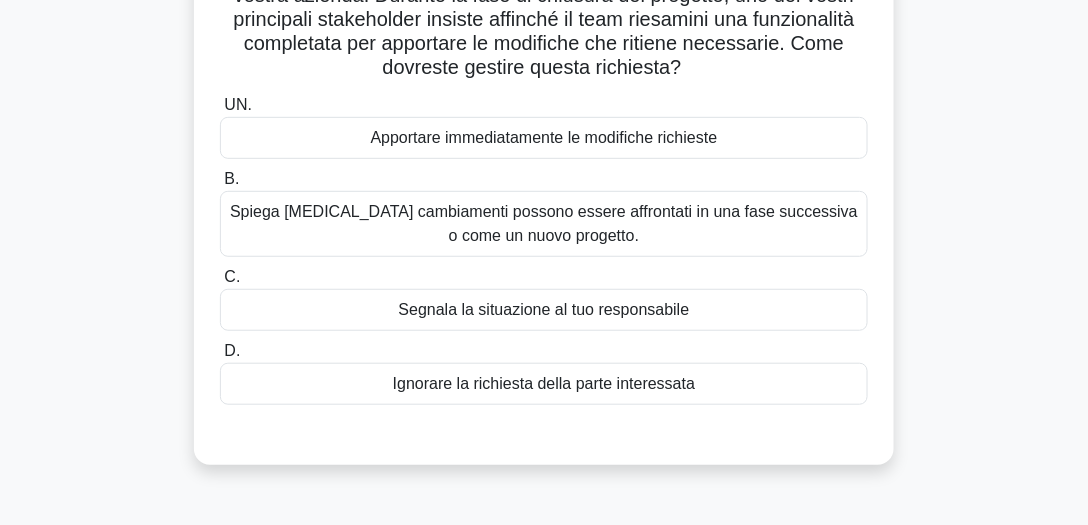 click on "Spiega che i cambiamenti possono essere affrontati in una fase successiva o come un nuovo progetto." at bounding box center [544, 223] 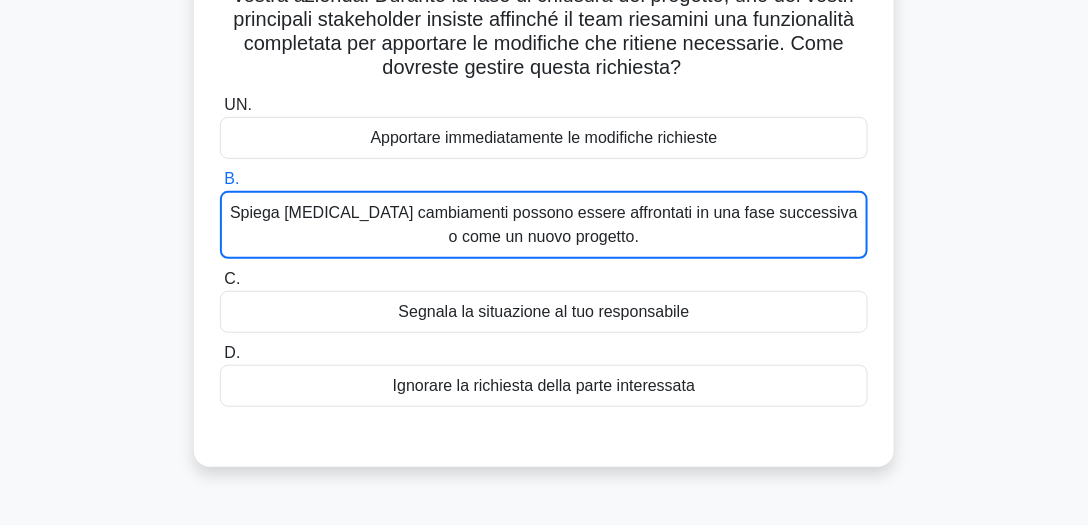 click on "Spiega che i cambiamenti possono essere affrontati in una fase successiva o come un nuovo progetto." at bounding box center [544, 225] 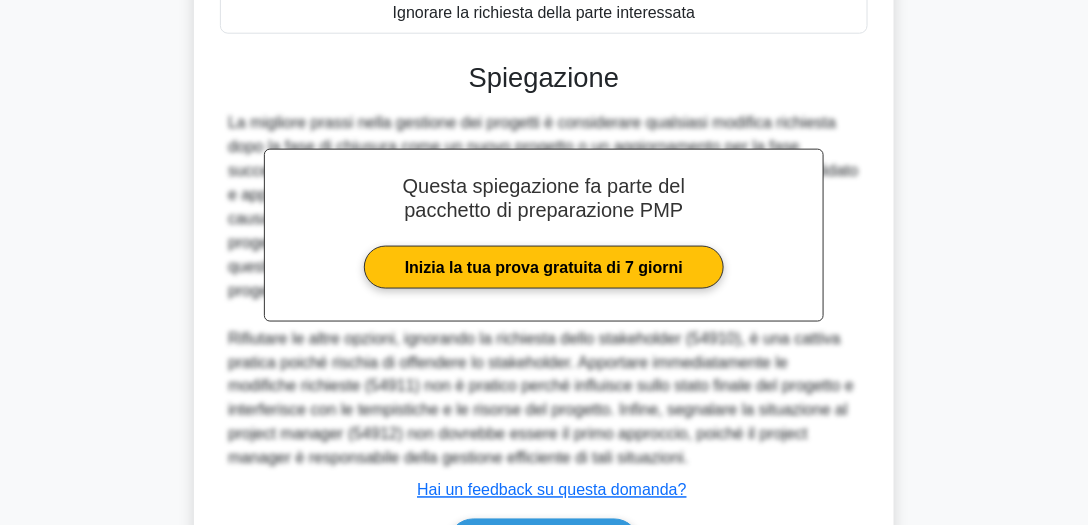 scroll, scrollTop: 658, scrollLeft: 0, axis: vertical 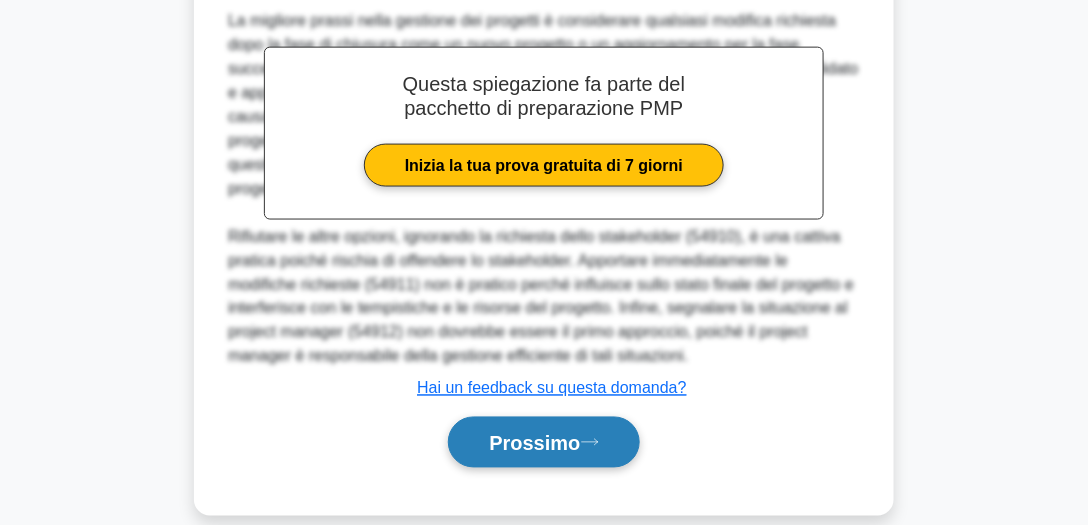 click on "Prossimo" at bounding box center (534, 444) 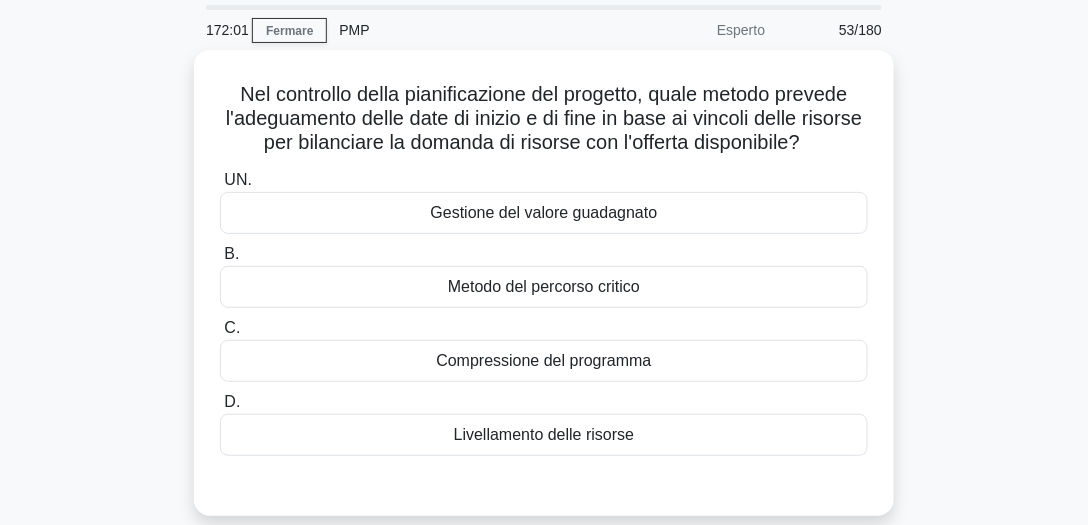 scroll, scrollTop: 54, scrollLeft: 0, axis: vertical 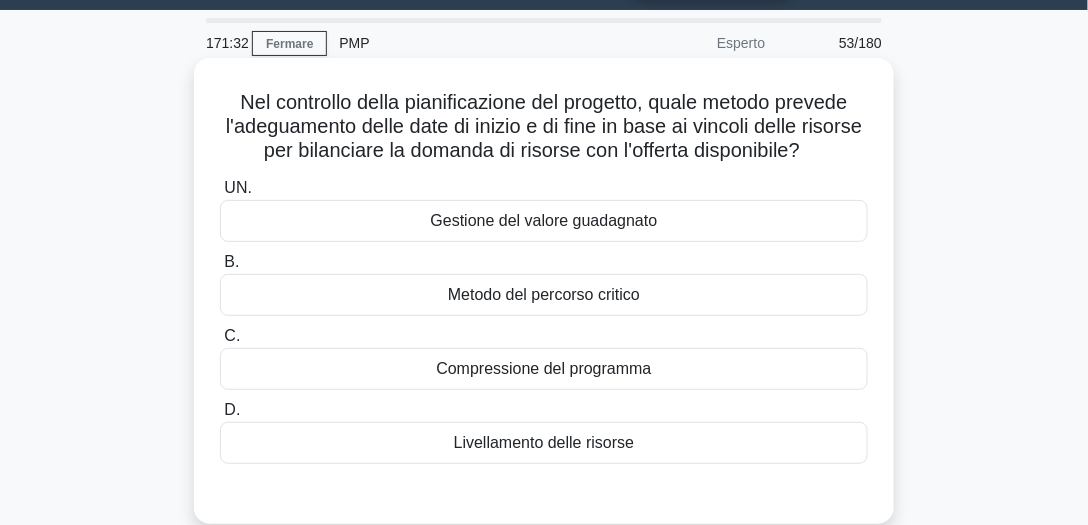 click on "Livellamento delle risorse" at bounding box center (544, 442) 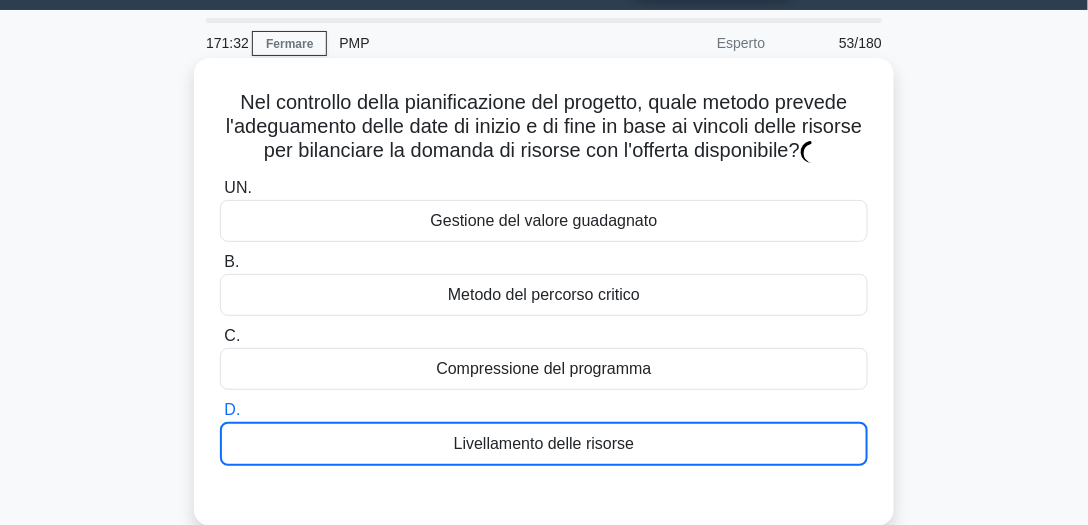 click on "Livellamento delle risorse" at bounding box center (544, 443) 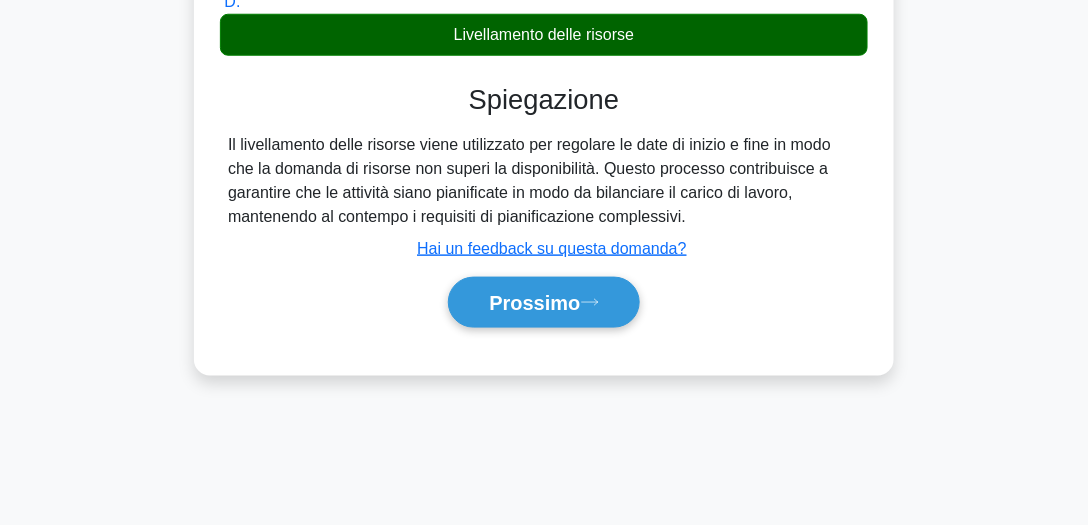 scroll, scrollTop: 555, scrollLeft: 0, axis: vertical 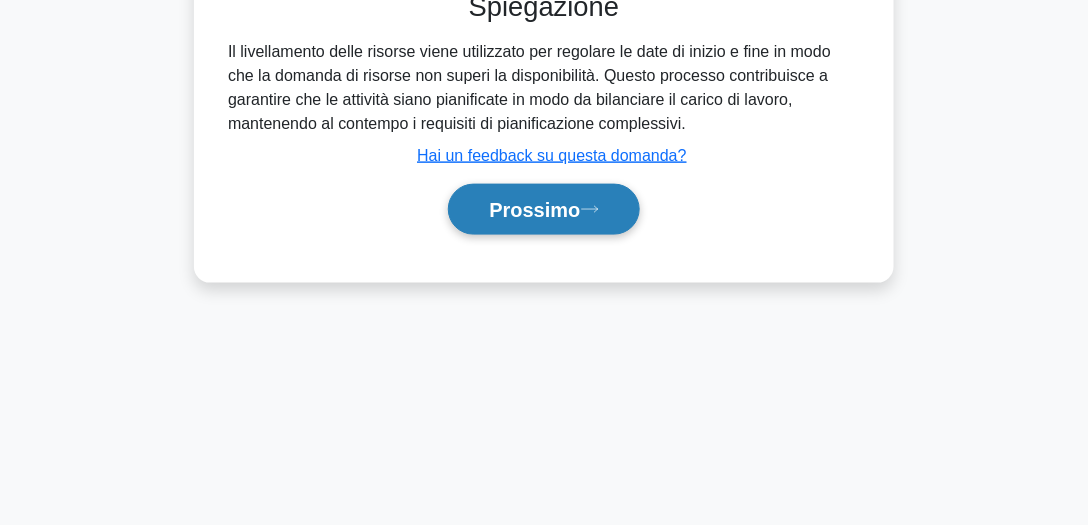 click on "Prossimo" at bounding box center [543, 209] 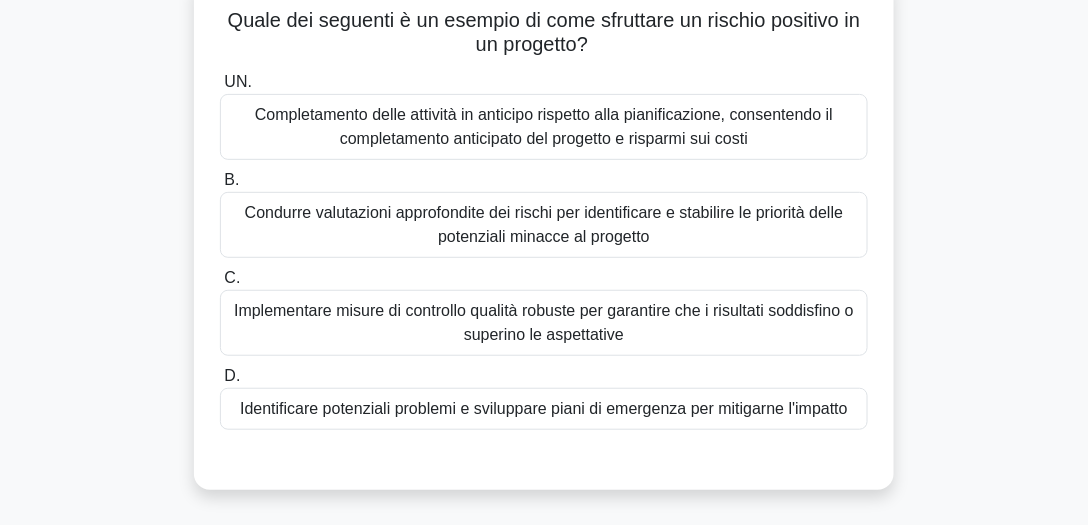 scroll, scrollTop: 98, scrollLeft: 0, axis: vertical 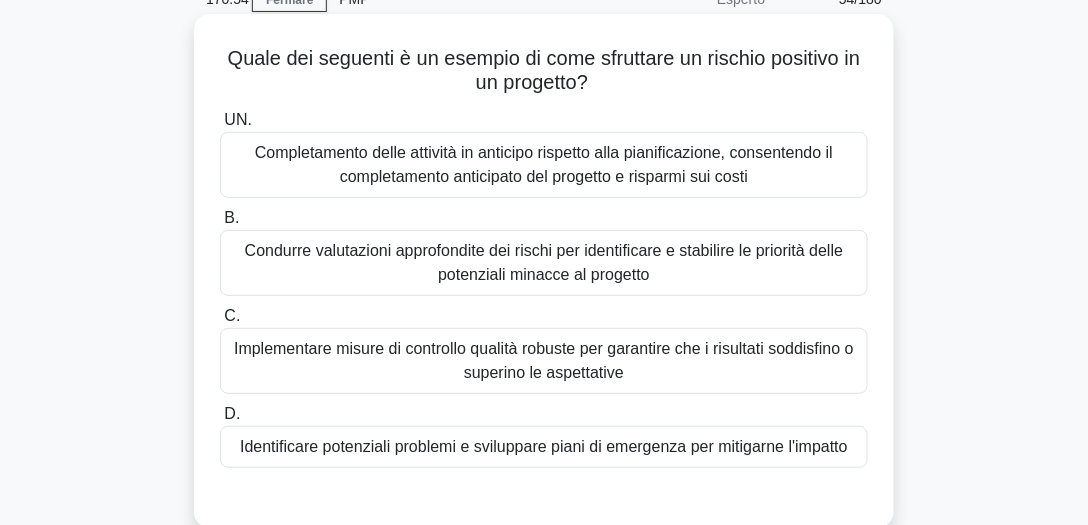 click on "Completamento delle attività in anticipo rispetto alla pianificazione, consentendo il completamento anticipato del progetto e risparmi sui costi" at bounding box center (544, 165) 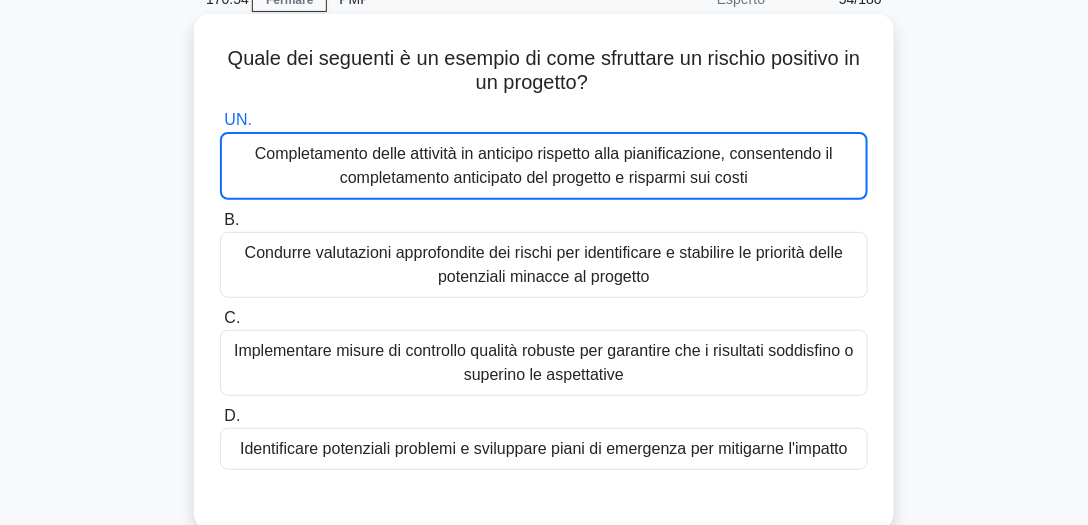 click on "Completamento delle attività in anticipo rispetto alla pianificazione, consentendo il completamento anticipato del progetto e risparmi sui costi" at bounding box center [544, 166] 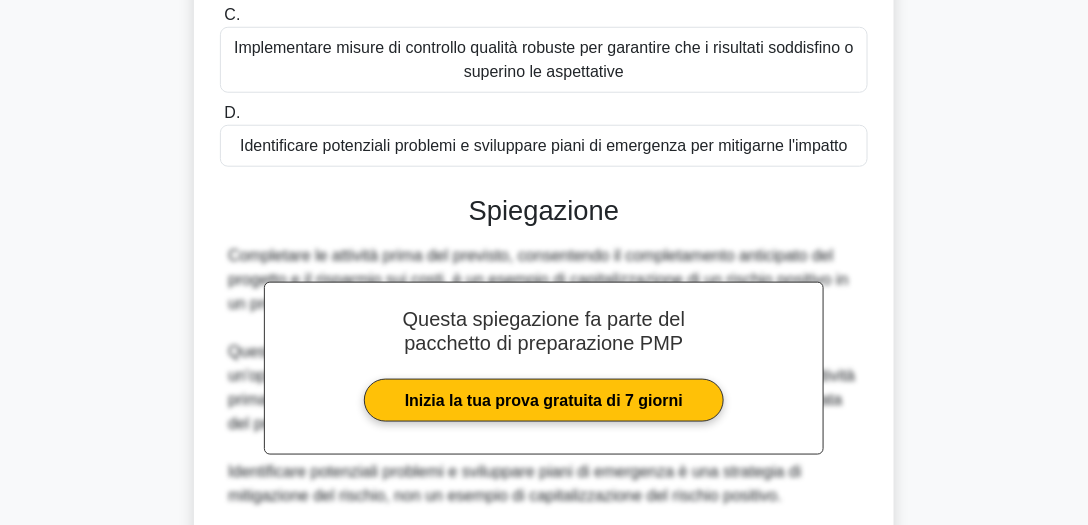 scroll, scrollTop: 706, scrollLeft: 0, axis: vertical 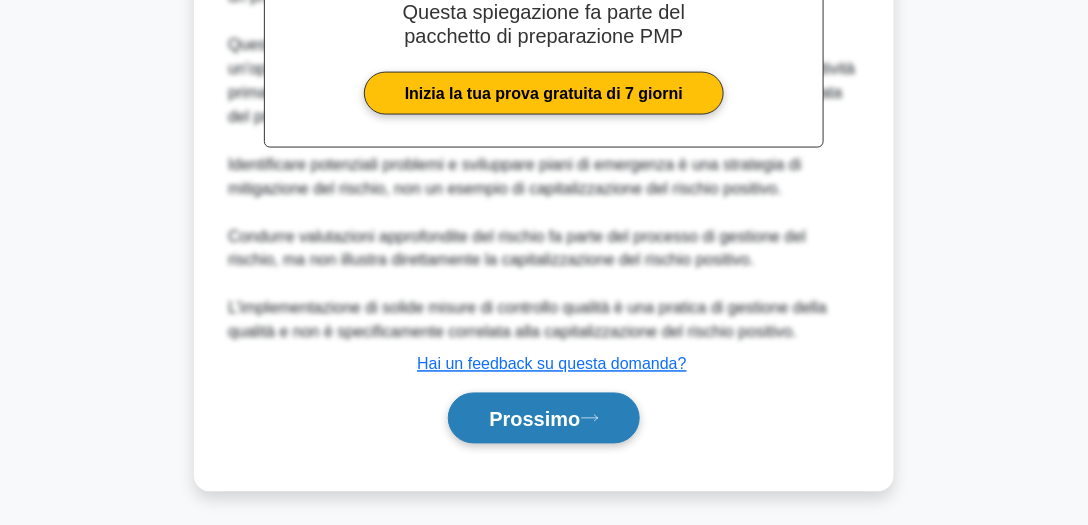 click on "Prossimo" at bounding box center [534, 420] 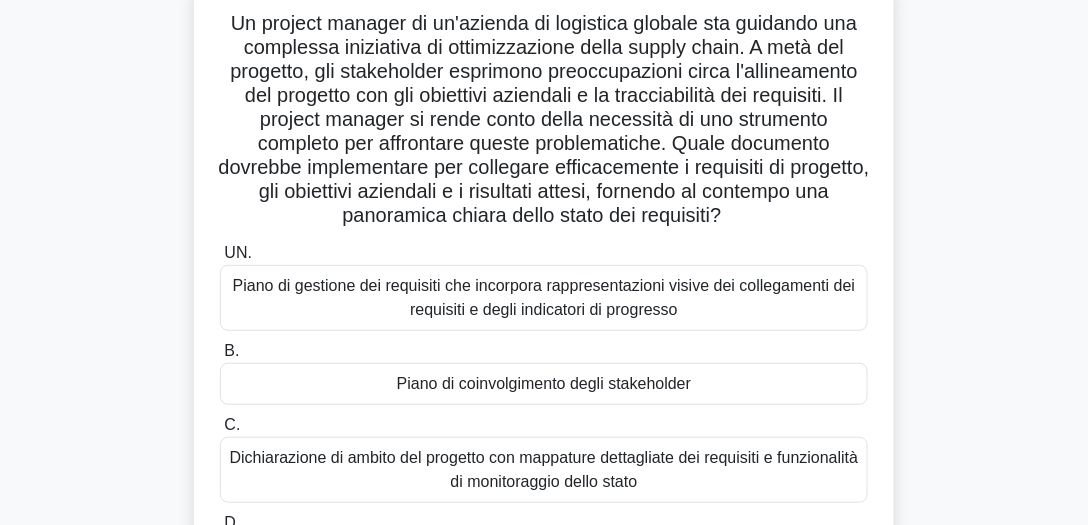scroll, scrollTop: 134, scrollLeft: 0, axis: vertical 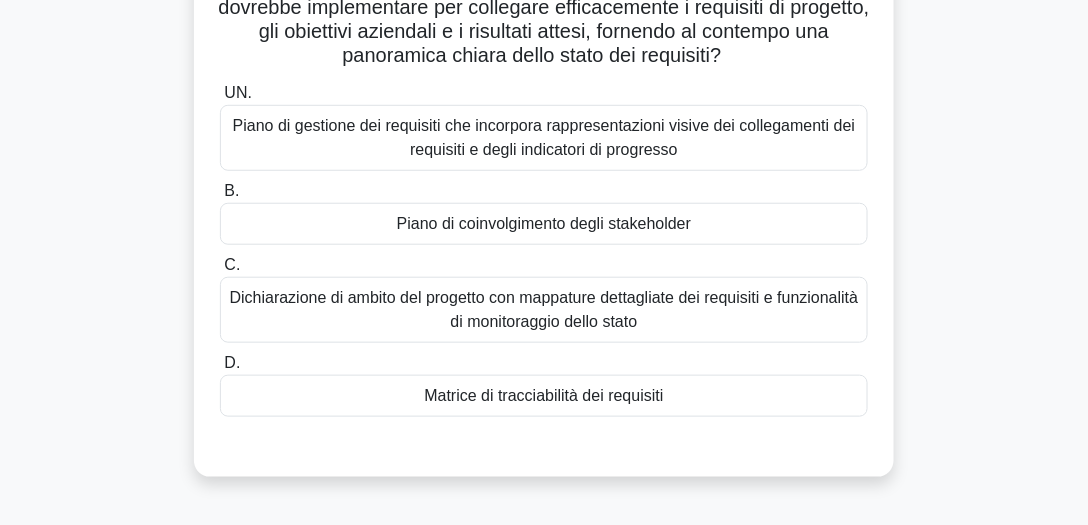 click on "Dichiarazione di ambito del progetto con mappature dettagliate dei requisiti e funzionalità di monitoraggio dello stato" at bounding box center [544, 309] 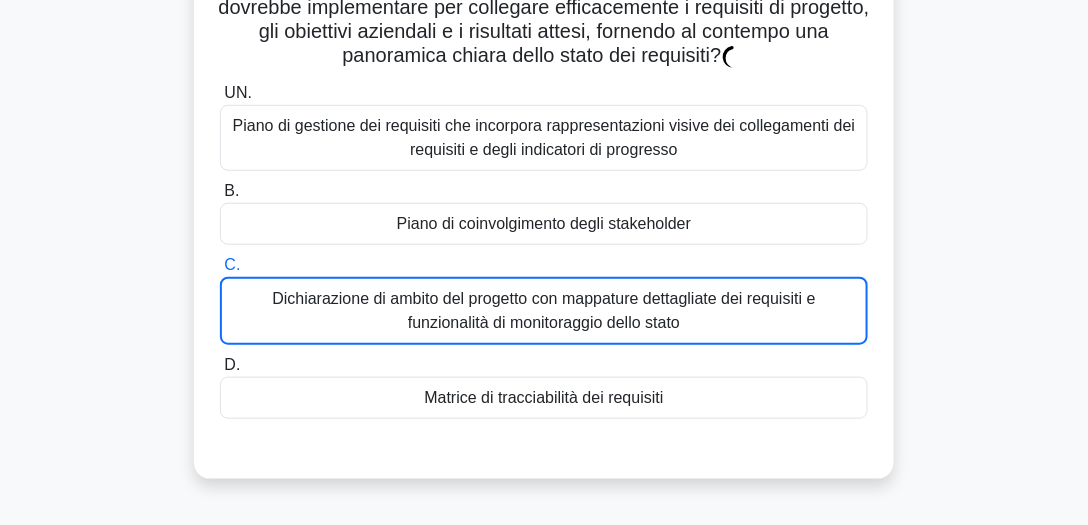 click on "Dichiarazione di ambito del progetto con mappature dettagliate dei requisiti e funzionalità di monitoraggio dello stato" at bounding box center (543, 310) 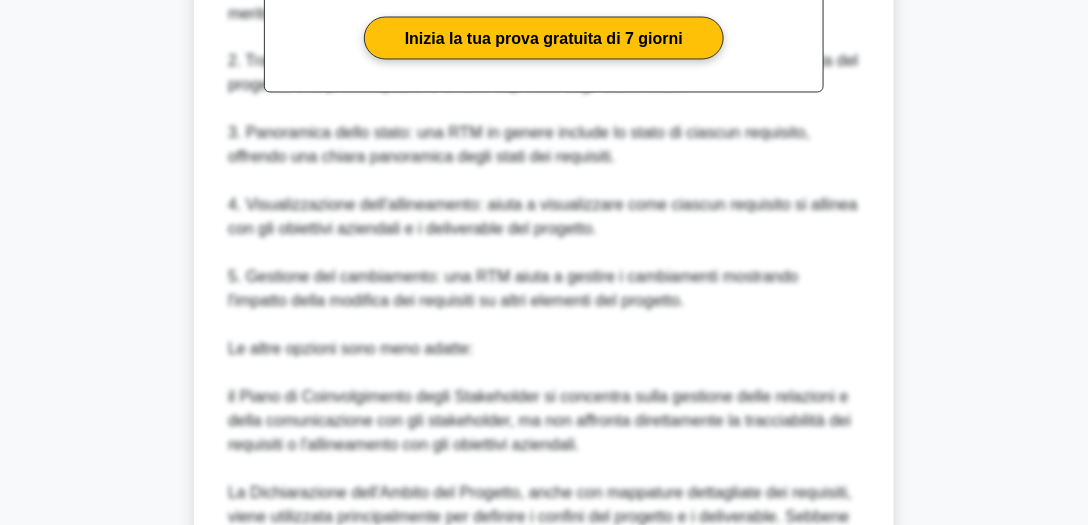 scroll, scrollTop: 918, scrollLeft: 0, axis: vertical 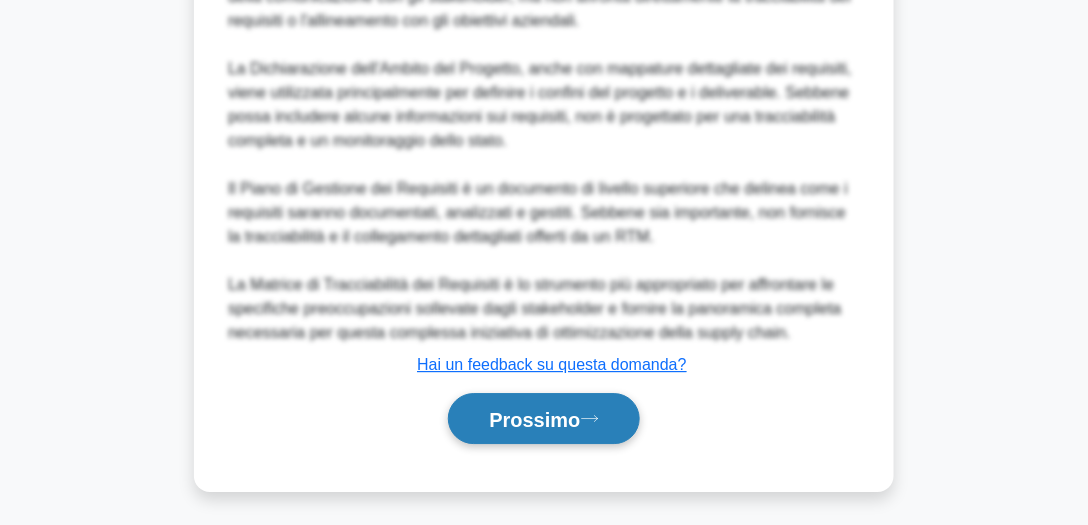 click on "Prossimo" at bounding box center [534, 420] 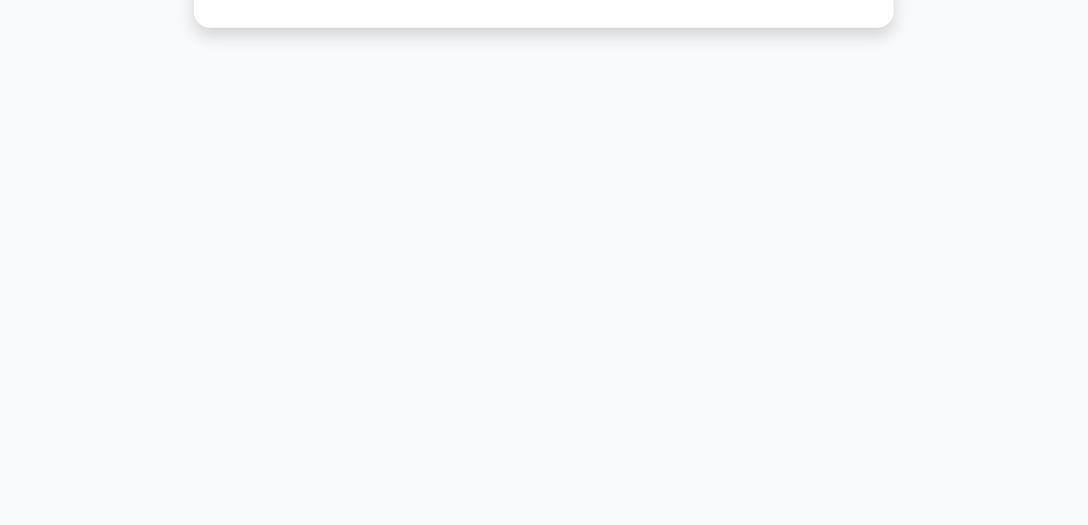 scroll, scrollTop: 555, scrollLeft: 0, axis: vertical 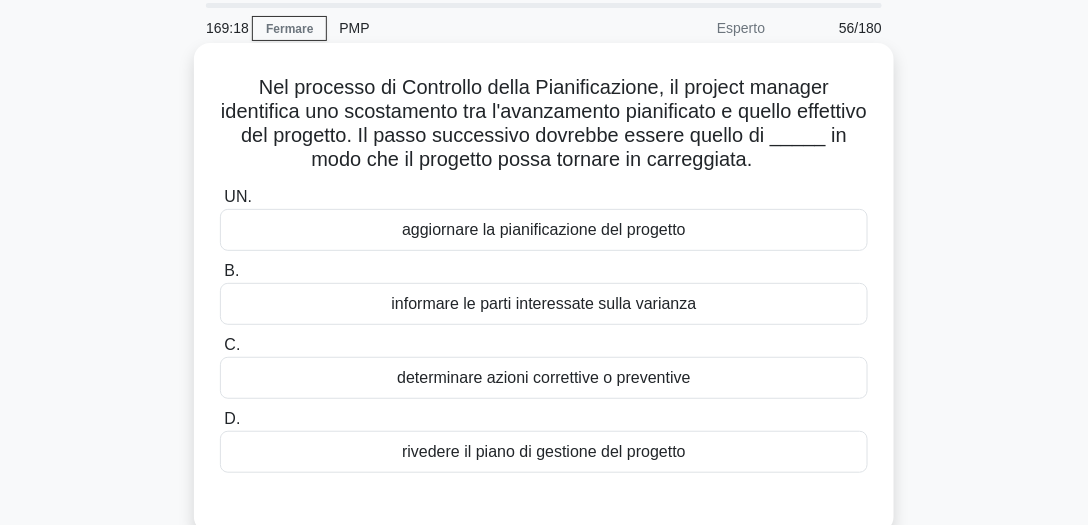 click on "determinare azioni correttive o preventive" at bounding box center (543, 377) 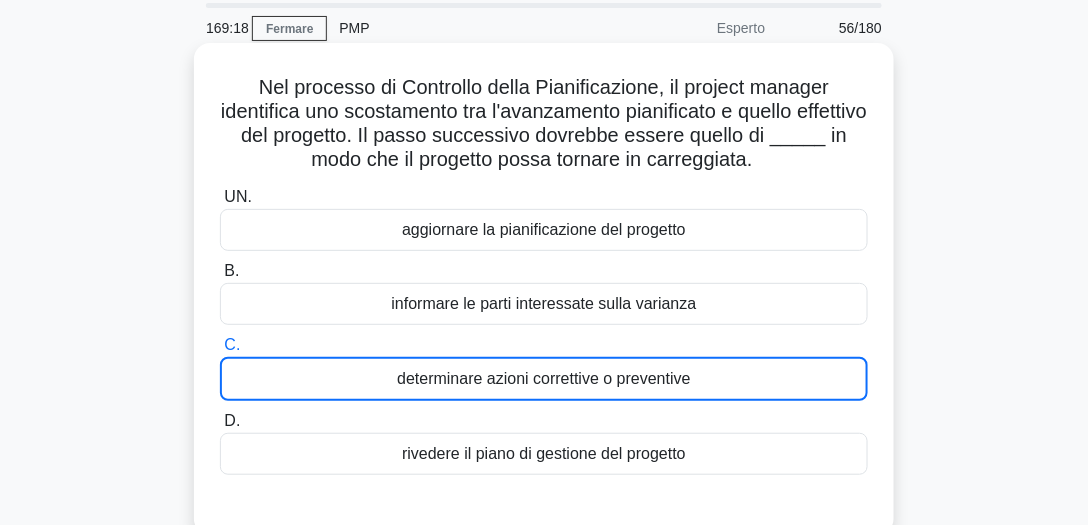 click on "determinare azioni correttive o preventive" at bounding box center [543, 378] 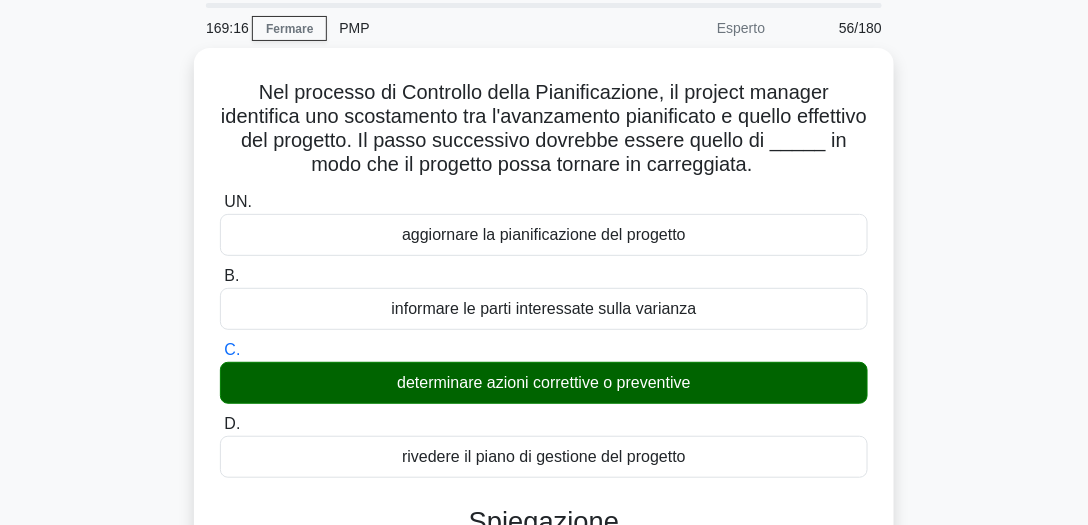drag, startPoint x: 1086, startPoint y: 256, endPoint x: 1092, endPoint y: 280, distance: 24.738634 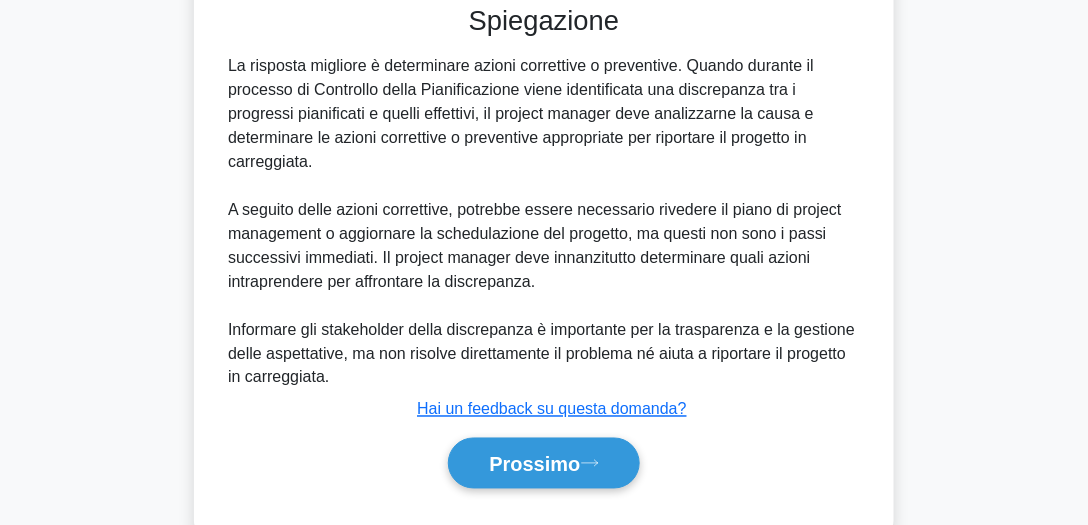 scroll, scrollTop: 595, scrollLeft: 0, axis: vertical 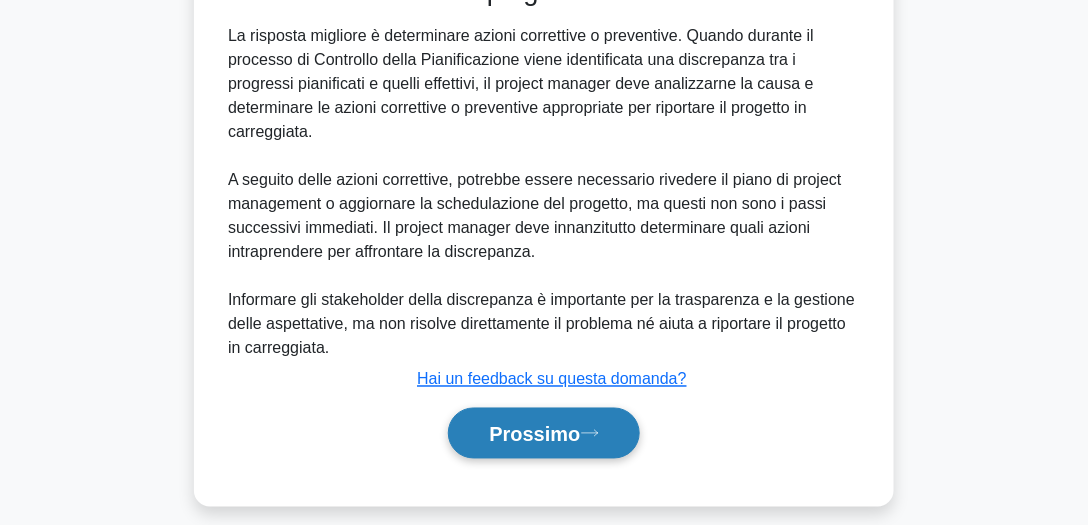 click on "Prossimo" at bounding box center (543, 433) 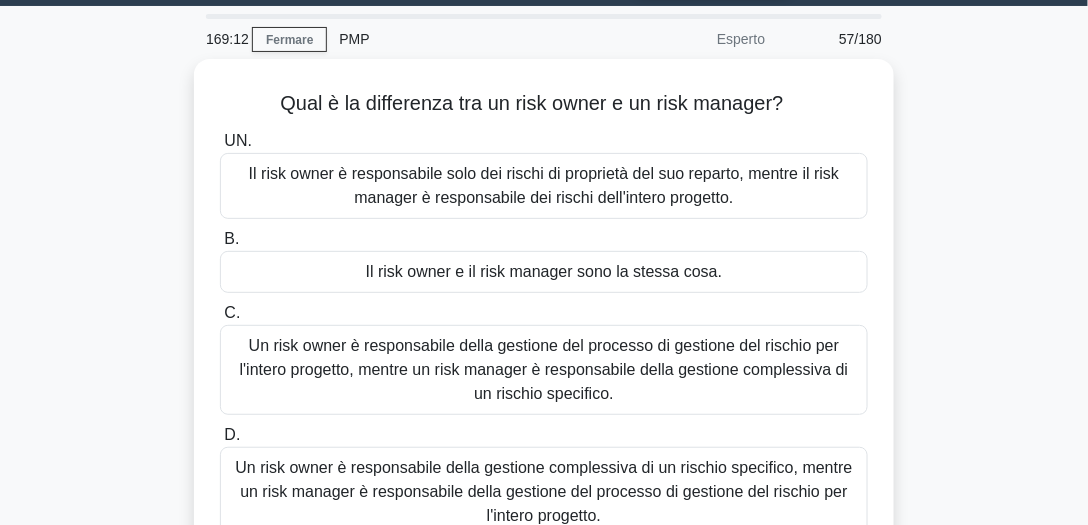 scroll, scrollTop: 34, scrollLeft: 0, axis: vertical 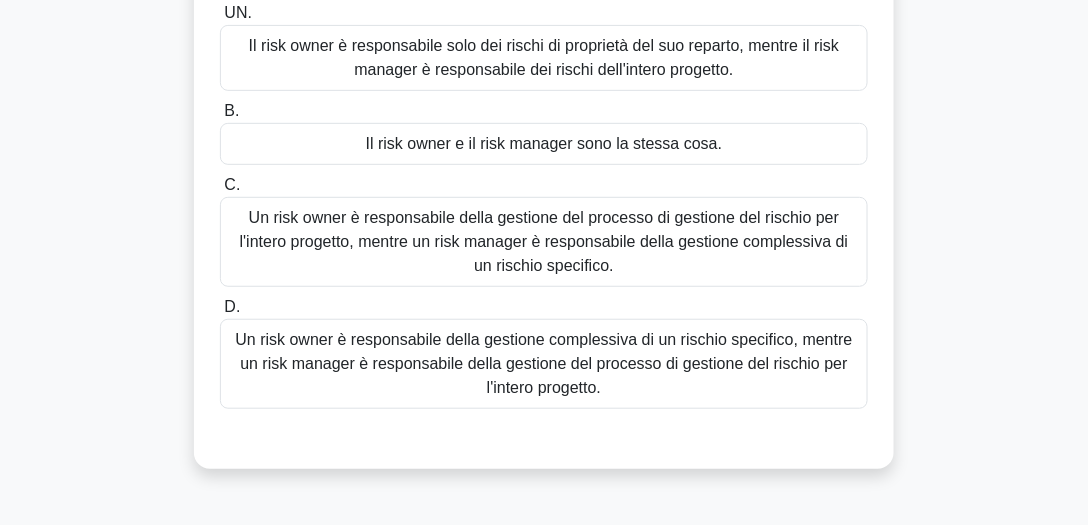 click on "Un risk owner è responsabile della gestione complessiva di un rischio specifico, mentre un risk manager è responsabile della gestione del processo di gestione del rischio per l'intero progetto." at bounding box center (544, 364) 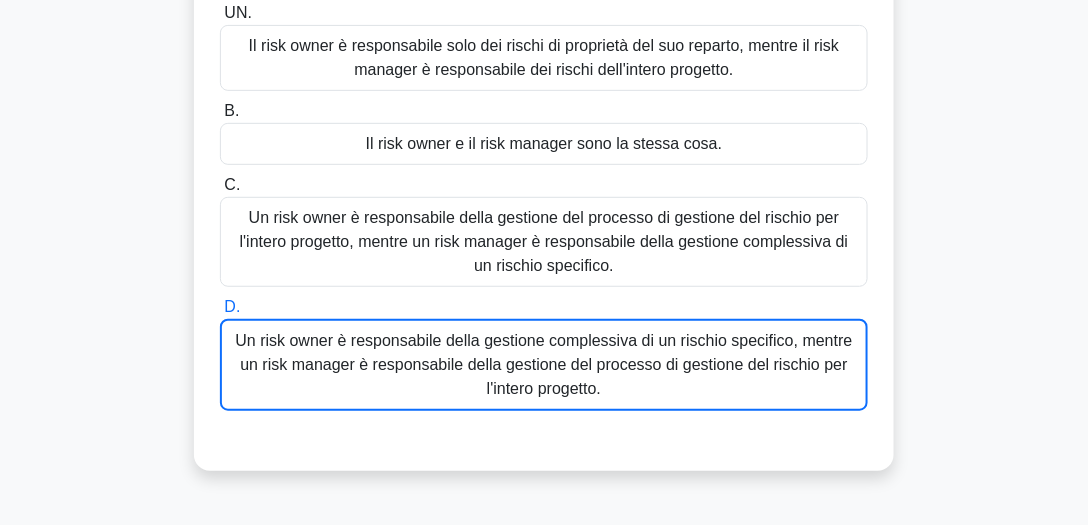 click on "Un risk owner è responsabile della gestione complessiva di un rischio specifico, mentre un risk manager è responsabile della gestione del processo di gestione del rischio per l'intero progetto." at bounding box center (543, 364) 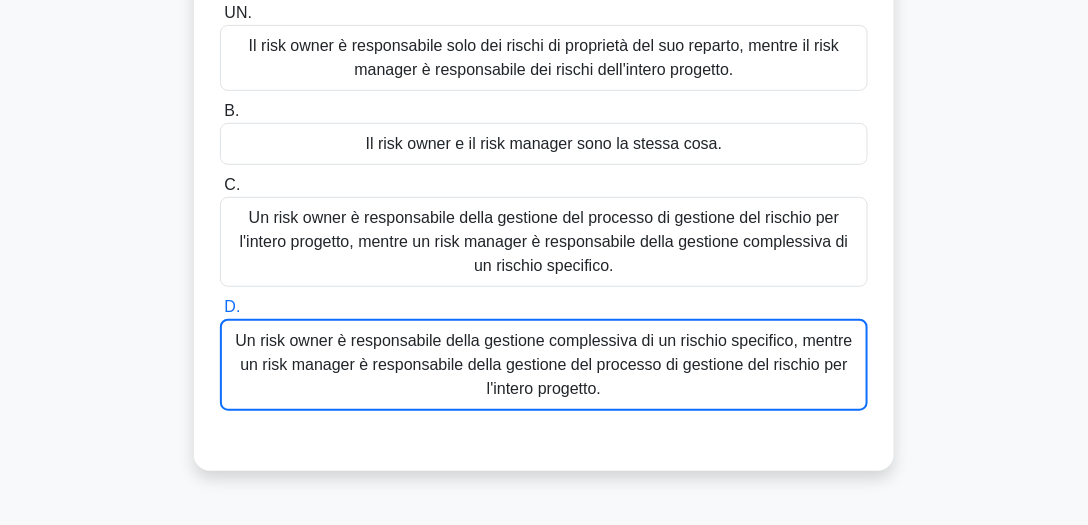 click on "D.
Un risk owner è responsabile della gestione complessiva di un rischio specifico, mentre un risk manager è responsabile della gestione del processo di gestione del rischio per l'intero progetto." at bounding box center (220, 307) 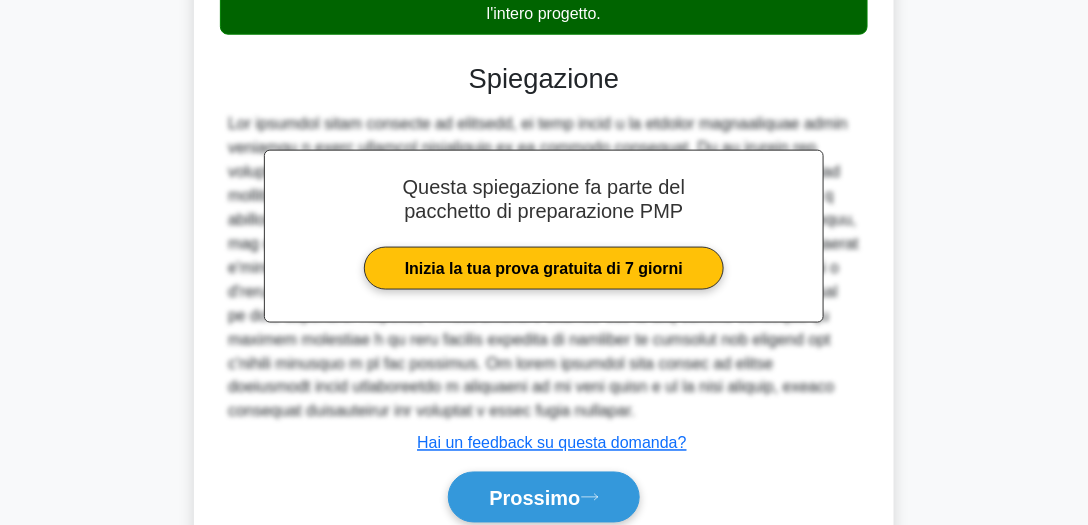 scroll, scrollTop: 610, scrollLeft: 0, axis: vertical 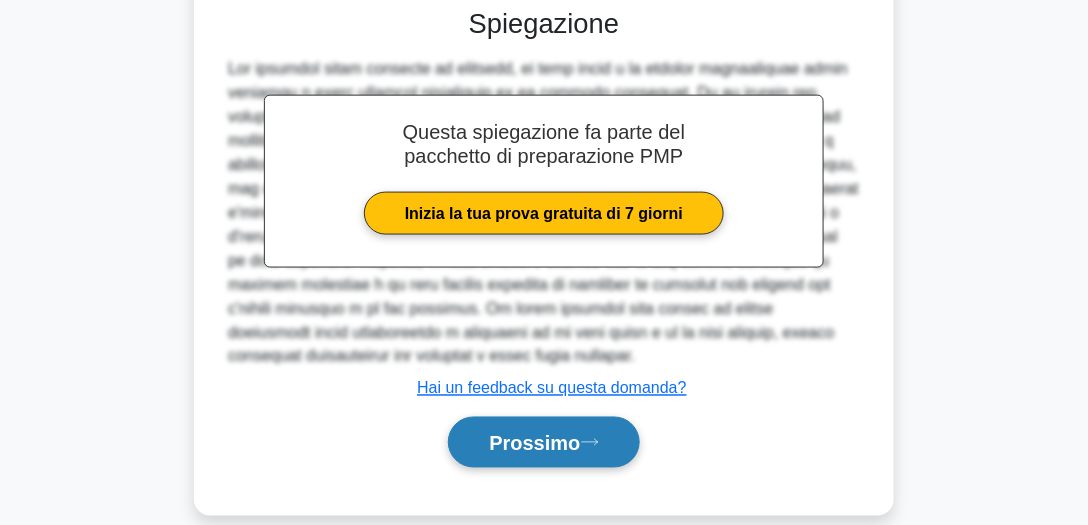 click on "Prossimo" at bounding box center (543, 442) 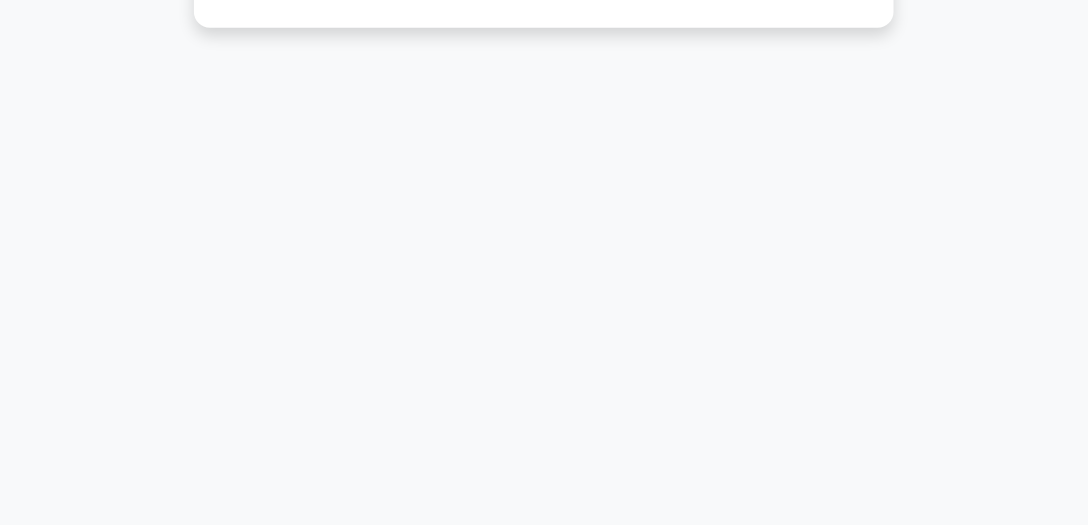 scroll, scrollTop: 555, scrollLeft: 0, axis: vertical 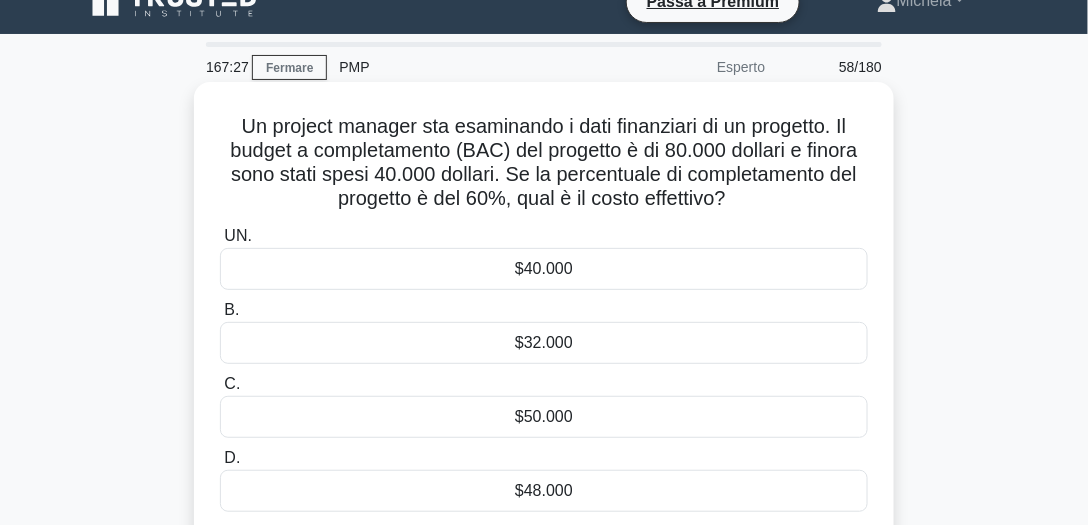 click on "$40.000" at bounding box center (544, 268) 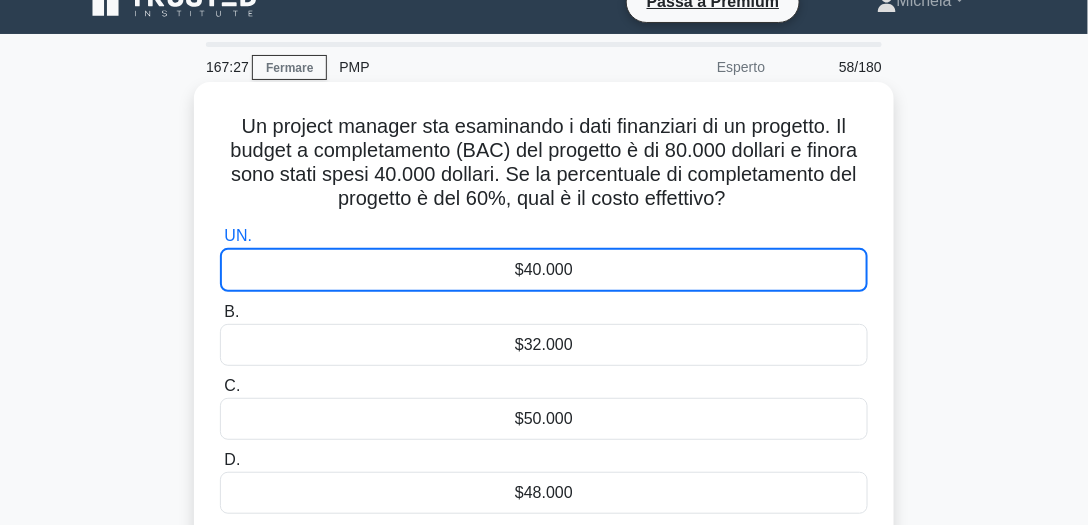 click on "$40.000" at bounding box center [544, 269] 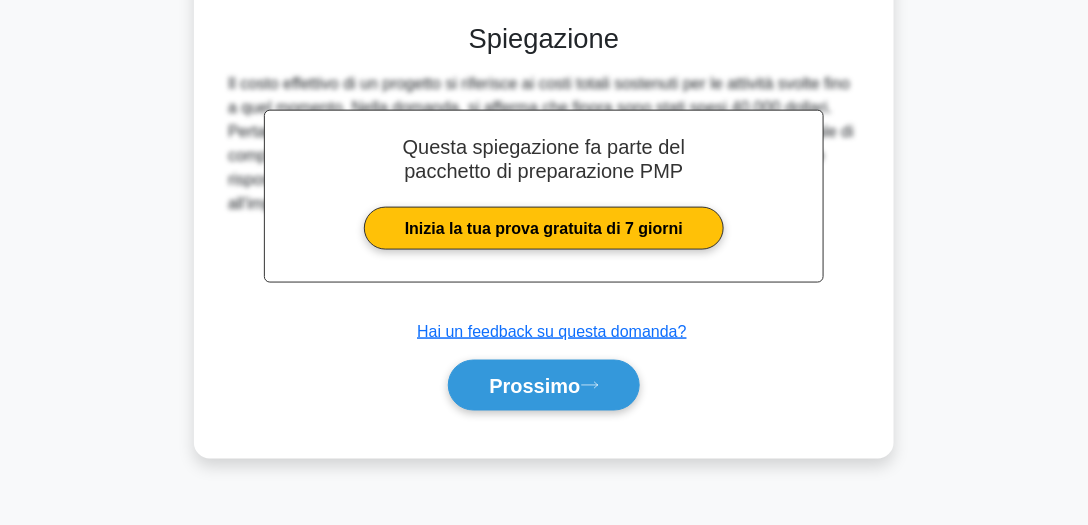 scroll, scrollTop: 555, scrollLeft: 0, axis: vertical 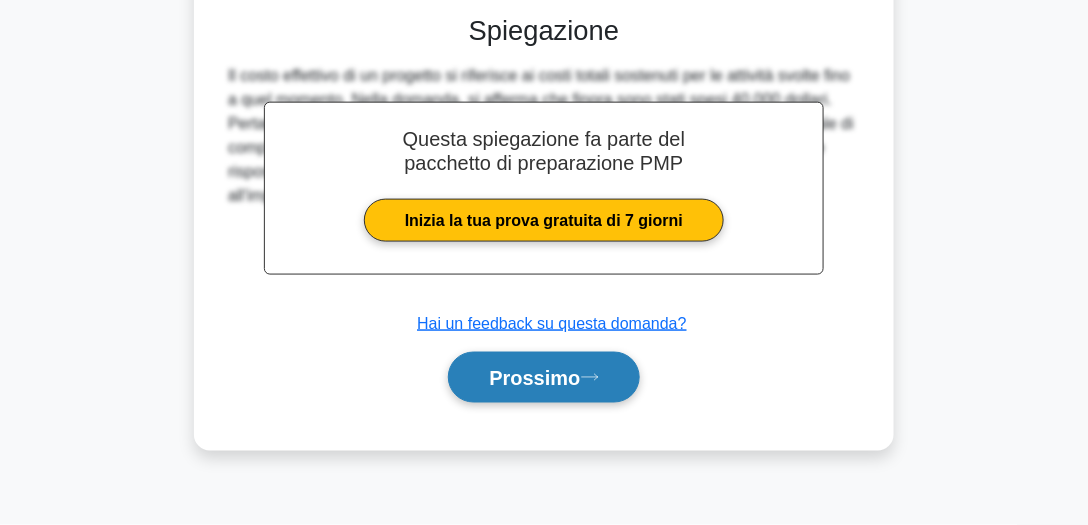 click on "Prossimo" at bounding box center [534, 379] 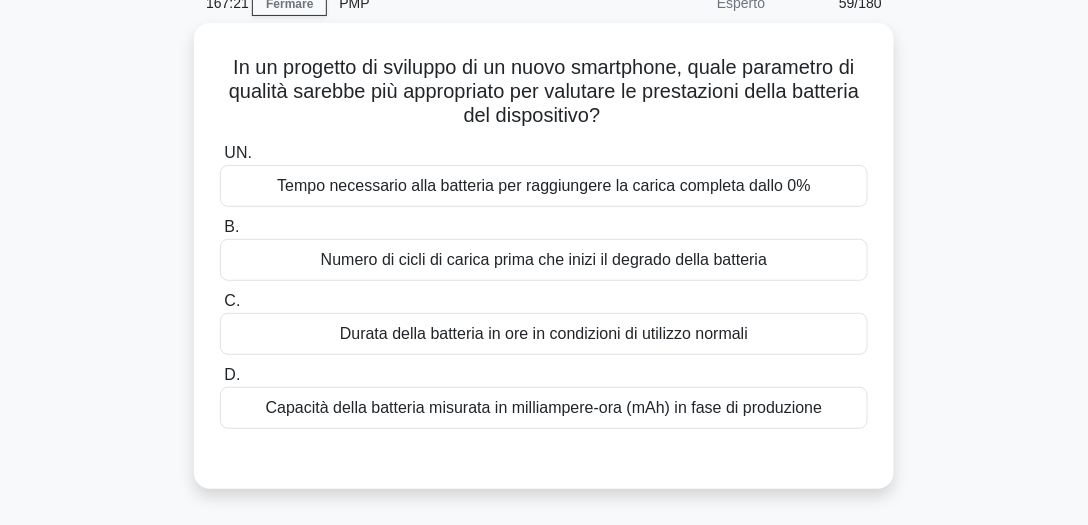 scroll, scrollTop: 9, scrollLeft: 0, axis: vertical 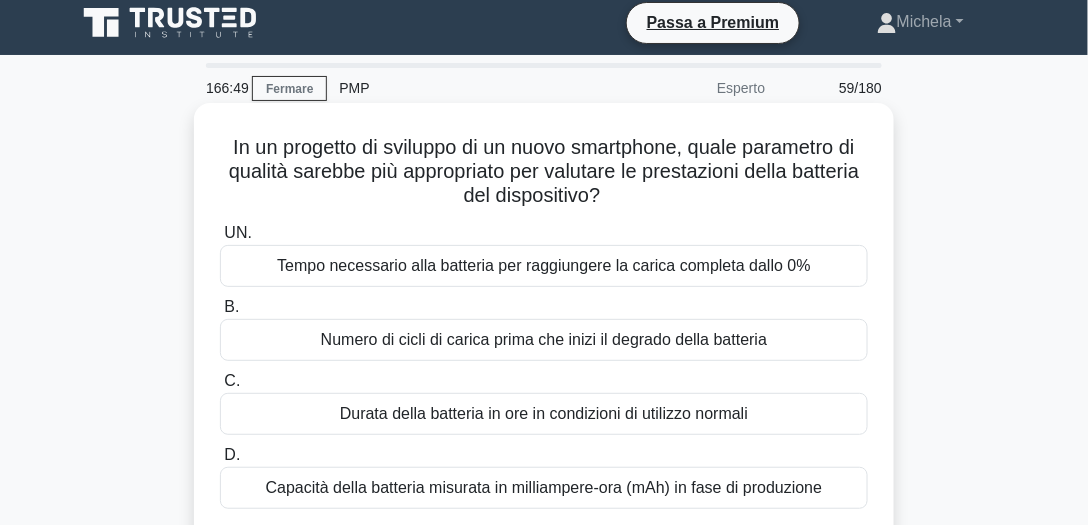 click on "Durata della batteria in ore in condizioni di utilizzo normali" at bounding box center (544, 413) 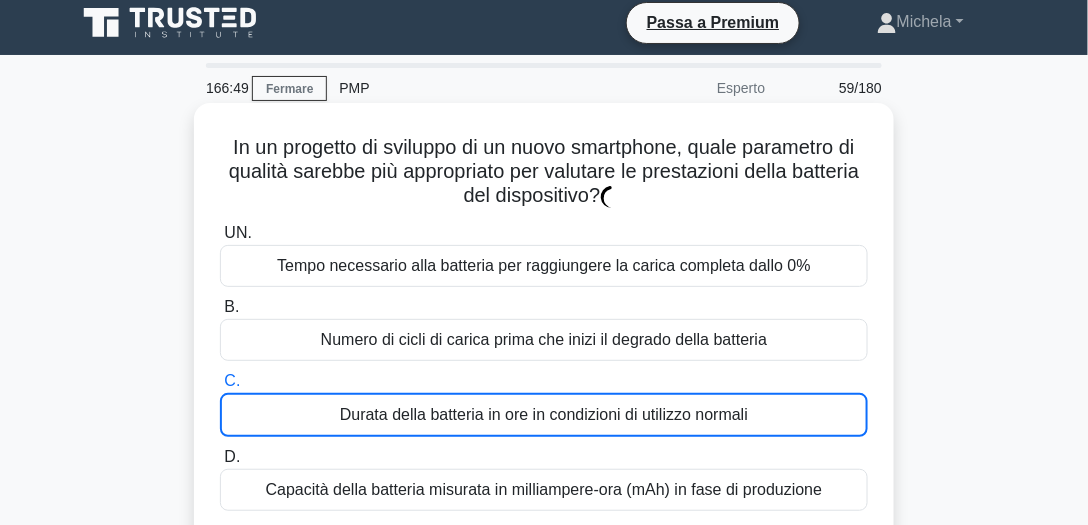 click on "Durata della batteria in ore in condizioni di utilizzo normali" at bounding box center [544, 415] 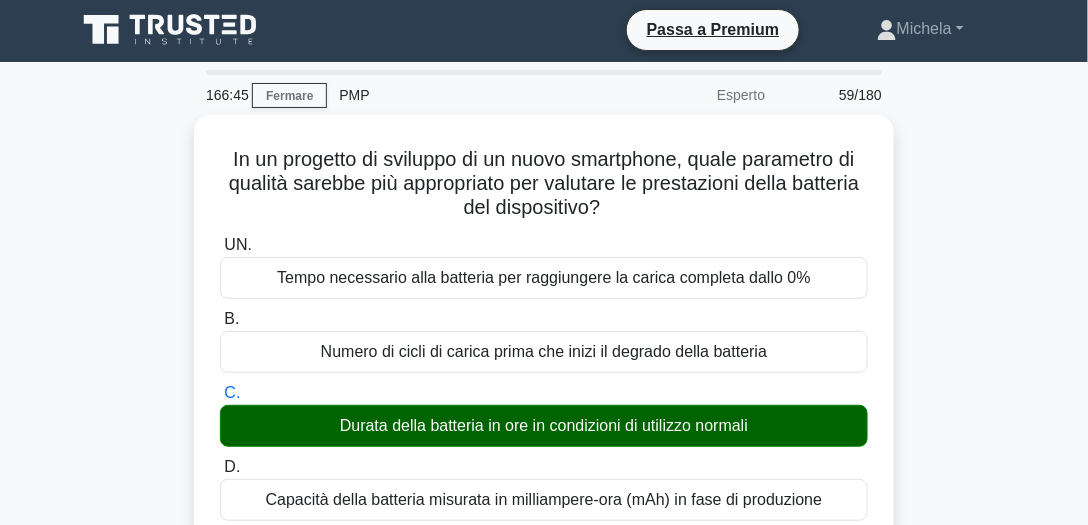 scroll, scrollTop: 0, scrollLeft: 0, axis: both 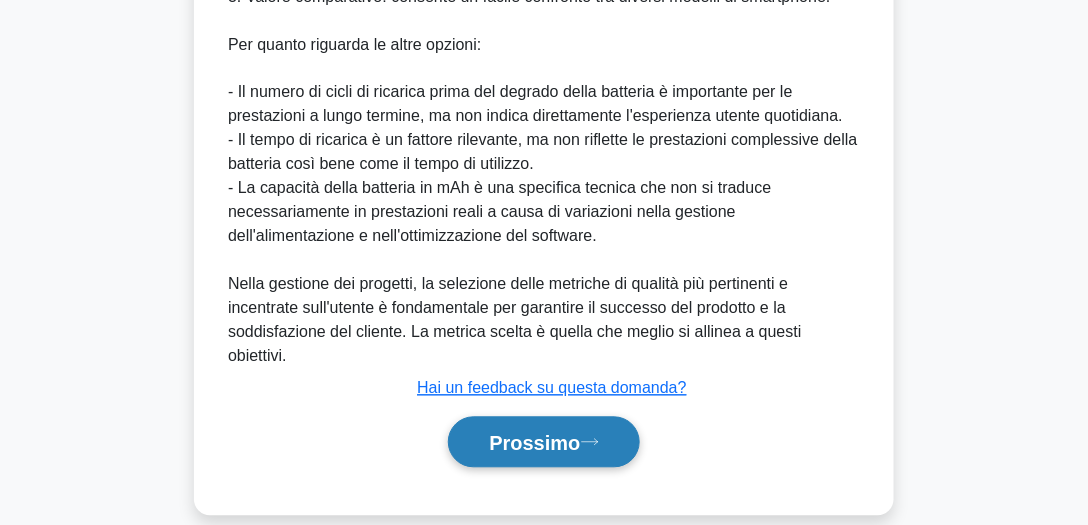 click on "Prossimo" at bounding box center [534, 444] 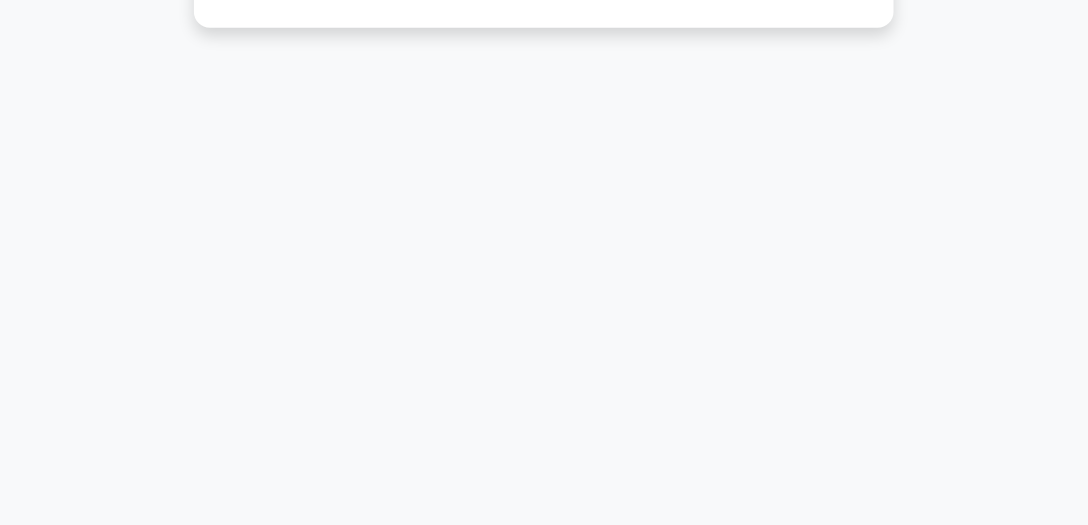 scroll, scrollTop: 555, scrollLeft: 0, axis: vertical 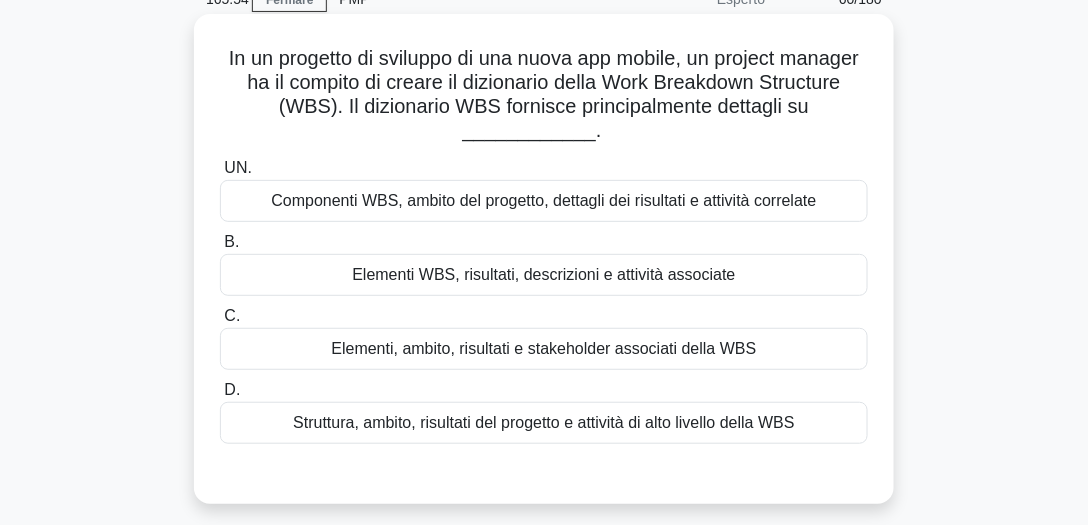 click on "Componenti WBS, ambito del progetto, dettagli dei risultati e attività correlate" at bounding box center (543, 200) 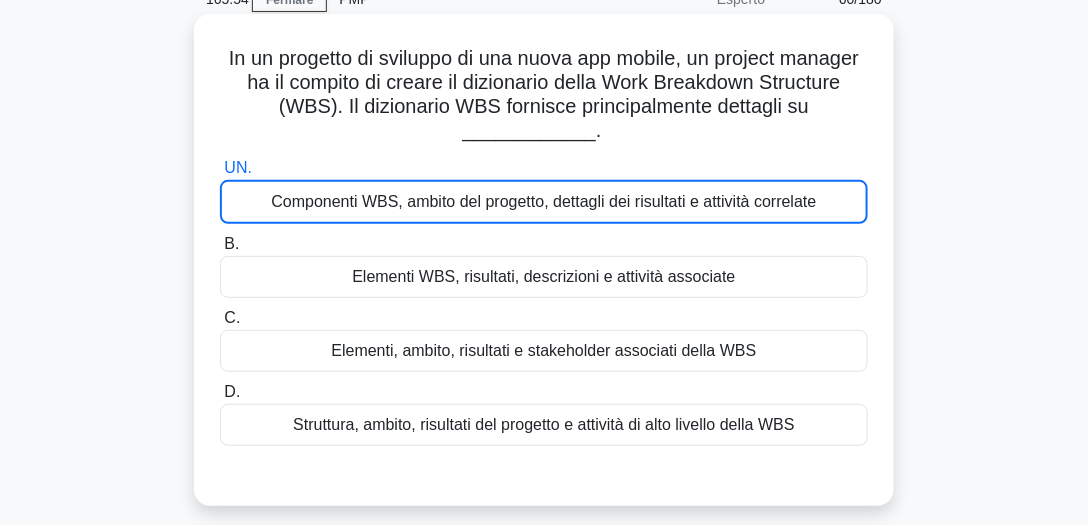 click on "Componenti WBS, ambito del progetto, dettagli dei risultati e attività correlate" at bounding box center [543, 201] 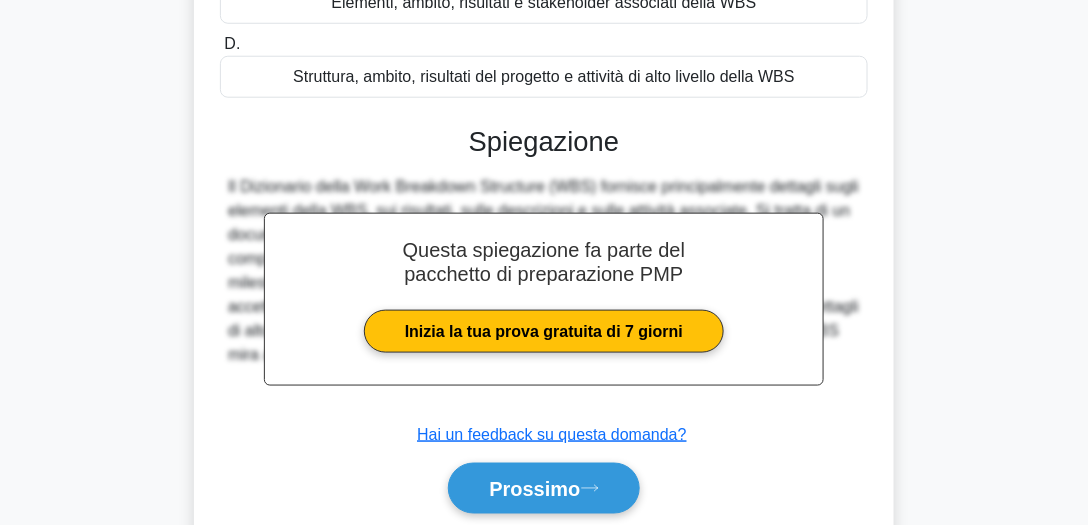 scroll, scrollTop: 452, scrollLeft: 0, axis: vertical 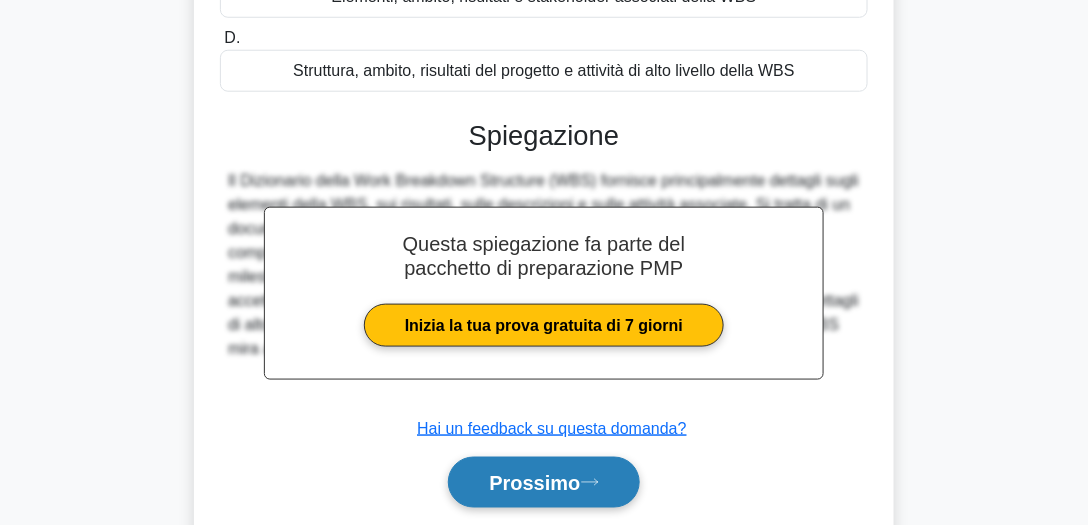 click on "Prossimo" at bounding box center (543, 482) 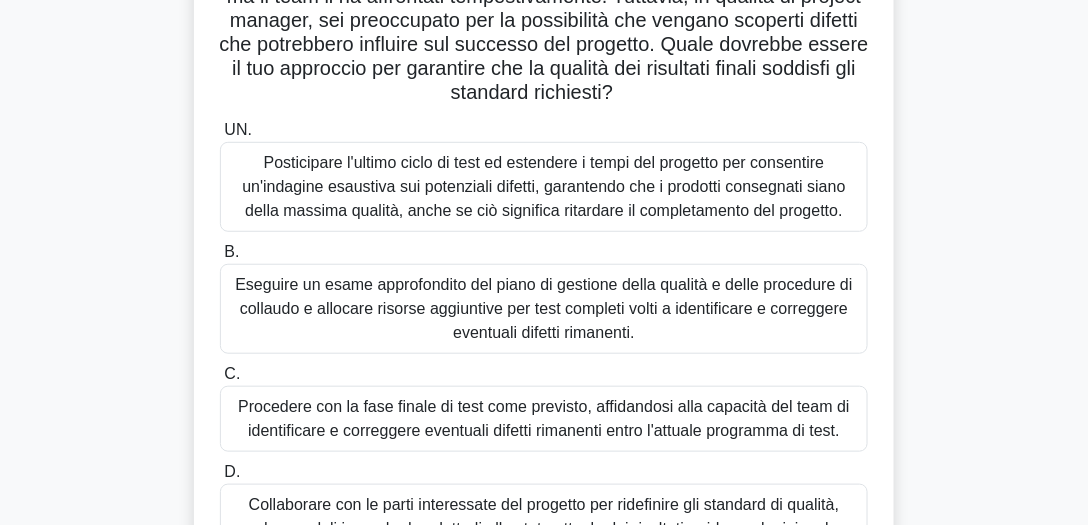scroll, scrollTop: 0, scrollLeft: 0, axis: both 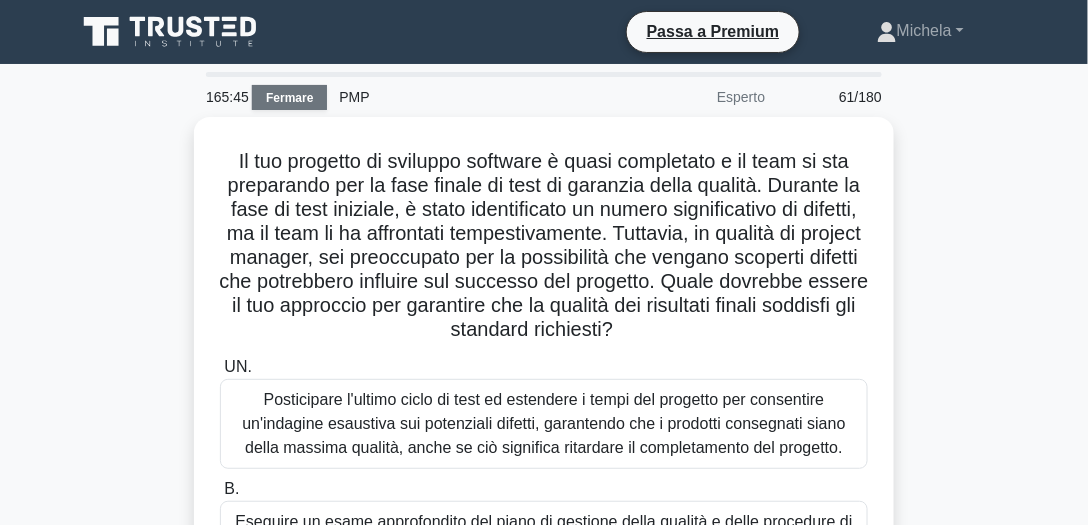 click on "Fermare" at bounding box center (289, 98) 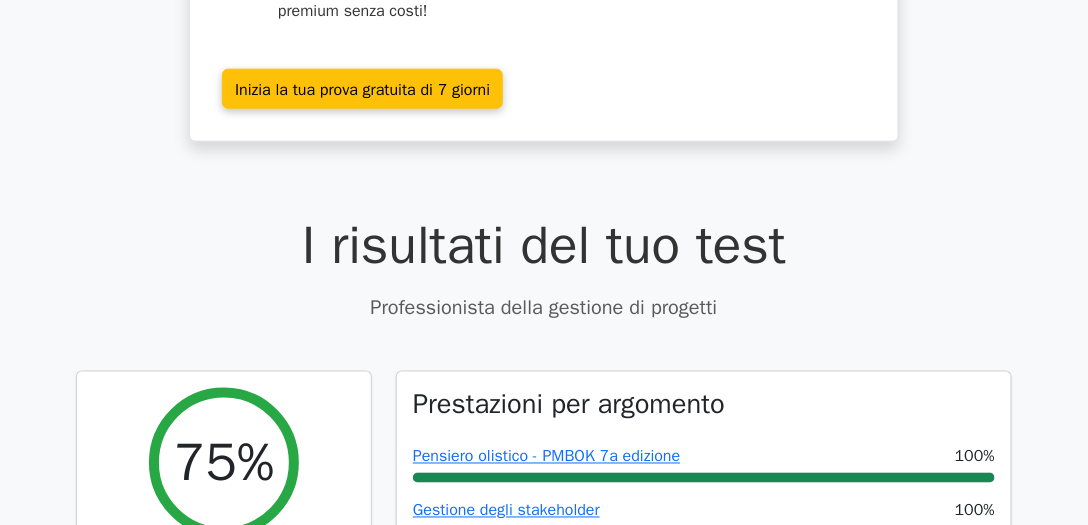 scroll, scrollTop: 0, scrollLeft: 0, axis: both 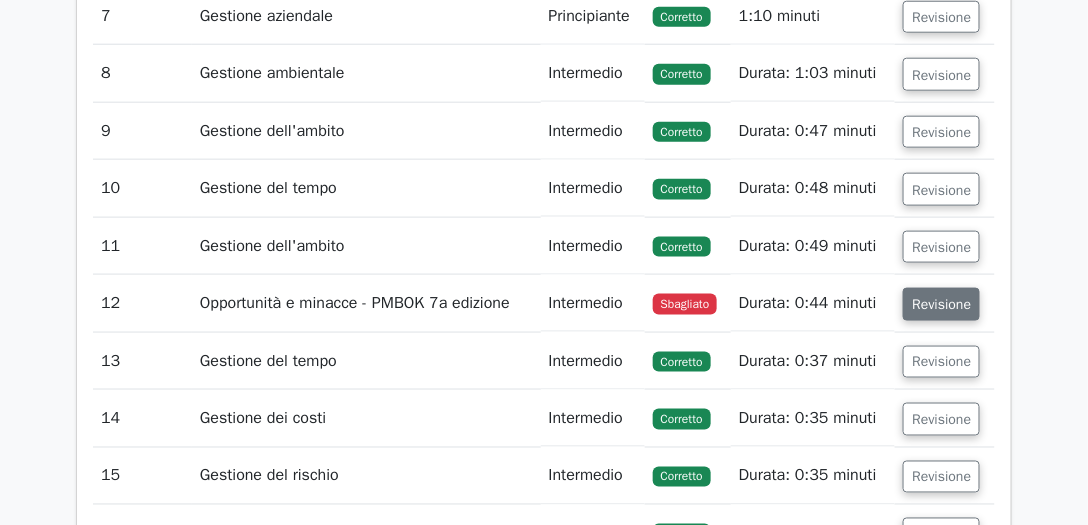 click on "Revisione" at bounding box center [941, 305] 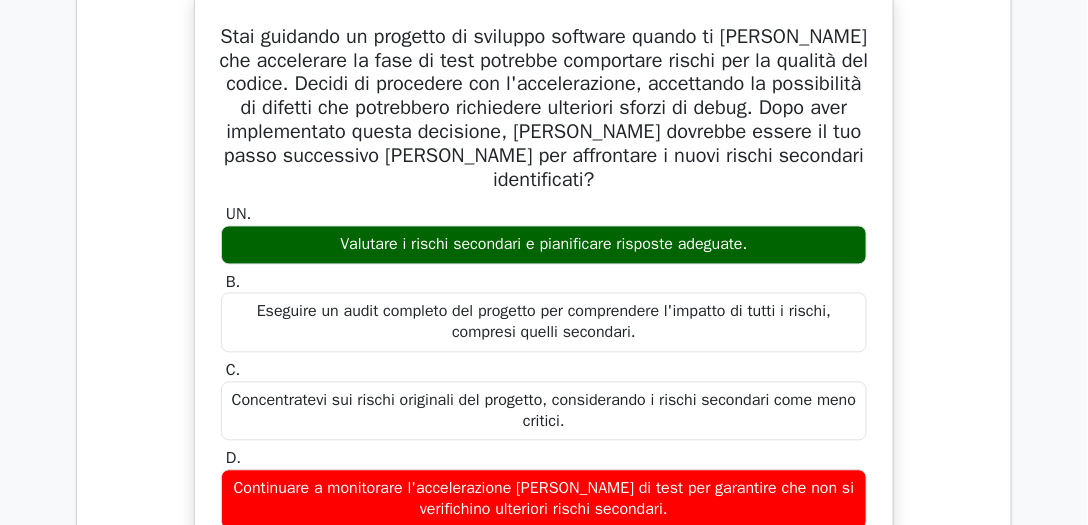 scroll, scrollTop: 4594, scrollLeft: 0, axis: vertical 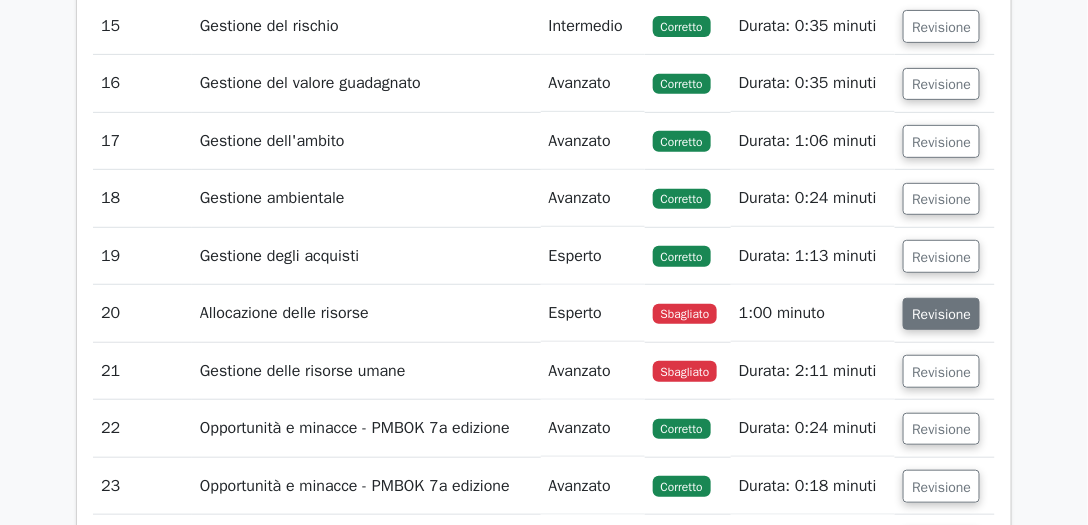 click on "Revisione" at bounding box center (941, 314) 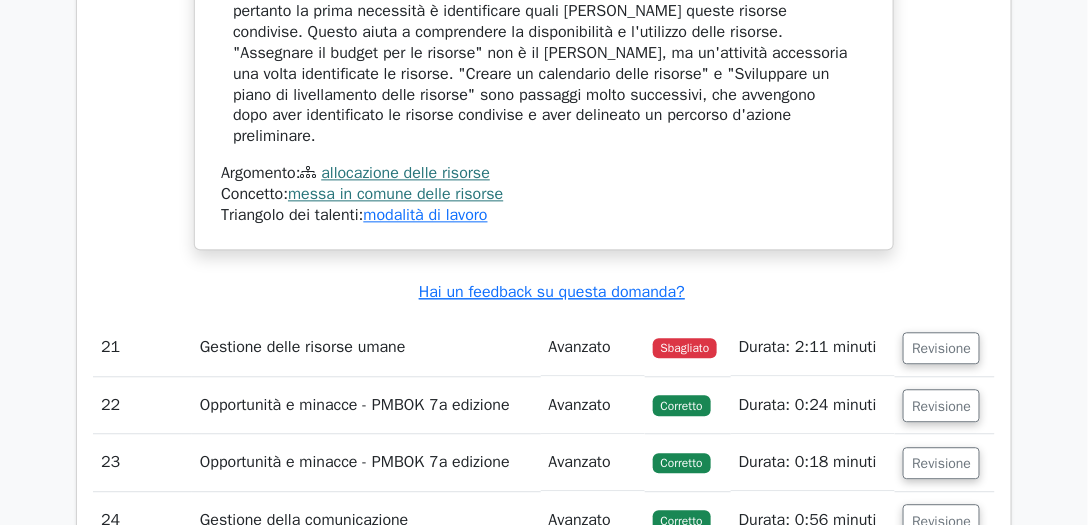 scroll, scrollTop: 6657, scrollLeft: 0, axis: vertical 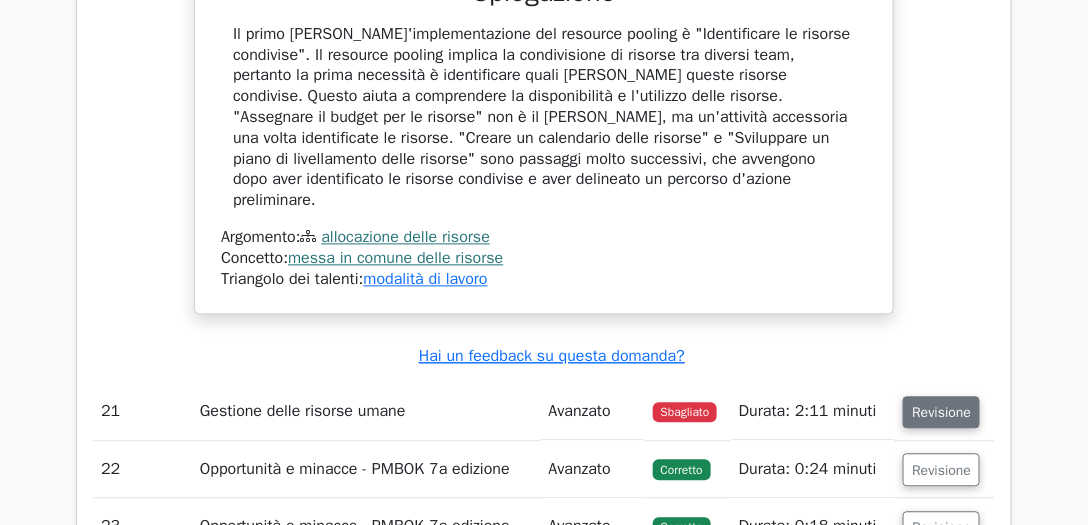 click on "Revisione" at bounding box center [941, 413] 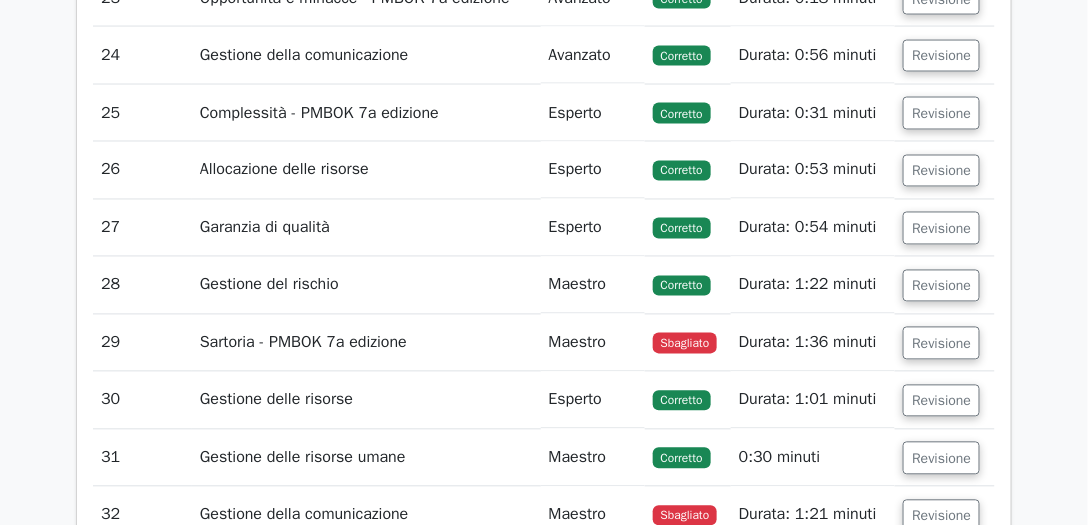 scroll, scrollTop: 8460, scrollLeft: 0, axis: vertical 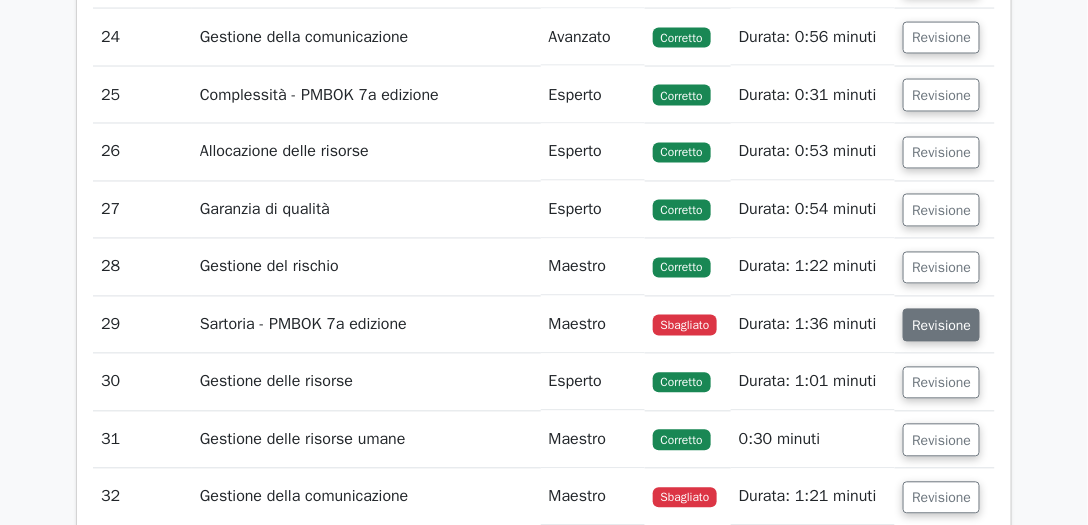 click on "Revisione" at bounding box center (941, 325) 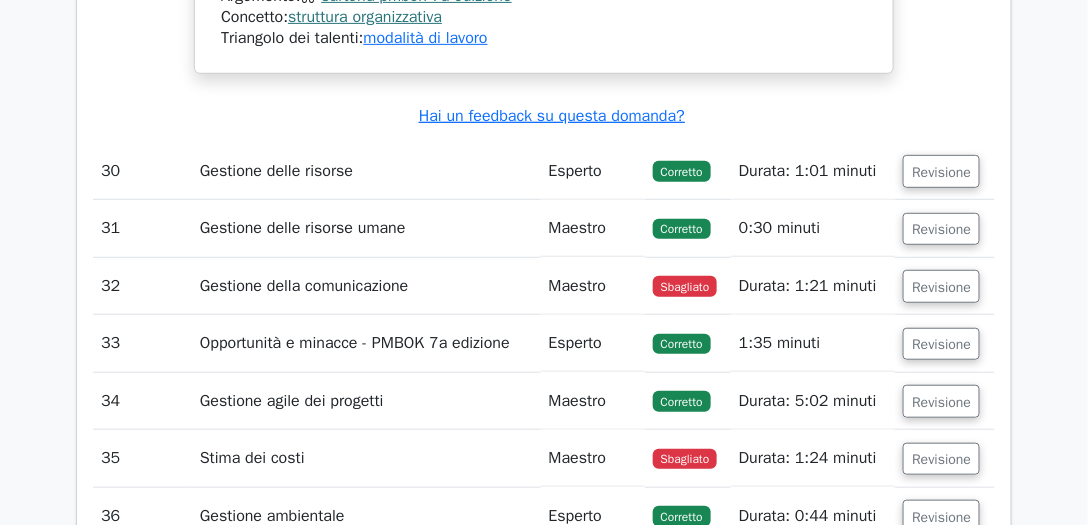 scroll, scrollTop: 9738, scrollLeft: 0, axis: vertical 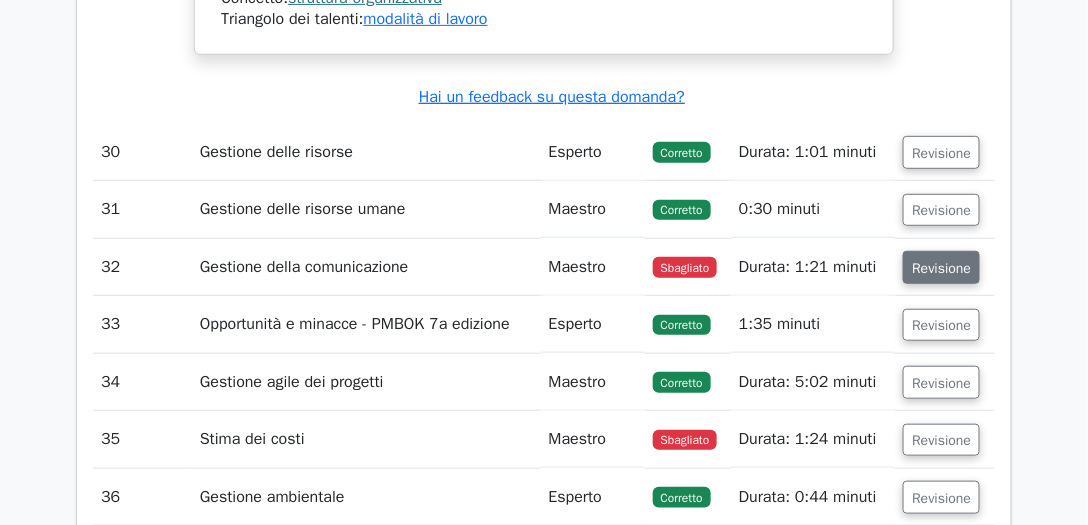 click on "Revisione" at bounding box center (941, 267) 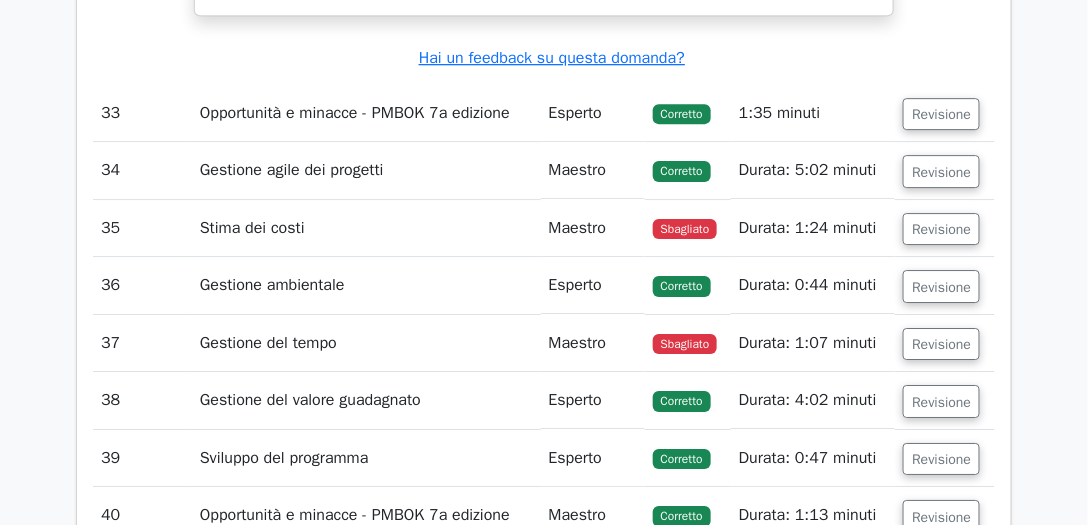 scroll, scrollTop: 11095, scrollLeft: 0, axis: vertical 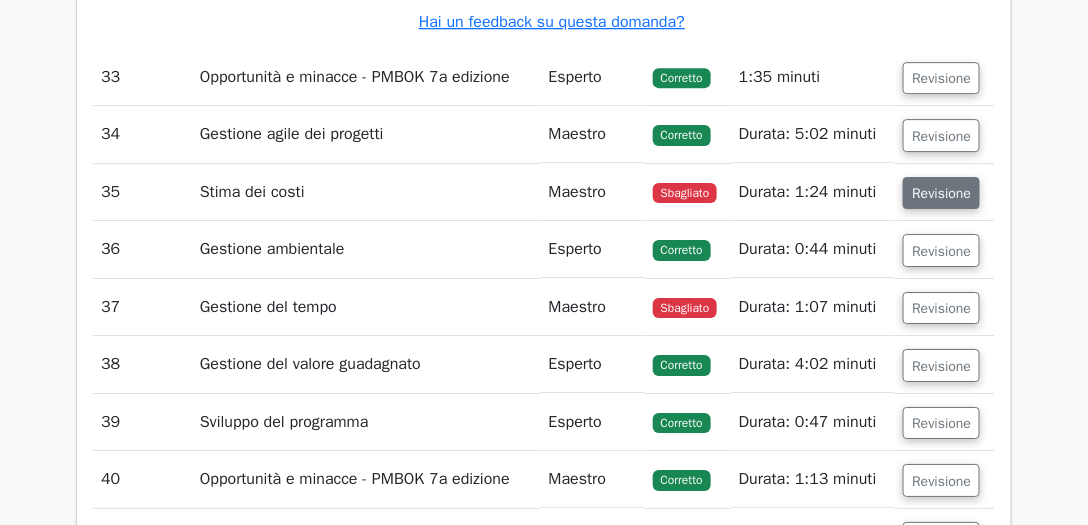 click on "Revisione" at bounding box center [941, 193] 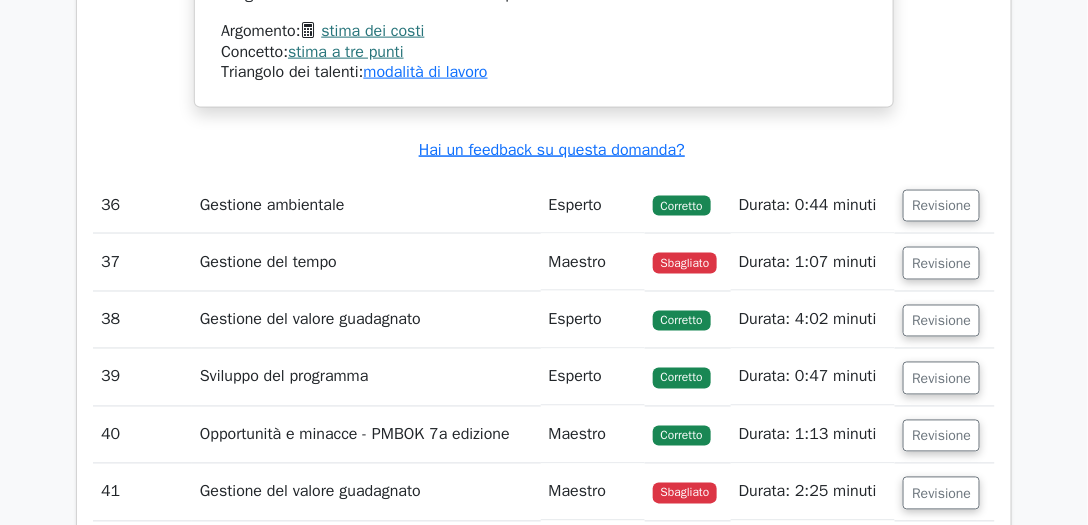 scroll, scrollTop: 12162, scrollLeft: 0, axis: vertical 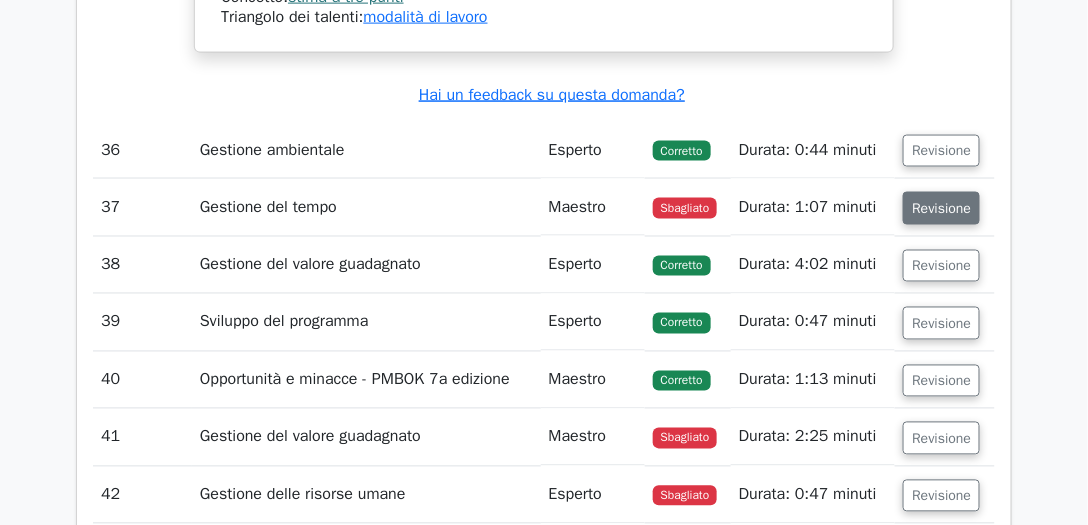 click on "Revisione" at bounding box center [941, 208] 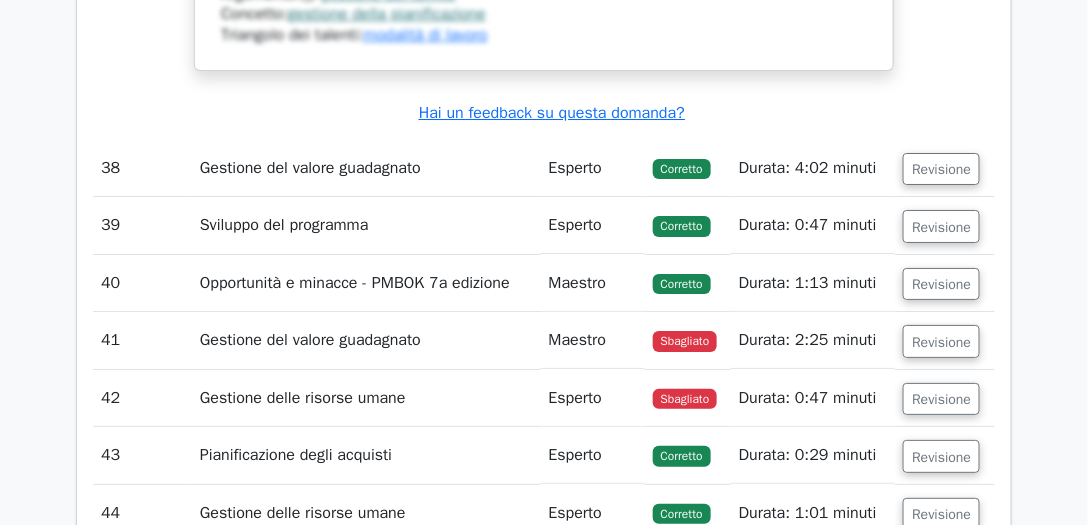 scroll, scrollTop: 13261, scrollLeft: 0, axis: vertical 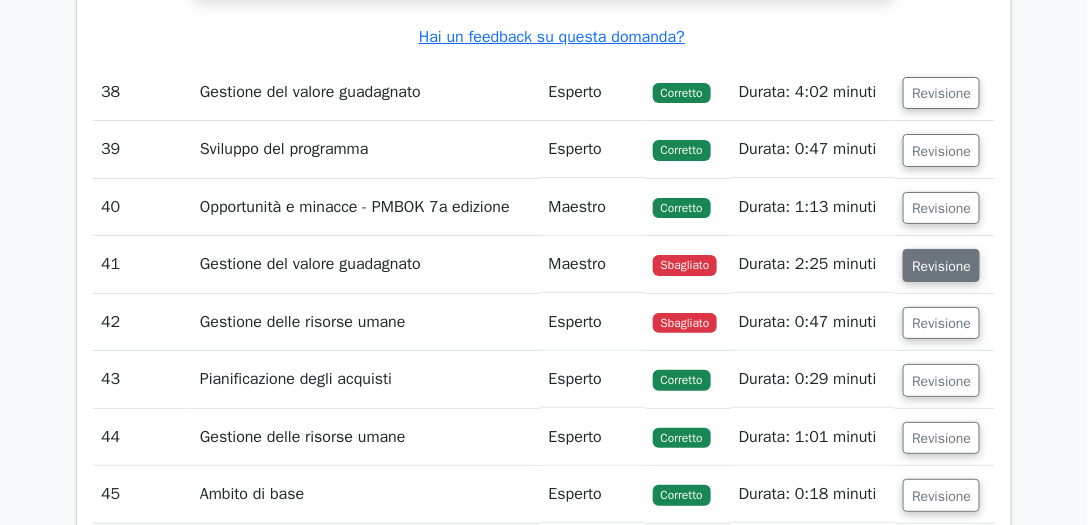 click on "Revisione" at bounding box center (941, 265) 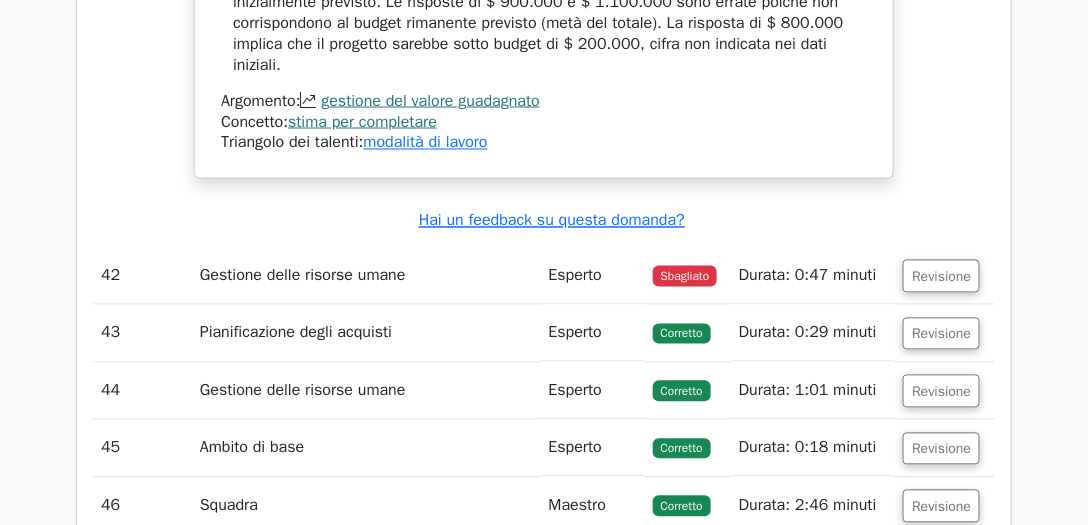 scroll, scrollTop: 14099, scrollLeft: 0, axis: vertical 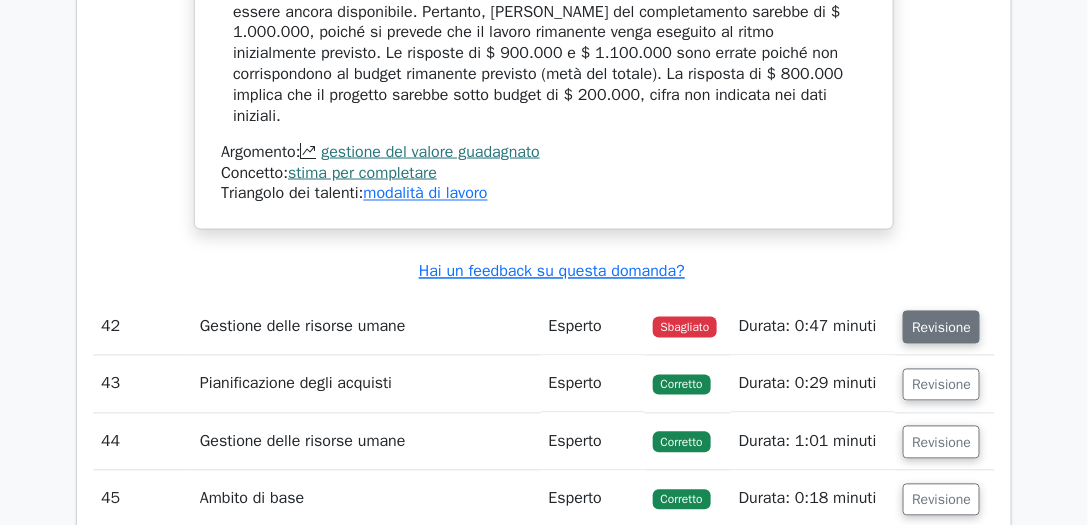 click on "Revisione" at bounding box center [941, 328] 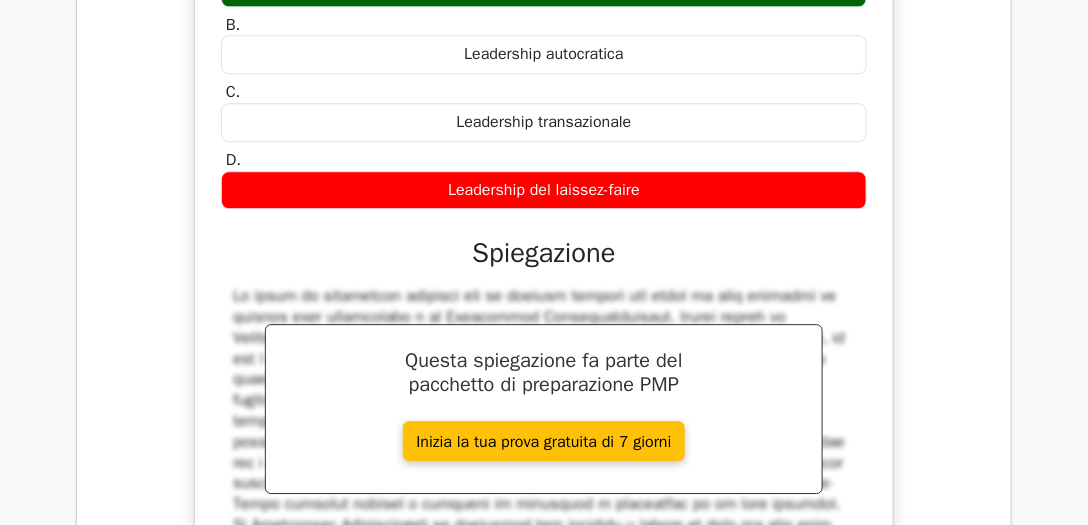 scroll, scrollTop: 14237, scrollLeft: 0, axis: vertical 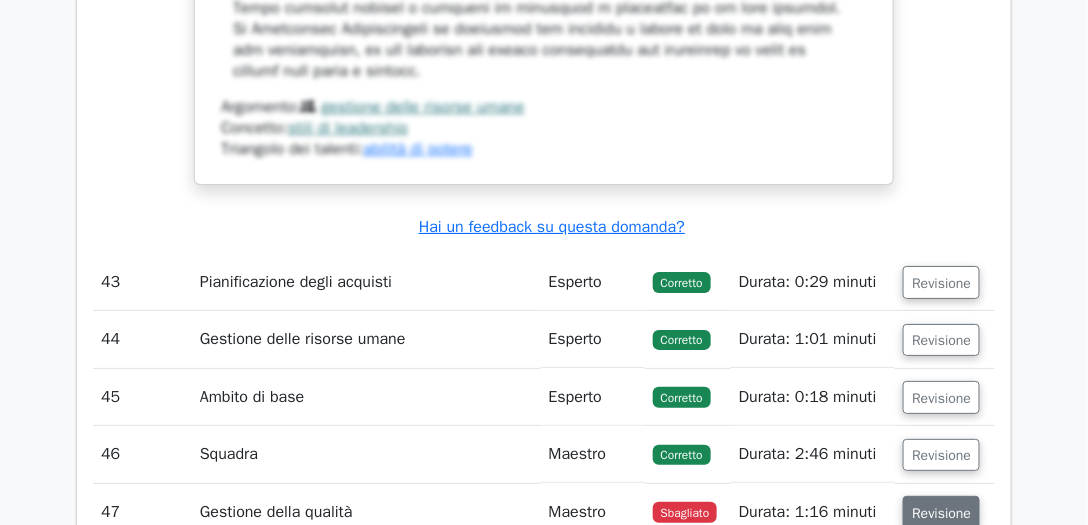 click on "Revisione" at bounding box center (941, 513) 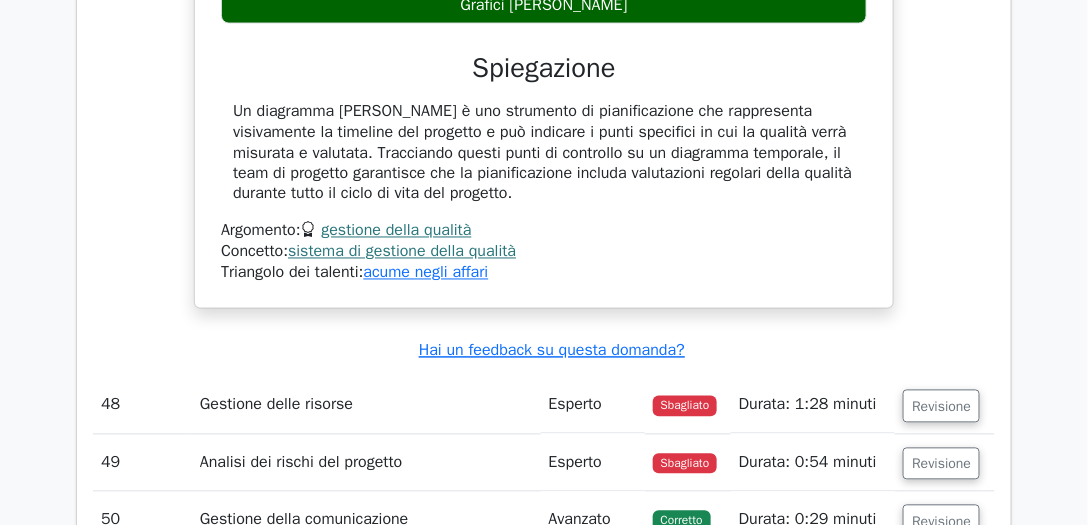 scroll, scrollTop: 16043, scrollLeft: 0, axis: vertical 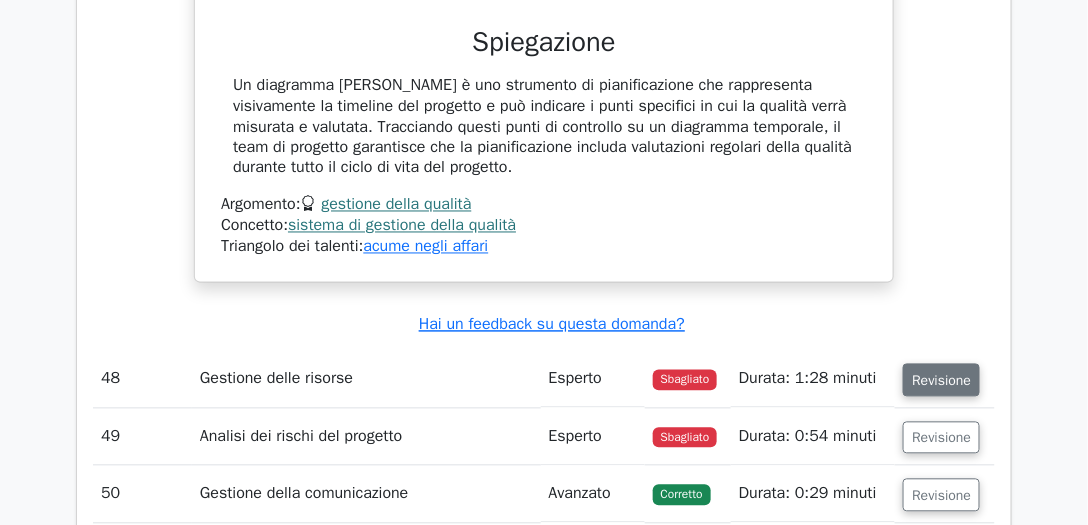 click on "Revisione" at bounding box center [941, 381] 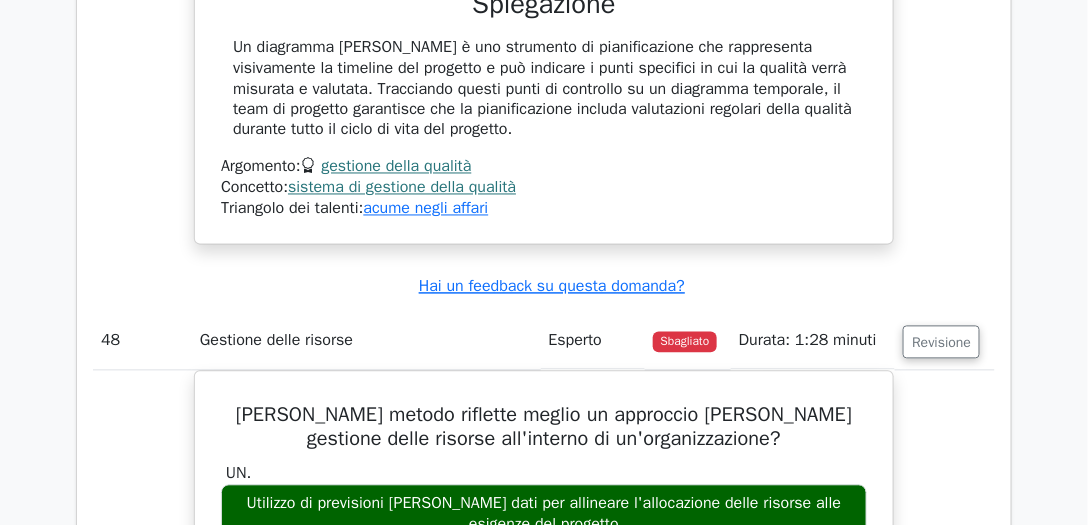 scroll, scrollTop: 16108, scrollLeft: 0, axis: vertical 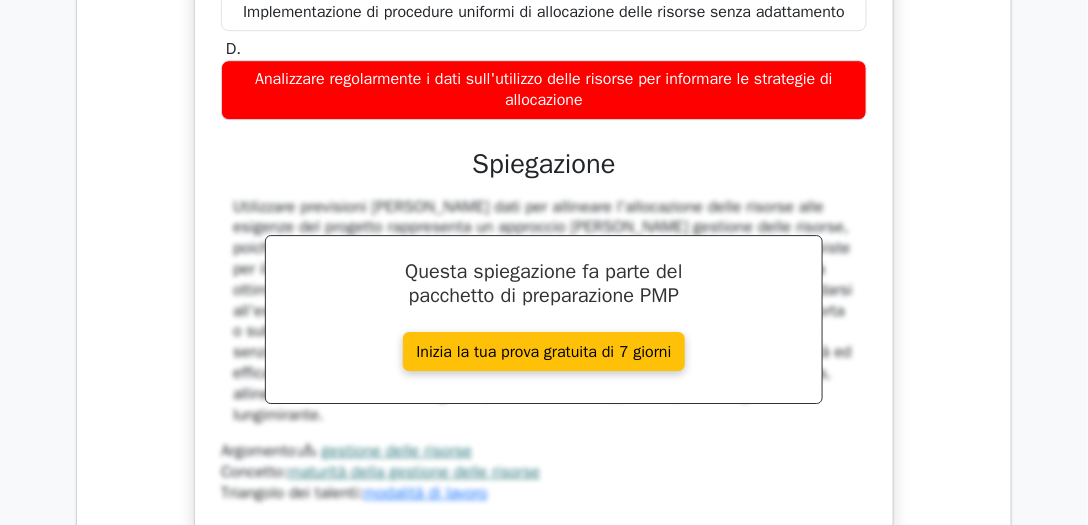 click on "Revisione" at bounding box center [941, 627] 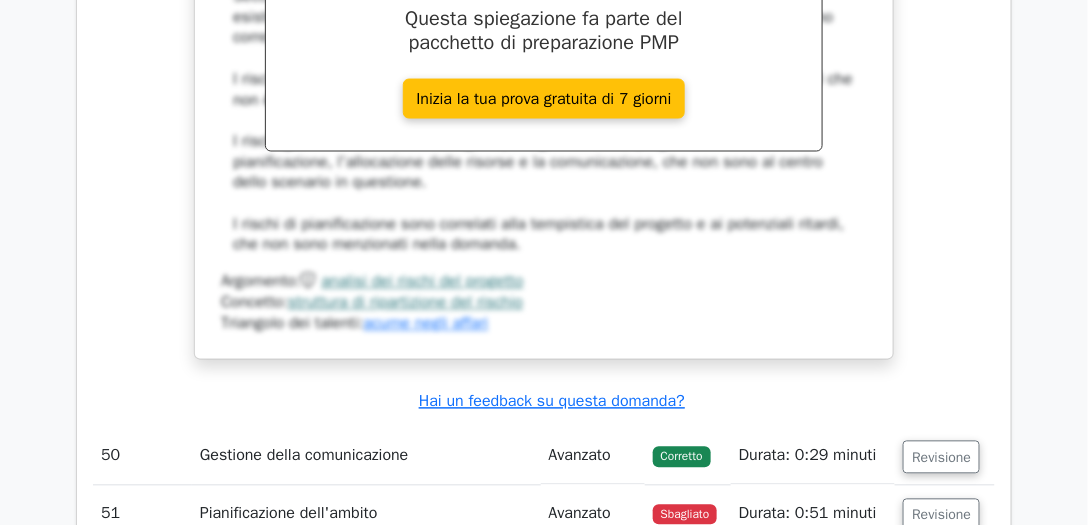 scroll, scrollTop: 17948, scrollLeft: 0, axis: vertical 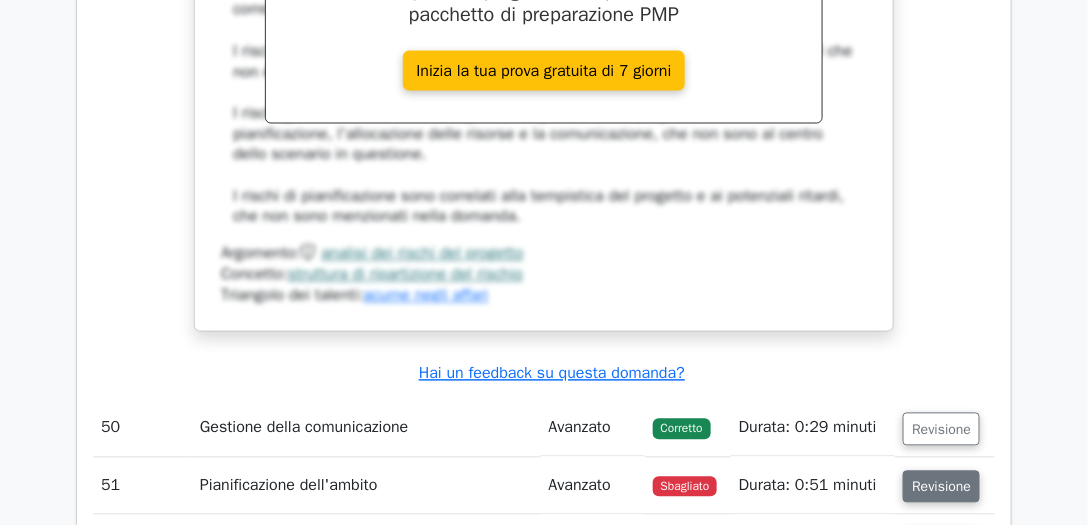 click on "Revisione" at bounding box center [941, 487] 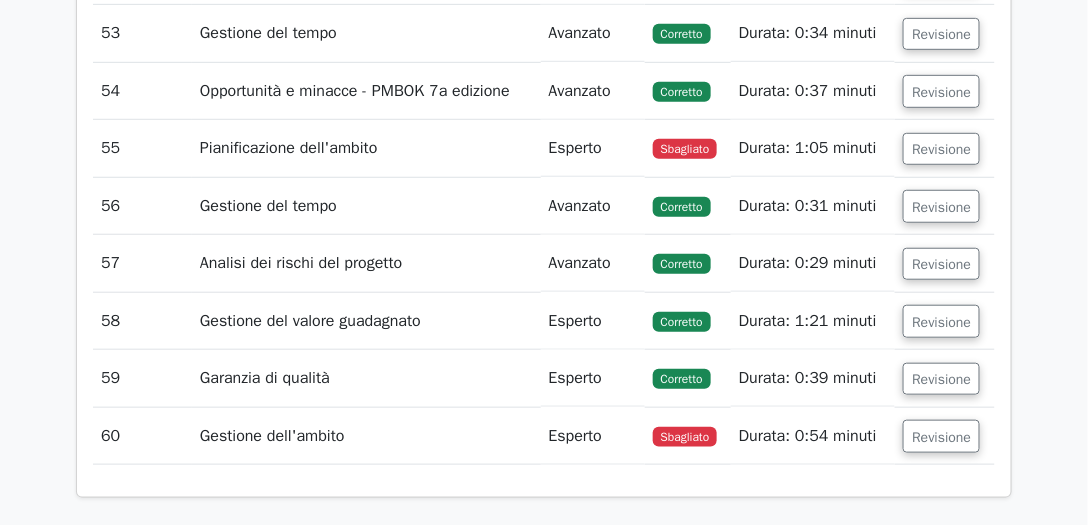 scroll, scrollTop: 19005, scrollLeft: 0, axis: vertical 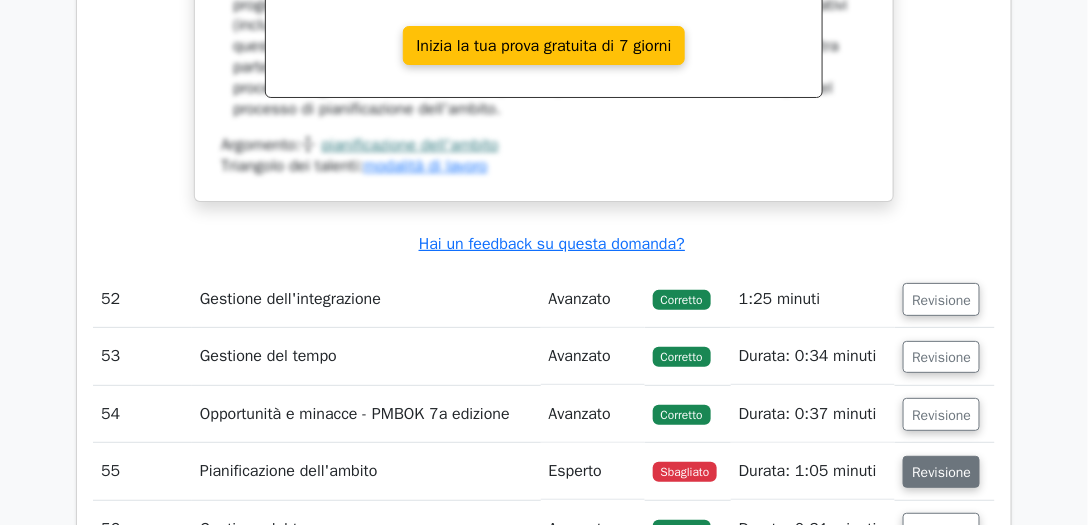 click on "Revisione" at bounding box center [941, 472] 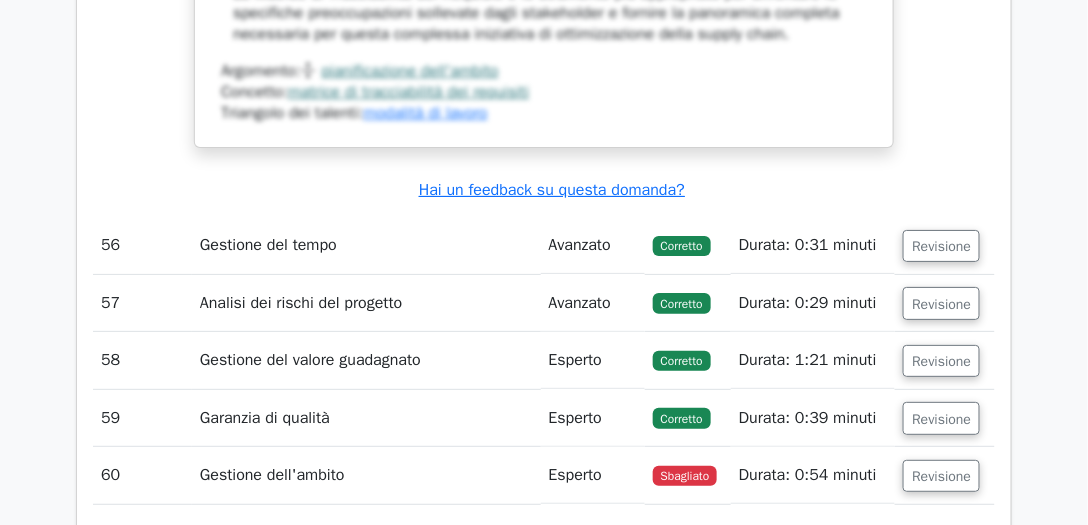 scroll, scrollTop: 20977, scrollLeft: 0, axis: vertical 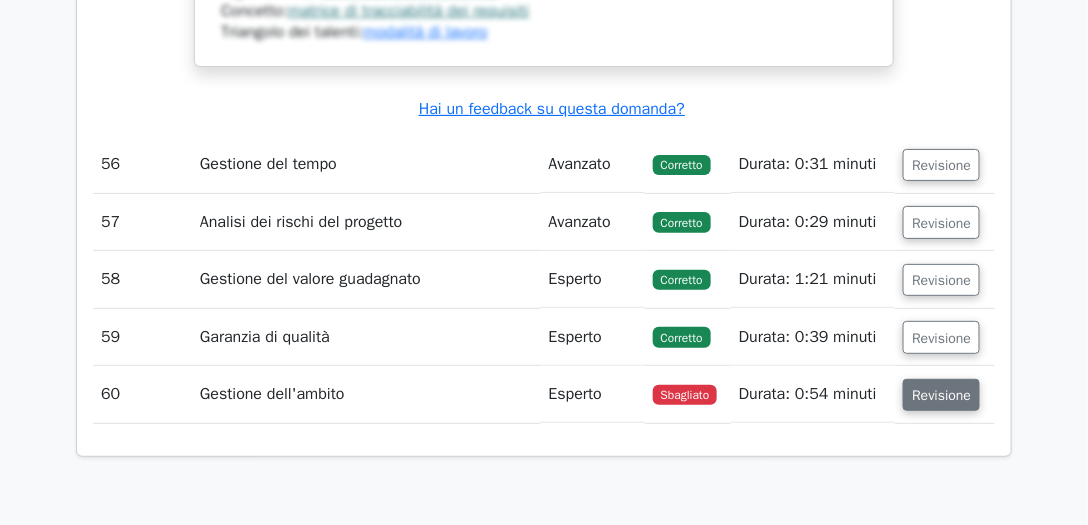click on "Revisione" at bounding box center (941, 395) 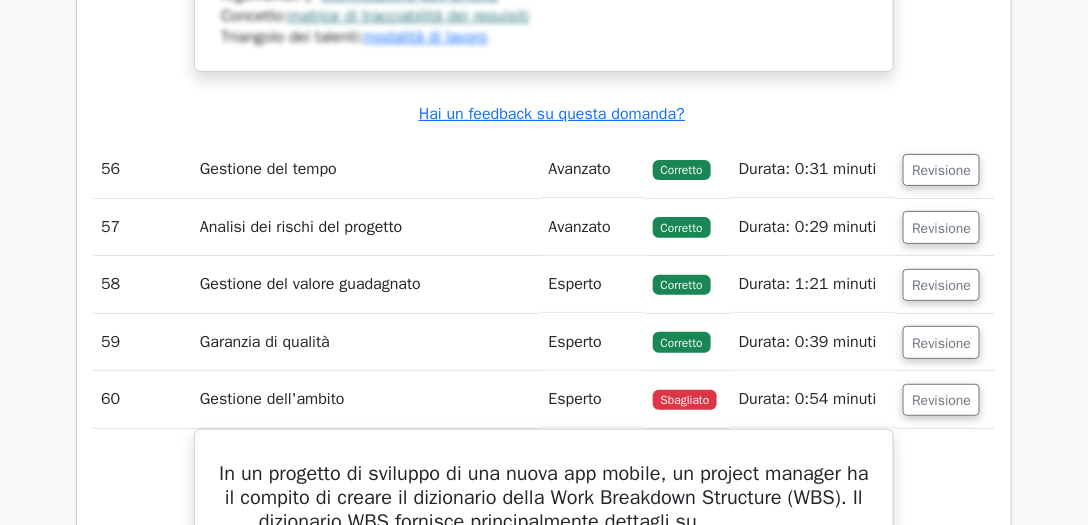 scroll, scrollTop: 21034, scrollLeft: 0, axis: vertical 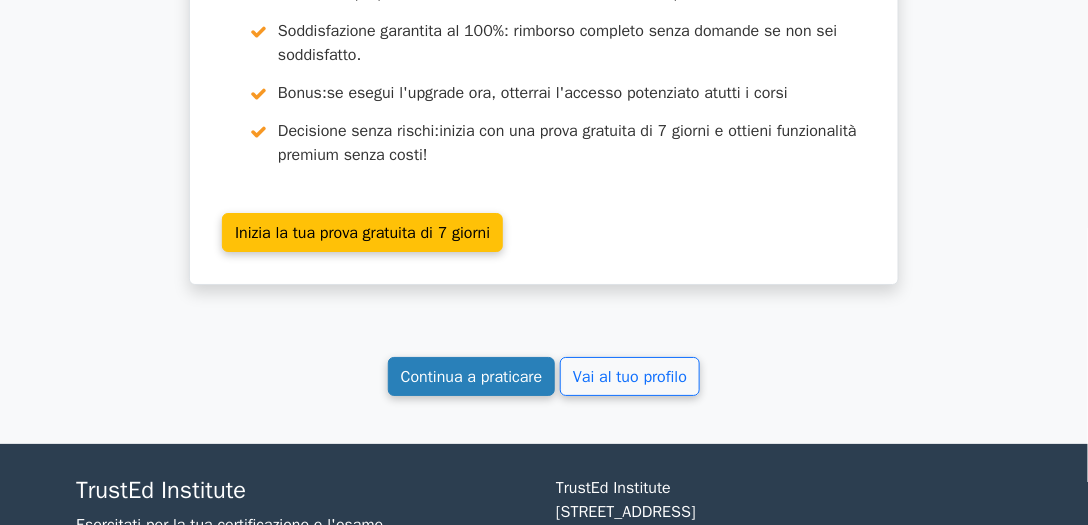 click on "Continua a praticare" at bounding box center [472, 377] 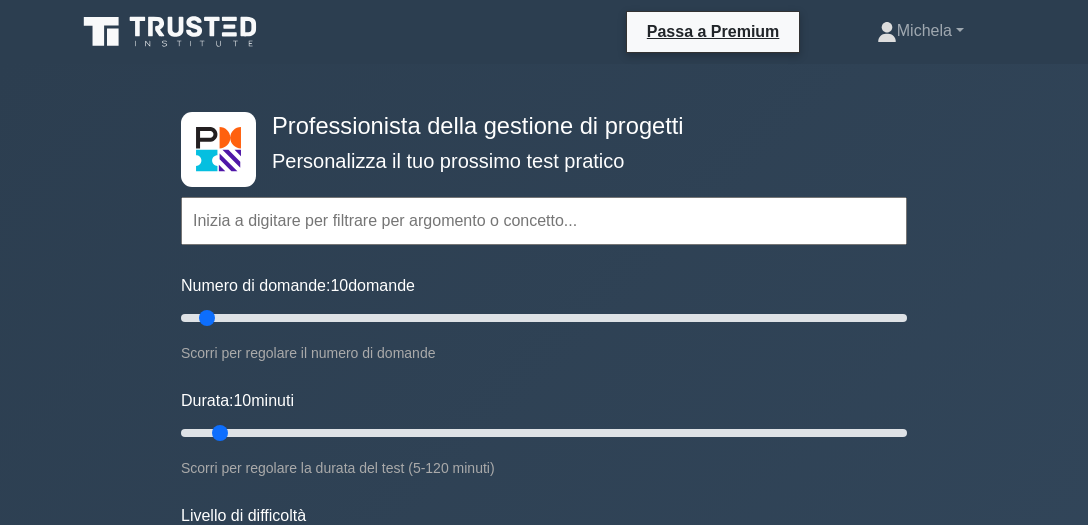 scroll, scrollTop: 0, scrollLeft: 0, axis: both 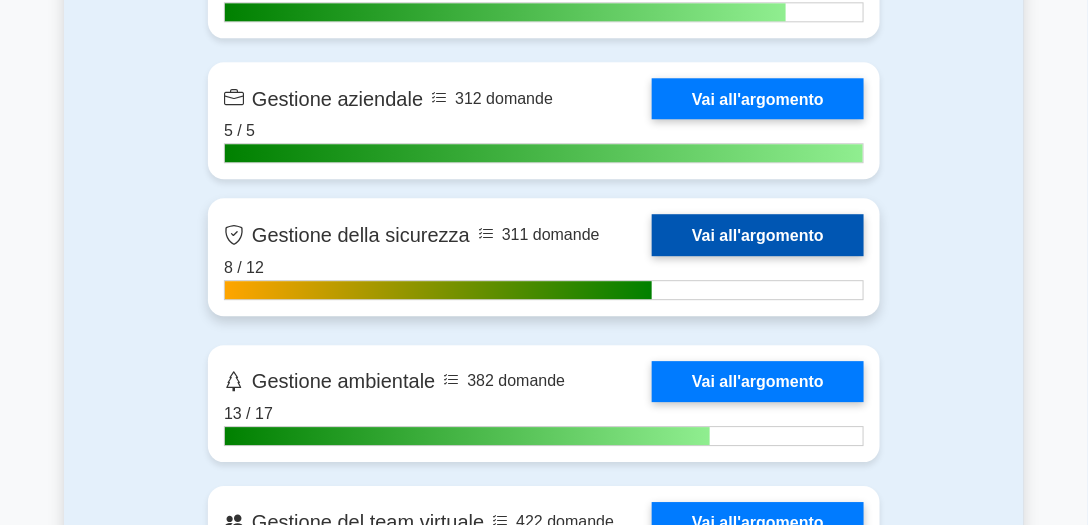 click on "Vai all'argomento" at bounding box center [758, 234] 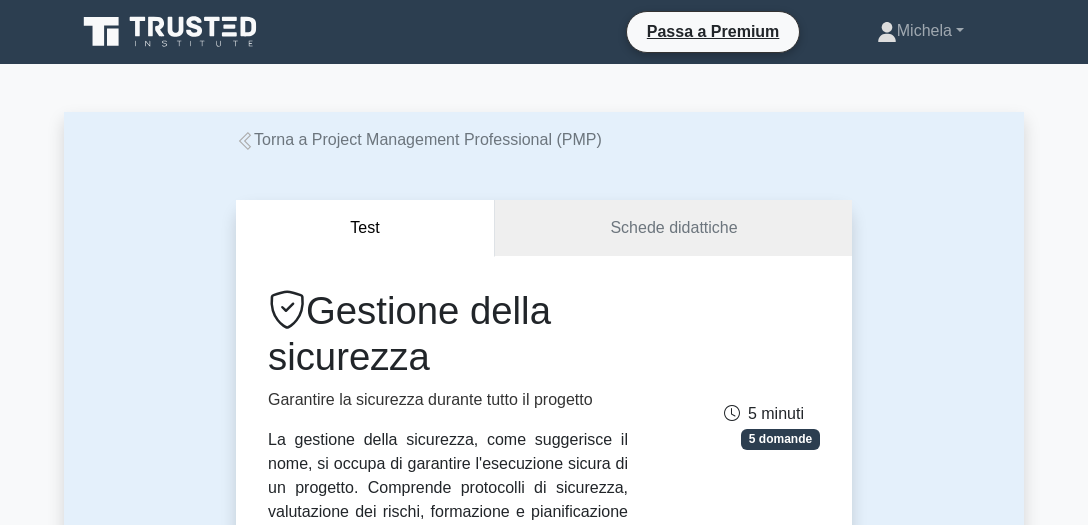 scroll, scrollTop: 0, scrollLeft: 0, axis: both 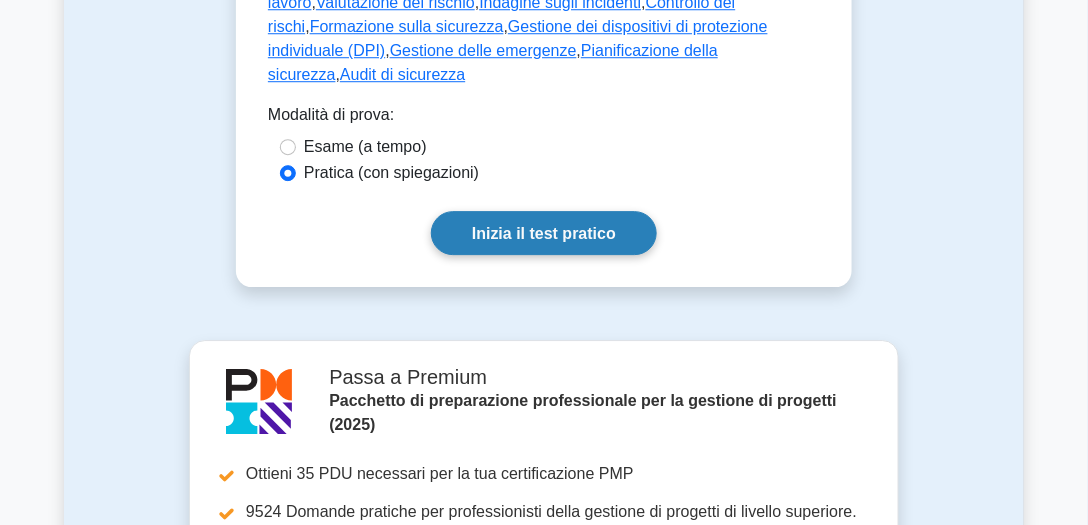 click on "Inizia il test pratico" at bounding box center (544, 232) 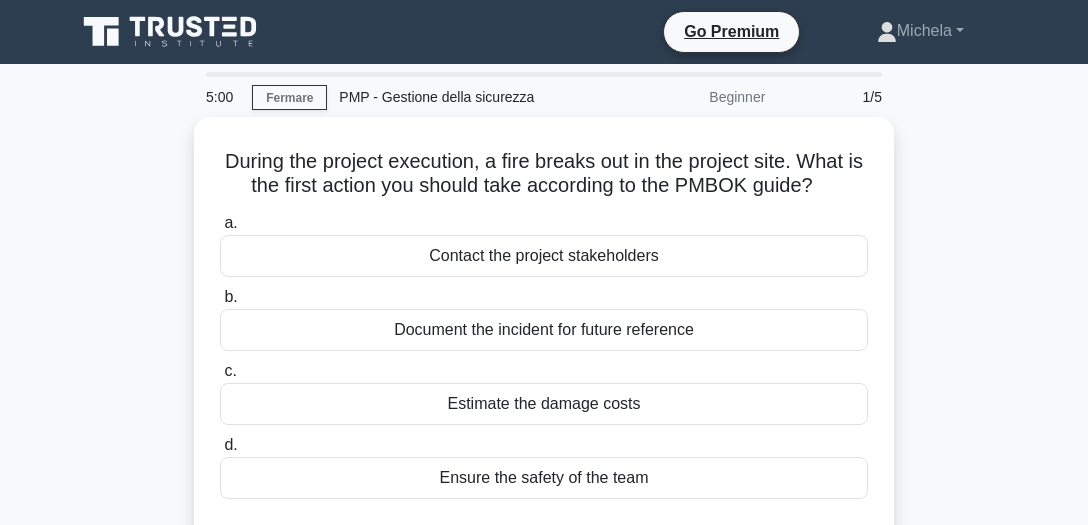 scroll, scrollTop: 0, scrollLeft: 0, axis: both 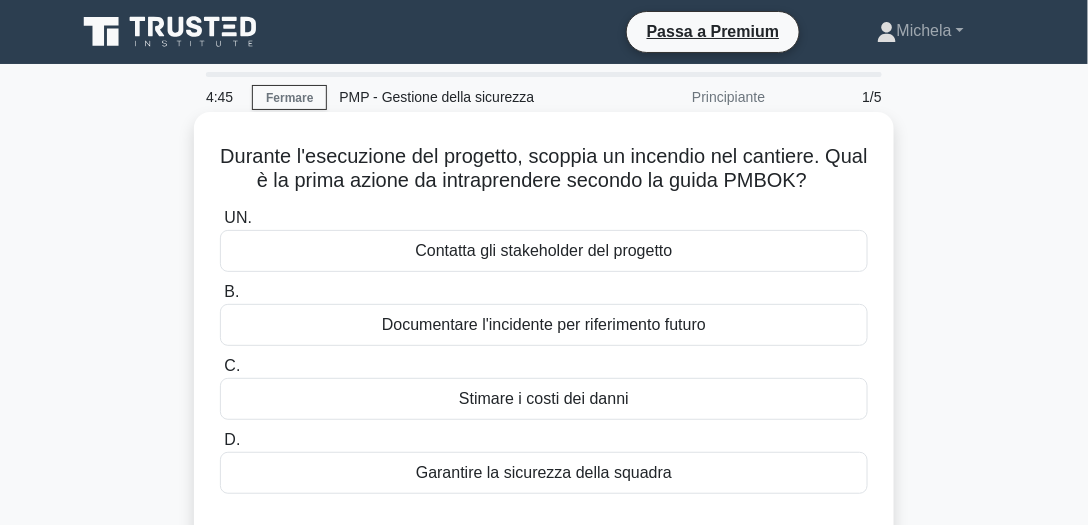 click on "Garantire la sicurezza della squadra" at bounding box center (544, 472) 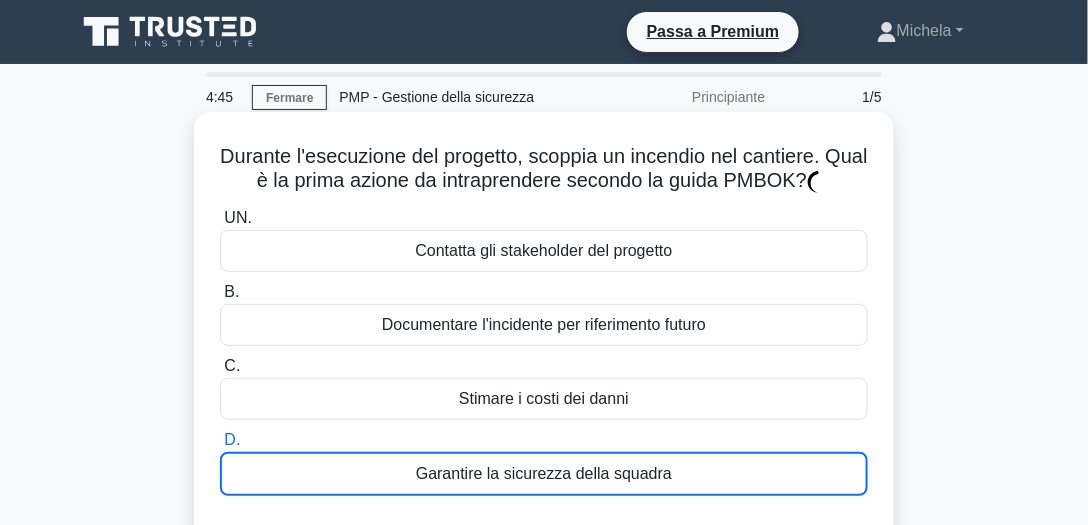 click on "Garantire la sicurezza della squadra" at bounding box center (544, 473) 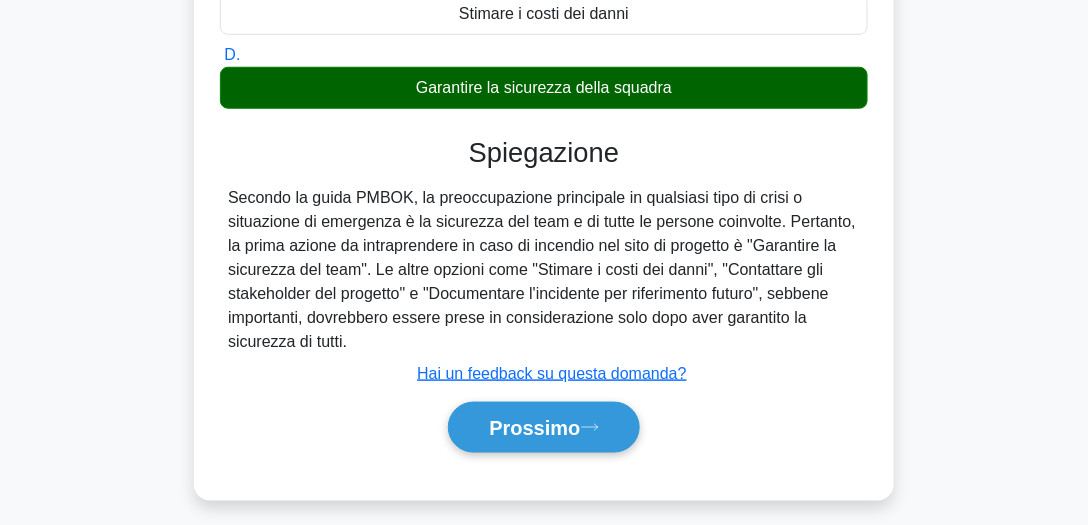 scroll, scrollTop: 0, scrollLeft: 0, axis: both 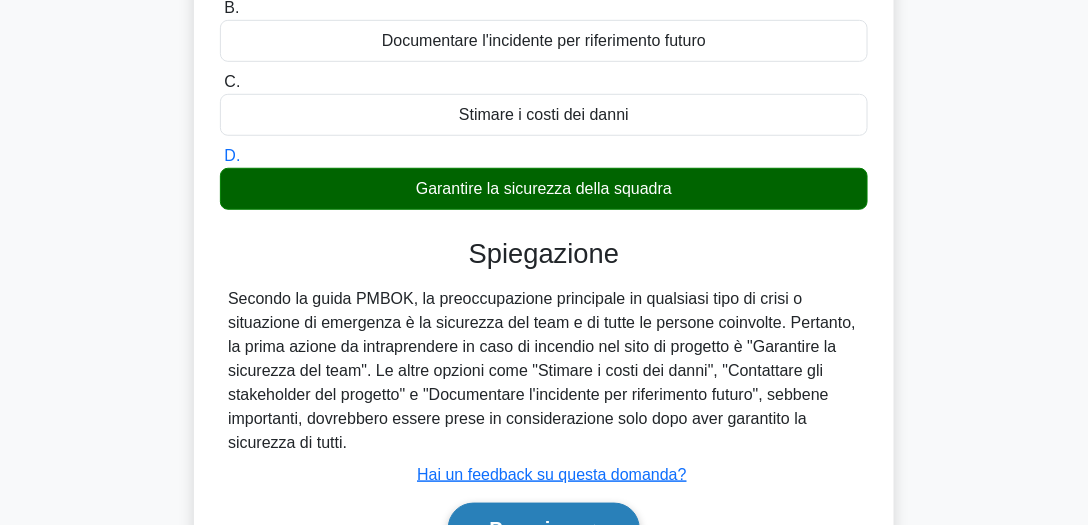 click on "Prossimo" at bounding box center [543, 528] 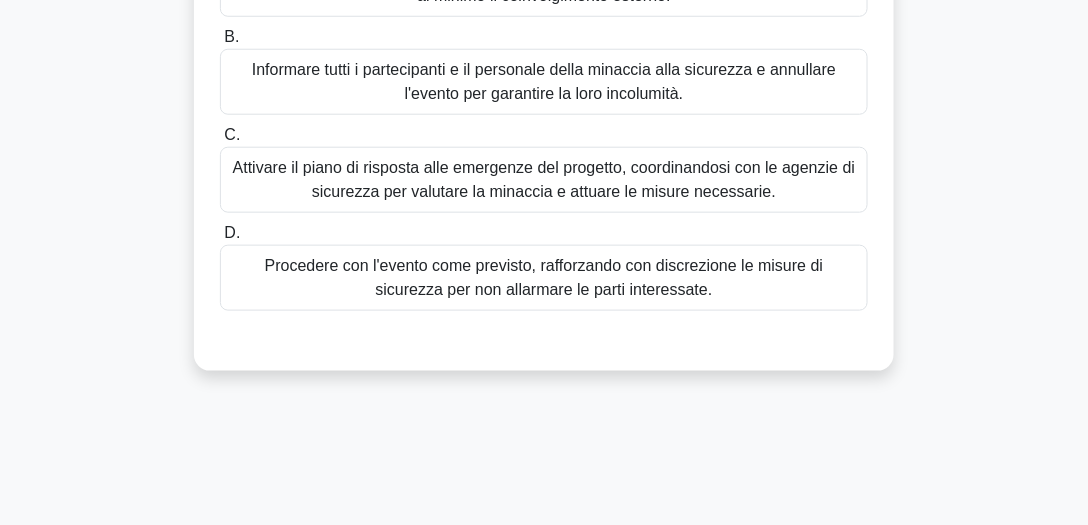 scroll, scrollTop: 433, scrollLeft: 0, axis: vertical 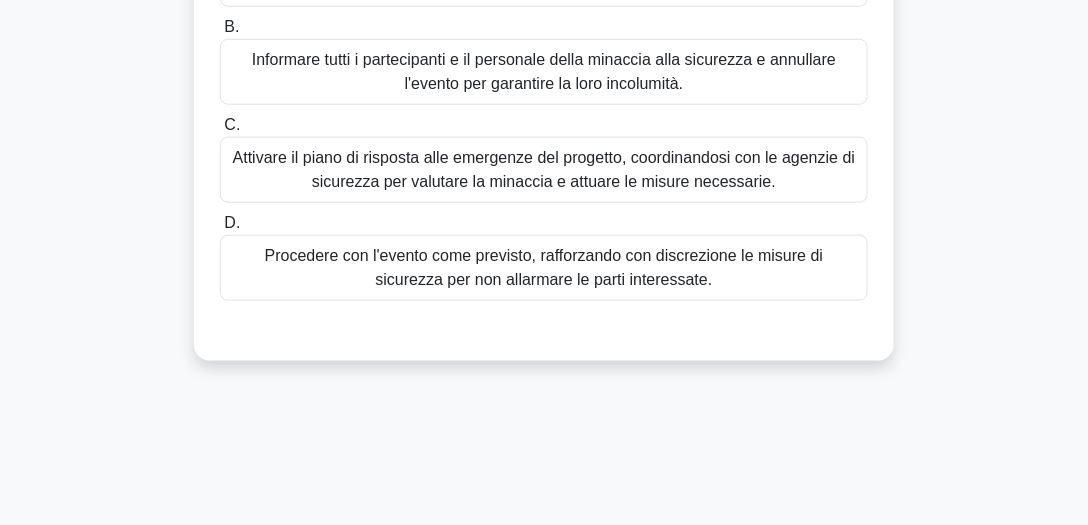 click on "Attivare il piano di risposta alle emergenze del progetto, coordinandosi con le agenzie di sicurezza per valutare la minaccia e attuare le misure necessarie." at bounding box center [544, 169] 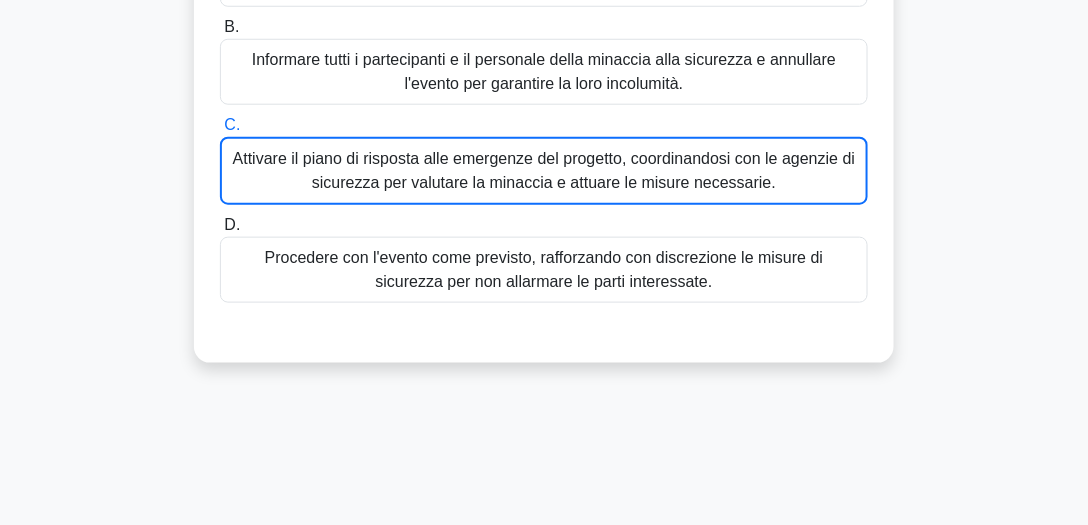 click on "Attivare il piano di risposta alle emergenze del progetto, coordinandosi con le agenzie di sicurezza per valutare la minaccia e attuare le misure necessarie." at bounding box center [544, 170] 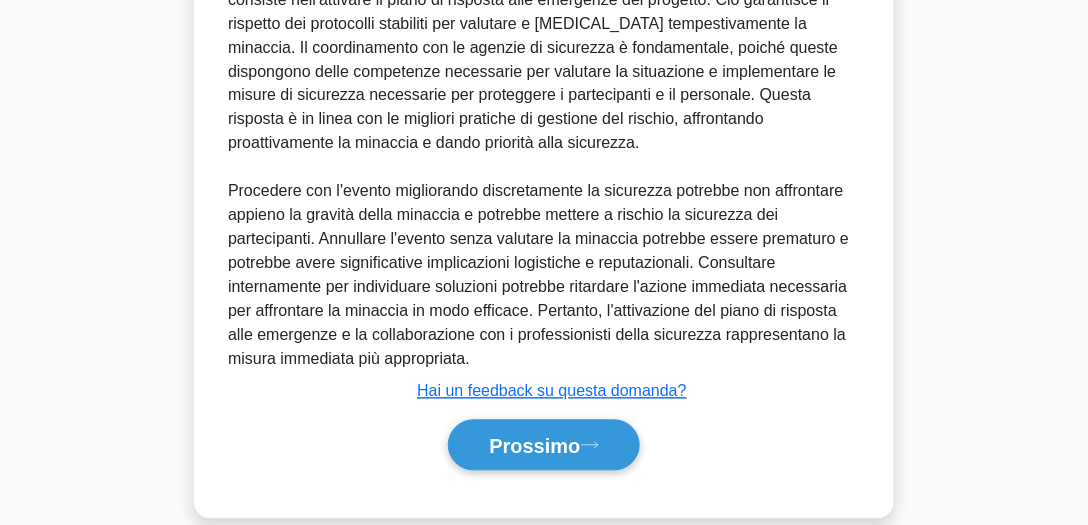 scroll, scrollTop: 874, scrollLeft: 0, axis: vertical 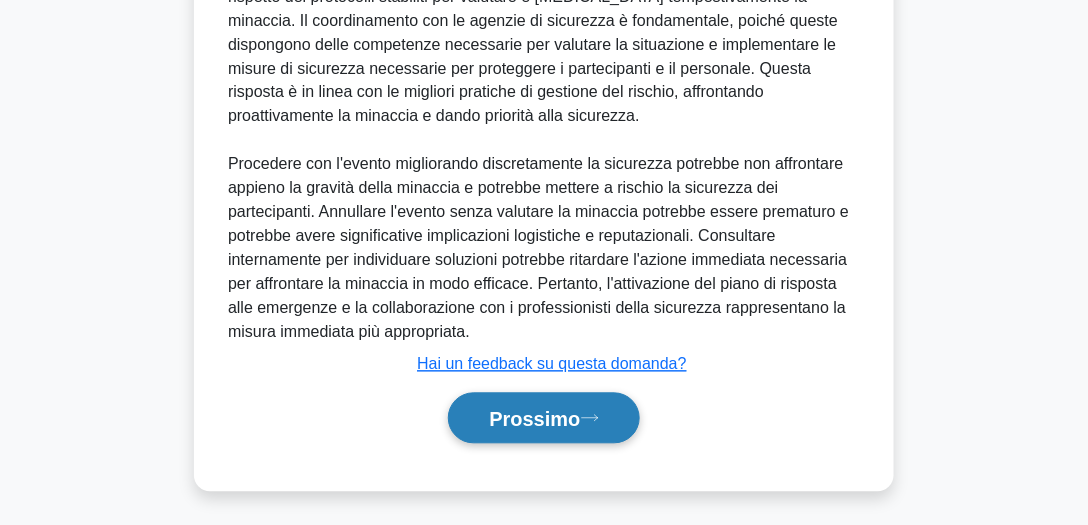click on "Prossimo" at bounding box center [534, 420] 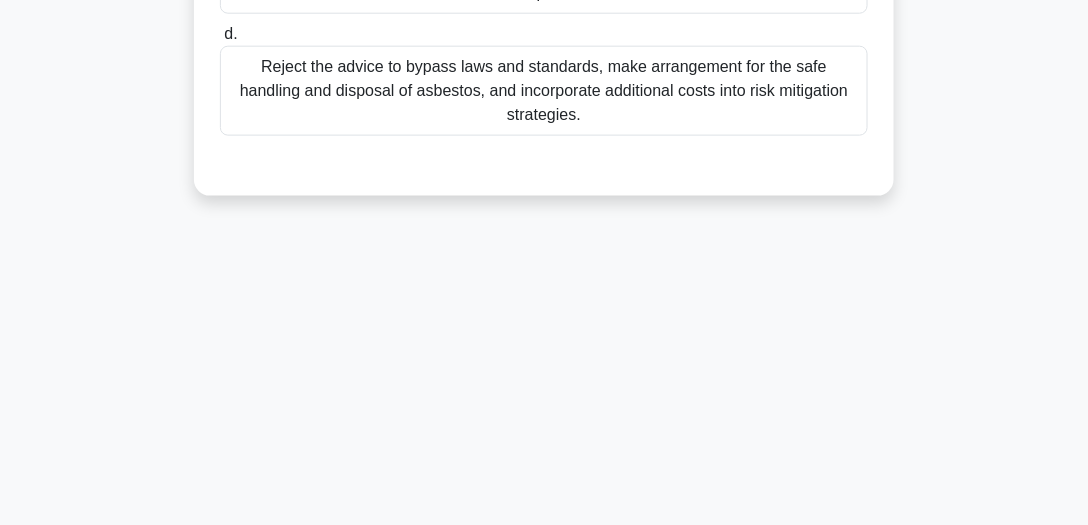 scroll, scrollTop: 555, scrollLeft: 0, axis: vertical 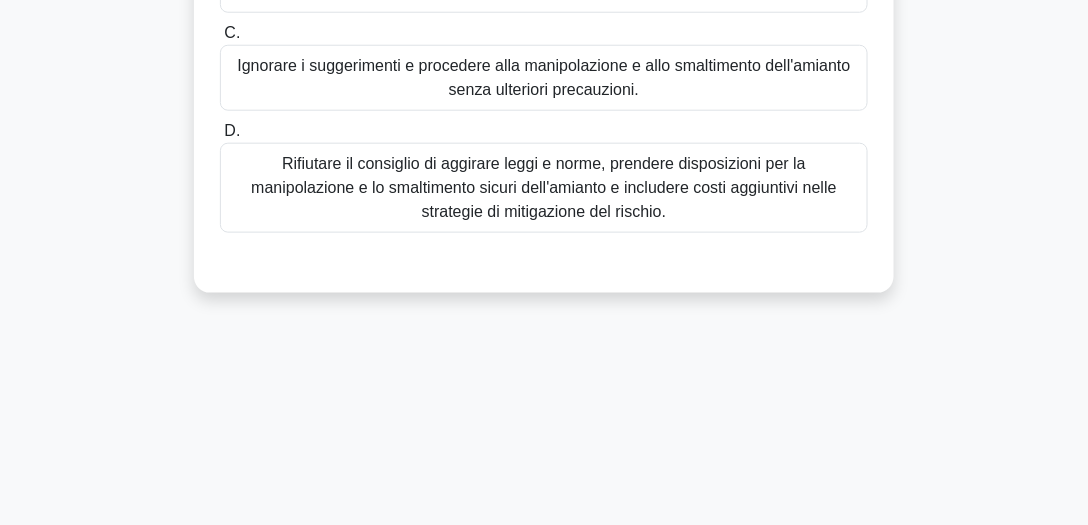 click on "Rifiutare il consiglio di aggirare leggi e norme, prendere disposizioni per la manipolazione e lo smaltimento sicuri dell'amianto e includere costi aggiuntivi nelle strategie di mitigazione del rischio." at bounding box center (544, 187) 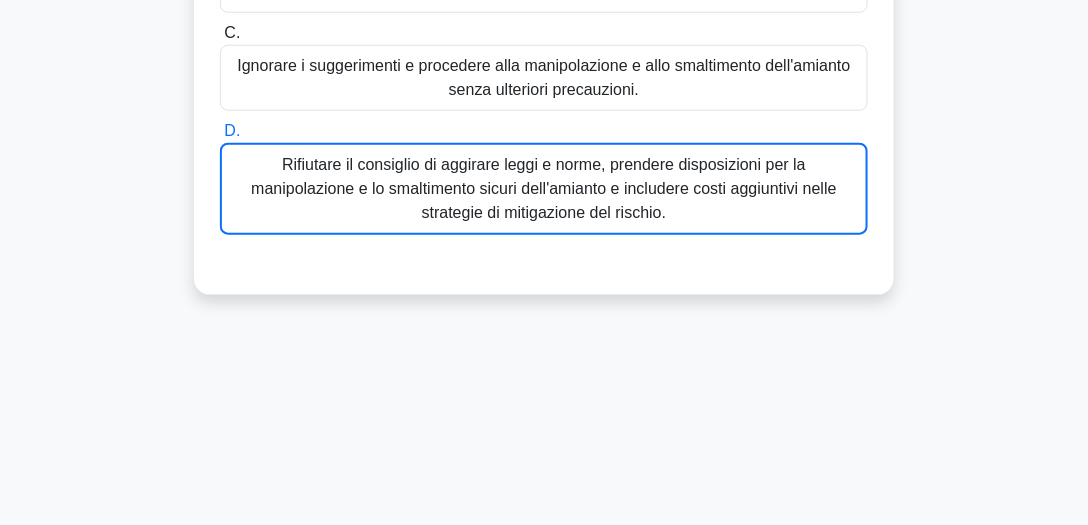 click on "Rifiutare il consiglio di aggirare leggi e norme, prendere disposizioni per la manipolazione e lo smaltimento sicuri dell'amianto e includere costi aggiuntivi nelle strategie di mitigazione del rischio." at bounding box center (544, 188) 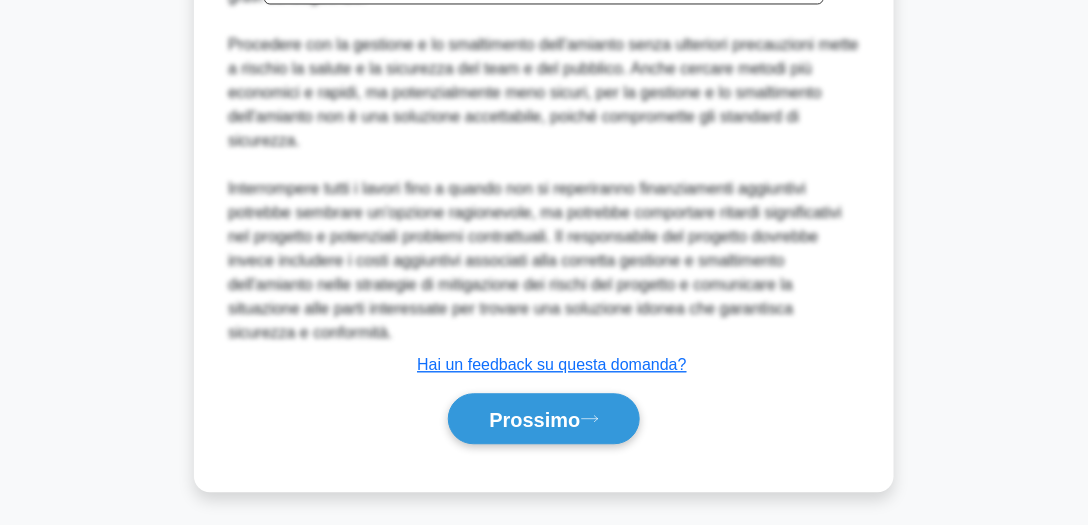scroll, scrollTop: 477, scrollLeft: 0, axis: vertical 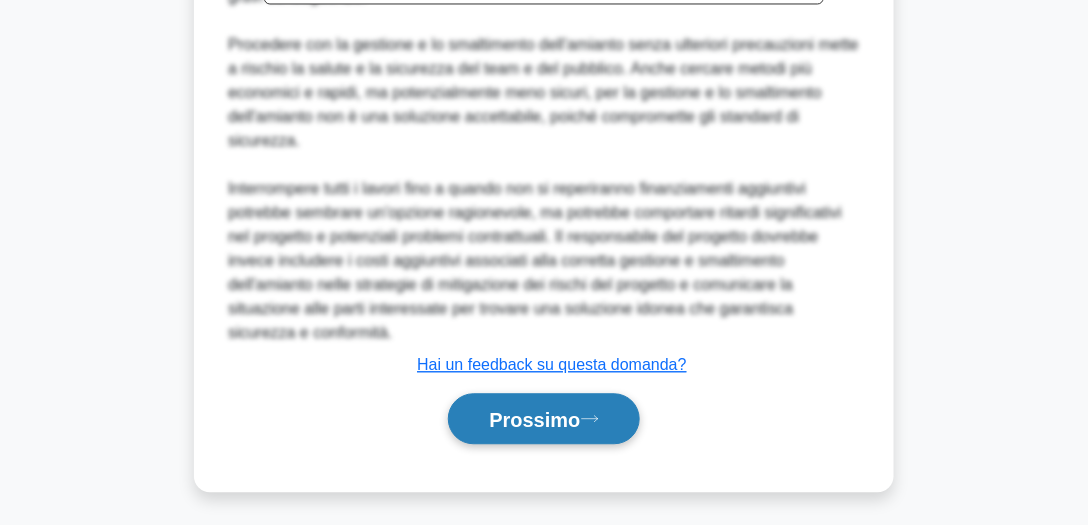 click on "Prossimo" at bounding box center (543, 418) 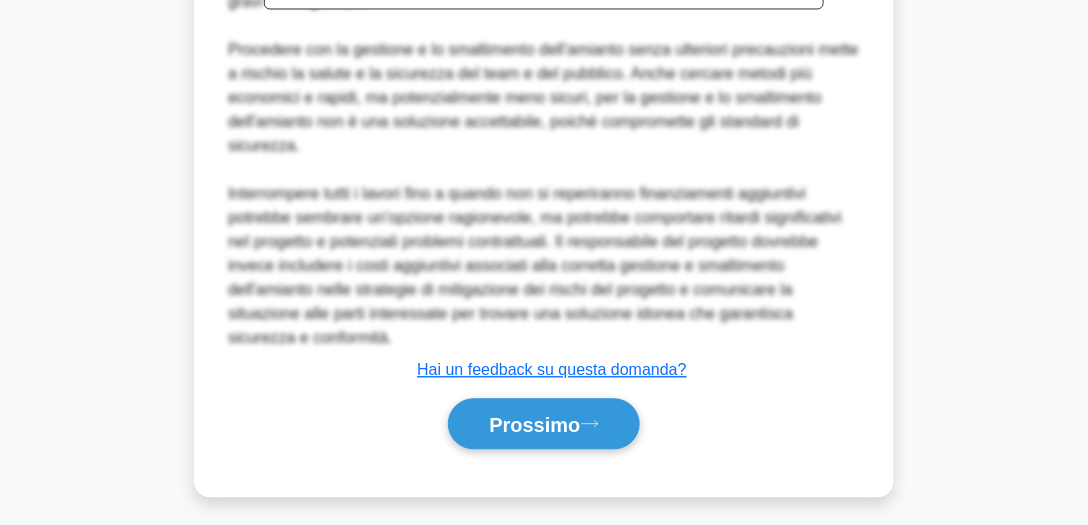 scroll, scrollTop: 555, scrollLeft: 0, axis: vertical 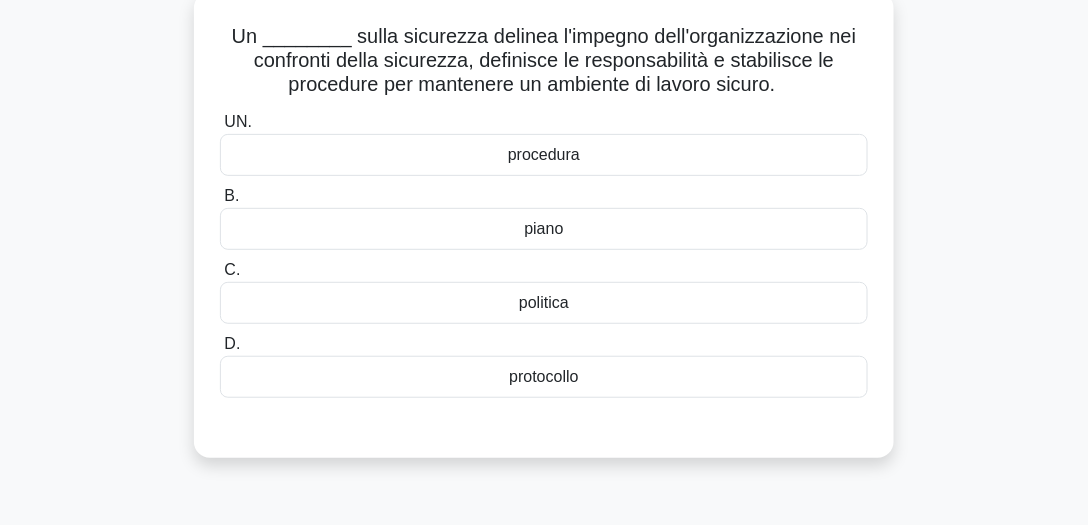 click on "piano" at bounding box center [543, 228] 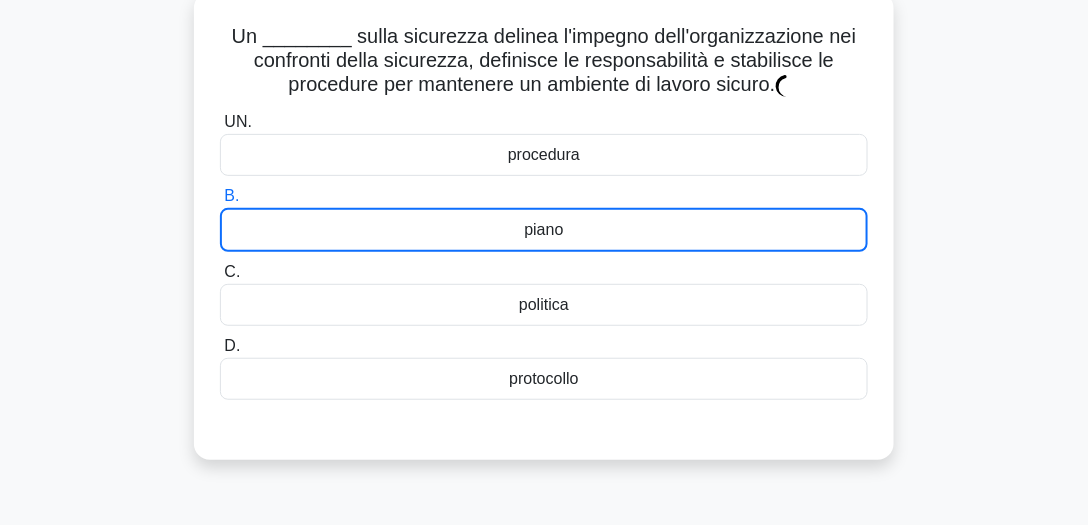 click on "piano" at bounding box center [543, 229] 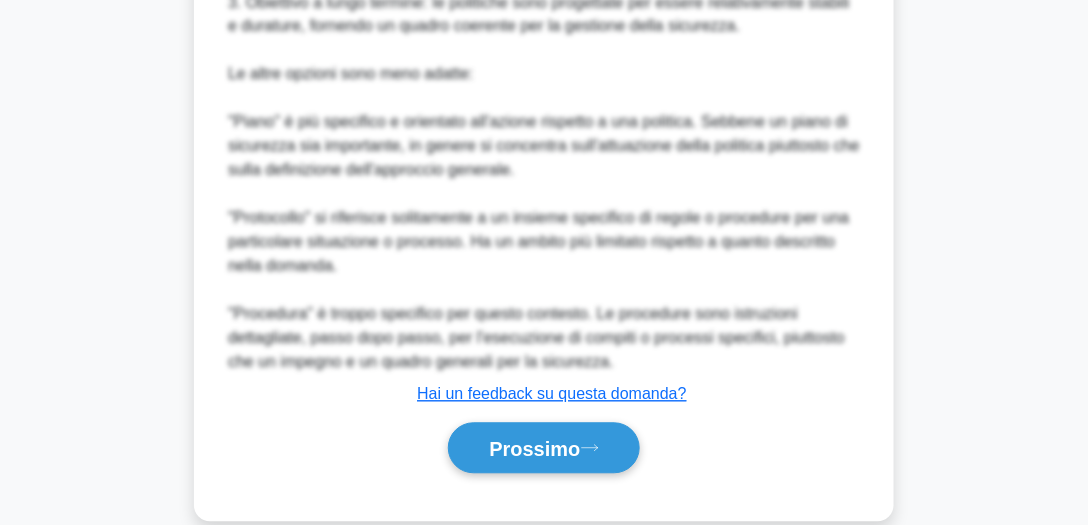 scroll, scrollTop: 948, scrollLeft: 0, axis: vertical 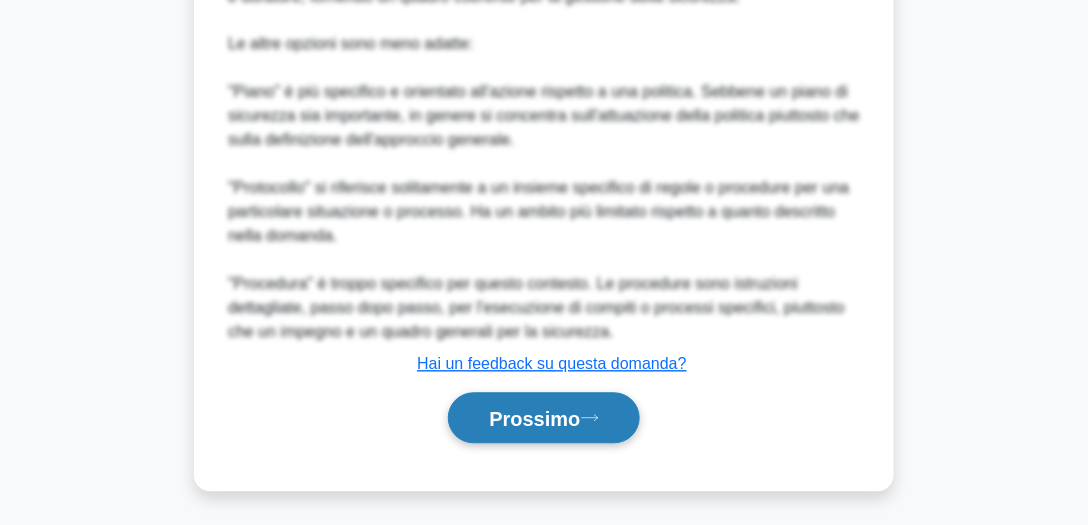 click on "Prossimo" at bounding box center [543, 418] 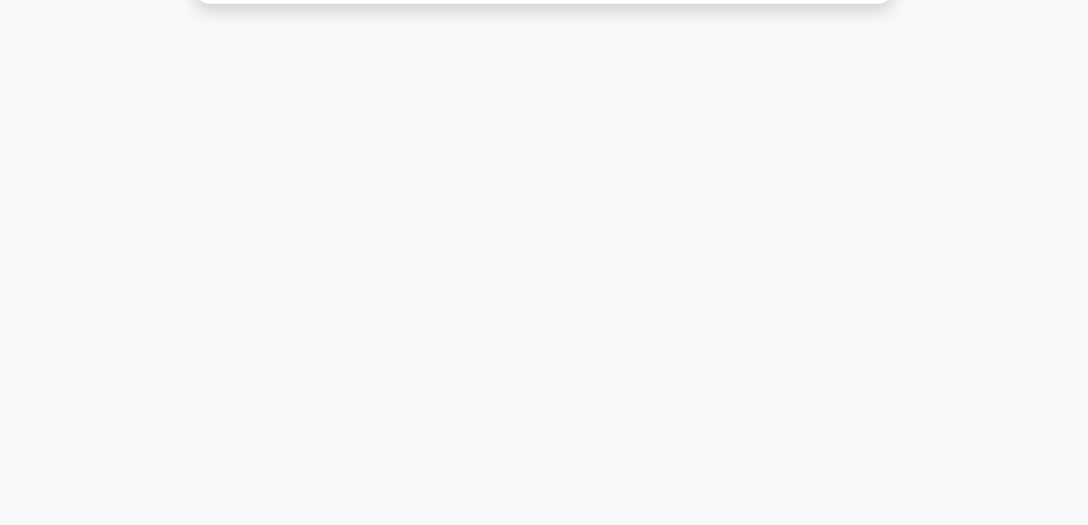 scroll, scrollTop: 555, scrollLeft: 0, axis: vertical 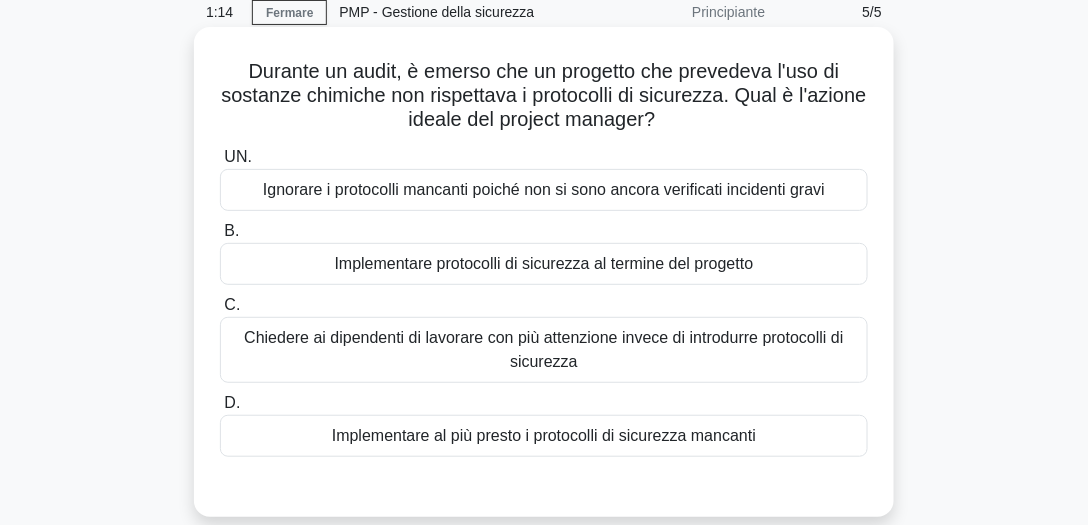 click on "Implementare al più presto i protocolli di sicurezza mancanti" at bounding box center [544, 435] 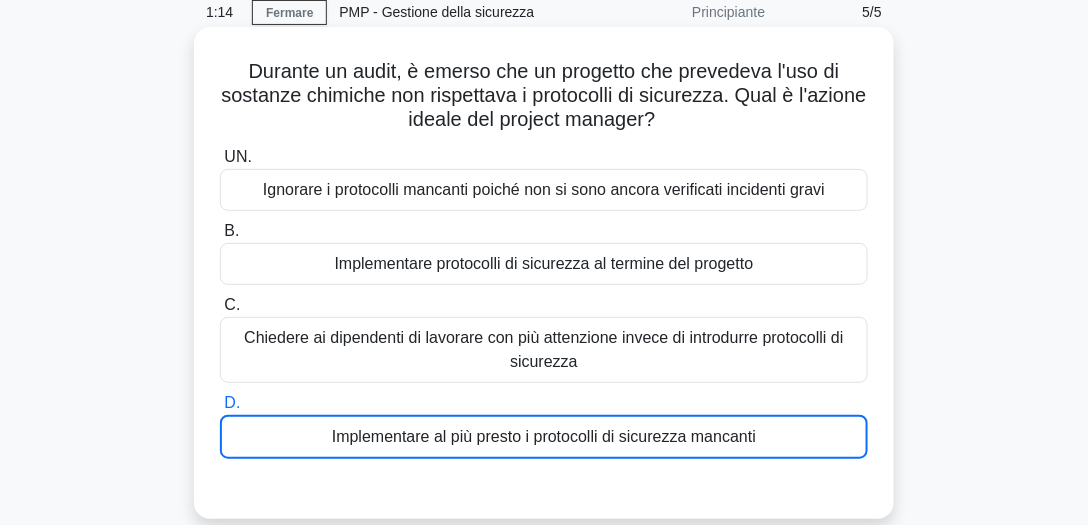 click on "Implementare al più presto i protocolli di sicurezza mancanti" at bounding box center (544, 436) 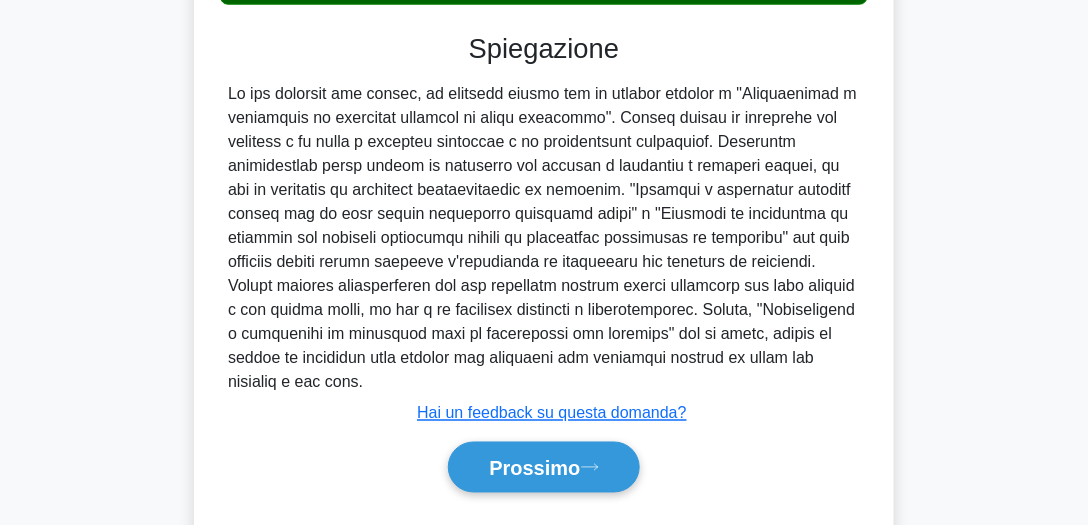 scroll, scrollTop: 566, scrollLeft: 0, axis: vertical 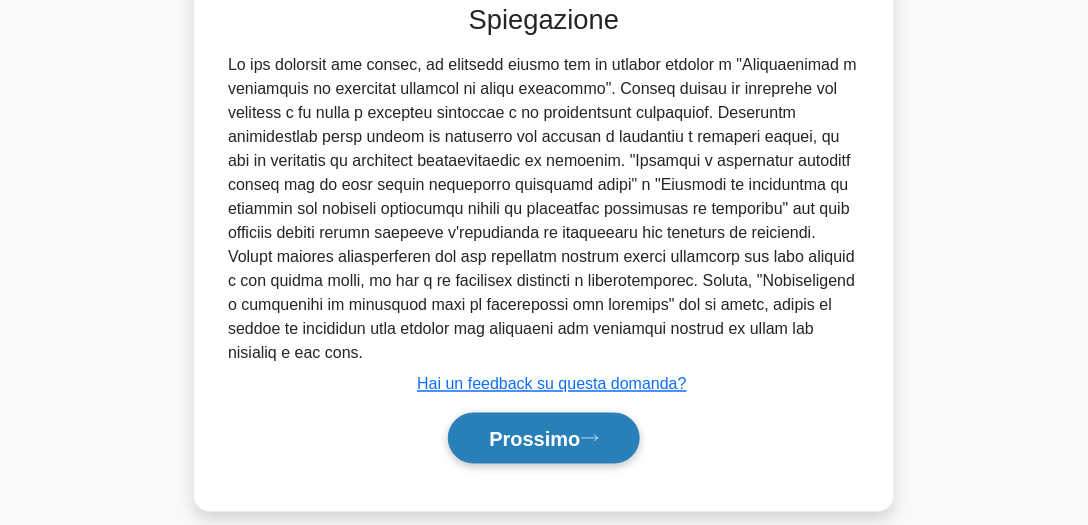 click on "Prossimo" at bounding box center (534, 440) 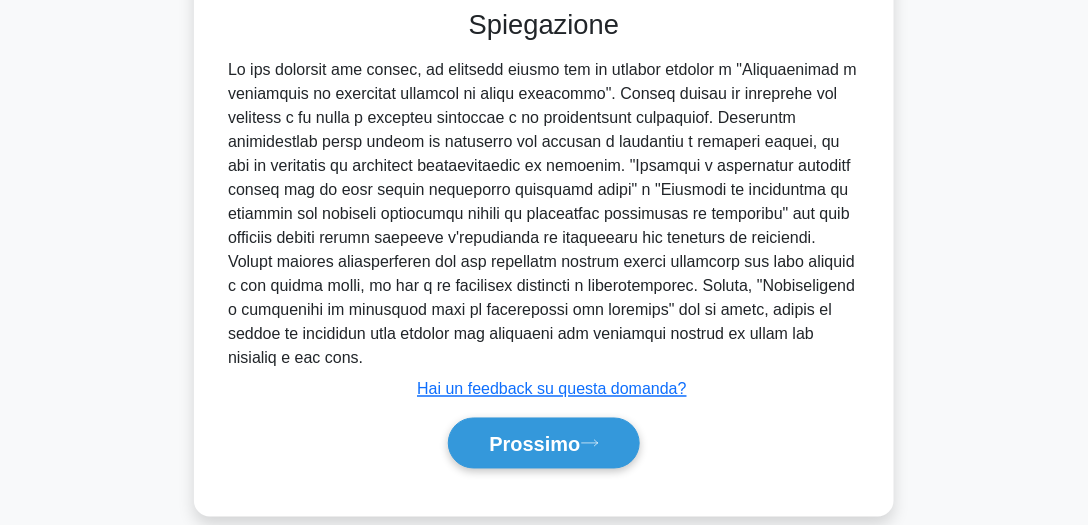 scroll, scrollTop: 555, scrollLeft: 0, axis: vertical 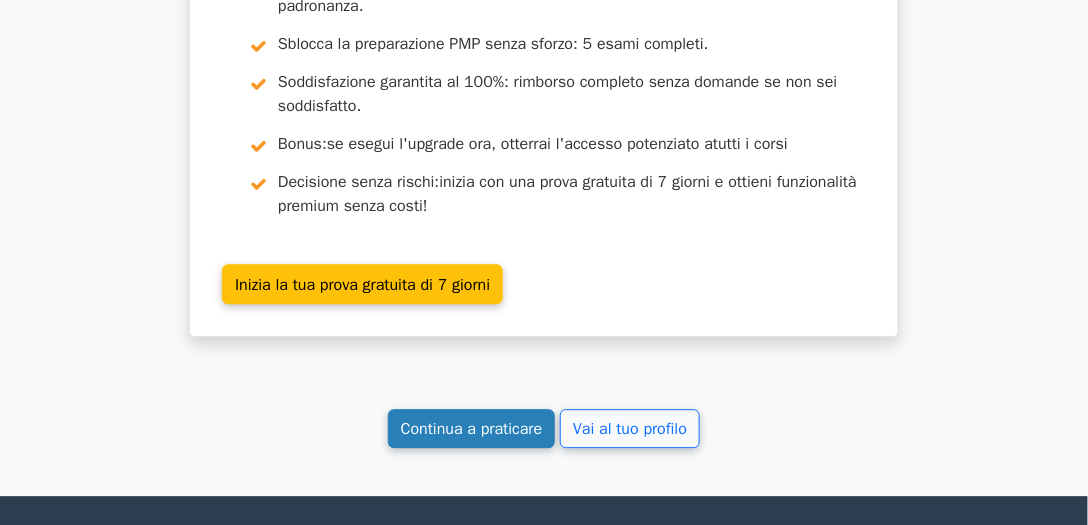 click on "Continua a praticare" at bounding box center (472, 429) 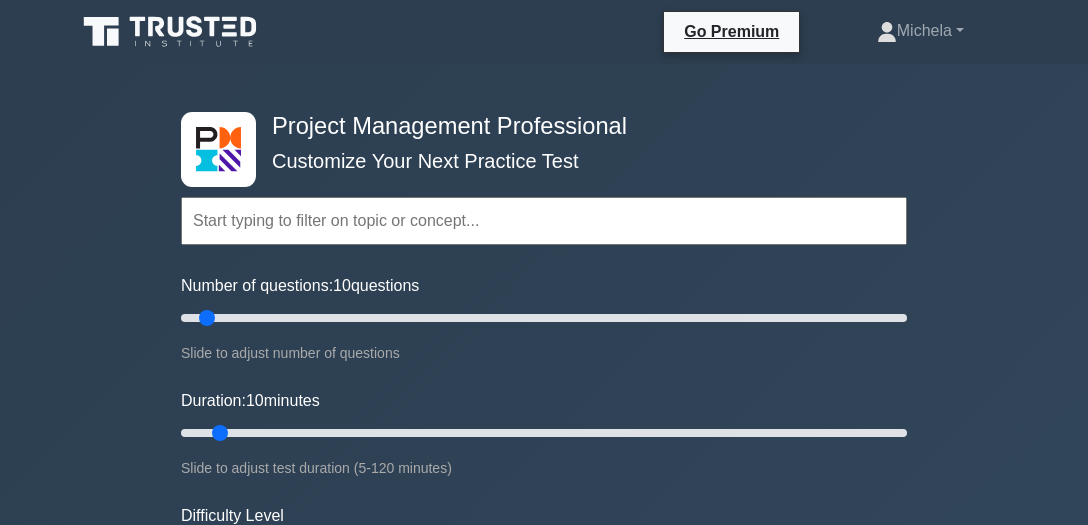 scroll, scrollTop: 0, scrollLeft: 0, axis: both 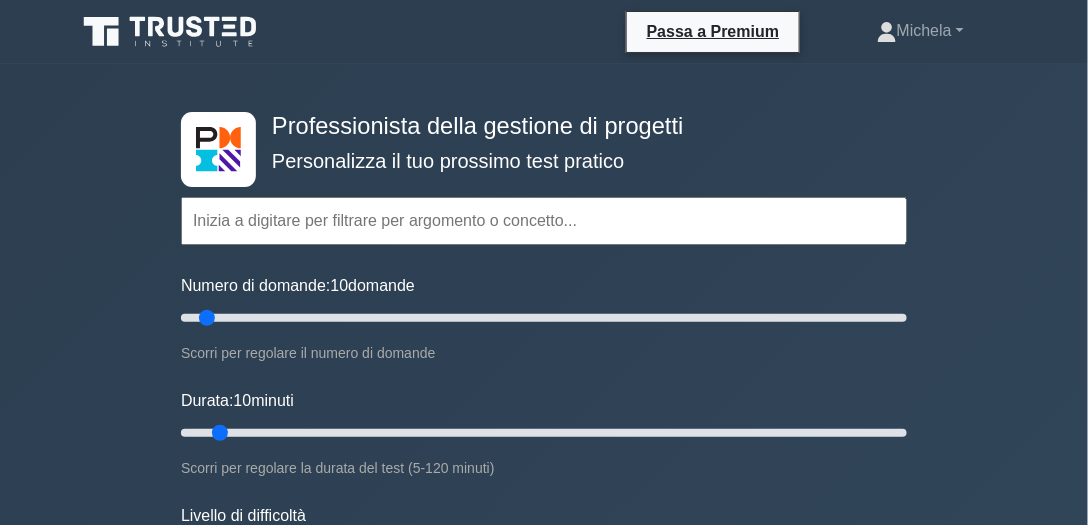 click on "Passa a Premium
Michela" at bounding box center [544, 5114] 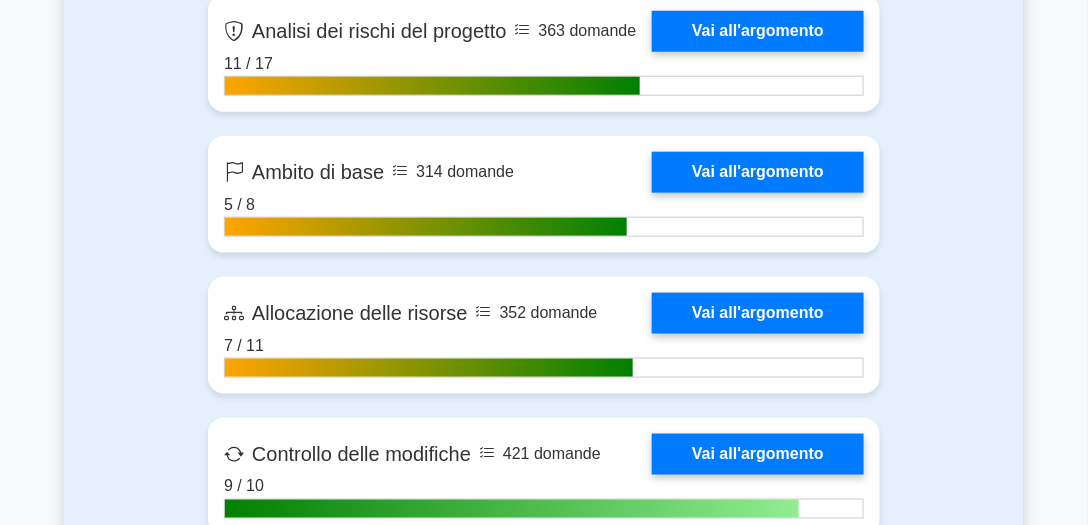 scroll, scrollTop: 4269, scrollLeft: 0, axis: vertical 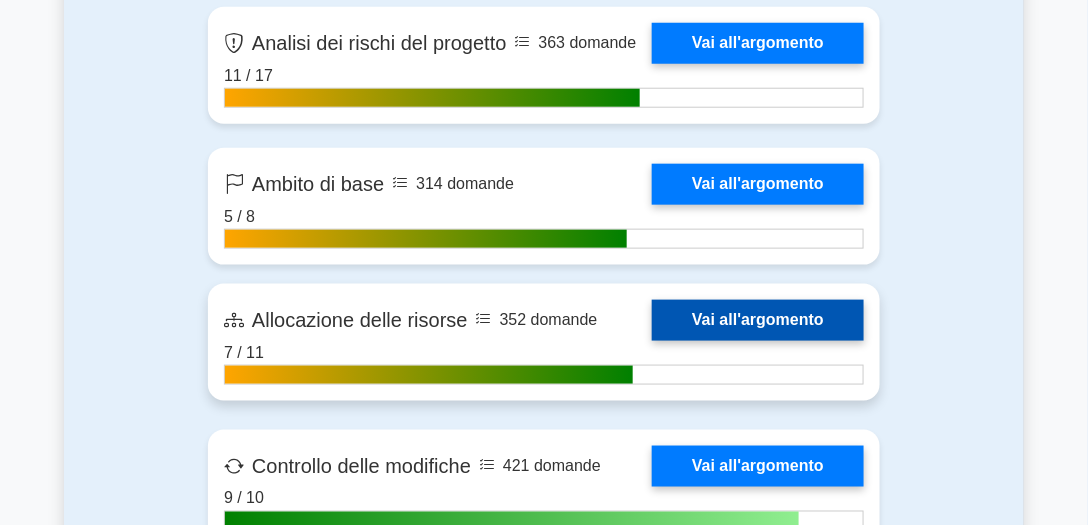 click on "Vai all'argomento" at bounding box center [758, 320] 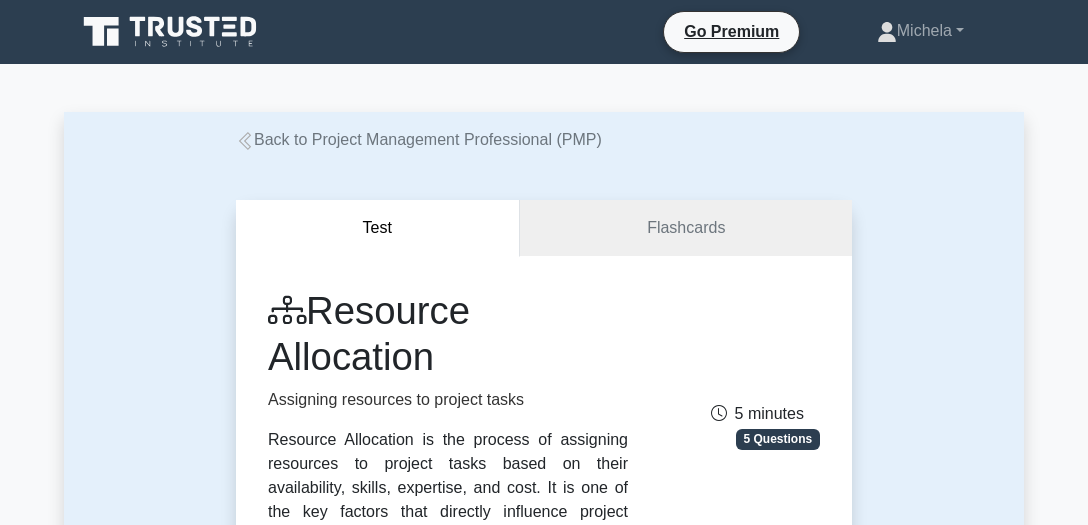 scroll, scrollTop: 0, scrollLeft: 0, axis: both 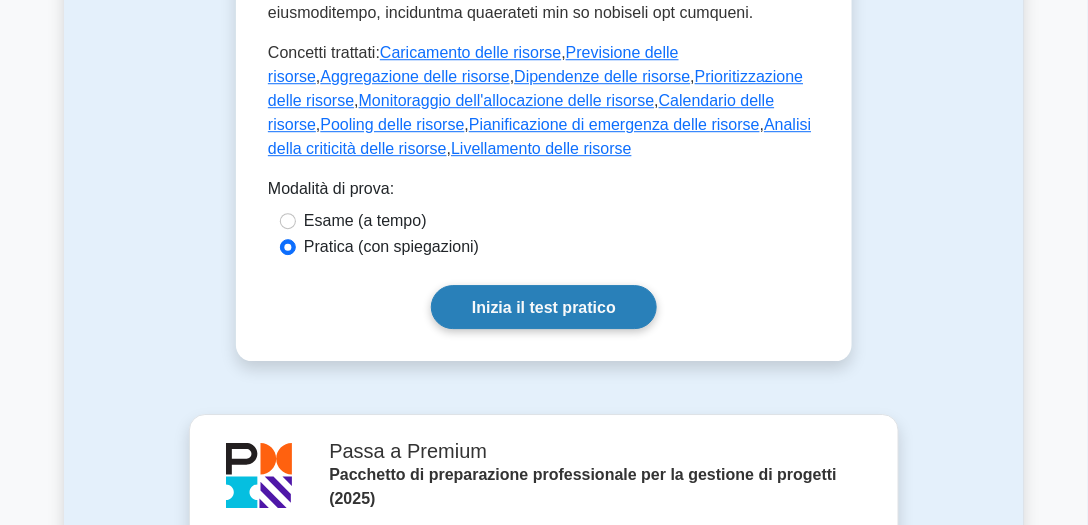 click on "Inizia il test pratico" at bounding box center [544, 306] 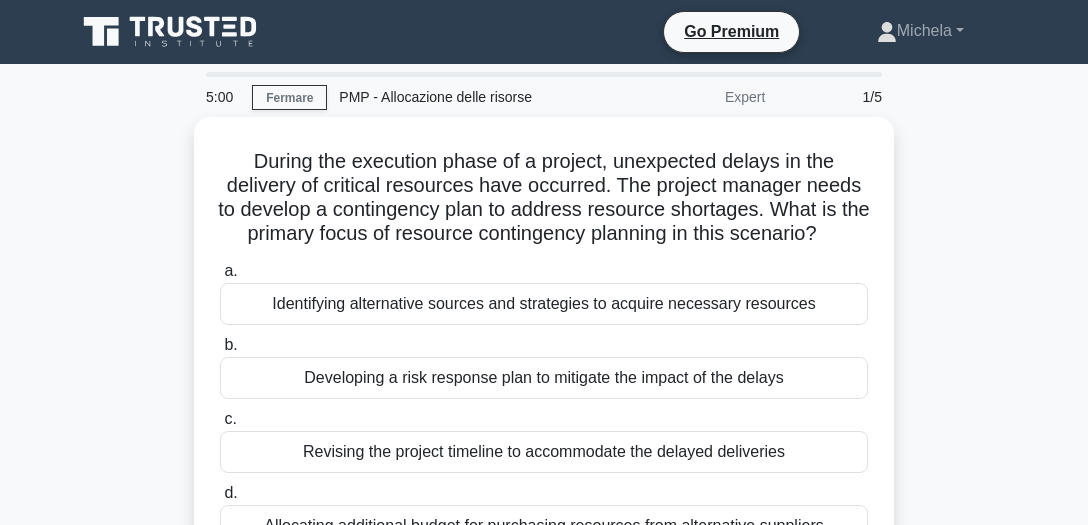 scroll, scrollTop: 0, scrollLeft: 0, axis: both 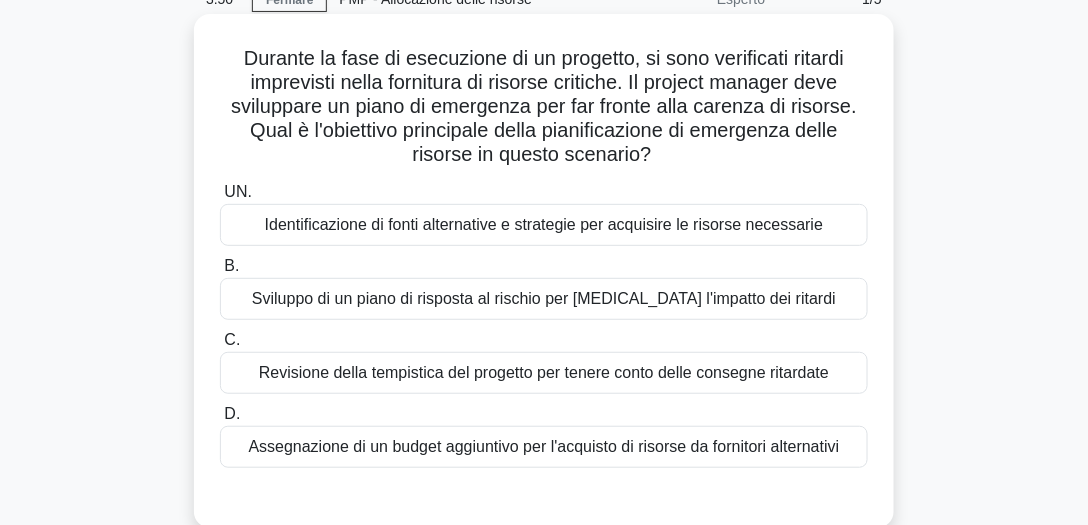 click on "Sviluppo di un piano di risposta al rischio per [MEDICAL_DATA] l'impatto dei ritardi" at bounding box center [544, 298] 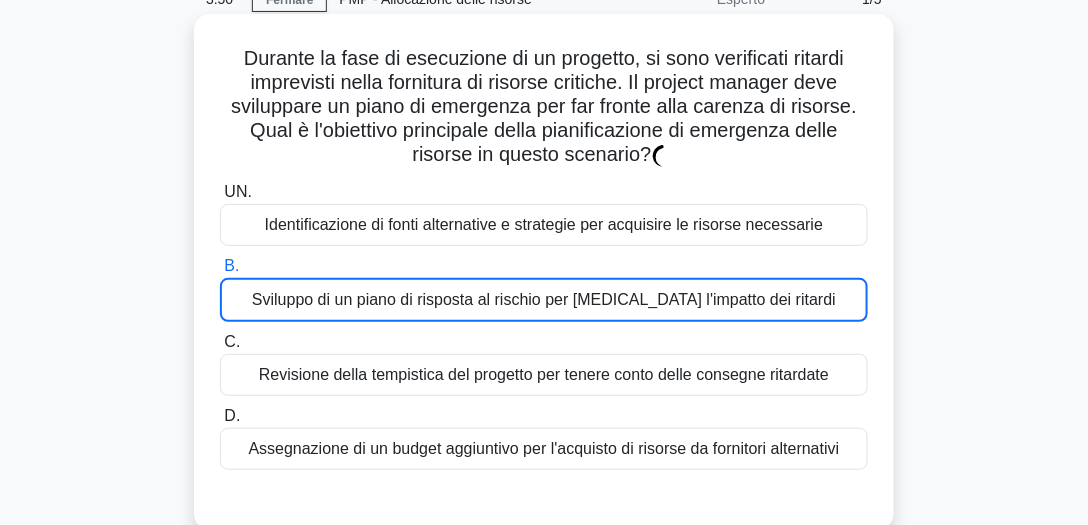 click on "Sviluppo di un piano di risposta al rischio per [MEDICAL_DATA] l'impatto dei ritardi" at bounding box center (544, 299) 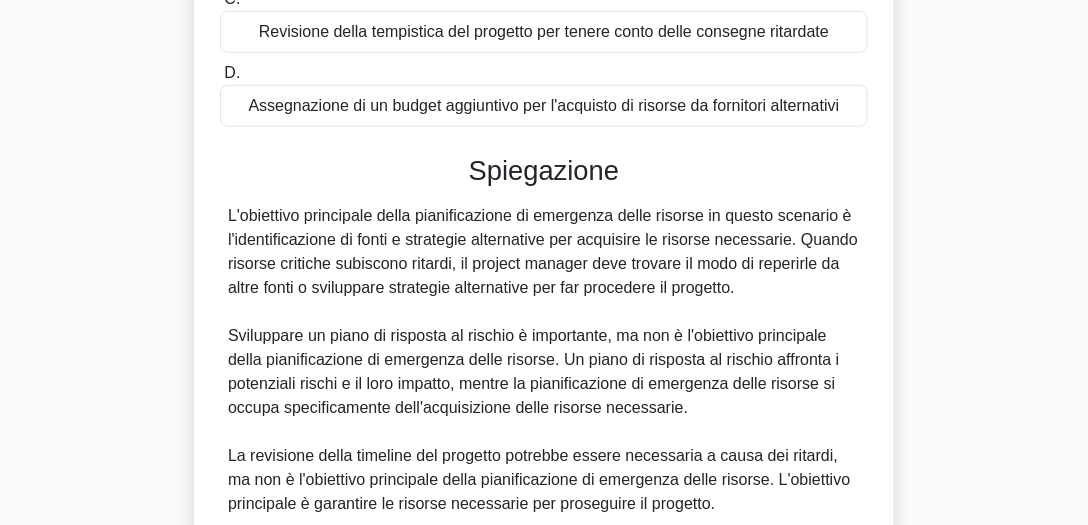 scroll, scrollTop: 441, scrollLeft: 0, axis: vertical 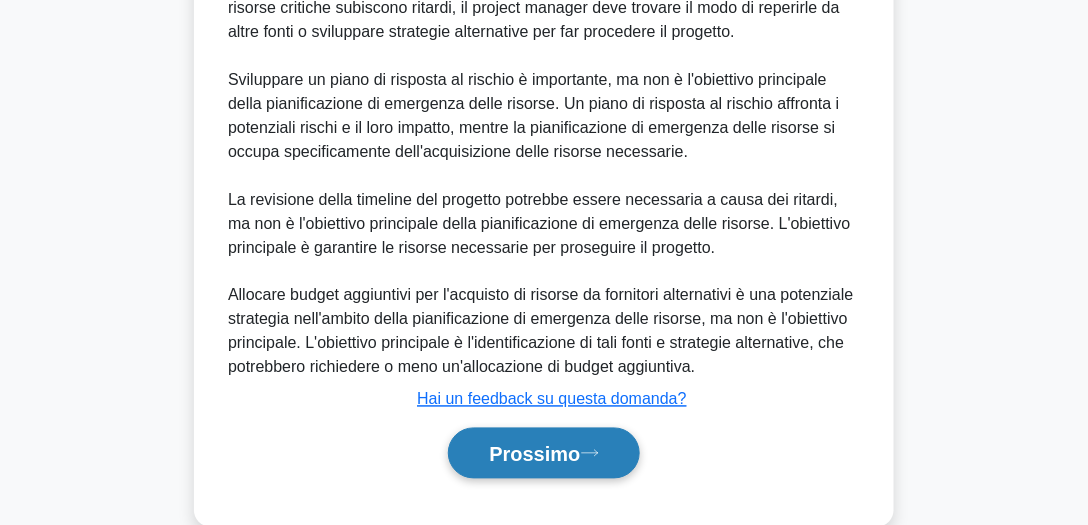 click on "Prossimo" at bounding box center (543, 453) 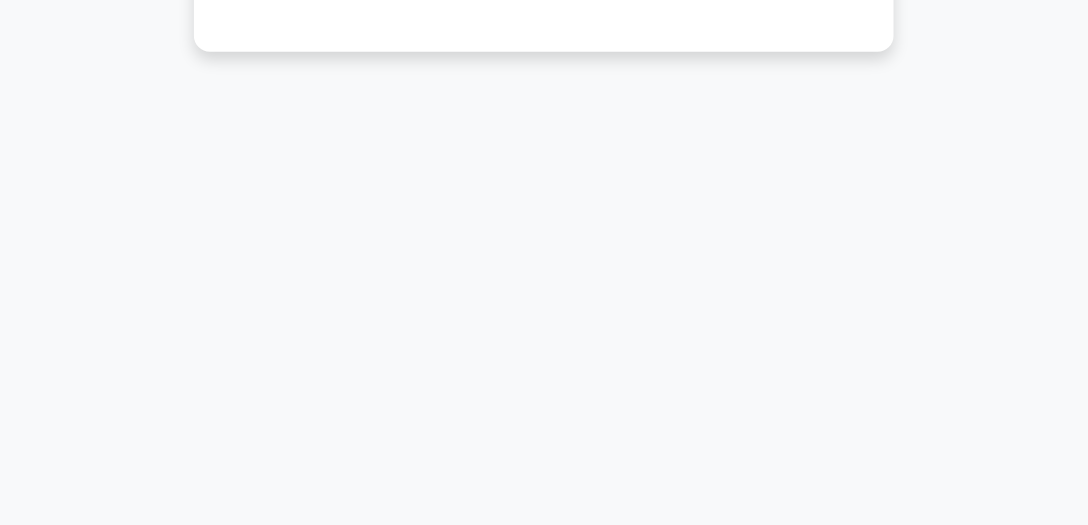 click on "3:18
Fermare
PMP - Allocazione delle risorse
Esperto
2/5
La risorsa attuale non può svolgere contemporaneamente le attività A e B, ma entrambe devono iniziare alla stessa data secondo la pianificazione del progetto. Cosa si dovrebbe fare?
.spinner_0XTQ{transform-origin:center;animation:spinner_y6GP .75s linear infinite}@keyframes spinner_y6GP{100%{transform:rotate(360deg)}}
UN." at bounding box center [544, 17] 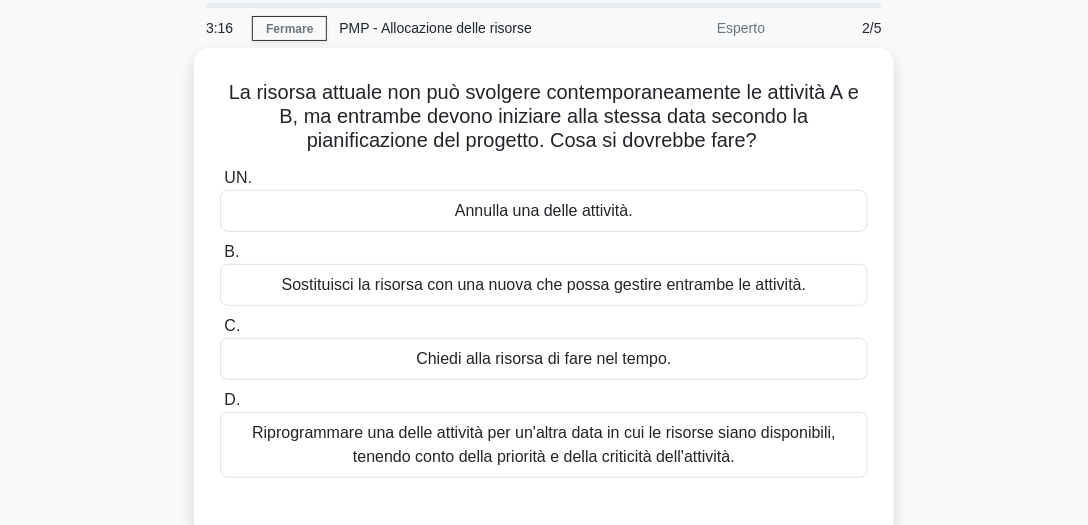 scroll, scrollTop: 52, scrollLeft: 0, axis: vertical 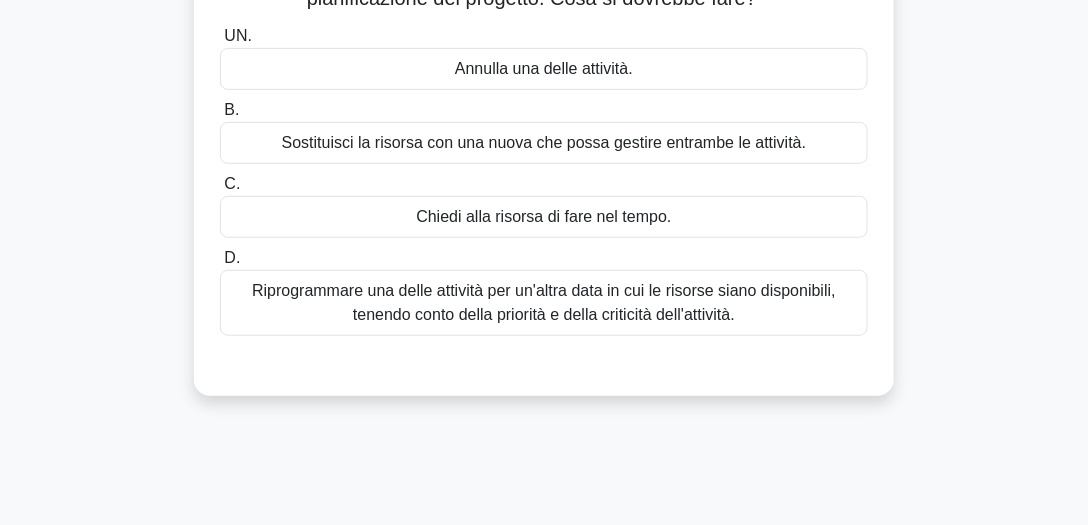 click on "Riprogrammare una delle attività per un'altra data in cui le risorse siano disponibili, tenendo conto della priorità e della criticità dell'attività." at bounding box center (544, 302) 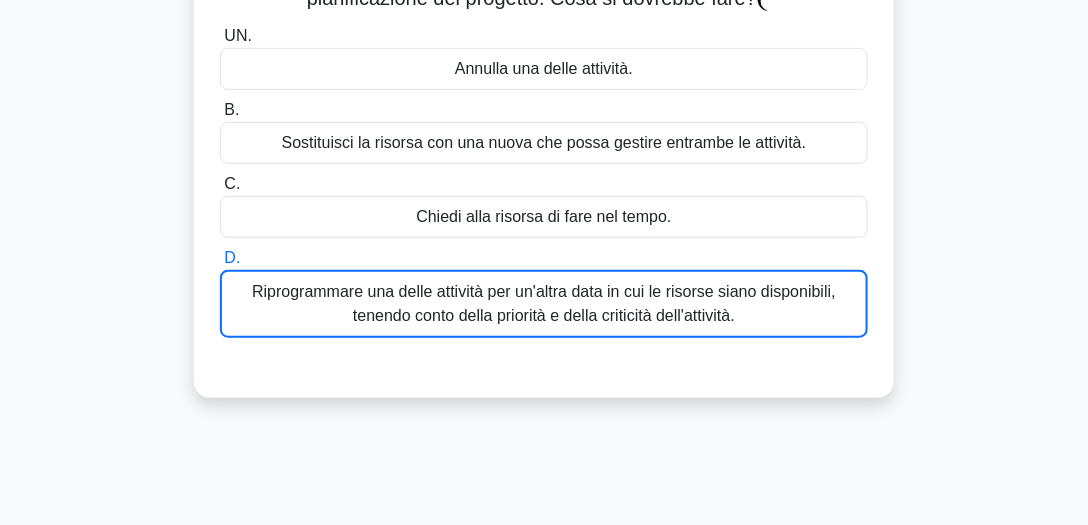 click on "Riprogrammare una delle attività per un'altra data in cui le risorse siano disponibili, tenendo conto della priorità e della criticità dell'attività." at bounding box center (544, 303) 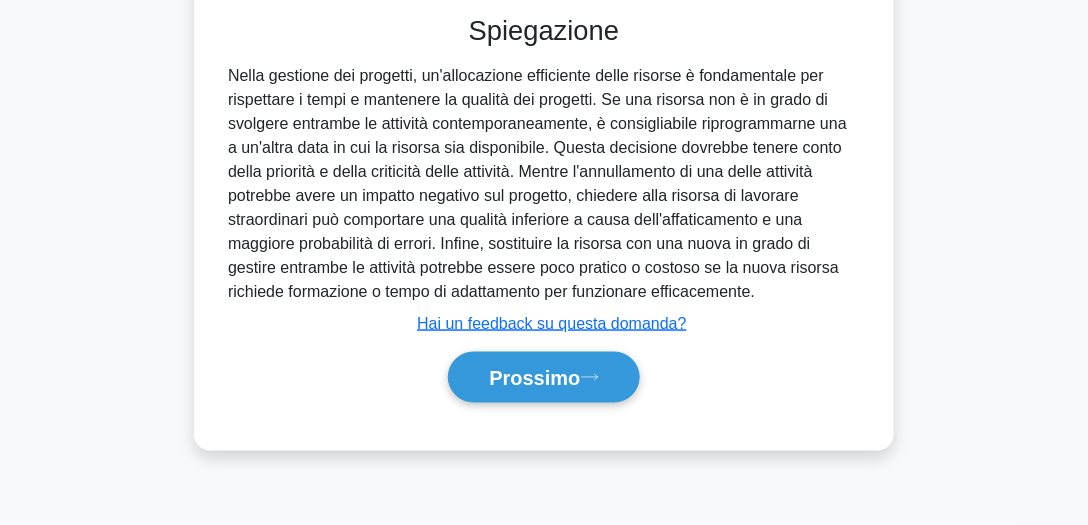 scroll, scrollTop: 206, scrollLeft: 0, axis: vertical 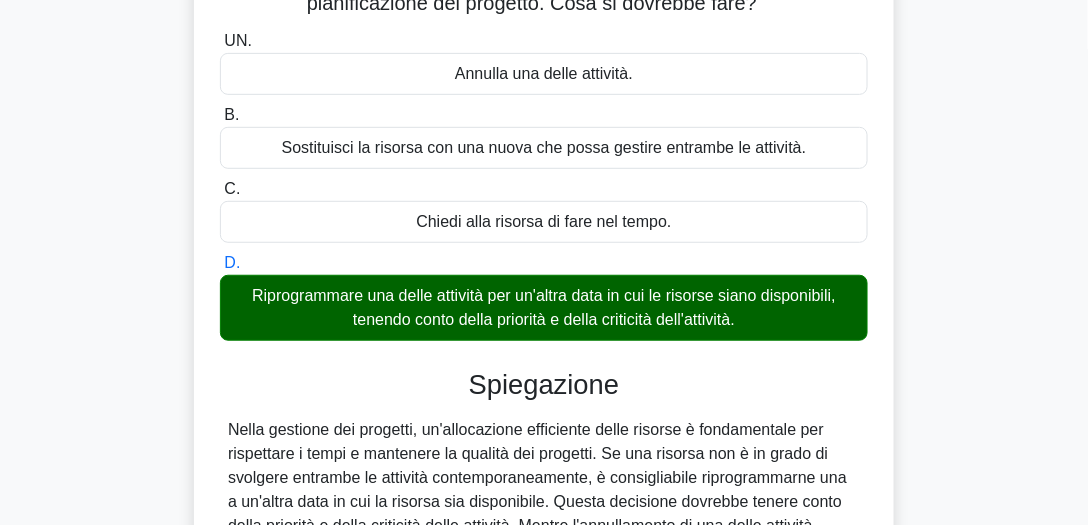 drag, startPoint x: 1088, startPoint y: 329, endPoint x: 1088, endPoint y: 365, distance: 36 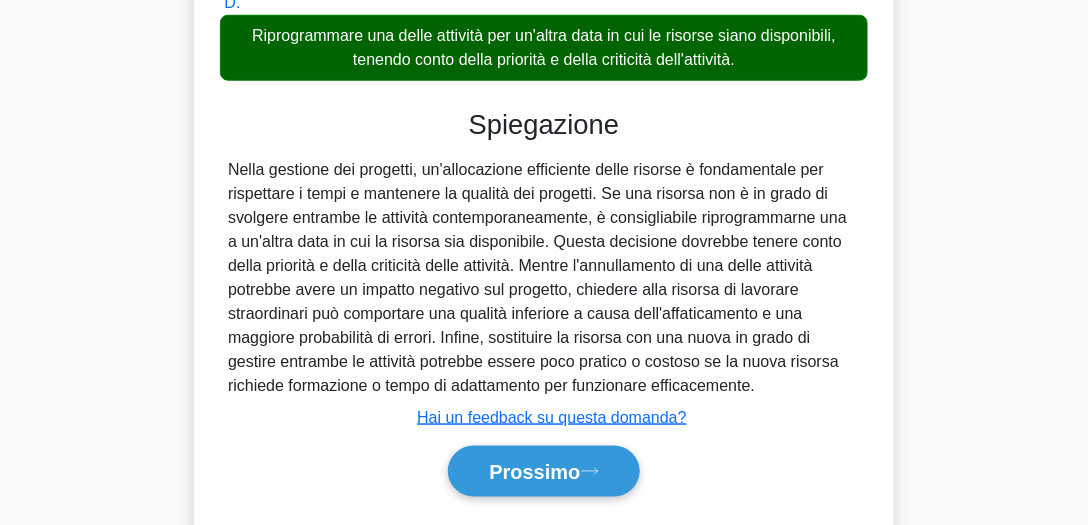 scroll, scrollTop: 206, scrollLeft: 0, axis: vertical 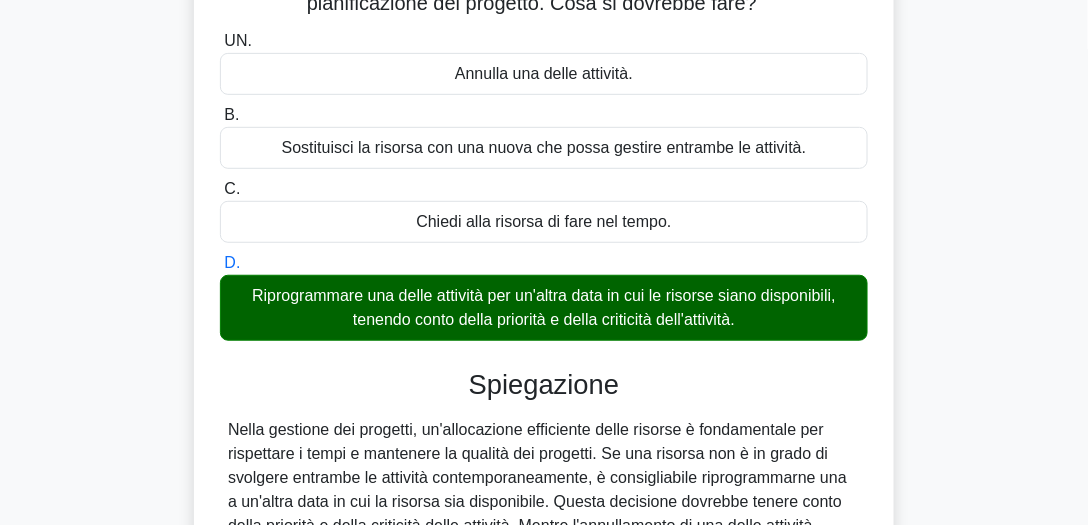 drag, startPoint x: 1088, startPoint y: 287, endPoint x: 1088, endPoint y: 353, distance: 66 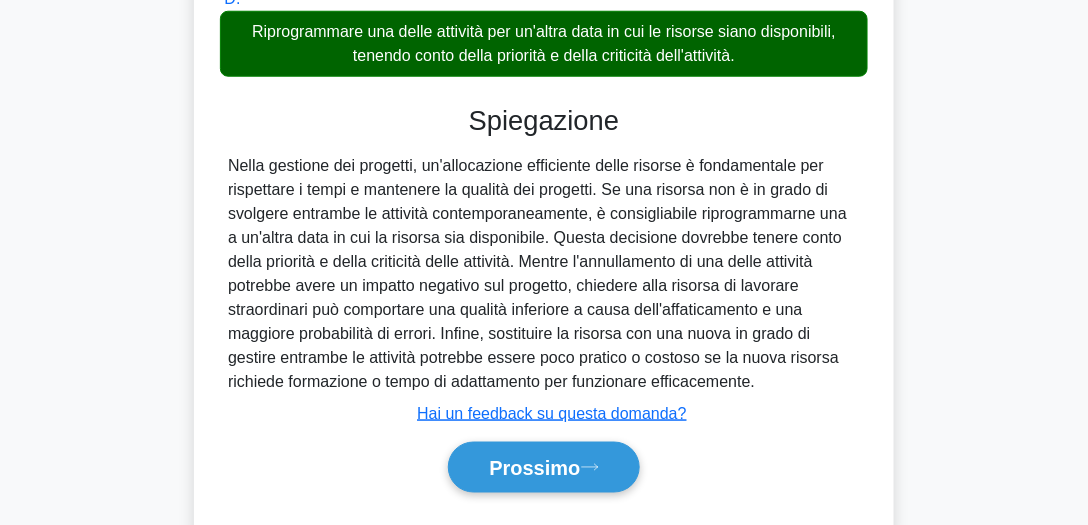 scroll, scrollTop: 525, scrollLeft: 0, axis: vertical 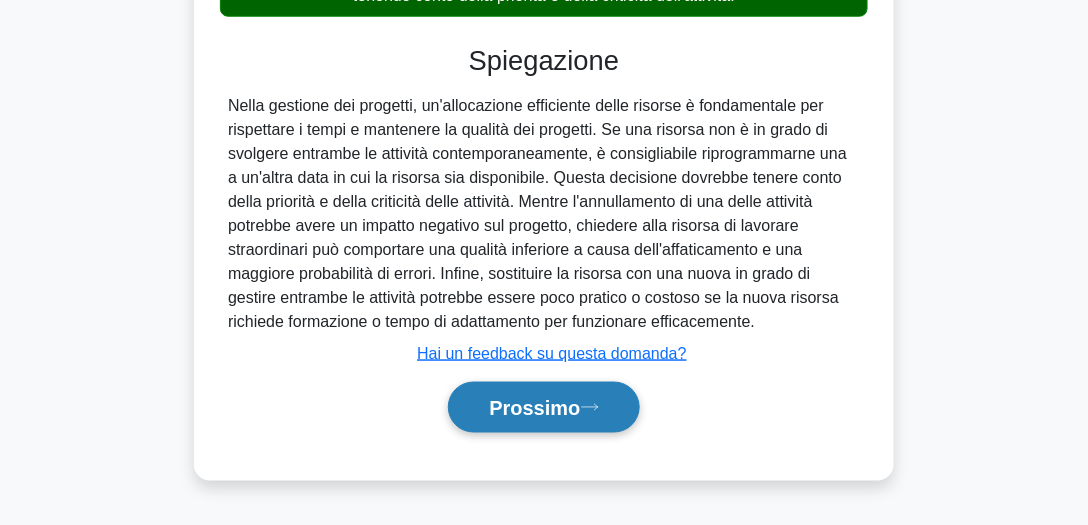 click on "Prossimo" at bounding box center [543, 407] 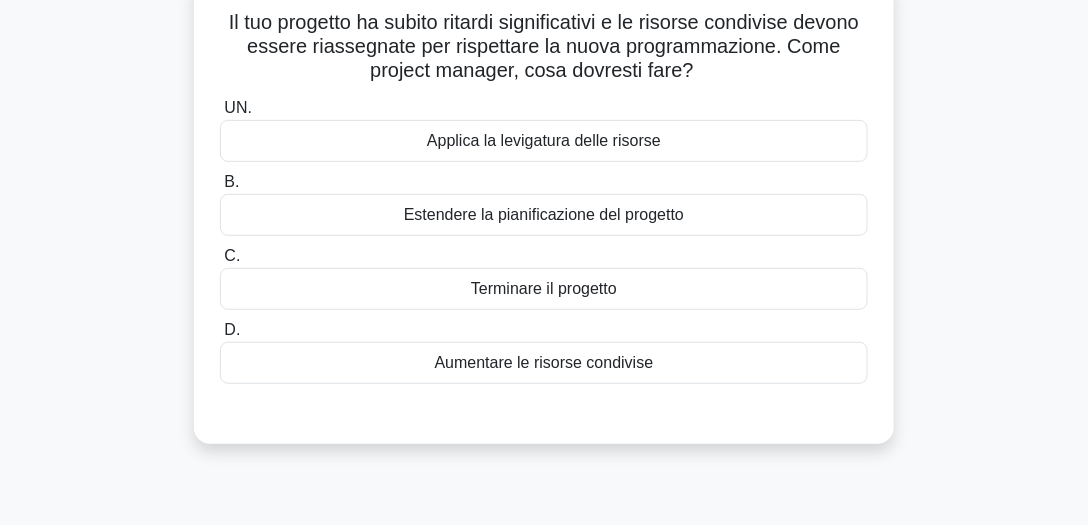 scroll, scrollTop: 60, scrollLeft: 0, axis: vertical 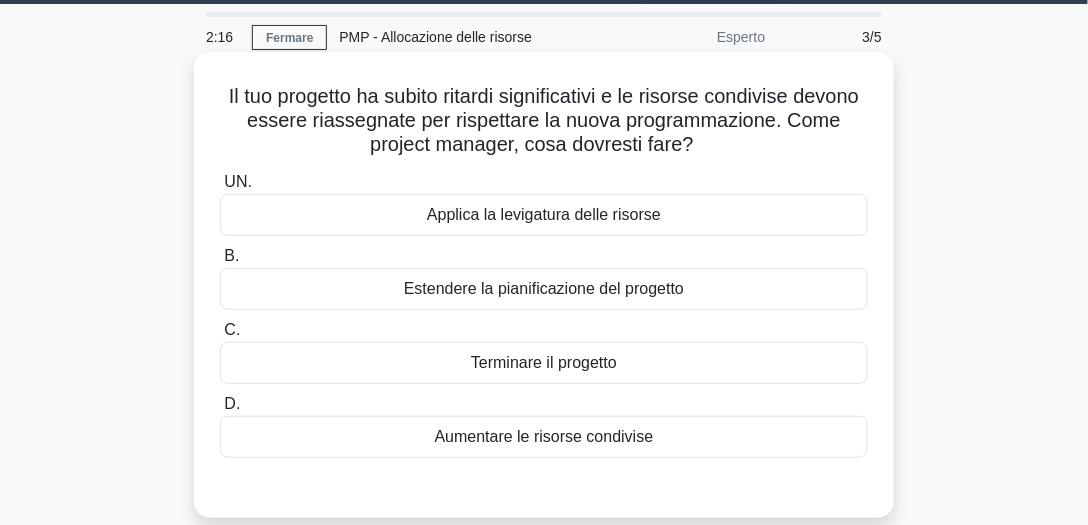 click on "Estendere la pianificazione del progetto" at bounding box center [544, 288] 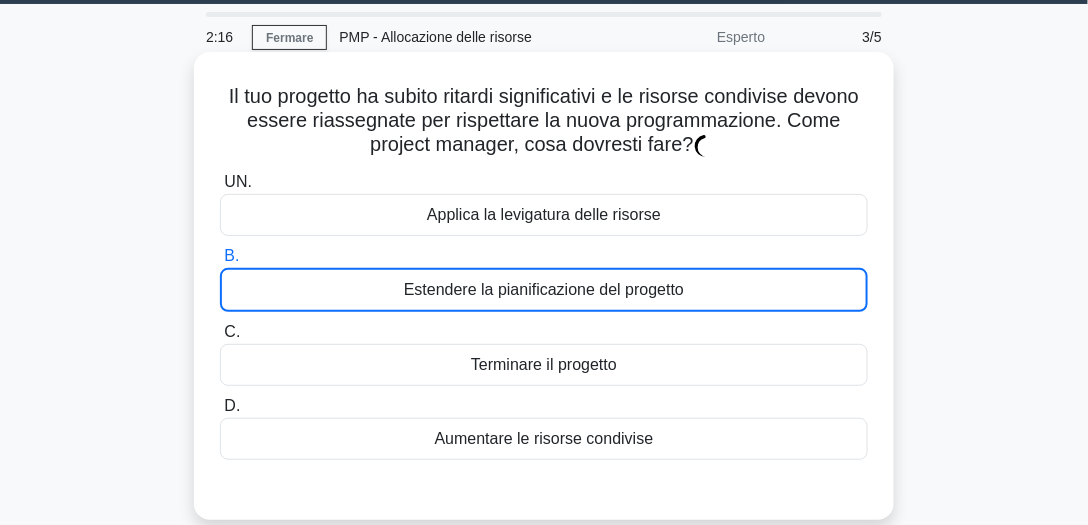 click on "Estendere la pianificazione del progetto" at bounding box center (544, 289) 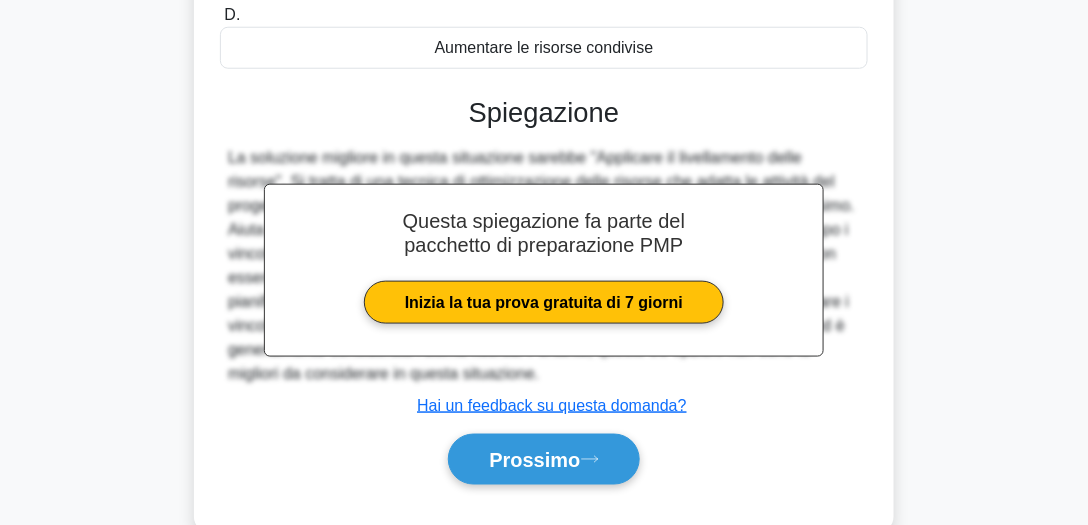 scroll, scrollTop: 454, scrollLeft: 0, axis: vertical 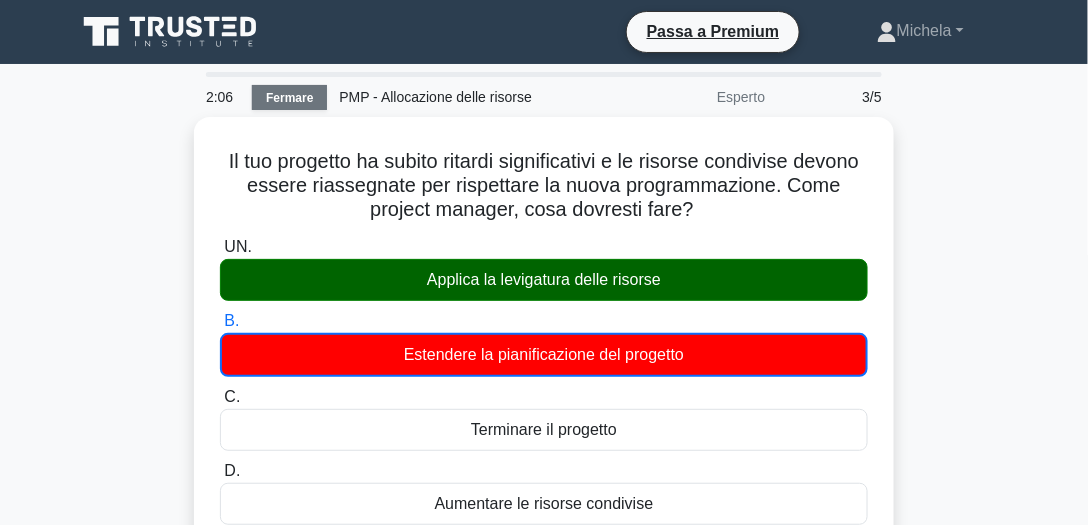 click on "Fermare" at bounding box center [289, 98] 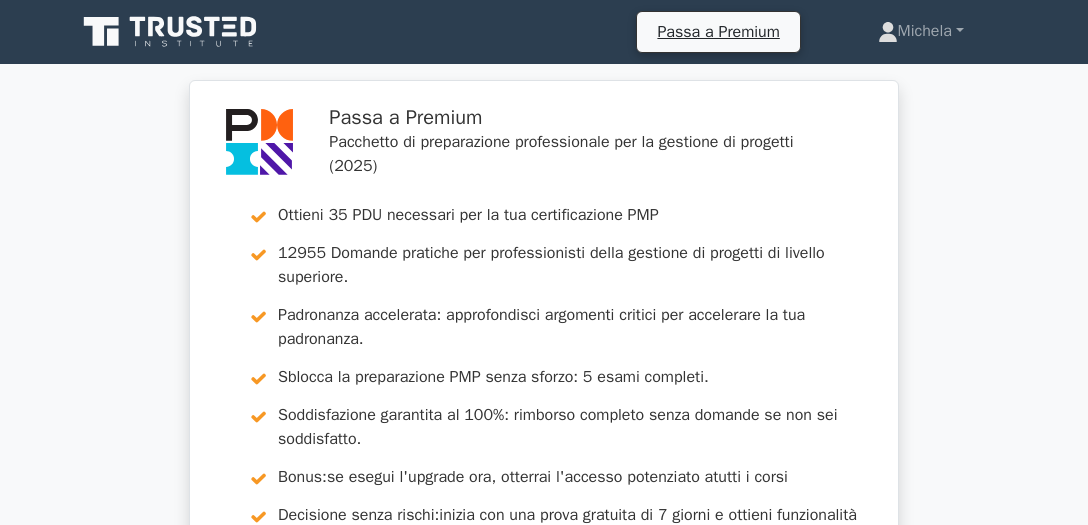 scroll, scrollTop: 0, scrollLeft: 0, axis: both 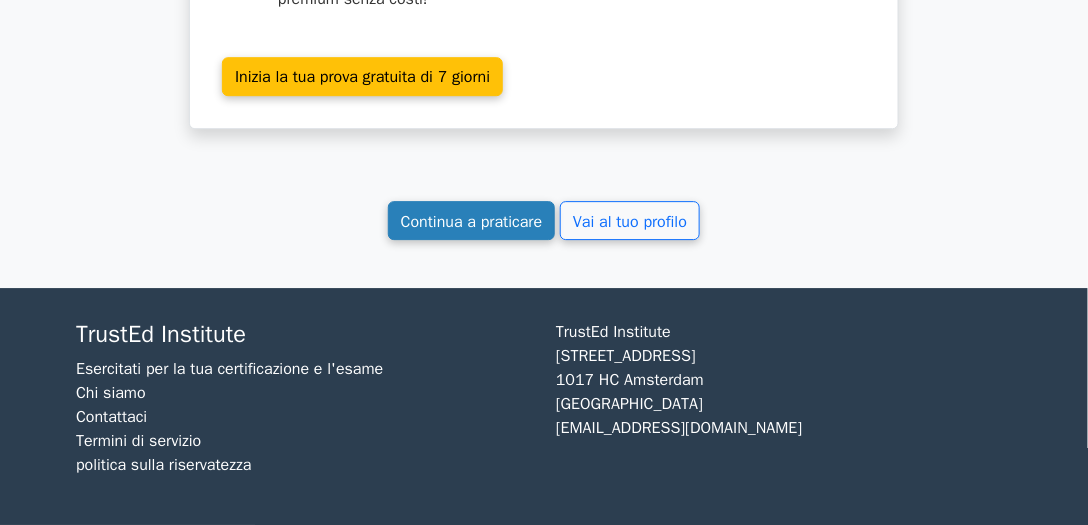 click on "Continua a praticare" at bounding box center [472, 221] 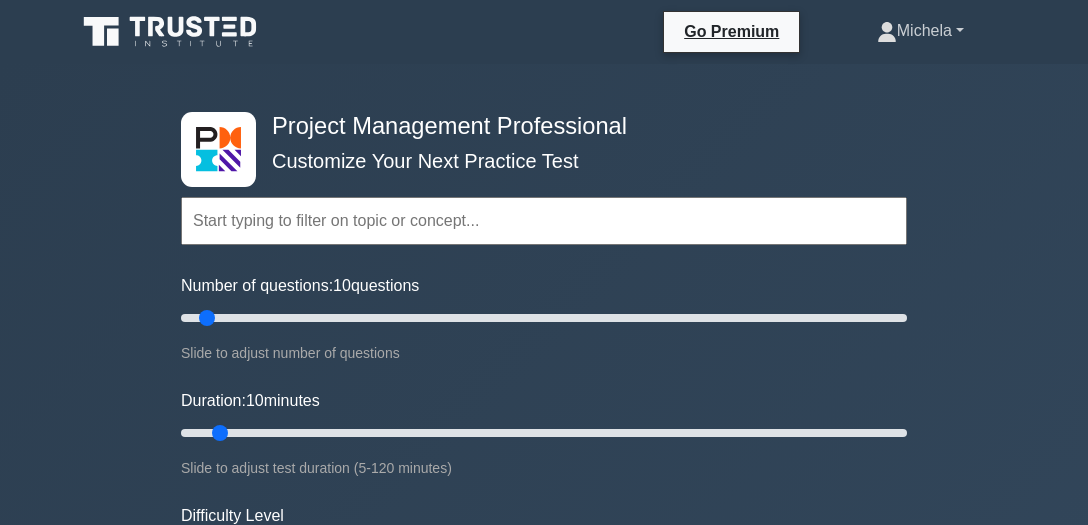 scroll, scrollTop: 0, scrollLeft: 0, axis: both 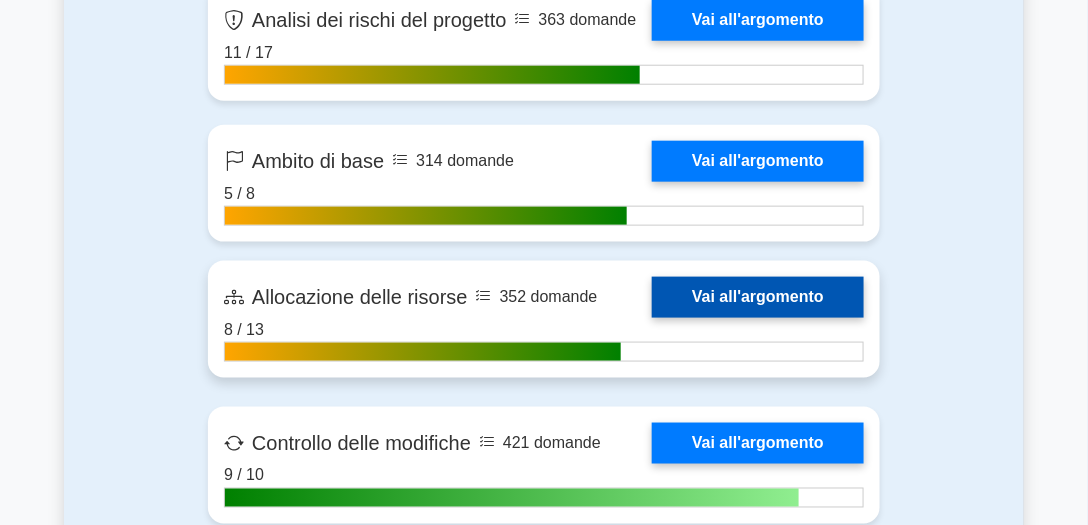 click on "Vai all'argomento" at bounding box center (758, 297) 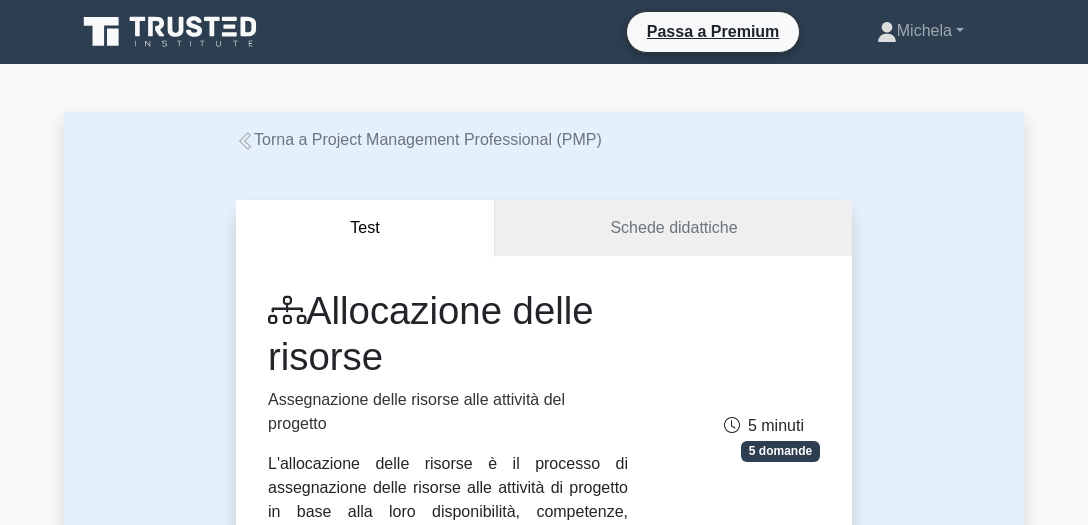 scroll, scrollTop: 0, scrollLeft: 0, axis: both 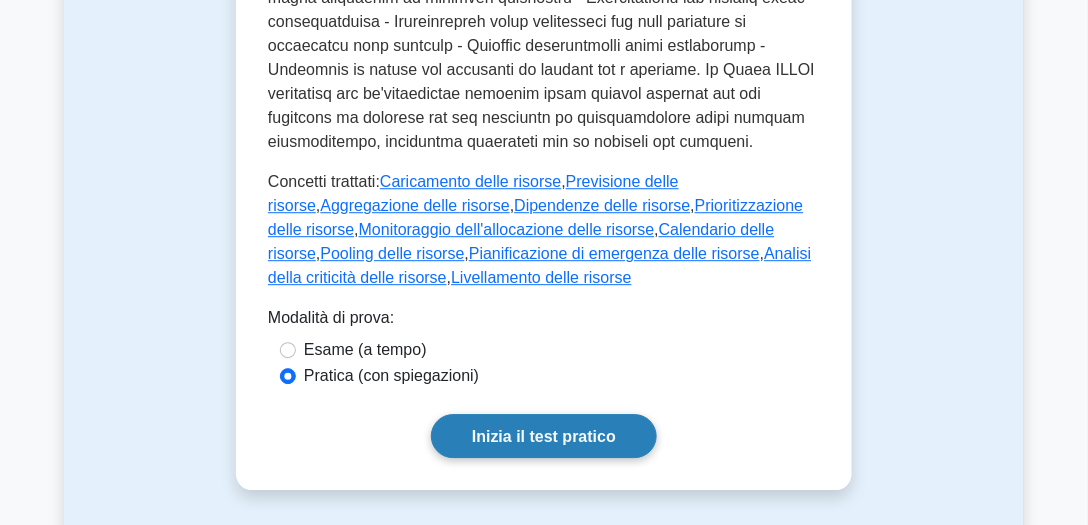 click on "Inizia il test pratico" at bounding box center [544, 436] 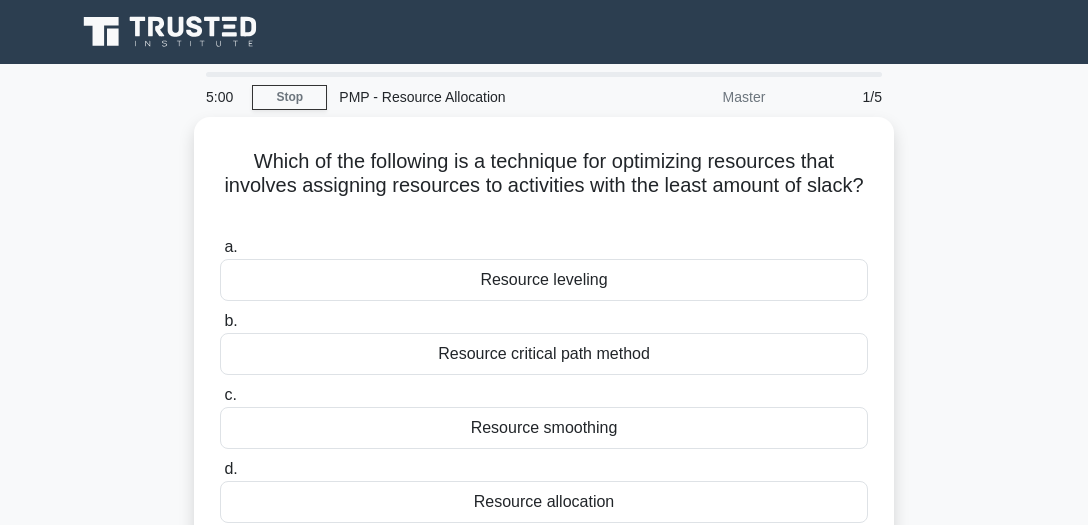 scroll, scrollTop: 0, scrollLeft: 0, axis: both 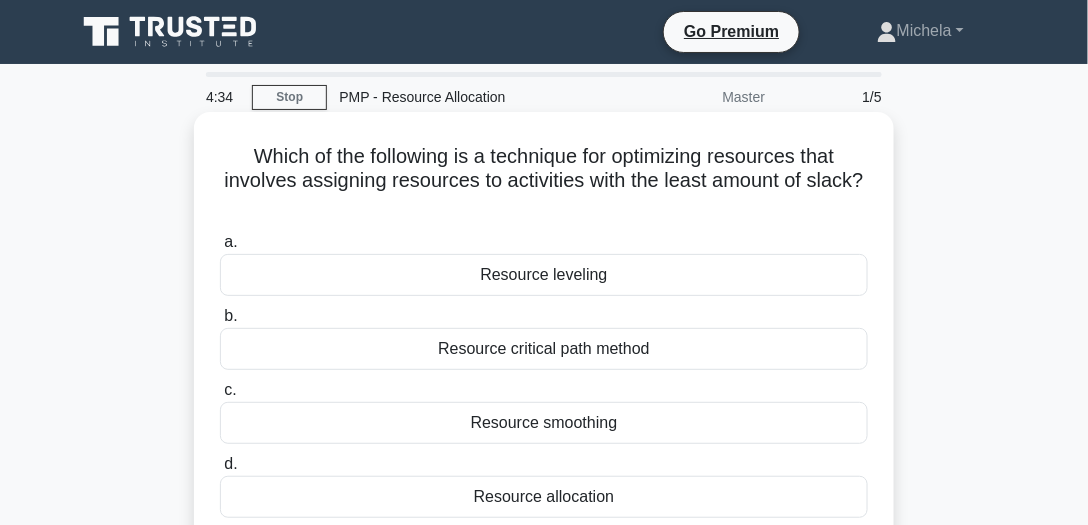 click on "Resource leveling" at bounding box center [544, 275] 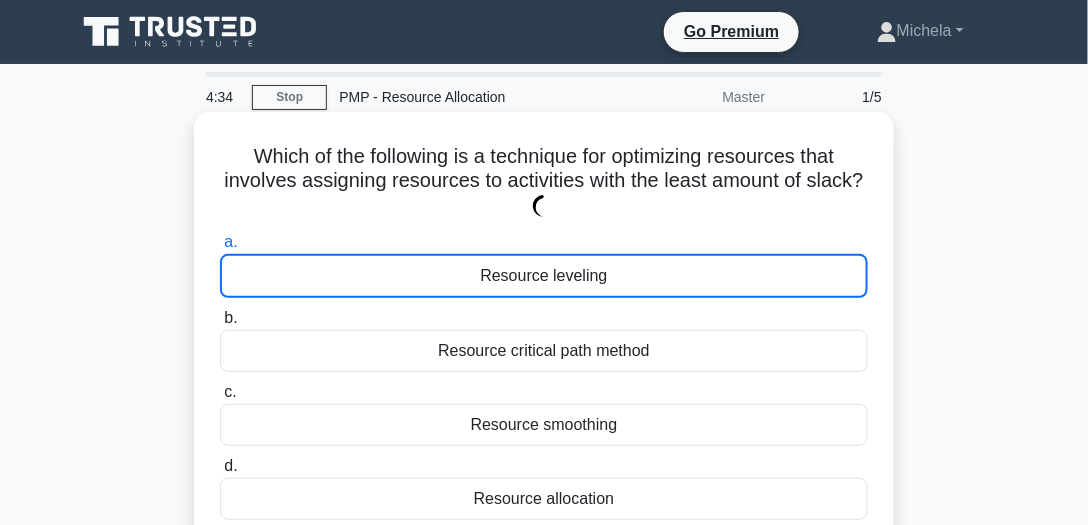 click on "Resource leveling" at bounding box center [544, 276] 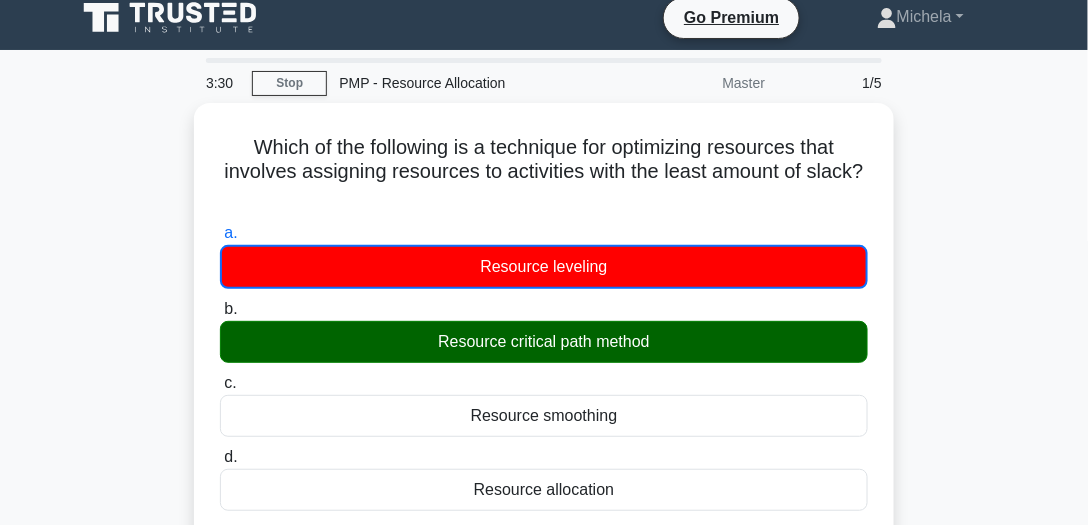 scroll, scrollTop: 0, scrollLeft: 0, axis: both 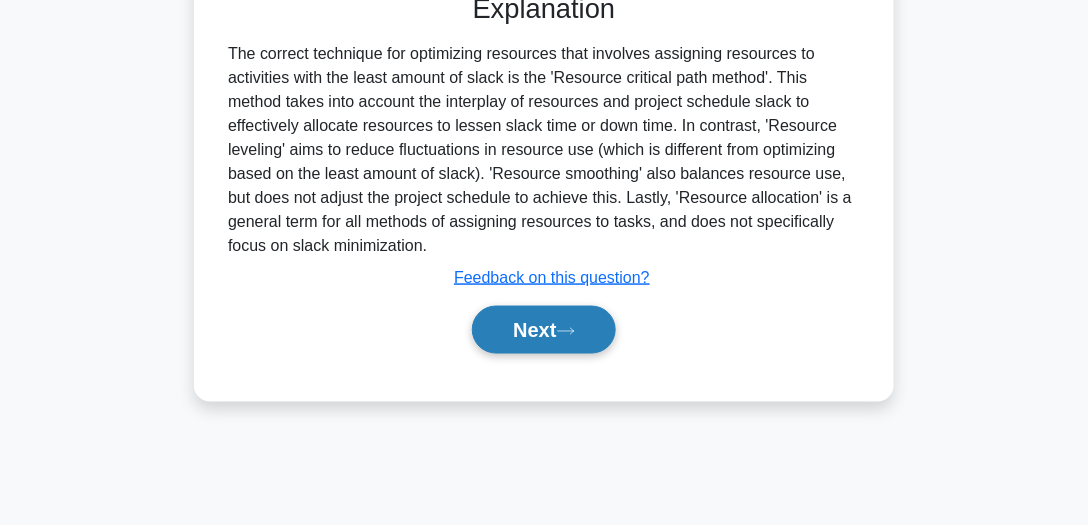 click on "Next" at bounding box center (543, 330) 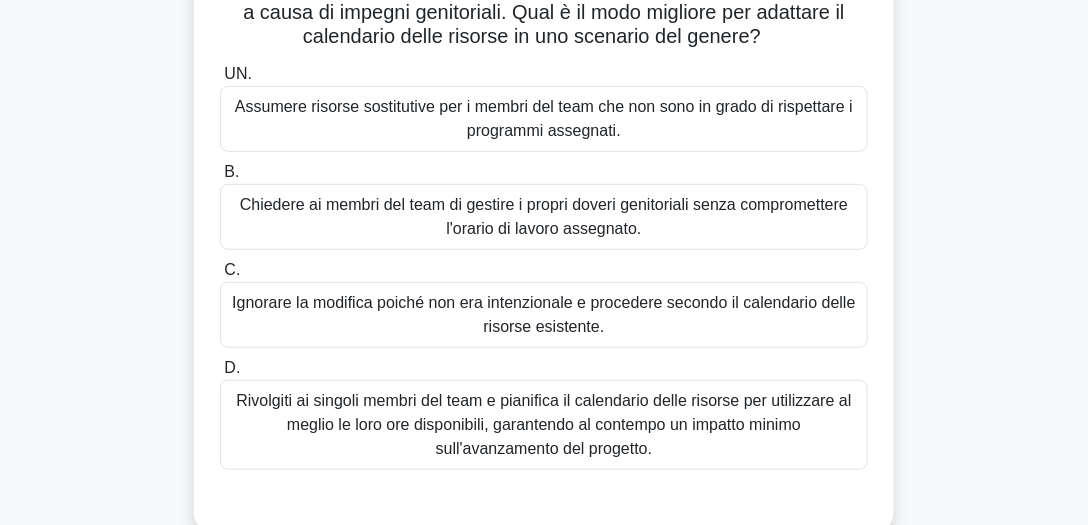 scroll, scrollTop: 212, scrollLeft: 0, axis: vertical 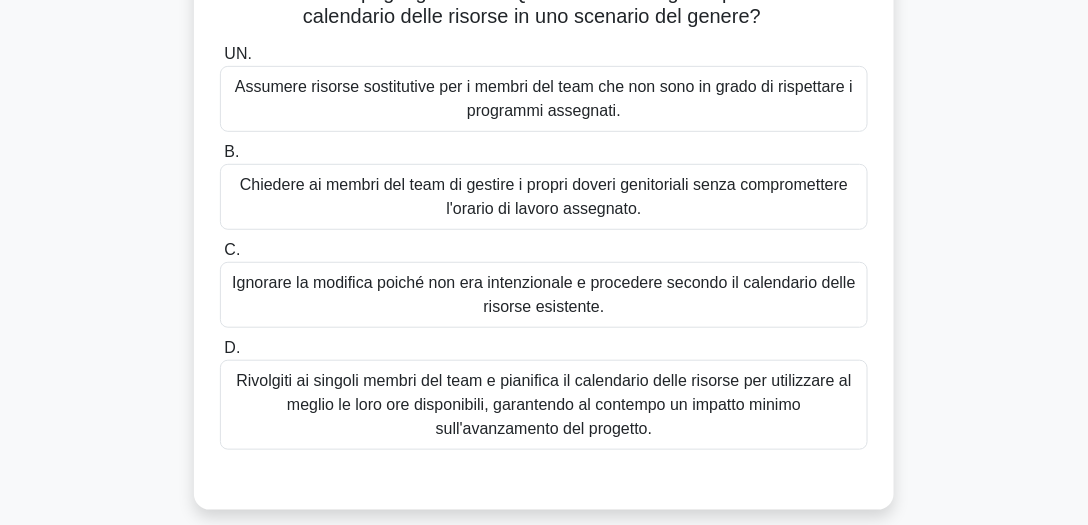 click on "Rivolgiti ai singoli membri del team e pianifica il calendario delle risorse per utilizzare al meglio le loro ore disponibili, garantendo al contempo un impatto minimo sull'avanzamento del progetto." at bounding box center (543, 404) 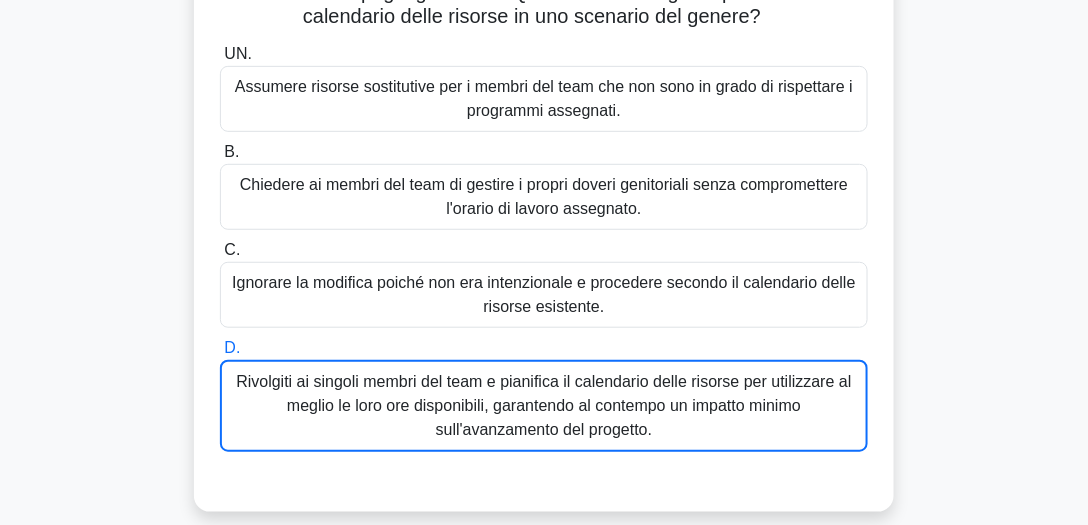 click on "Rivolgiti ai singoli membri del team e pianifica il calendario delle risorse per utilizzare al meglio le loro ore disponibili, garantendo al contempo un impatto minimo sull'avanzamento del progetto." at bounding box center (543, 405) 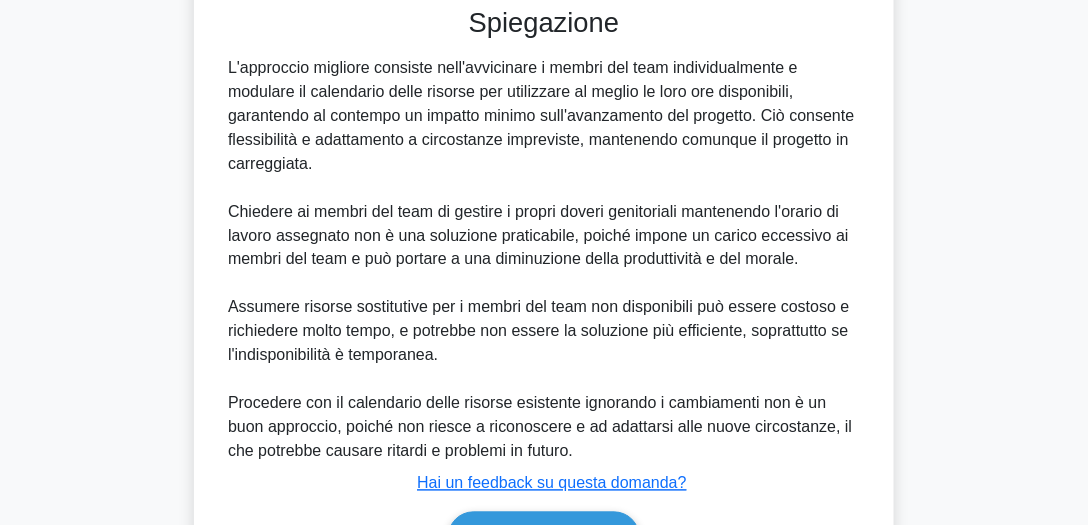 scroll, scrollTop: 802, scrollLeft: 0, axis: vertical 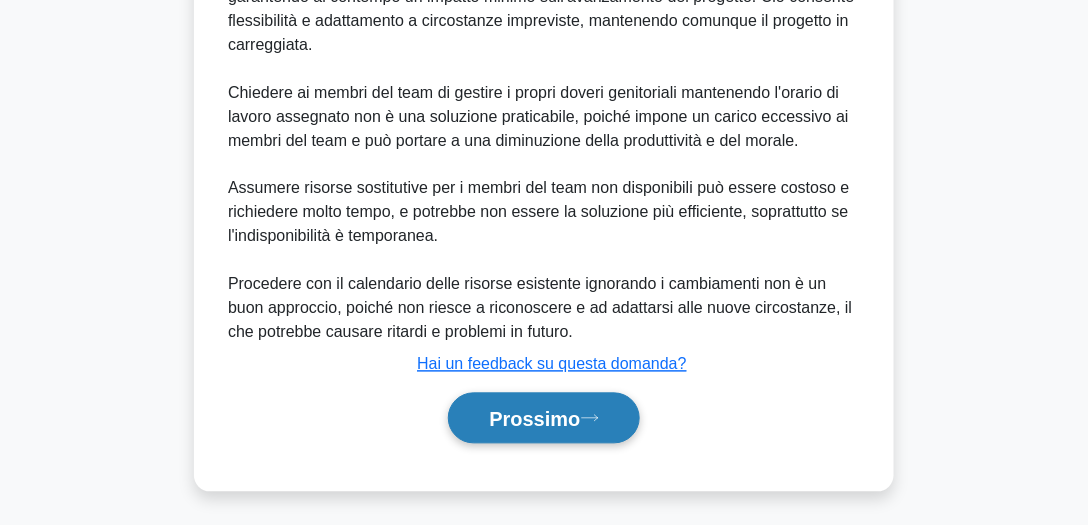 click on "Prossimo" at bounding box center [534, 420] 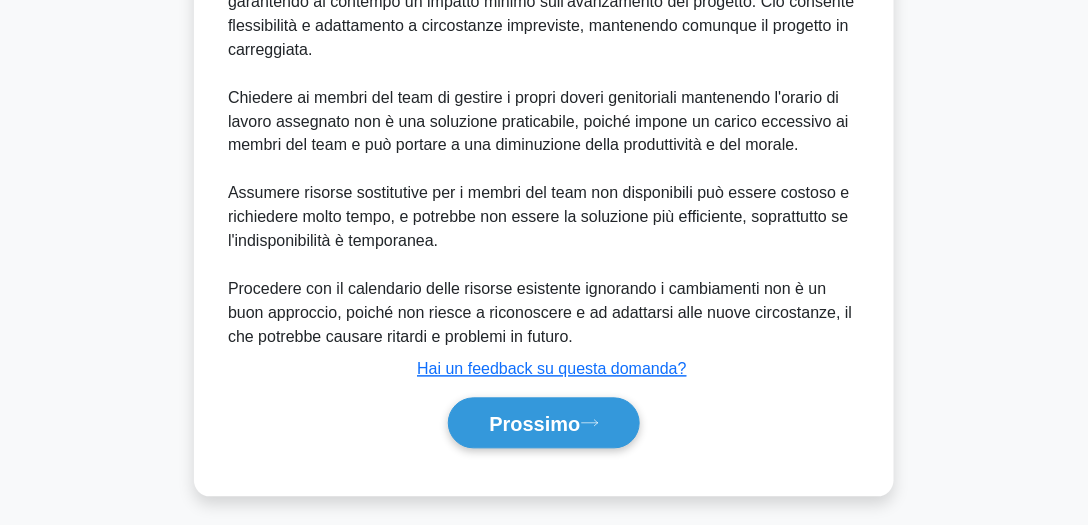 scroll, scrollTop: 555, scrollLeft: 0, axis: vertical 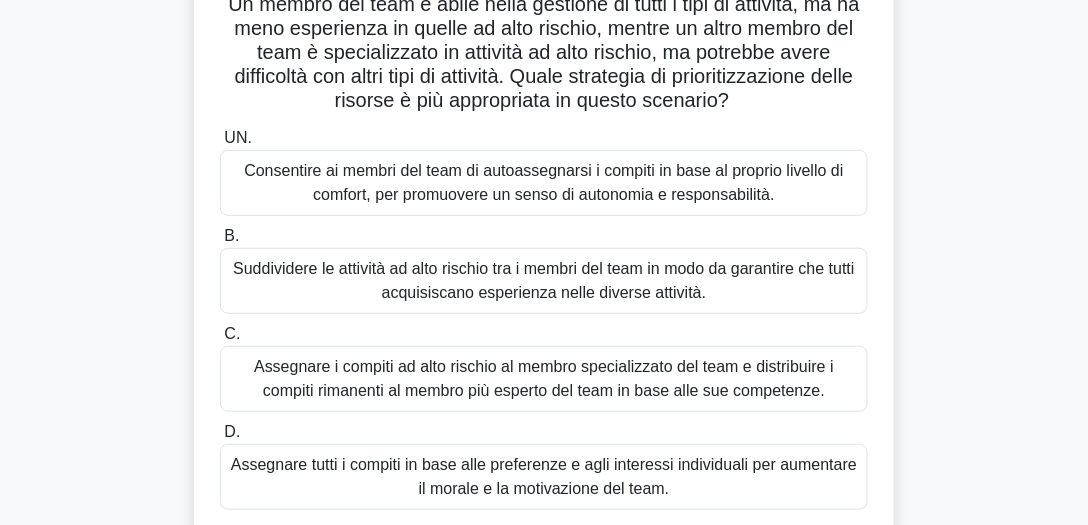click on "Assegnare i compiti ad alto rischio al membro specializzato del team e distribuire i compiti rimanenti al membro più esperto del team in base alle sue competenze." at bounding box center [544, 378] 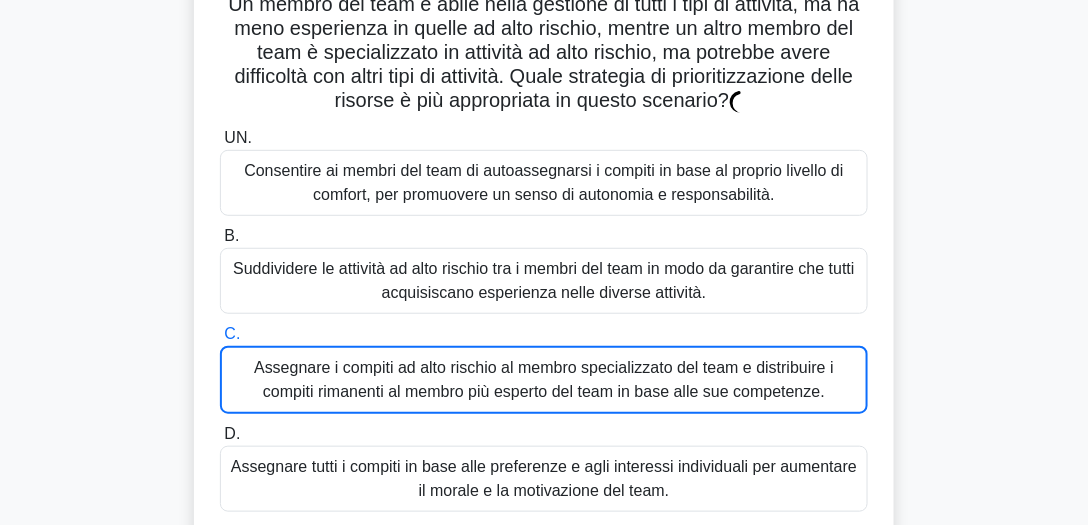 click on "Assegnare i compiti ad alto rischio al membro specializzato del team e distribuire i compiti rimanenti al membro più esperto del team in base alle sue competenze." at bounding box center (544, 379) 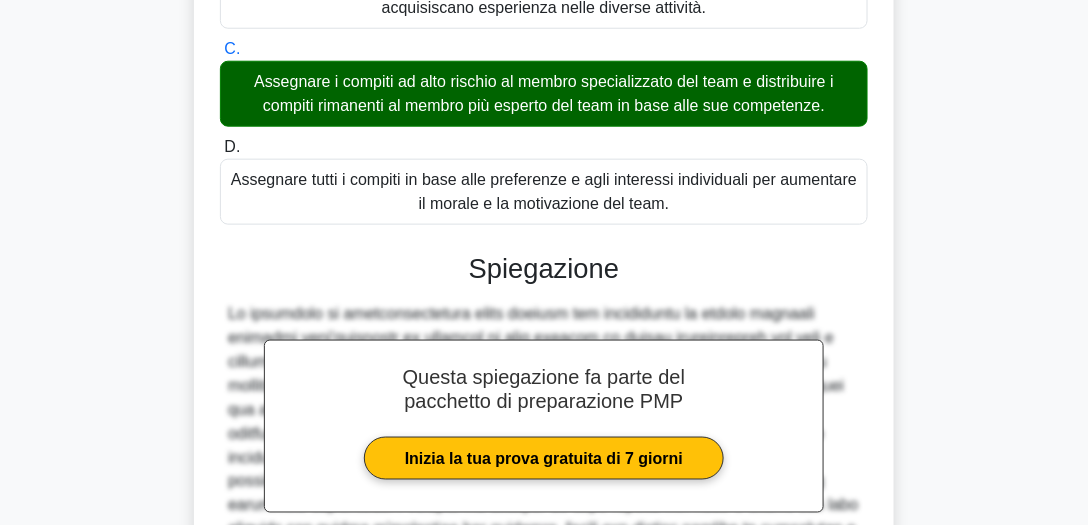 scroll, scrollTop: 754, scrollLeft: 0, axis: vertical 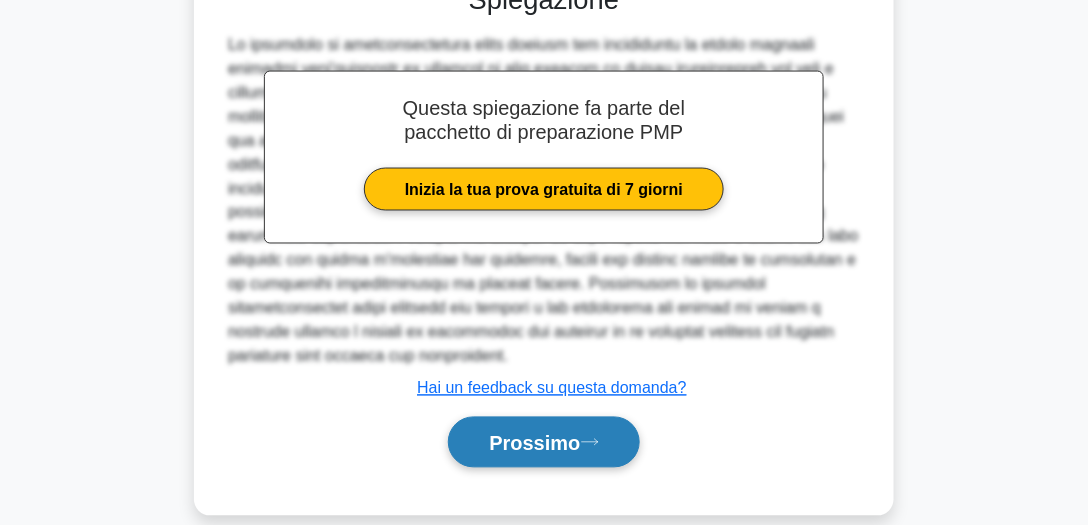 click on "Prossimo" at bounding box center (543, 442) 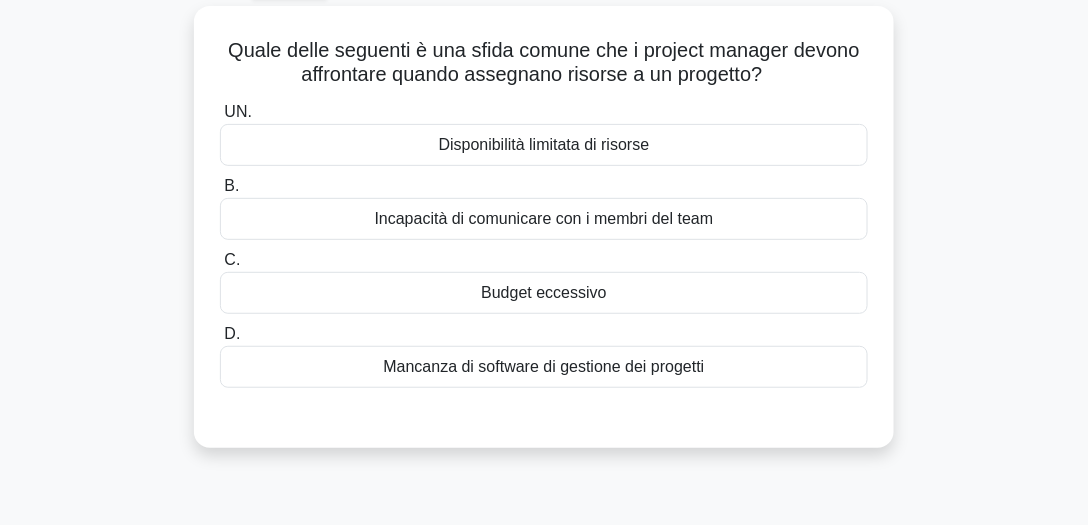 scroll, scrollTop: 0, scrollLeft: 0, axis: both 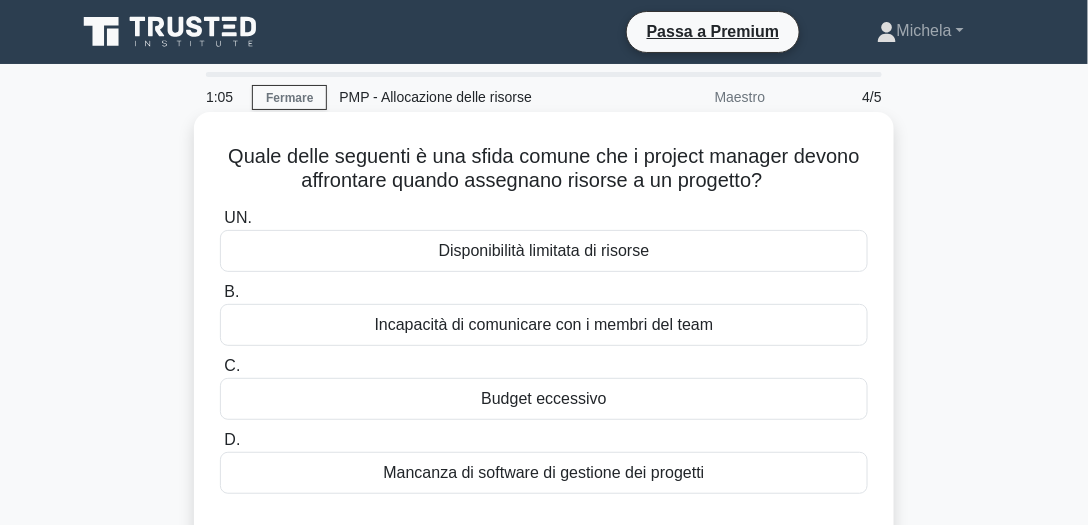click on "Disponibilità limitata di risorse" at bounding box center (544, 250) 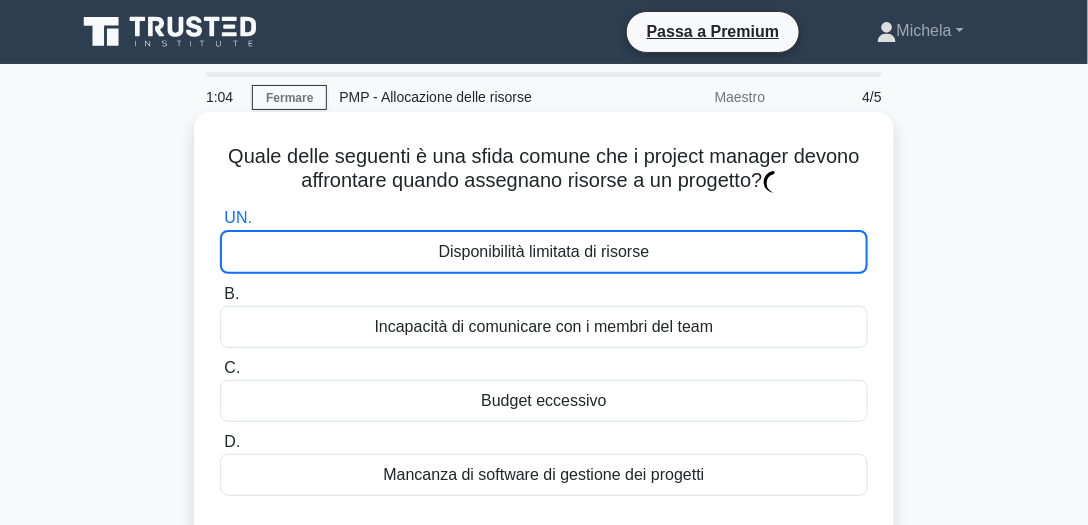 click on "Disponibilità limitata di risorse" at bounding box center (544, 251) 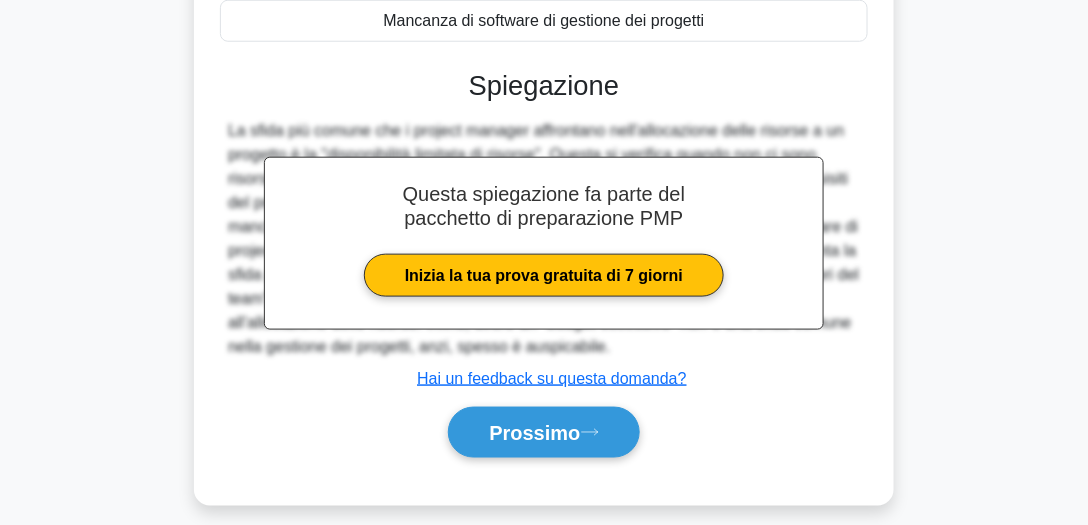 scroll, scrollTop: 457, scrollLeft: 0, axis: vertical 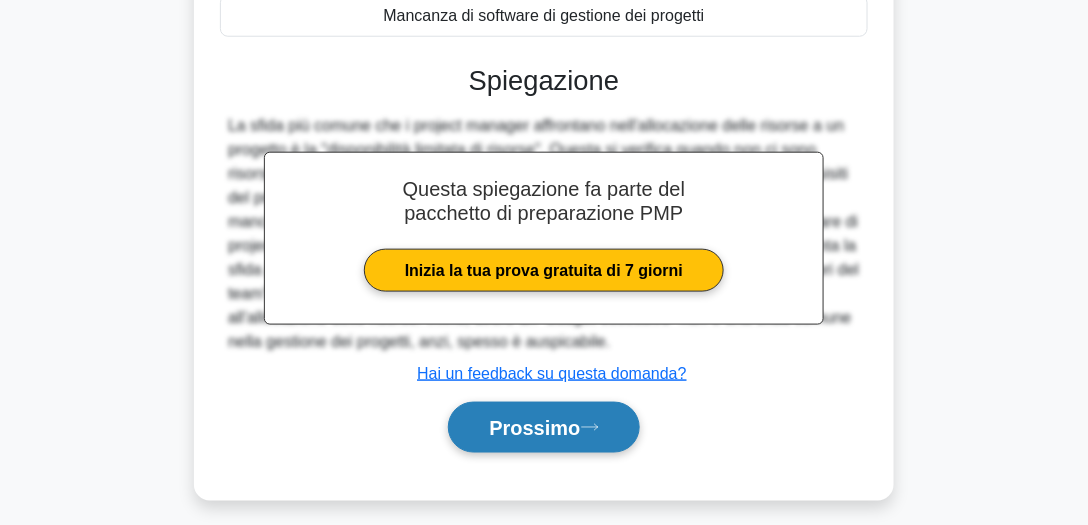 click on "Prossimo" at bounding box center (534, 429) 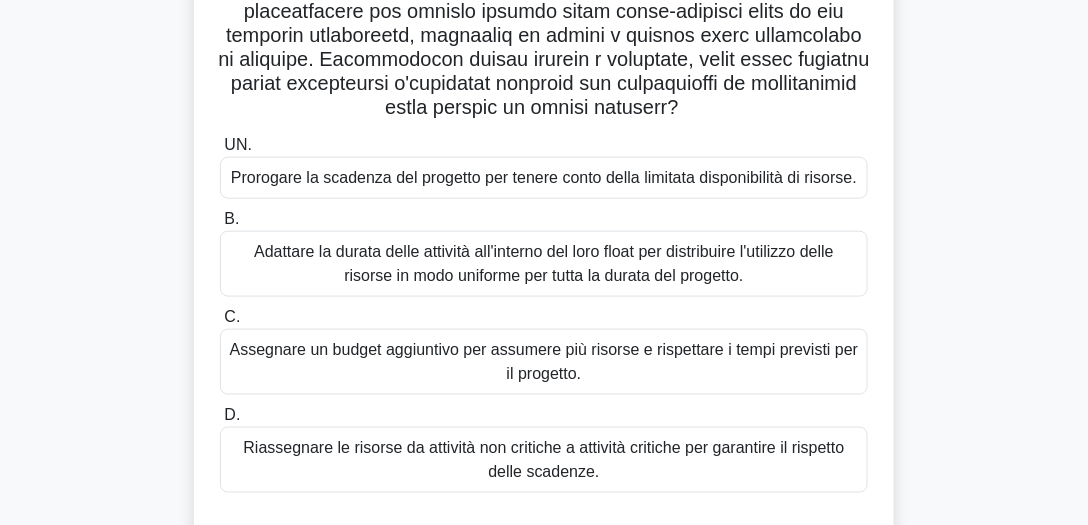 scroll, scrollTop: 514, scrollLeft: 0, axis: vertical 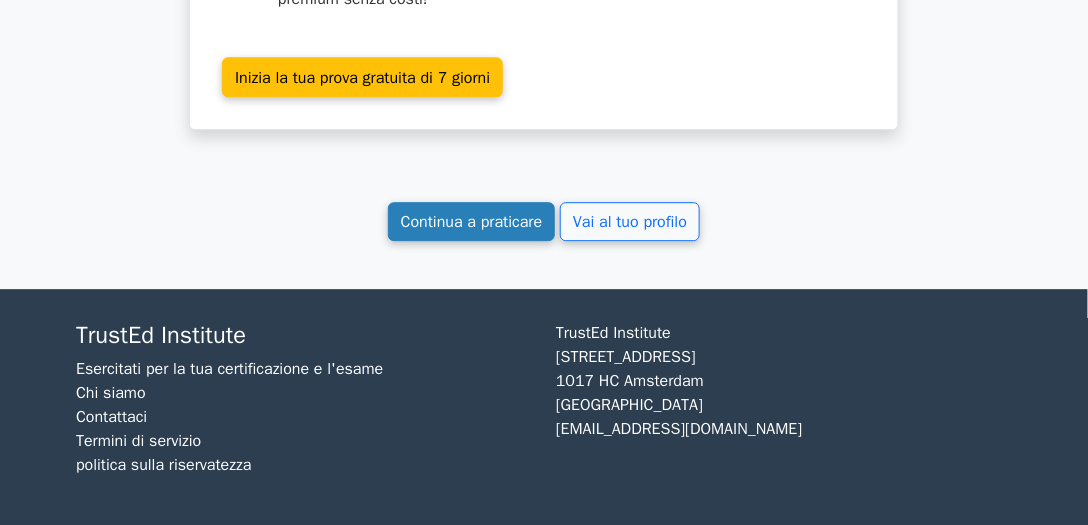click on "Continua a praticare" at bounding box center (472, 222) 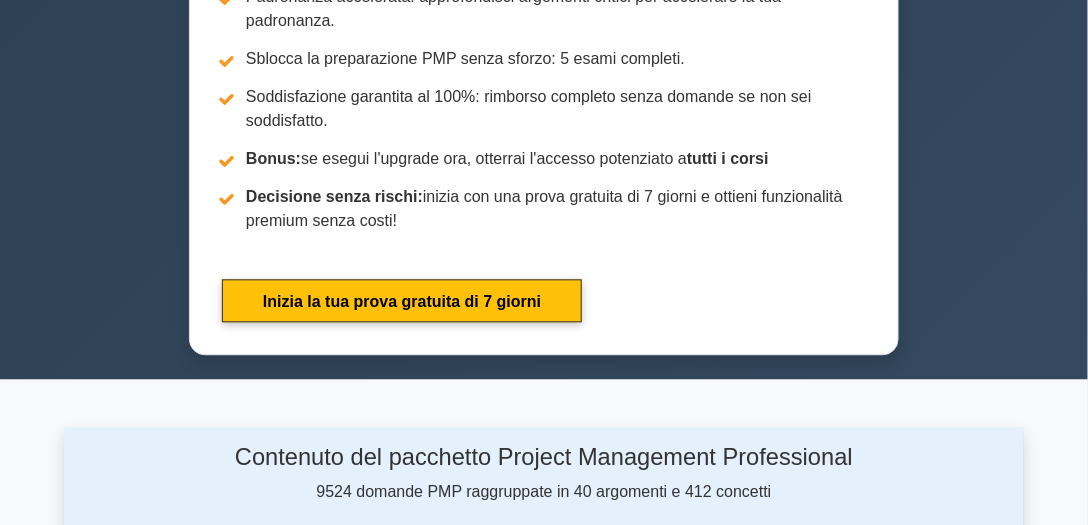 scroll, scrollTop: 0, scrollLeft: 0, axis: both 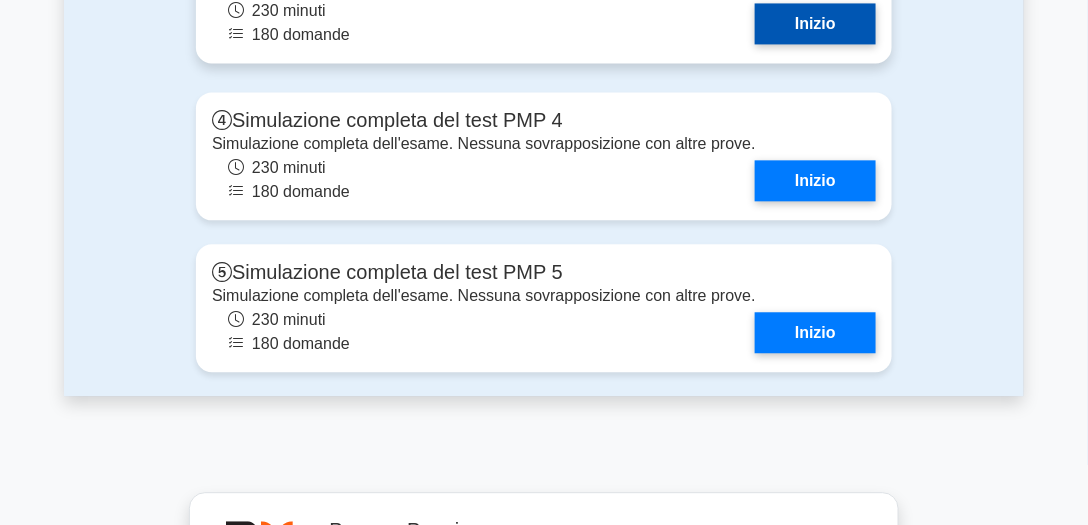 click on "Inizio" at bounding box center [815, 23] 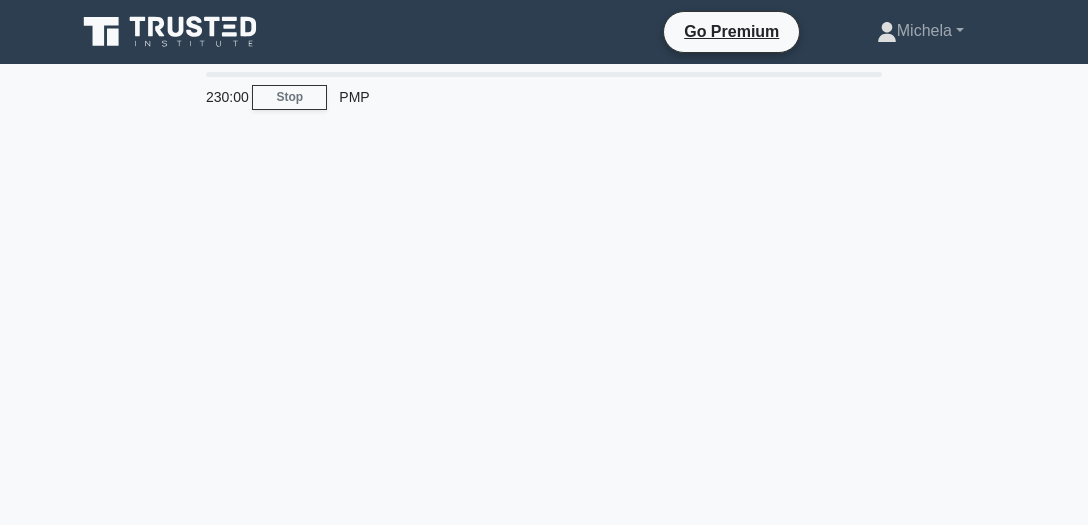 scroll, scrollTop: 0, scrollLeft: 0, axis: both 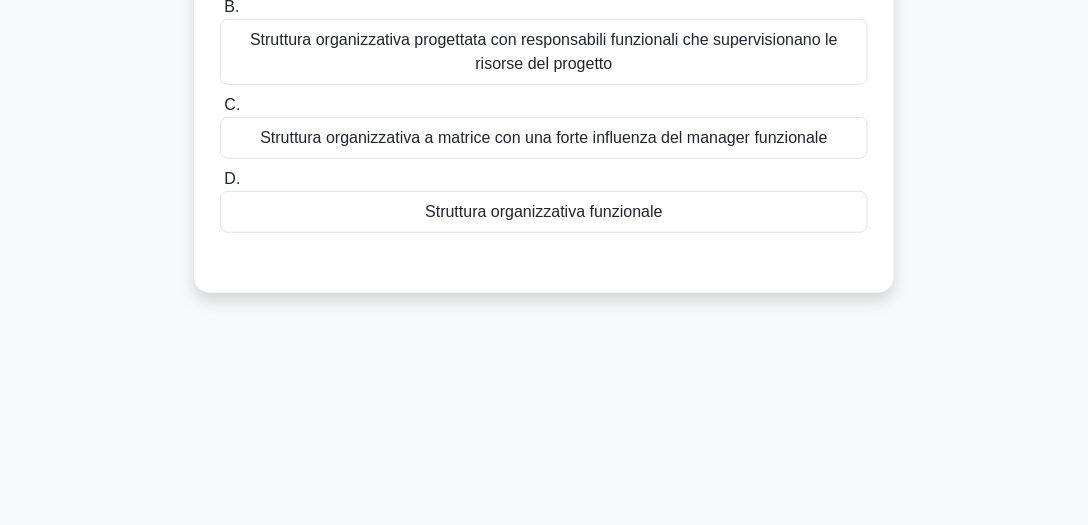 click on "Struttura organizzativa funzionale" at bounding box center [543, 211] 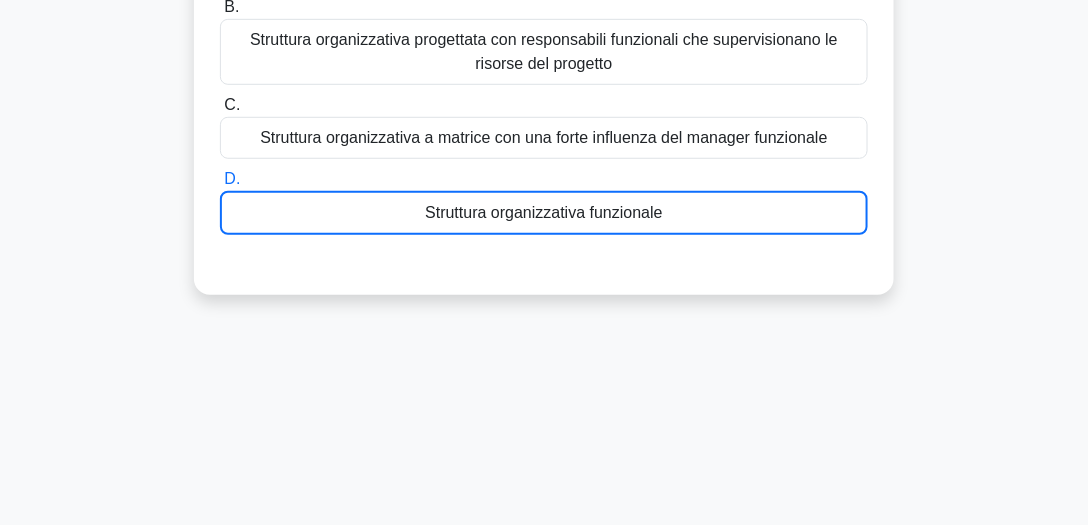 click on "Struttura organizzativa funzionale" at bounding box center [543, 212] 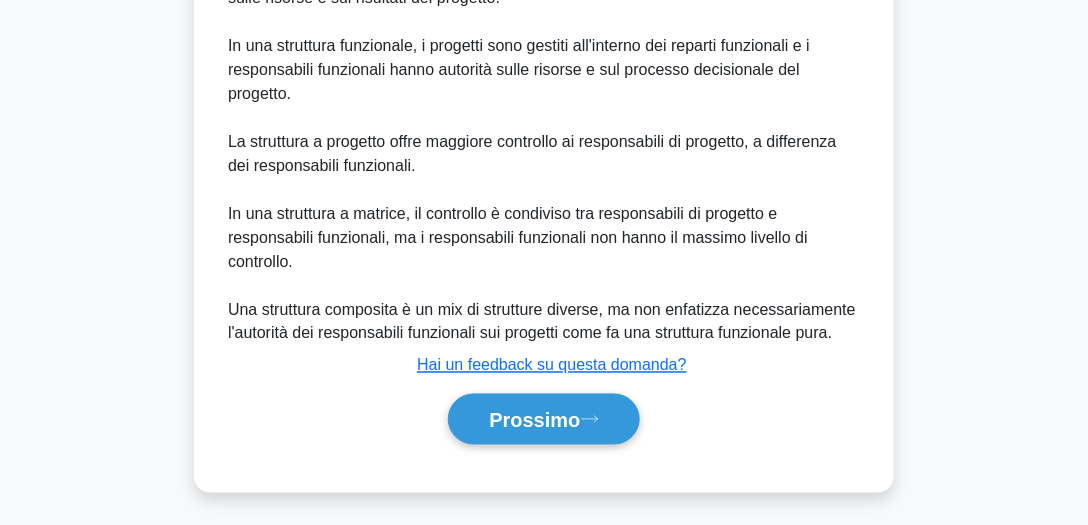 scroll, scrollTop: 634, scrollLeft: 0, axis: vertical 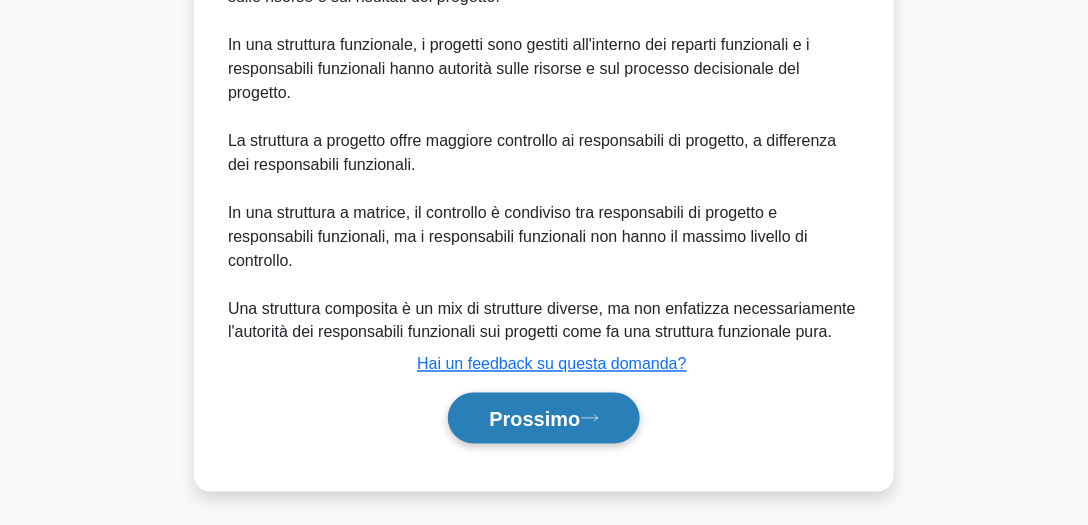 click on "Prossimo" at bounding box center (534, 420) 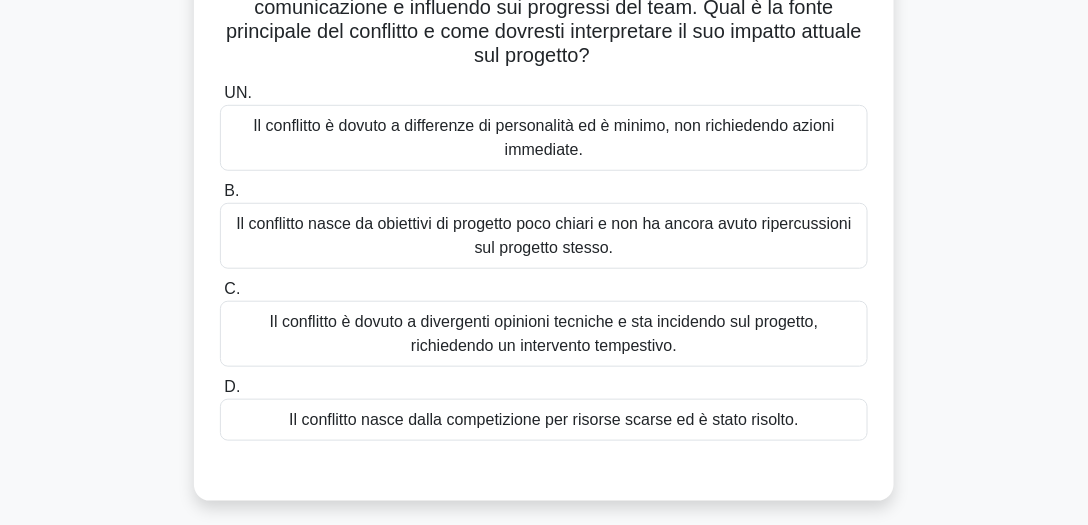 scroll, scrollTop: 384, scrollLeft: 0, axis: vertical 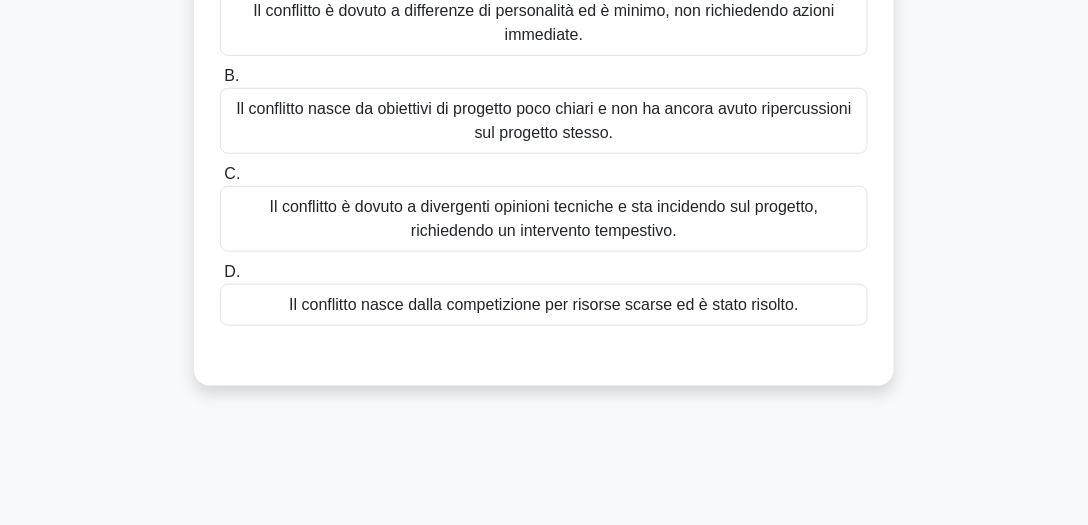 click on "Il conflitto è dovuto a divergenti opinioni tecniche e sta incidendo sul progetto, richiedendo un intervento tempestivo." at bounding box center [544, 218] 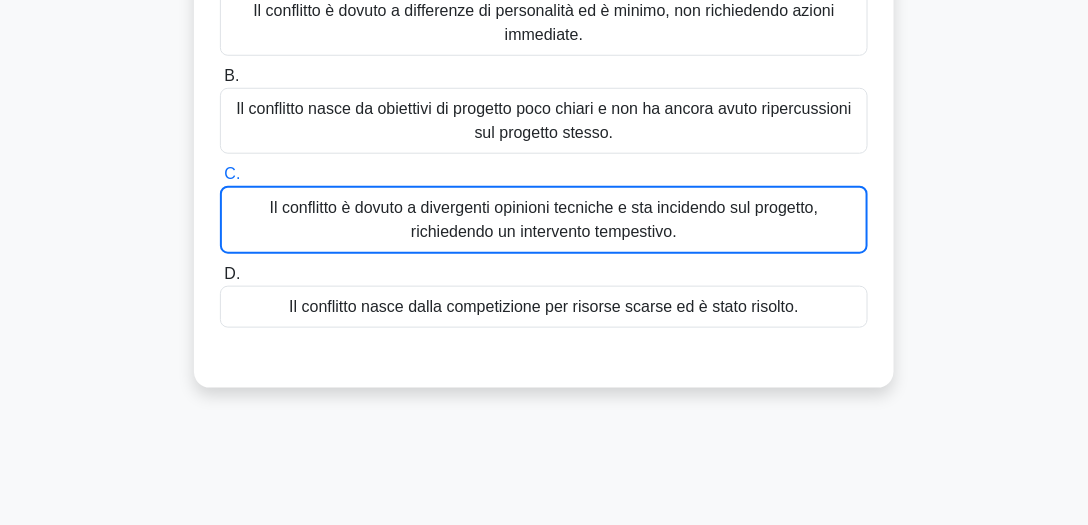 click on "Il conflitto è dovuto a divergenti opinioni tecniche e sta incidendo sul progetto, richiedendo un intervento tempestivo." at bounding box center [544, 219] 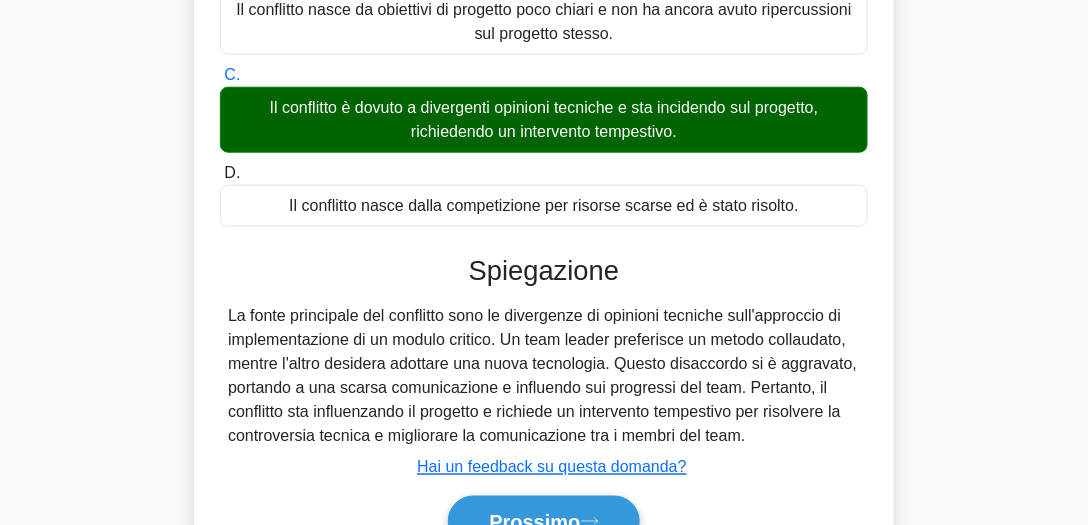 scroll, scrollTop: 586, scrollLeft: 0, axis: vertical 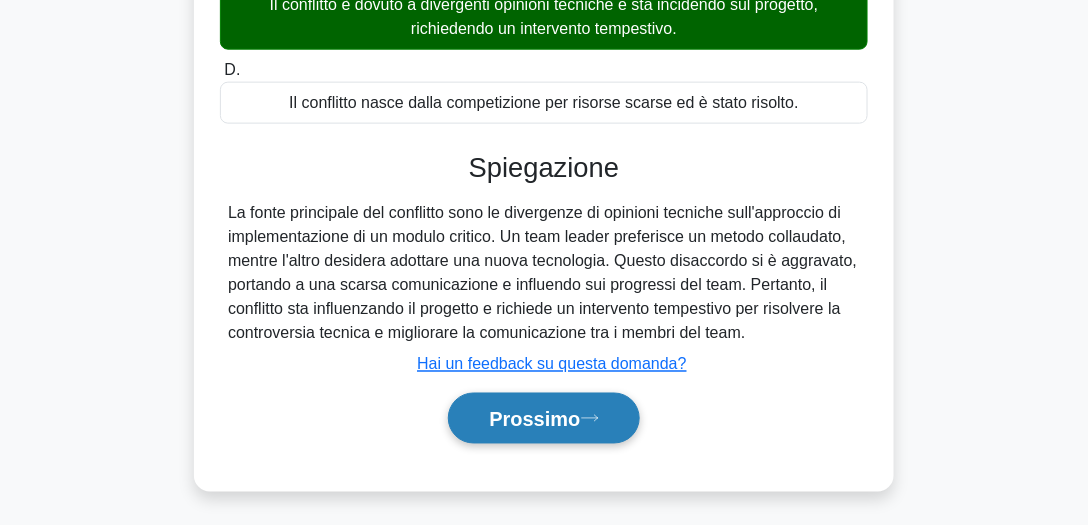 click on "Prossimo" at bounding box center (543, 418) 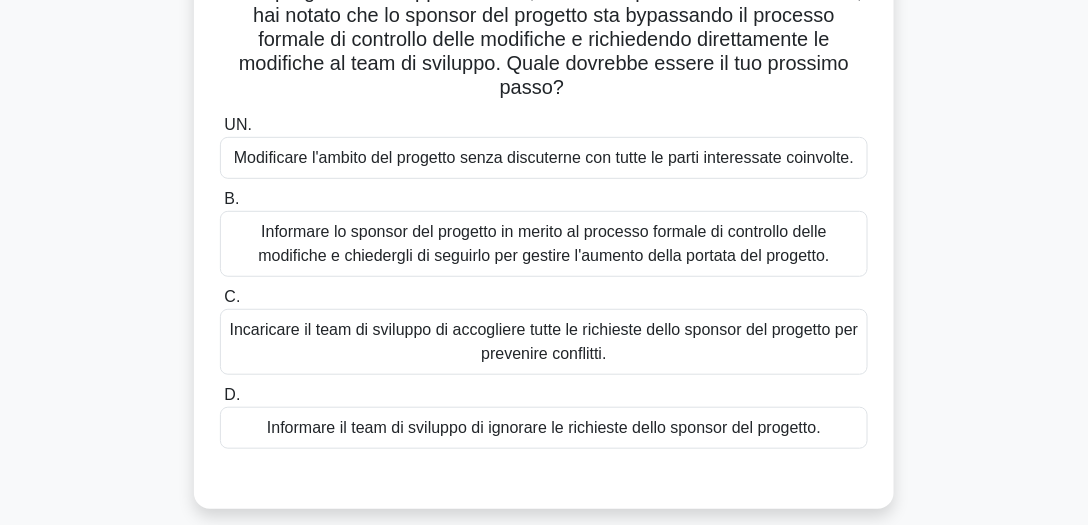 scroll, scrollTop: 222, scrollLeft: 0, axis: vertical 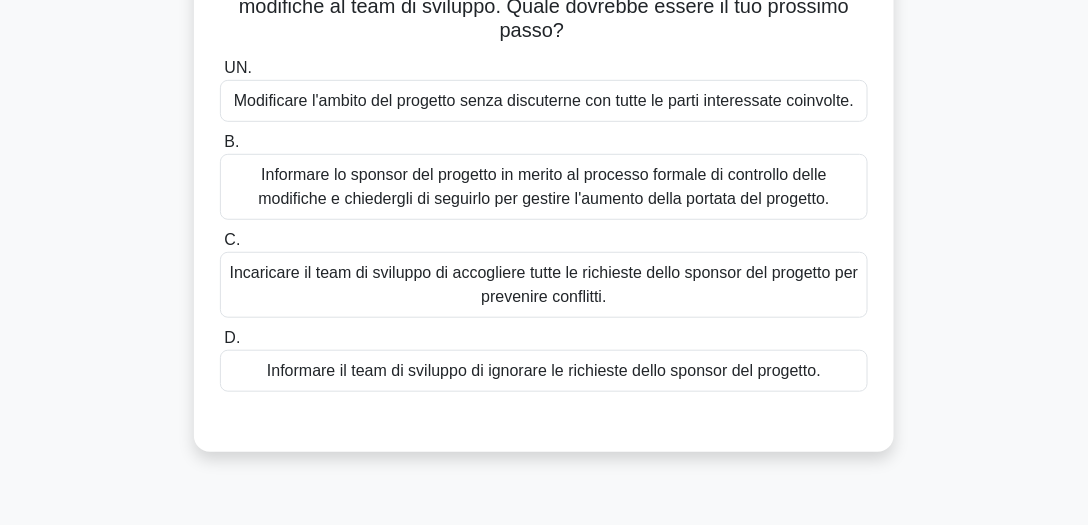 click on "Informare lo sponsor del progetto in merito al processo formale di controllo delle modifiche e chiedergli di seguirlo per gestire l'aumento della portata del progetto." at bounding box center (543, 186) 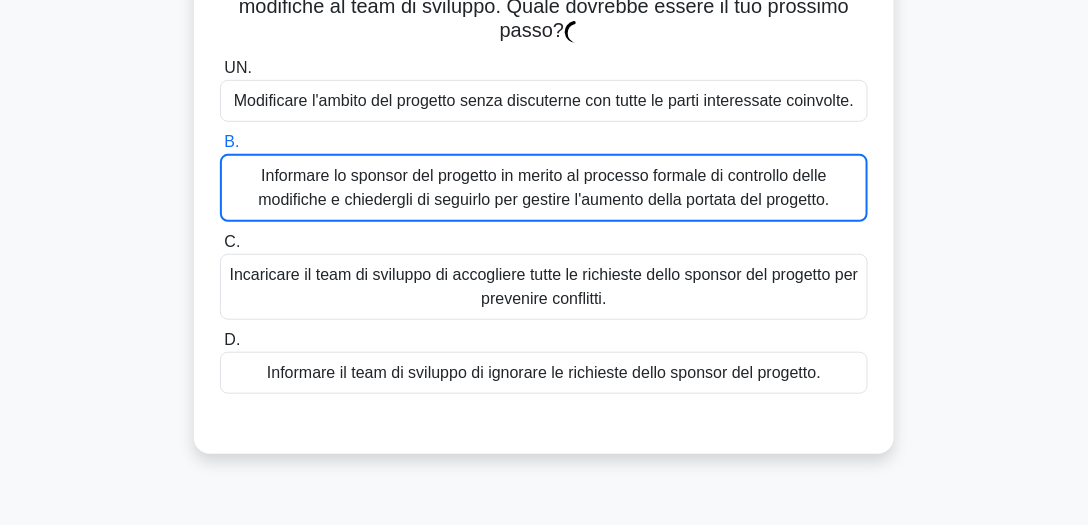 click on "Informare lo sponsor del progetto in merito al processo formale di controllo delle modifiche e chiedergli di seguirlo per gestire l'aumento della portata del progetto." at bounding box center [543, 187] 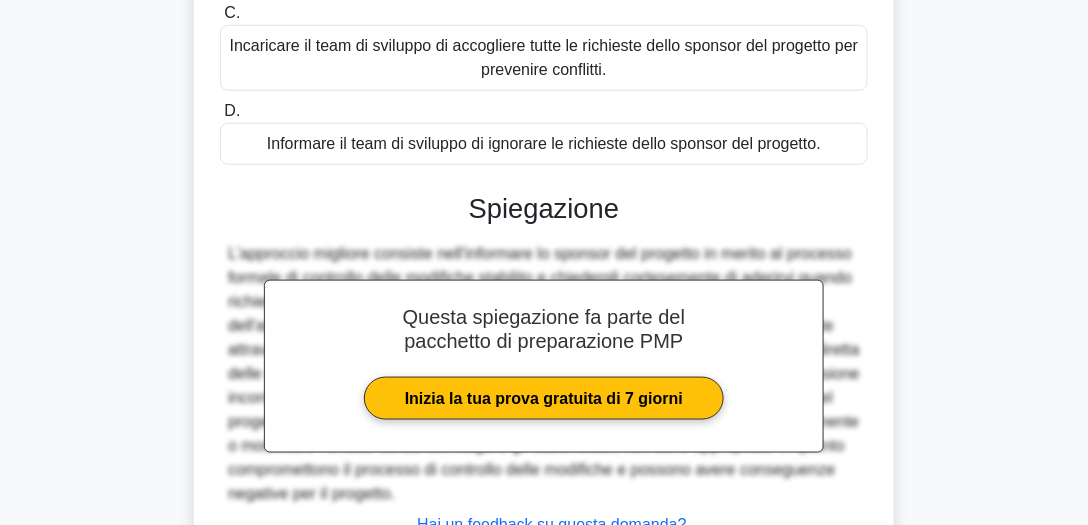 scroll, scrollTop: 610, scrollLeft: 0, axis: vertical 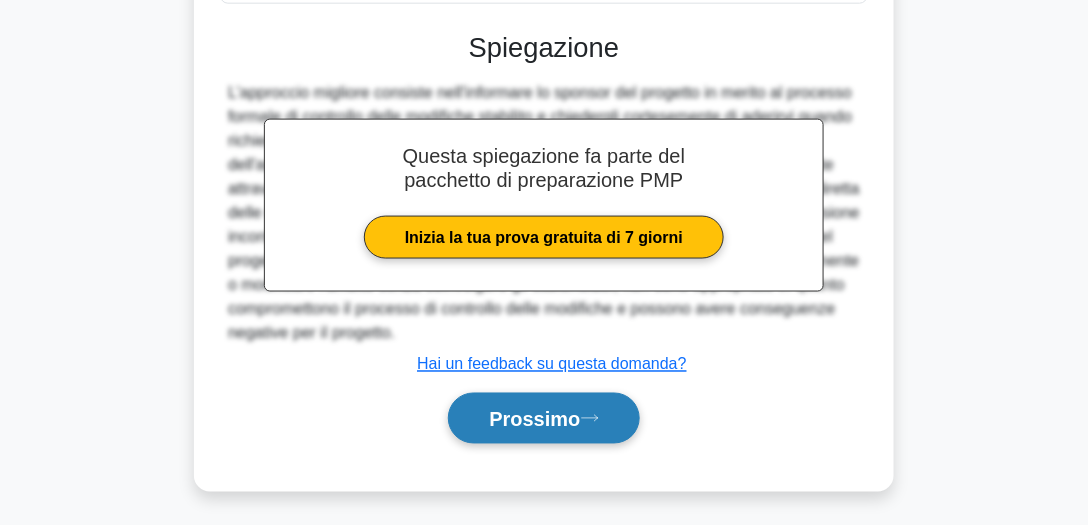 click on "Prossimo" at bounding box center [534, 420] 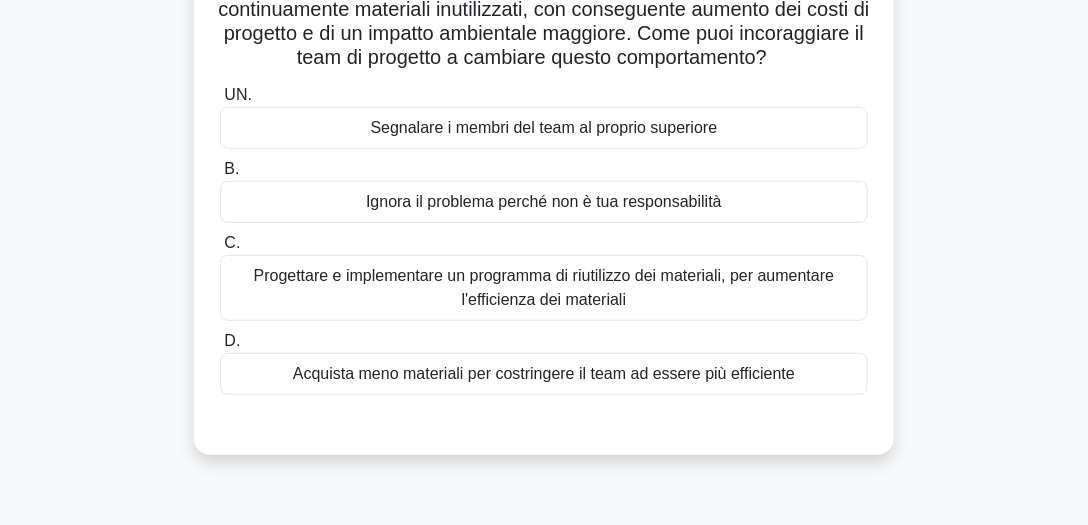 scroll, scrollTop: 228, scrollLeft: 0, axis: vertical 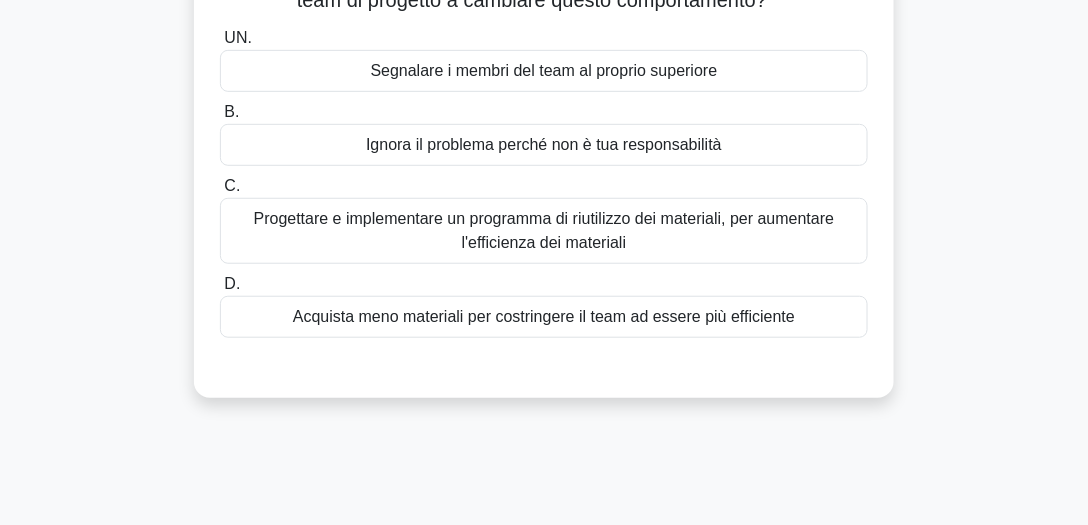 click on "Progettare e implementare un programma di riutilizzo dei materiali, per aumentare l'efficienza dei materiali" at bounding box center [544, 231] 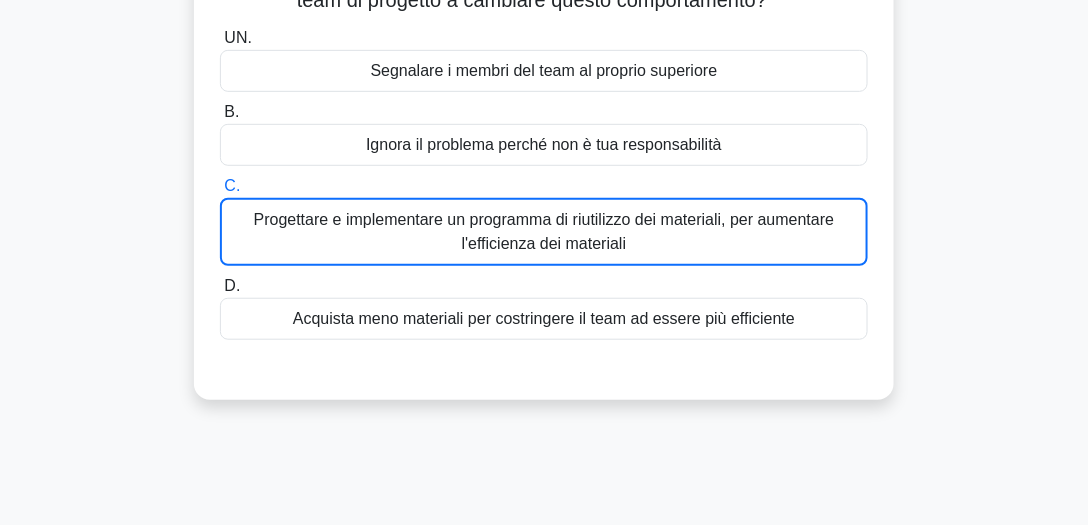 click on "Progettare e implementare un programma di riutilizzo dei materiali, per aumentare l'efficienza dei materiali" at bounding box center [544, 232] 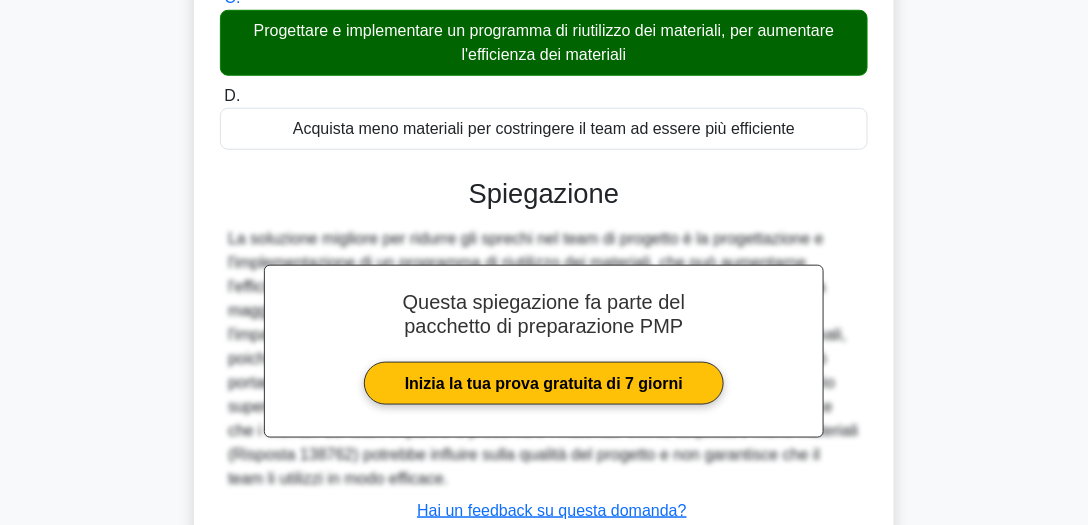 scroll, scrollTop: 586, scrollLeft: 0, axis: vertical 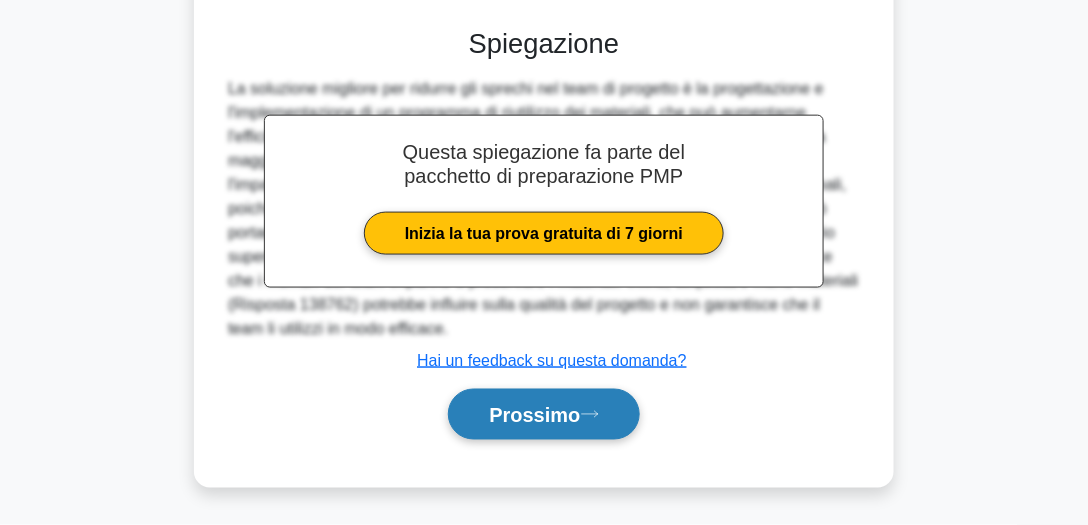 click on "Prossimo" at bounding box center (543, 414) 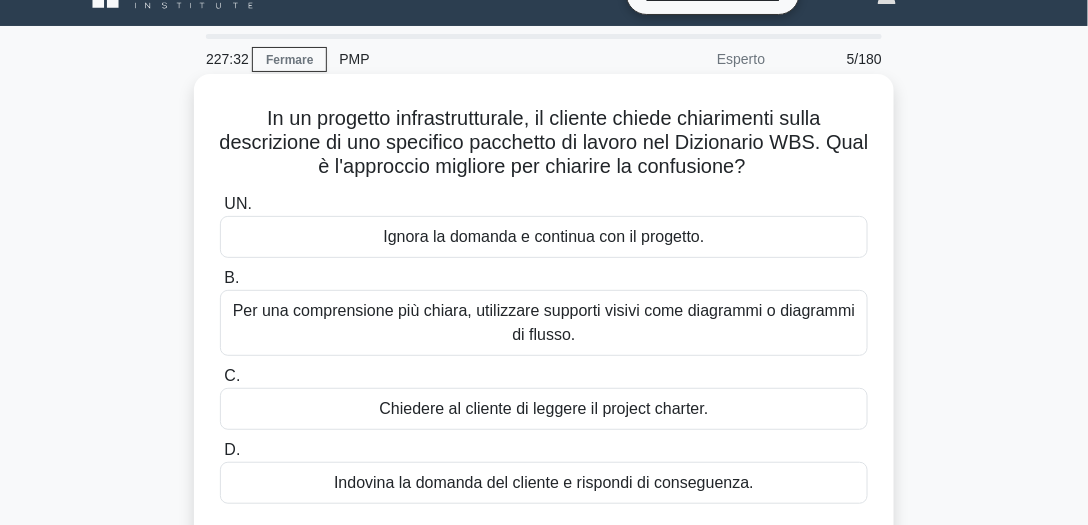 scroll, scrollTop: 114, scrollLeft: 0, axis: vertical 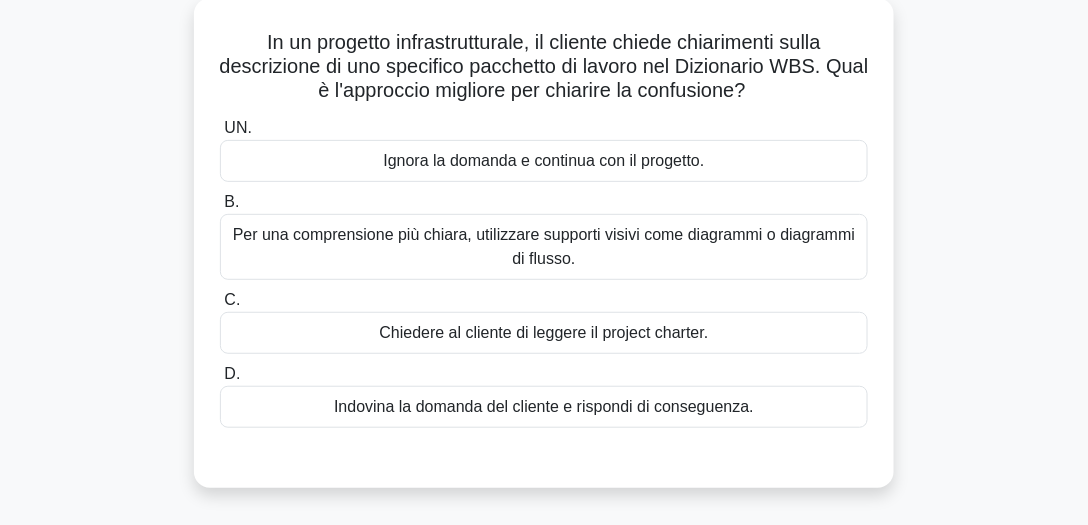 click on "Per una comprensione più chiara, utilizzare supporti visivi come diagrammi o diagrammi di flusso." at bounding box center (544, 247) 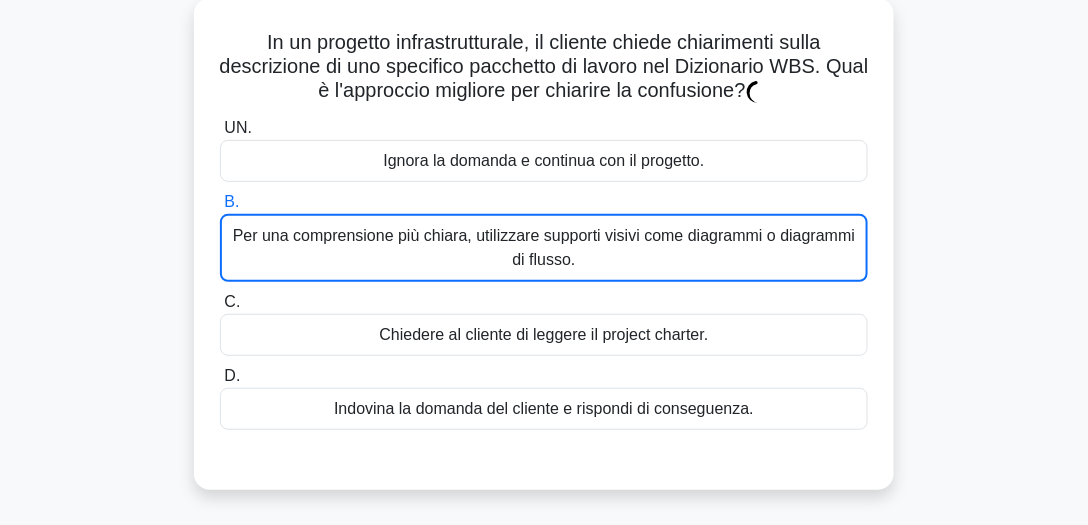 click on "Per una comprensione più chiara, utilizzare supporti visivi come diagrammi o diagrammi di flusso." at bounding box center [544, 248] 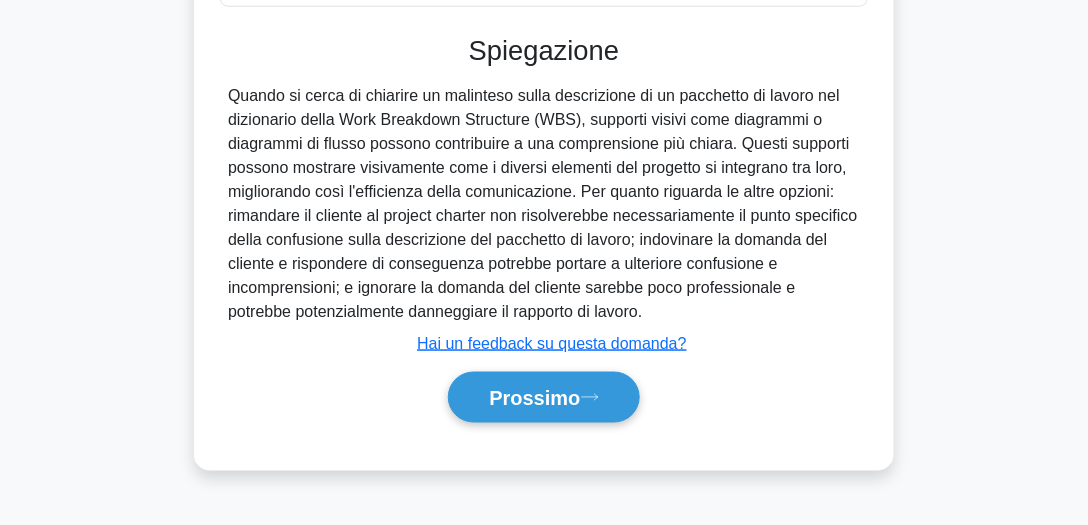 scroll, scrollTop: 555, scrollLeft: 0, axis: vertical 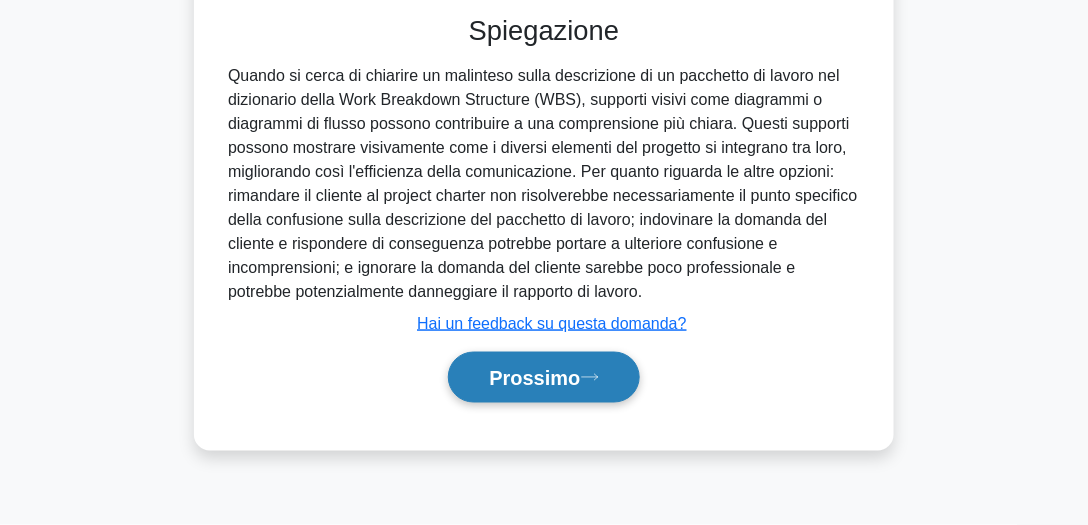 click on "Prossimo" at bounding box center (543, 377) 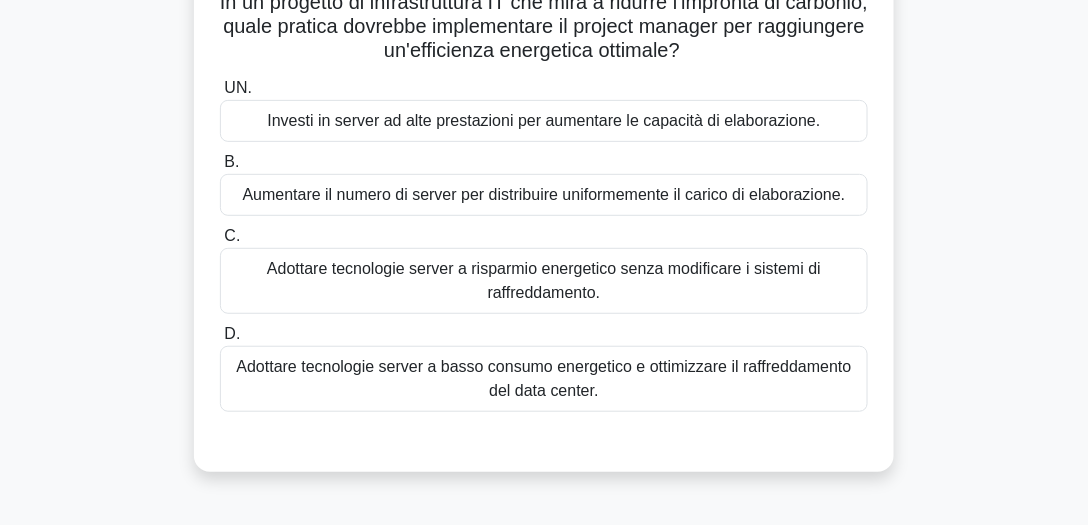 scroll, scrollTop: 155, scrollLeft: 0, axis: vertical 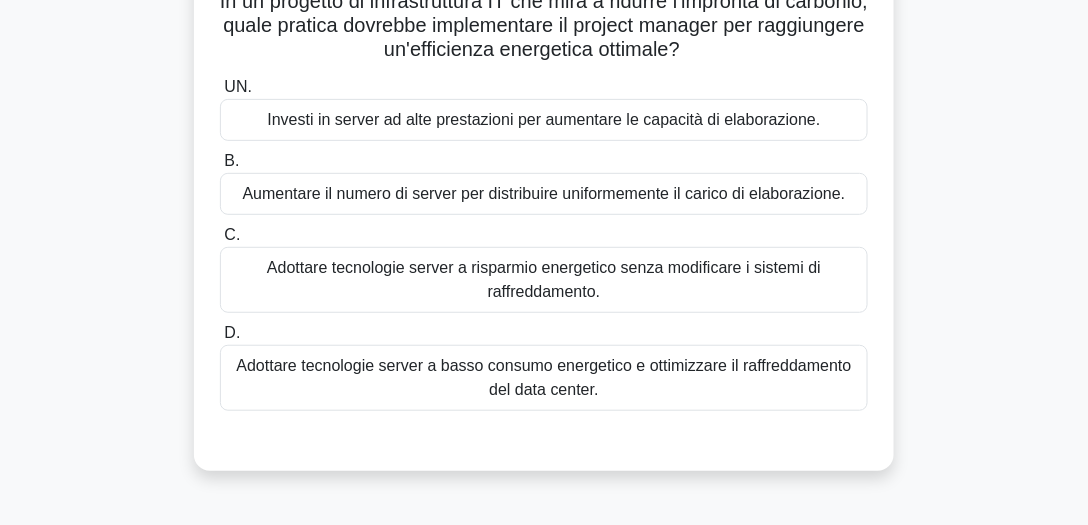 click on "Adottare tecnologie server a basso consumo energetico e ottimizzare il raffreddamento del data center." at bounding box center [544, 378] 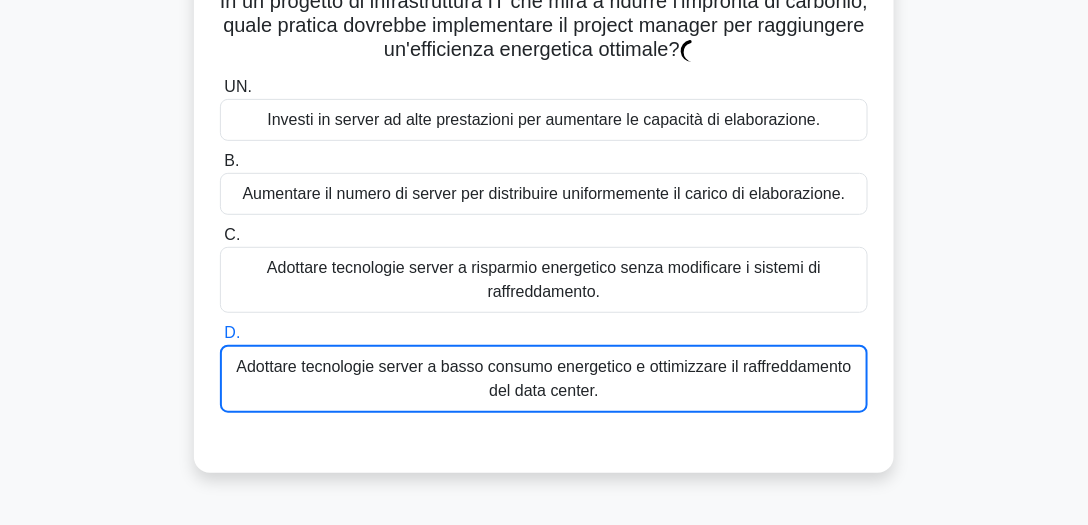 click on "Adottare tecnologie server a basso consumo energetico e ottimizzare il raffreddamento del data center." at bounding box center (544, 379) 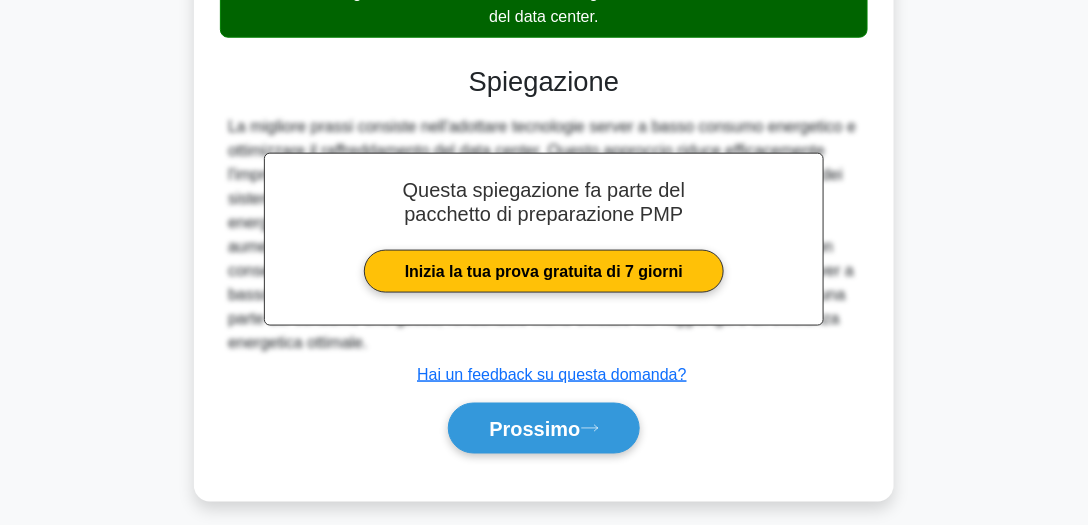 scroll, scrollTop: 555, scrollLeft: 0, axis: vertical 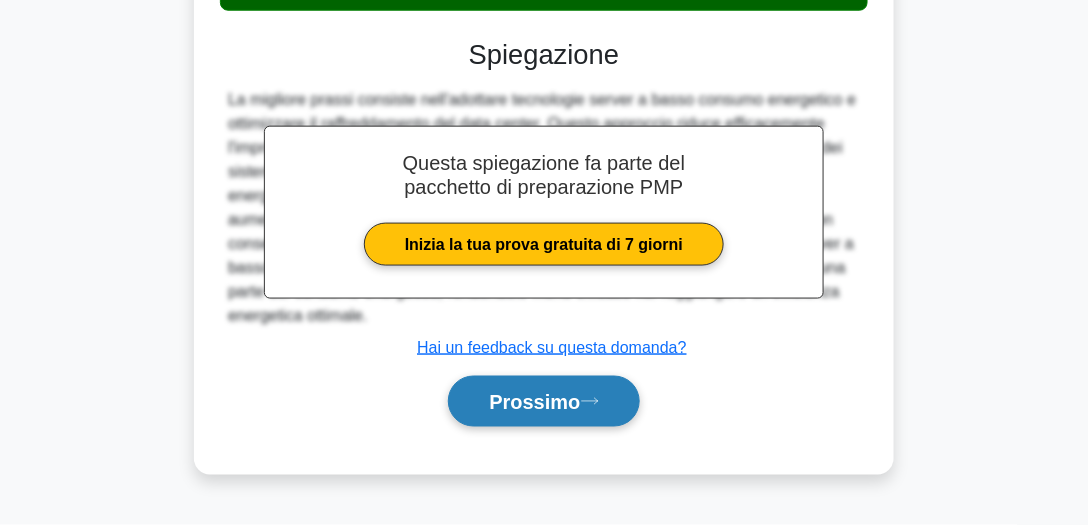 click on "Prossimo" at bounding box center [543, 401] 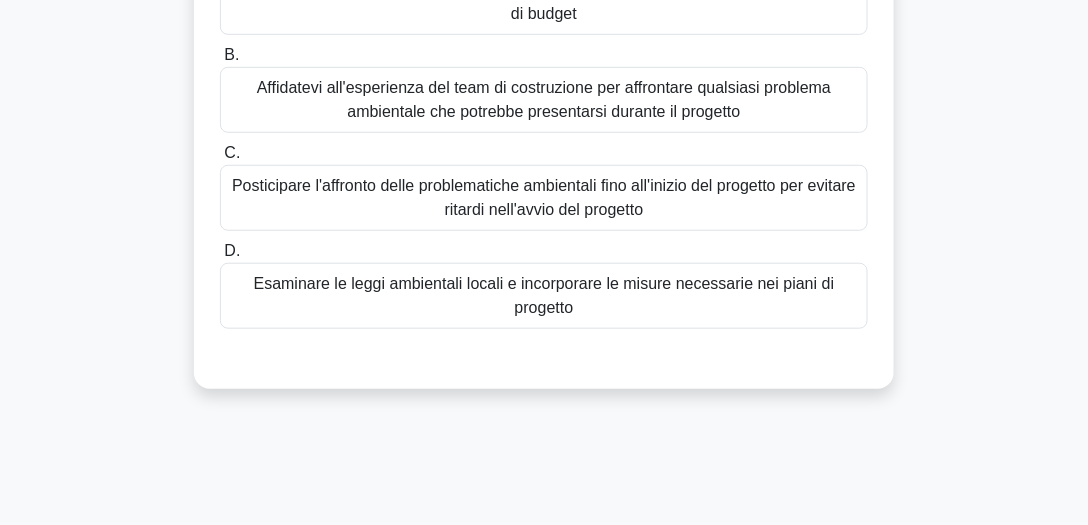 scroll, scrollTop: 285, scrollLeft: 0, axis: vertical 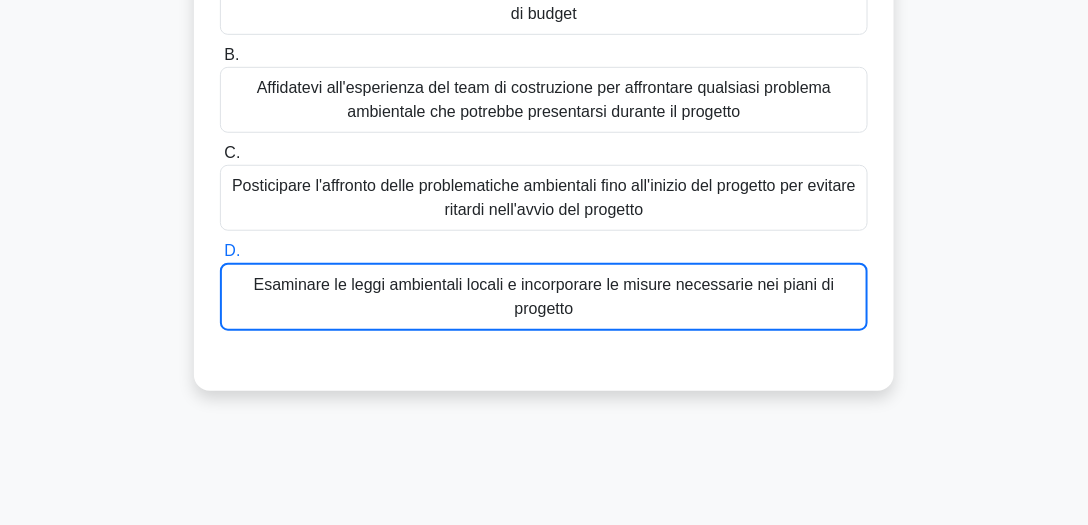click on "Esaminare le leggi ambientali locali e incorporare le misure necessarie nei piani di progetto" at bounding box center [544, 297] 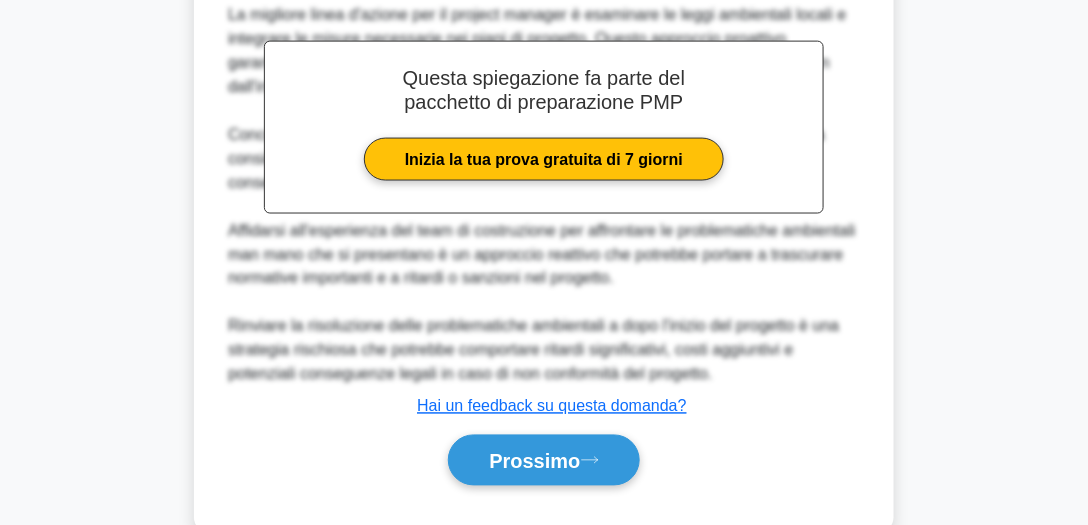 scroll, scrollTop: 730, scrollLeft: 0, axis: vertical 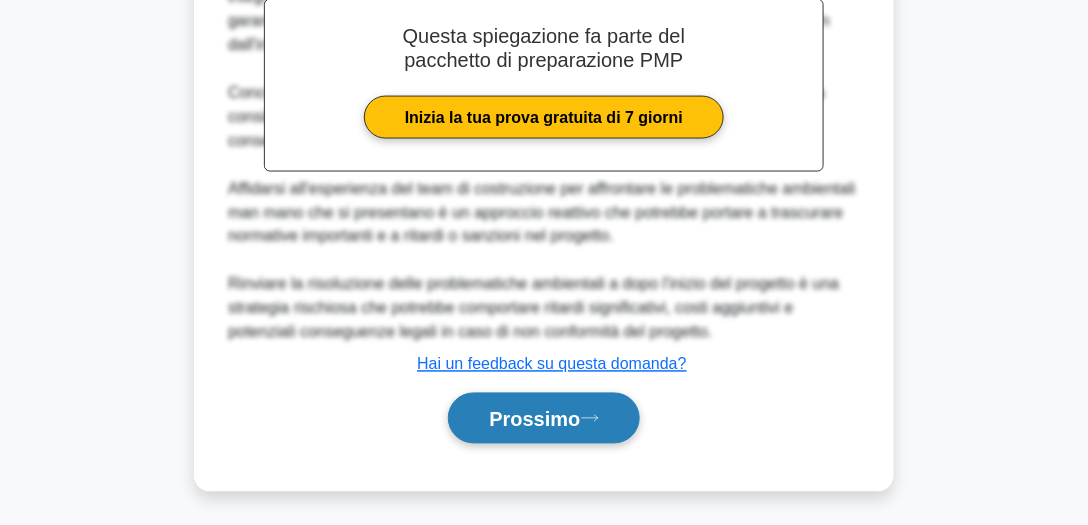 drag, startPoint x: 438, startPoint y: 418, endPoint x: 470, endPoint y: 417, distance: 32.01562 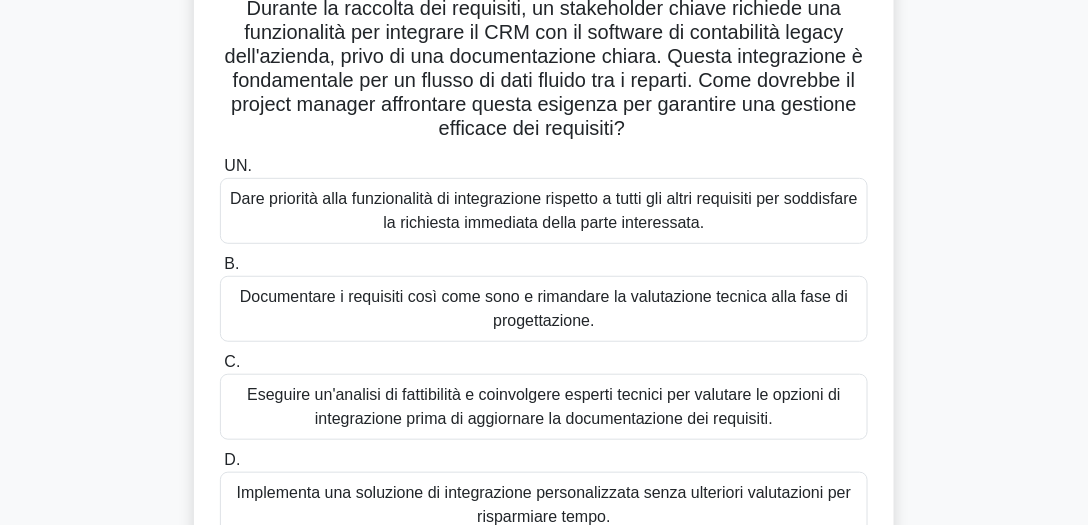 scroll, scrollTop: 228, scrollLeft: 0, axis: vertical 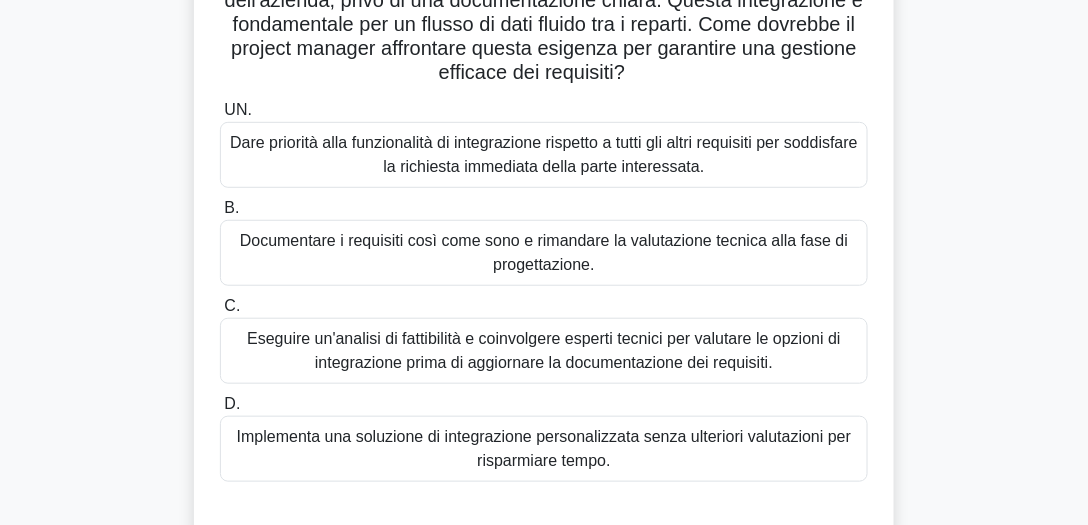 click on "Eseguire un'analisi di fattibilità e coinvolgere esperti tecnici per valutare le opzioni di integrazione prima di aggiornare la documentazione dei requisiti." at bounding box center [544, 350] 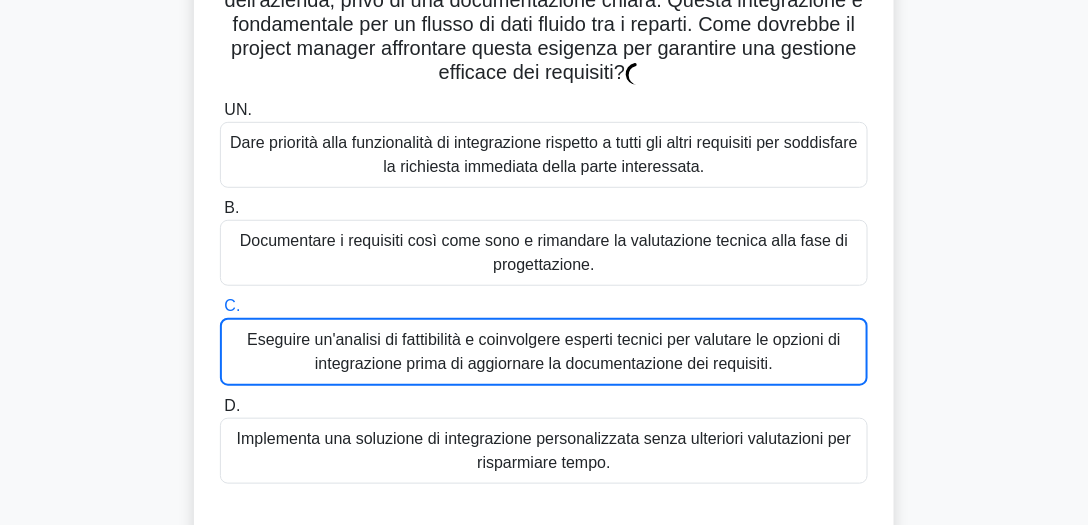 click on "Eseguire un'analisi di fattibilità e coinvolgere esperti tecnici per valutare le opzioni di integrazione prima di aggiornare la documentazione dei requisiti." at bounding box center (544, 351) 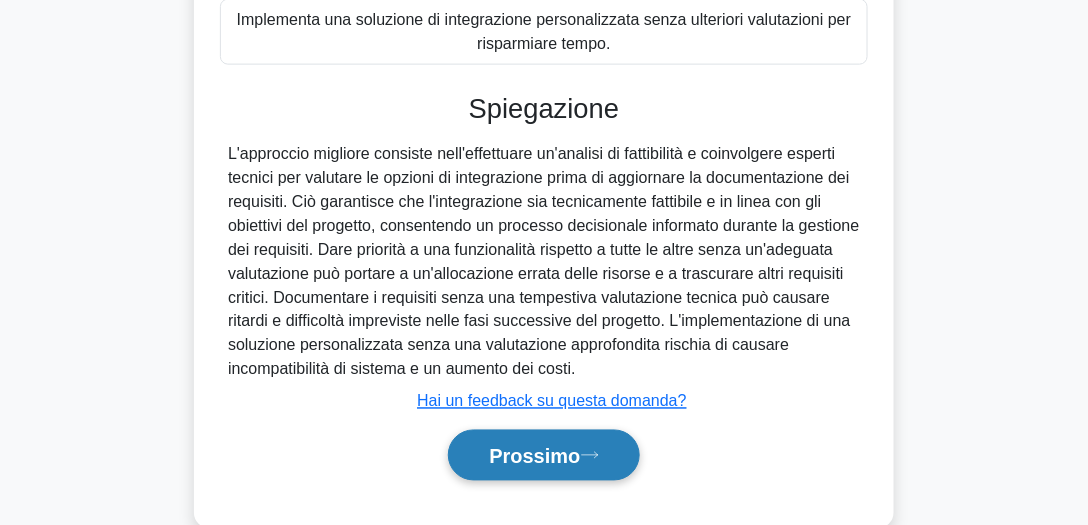 click on "Prossimo" at bounding box center (544, 455) 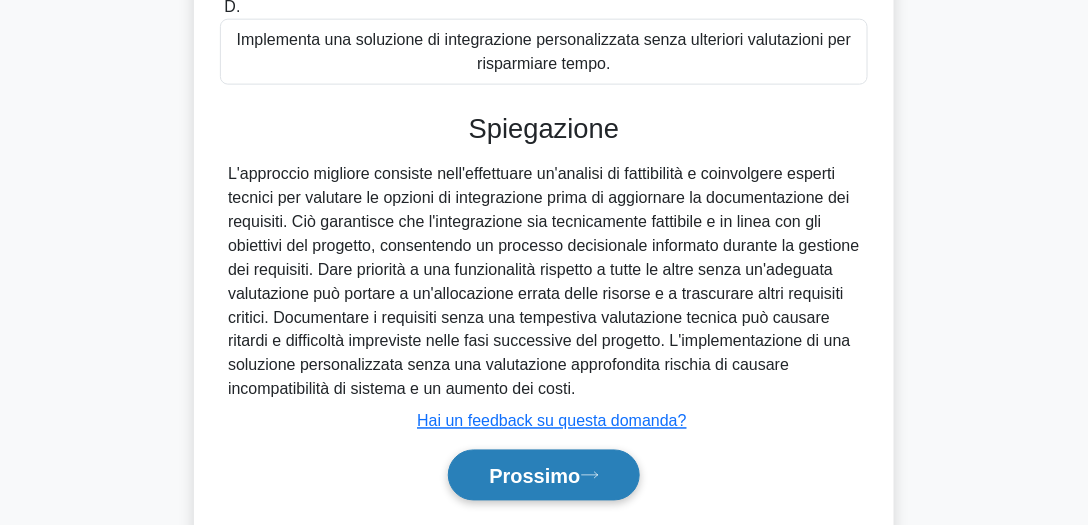 click on "Prossimo" at bounding box center (543, 475) 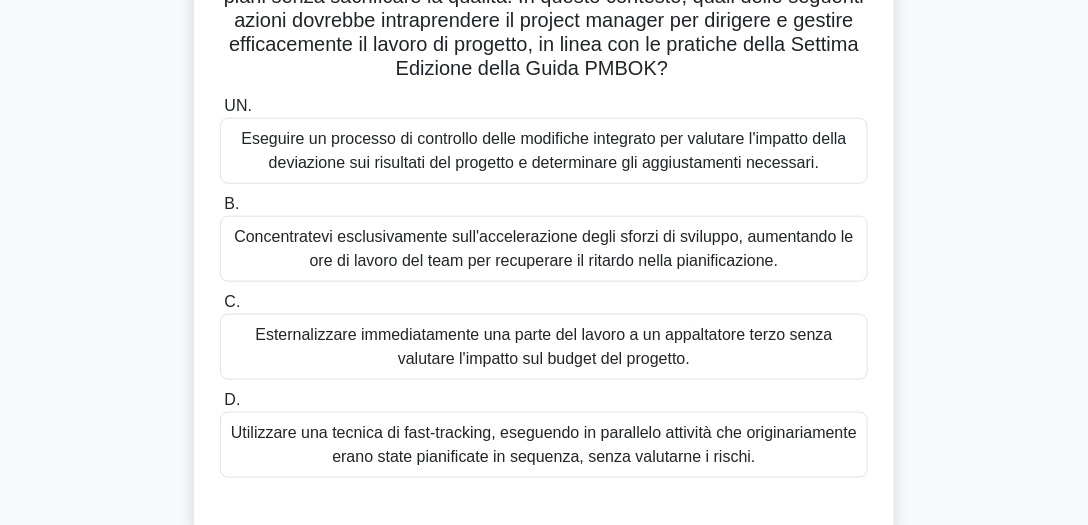 scroll, scrollTop: 384, scrollLeft: 0, axis: vertical 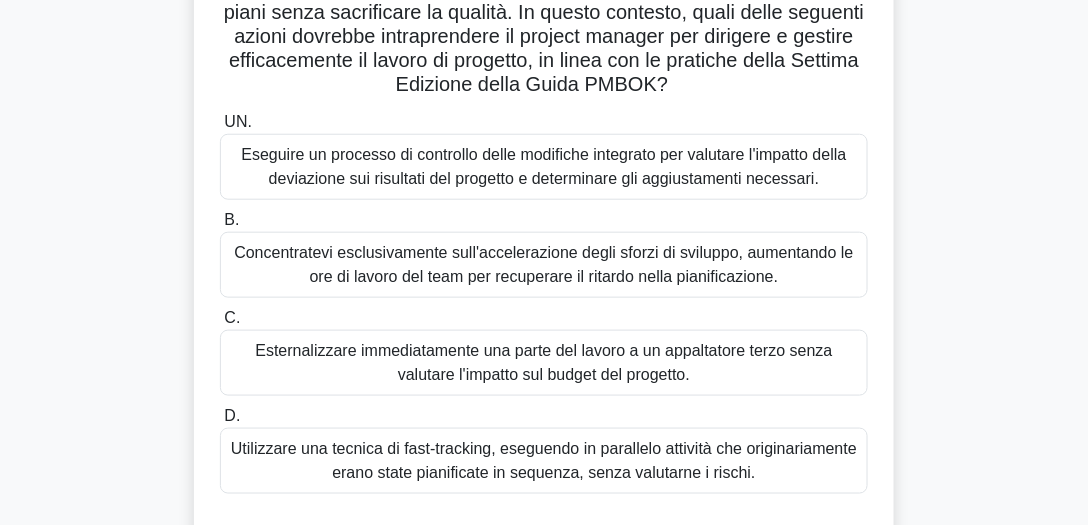 click on "Eseguire un processo di controllo delle modifiche integrato per valutare l'impatto della deviazione sui risultati del progetto e determinare gli aggiustamenti necessari." at bounding box center [543, 166] 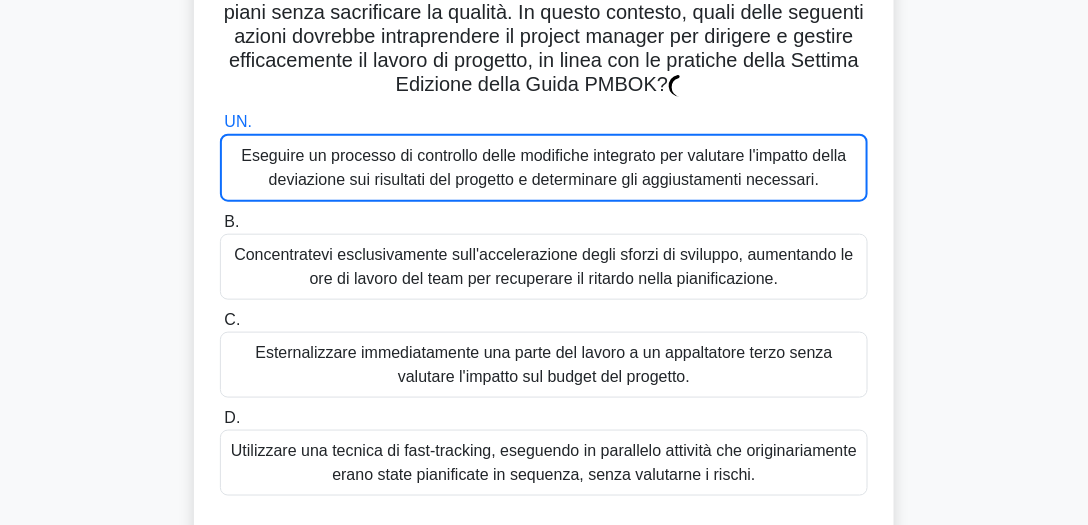 click on "Eseguire un processo di controllo delle modifiche integrato per valutare l'impatto della deviazione sui risultati del progetto e determinare gli aggiustamenti necessari." at bounding box center (543, 167) 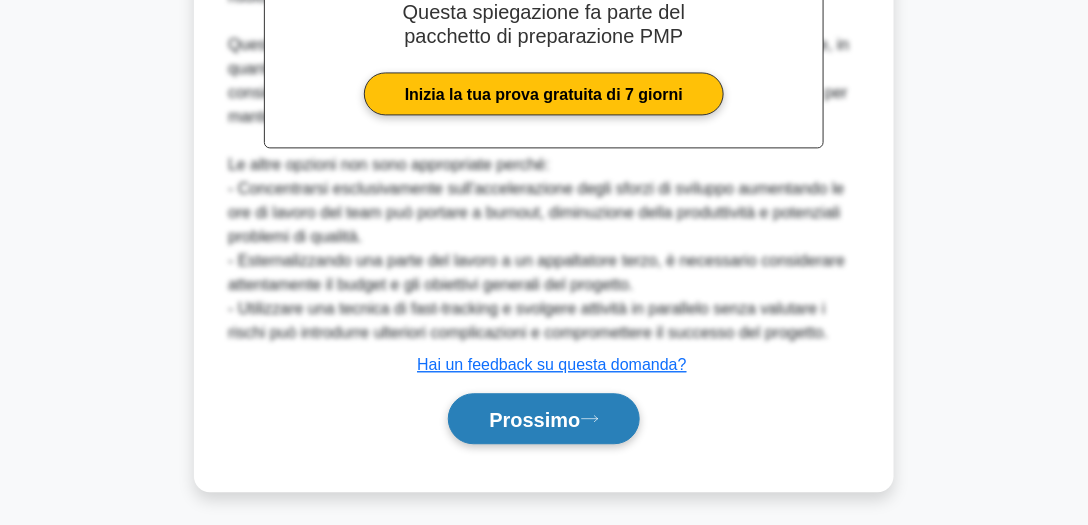 click on "Prossimo" at bounding box center [543, 418] 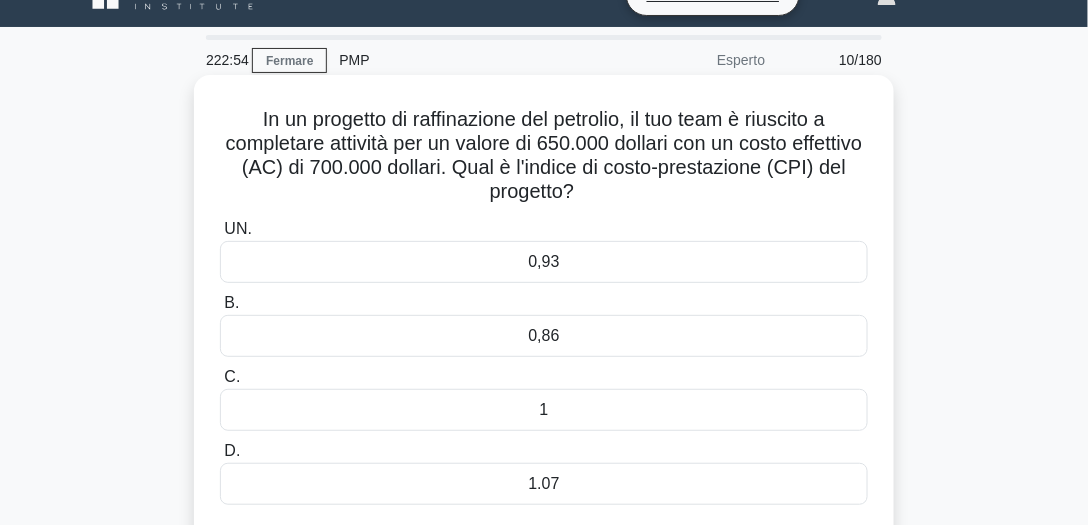 scroll, scrollTop: 57, scrollLeft: 0, axis: vertical 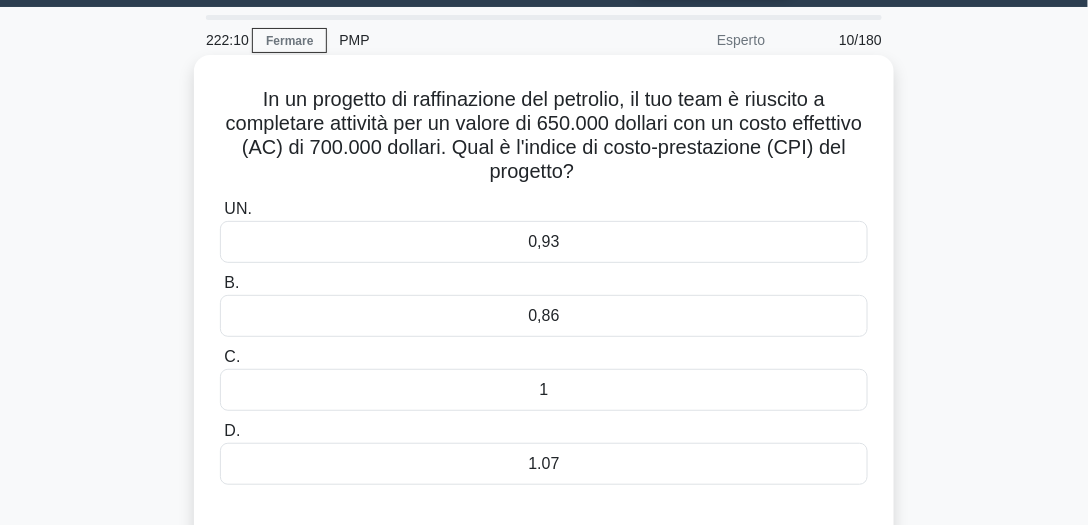 click on "0,93" at bounding box center [544, 242] 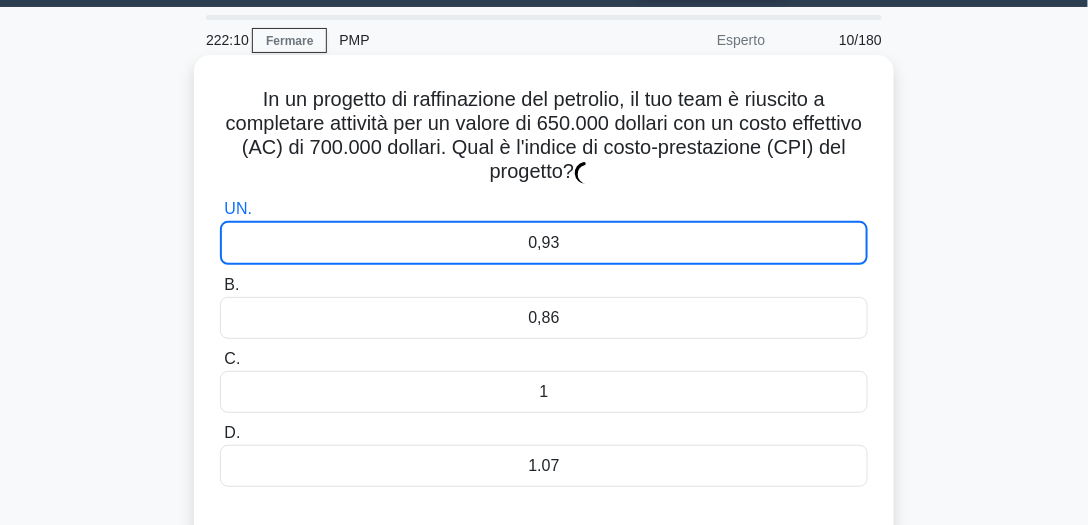 click on "0,93" at bounding box center (544, 243) 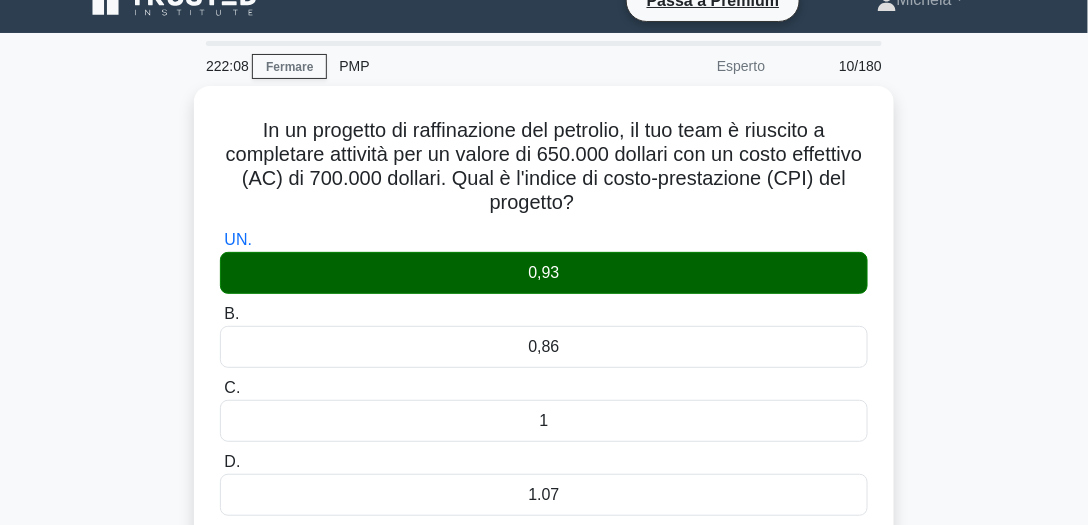scroll, scrollTop: 459, scrollLeft: 0, axis: vertical 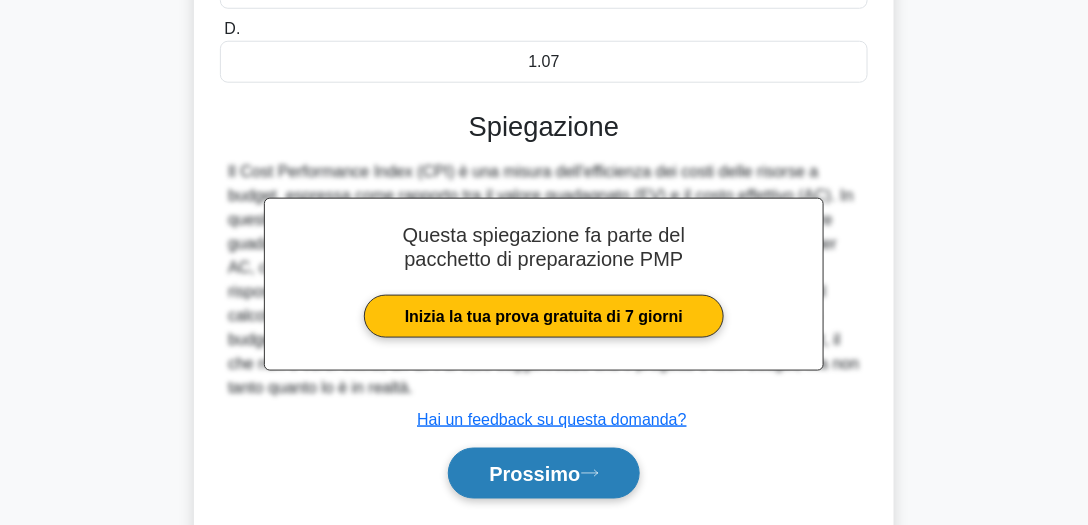 click on "Prossimo" at bounding box center [543, 473] 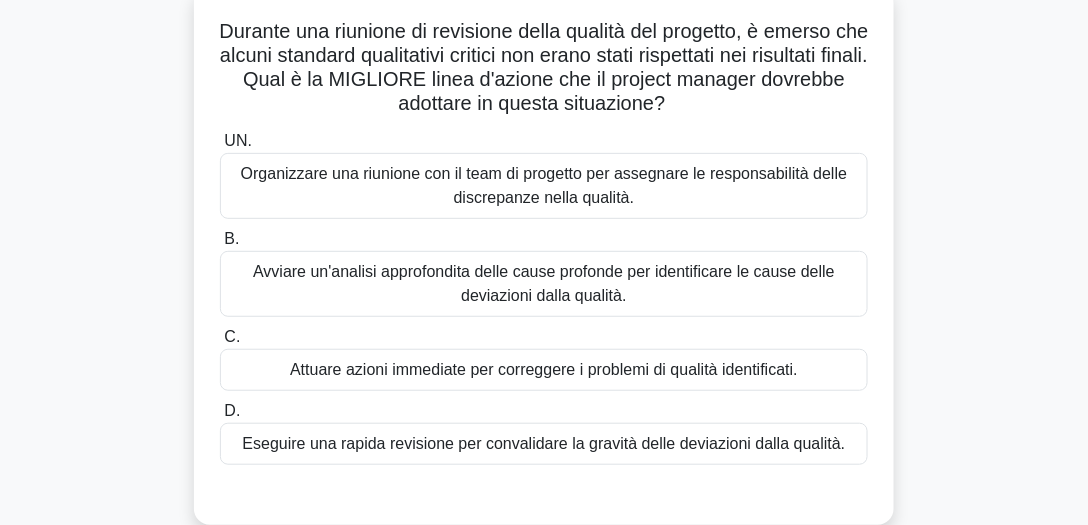 scroll, scrollTop: 138, scrollLeft: 0, axis: vertical 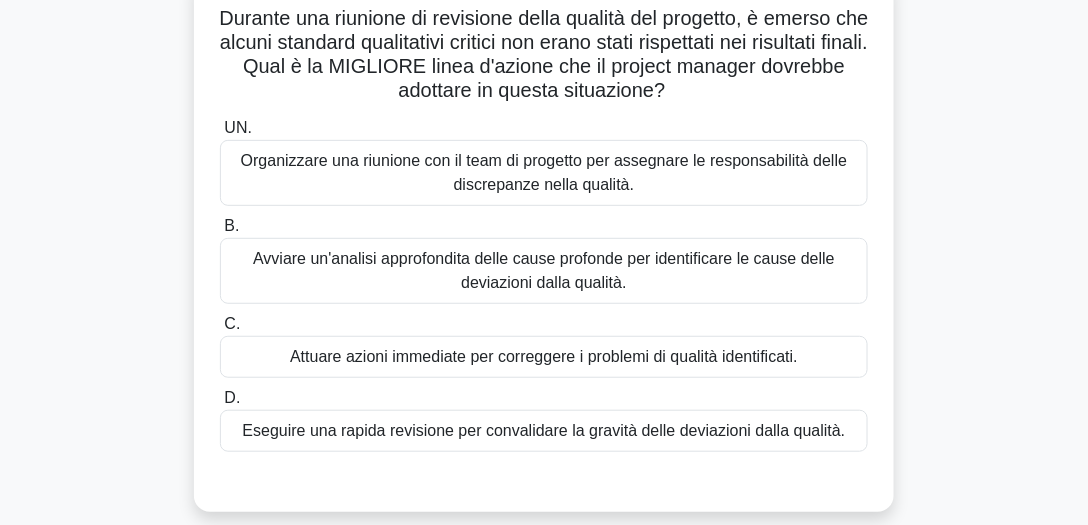 click on "Attuare azioni immediate per correggere i problemi di qualità identificati." at bounding box center [544, 356] 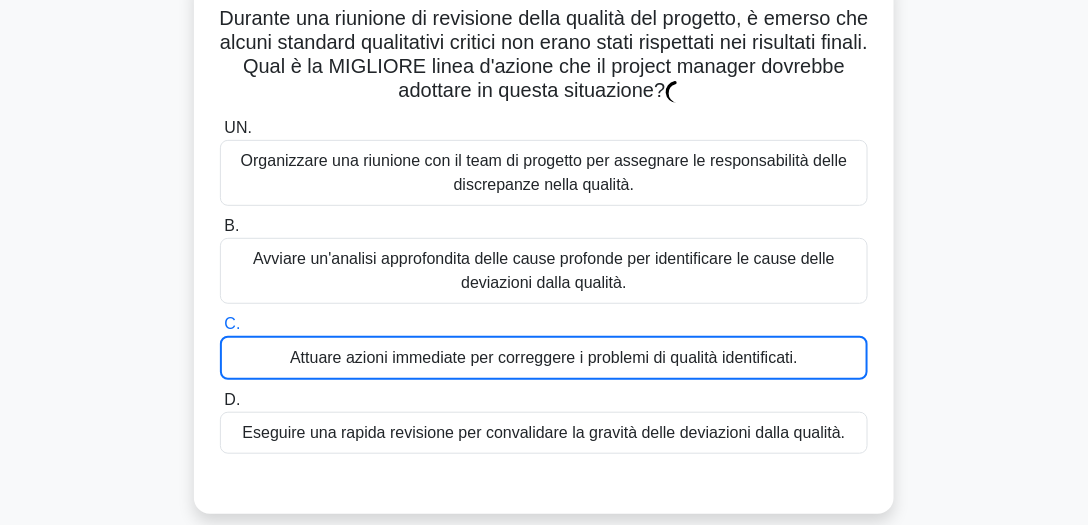 click on "Attuare azioni immediate per correggere i problemi di qualità identificati." at bounding box center [544, 357] 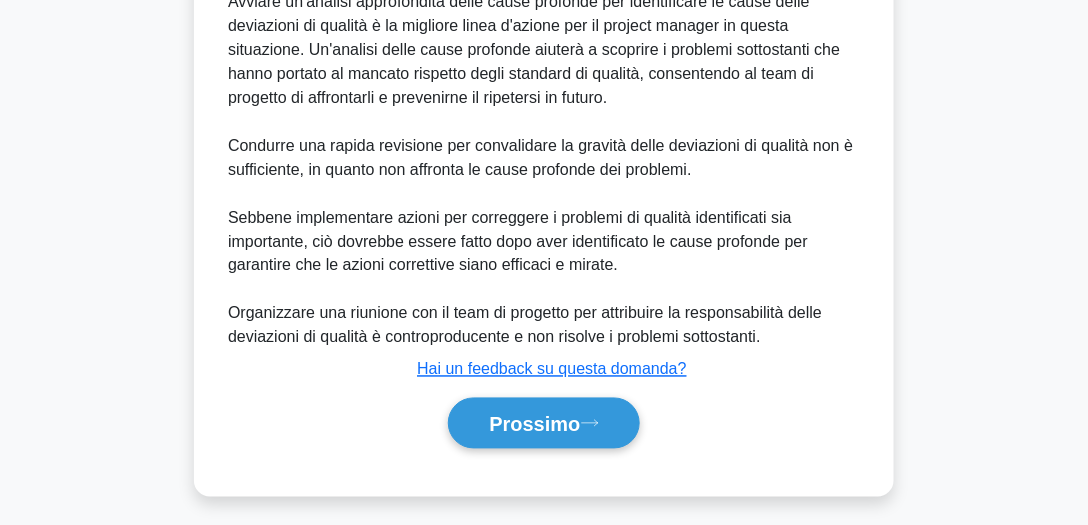 scroll, scrollTop: 684, scrollLeft: 0, axis: vertical 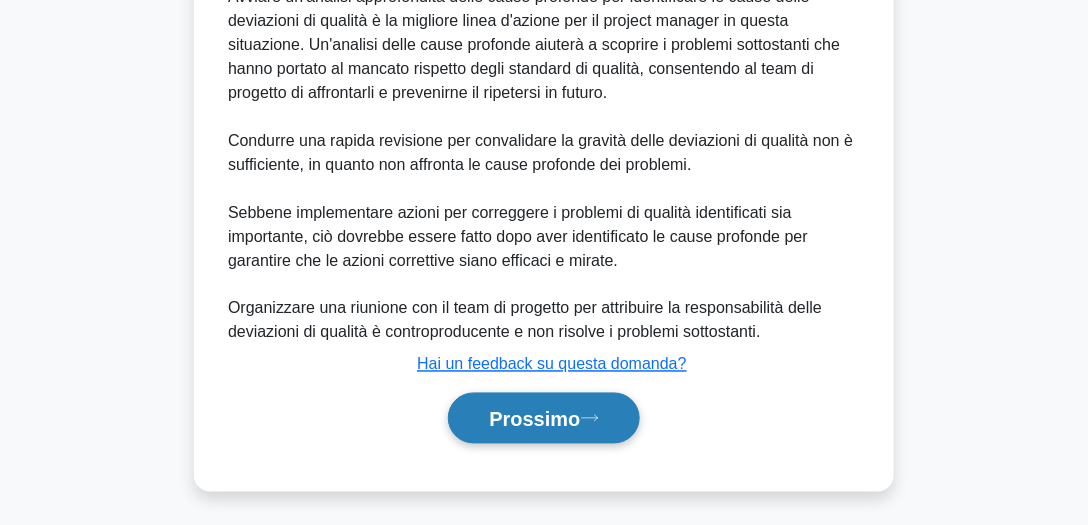 click on "Prossimo" at bounding box center (534, 420) 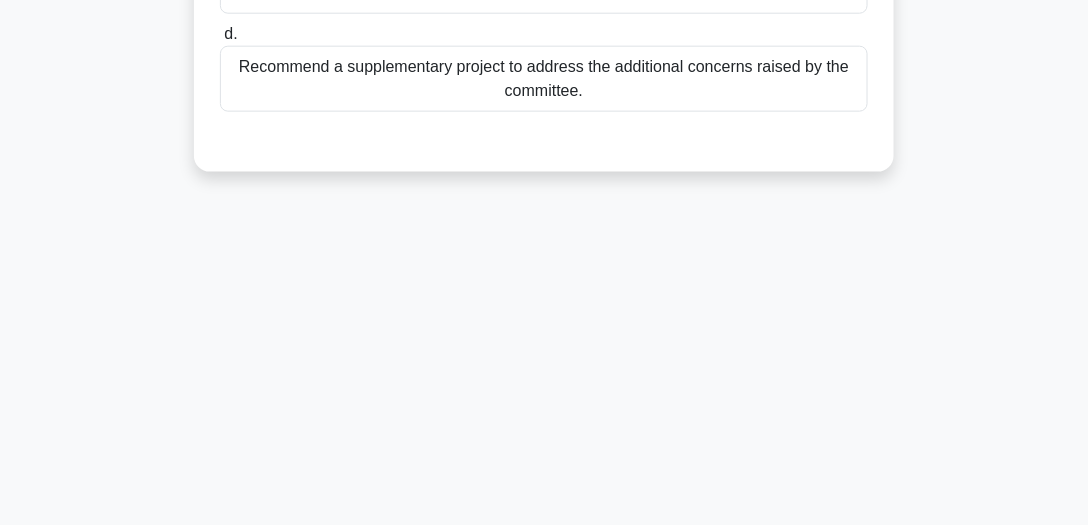 scroll, scrollTop: 555, scrollLeft: 0, axis: vertical 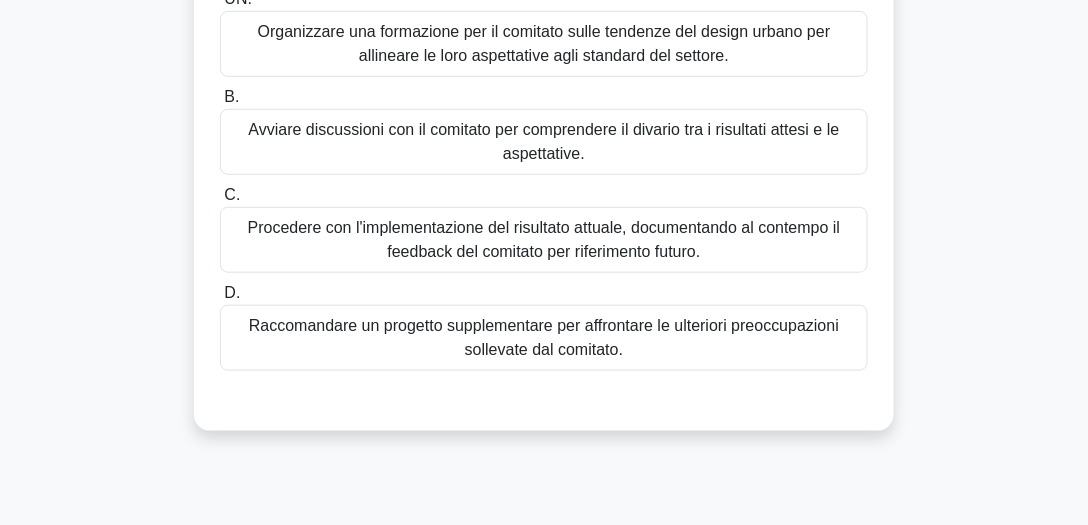 click on "Avviare discussioni con il comitato per comprendere il divario tra i risultati attesi e le aspettative." at bounding box center [544, 142] 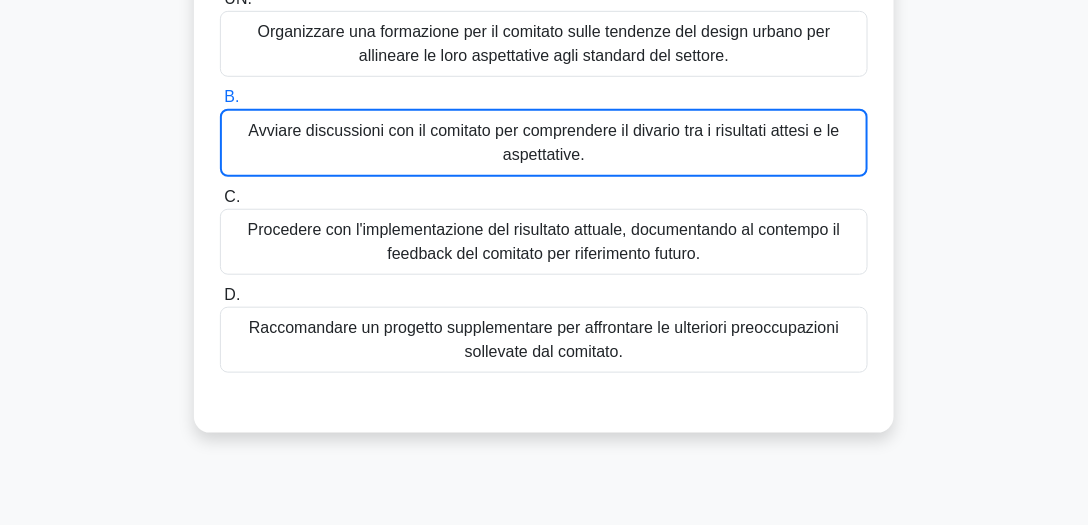 click on "Avviare discussioni con il comitato per comprendere il divario tra i risultati attesi e le aspettative." at bounding box center (544, 143) 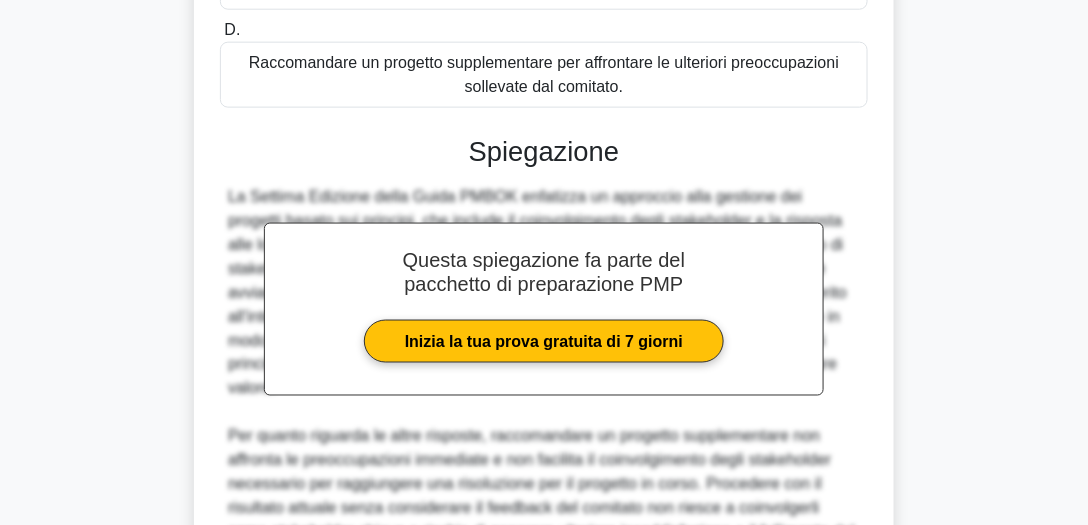 scroll, scrollTop: 874, scrollLeft: 0, axis: vertical 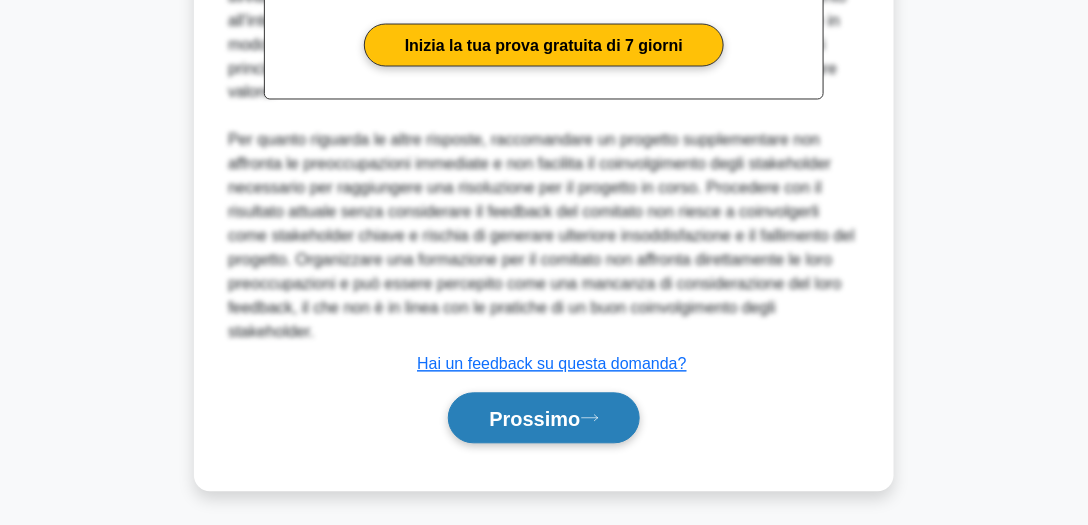 click on "Prossimo" at bounding box center (543, 418) 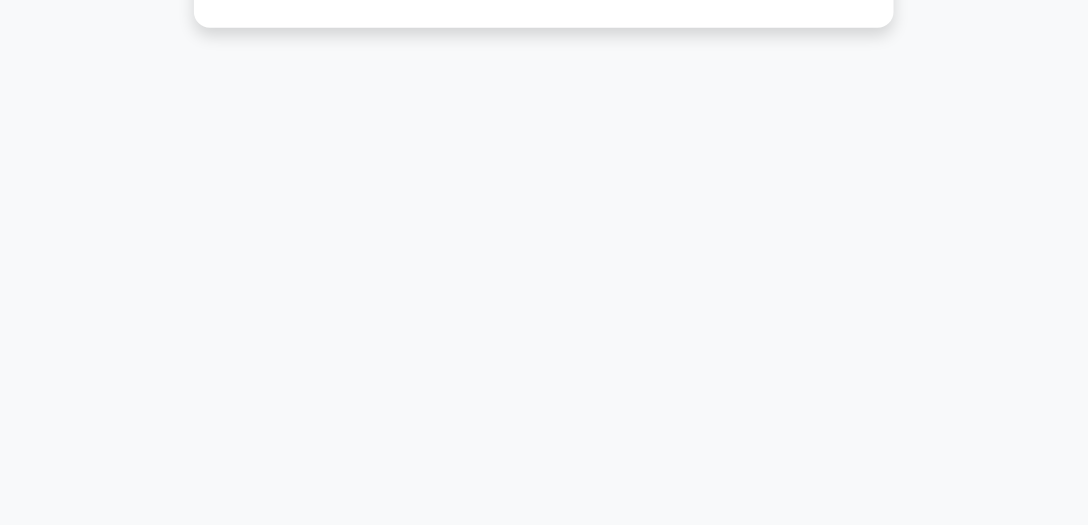 scroll, scrollTop: 555, scrollLeft: 0, axis: vertical 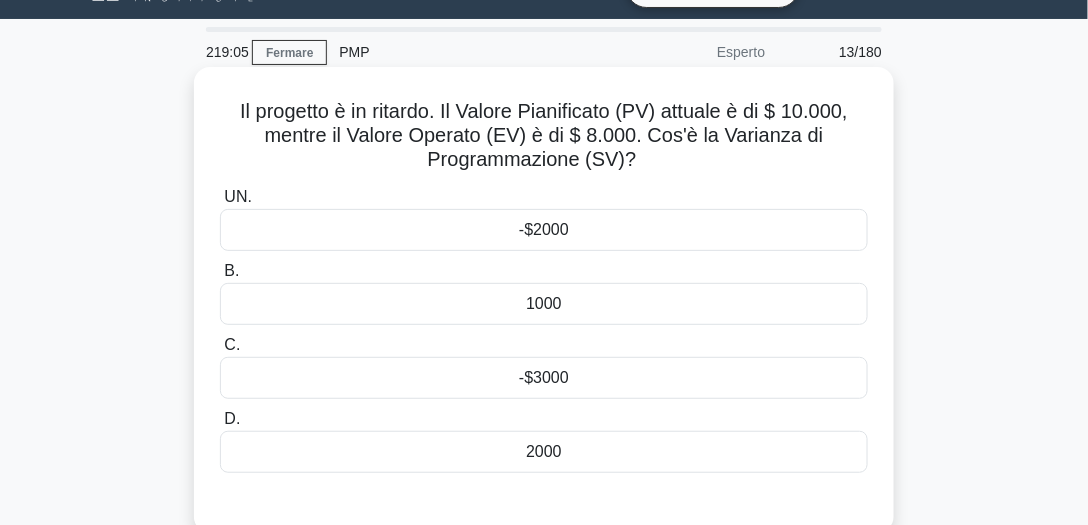 click on "-$2000" at bounding box center (544, 230) 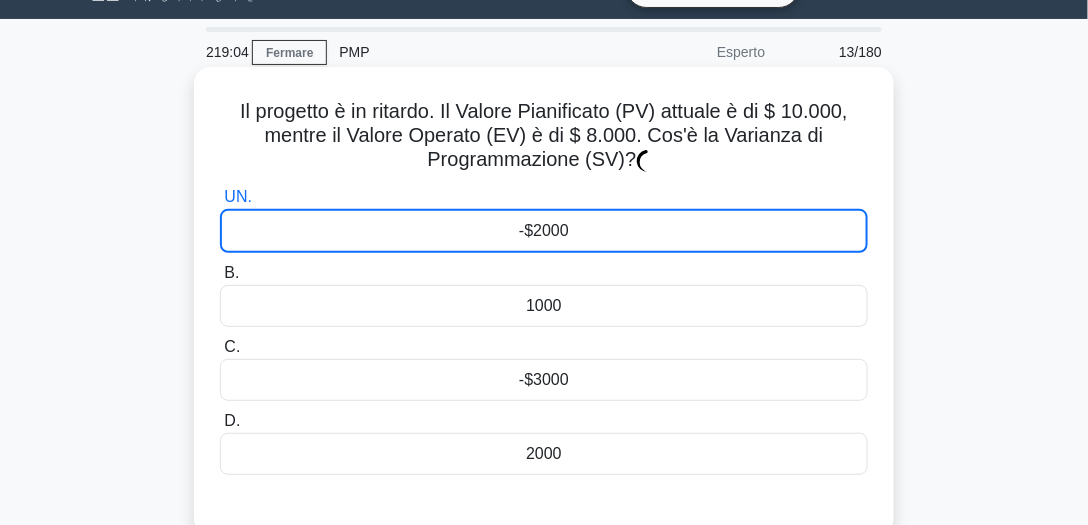 click on "-$2000" at bounding box center [544, 231] 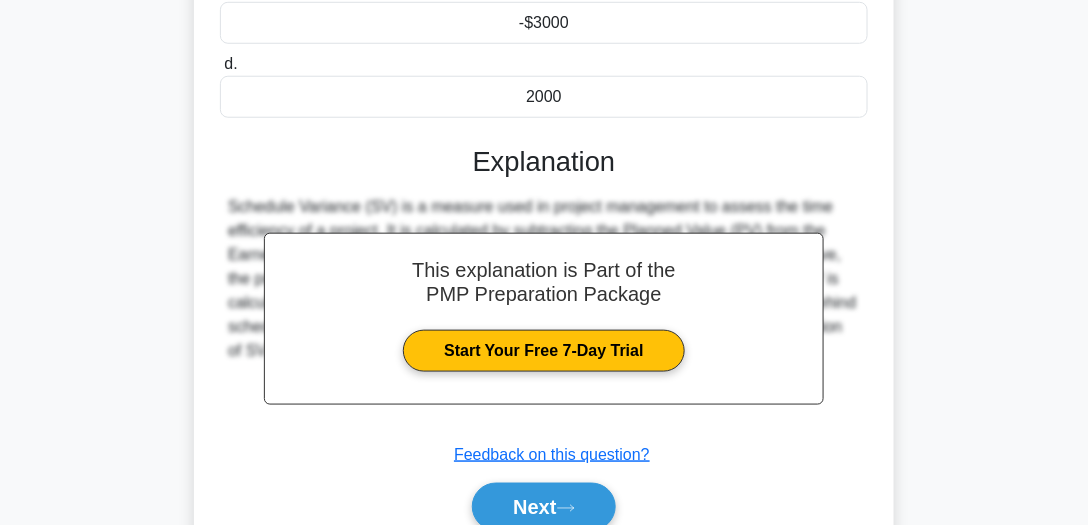 scroll, scrollTop: 423, scrollLeft: 0, axis: vertical 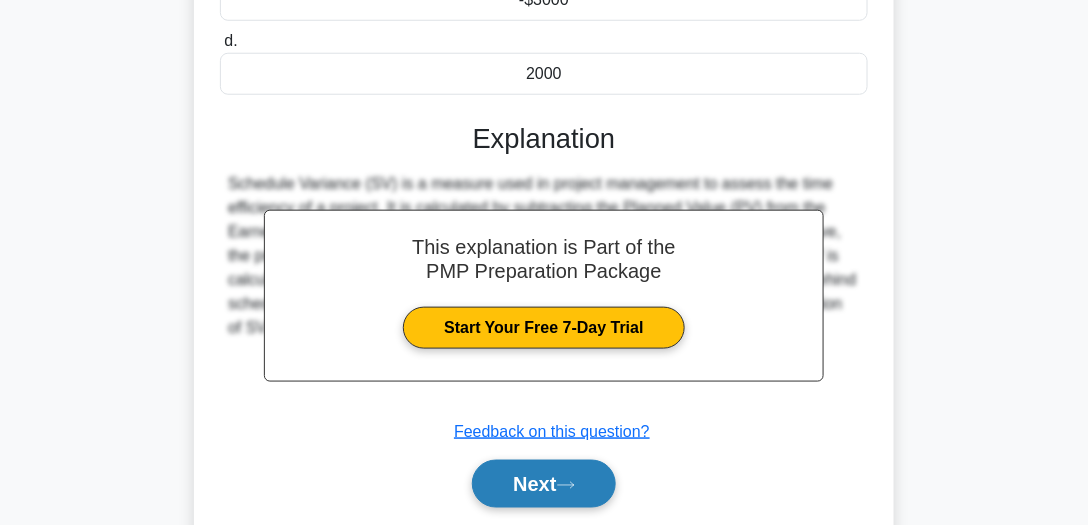 click on "Next" at bounding box center (543, 484) 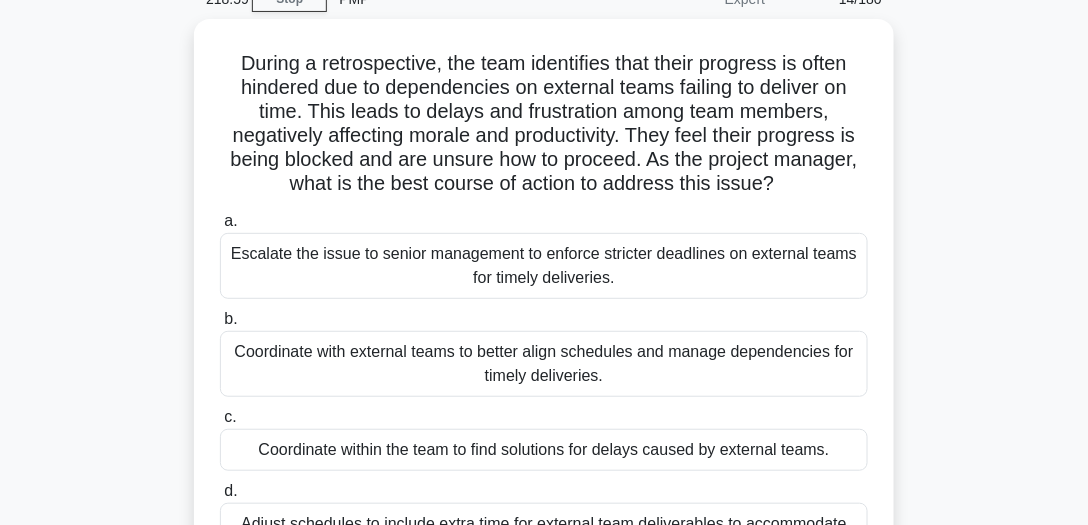 scroll, scrollTop: 84, scrollLeft: 0, axis: vertical 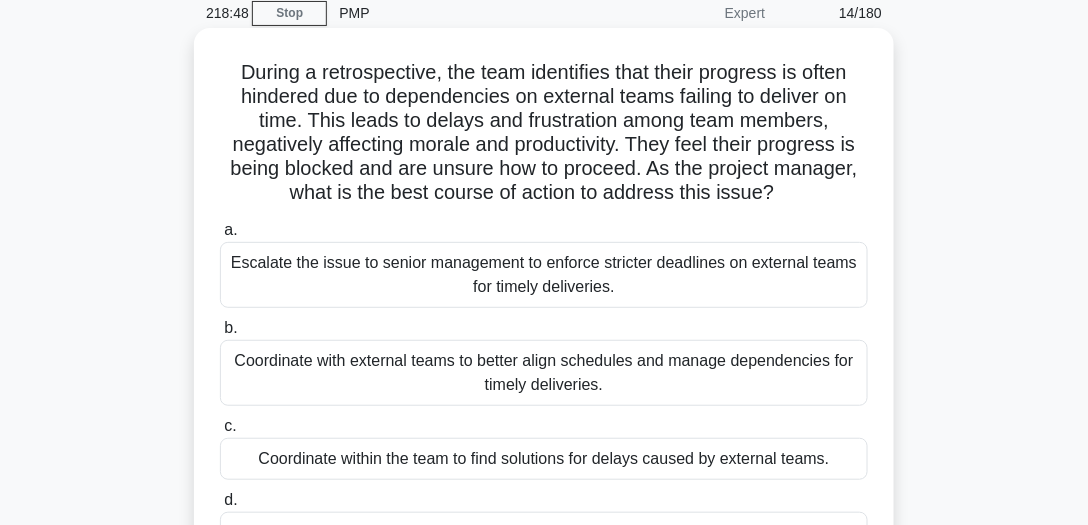 click on "During a retrospective, the team identifies that their progress is often hindered due to dependencies on external teams failing to deliver on time. This leads to delays and frustration among team members, negatively affecting morale and productivity. They feel their progress is being blocked and are unsure how to proceed. As the project manager, what is the best course of action to address this issue?
.spinner_0XTQ{transform-origin:center;animation:spinner_y6GP .75s linear infinite}@keyframes spinner_y6GP{100%{transform:rotate(360deg)}}" at bounding box center (544, 133) 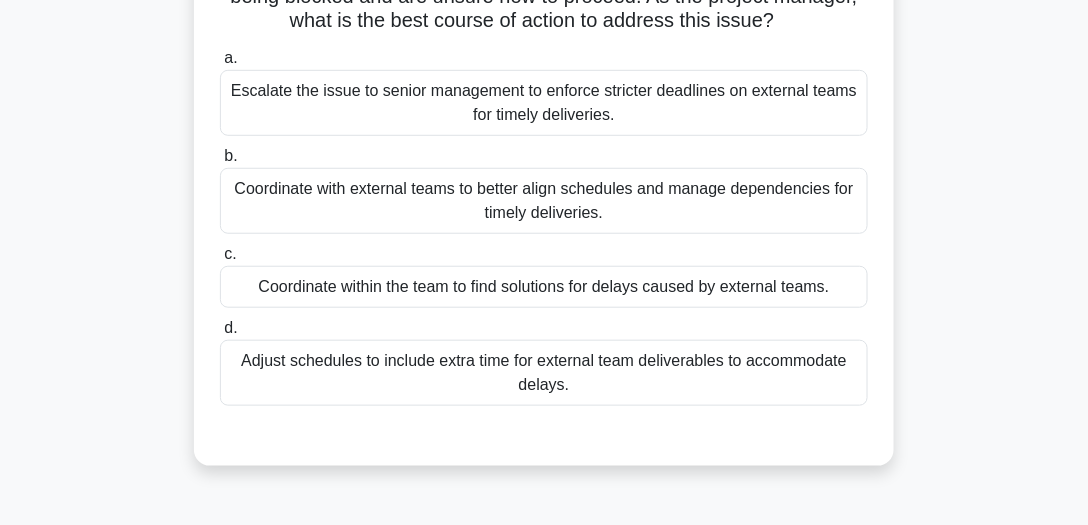scroll, scrollTop: 264, scrollLeft: 0, axis: vertical 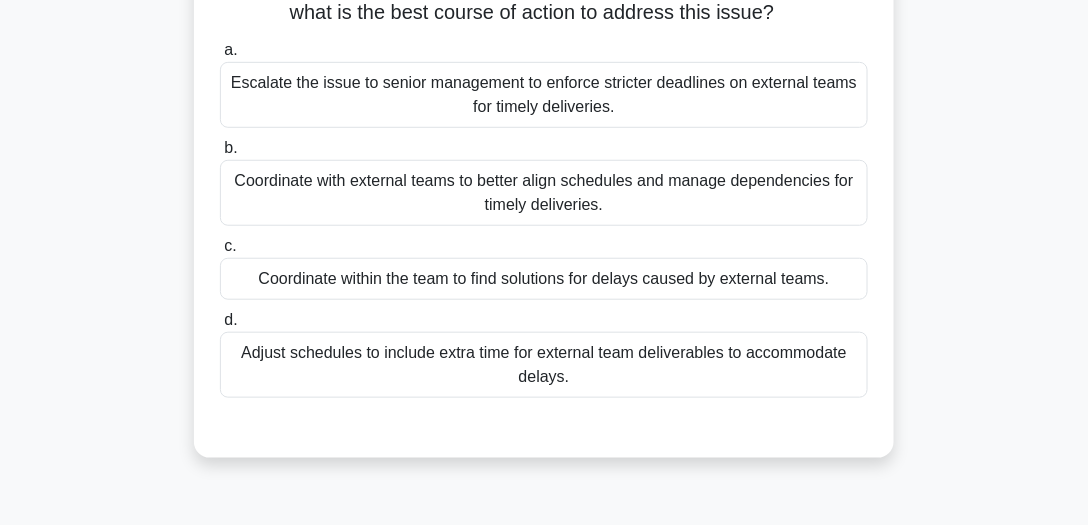 click on "Coordinate with external teams to better align schedules and manage dependencies for timely deliveries." at bounding box center [544, 193] 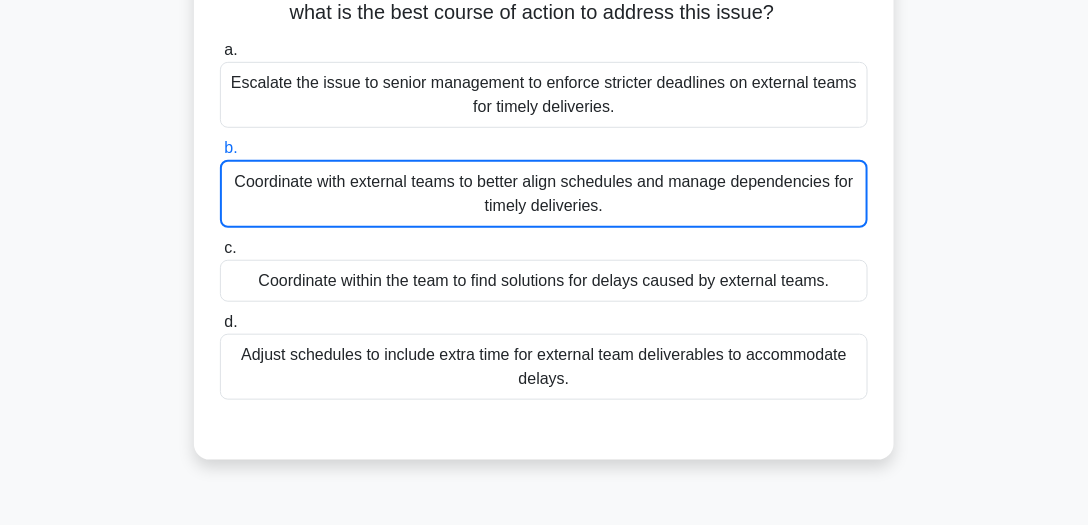click on "Coordinate with external teams to better align schedules and manage dependencies for timely deliveries." at bounding box center [544, 194] 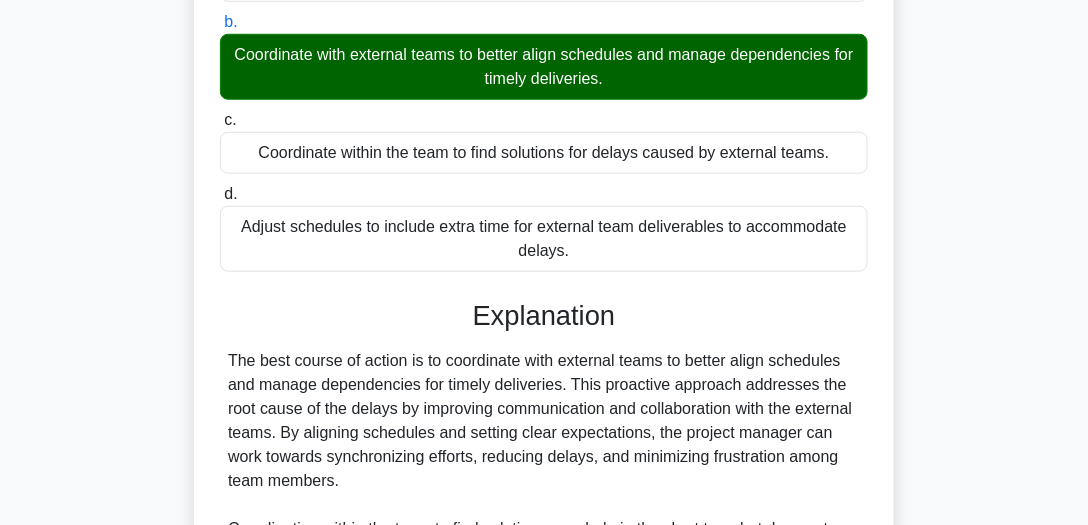 scroll, scrollTop: 680, scrollLeft: 0, axis: vertical 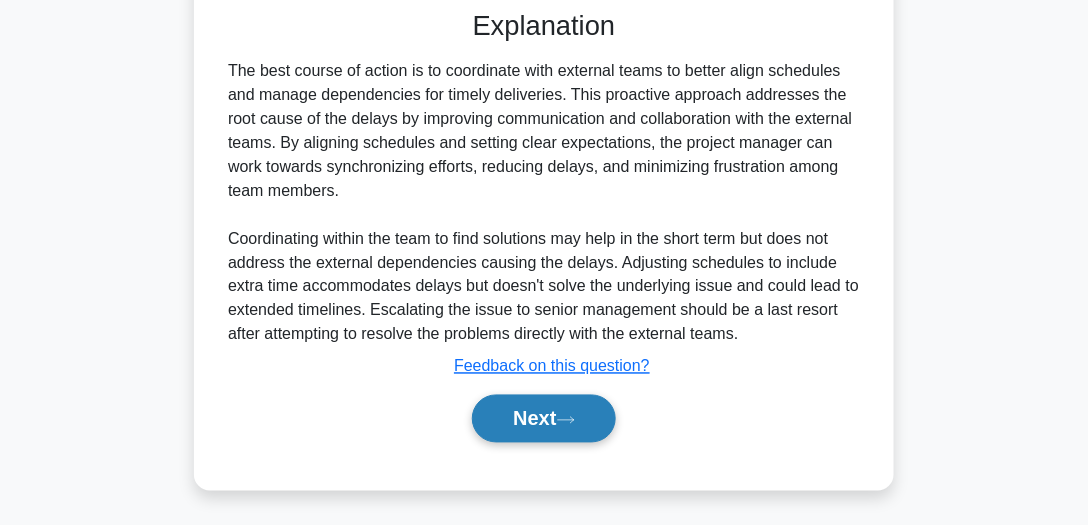 click on "Next" at bounding box center (543, 419) 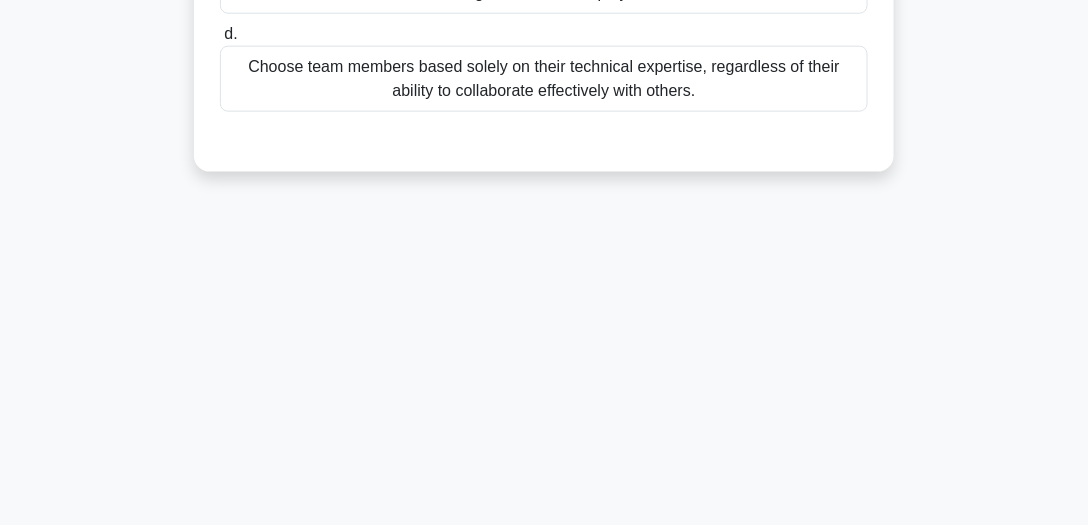 scroll, scrollTop: 555, scrollLeft: 0, axis: vertical 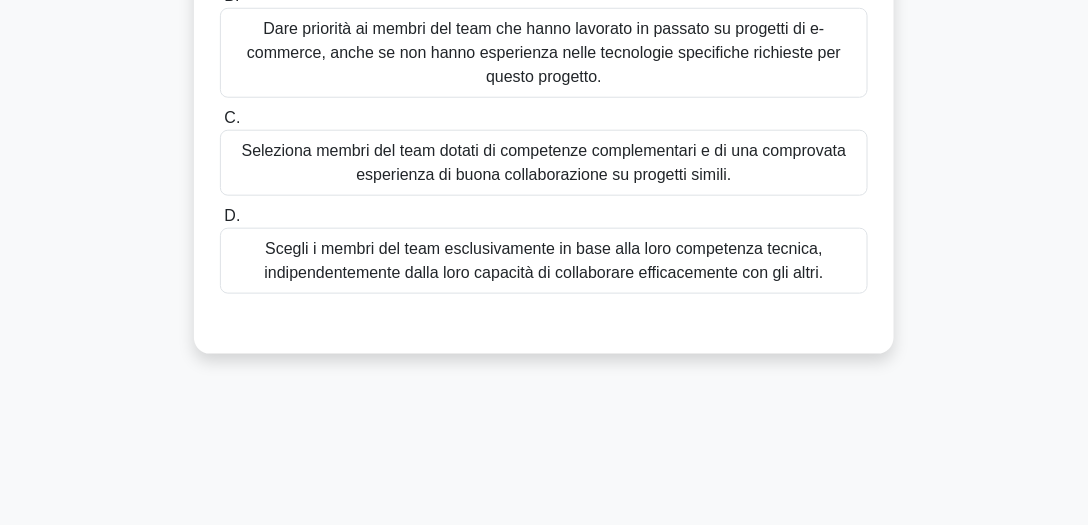 click on "Seleziona membri del team dotati di competenze complementari e di una comprovata esperienza di buona collaborazione su progetti simili." at bounding box center [544, 162] 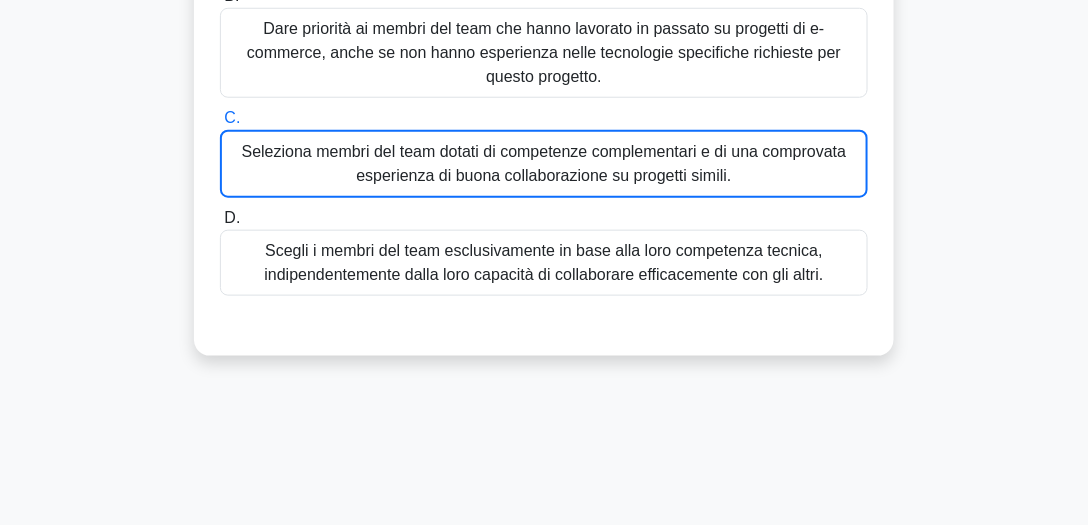 click on "Seleziona membri del team dotati di competenze complementari e di una comprovata esperienza di buona collaborazione su progetti simili." at bounding box center (544, 163) 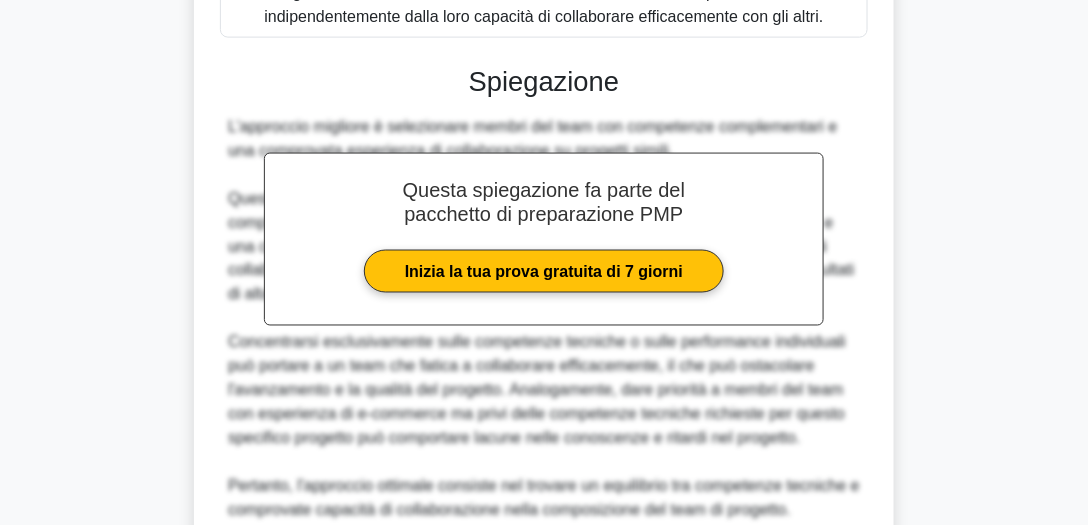 scroll, scrollTop: 850, scrollLeft: 0, axis: vertical 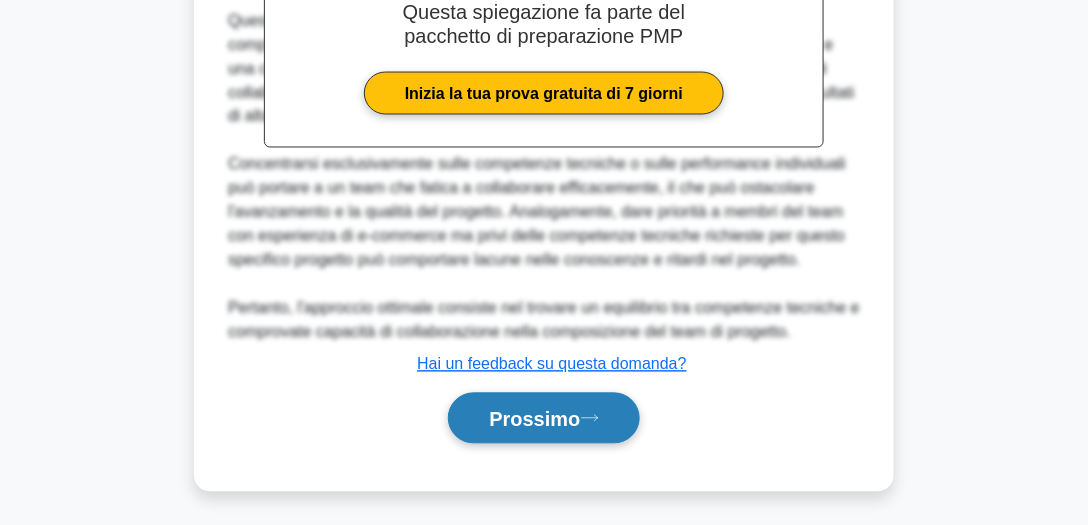 click on "Prossimo" at bounding box center (534, 420) 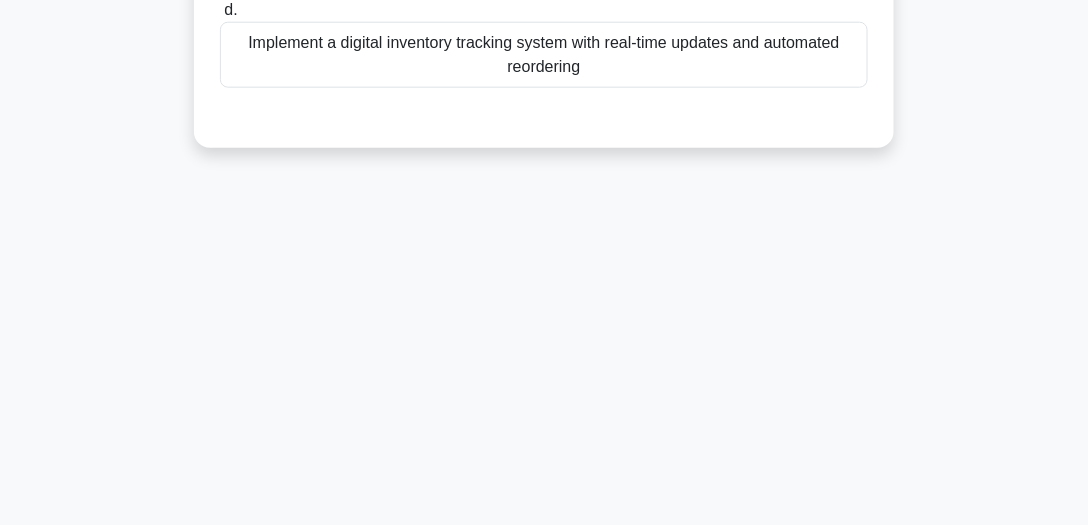 scroll, scrollTop: 555, scrollLeft: 0, axis: vertical 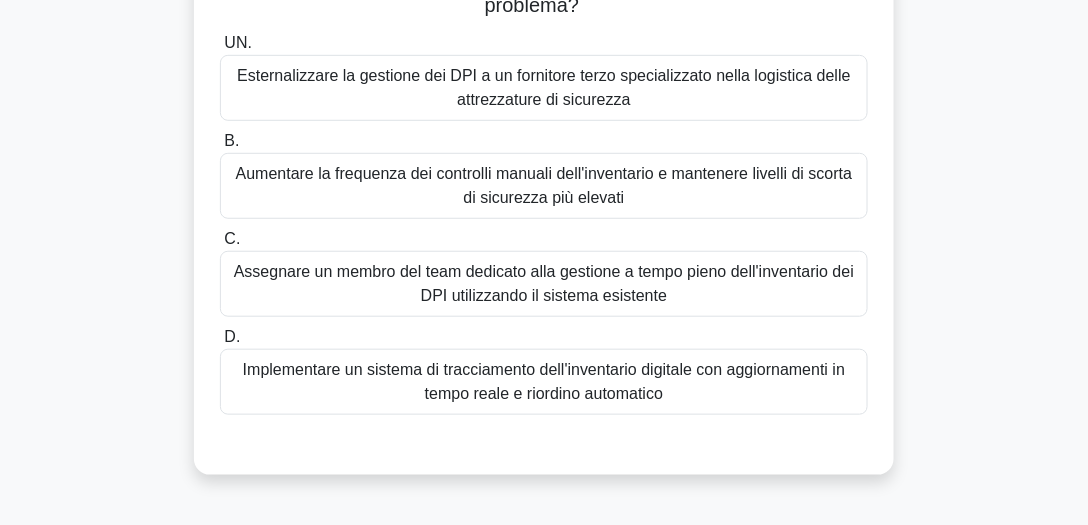 drag, startPoint x: 1087, startPoint y: 355, endPoint x: 1086, endPoint y: 344, distance: 11.045361 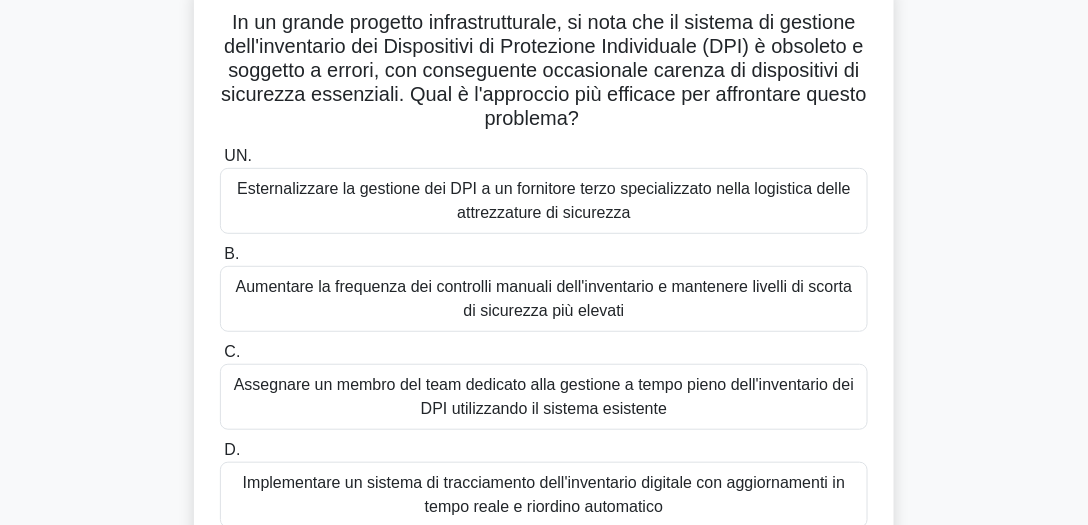 scroll, scrollTop: 128, scrollLeft: 0, axis: vertical 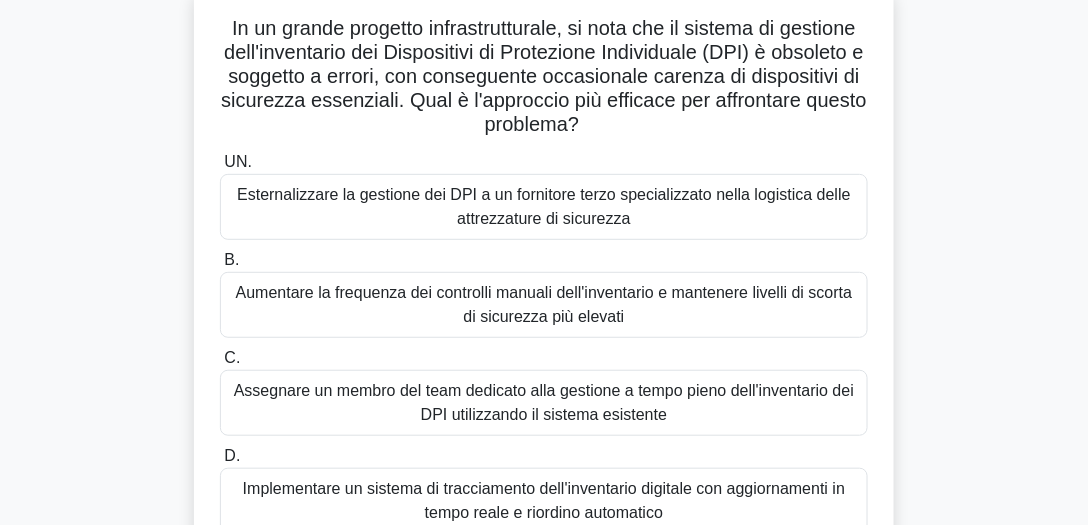 click on "Esternalizzare la gestione dei DPI a un fornitore terzo specializzato nella logistica delle attrezzature di sicurezza" at bounding box center (544, 207) 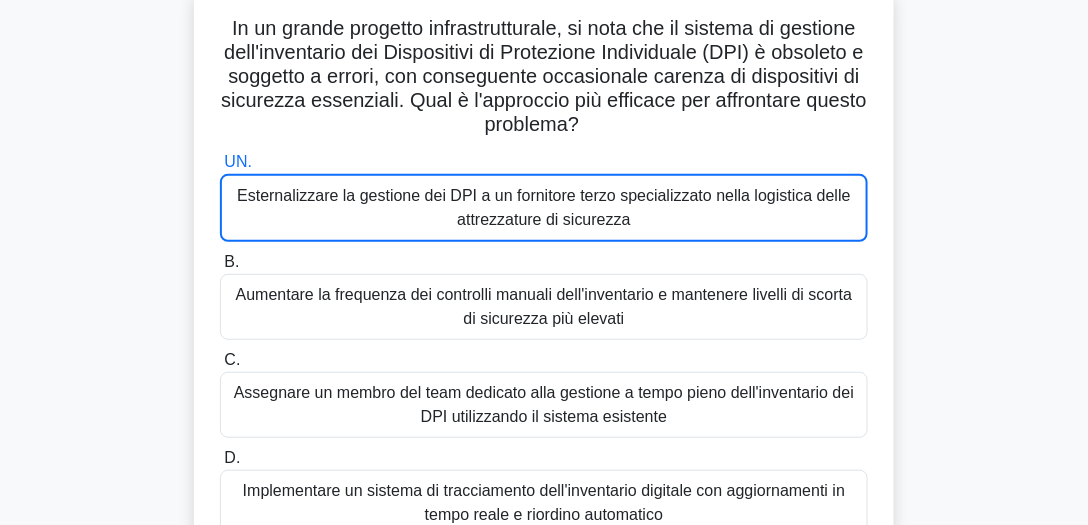 click on "Esternalizzare la gestione dei DPI a un fornitore terzo specializzato nella logistica delle attrezzature di sicurezza" at bounding box center [544, 208] 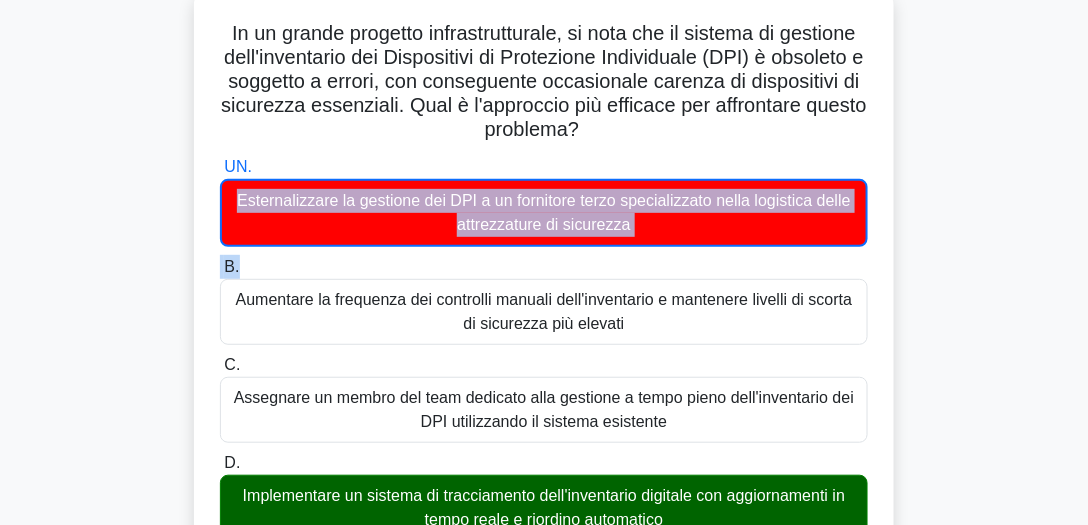 drag, startPoint x: 1091, startPoint y: 188, endPoint x: 1076, endPoint y: 217, distance: 32.649654 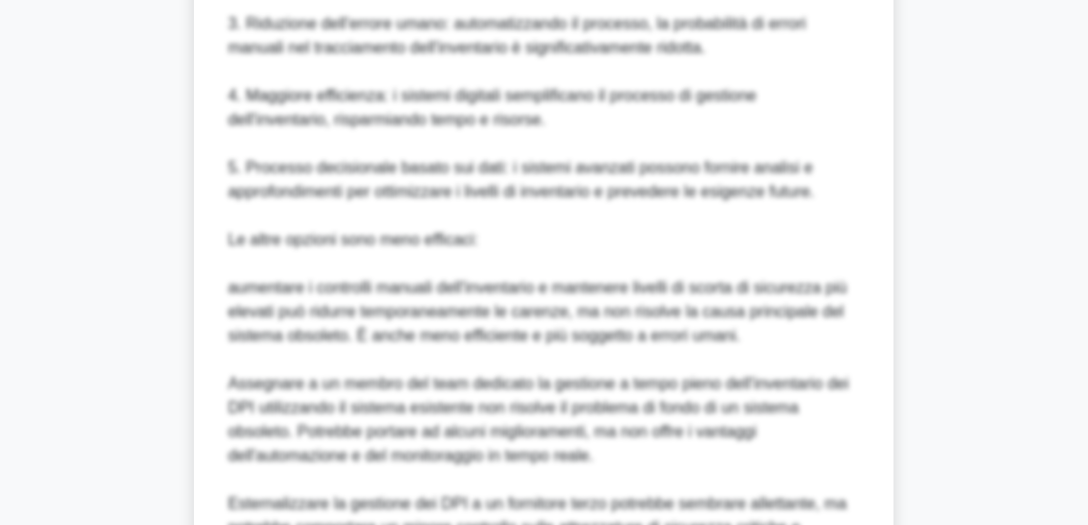scroll, scrollTop: 1010, scrollLeft: 0, axis: vertical 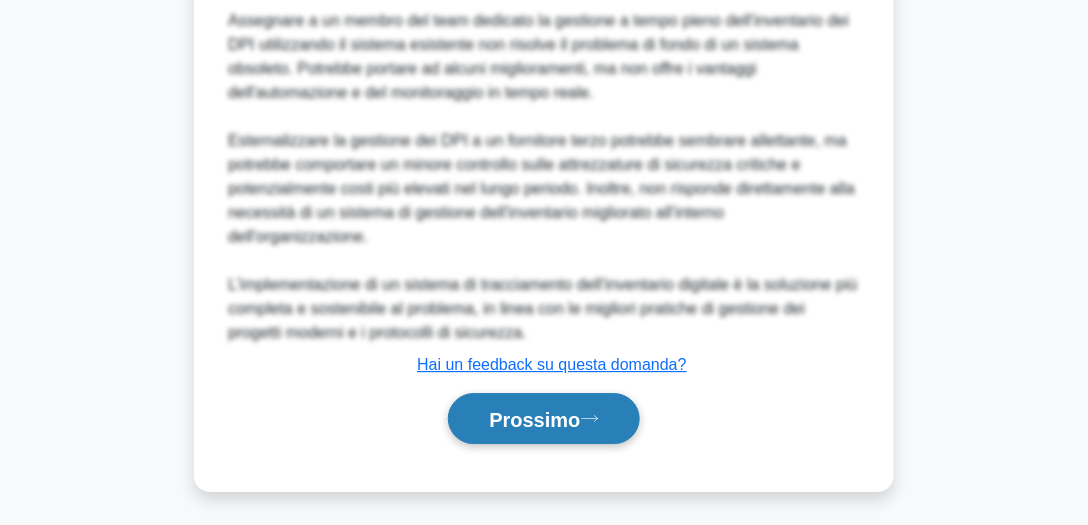 click on "Prossimo" at bounding box center [534, 420] 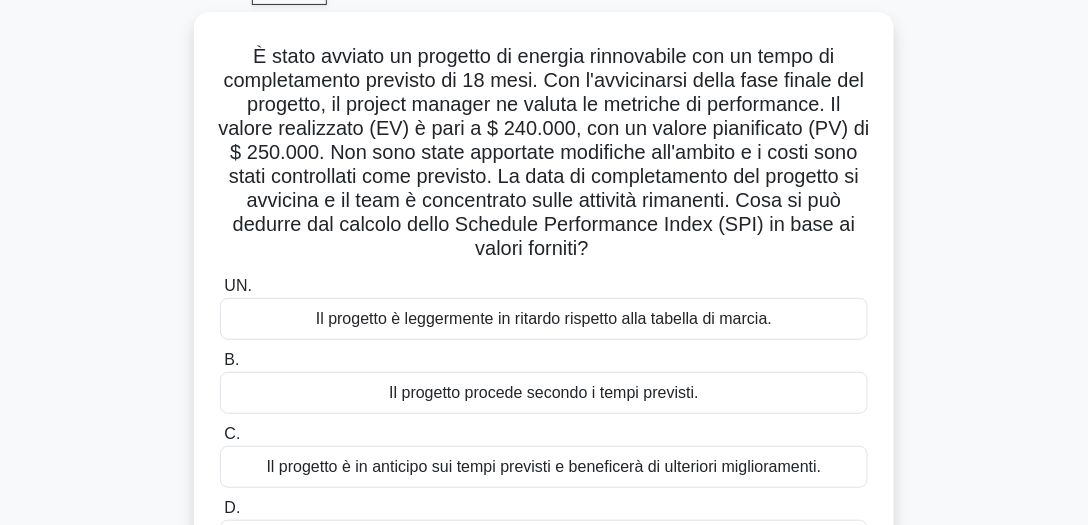 scroll, scrollTop: 81, scrollLeft: 0, axis: vertical 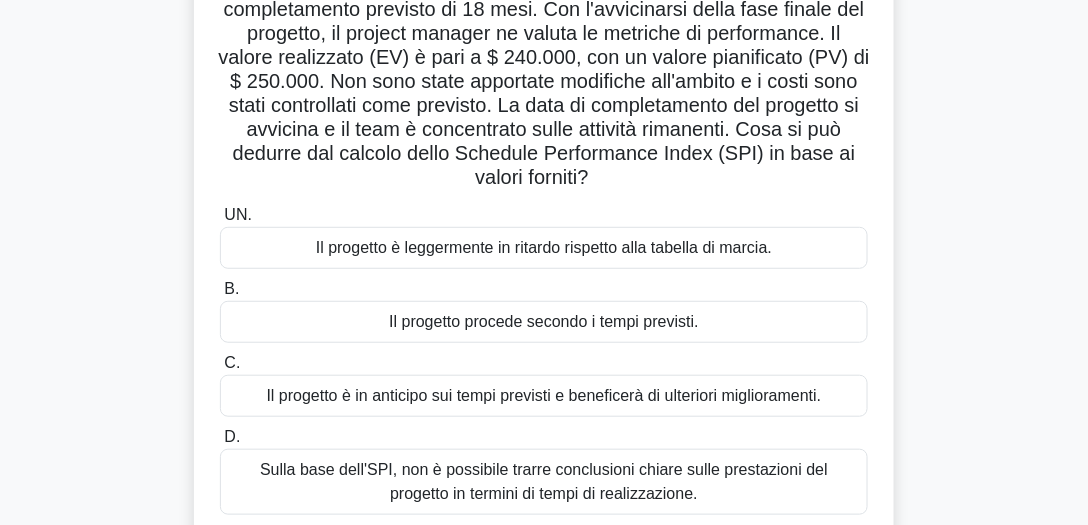 click on "Il progetto è leggermente in ritardo rispetto alla tabella di marcia." at bounding box center [544, 248] 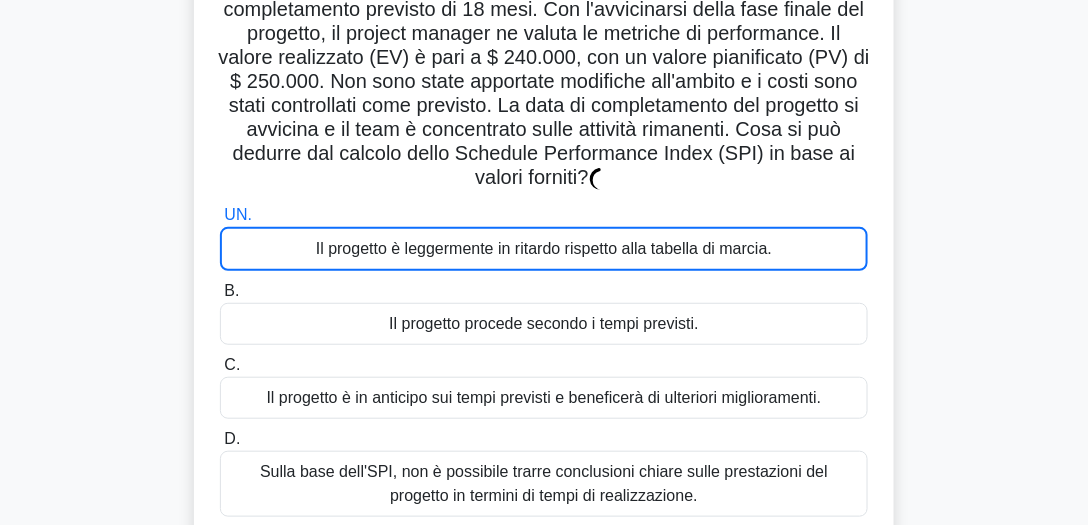 click on "Il progetto è leggermente in ritardo rispetto alla tabella di marcia." at bounding box center [544, 249] 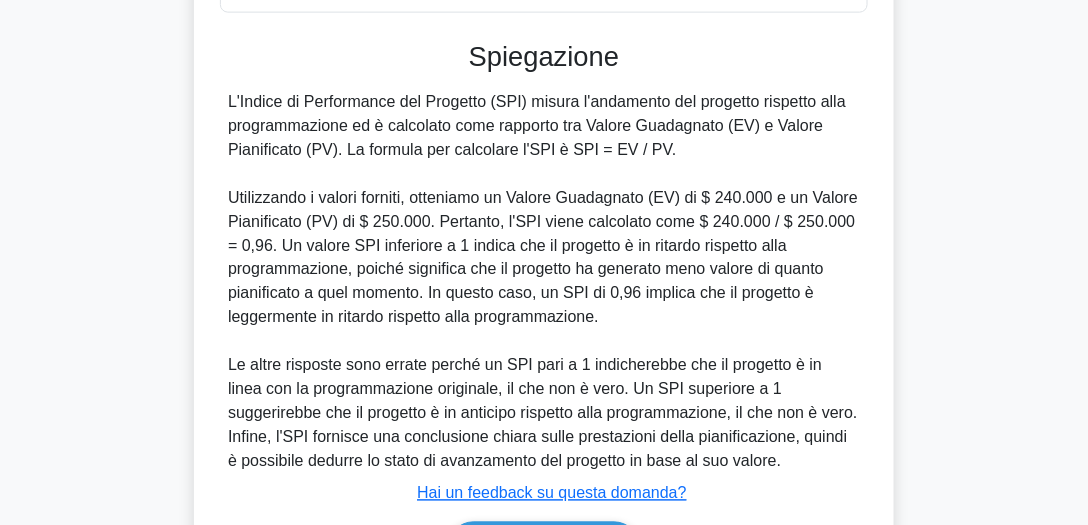 scroll, scrollTop: 683, scrollLeft: 0, axis: vertical 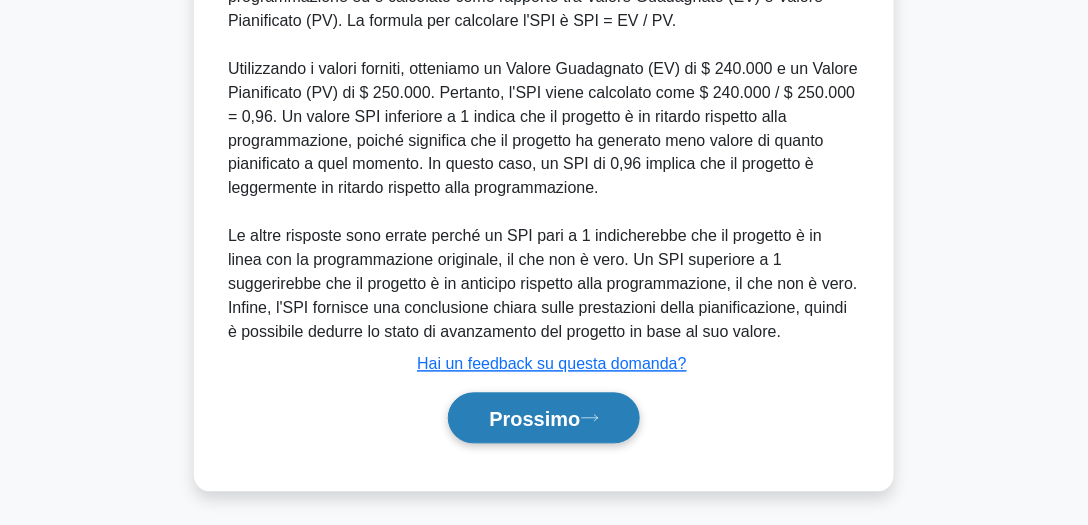 drag, startPoint x: 433, startPoint y: 413, endPoint x: 465, endPoint y: 415, distance: 32.06244 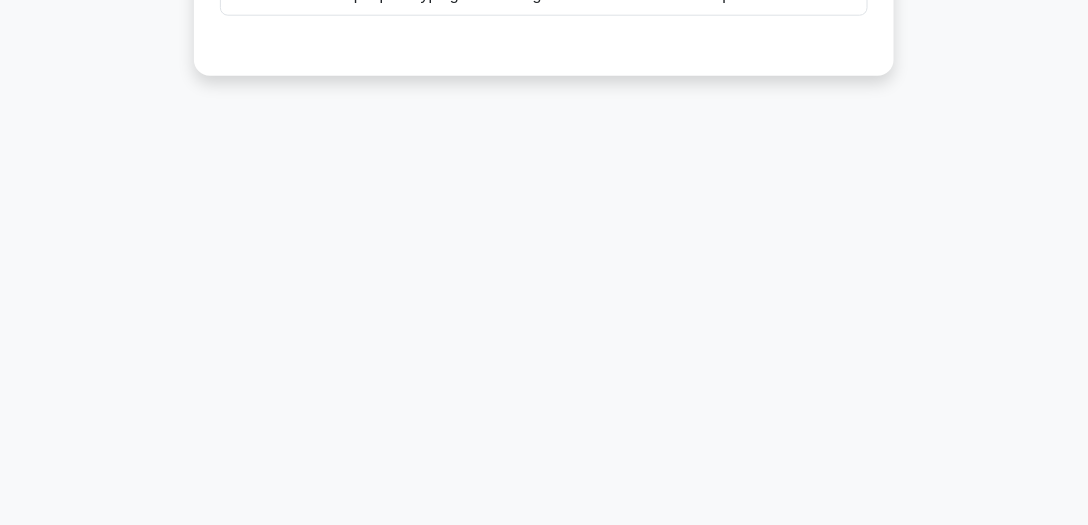 scroll, scrollTop: 555, scrollLeft: 0, axis: vertical 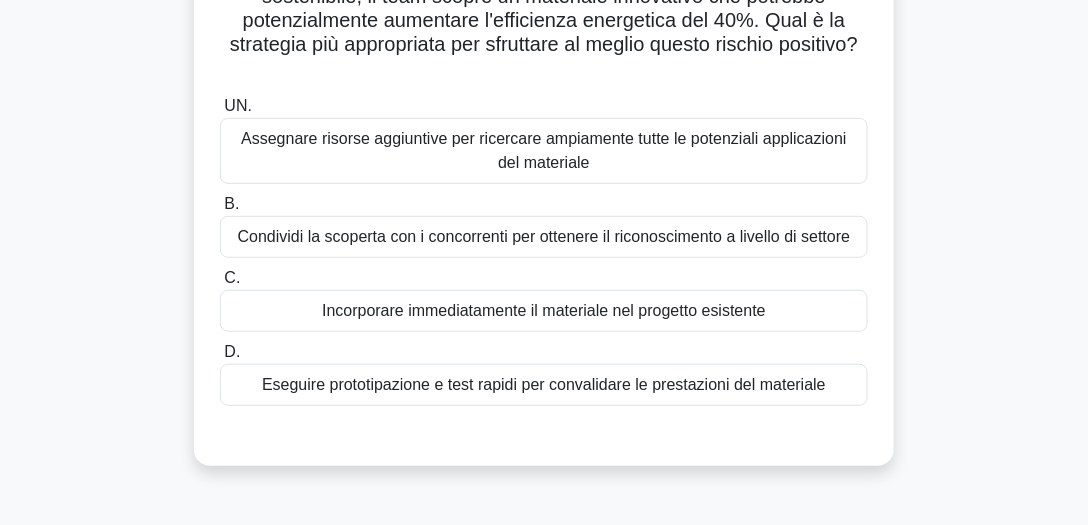 click on "Eseguire prototipazione e test rapidi per convalidare le prestazioni del materiale" at bounding box center [544, 384] 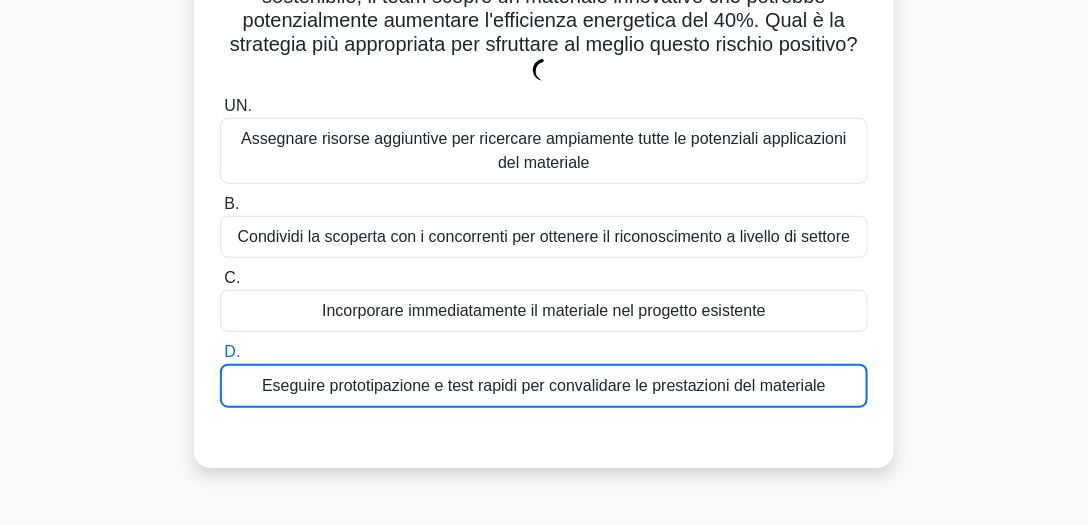 click on "Eseguire prototipazione e test rapidi per convalidare le prestazioni del materiale" at bounding box center (544, 385) 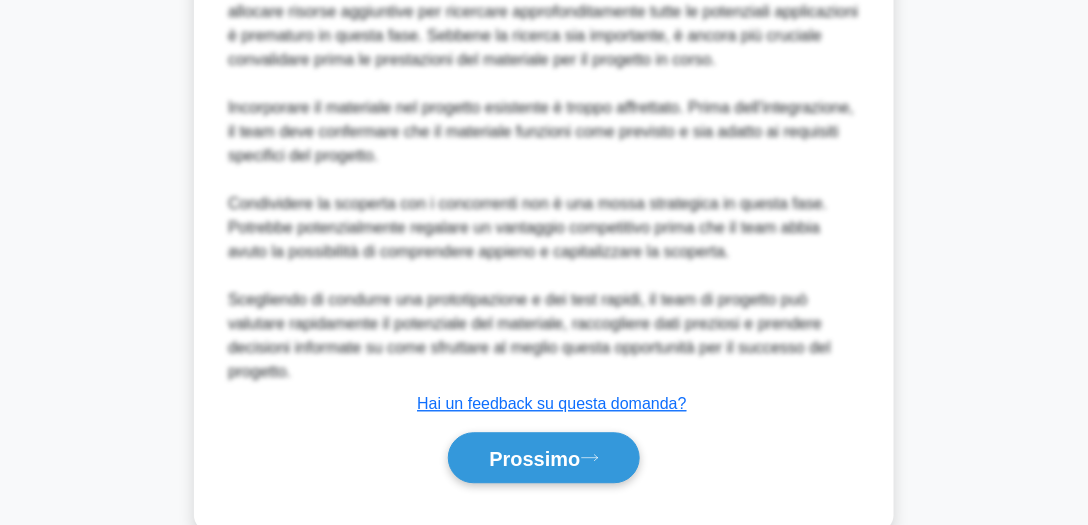 scroll, scrollTop: 1018, scrollLeft: 0, axis: vertical 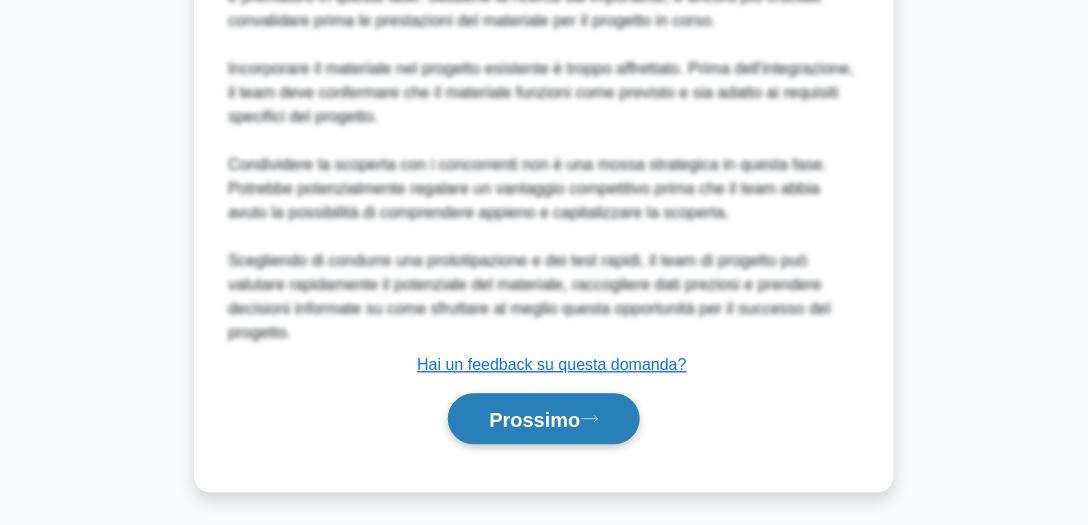 click on "Prossimo" at bounding box center [534, 420] 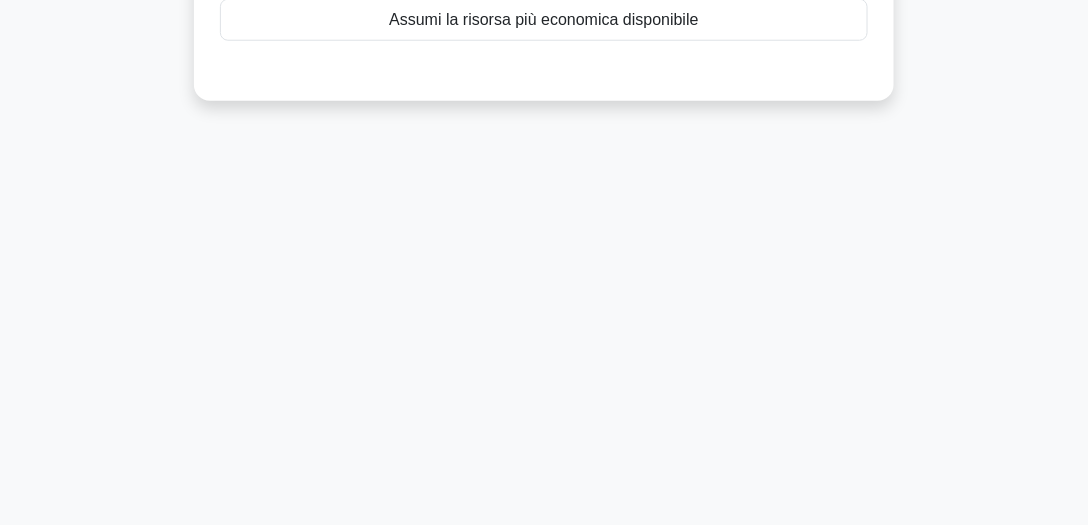 scroll, scrollTop: 441, scrollLeft: 0, axis: vertical 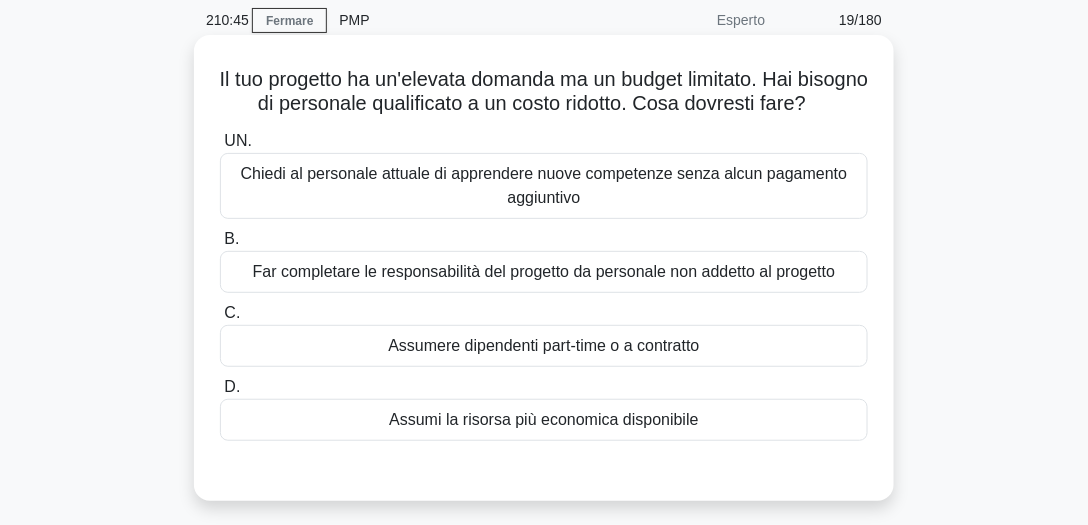click on "Assumere dipendenti part-time o a contratto" at bounding box center [543, 345] 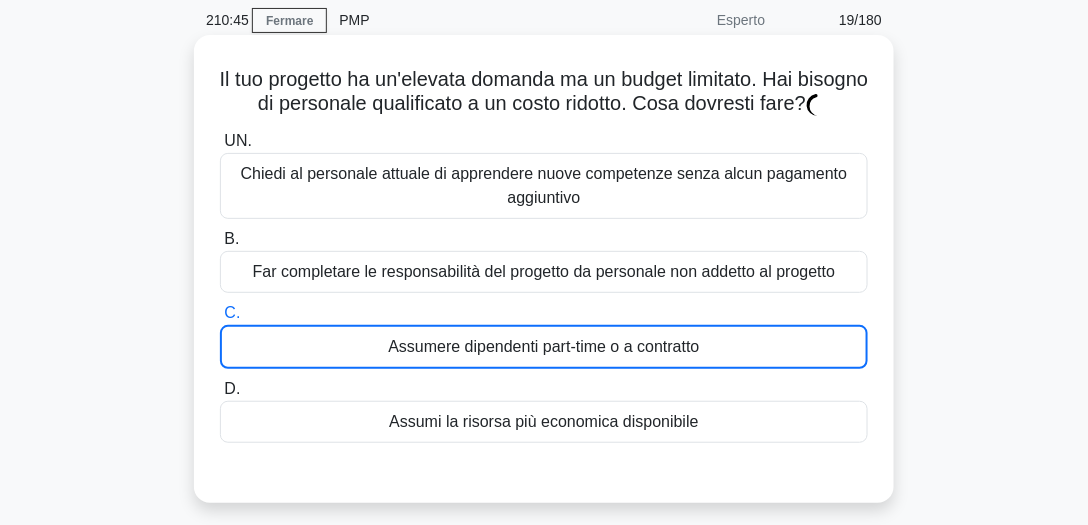 click on "Assumere dipendenti part-time o a contratto" at bounding box center [543, 346] 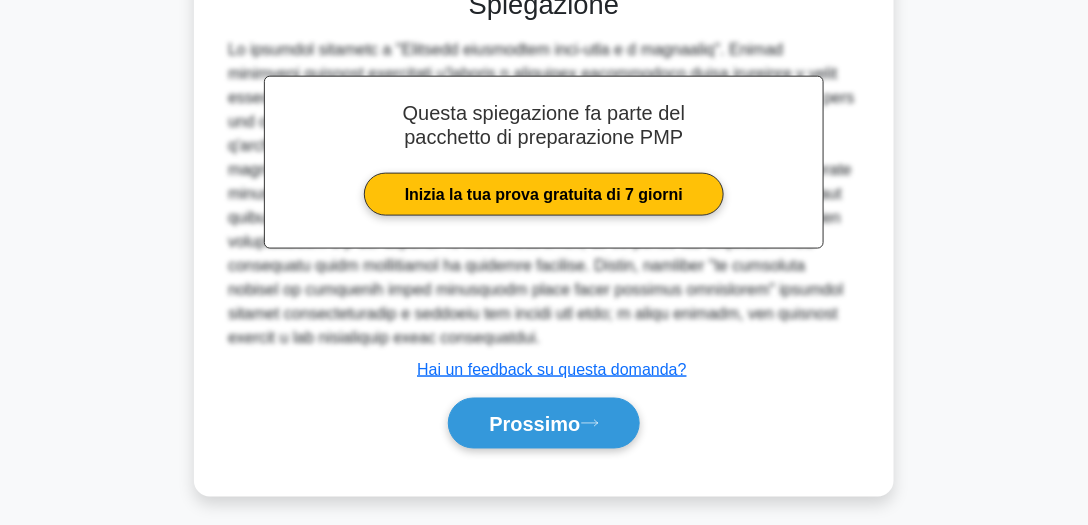 scroll, scrollTop: 559, scrollLeft: 0, axis: vertical 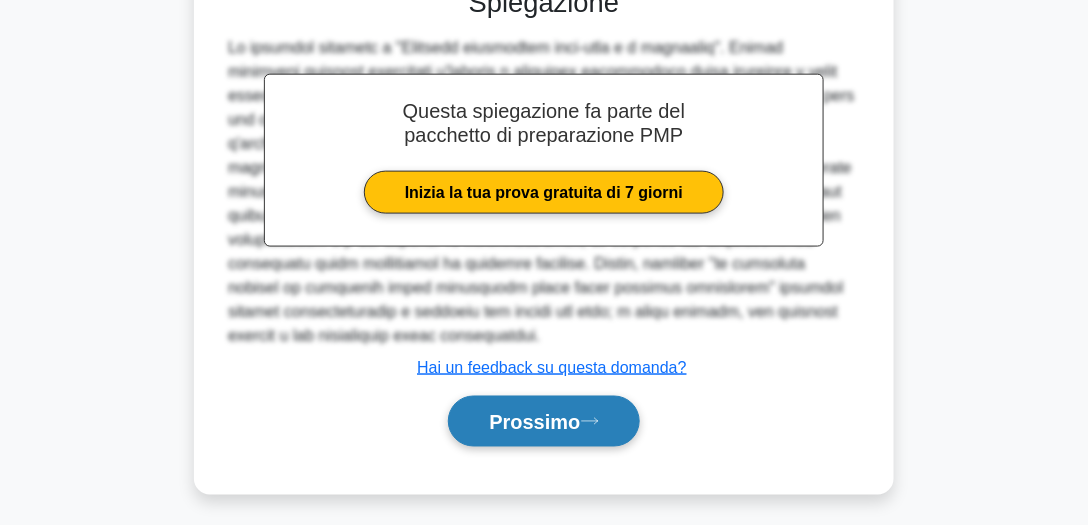 click on "Prossimo" at bounding box center [543, 421] 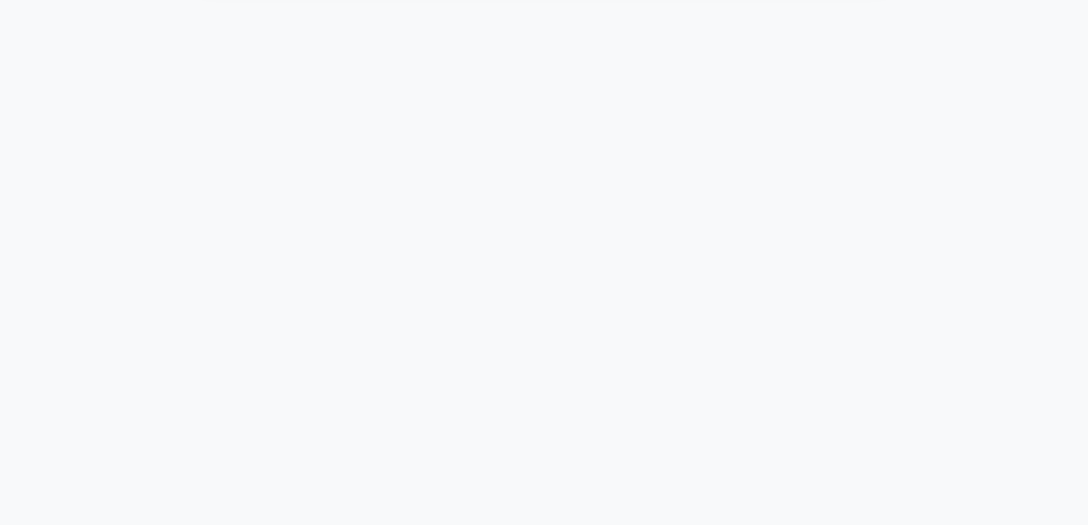 scroll, scrollTop: 555, scrollLeft: 0, axis: vertical 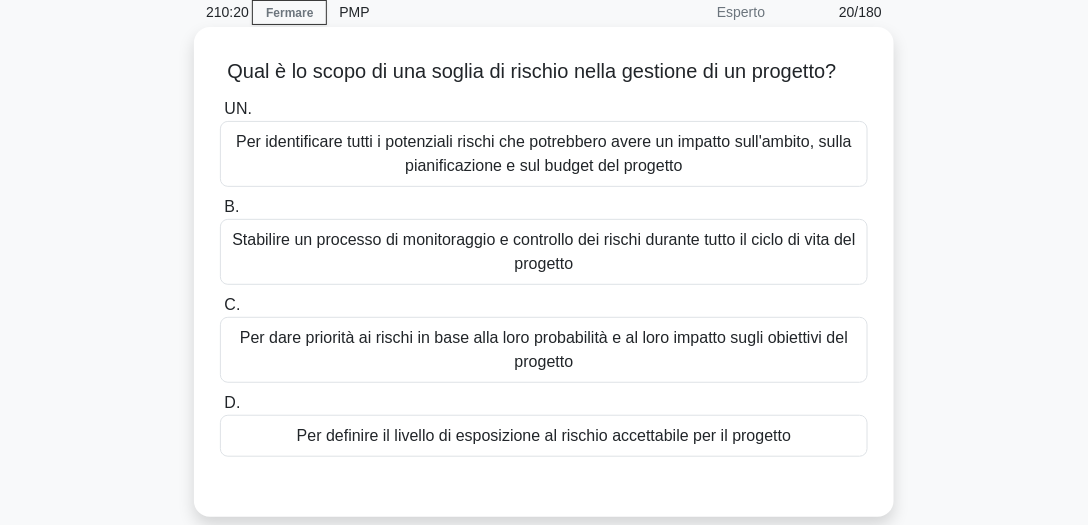 click on "Per definire il livello di esposizione al rischio accettabile per il progetto" at bounding box center [544, 436] 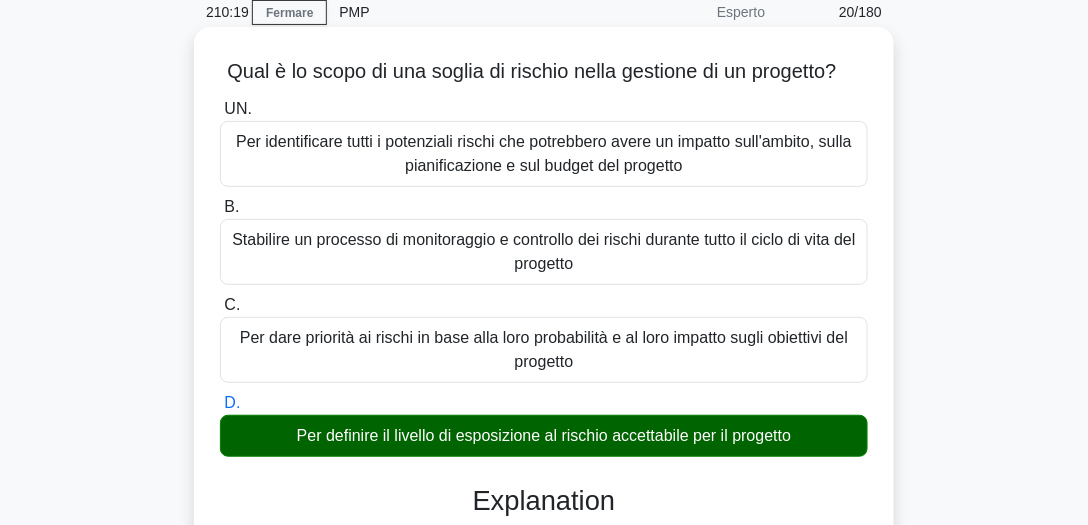 click on "Per definire il livello di esposizione al rischio accettabile per il progetto" at bounding box center (544, 436) 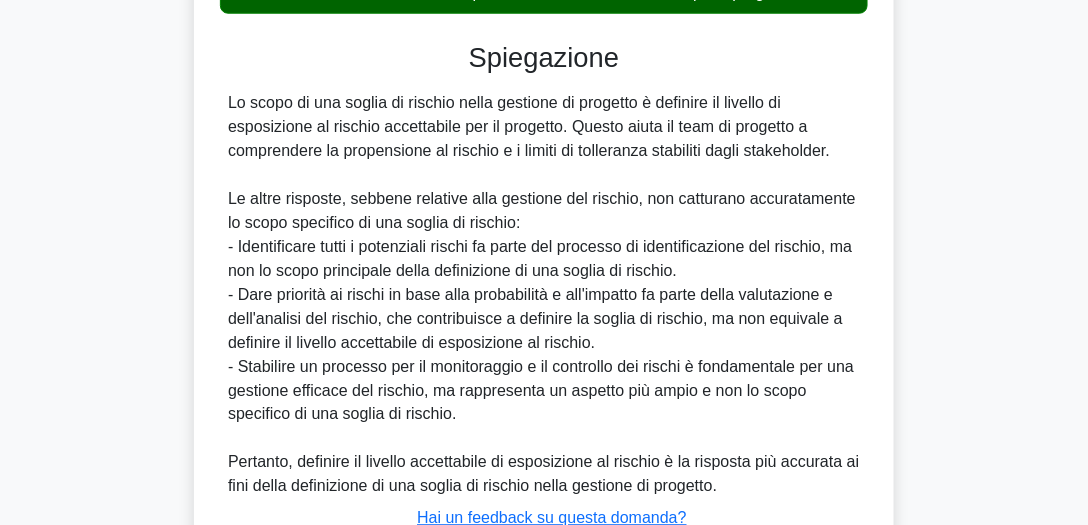 scroll, scrollTop: 706, scrollLeft: 0, axis: vertical 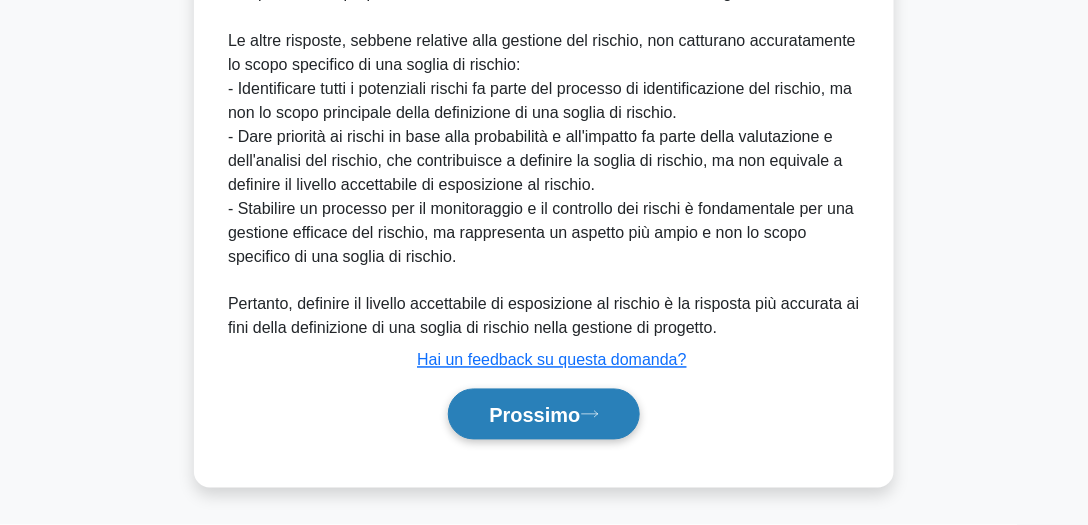 click on "Prossimo" at bounding box center [543, 414] 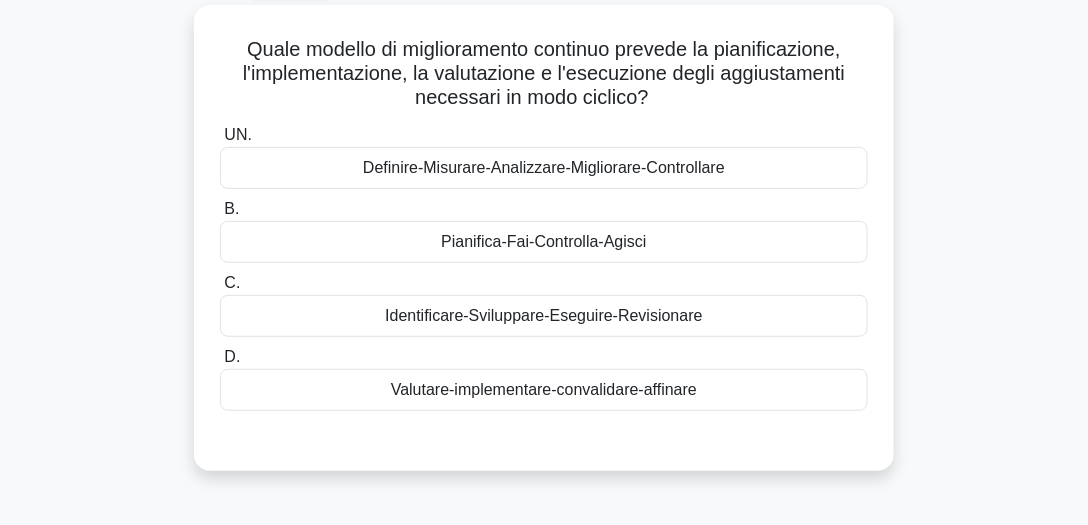 scroll, scrollTop: 64, scrollLeft: 0, axis: vertical 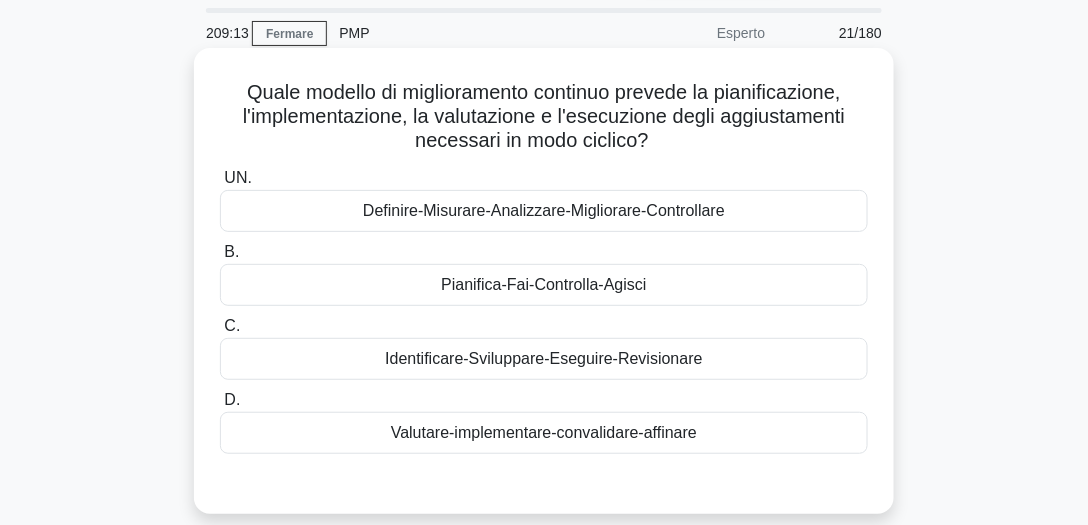 click on "Pianifica-Fai-Controlla-Agisci" at bounding box center (543, 284) 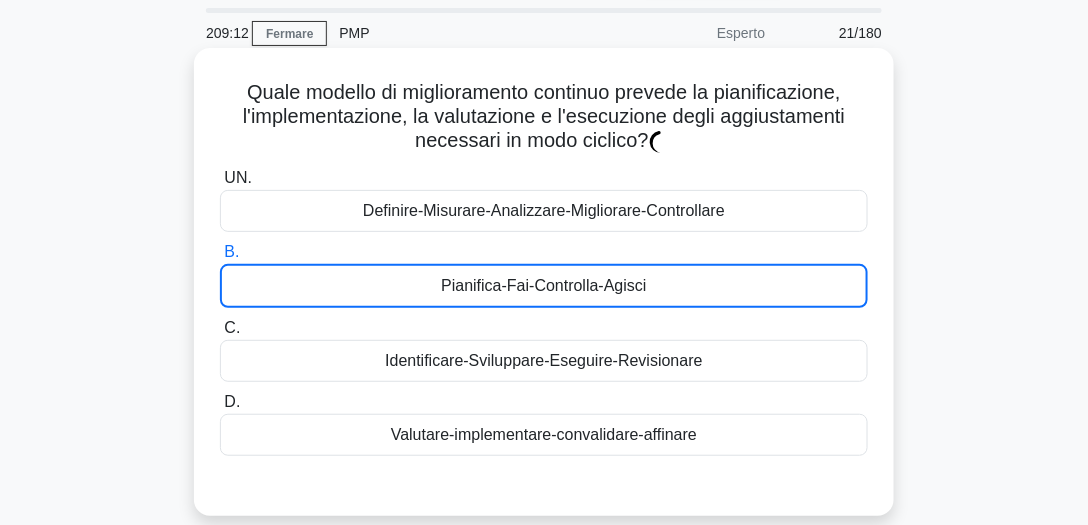 click on "Pianifica-Fai-Controlla-Agisci" at bounding box center (543, 285) 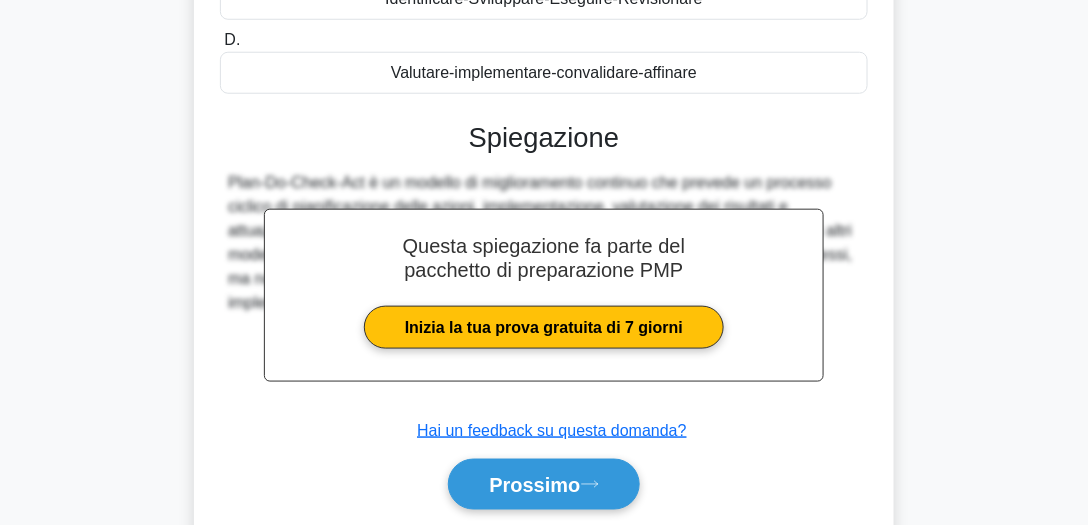 scroll, scrollTop: 463, scrollLeft: 0, axis: vertical 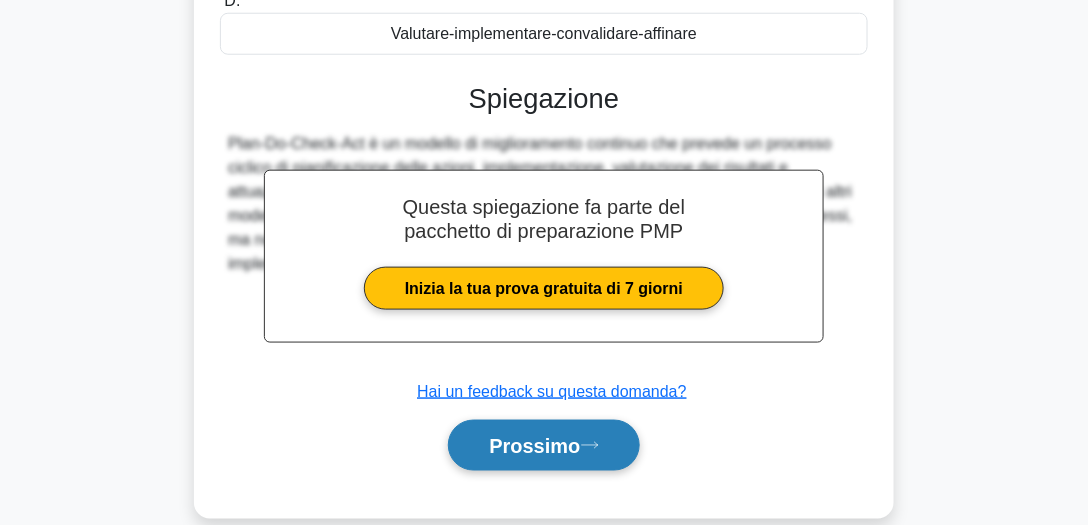 click on "Prossimo" at bounding box center (543, 445) 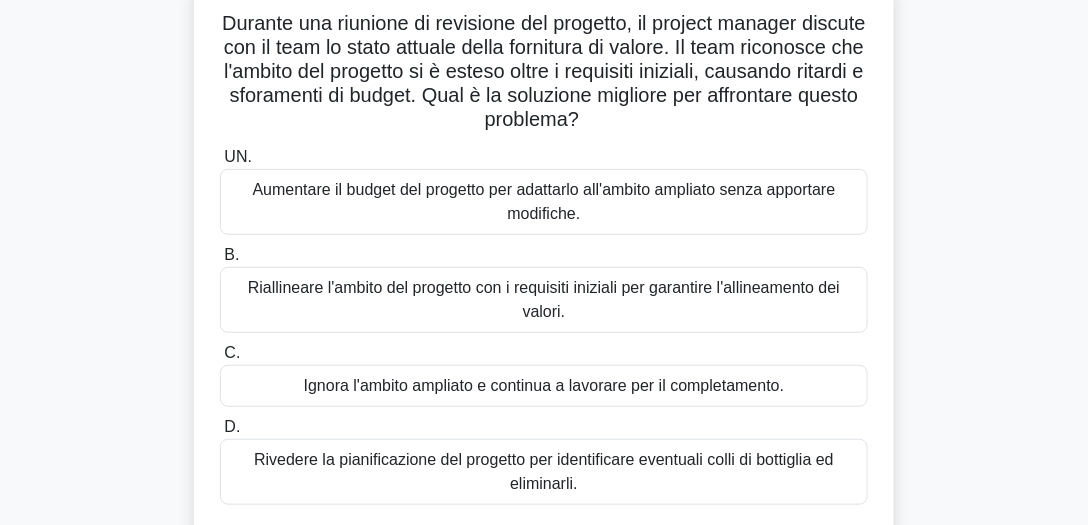 scroll, scrollTop: 134, scrollLeft: 0, axis: vertical 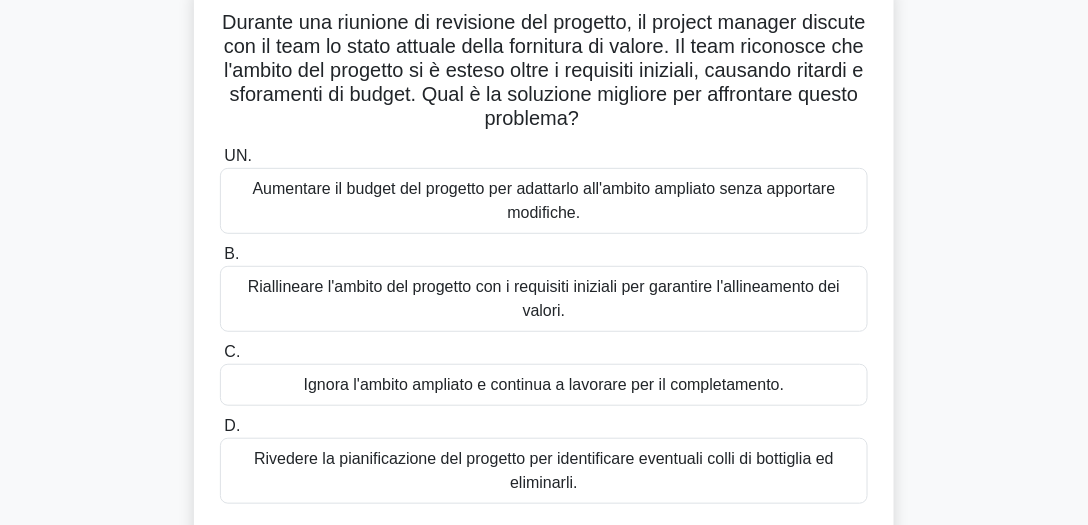 click on "Riallineare l'ambito del progetto con i requisiti iniziali per garantire l'allineamento dei valori." at bounding box center [544, 298] 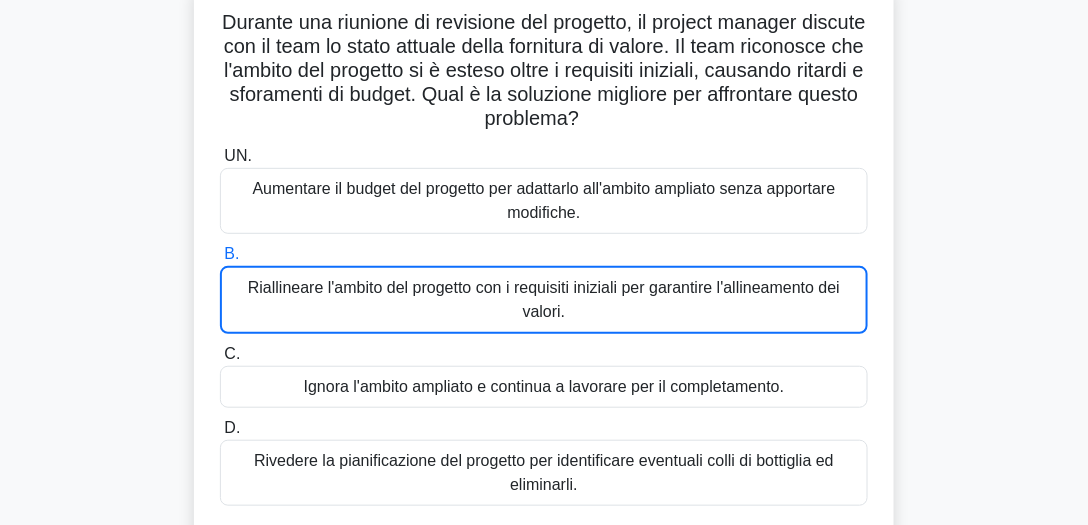 click on "Riallineare l'ambito del progetto con i requisiti iniziali per garantire l'allineamento dei valori." at bounding box center [544, 299] 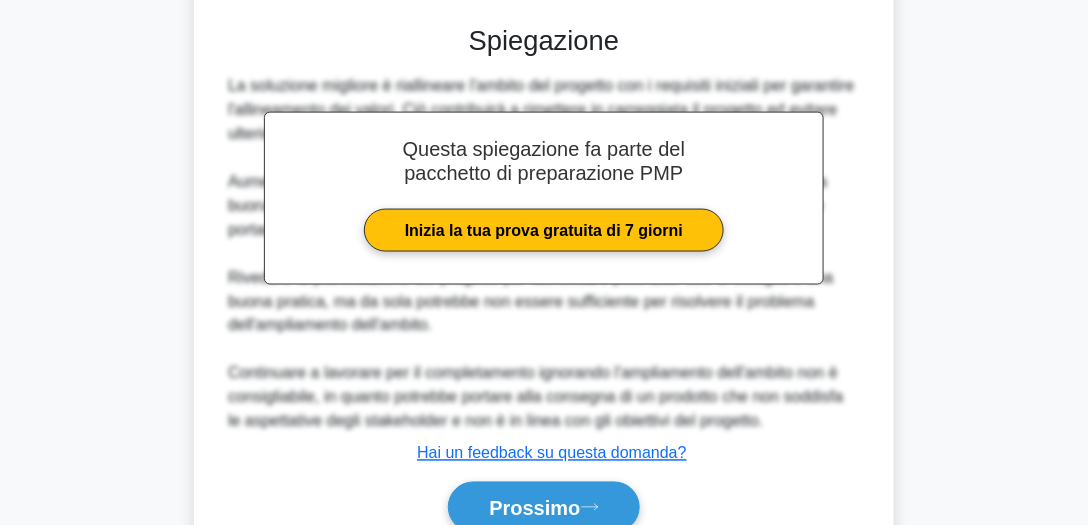 scroll, scrollTop: 644, scrollLeft: 0, axis: vertical 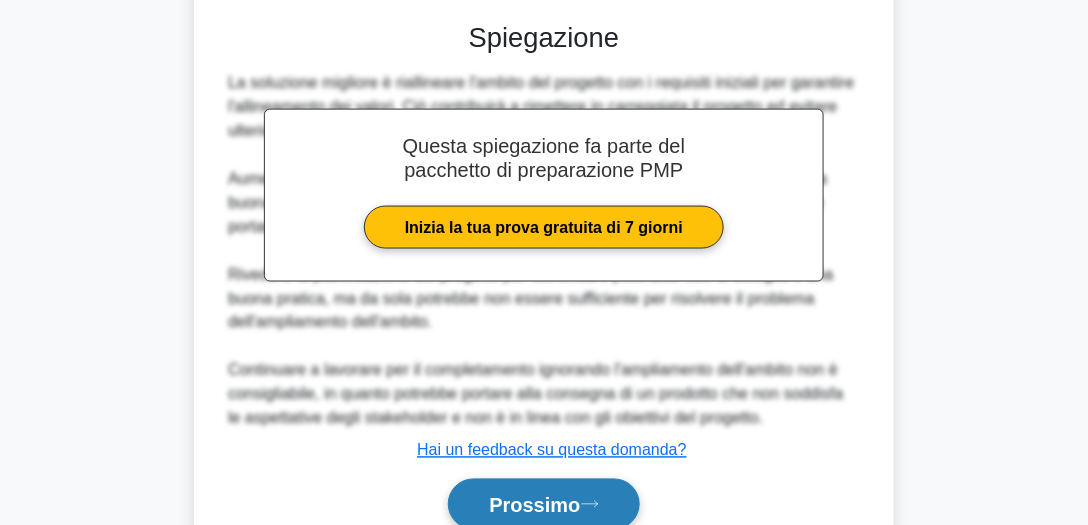 click on "Prossimo" at bounding box center [534, 506] 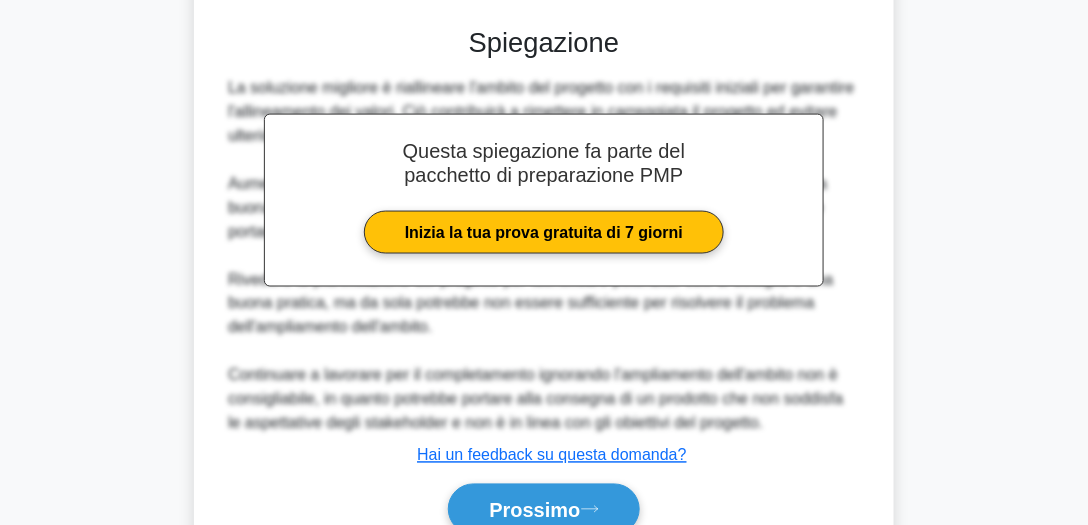 scroll, scrollTop: 555, scrollLeft: 0, axis: vertical 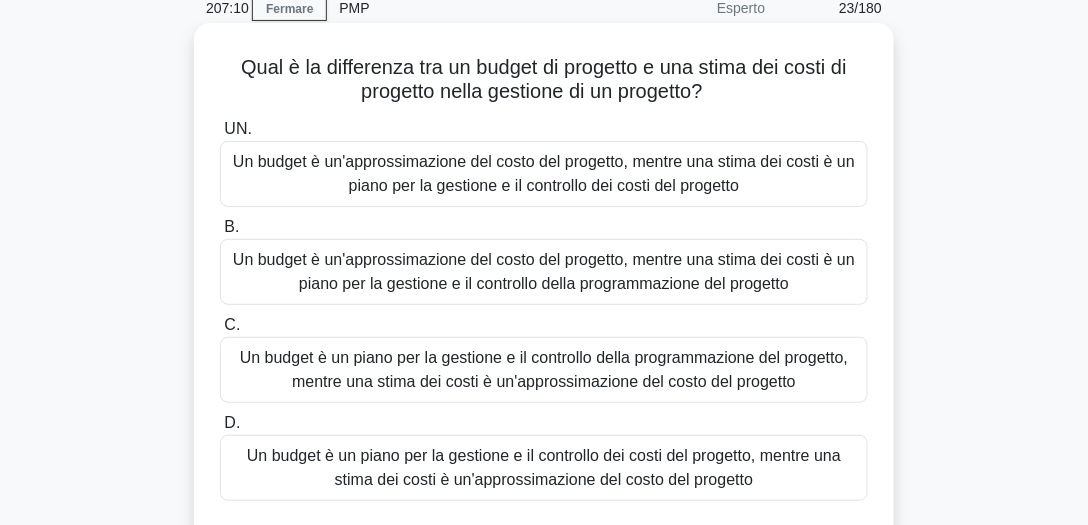 click on "Un budget è un'approssimazione del costo del progetto, mentre una stima dei costi è un piano per la gestione e il controllo dei costi del progetto" at bounding box center [544, 173] 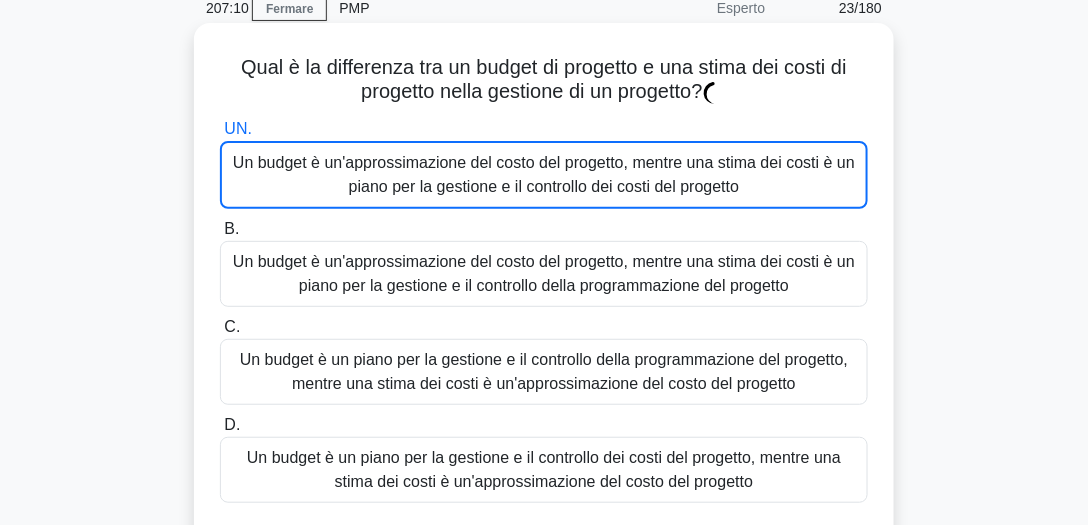 click on "Un budget è un'approssimazione del costo del progetto, mentre una stima dei costi è un piano per la gestione e il controllo dei costi del progetto" at bounding box center [544, 174] 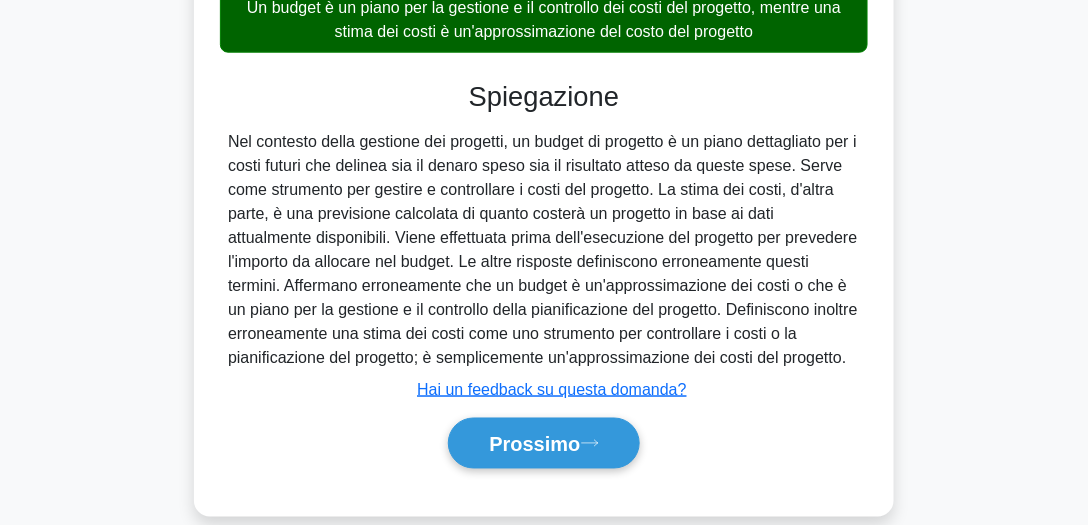 scroll, scrollTop: 546, scrollLeft: 0, axis: vertical 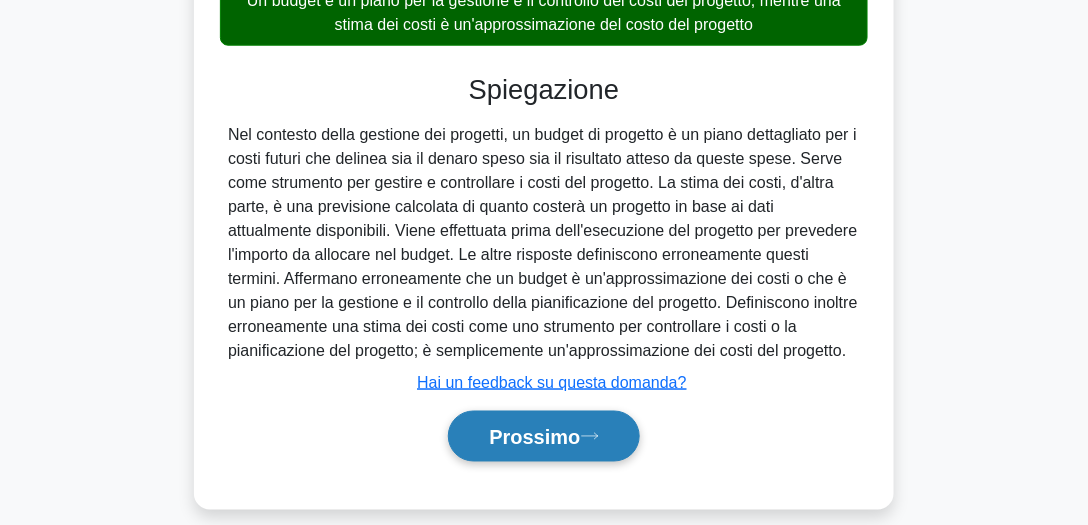 click on "Prossimo" at bounding box center [534, 438] 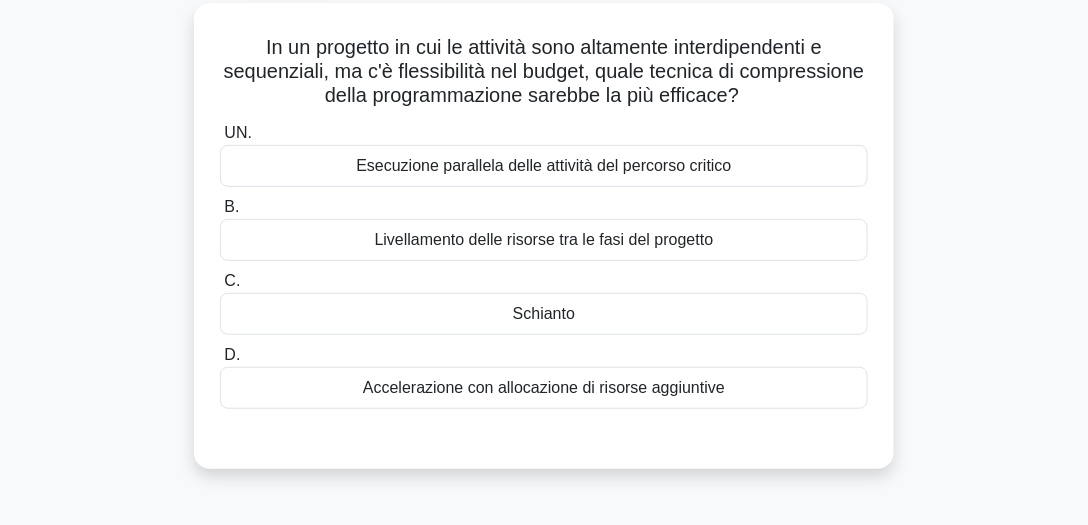 scroll, scrollTop: 116, scrollLeft: 0, axis: vertical 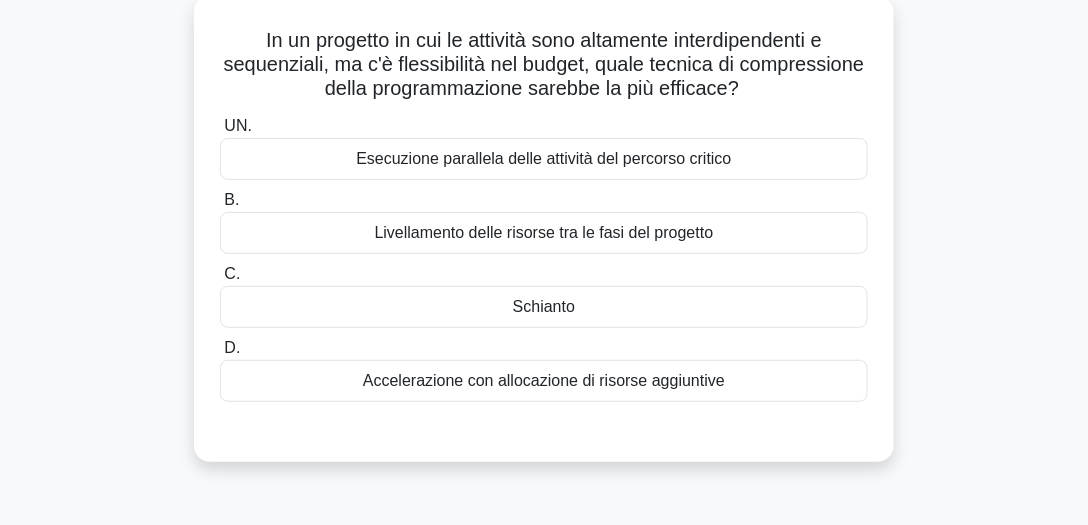 click on "Schianto" at bounding box center [544, 306] 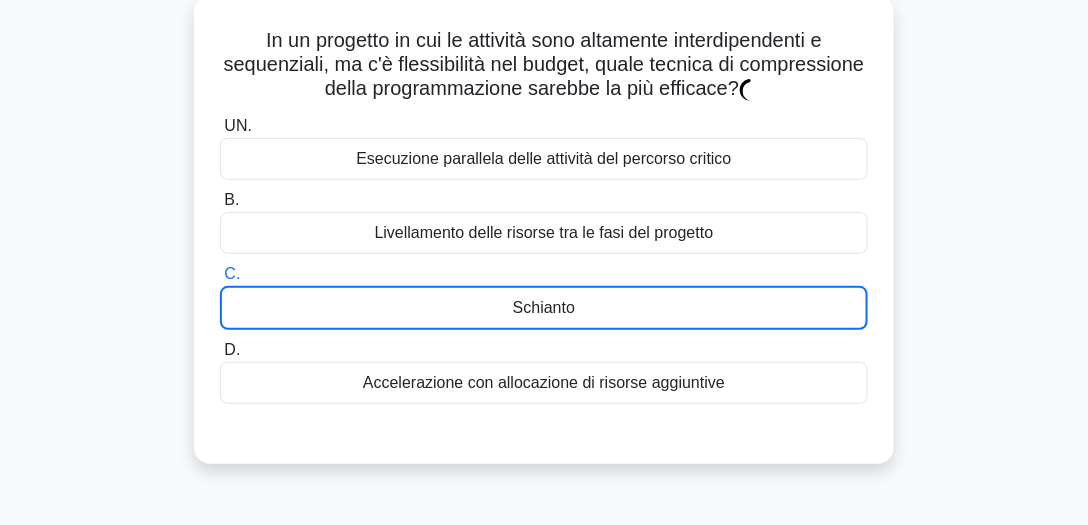click on "Schianto" at bounding box center [544, 307] 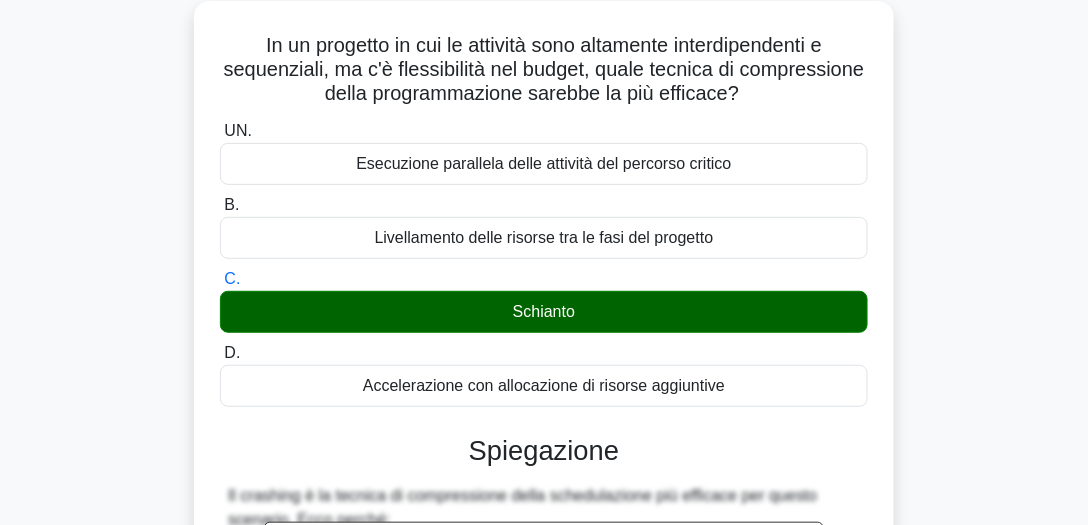 drag, startPoint x: 1087, startPoint y: 220, endPoint x: 1093, endPoint y: 306, distance: 86.209045 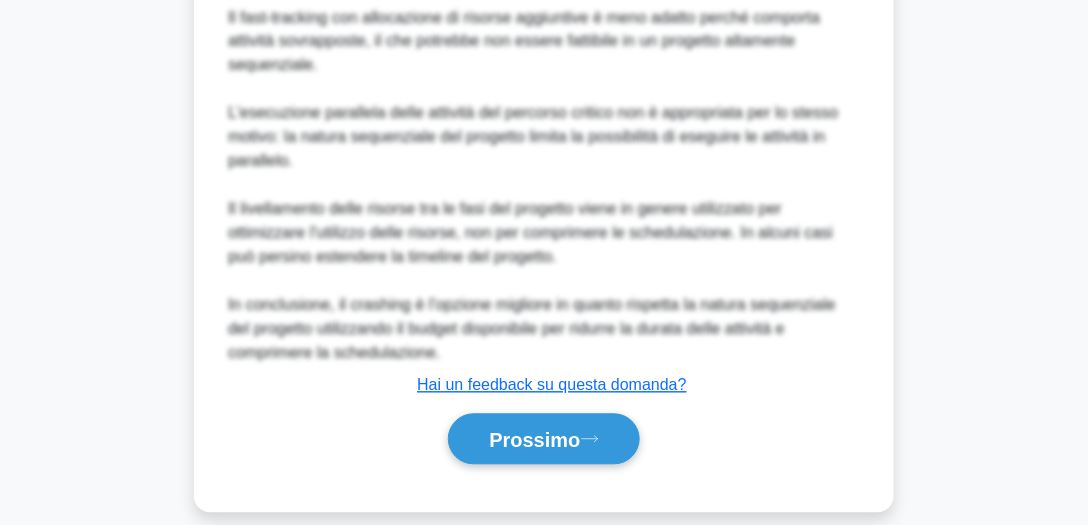 scroll, scrollTop: 922, scrollLeft: 0, axis: vertical 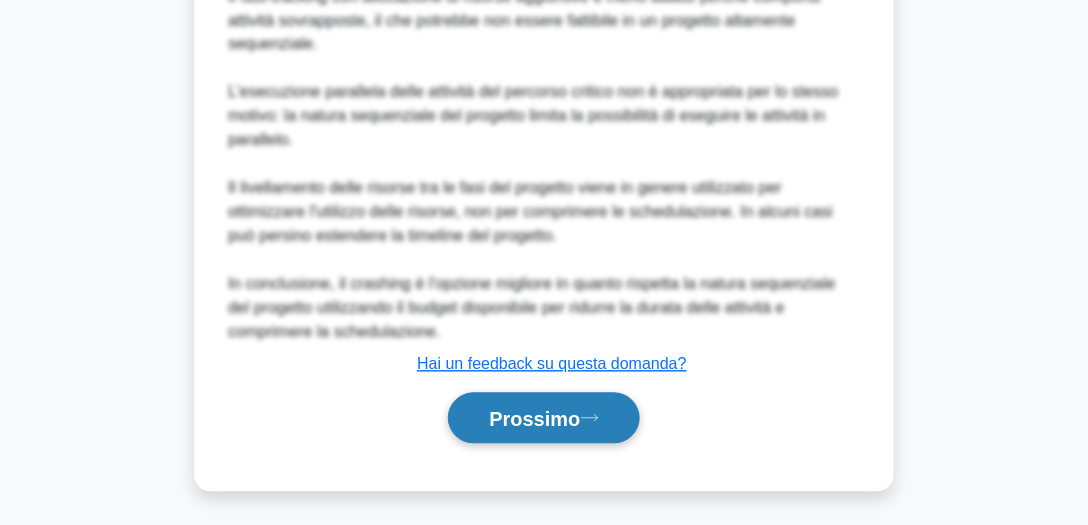 click on "Prossimo" at bounding box center [534, 420] 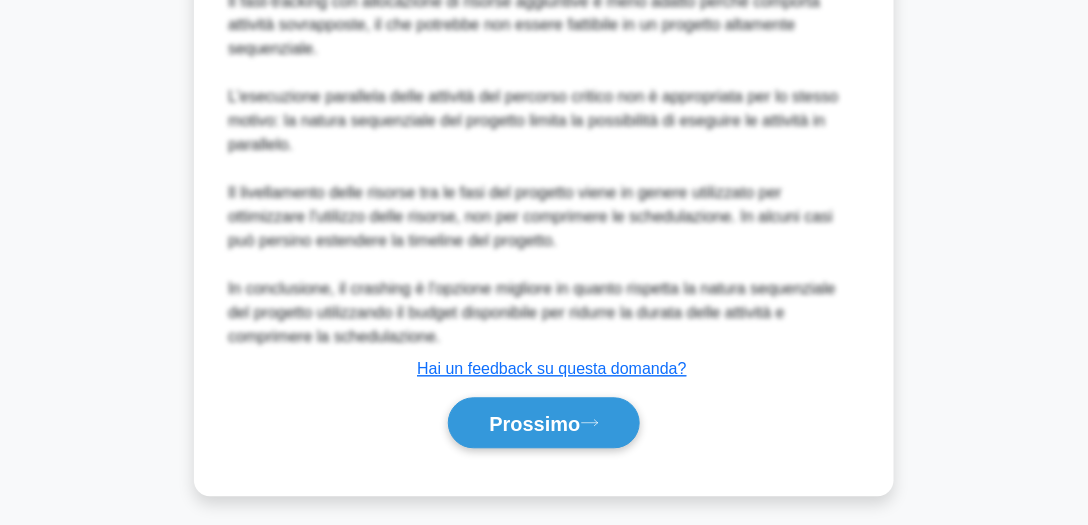 scroll, scrollTop: 555, scrollLeft: 0, axis: vertical 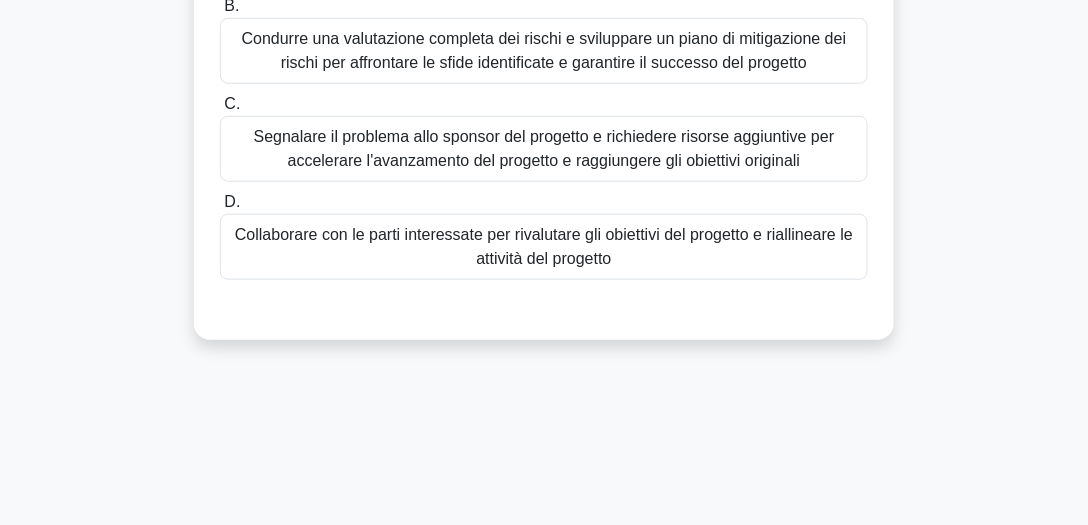 click on "Collaborare con le parti interessate per rivalutare gli obiettivi del progetto e riallineare le attività del progetto" at bounding box center (544, 246) 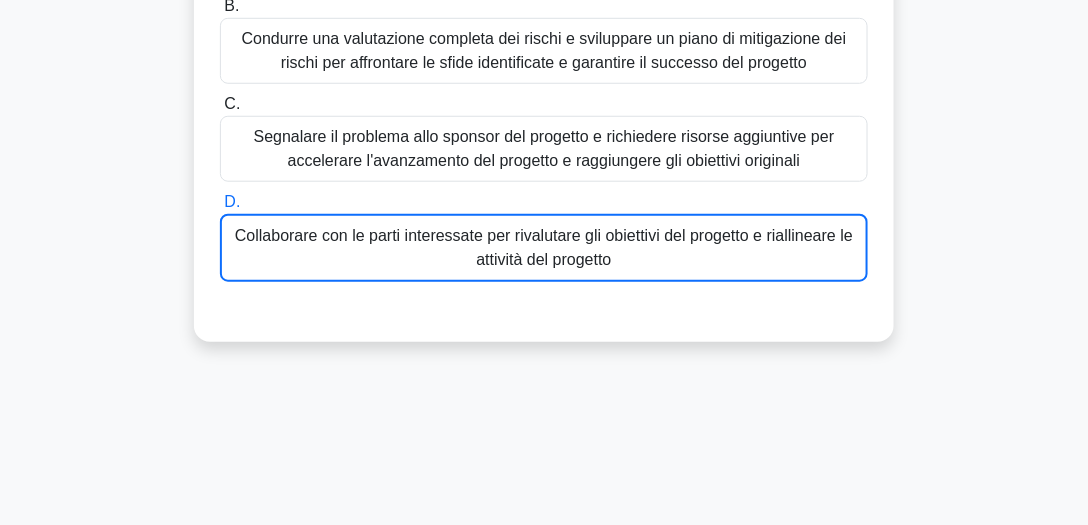 click on "Collaborare con le parti interessate per rivalutare gli obiettivi del progetto e riallineare le attività del progetto" at bounding box center [544, 247] 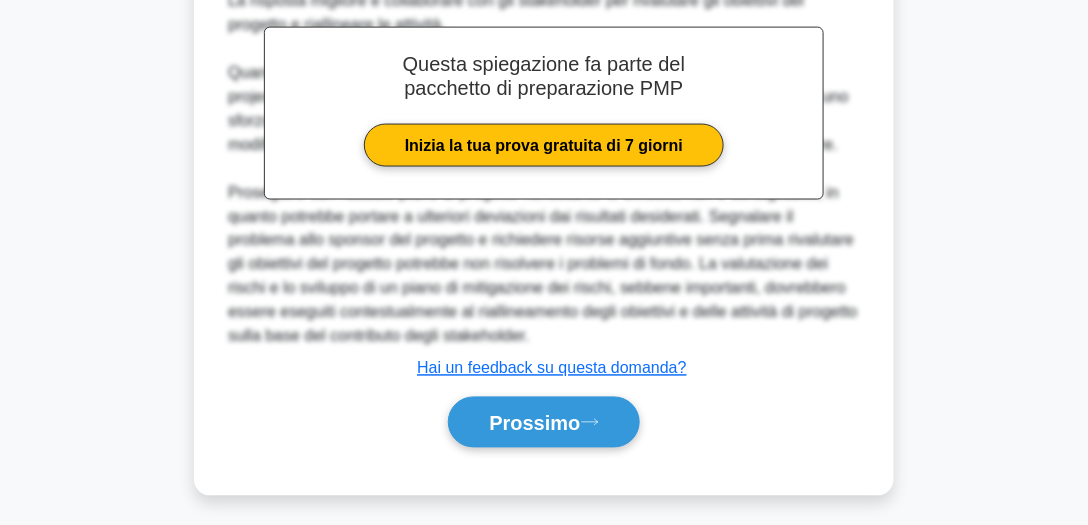 scroll, scrollTop: 358, scrollLeft: 0, axis: vertical 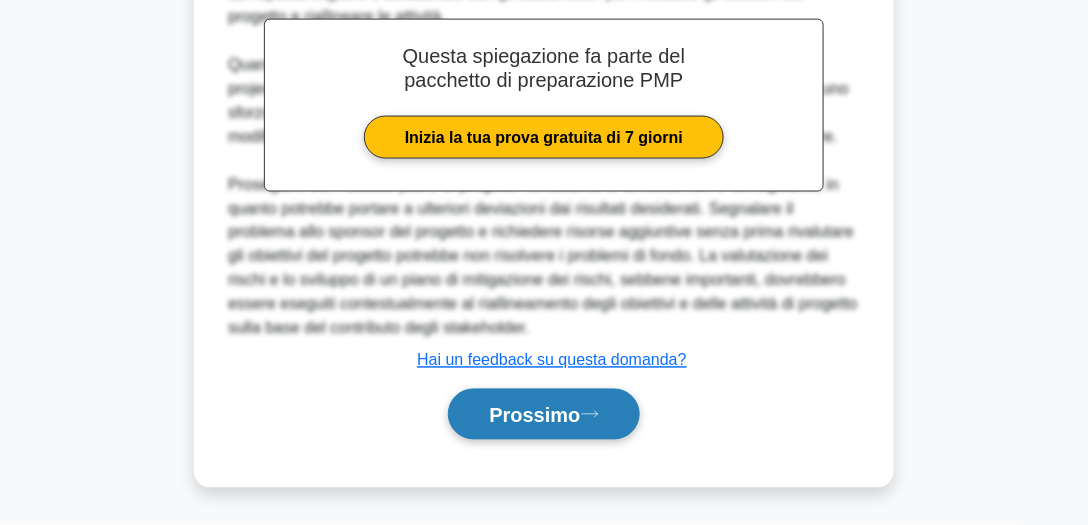 click on "Prossimo" at bounding box center [534, 416] 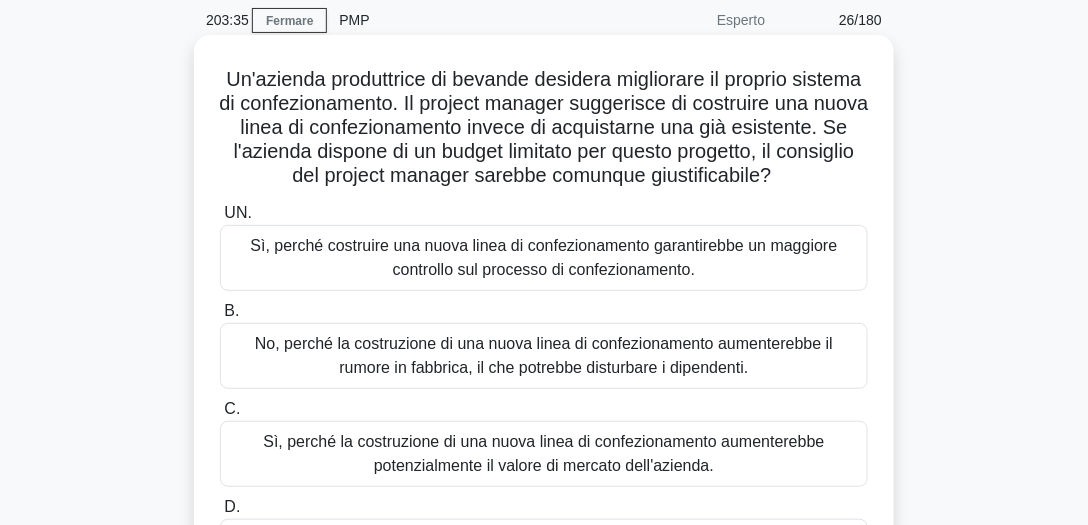 scroll, scrollTop: 41, scrollLeft: 0, axis: vertical 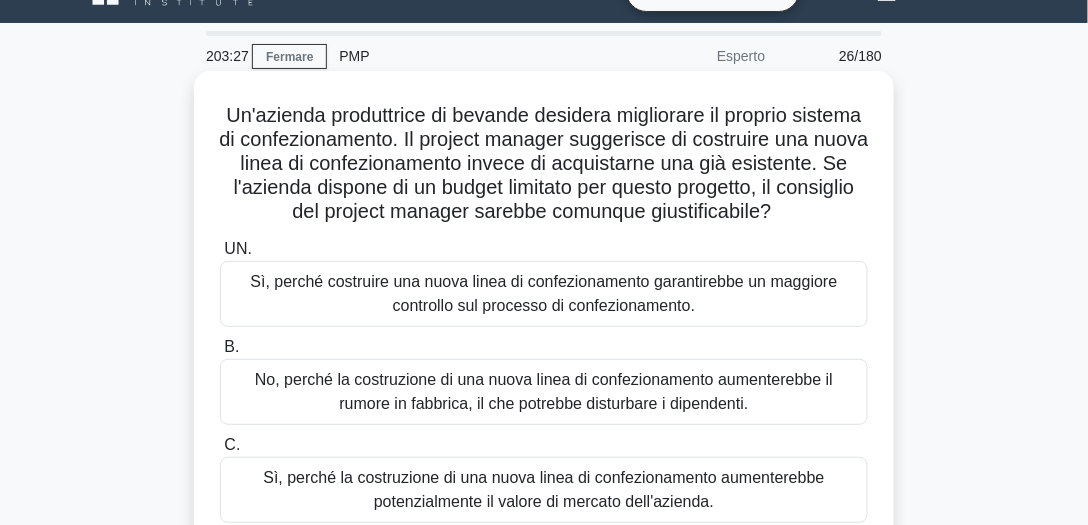 click on "Sì, perché costruire una nuova linea di confezionamento garantirebbe un maggiore controllo sul processo di confezionamento." at bounding box center (543, 293) 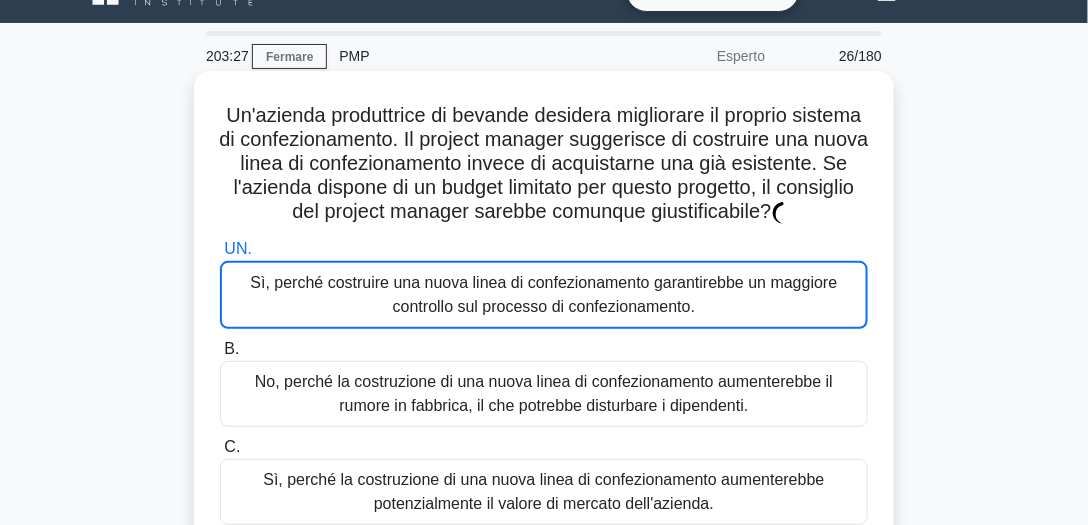 click on "Sì, perché costruire una nuova linea di confezionamento garantirebbe un maggiore controllo sul processo di confezionamento." at bounding box center [543, 294] 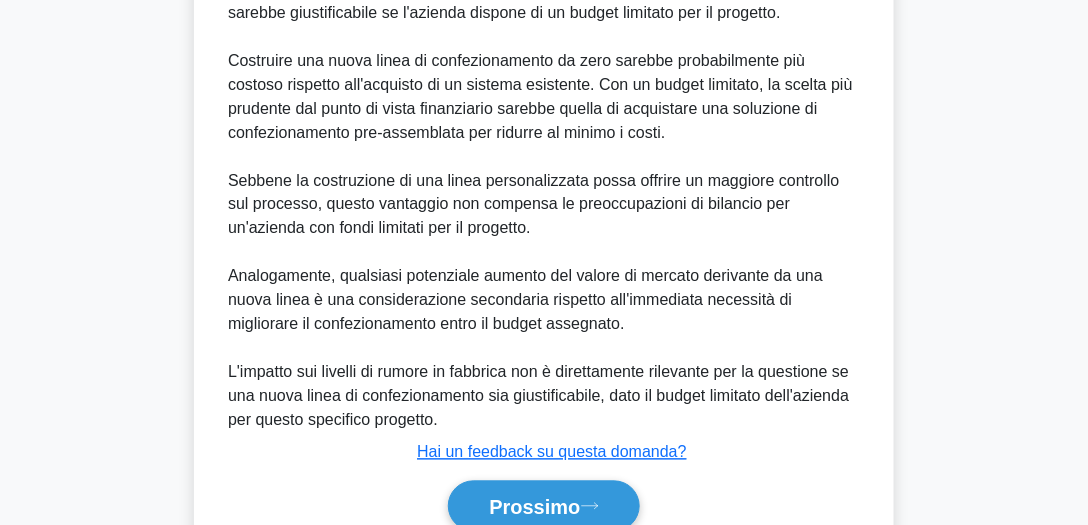 scroll, scrollTop: 784, scrollLeft: 0, axis: vertical 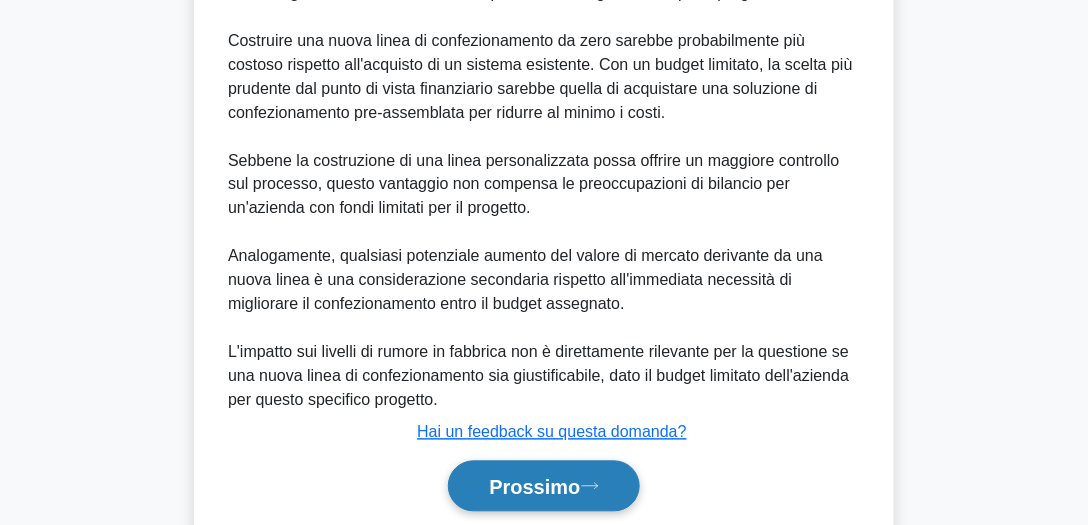 click on "Prossimo" at bounding box center (534, 488) 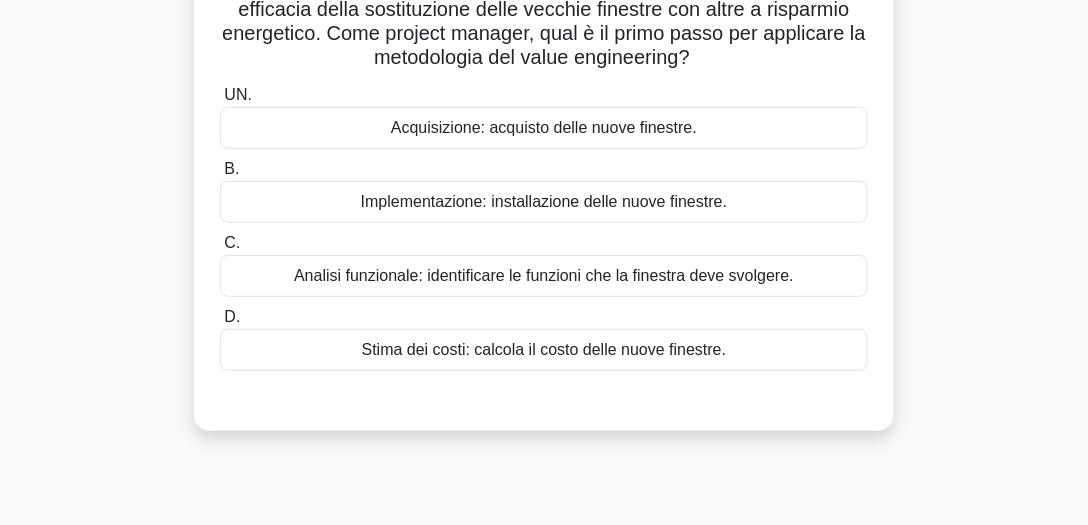 scroll, scrollTop: 114, scrollLeft: 0, axis: vertical 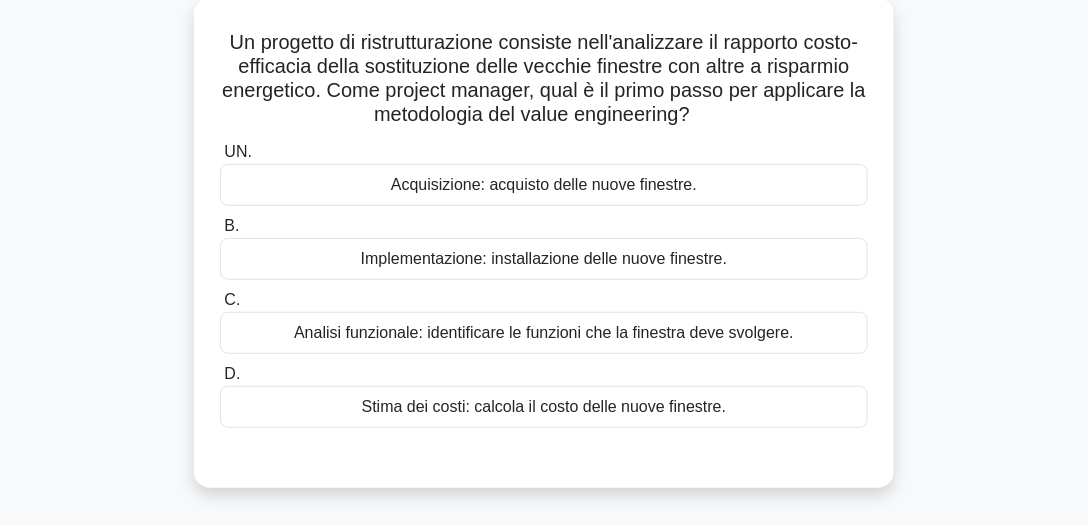 click on "Stima dei costi: calcola il costo delle nuove finestre." at bounding box center [544, 406] 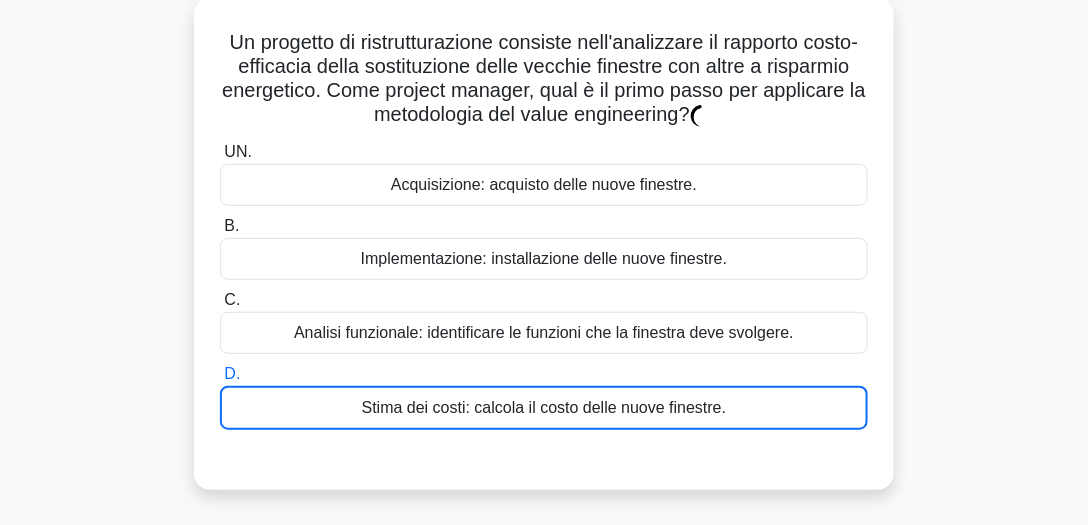 click on "Stima dei costi: calcola il costo delle nuove finestre." at bounding box center (544, 407) 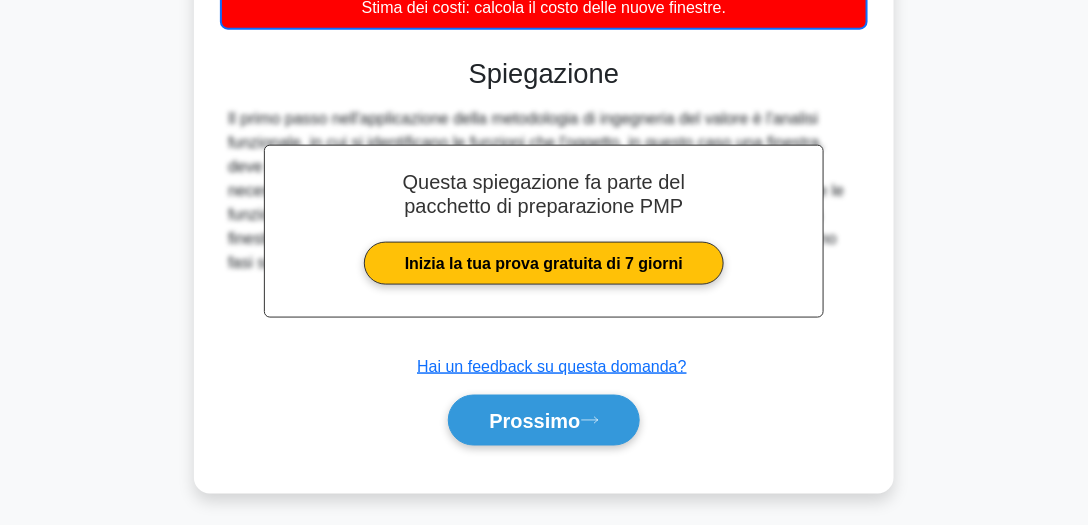 scroll, scrollTop: 555, scrollLeft: 0, axis: vertical 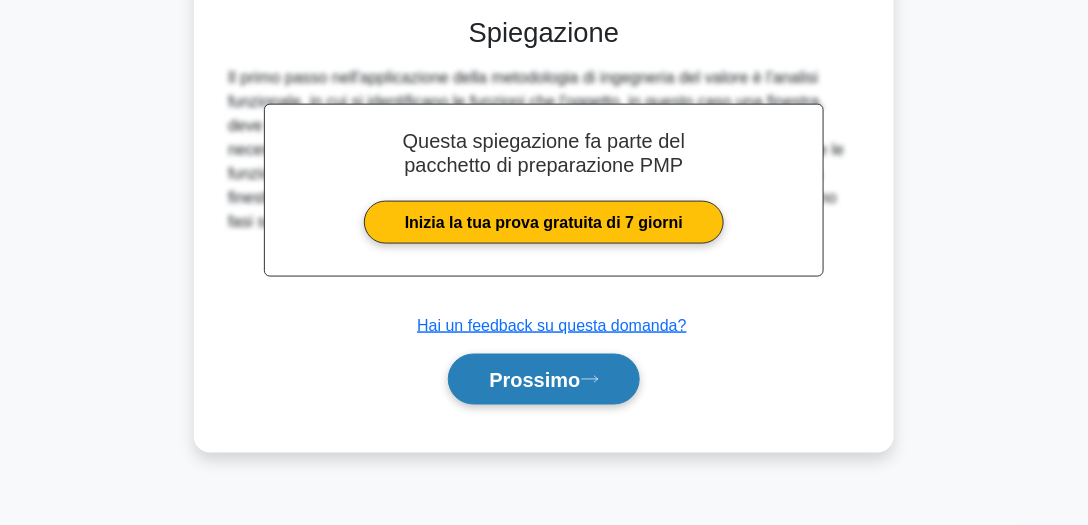 click on "Prossimo" at bounding box center (534, 381) 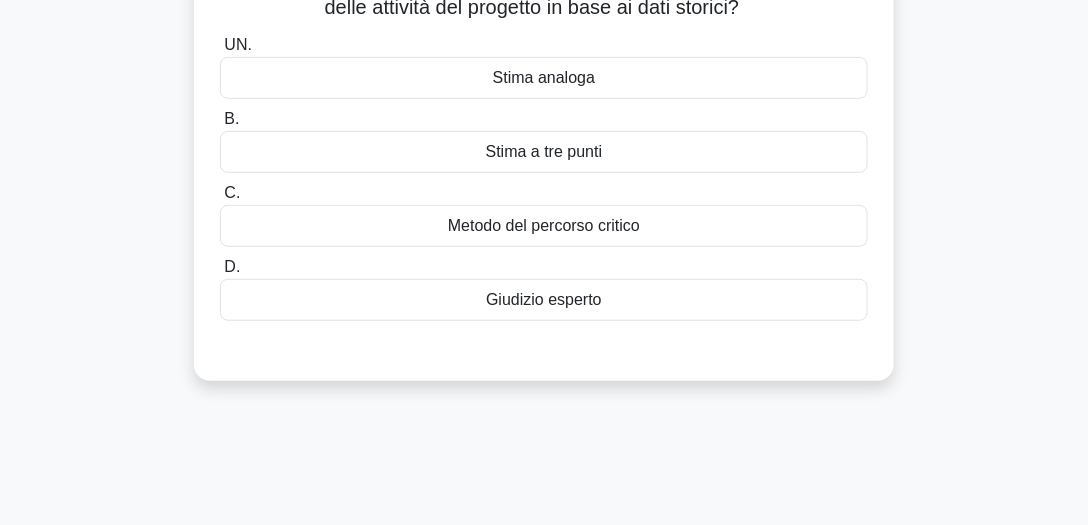 scroll, scrollTop: 41, scrollLeft: 0, axis: vertical 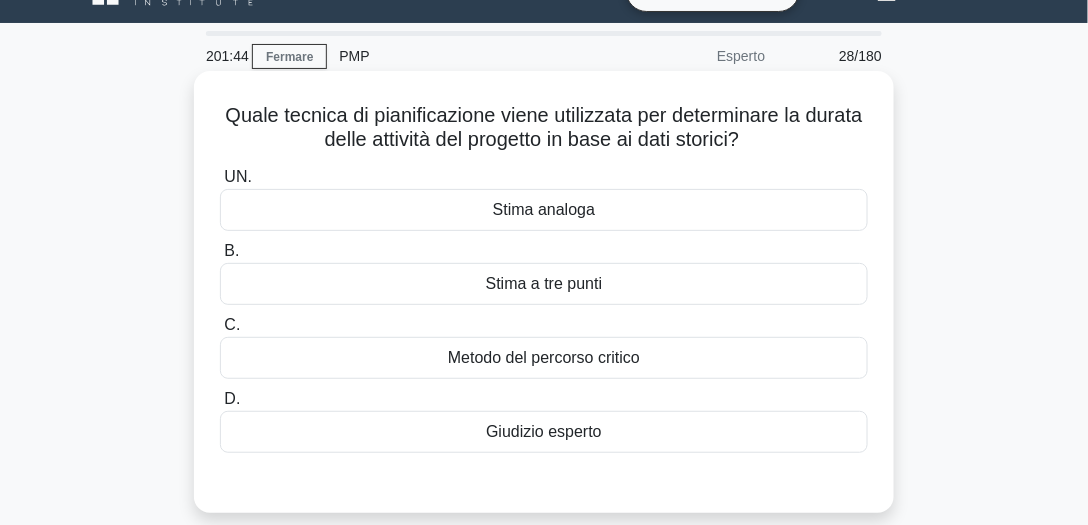 click on "Stima analoga" at bounding box center (544, 209) 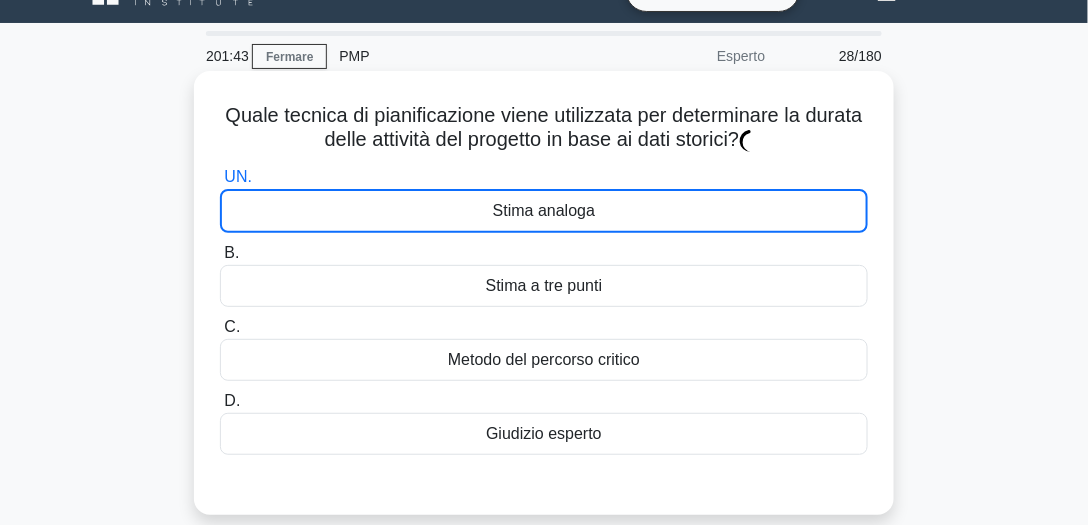 click on "Stima analoga" at bounding box center (544, 210) 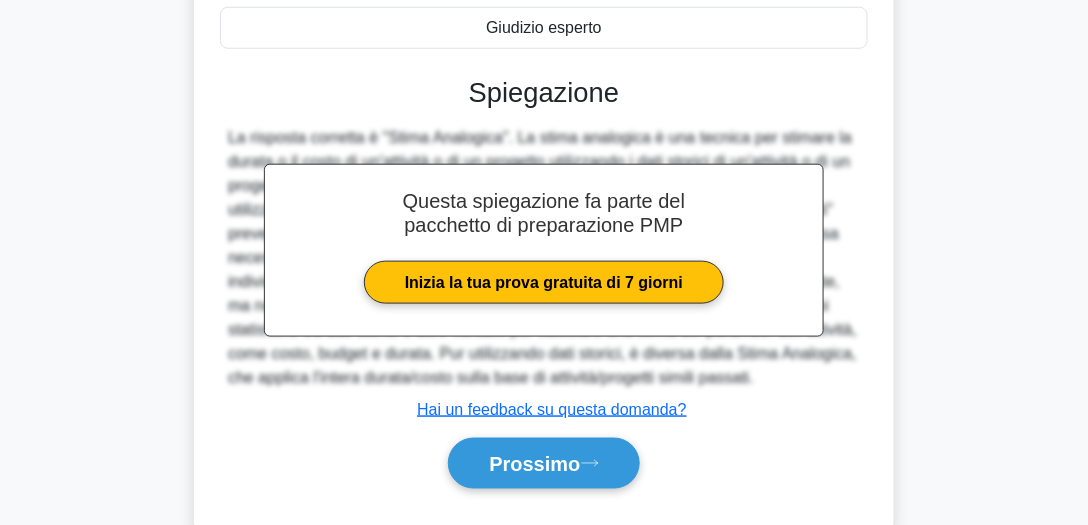 scroll, scrollTop: 555, scrollLeft: 0, axis: vertical 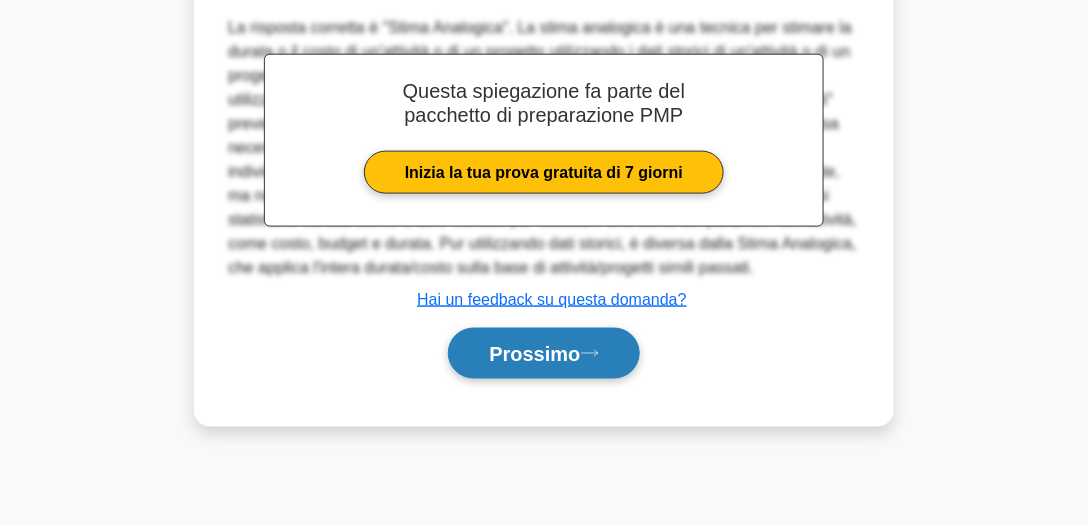 click on "Prossimo" at bounding box center [543, 353] 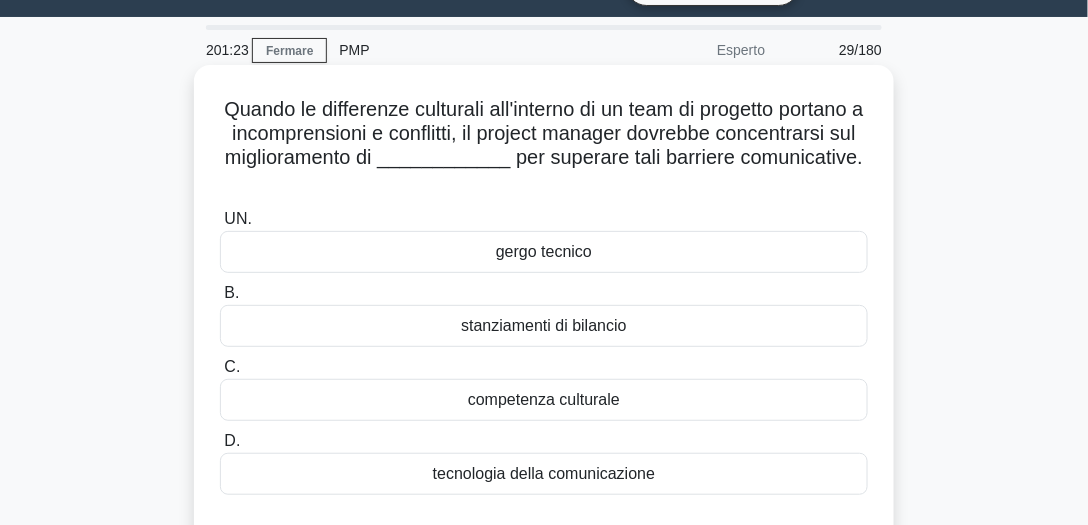 scroll, scrollTop: 0, scrollLeft: 0, axis: both 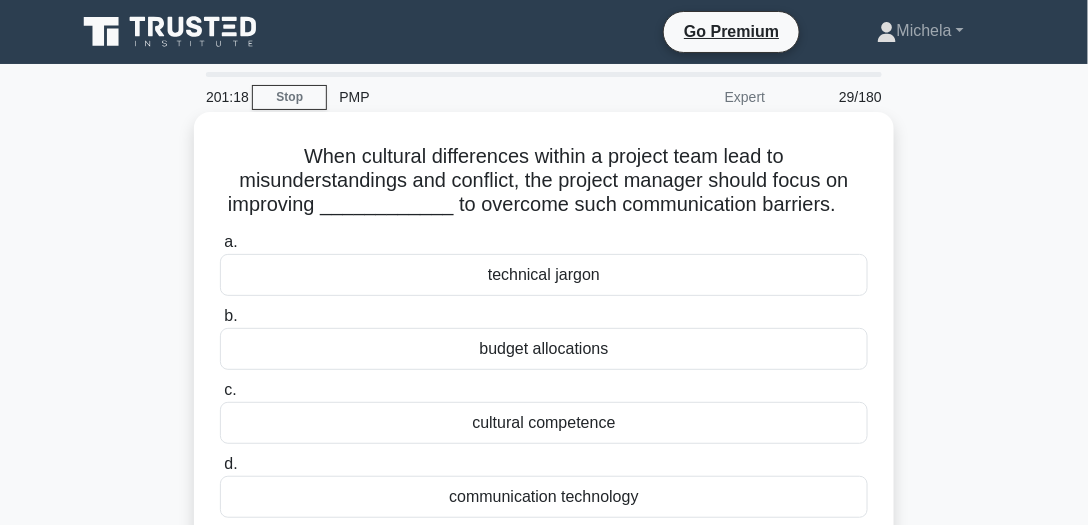 click on "a.
technical jargon
b.
budget allocations
c. d." at bounding box center (544, 374) 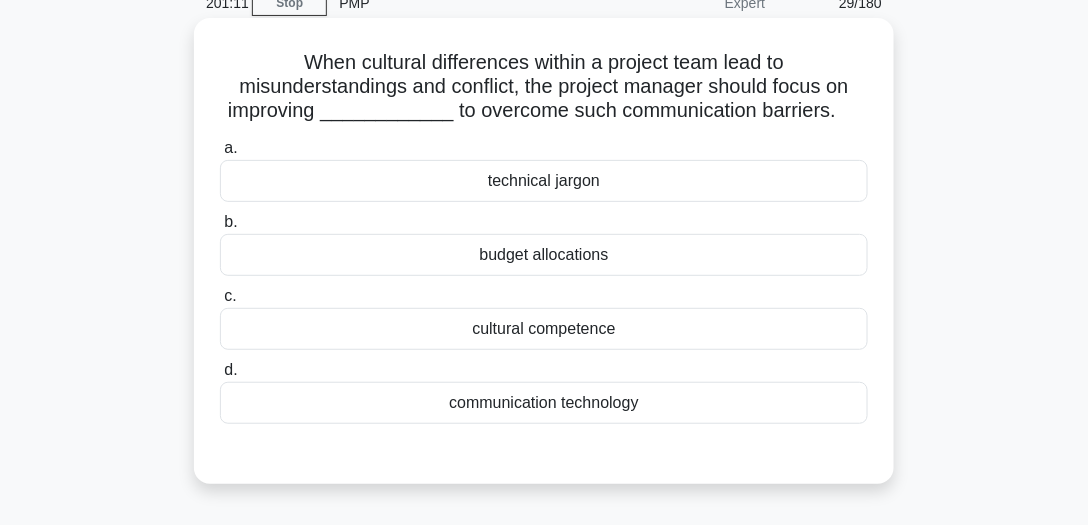 scroll, scrollTop: 114, scrollLeft: 0, axis: vertical 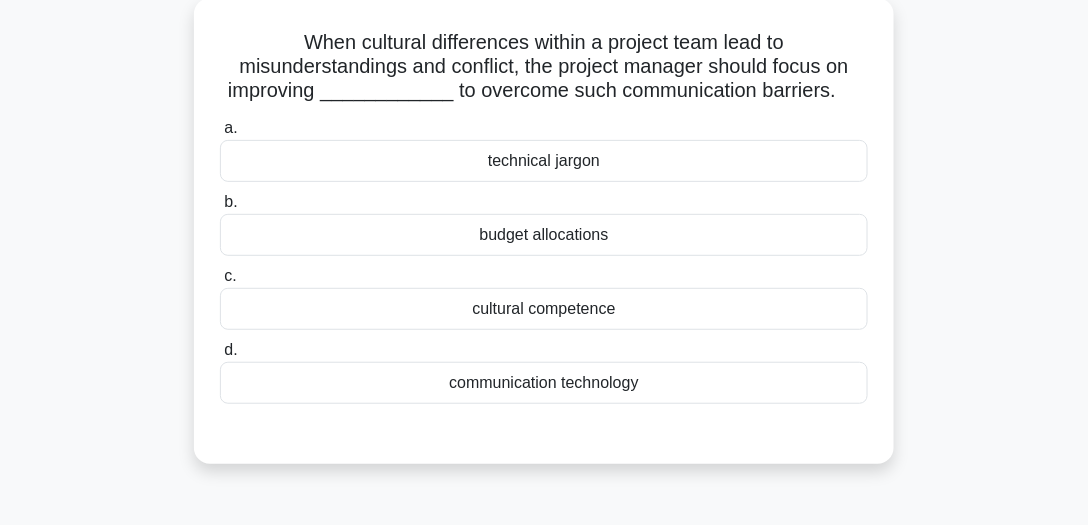 click on "cultural competence" at bounding box center (544, 309) 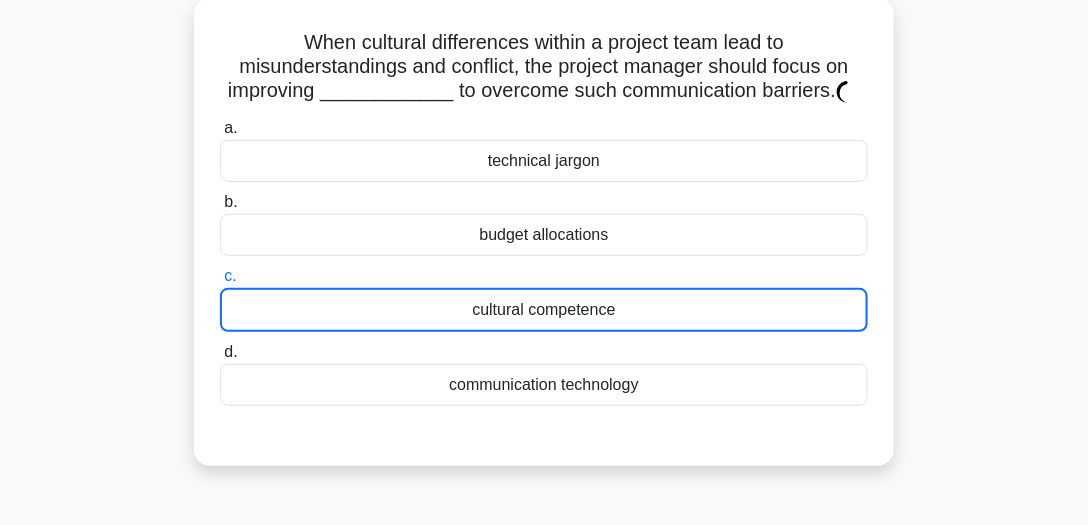 click on "cultural competence" at bounding box center (544, 310) 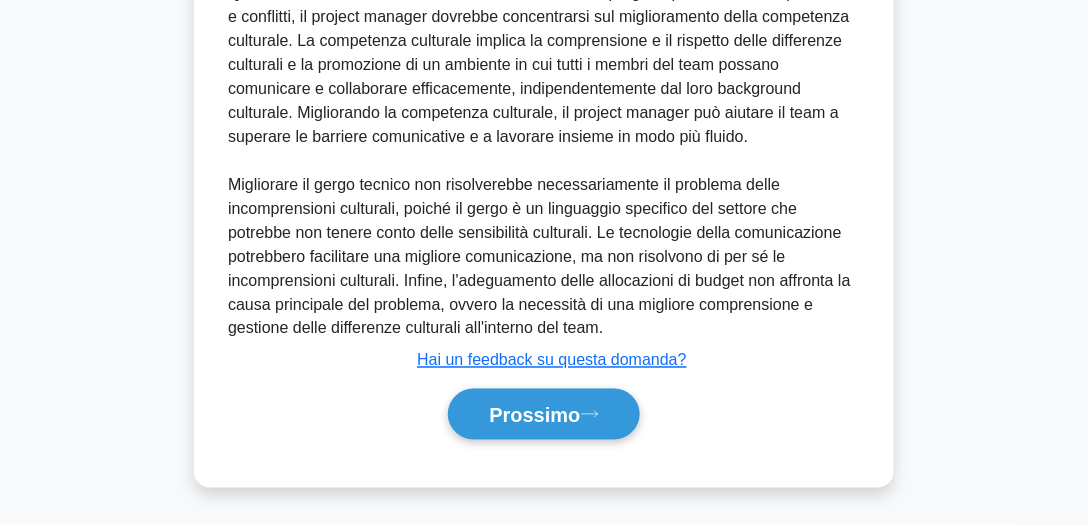 scroll, scrollTop: 658, scrollLeft: 0, axis: vertical 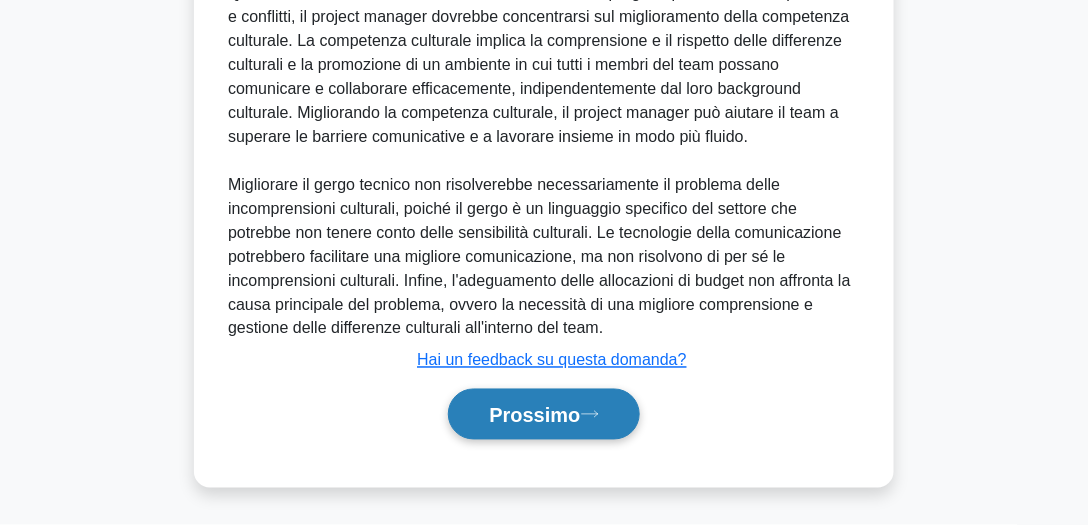 click on "Prossimo" at bounding box center [534, 416] 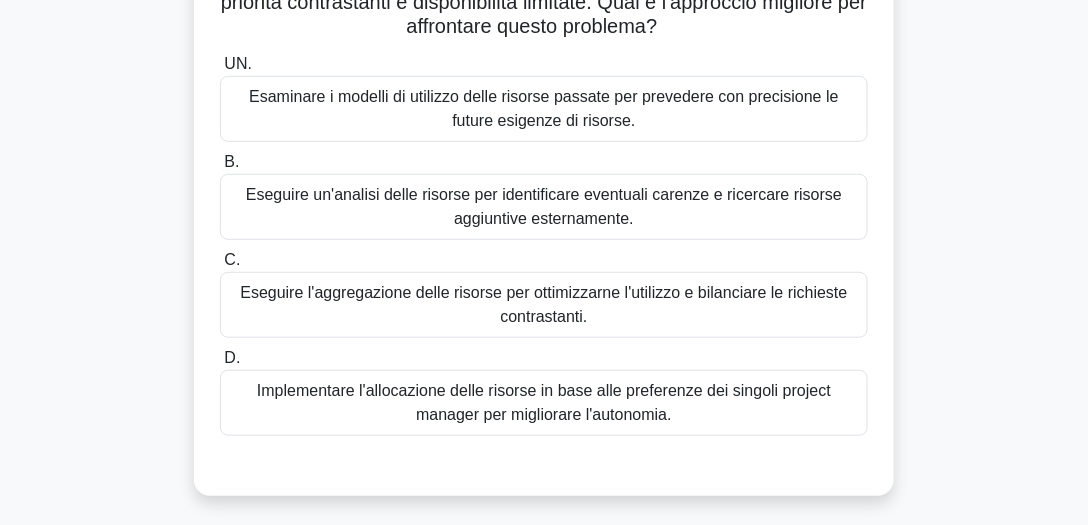 scroll, scrollTop: 212, scrollLeft: 0, axis: vertical 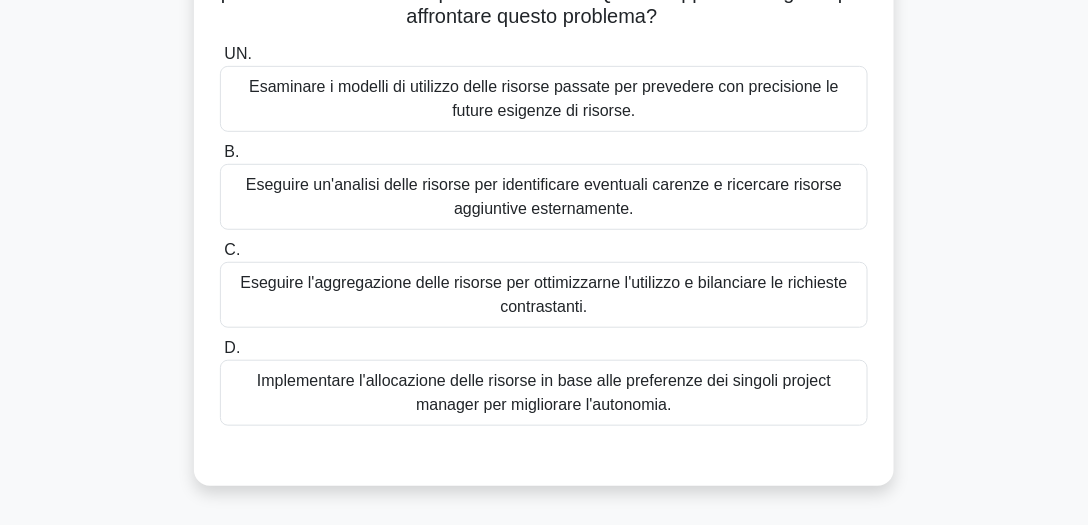 click on "Eseguire un'analisi delle risorse per identificare eventuali carenze e ricercare risorse aggiuntive esternamente." at bounding box center (544, 196) 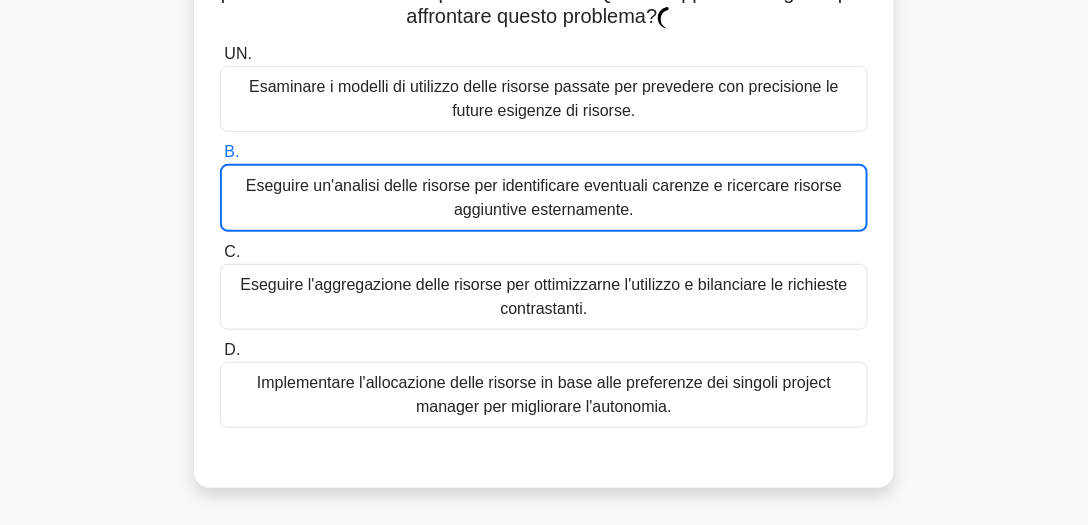 click on "Eseguire un'analisi delle risorse per identificare eventuali carenze e ricercare risorse aggiuntive esternamente." at bounding box center [544, 197] 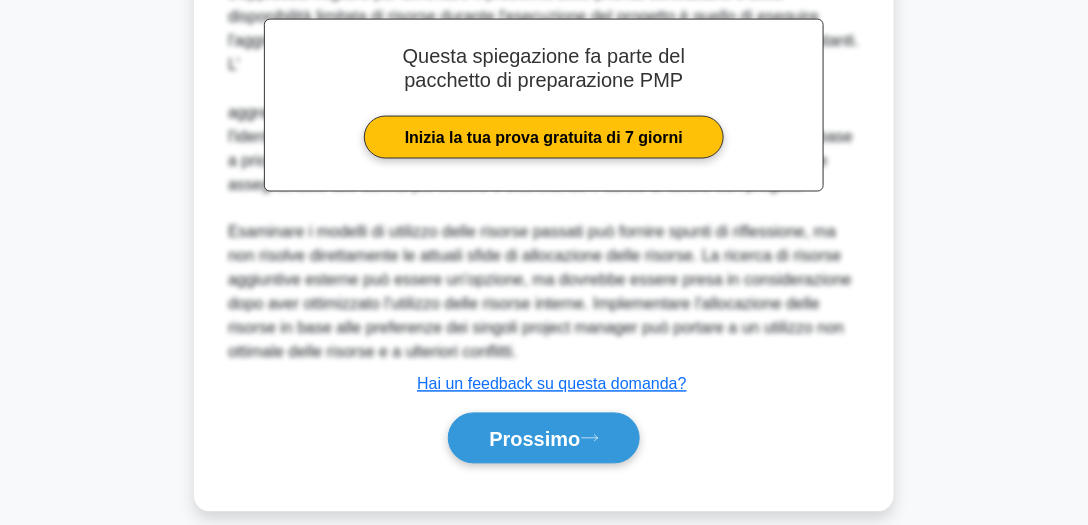 scroll, scrollTop: 756, scrollLeft: 0, axis: vertical 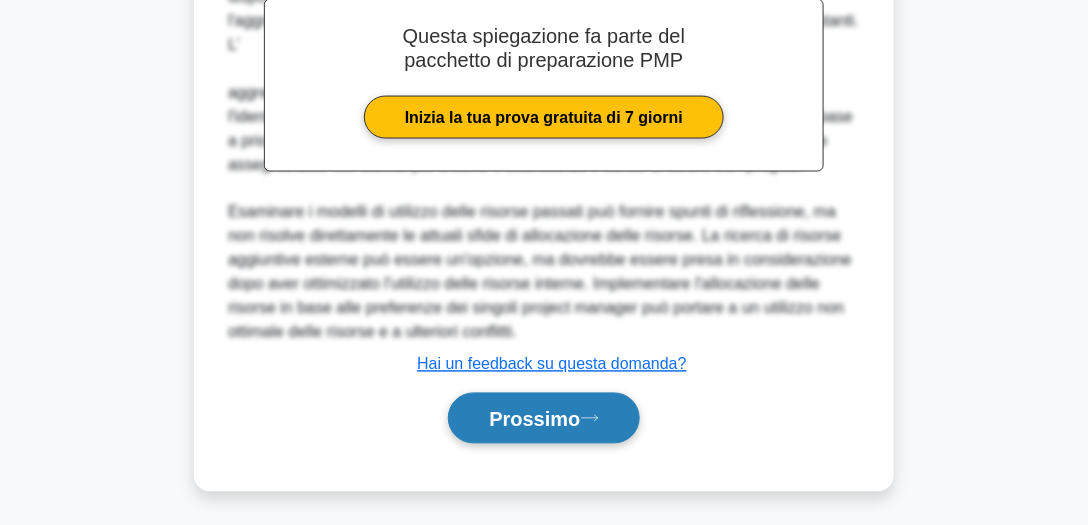 click on "Prossimo" at bounding box center [534, 420] 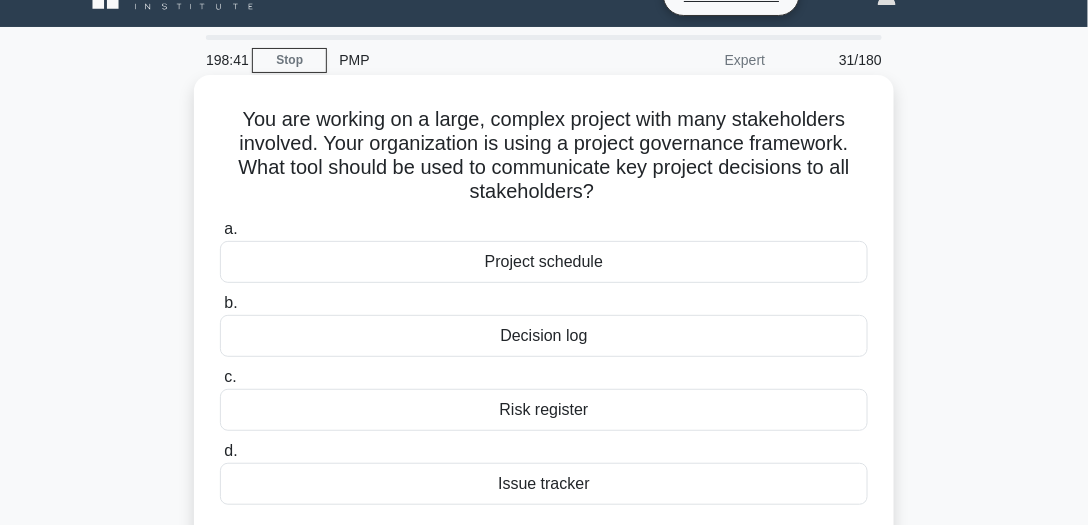 scroll, scrollTop: 57, scrollLeft: 0, axis: vertical 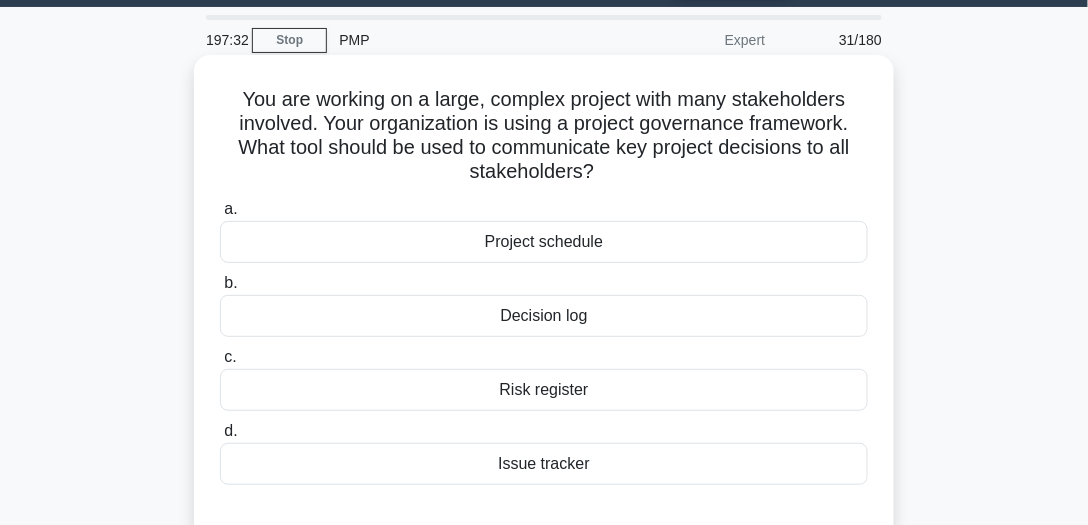 click on "Decision log" at bounding box center [544, 316] 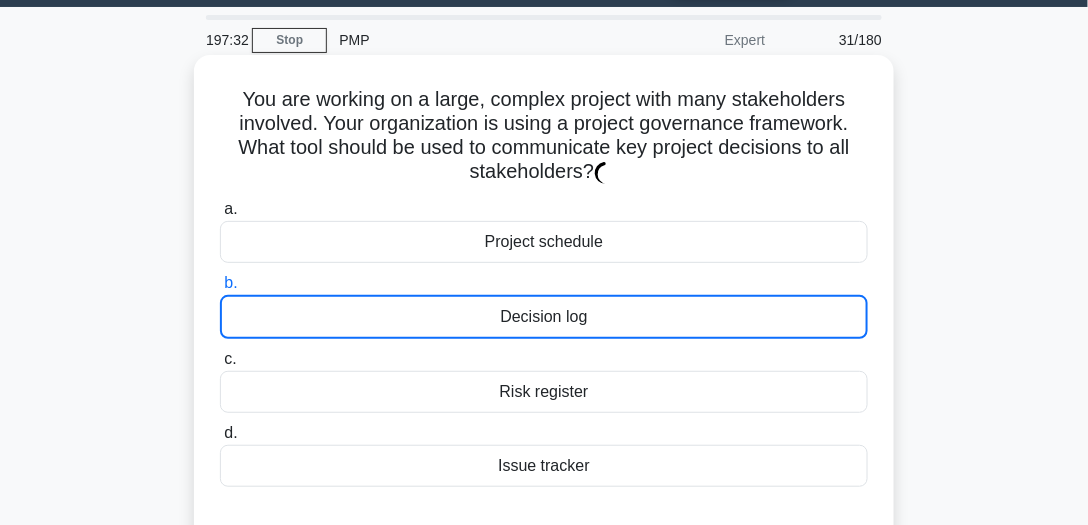 click on "Decision log" at bounding box center [544, 317] 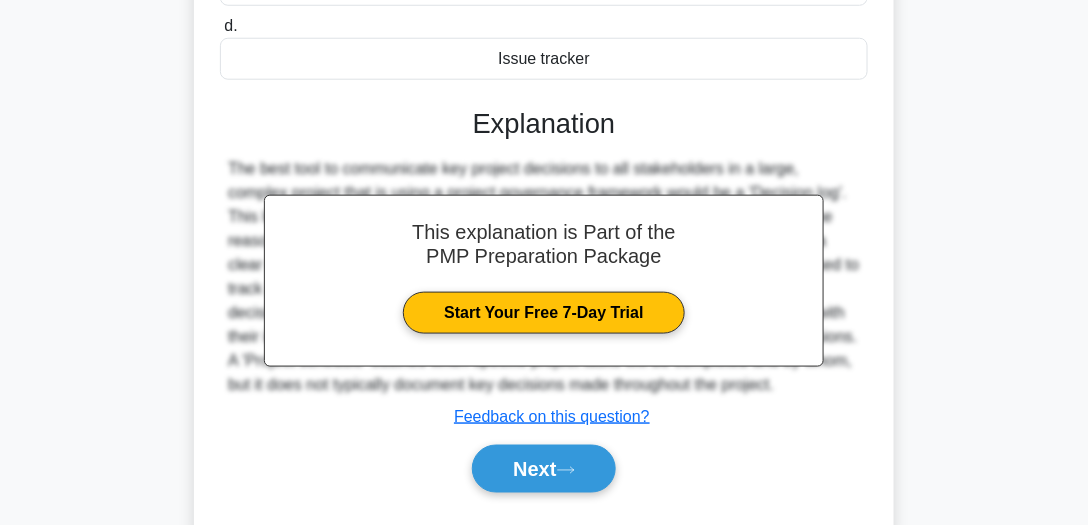 scroll, scrollTop: 555, scrollLeft: 0, axis: vertical 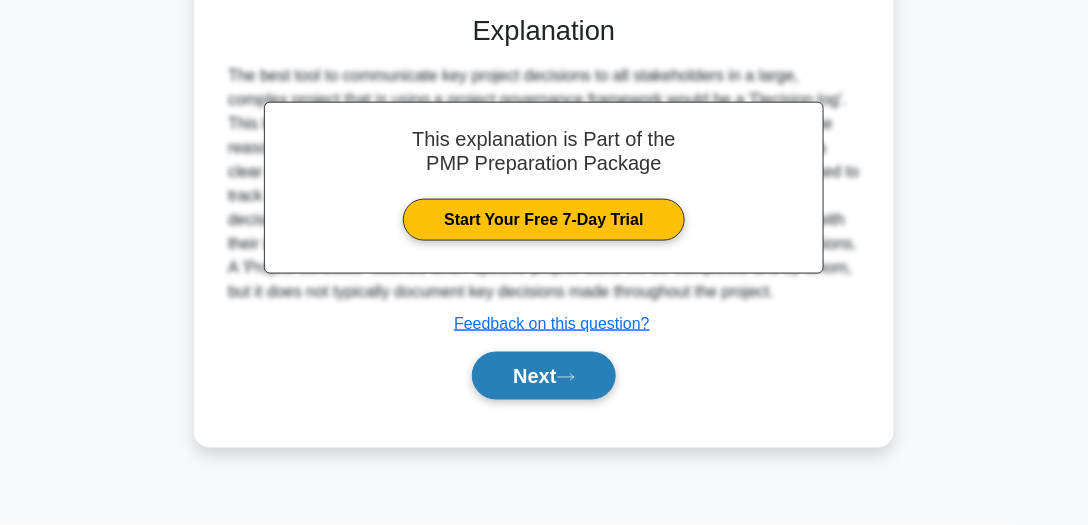 click on "Next" at bounding box center [543, 376] 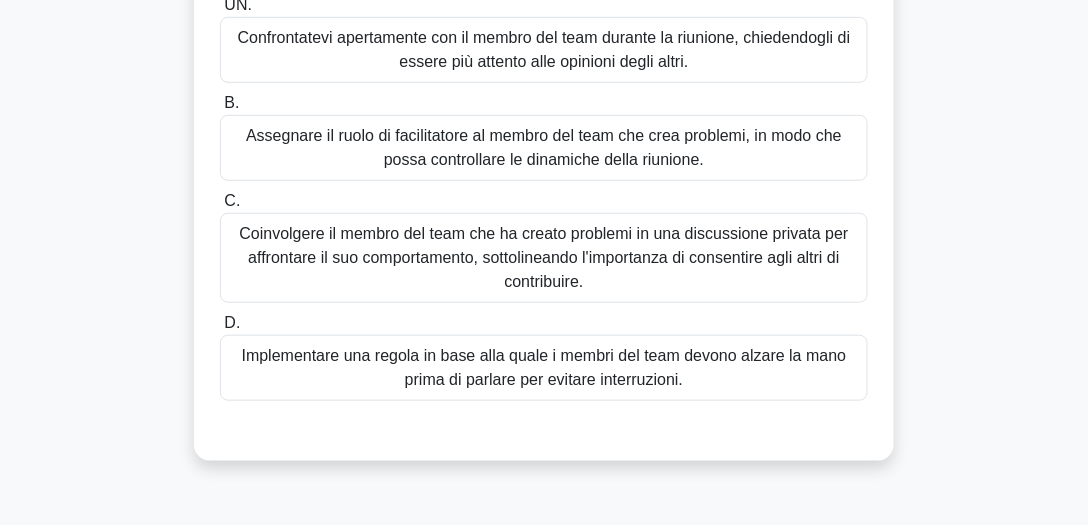 scroll, scrollTop: 342, scrollLeft: 0, axis: vertical 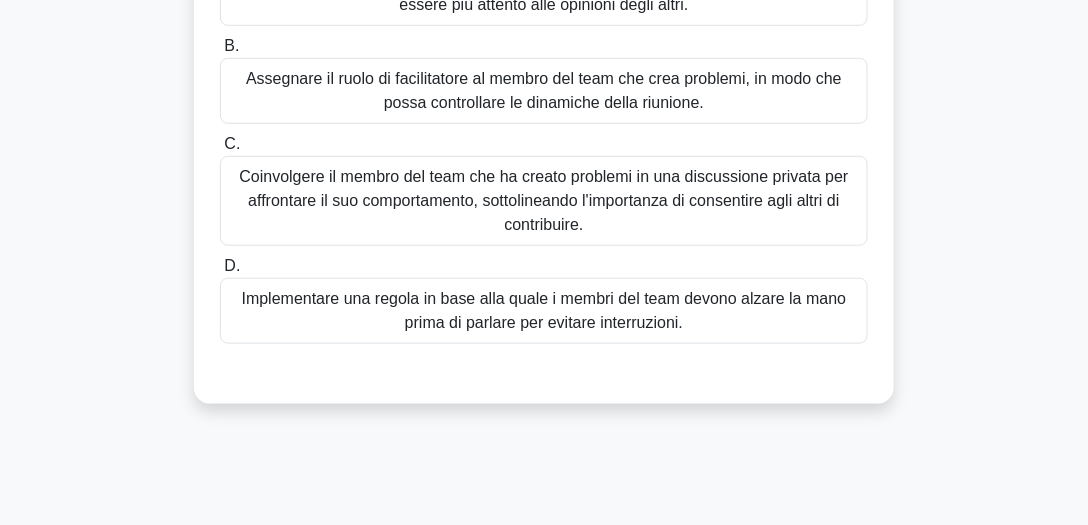 click on "Coinvolgere il membro del team che ha creato problemi in una discussione privata per affrontare il suo comportamento, sottolineando l'importanza di consentire agli altri di contribuire." at bounding box center (544, 201) 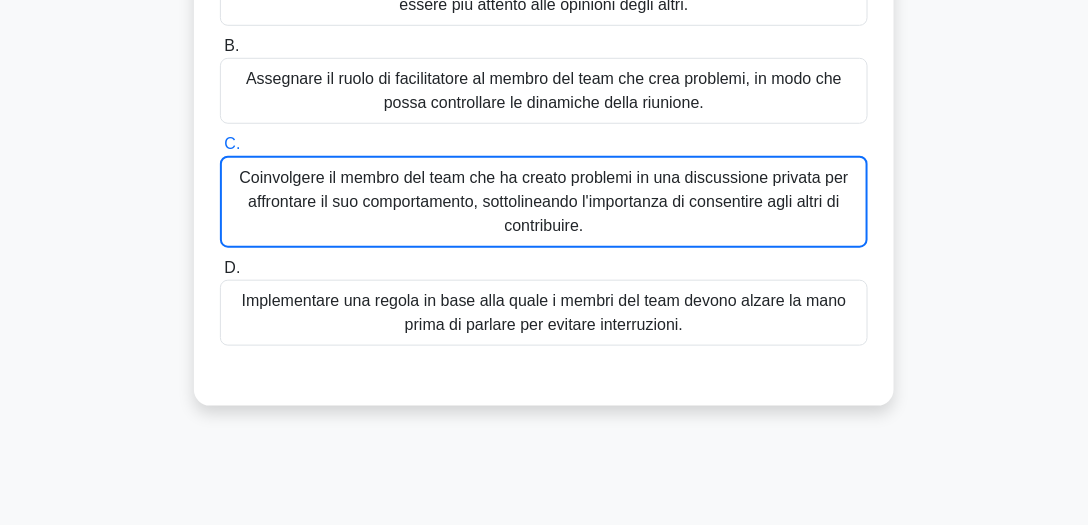 click on "Coinvolgere il membro del team che ha creato problemi in una discussione privata per affrontare il suo comportamento, sottolineando l'importanza di consentire agli altri di contribuire." at bounding box center [544, 202] 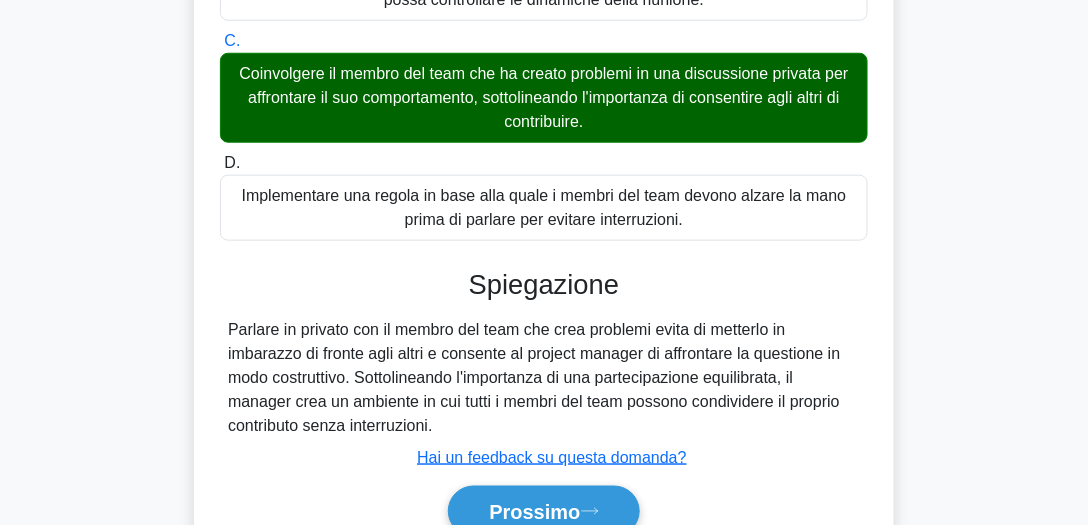 scroll, scrollTop: 555, scrollLeft: 0, axis: vertical 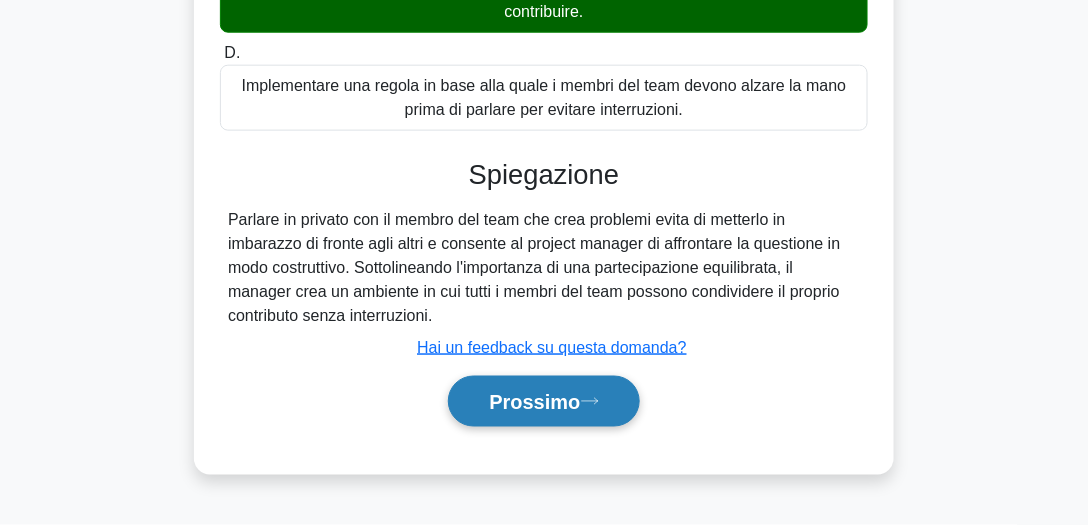 click on "Prossimo" at bounding box center (534, 403) 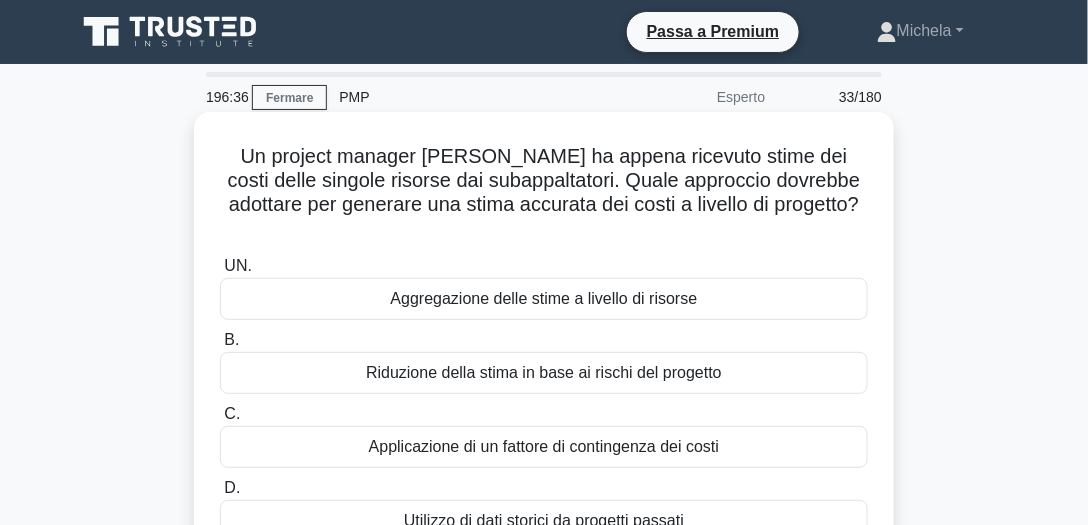 scroll, scrollTop: 57, scrollLeft: 0, axis: vertical 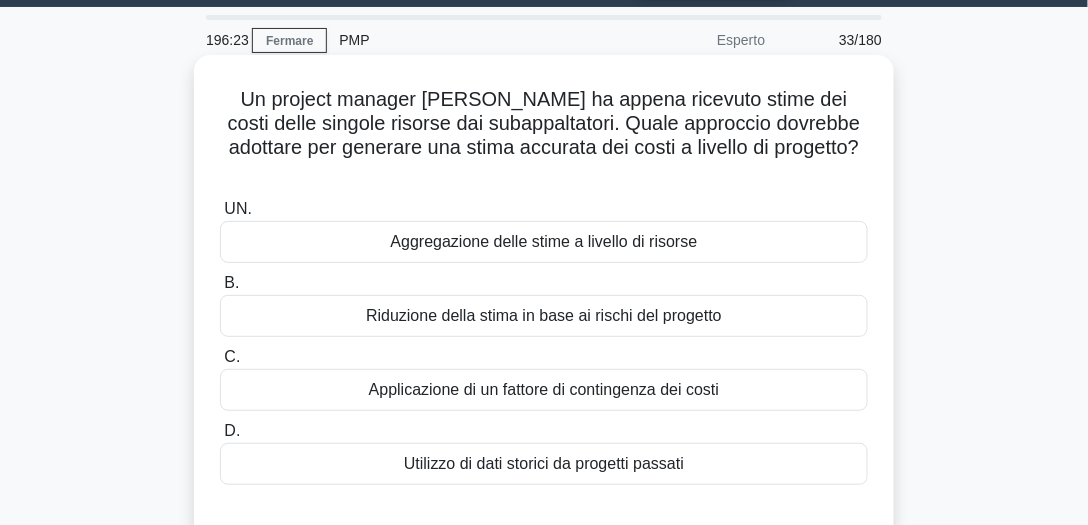 click on "Aggregazione delle stime a livello di risorse" at bounding box center (544, 241) 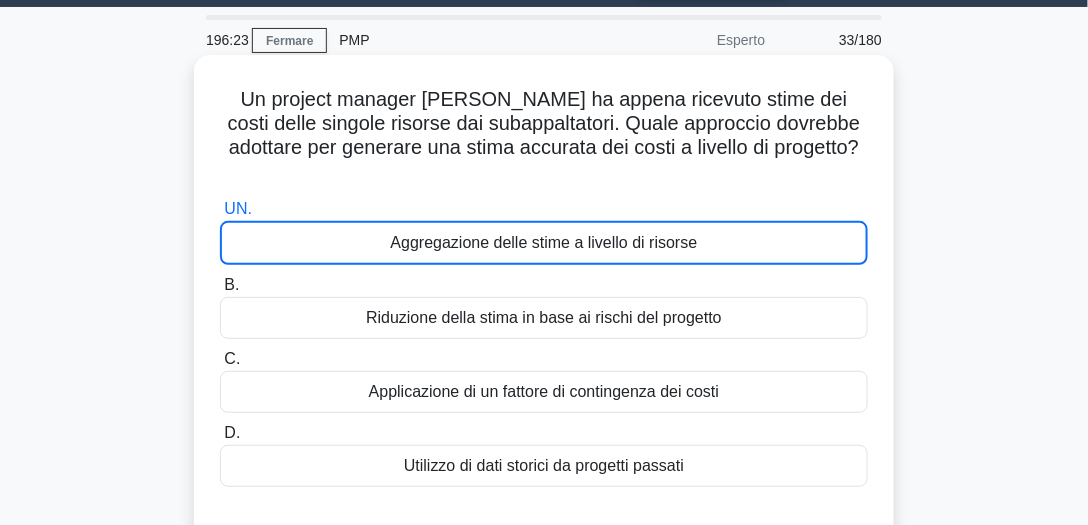 click on "Aggregazione delle stime a livello di risorse" at bounding box center [544, 242] 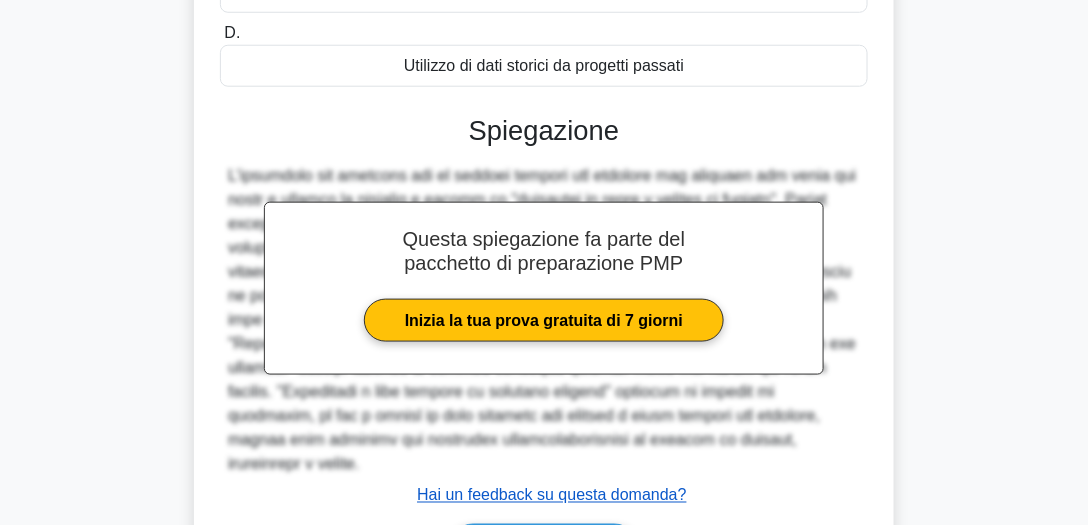 scroll, scrollTop: 555, scrollLeft: 0, axis: vertical 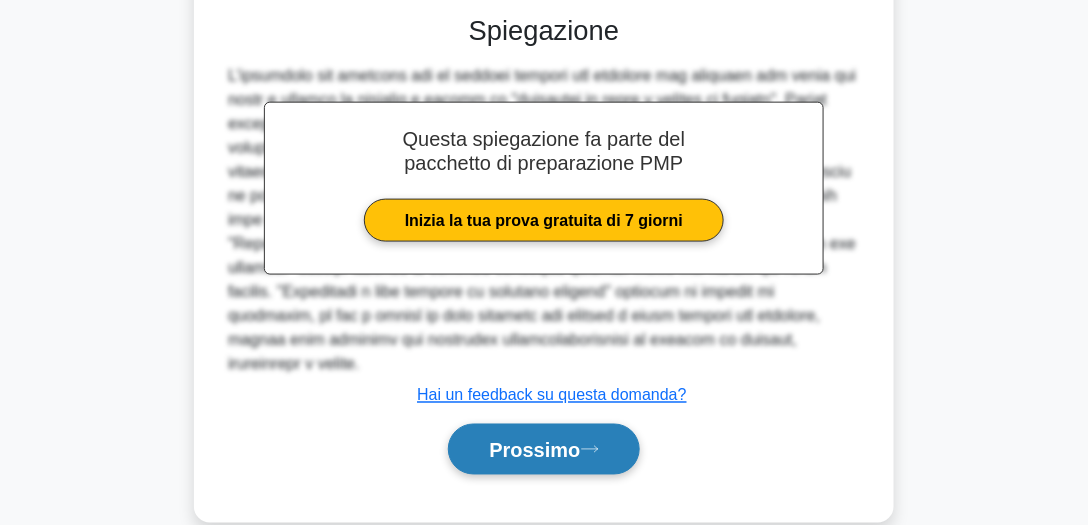 click on "Prossimo" at bounding box center [534, 451] 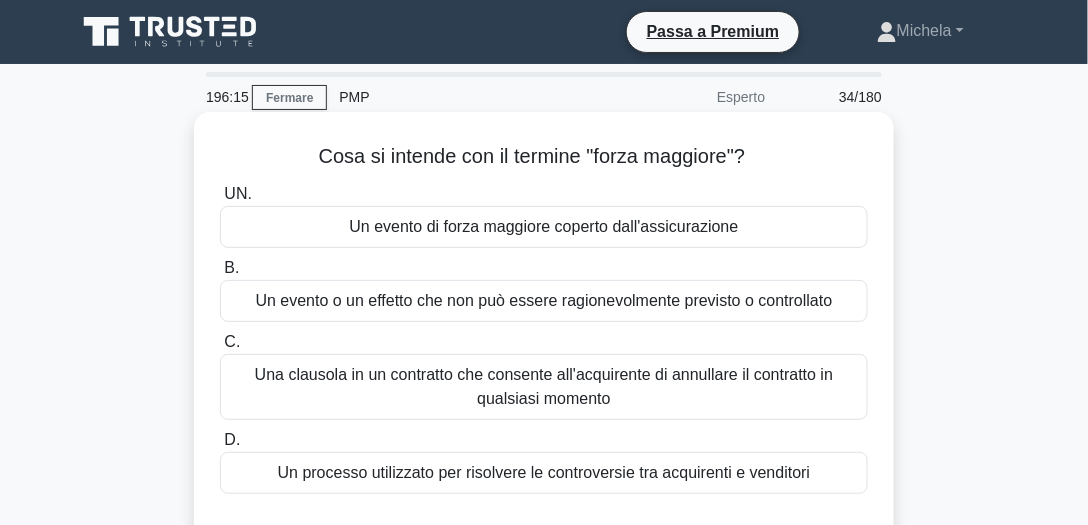 scroll, scrollTop: 57, scrollLeft: 0, axis: vertical 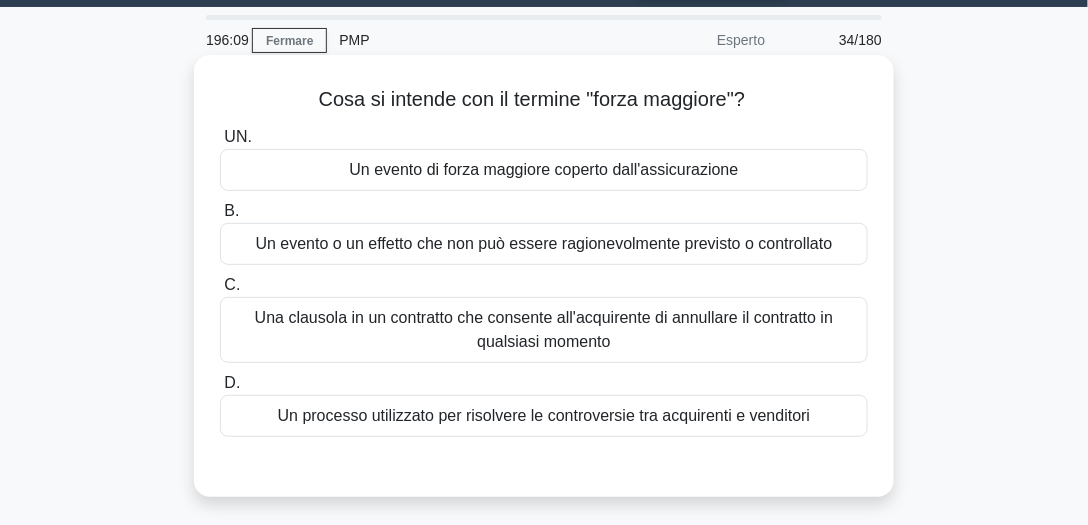 click on "Un evento o un effetto che non può essere ragionevolmente previsto o controllato" at bounding box center (544, 243) 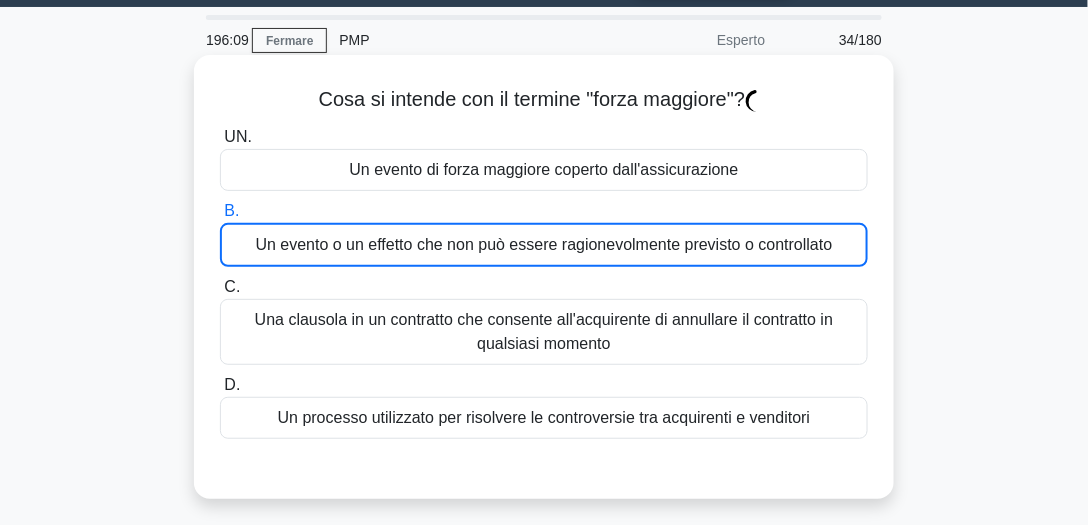 click on "Un evento o un effetto che non può essere ragionevolmente previsto o controllato" at bounding box center (544, 244) 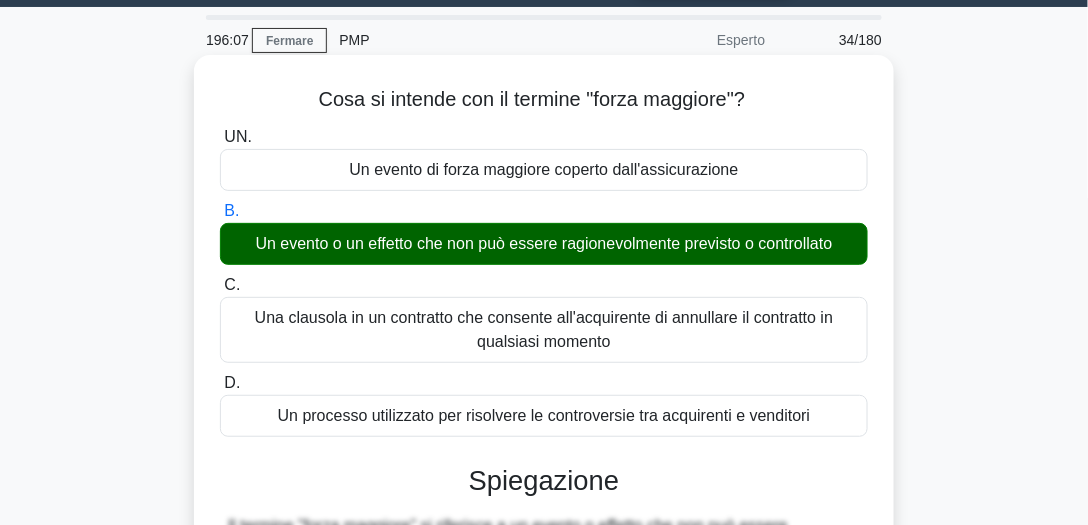 scroll, scrollTop: 400, scrollLeft: 0, axis: vertical 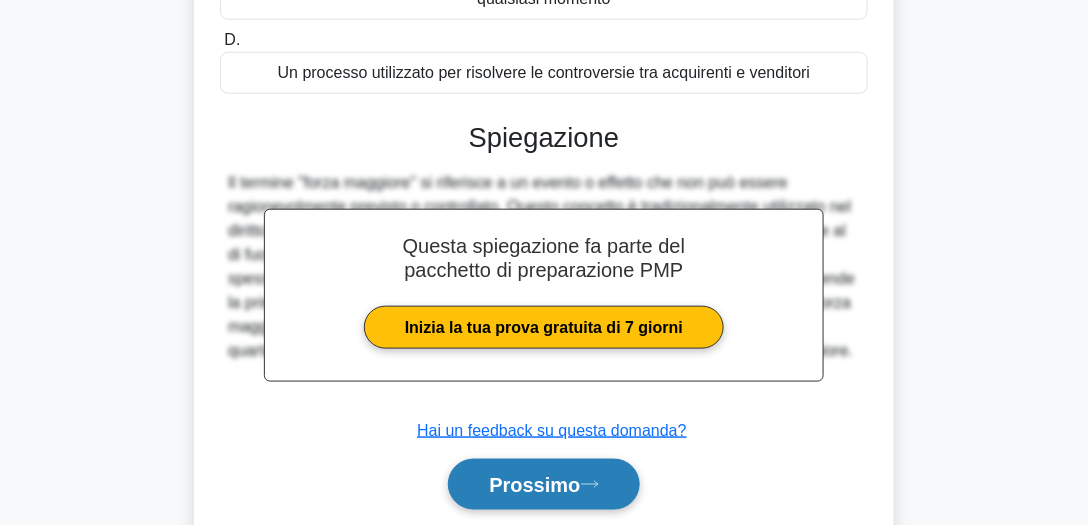 click on "Prossimo" at bounding box center [534, 486] 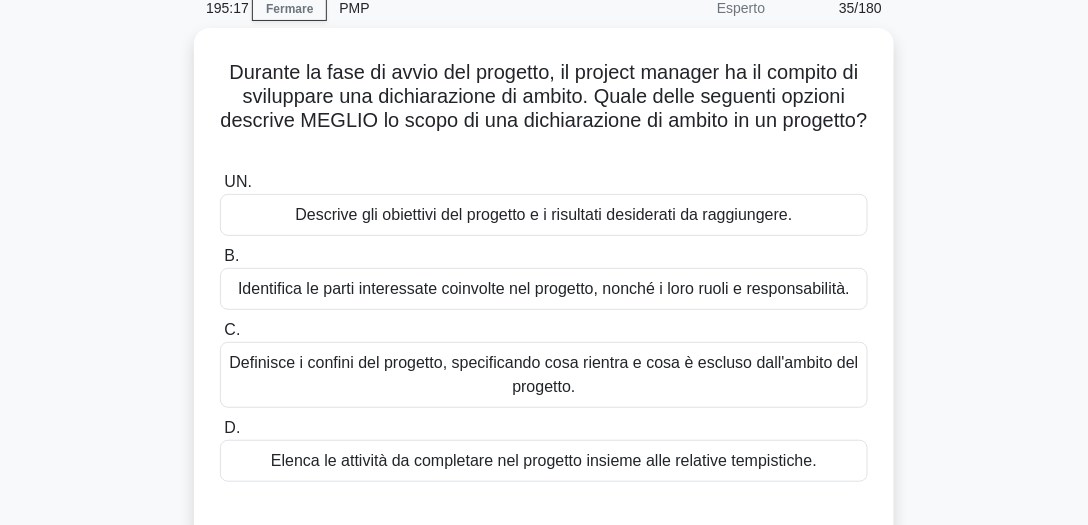 scroll, scrollTop: 84, scrollLeft: 0, axis: vertical 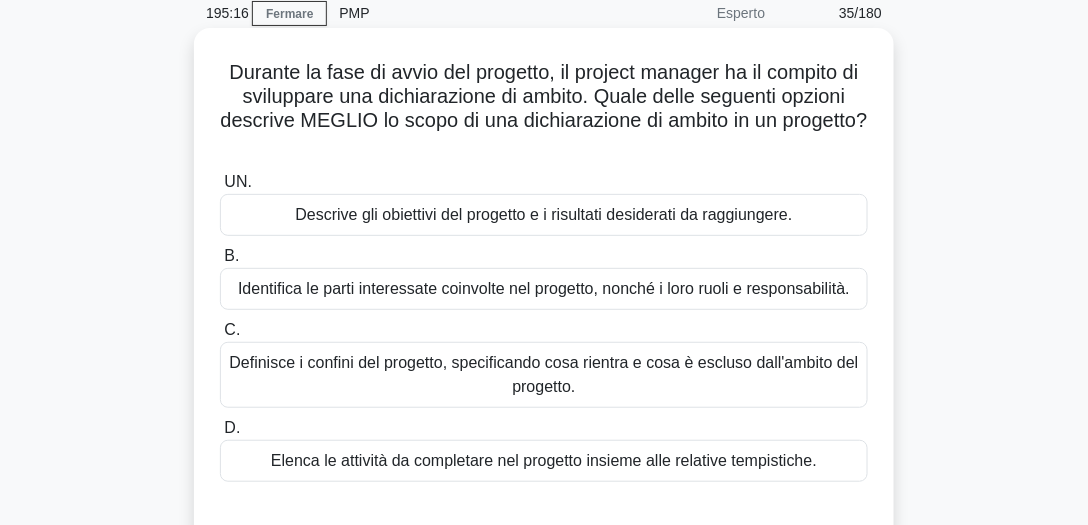 click on "Descrive gli obiettivi del progetto e i risultati desiderati da raggiungere." at bounding box center [543, 214] 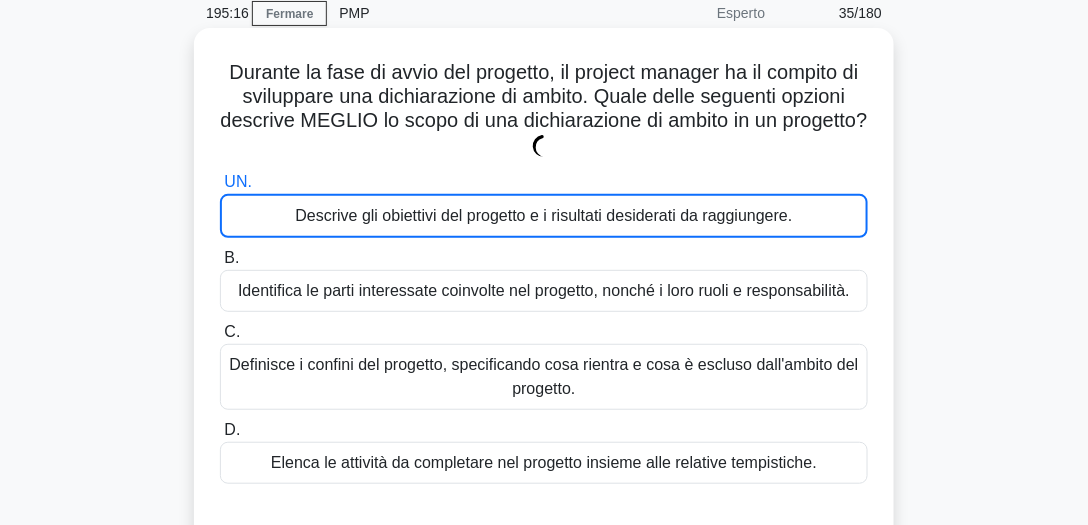 click on "Descrive gli obiettivi del progetto e i risultati desiderati da raggiungere." at bounding box center (543, 215) 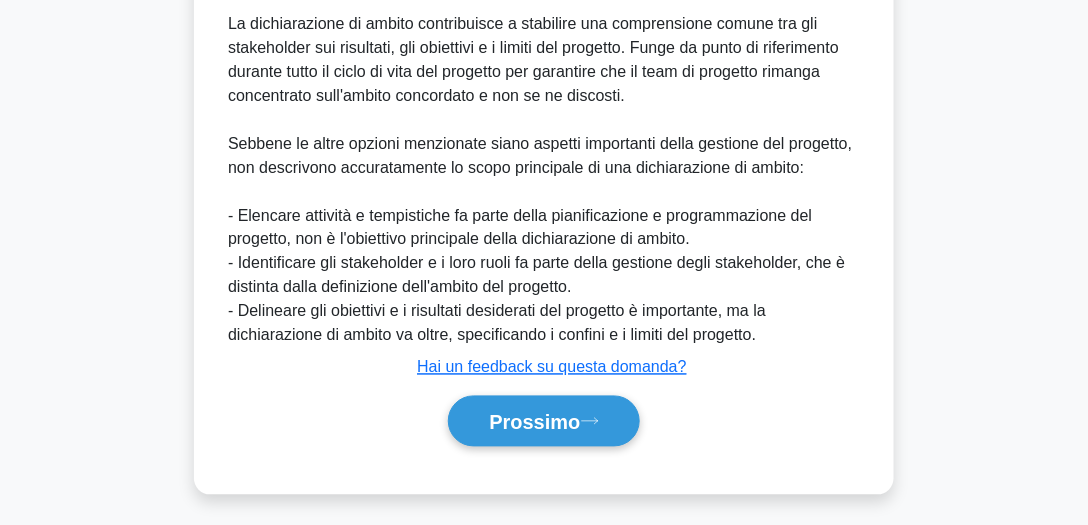 scroll, scrollTop: 732, scrollLeft: 0, axis: vertical 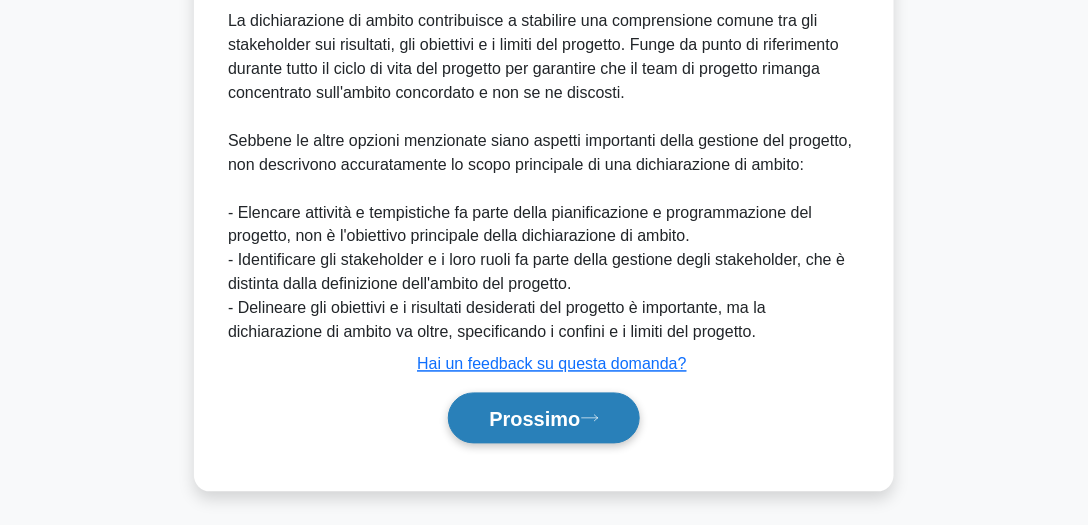 click on "Prossimo" at bounding box center [534, 420] 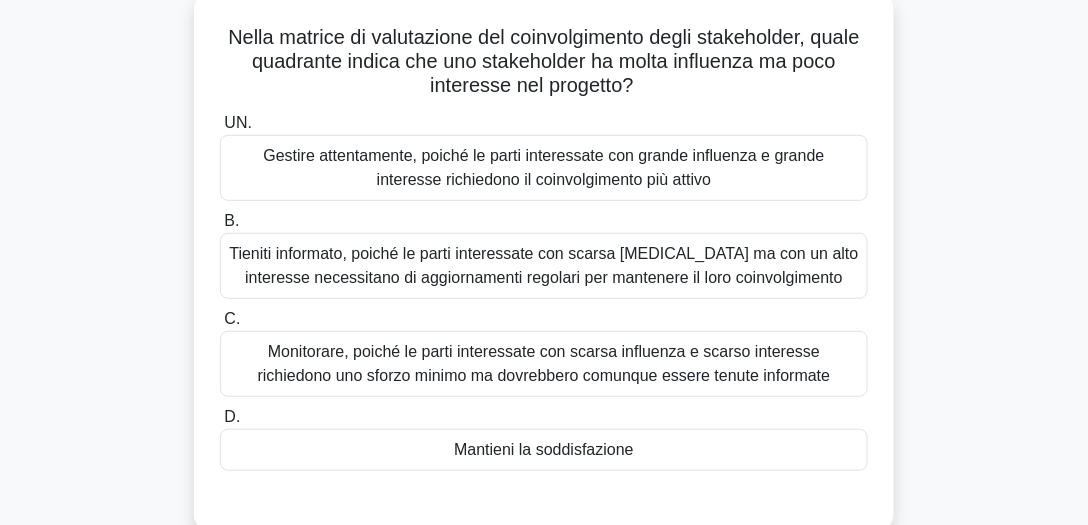 scroll, scrollTop: 102, scrollLeft: 0, axis: vertical 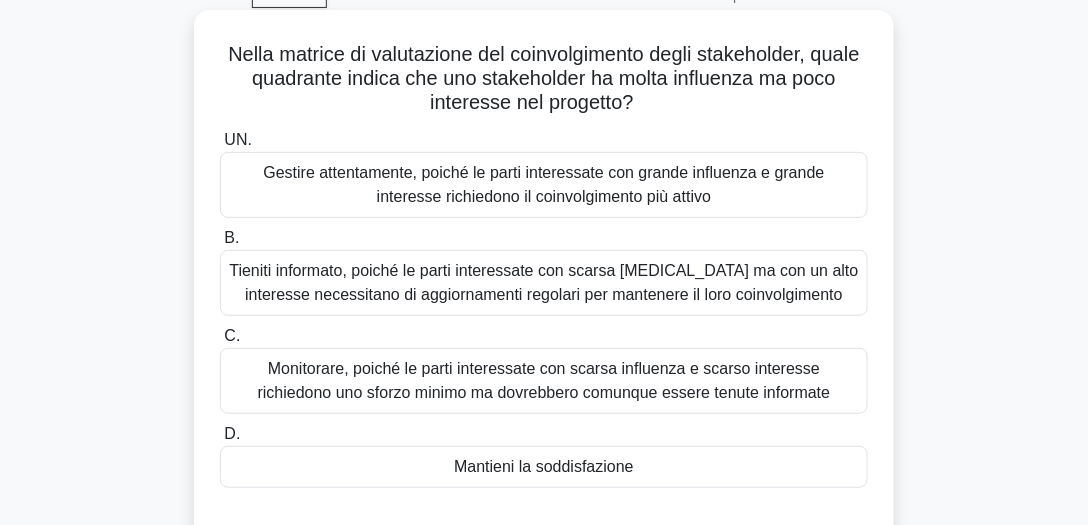 click on "Mantieni la soddisfazione" at bounding box center [544, 467] 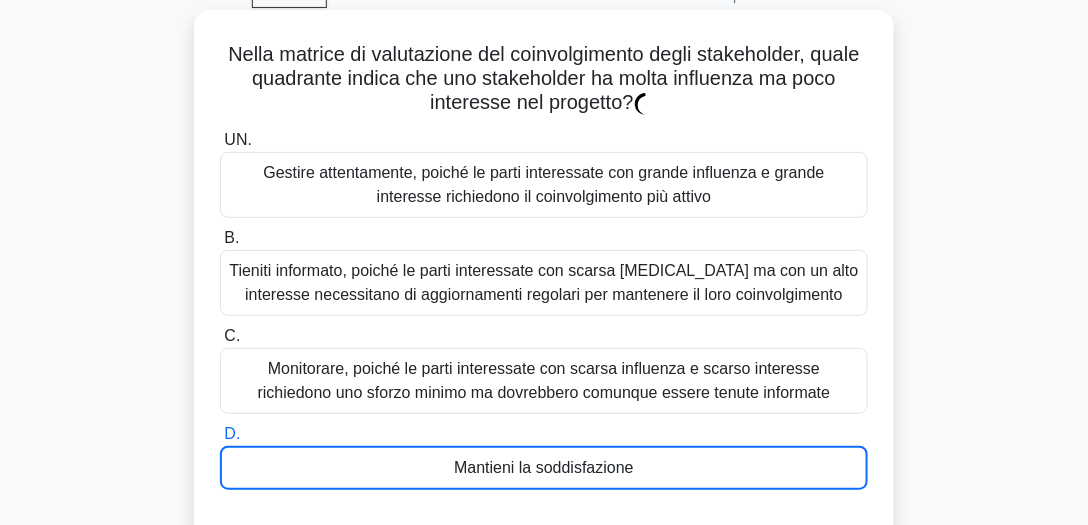 click on "Mantieni la soddisfazione" at bounding box center (544, 468) 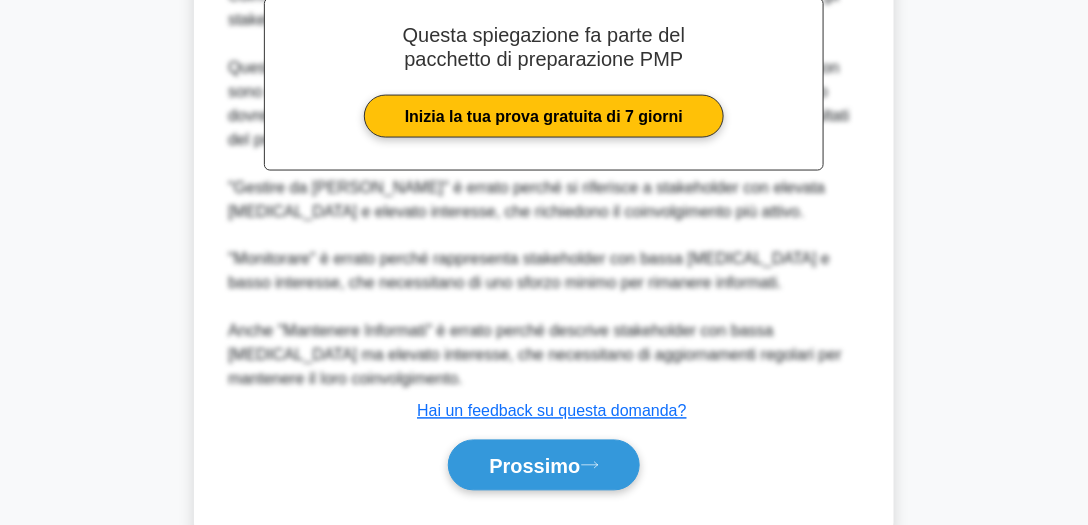 scroll, scrollTop: 754, scrollLeft: 0, axis: vertical 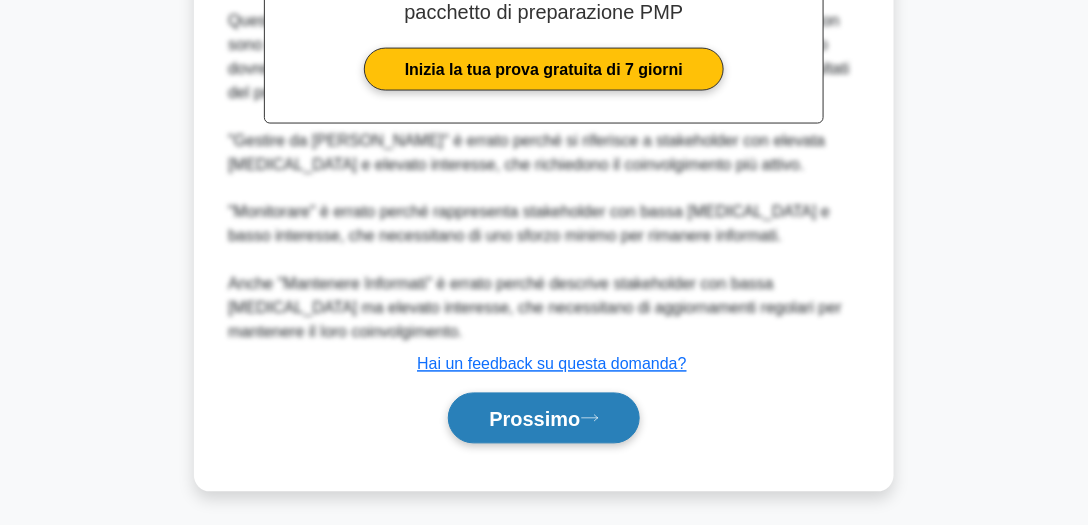 click on "Prossimo" at bounding box center (534, 420) 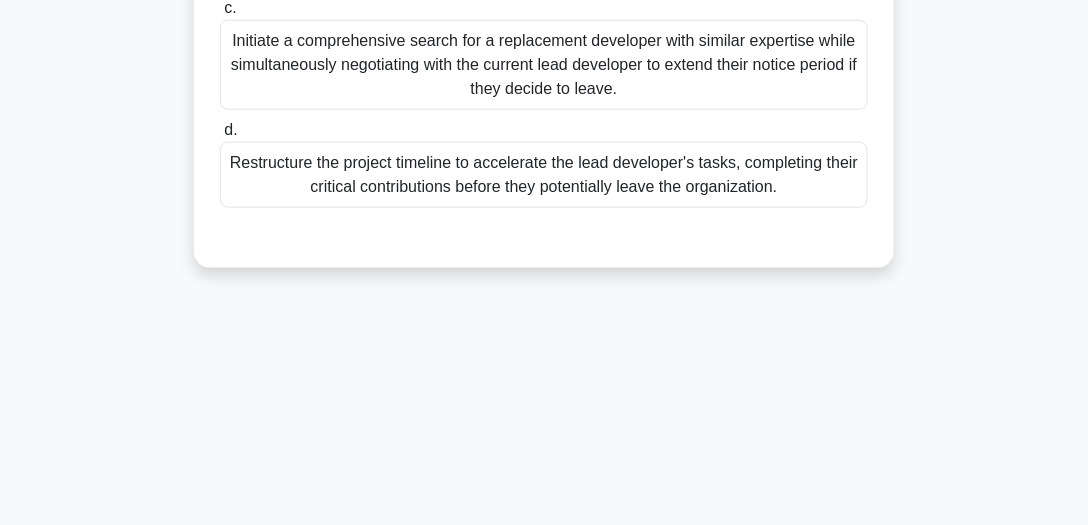 scroll, scrollTop: 555, scrollLeft: 0, axis: vertical 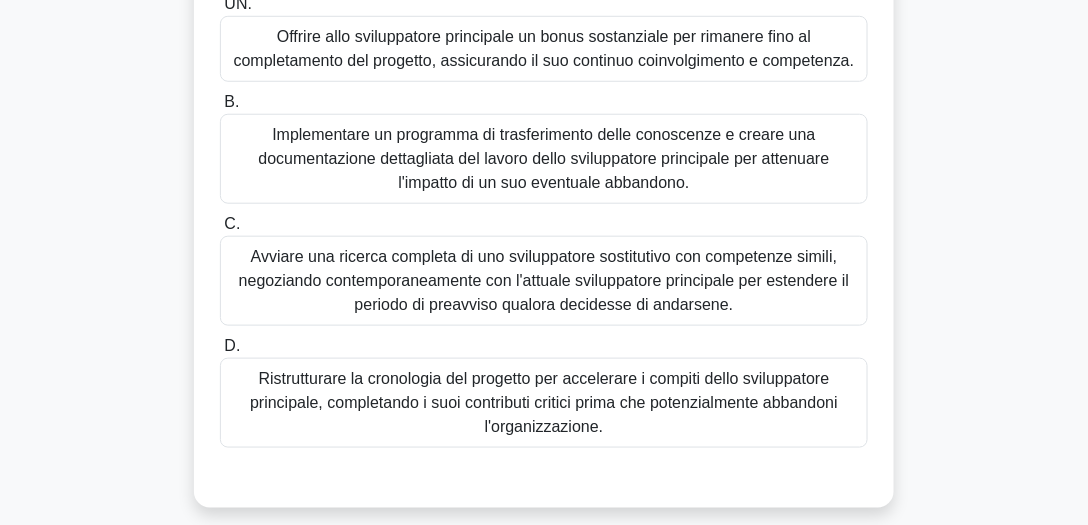 click on "Implementare un programma di trasferimento delle conoscenze e creare una documentazione dettagliata del lavoro dello sviluppatore principale per attenuare l'impatto di un suo eventuale abbandono." at bounding box center (543, 158) 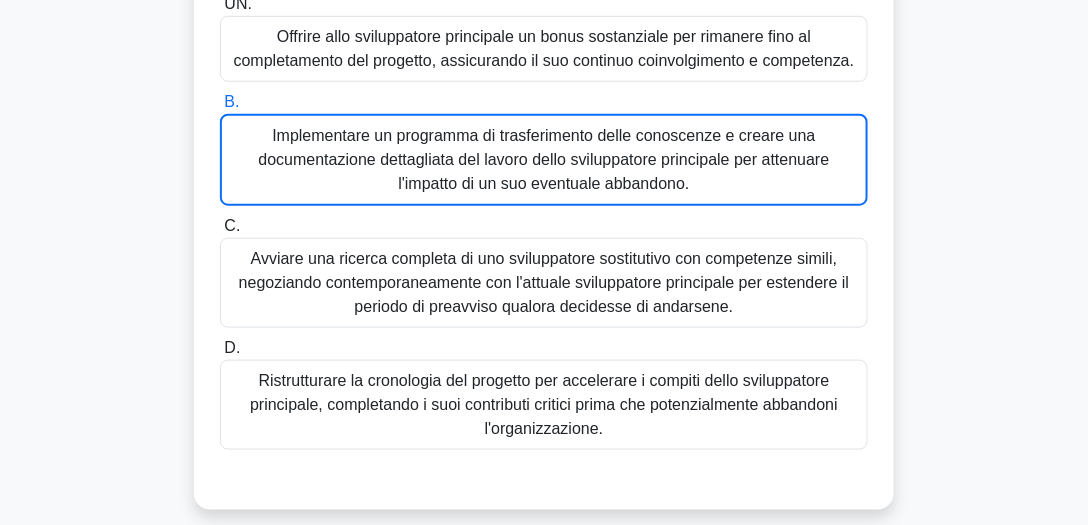 click on "Implementare un programma di trasferimento delle conoscenze e creare una documentazione dettagliata del lavoro dello sviluppatore principale per attenuare l'impatto di un suo eventuale abbandono." at bounding box center [543, 159] 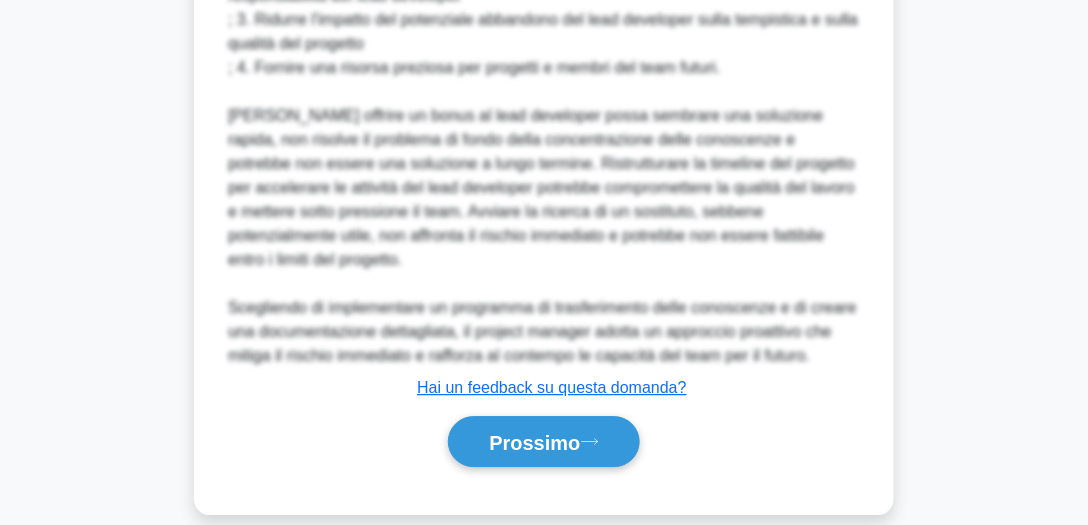 scroll, scrollTop: 1282, scrollLeft: 0, axis: vertical 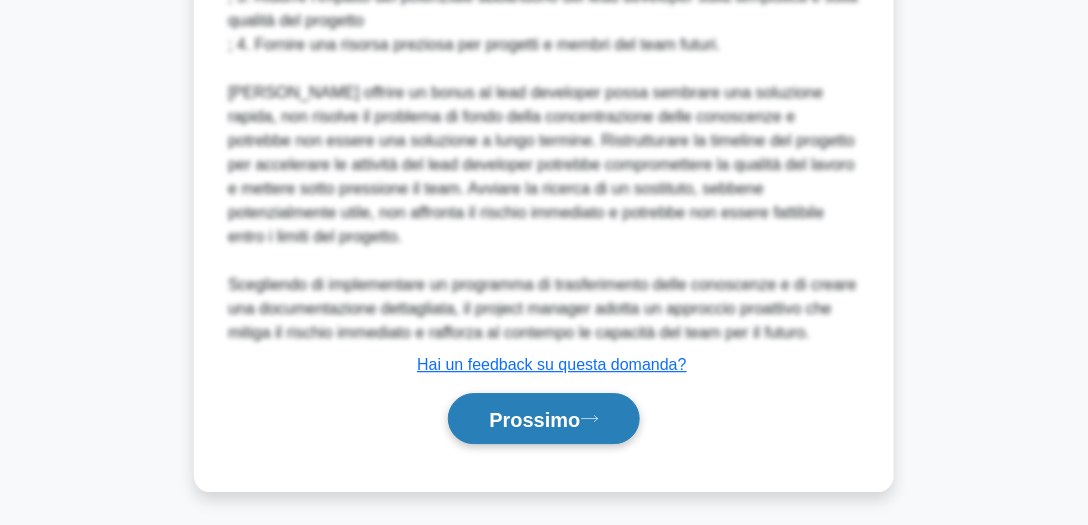 click on "Prossimo" at bounding box center (534, 420) 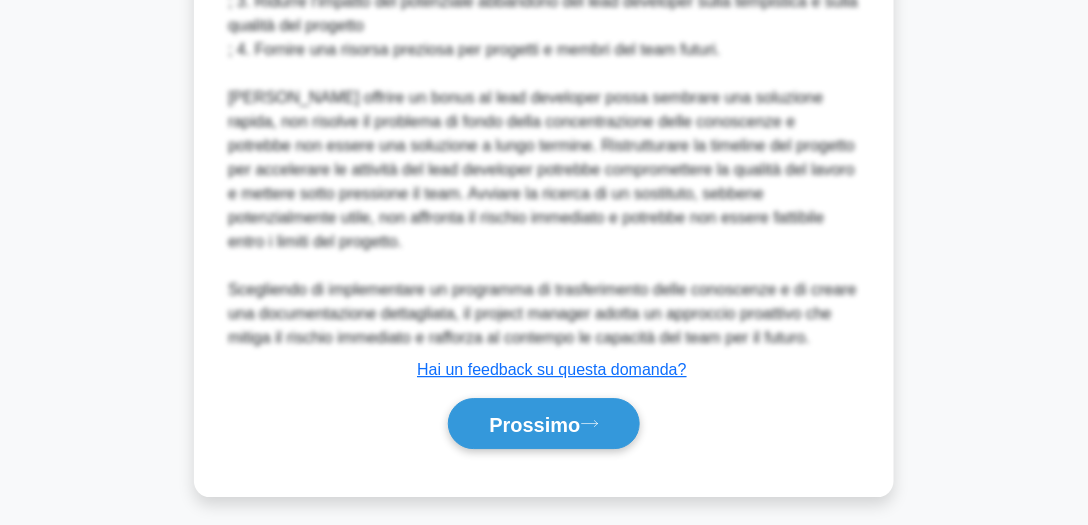 scroll, scrollTop: 555, scrollLeft: 0, axis: vertical 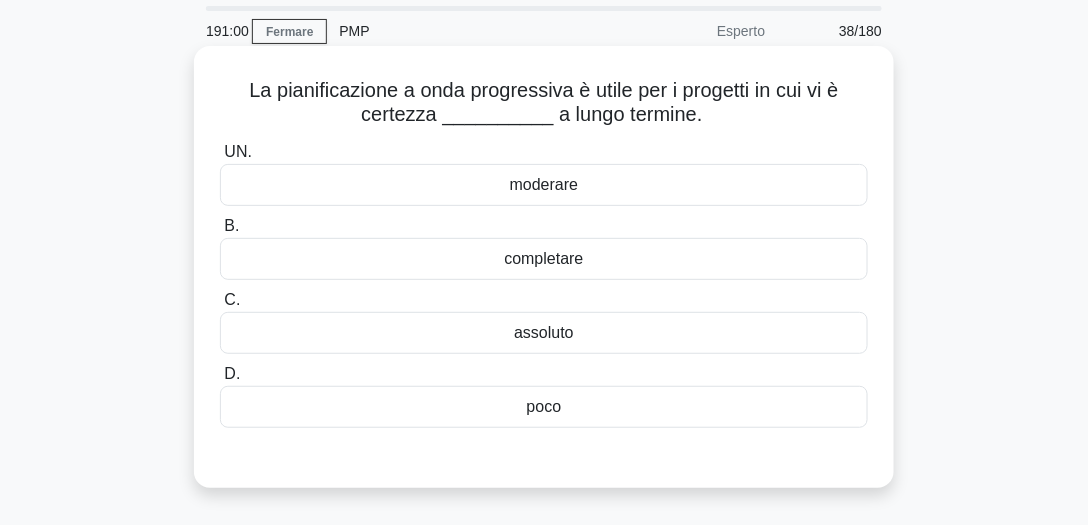 click on "poco" at bounding box center (544, 406) 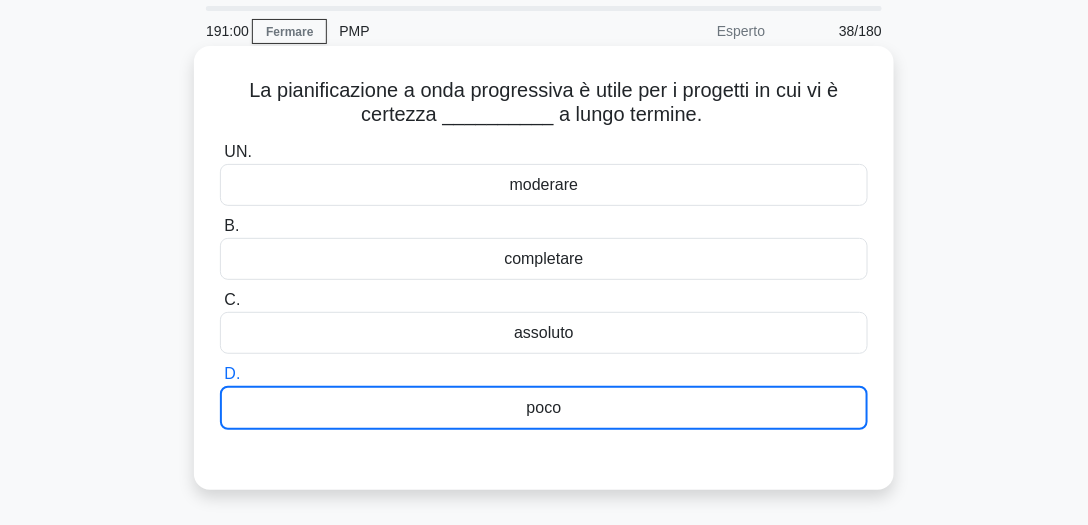 click on "poco" at bounding box center [544, 407] 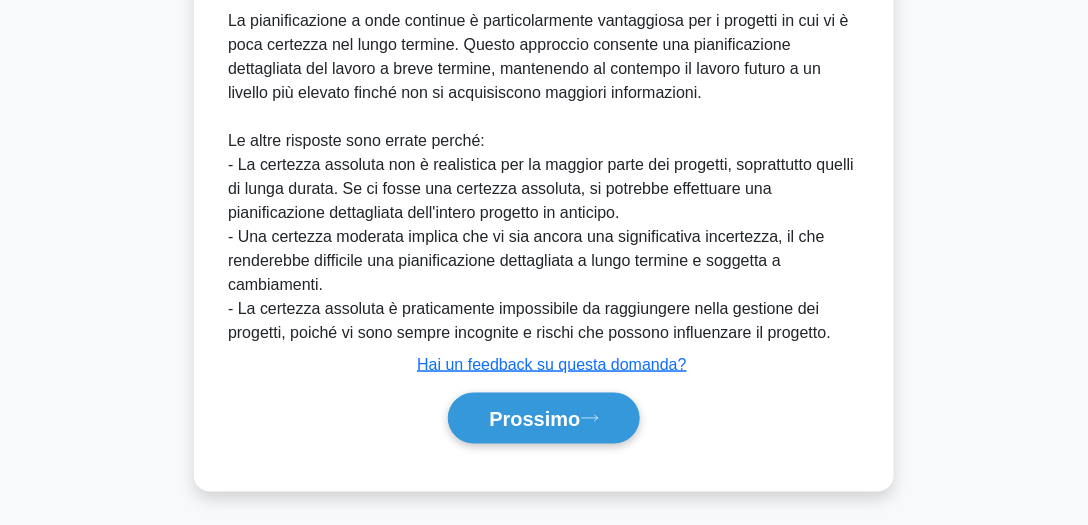 scroll, scrollTop: 66, scrollLeft: 0, axis: vertical 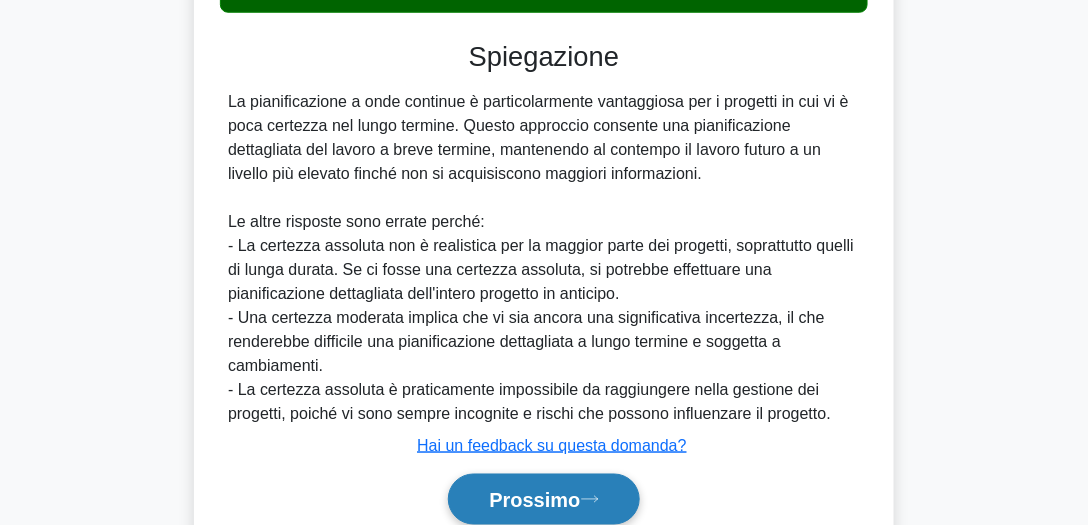 click on "Prossimo" at bounding box center [534, 501] 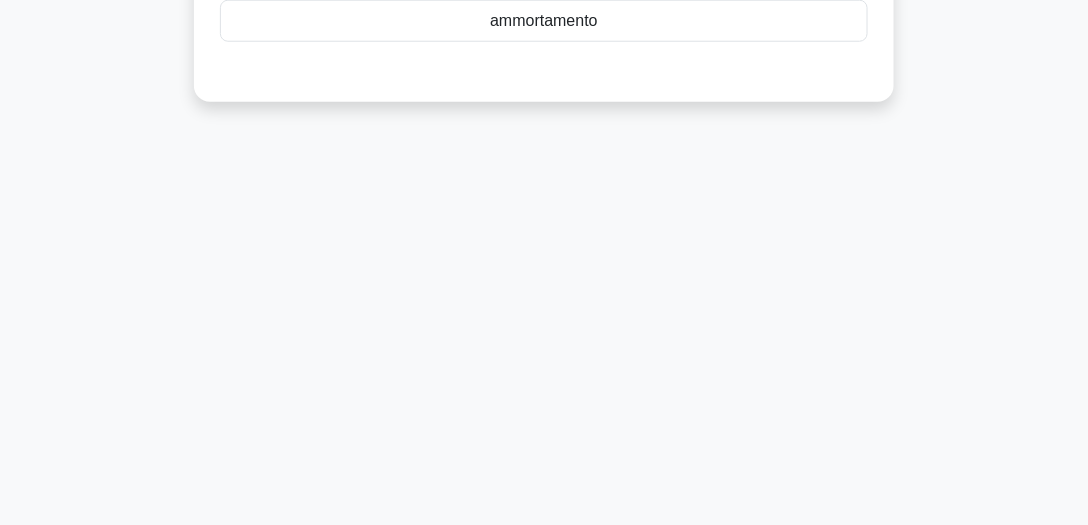 click on "Passa a Premium
Michela" at bounding box center (544, 59) 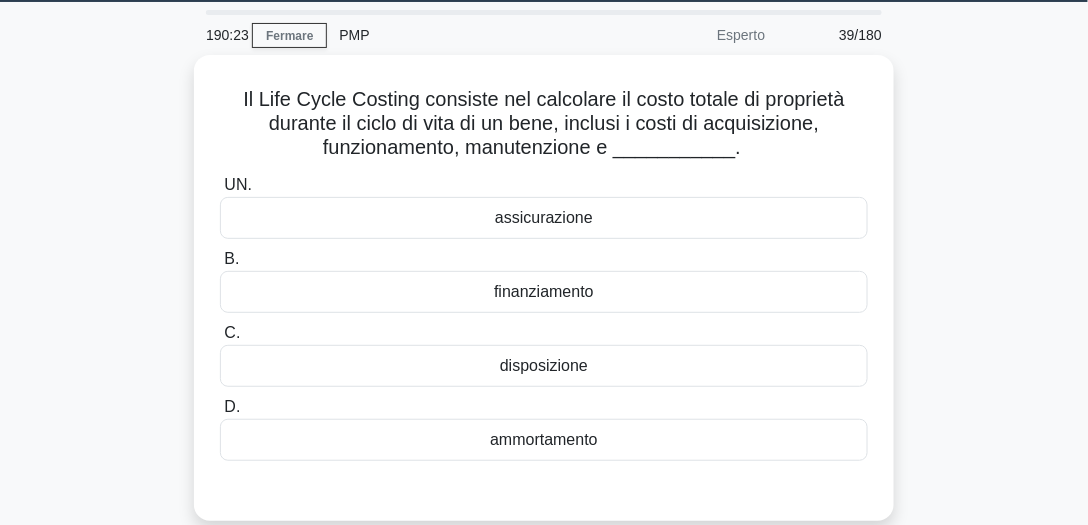scroll, scrollTop: 54, scrollLeft: 0, axis: vertical 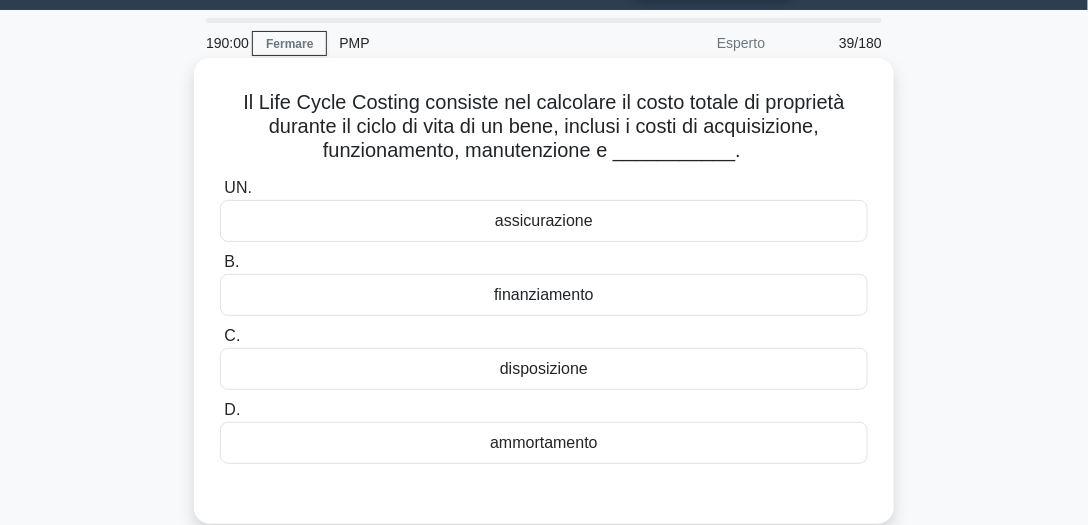 click on "ammortamento" at bounding box center (544, 442) 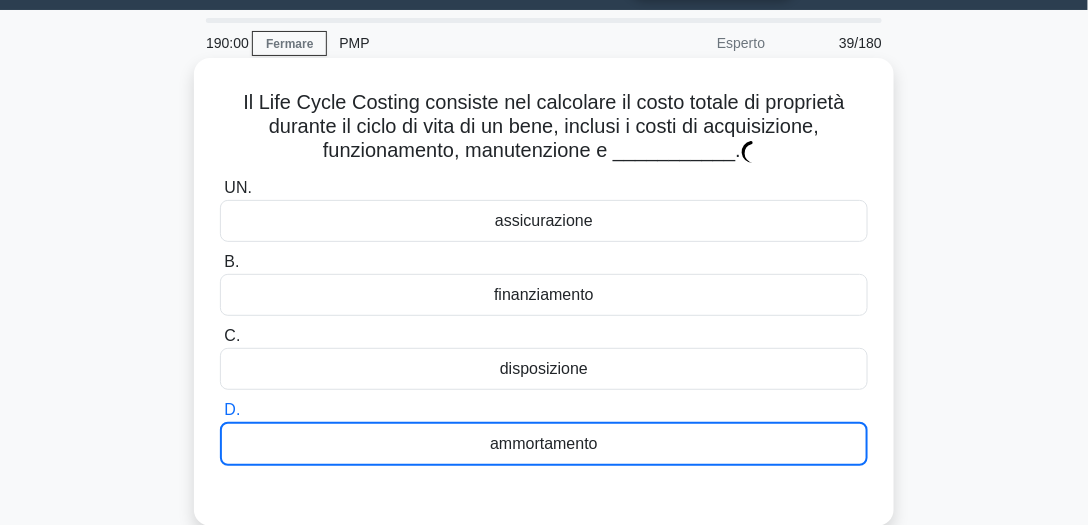 click on "ammortamento" at bounding box center [544, 443] 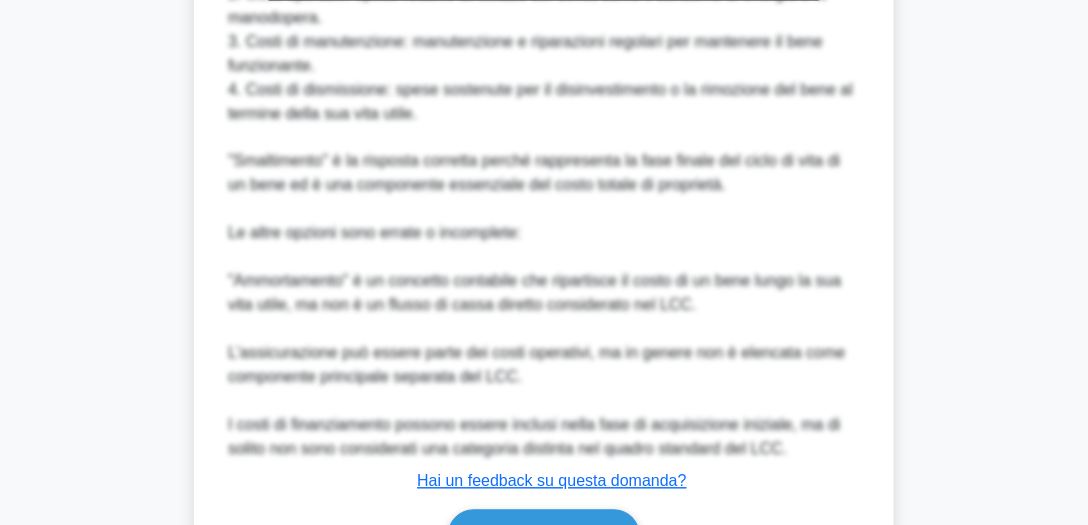 scroll, scrollTop: 924, scrollLeft: 0, axis: vertical 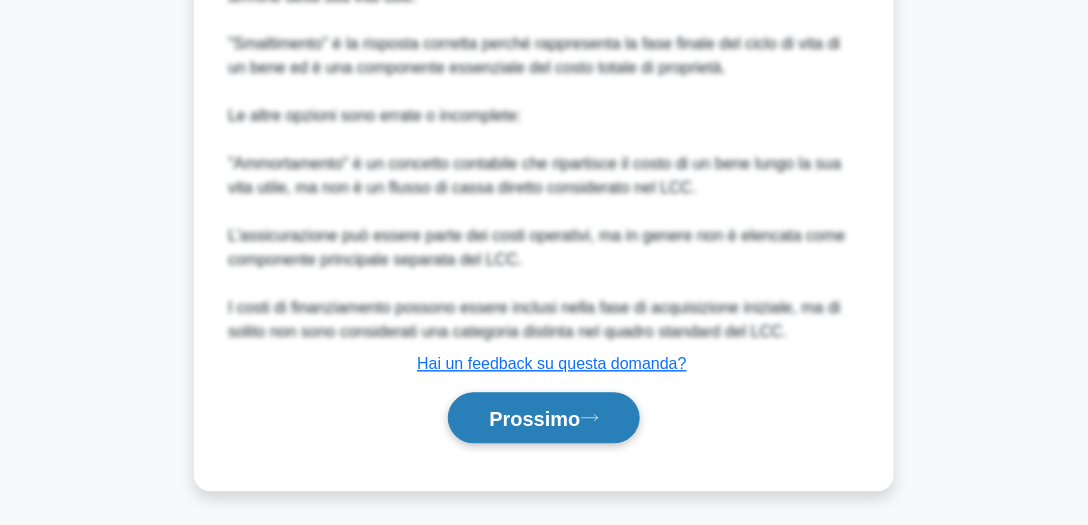 click on "Prossimo" at bounding box center [543, 418] 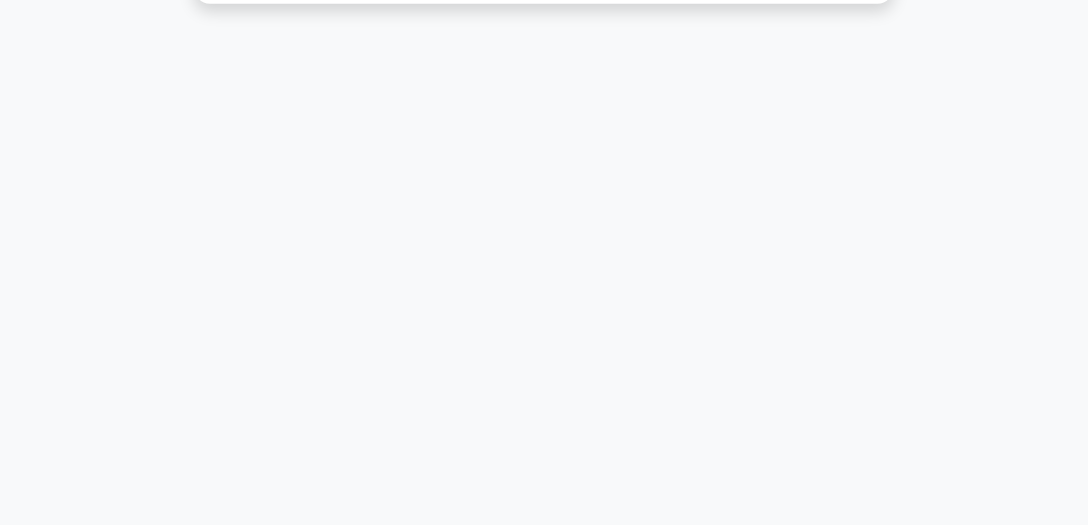 scroll, scrollTop: 555, scrollLeft: 0, axis: vertical 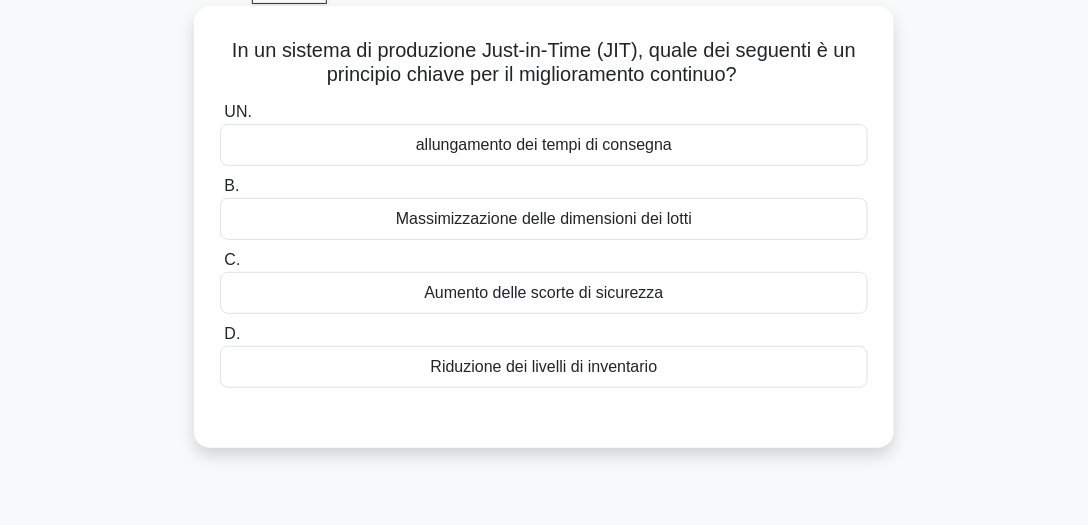 click on "Riduzione dei livelli di inventario" at bounding box center (544, 366) 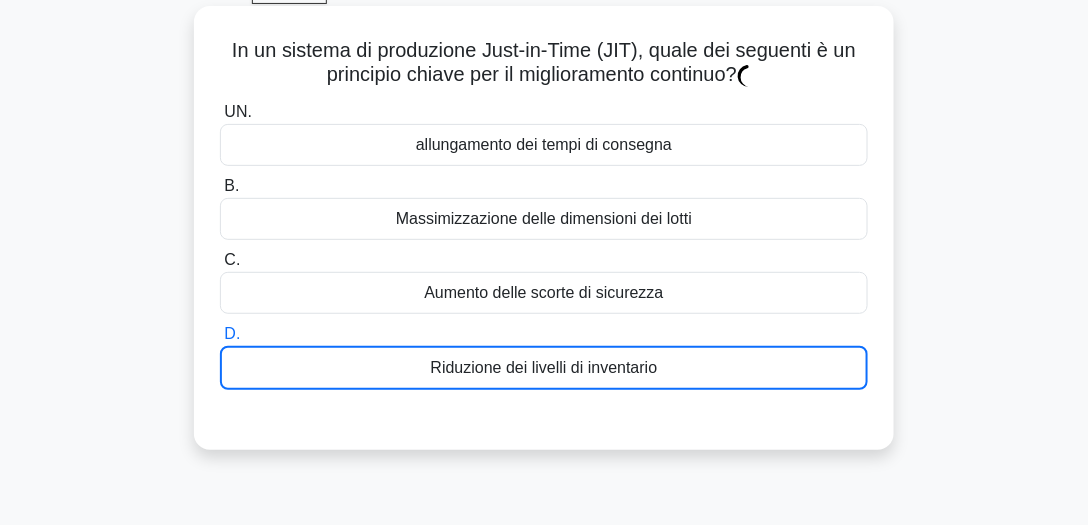 click on "Riduzione dei livelli di inventario" at bounding box center [544, 367] 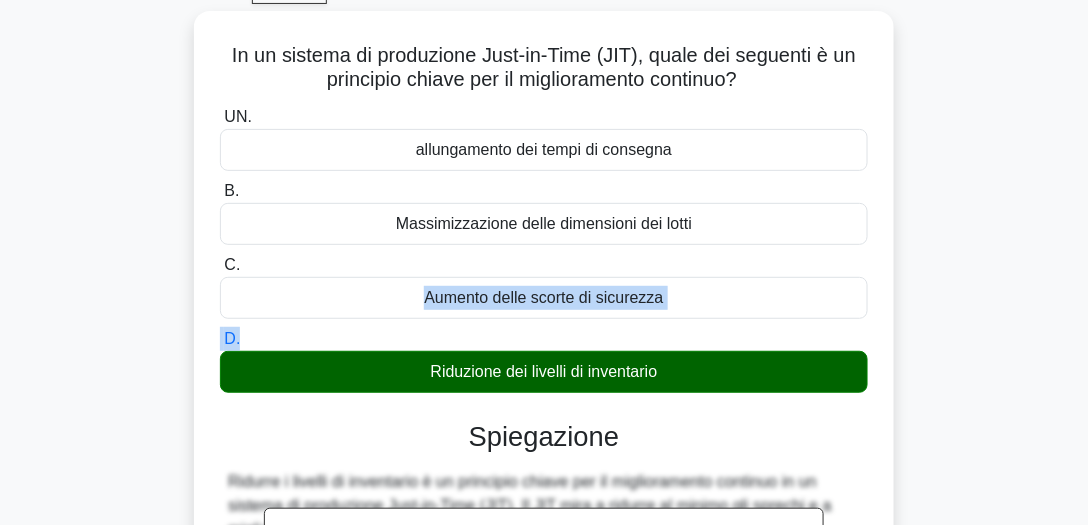 drag, startPoint x: 1088, startPoint y: 258, endPoint x: 1082, endPoint y: 337, distance: 79.22752 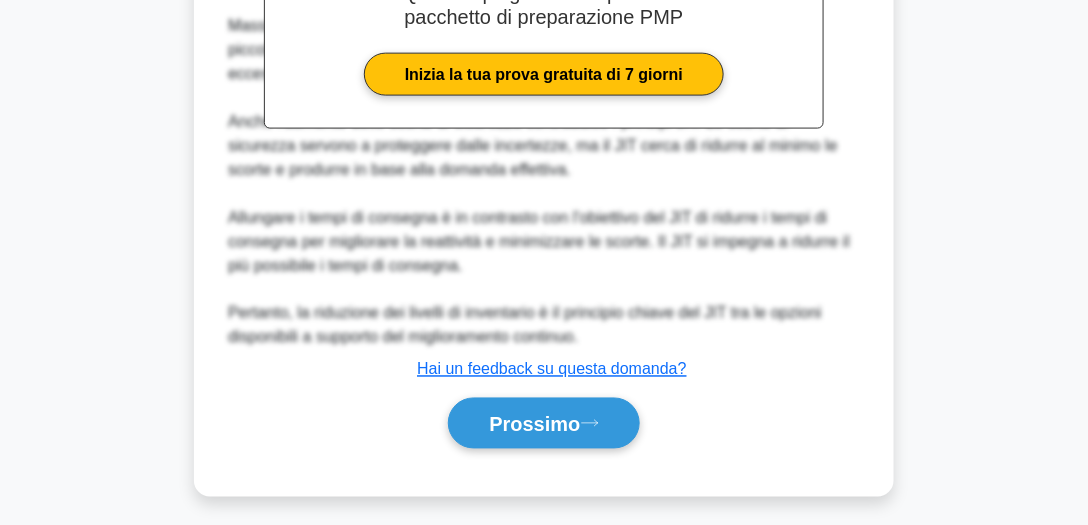 scroll, scrollTop: 106, scrollLeft: 0, axis: vertical 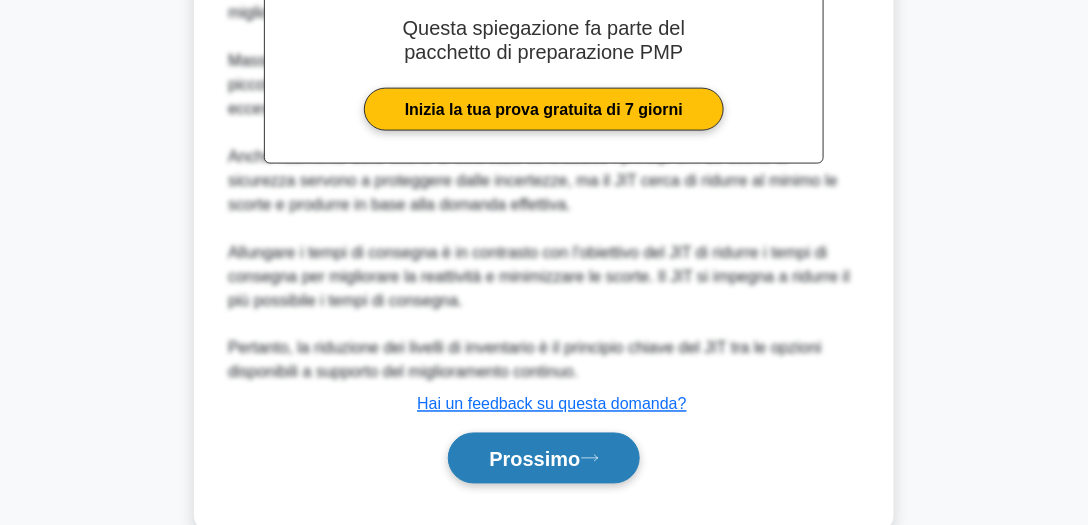 click on "Prossimo" at bounding box center (534, 460) 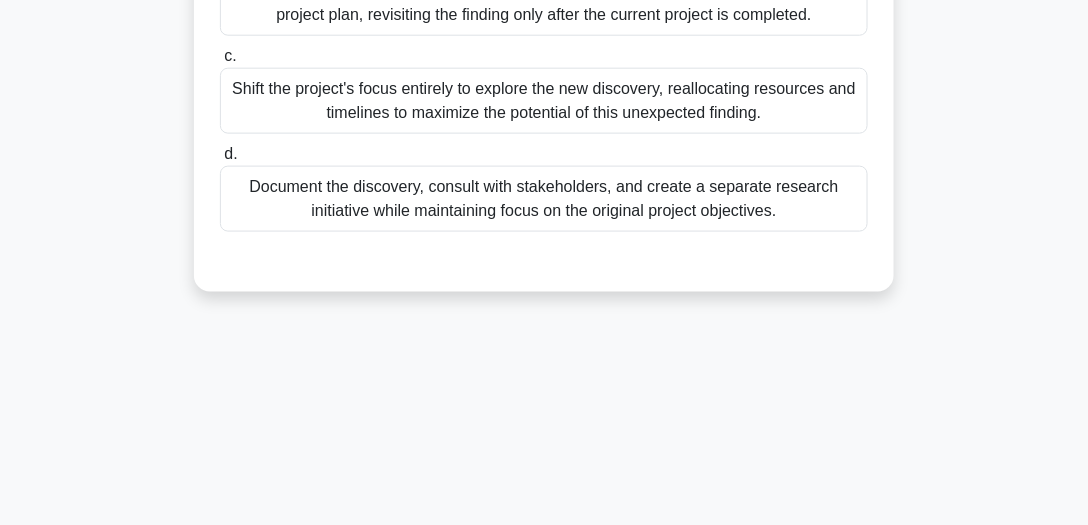 scroll, scrollTop: 555, scrollLeft: 0, axis: vertical 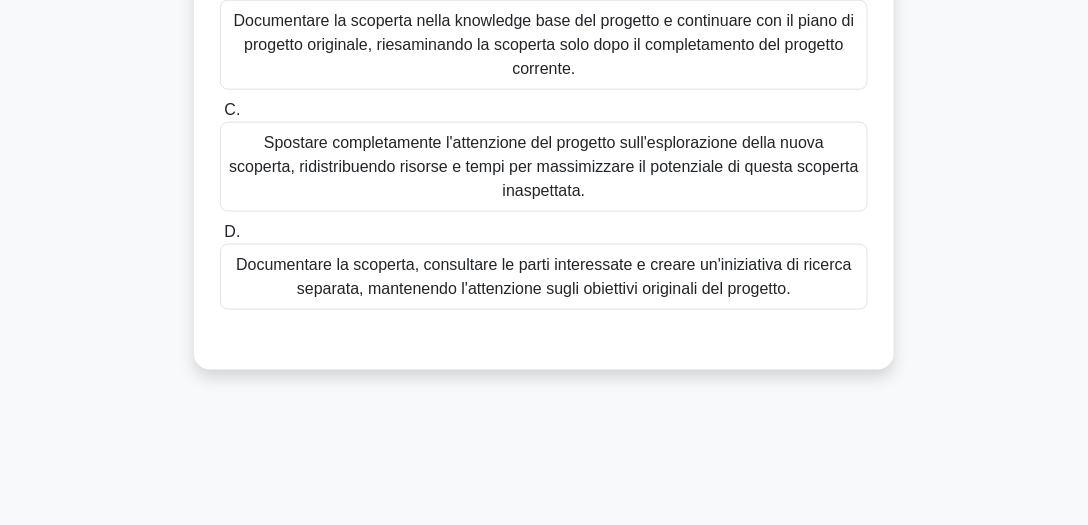 click on "Documentare la scoperta, consultare le parti interessate e creare un'iniziativa di ricerca separata, mantenendo l'attenzione sugli obiettivi originali del progetto." at bounding box center (544, 276) 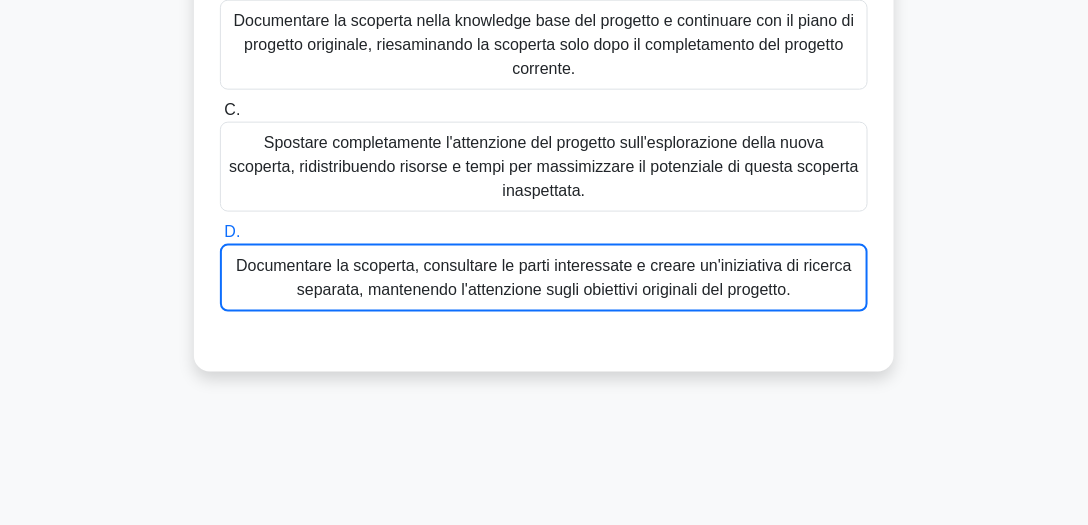 click on "Documentare la scoperta, consultare le parti interessate e creare un'iniziativa di ricerca separata, mantenendo l'attenzione sugli obiettivi originali del progetto." at bounding box center (544, 277) 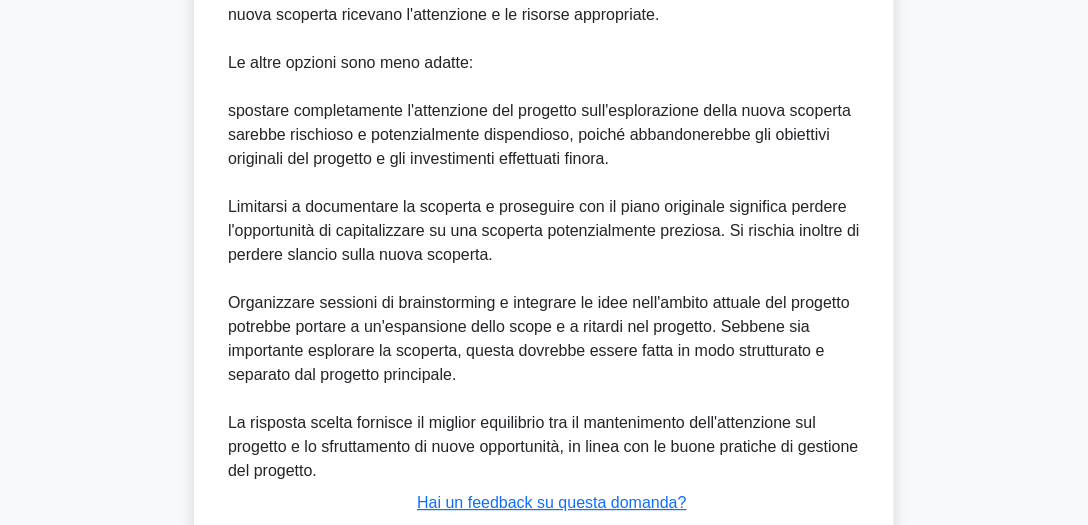 scroll, scrollTop: 1330, scrollLeft: 0, axis: vertical 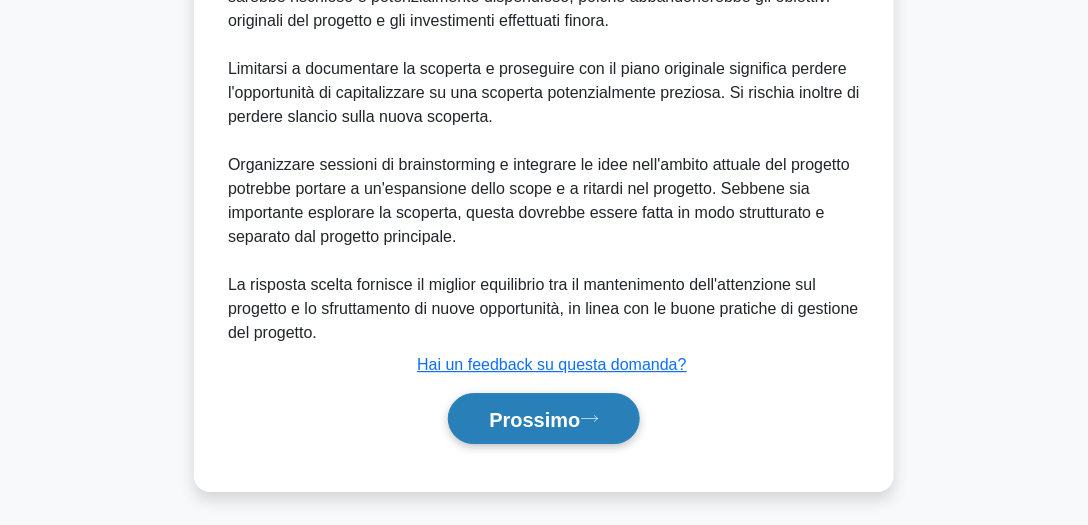 click on "Prossimo" at bounding box center (543, 418) 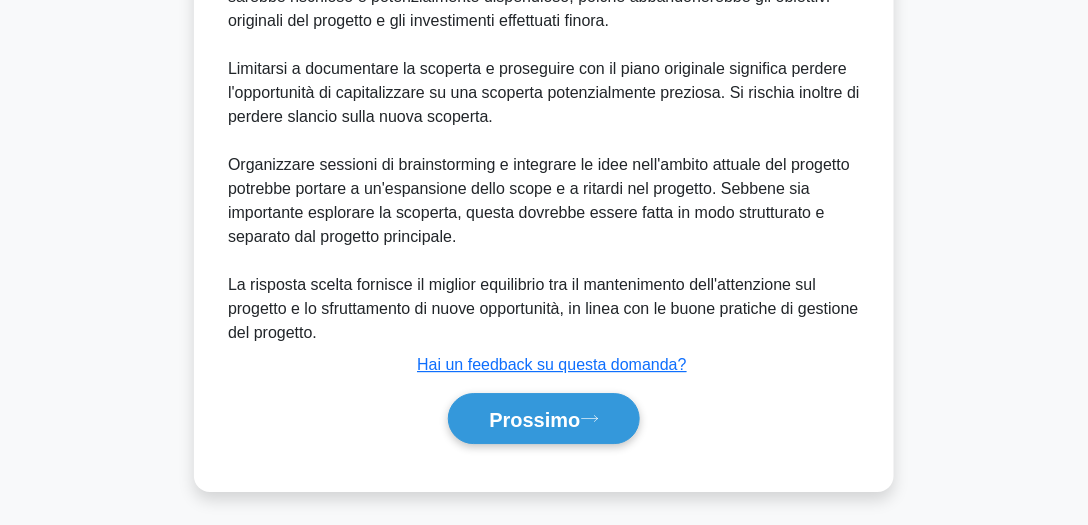 scroll, scrollTop: 555, scrollLeft: 0, axis: vertical 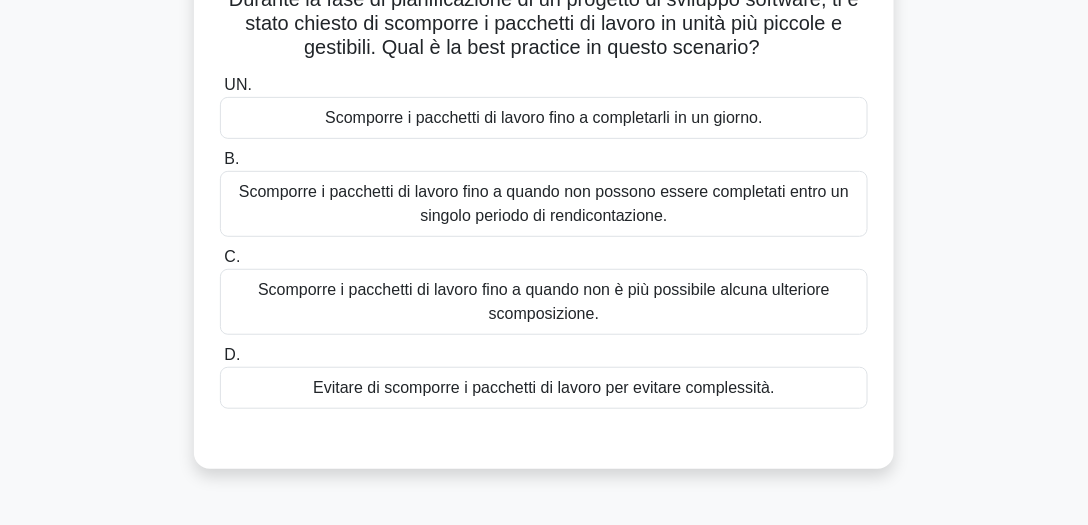 click on "Scomporre i pacchetti di lavoro fino a quando non possono essere completati entro un singolo periodo di rendicontazione." at bounding box center [544, 203] 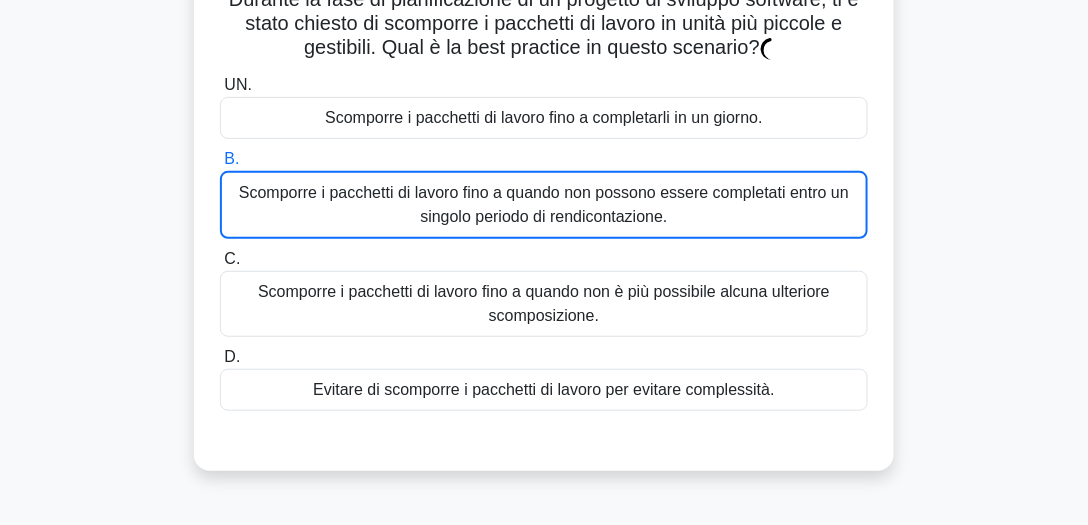 click on "Scomporre i pacchetti di lavoro fino a quando non possono essere completati entro un singolo periodo di rendicontazione." at bounding box center (544, 204) 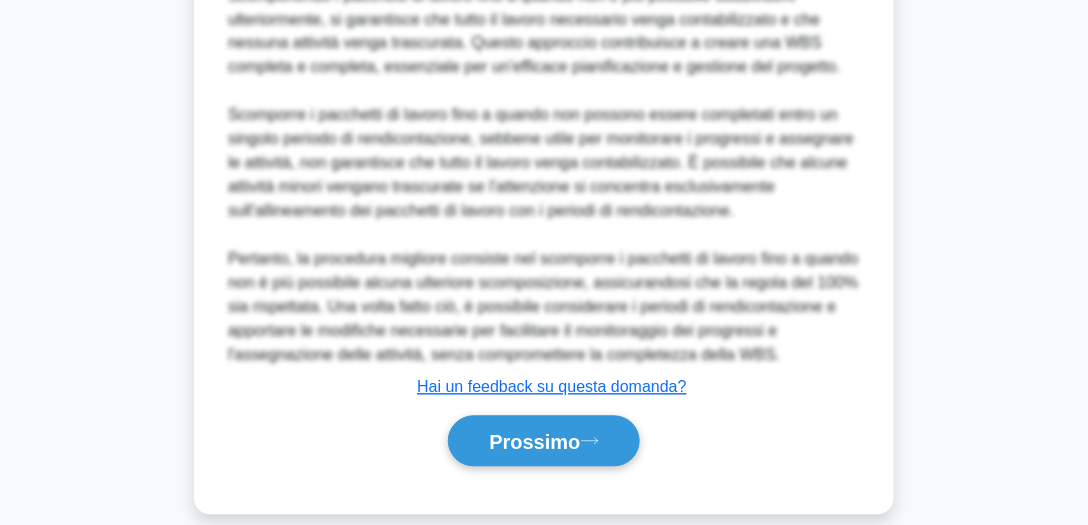 scroll, scrollTop: 924, scrollLeft: 0, axis: vertical 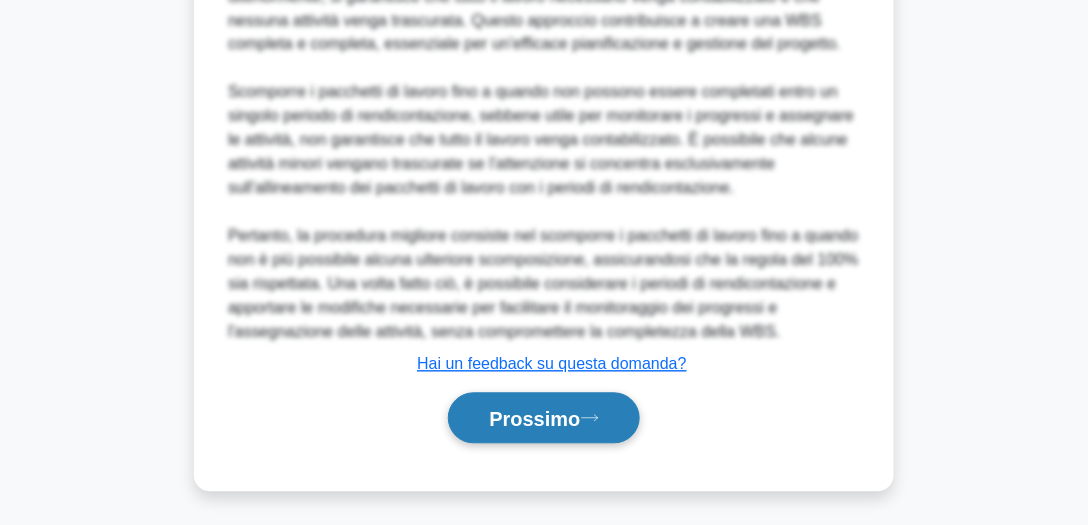 click on "Prossimo" at bounding box center [534, 420] 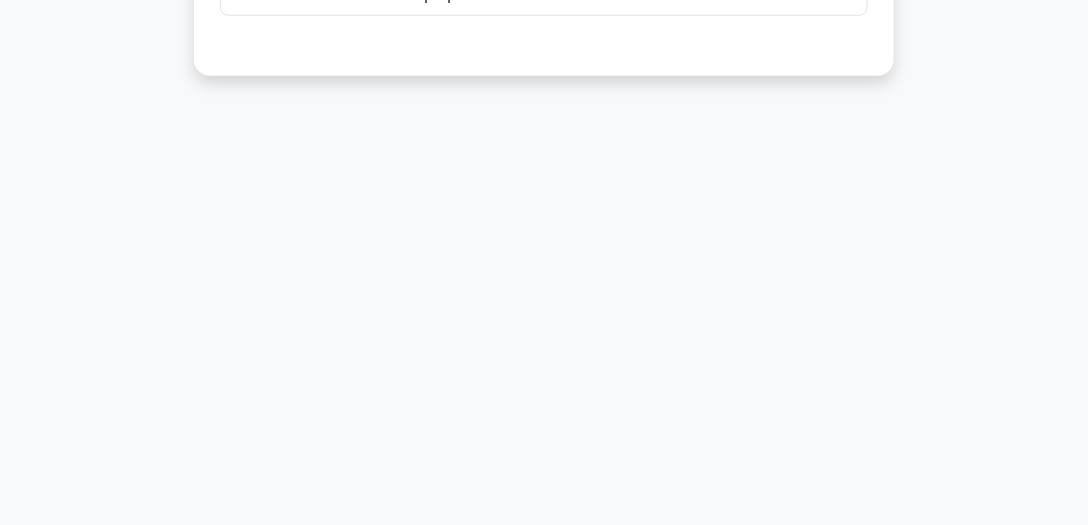 scroll, scrollTop: 555, scrollLeft: 0, axis: vertical 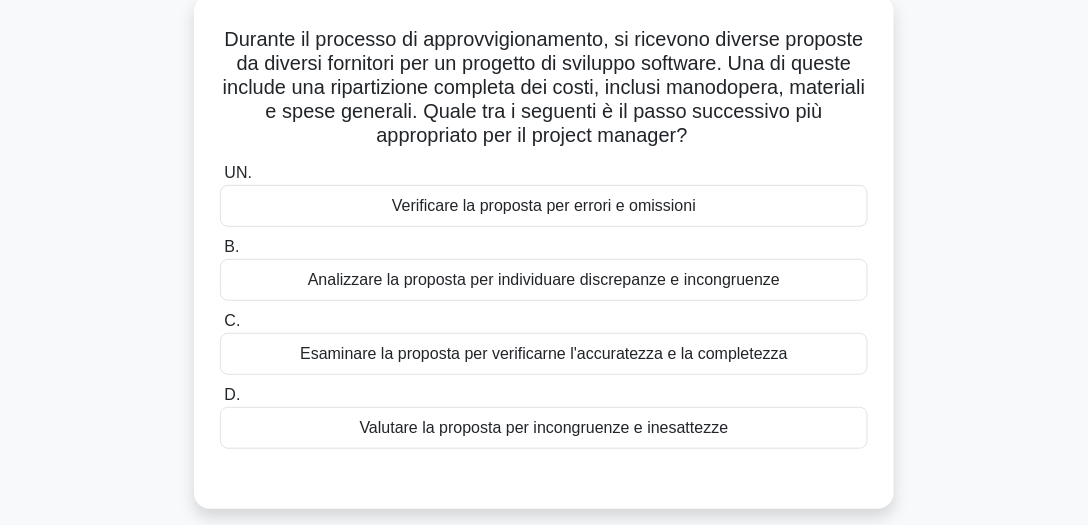 click on "Verificare la proposta per errori e omissioni" at bounding box center (544, 205) 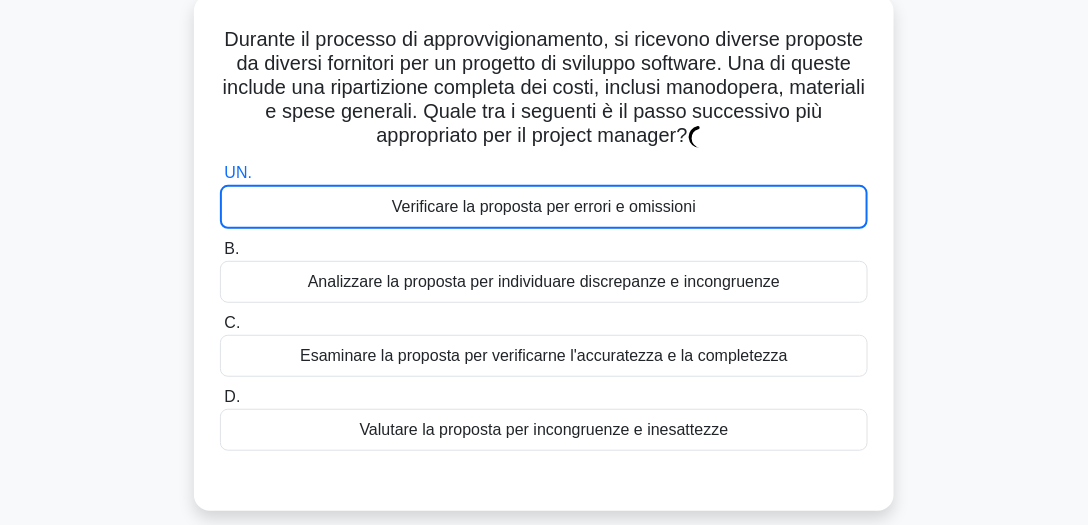click on "Verificare la proposta per errori e omissioni" at bounding box center [544, 206] 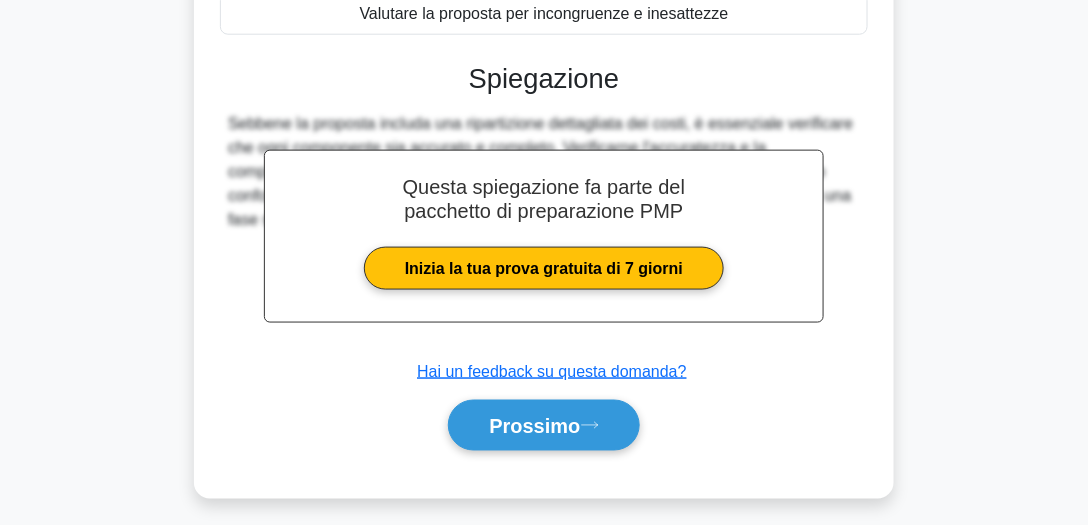 scroll, scrollTop: 555, scrollLeft: 0, axis: vertical 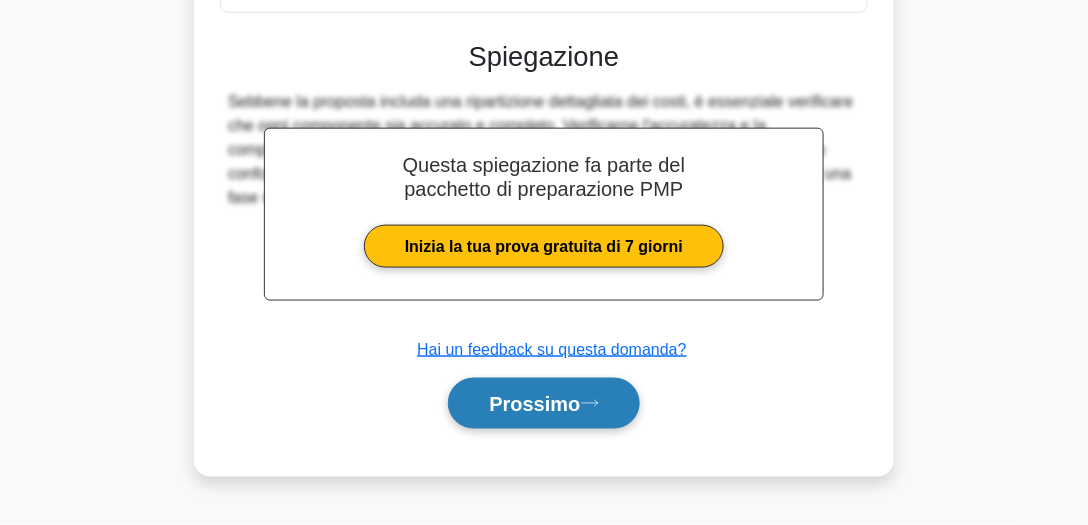 click on "Prossimo" at bounding box center [543, 403] 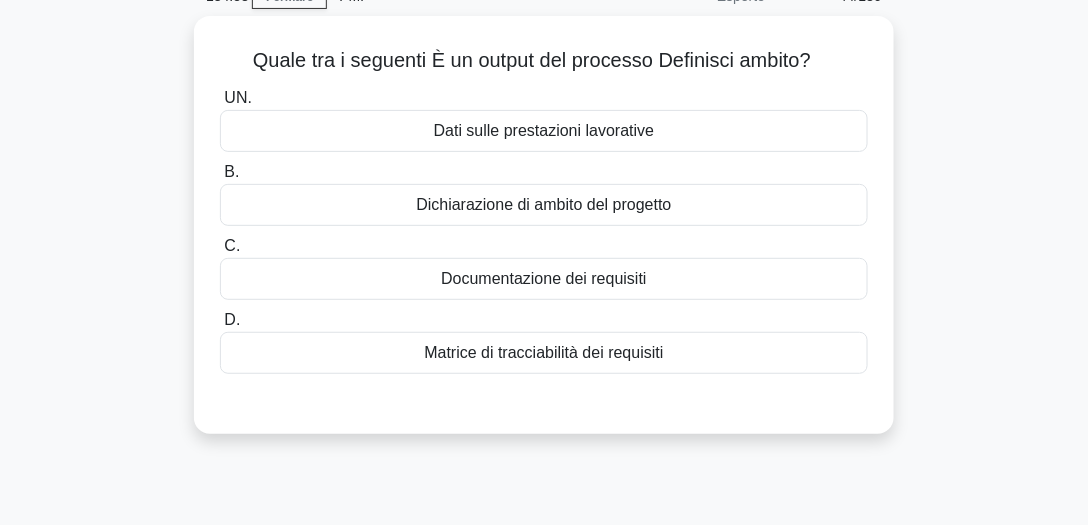 scroll, scrollTop: 47, scrollLeft: 0, axis: vertical 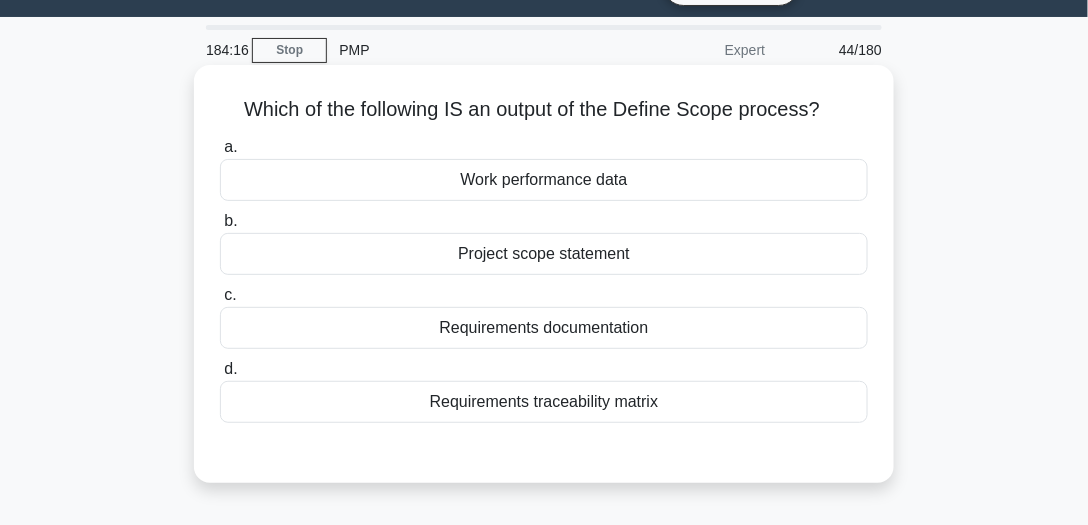 click on "Project scope statement" at bounding box center (544, 254) 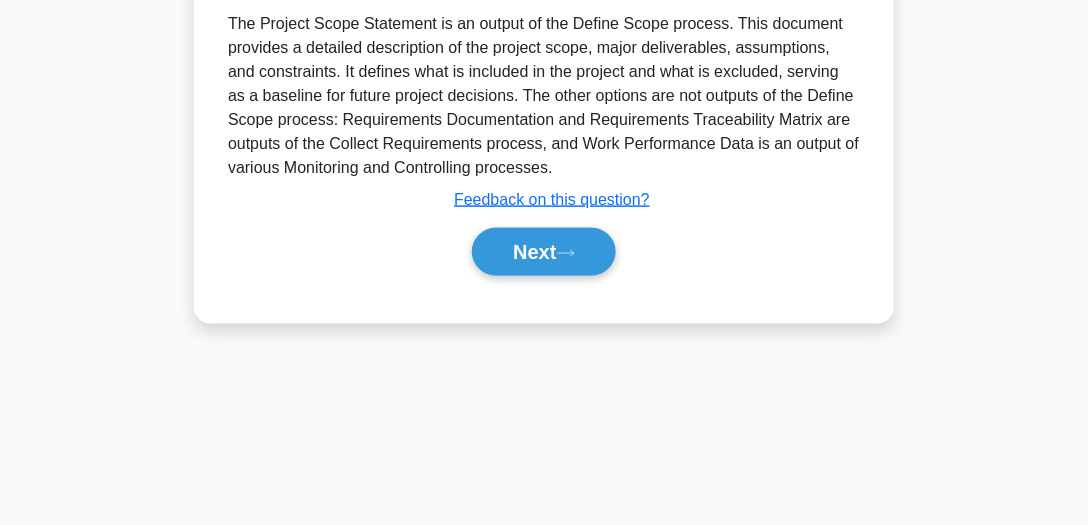 scroll, scrollTop: 47, scrollLeft: 0, axis: vertical 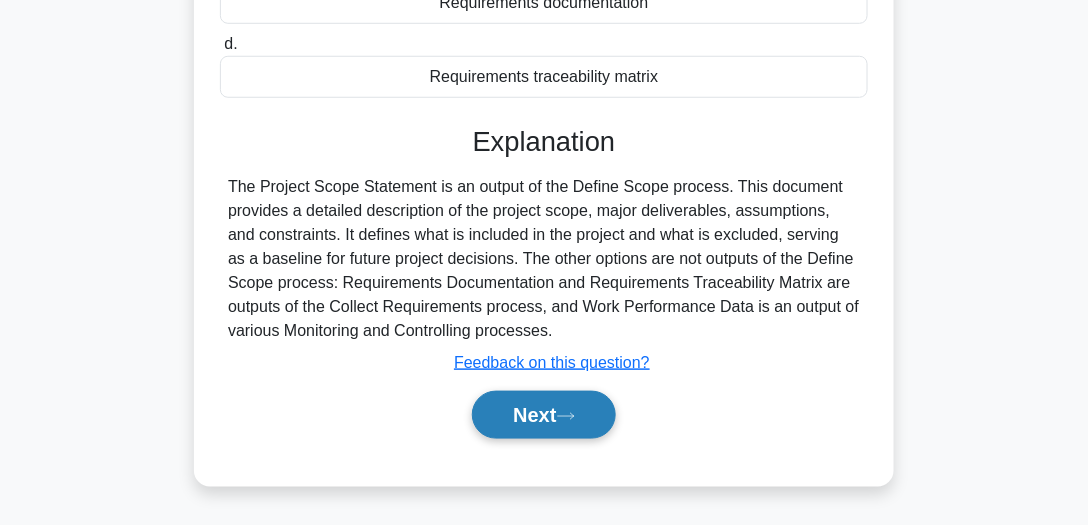 click on "Next" at bounding box center (543, 415) 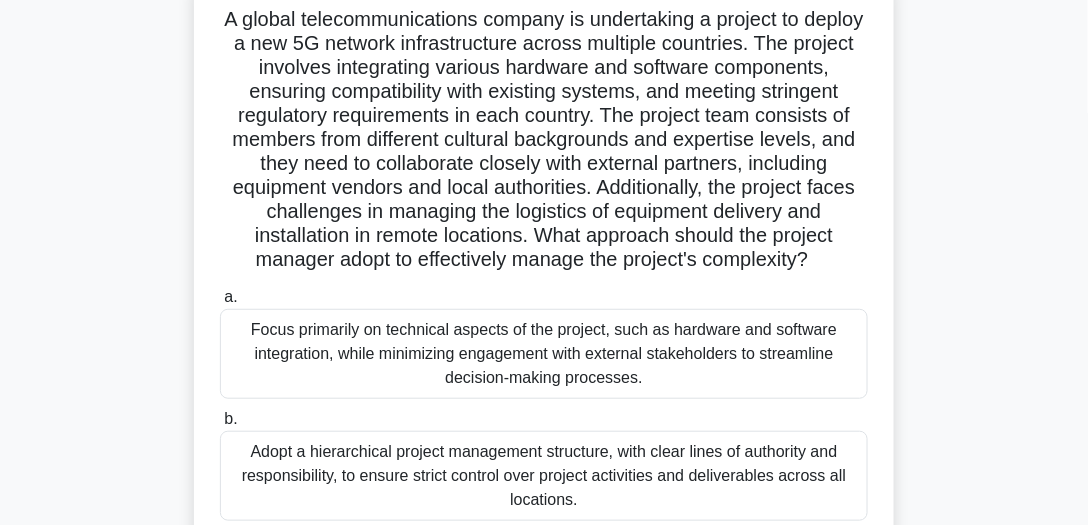 scroll, scrollTop: 58, scrollLeft: 0, axis: vertical 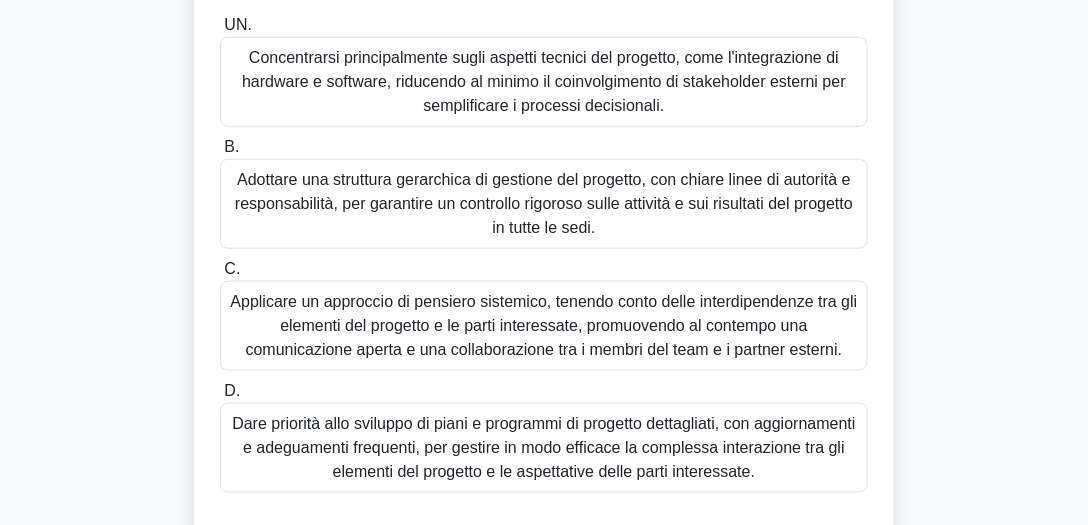 click on "Applicare un approccio di pensiero sistemico, tenendo conto delle interdipendenze tra gli elementi del progetto e le parti interessate, promuovendo al contempo una comunicazione aperta e una collaborazione tra i membri del team e i partner esterni." at bounding box center (544, 326) 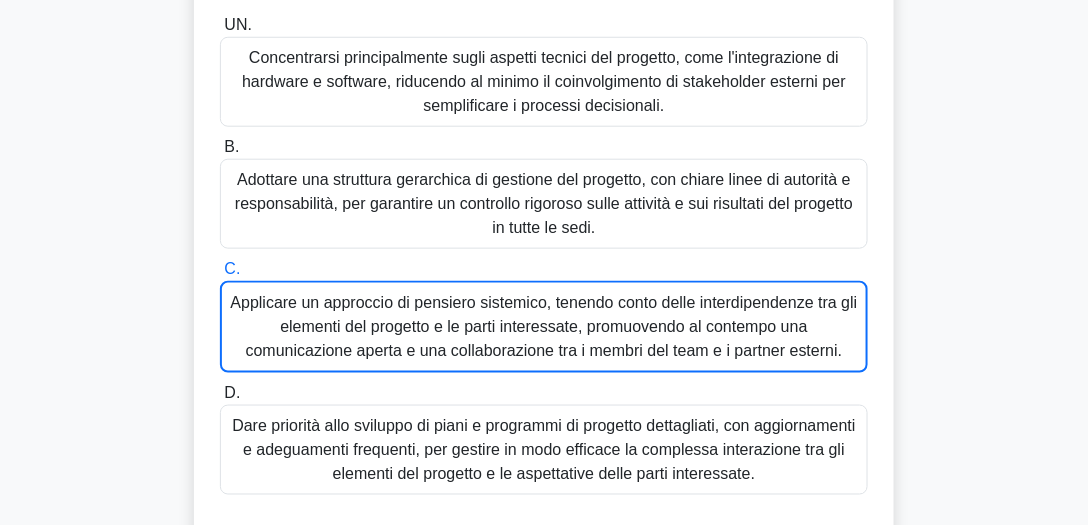 click on "Applicare un approccio di pensiero sistemico, tenendo conto delle interdipendenze tra gli elementi del progetto e le parti interessate, promuovendo al contempo una comunicazione aperta e una collaborazione tra i membri del team e i partner esterni." at bounding box center (544, 327) 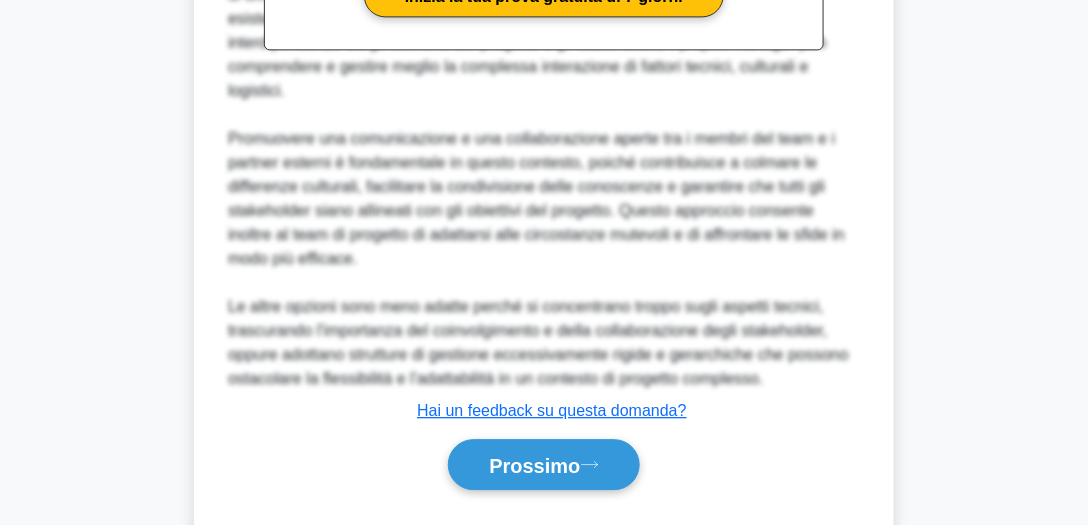 scroll, scrollTop: 1173, scrollLeft: 0, axis: vertical 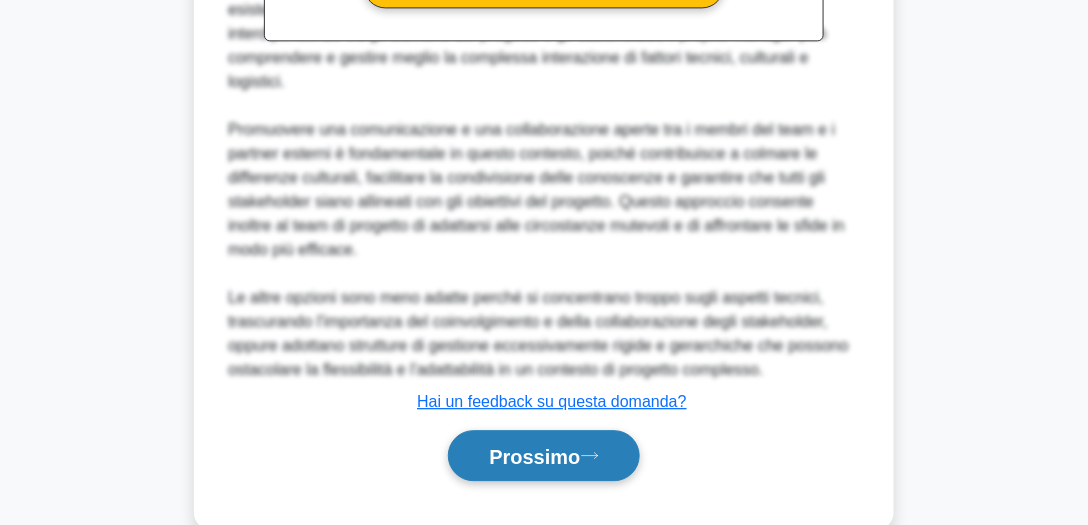click on "Prossimo" at bounding box center (543, 455) 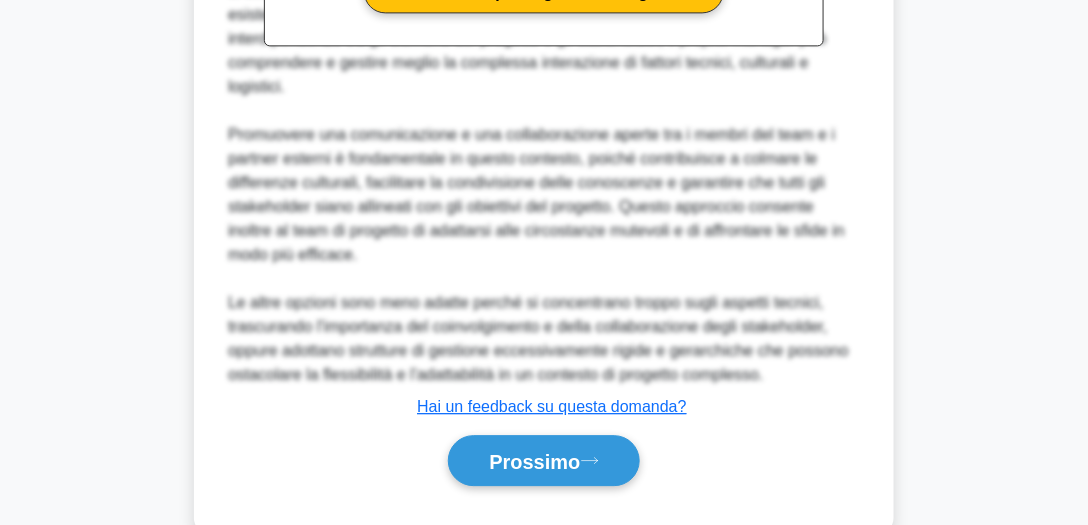 scroll, scrollTop: 555, scrollLeft: 0, axis: vertical 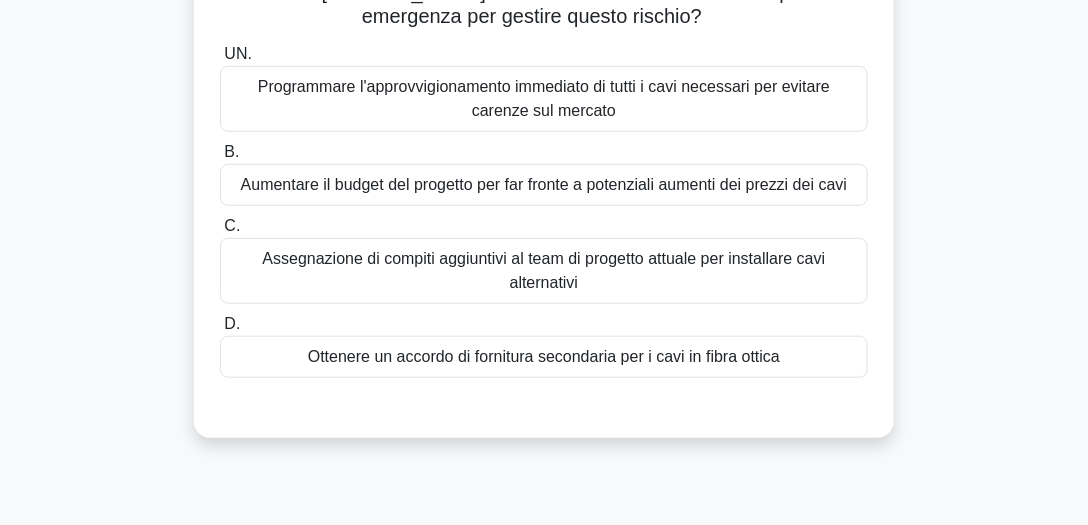 click on "Ottenere un accordo di fornitura secondaria per i cavi in ​​fibra ottica" at bounding box center [544, 357] 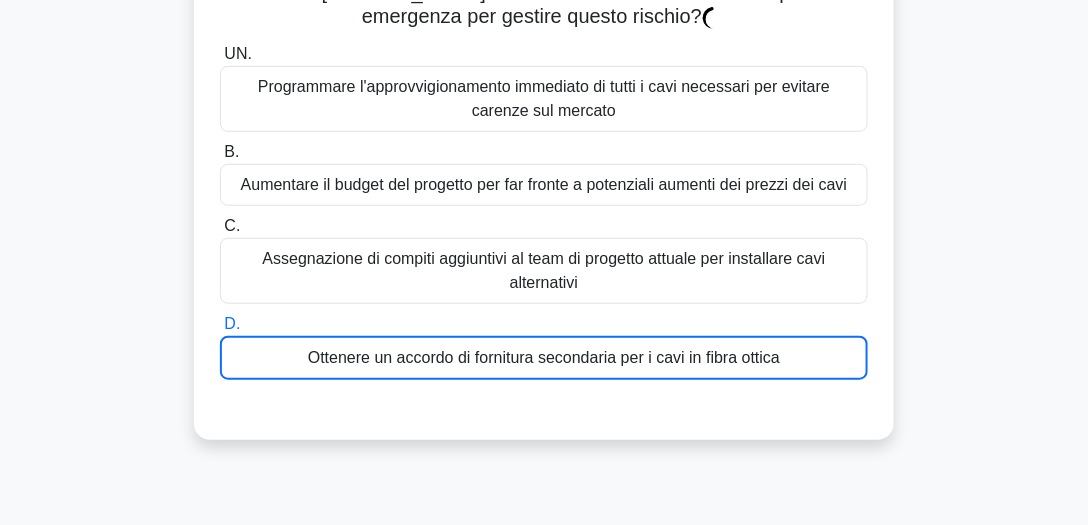 click on "Ottenere un accordo di fornitura secondaria per i cavi in ​​fibra ottica" at bounding box center (544, 358) 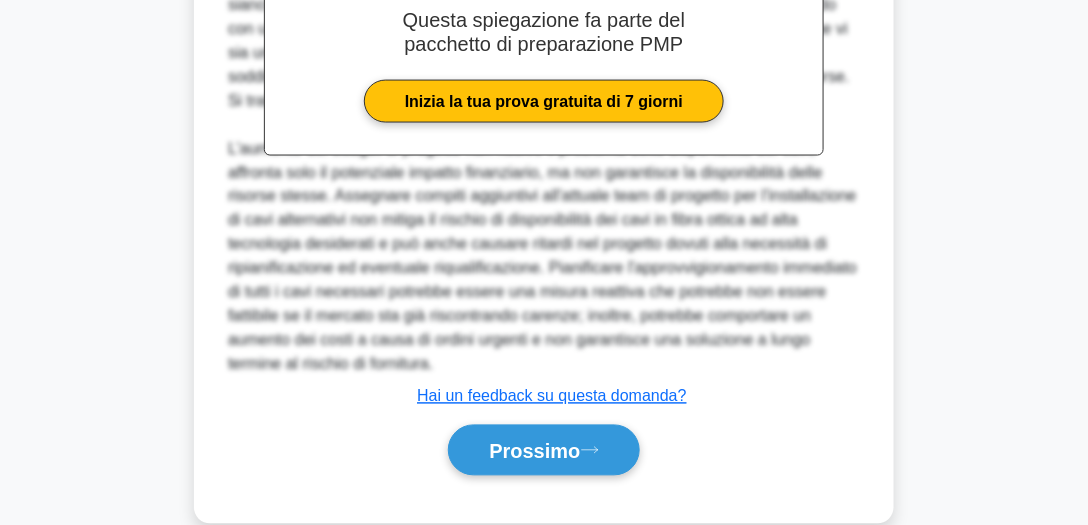 scroll, scrollTop: 778, scrollLeft: 0, axis: vertical 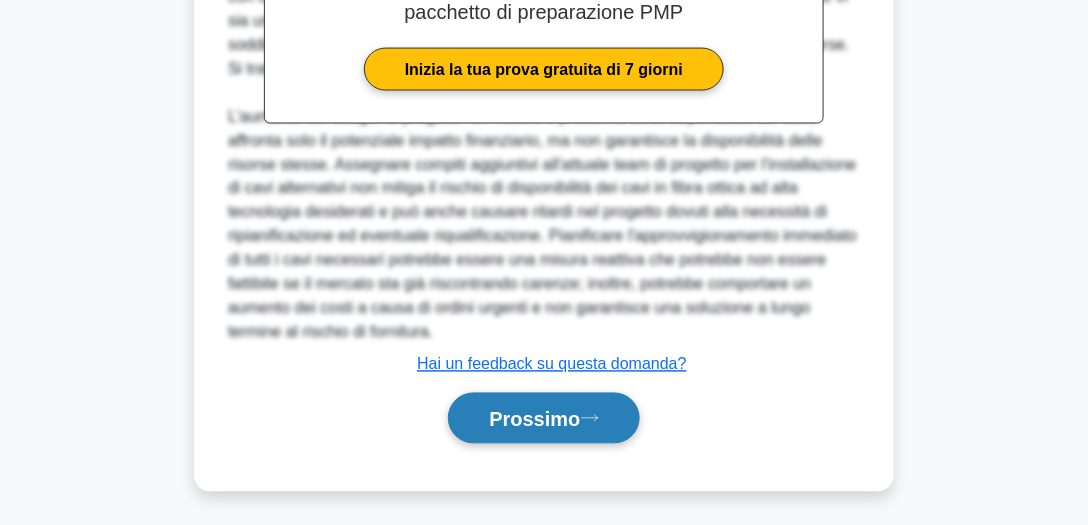 click on "Prossimo" at bounding box center [543, 418] 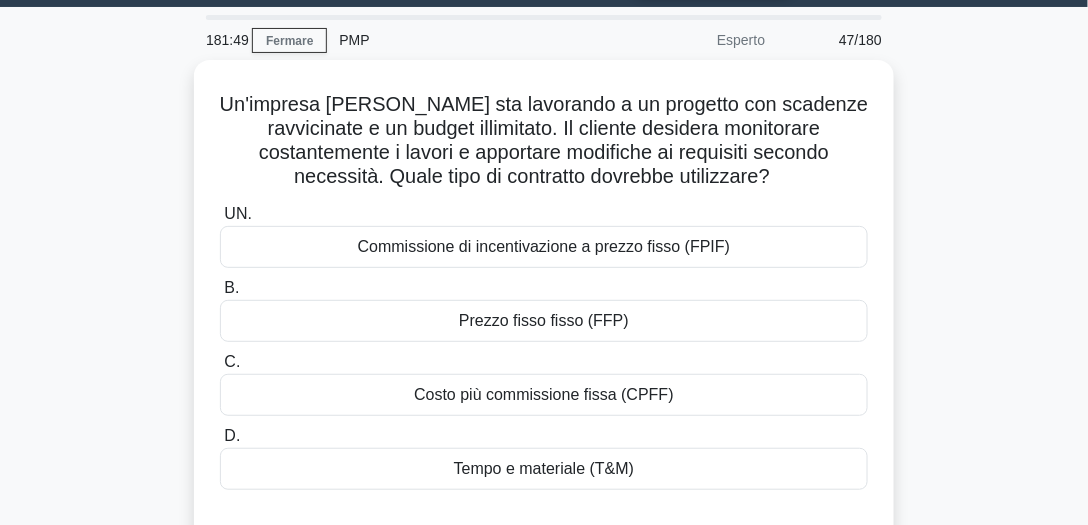 scroll, scrollTop: 67, scrollLeft: 0, axis: vertical 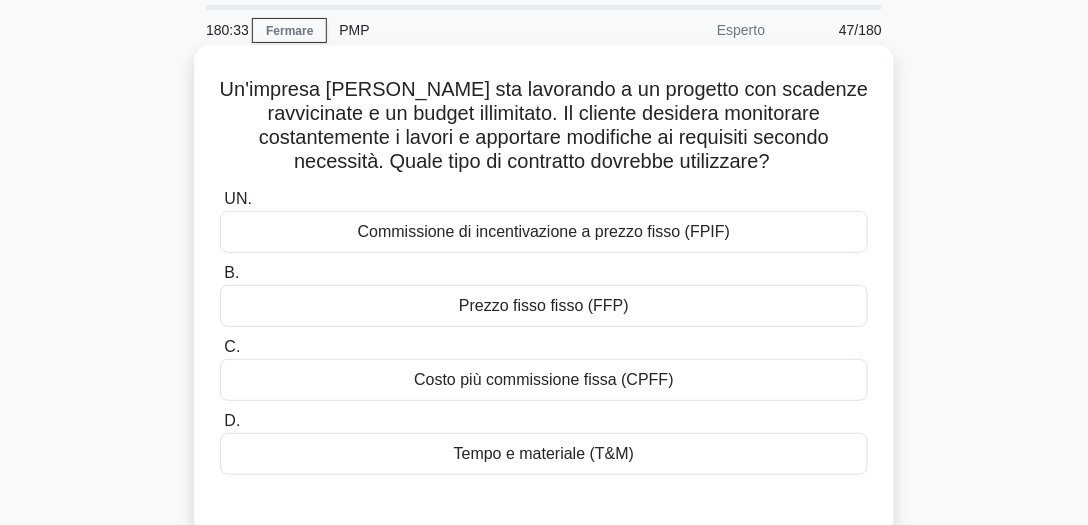 click on "Tempo e materiale (T&M)" at bounding box center (544, 454) 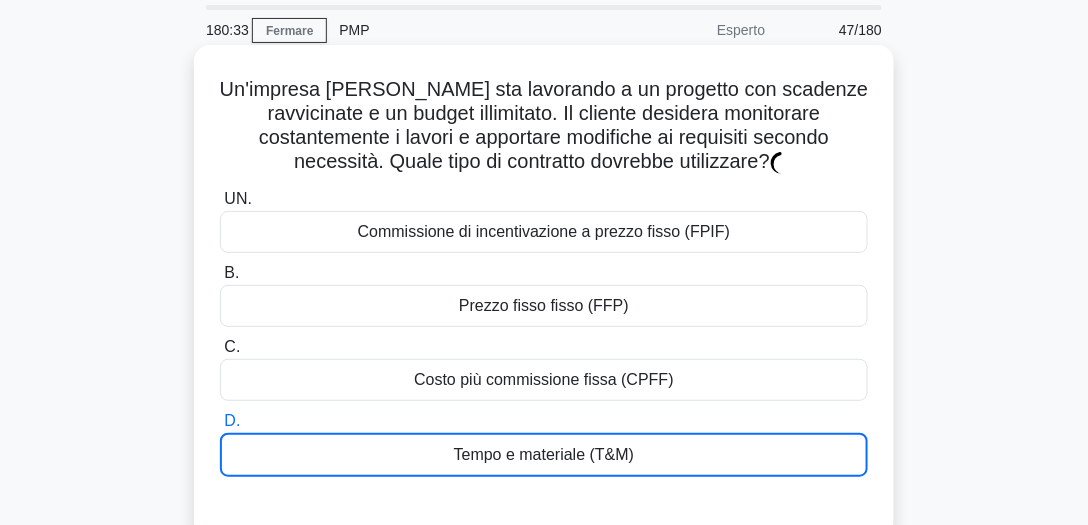 click on "Tempo e materiale (T&M)" at bounding box center [544, 455] 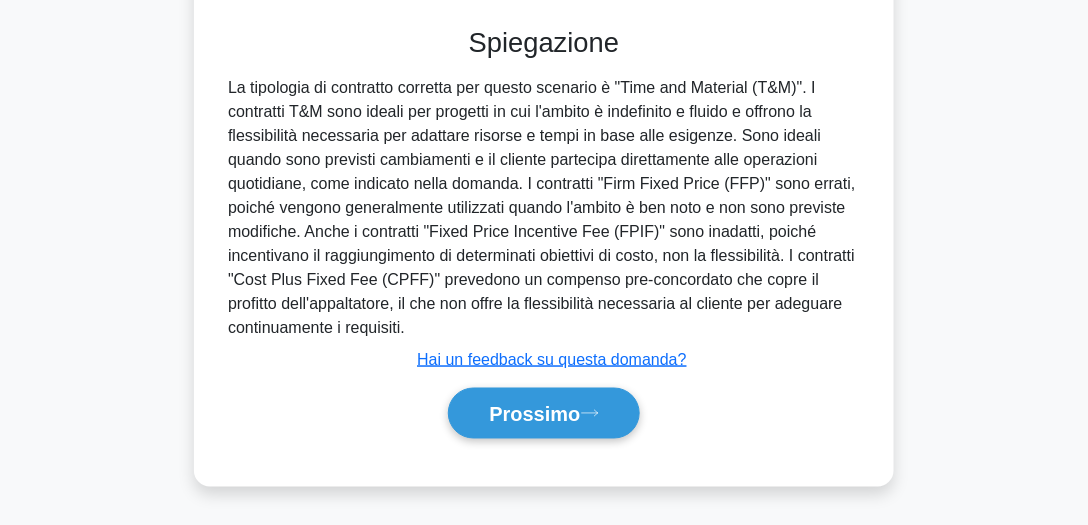 scroll, scrollTop: 555, scrollLeft: 0, axis: vertical 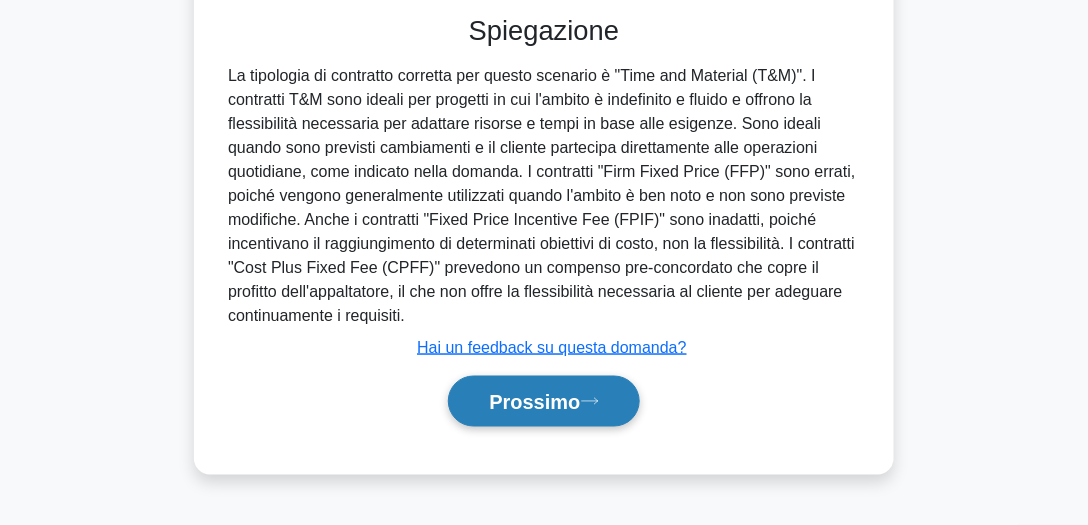 click on "Prossimo" at bounding box center (543, 401) 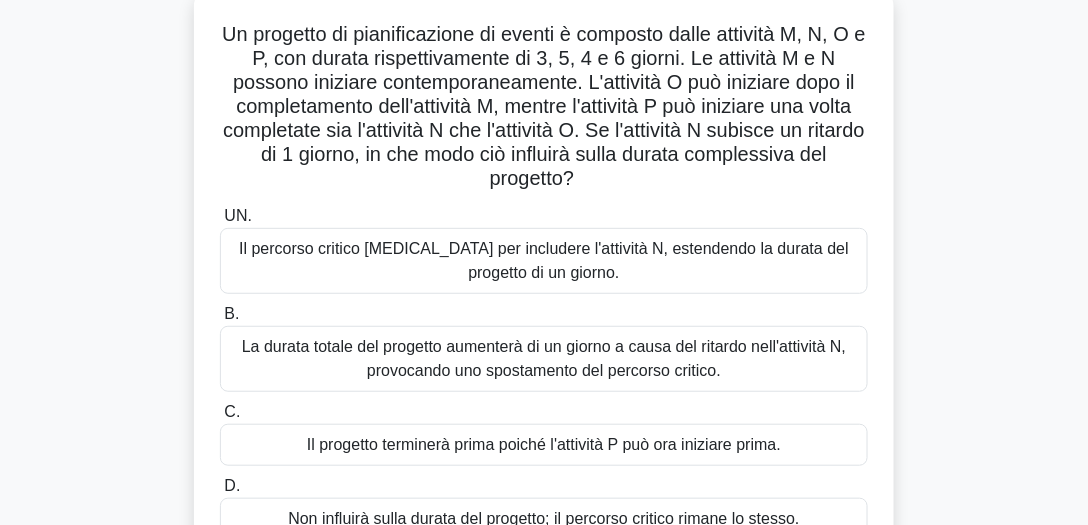 scroll, scrollTop: 107, scrollLeft: 0, axis: vertical 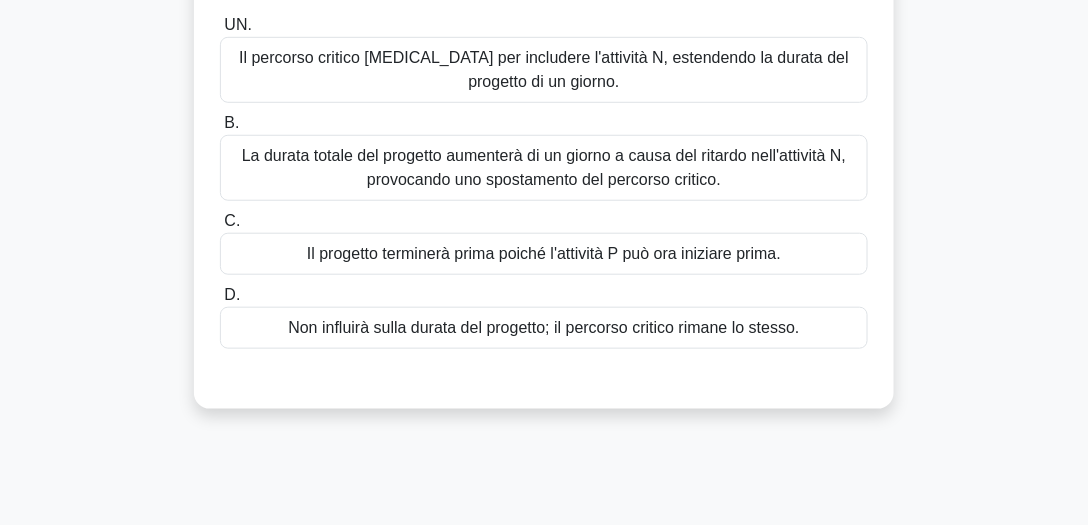 click on "Non influirà sulla durata del progetto; il percorso critico rimane lo stesso." at bounding box center [543, 327] 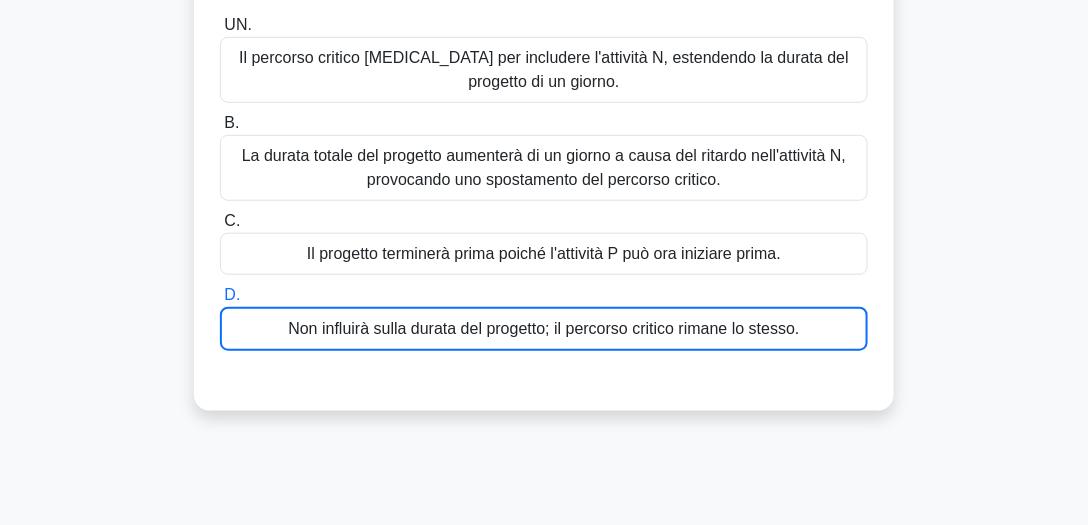 click on "Non influirà sulla durata del progetto; il percorso critico rimane lo stesso." at bounding box center [543, 328] 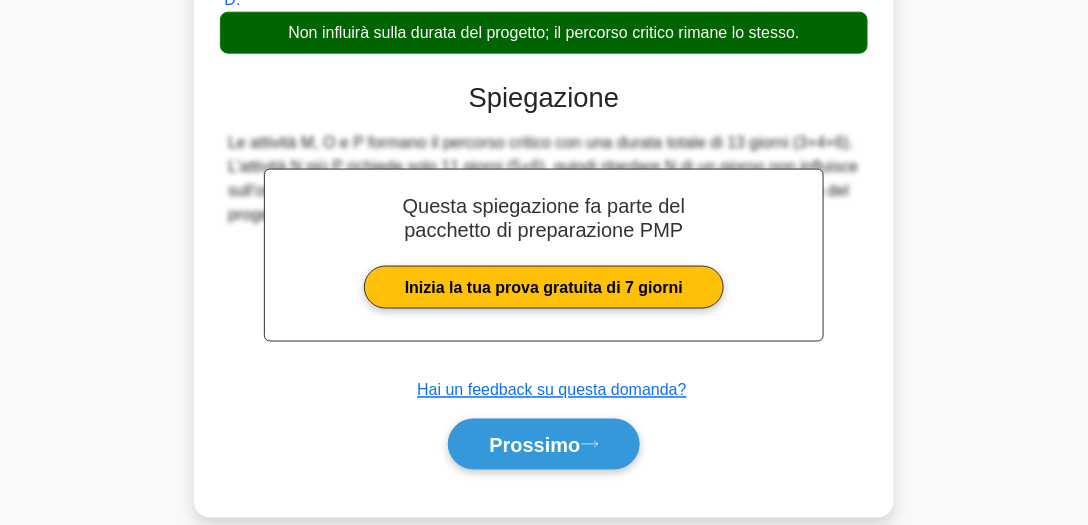 scroll, scrollTop: 634, scrollLeft: 0, axis: vertical 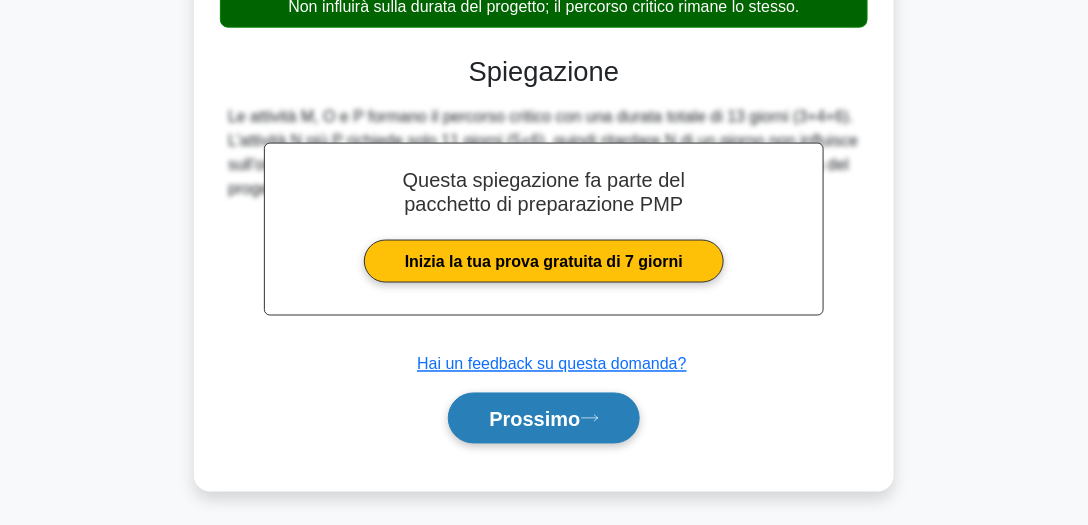 click on "Prossimo" at bounding box center [534, 420] 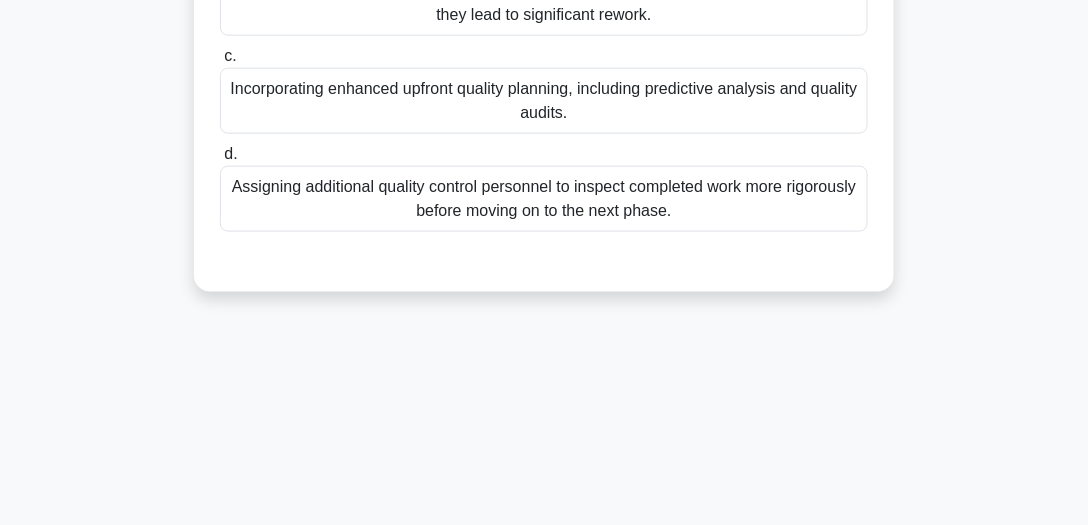scroll, scrollTop: 555, scrollLeft: 0, axis: vertical 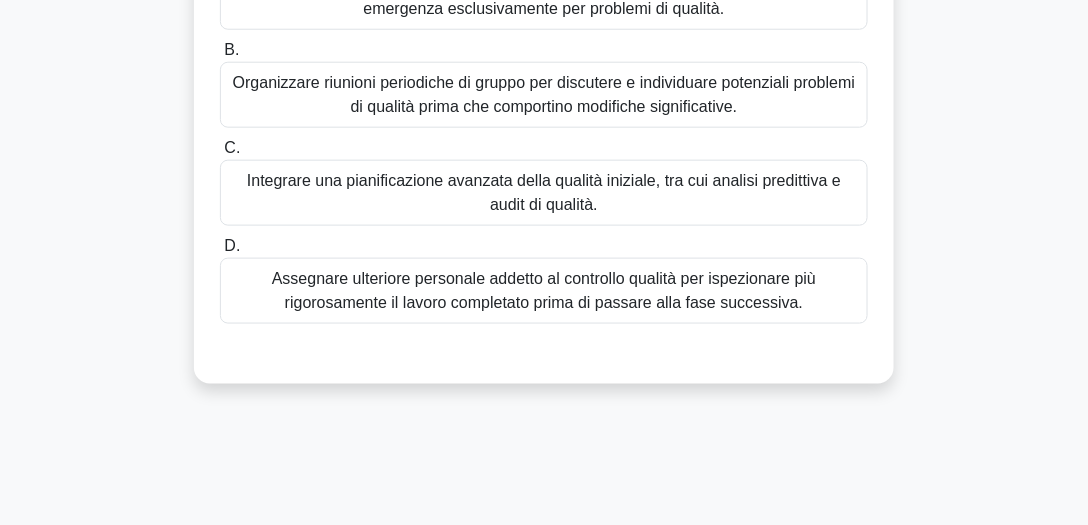 click on "Organizzare riunioni periodiche di gruppo per discutere e individuare potenziali problemi di qualità prima che comportino modifiche significative." at bounding box center (544, 94) 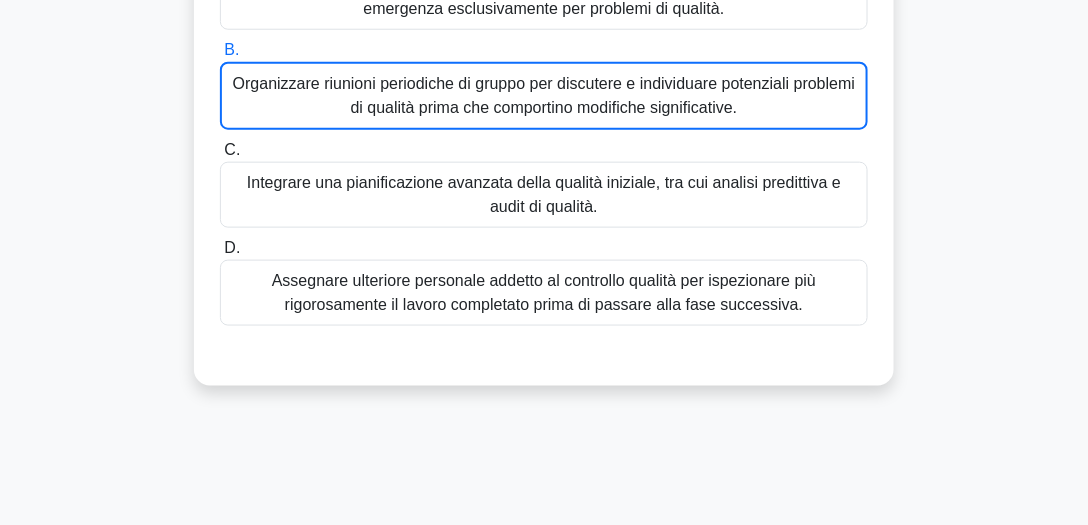 click on "Organizzare riunioni periodiche di gruppo per discutere e individuare potenziali problemi di qualità prima che comportino modifiche significative." at bounding box center (544, 95) 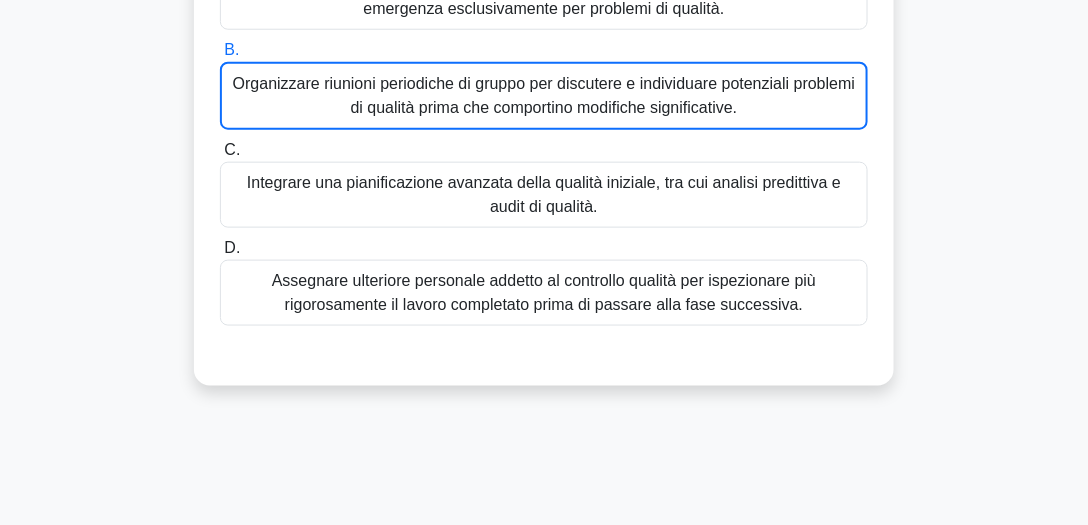 click on "B.
Organizzare riunioni periodiche di gruppo per discutere e individuare potenziali problemi di qualità prima che comportino modifiche significative." at bounding box center (220, 50) 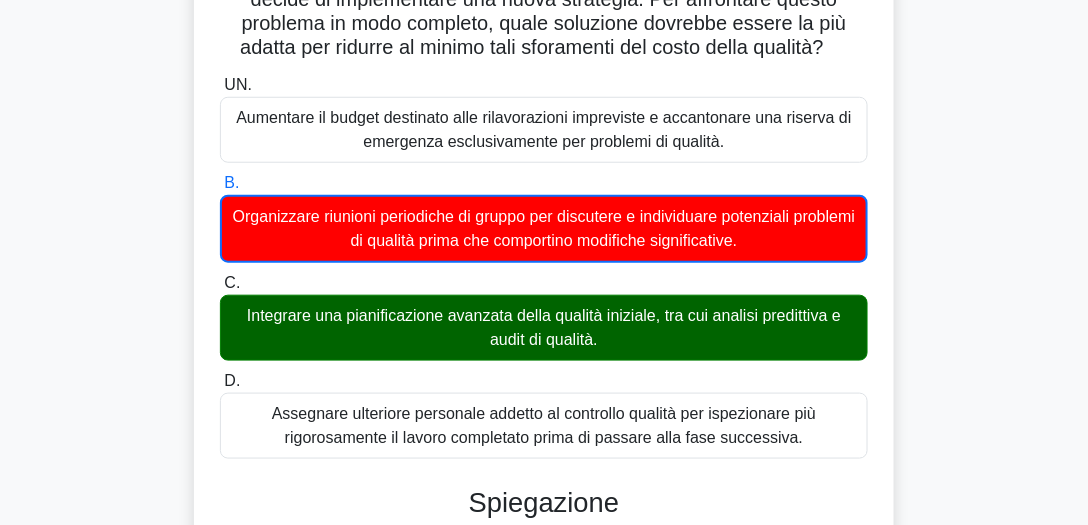 scroll, scrollTop: 364, scrollLeft: 0, axis: vertical 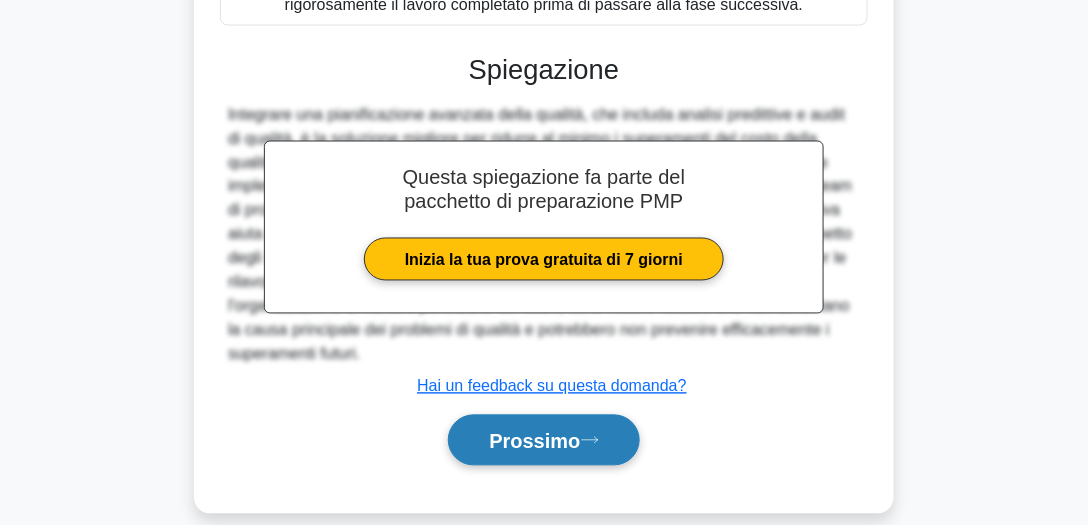click 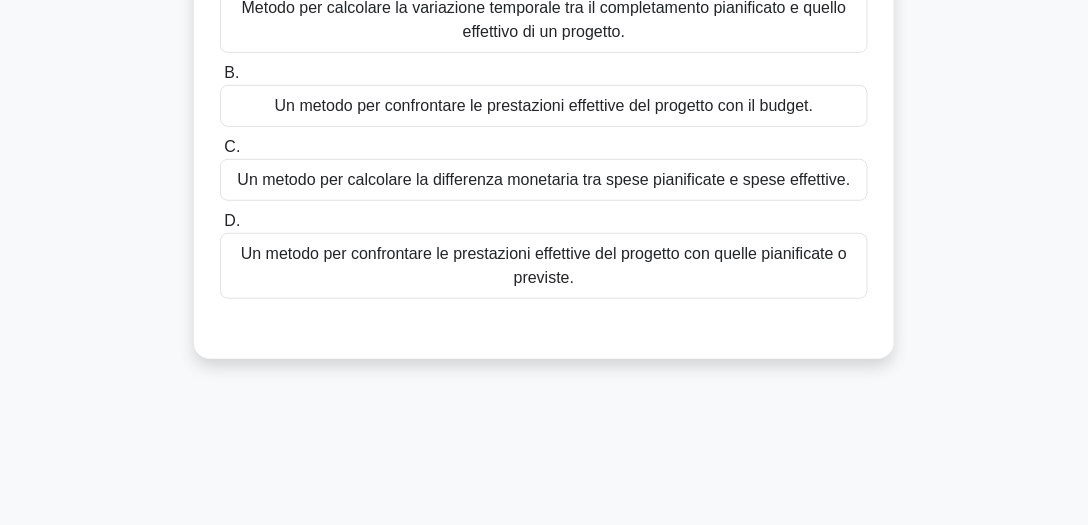 scroll, scrollTop: 225, scrollLeft: 0, axis: vertical 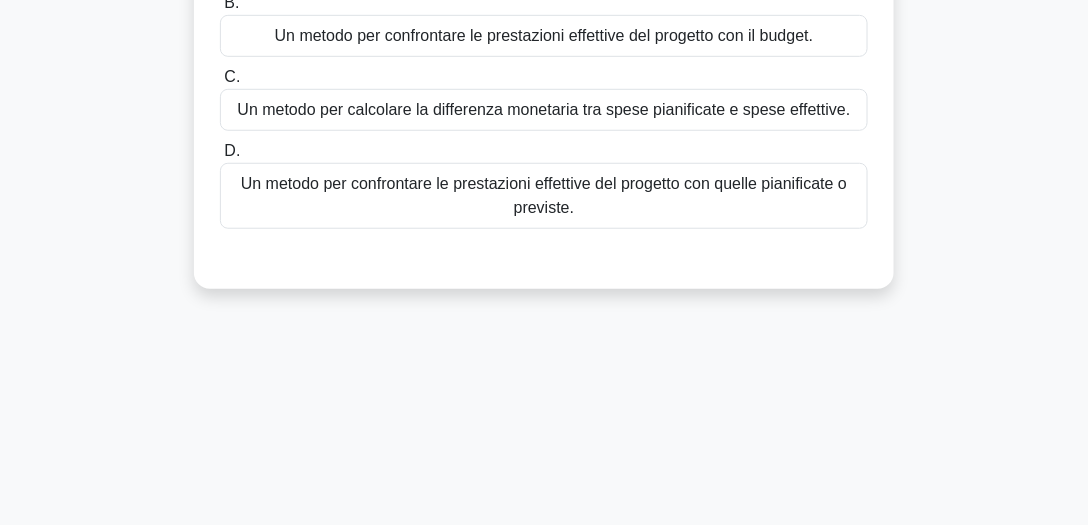 click on "Un metodo per confrontare le prestazioni effettive del progetto con quelle pianificate o previste." at bounding box center [544, 195] 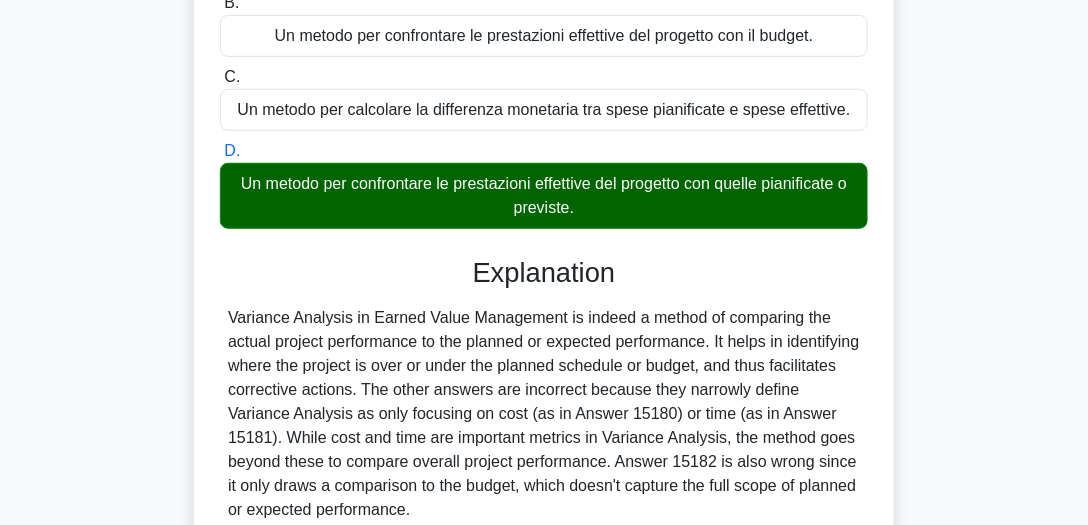 click on "Un metodo per confrontare le prestazioni effettive del progetto con quelle pianificate o previste." at bounding box center (544, 195) 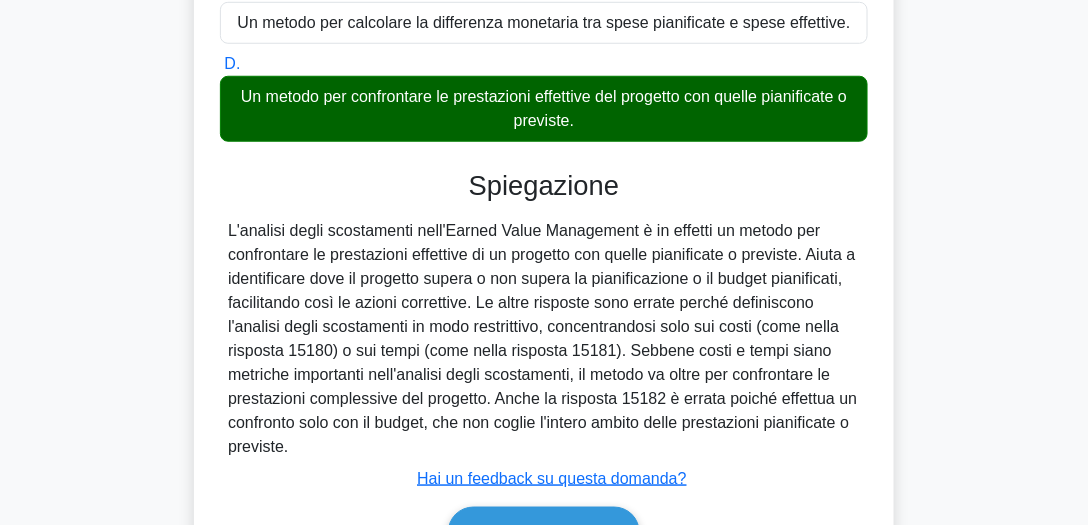 scroll, scrollTop: 555, scrollLeft: 0, axis: vertical 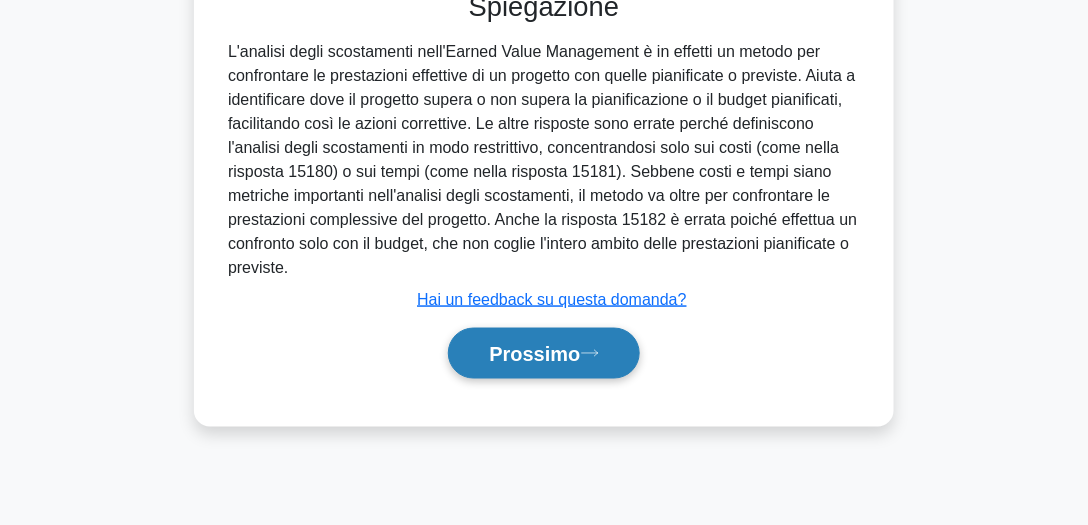 click on "Prossimo" at bounding box center (543, 353) 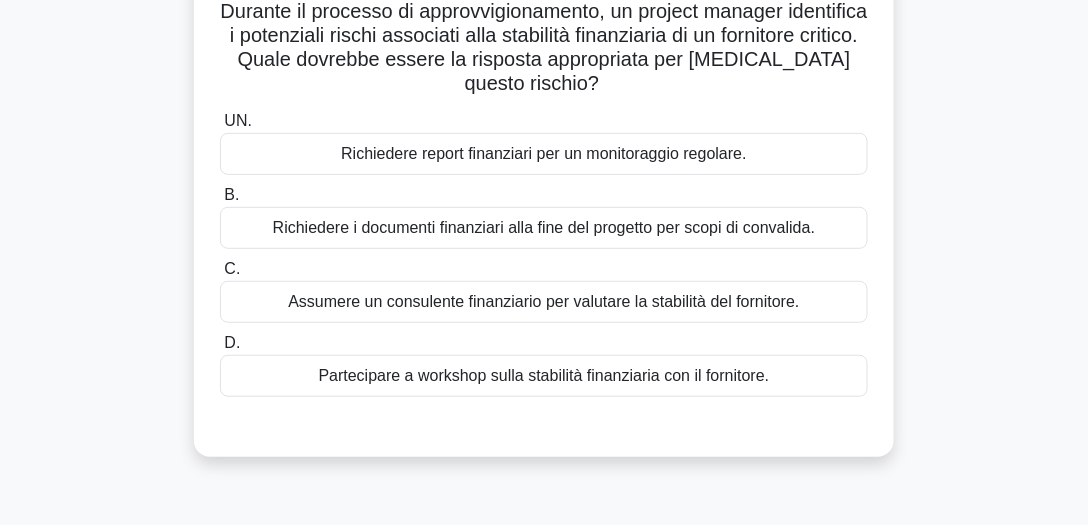 scroll, scrollTop: 144, scrollLeft: 0, axis: vertical 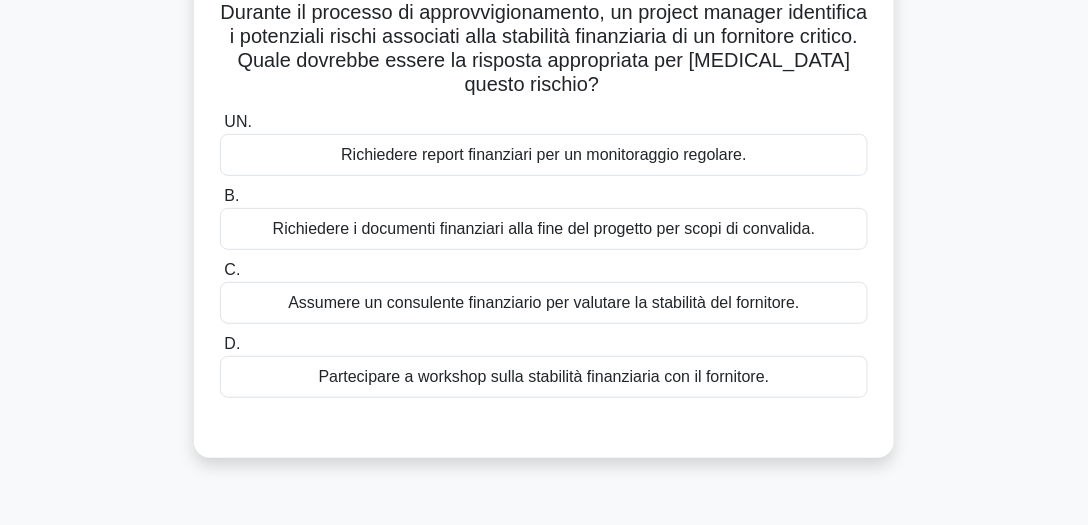 click on "Assumere un consulente finanziario per valutare la stabilità del fornitore." at bounding box center [543, 302] 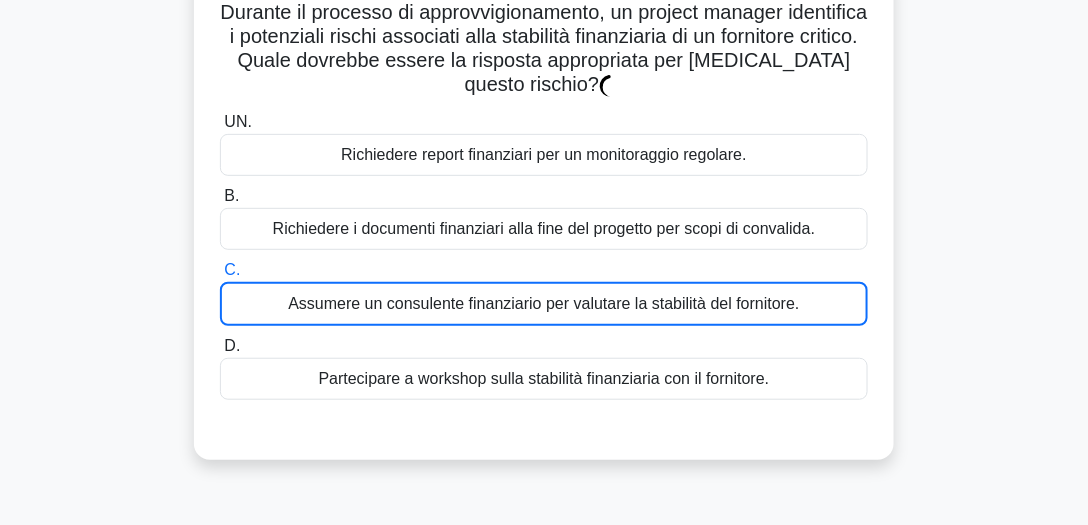 click on "Assumere un consulente finanziario per valutare la stabilità del fornitore." at bounding box center (543, 303) 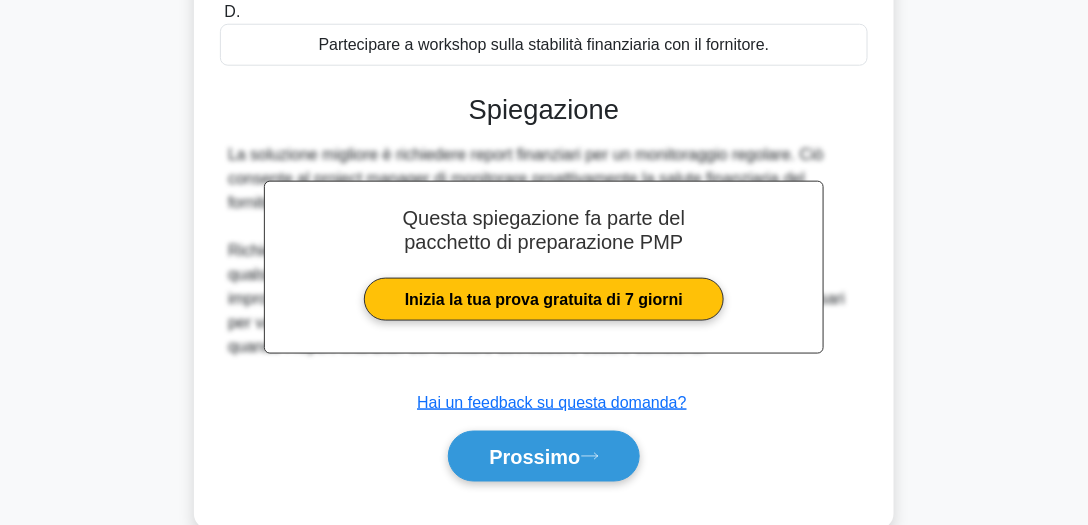 scroll, scrollTop: 555, scrollLeft: 0, axis: vertical 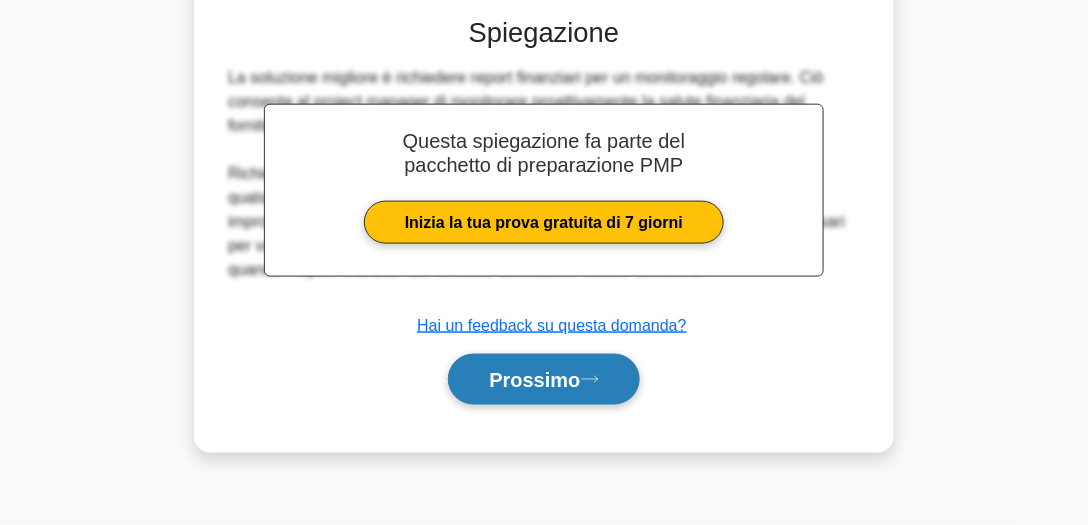 click 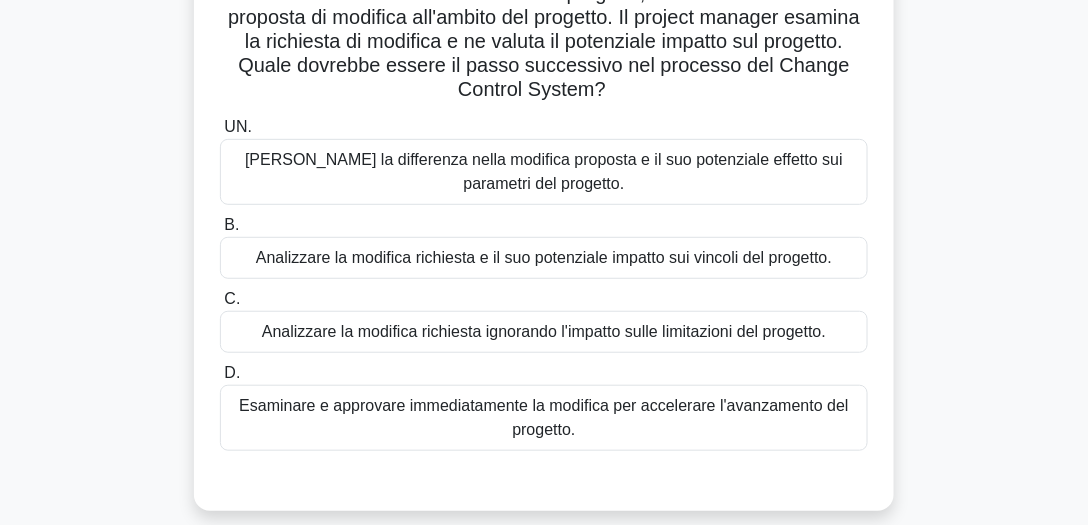scroll, scrollTop: 185, scrollLeft: 0, axis: vertical 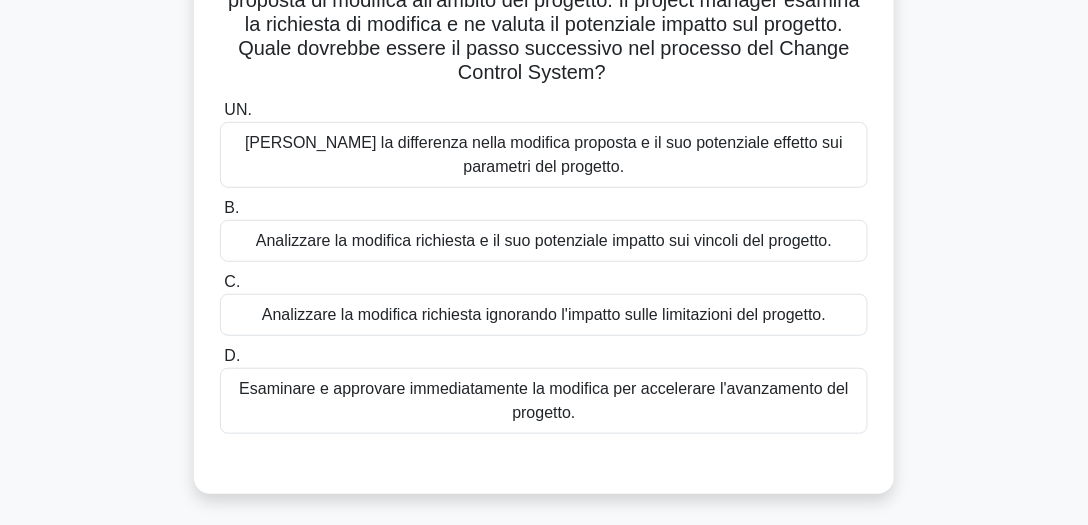 drag, startPoint x: 1062, startPoint y: 152, endPoint x: 1066, endPoint y: 137, distance: 15.524175 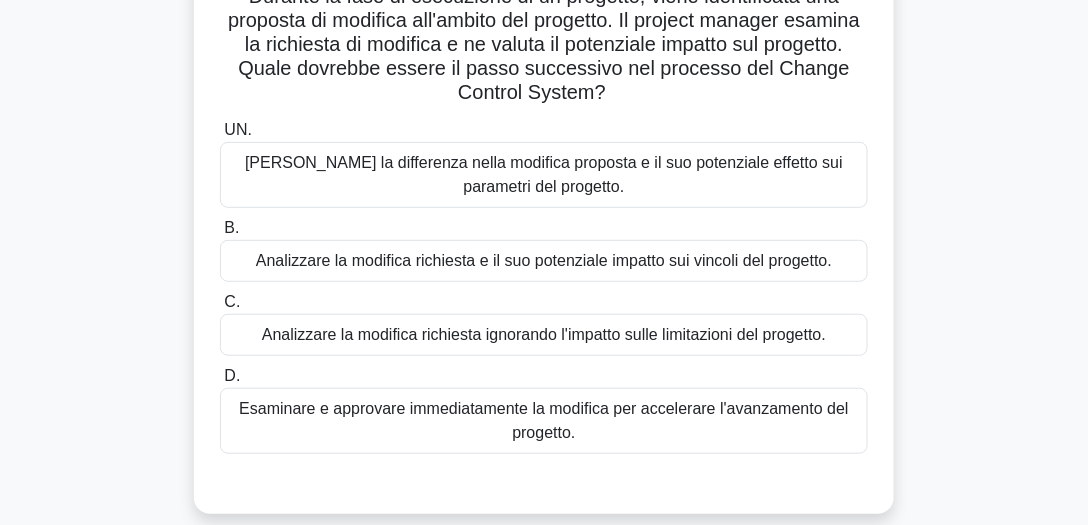 scroll, scrollTop: 150, scrollLeft: 0, axis: vertical 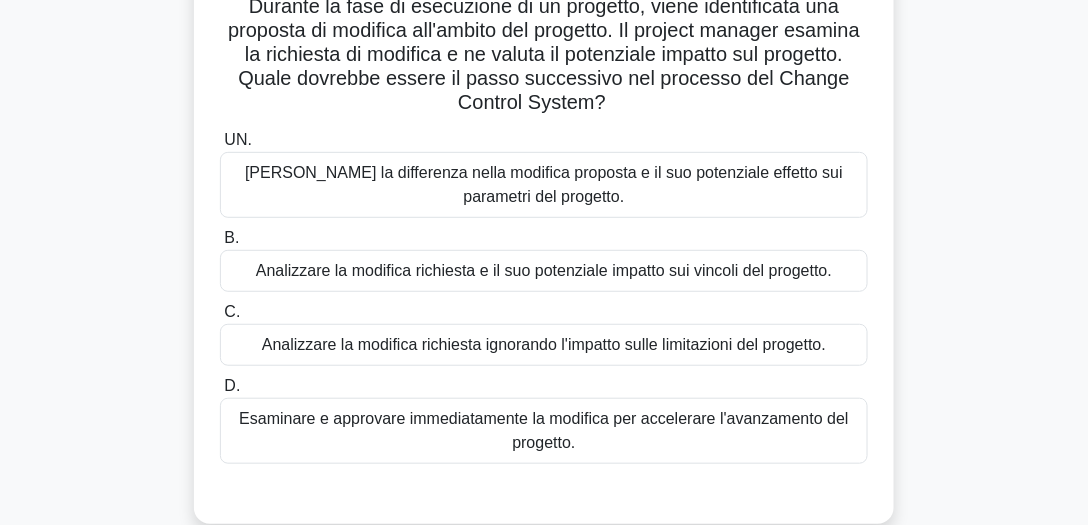 click on "Analizzare la modifica richiesta e il suo potenziale impatto sui vincoli del progetto." at bounding box center [544, 270] 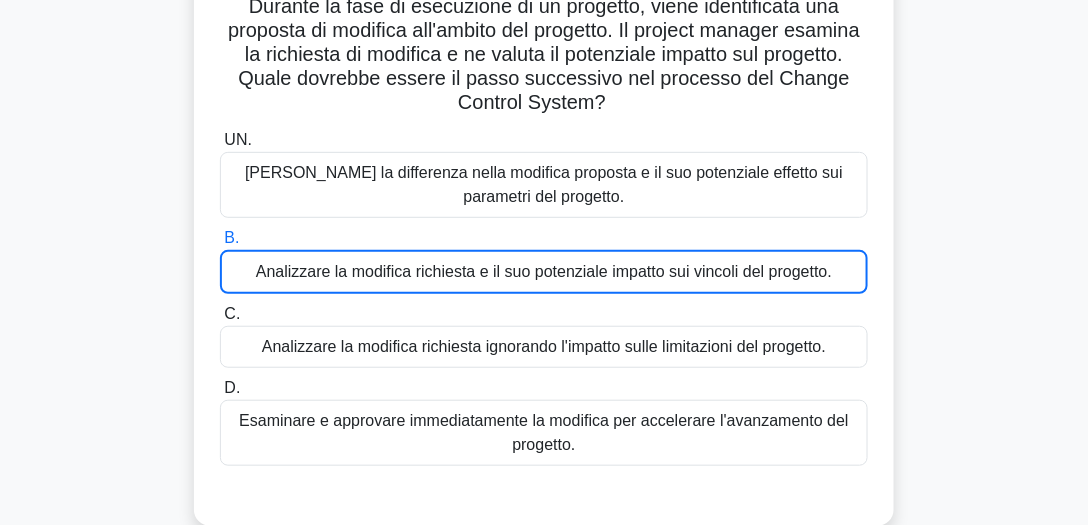 click on "Analizzare la modifica richiesta e il suo potenziale impatto sui vincoli del progetto." at bounding box center [544, 271] 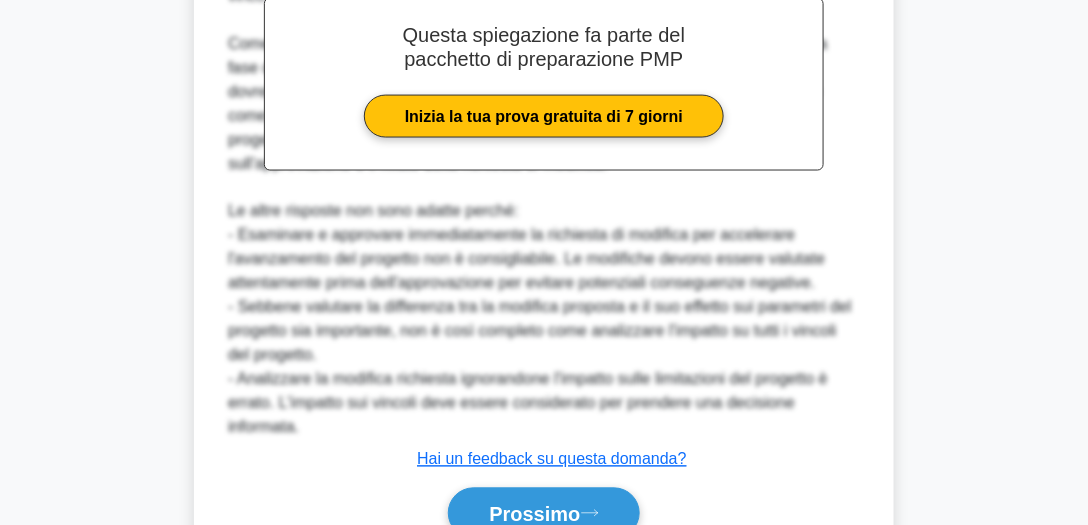 scroll, scrollTop: 826, scrollLeft: 0, axis: vertical 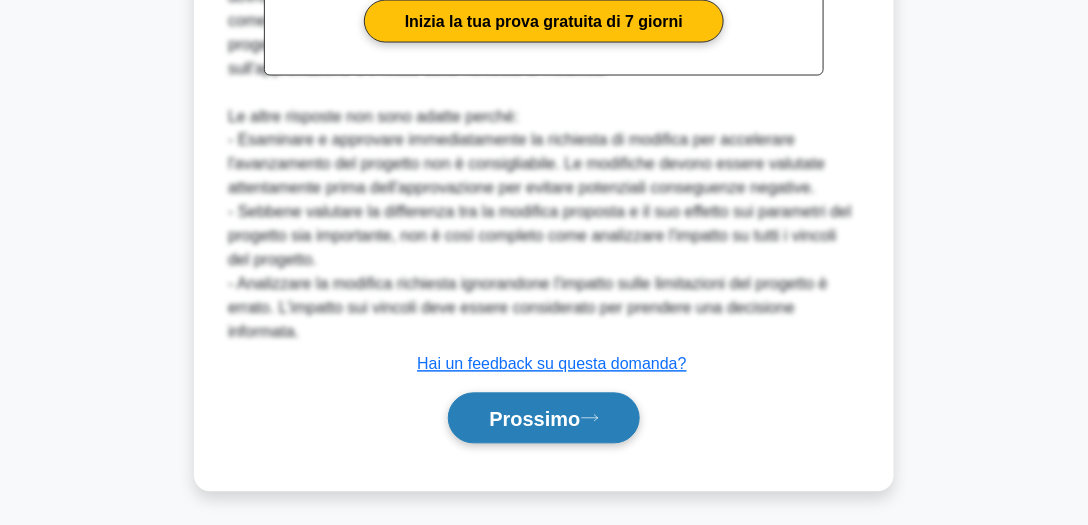 click on "Prossimo" at bounding box center [543, 418] 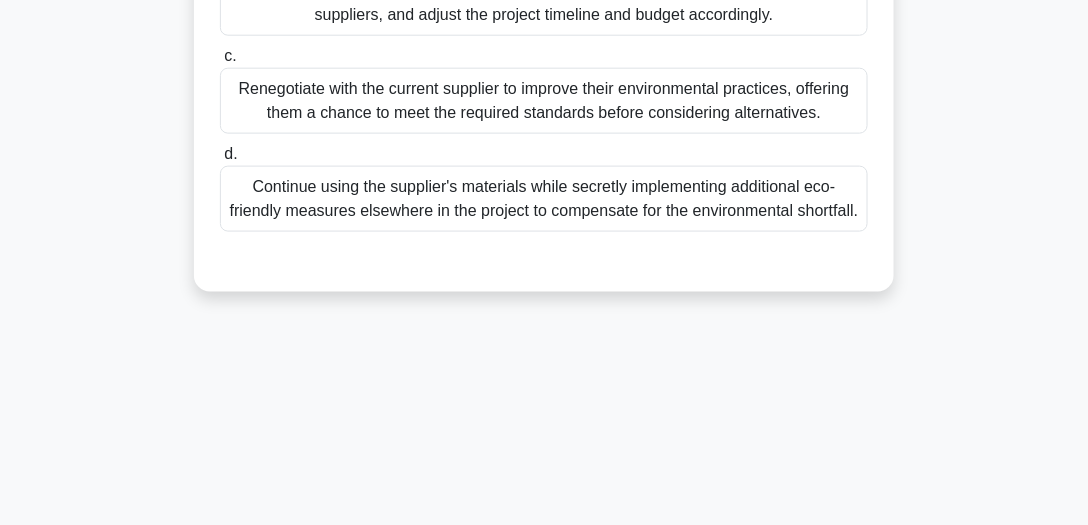 scroll, scrollTop: 555, scrollLeft: 0, axis: vertical 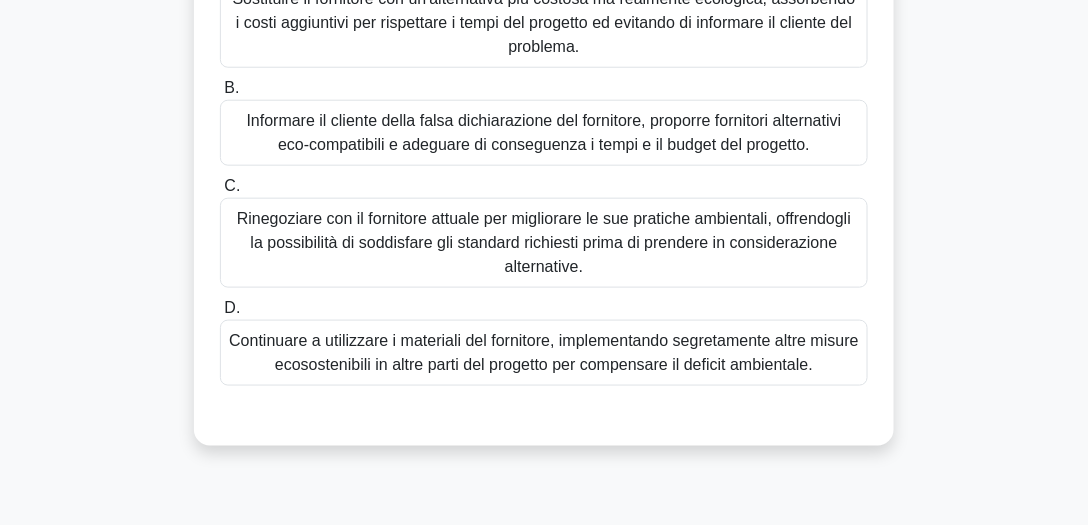 click on "Informare il cliente della falsa dichiarazione del fornitore, proporre fornitori alternativi eco-compatibili e adeguare di conseguenza i tempi e il budget del progetto." at bounding box center (544, 132) 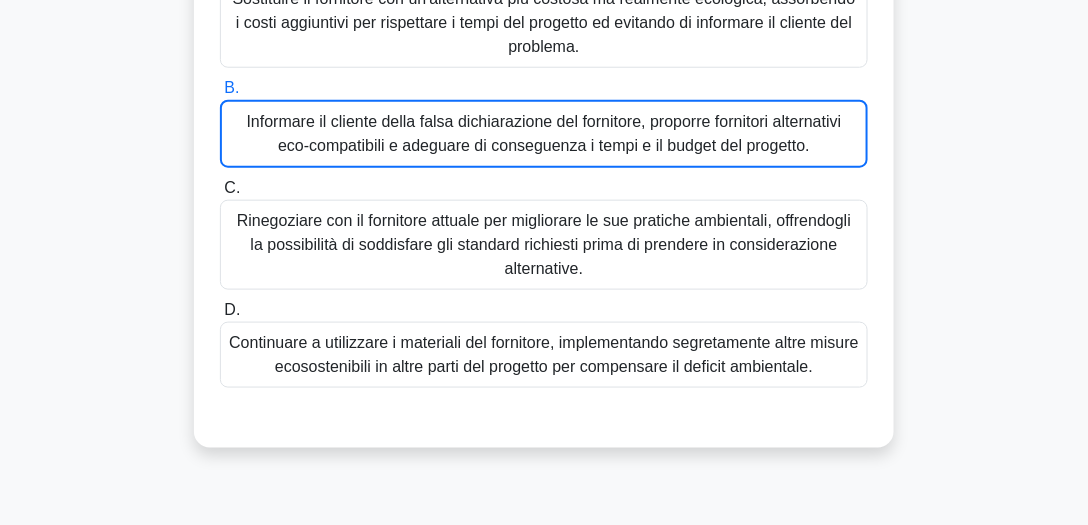 click on "Informare il cliente della falsa dichiarazione del fornitore, proporre fornitori alternativi eco-compatibili e adeguare di conseguenza i tempi e il budget del progetto." at bounding box center [544, 133] 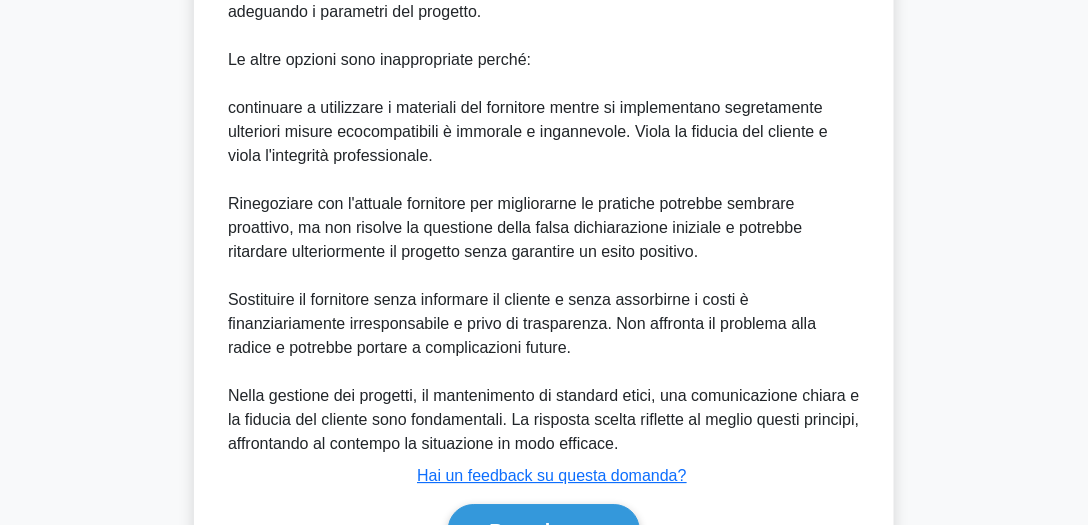 scroll, scrollTop: 1378, scrollLeft: 0, axis: vertical 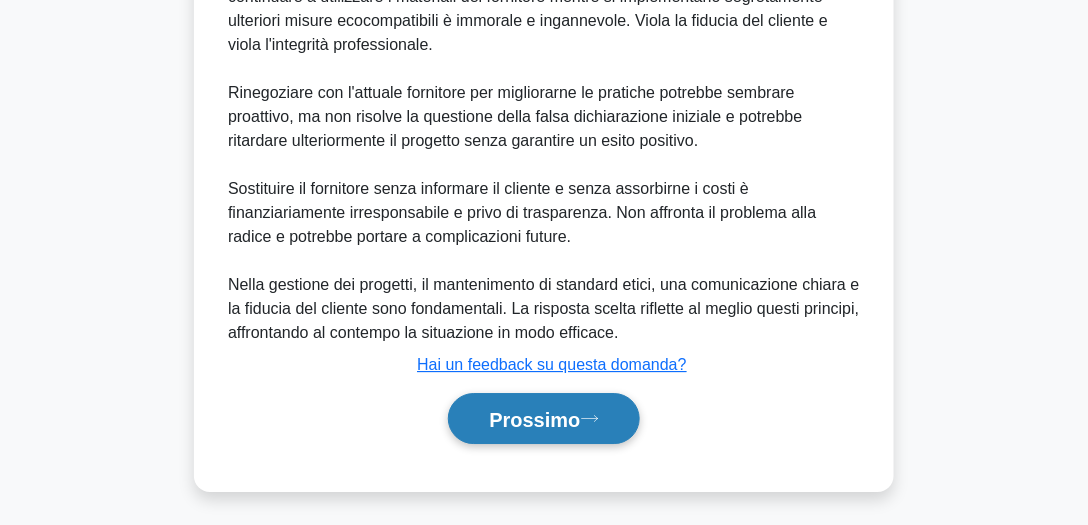 click 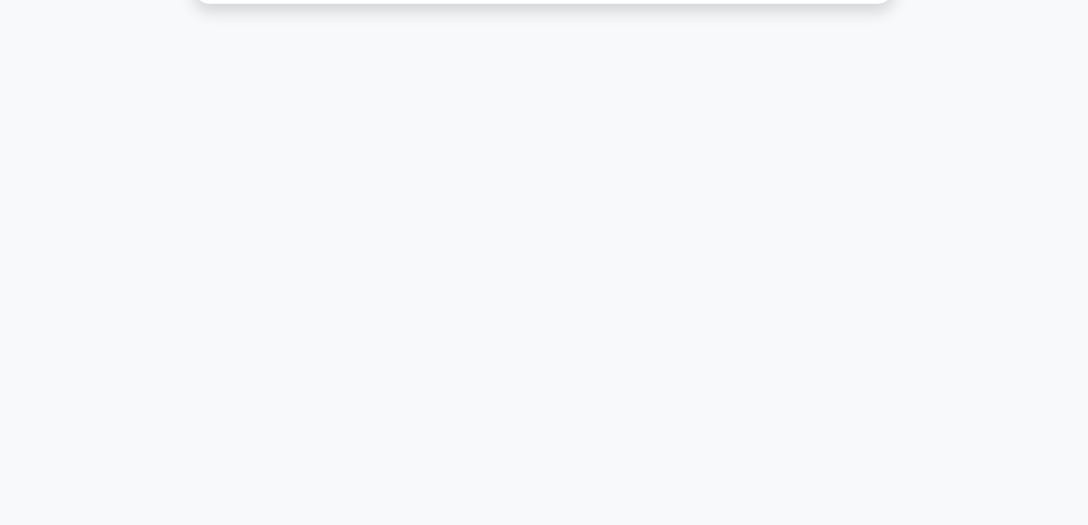 scroll, scrollTop: 555, scrollLeft: 0, axis: vertical 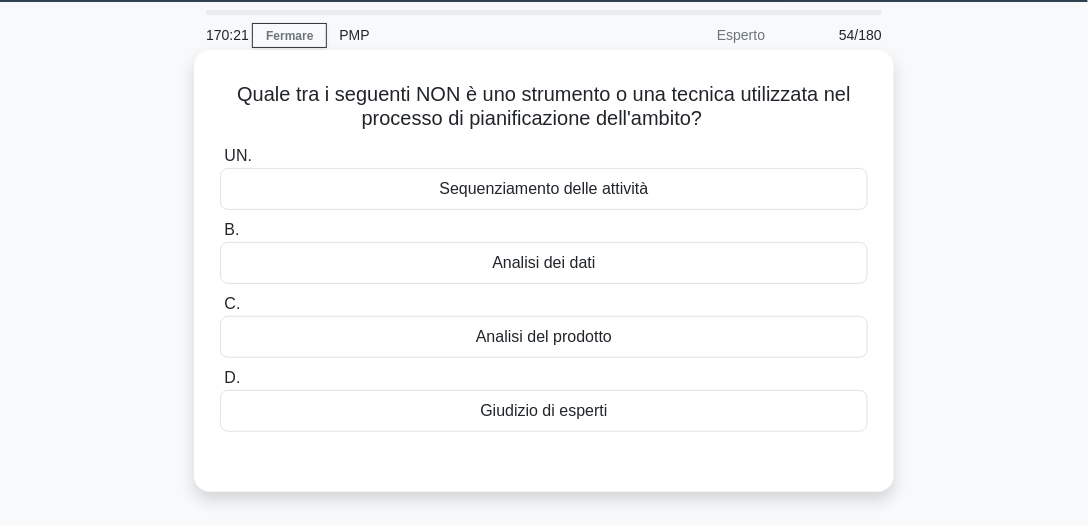 click on "Sequenziamento delle attività" at bounding box center [543, 188] 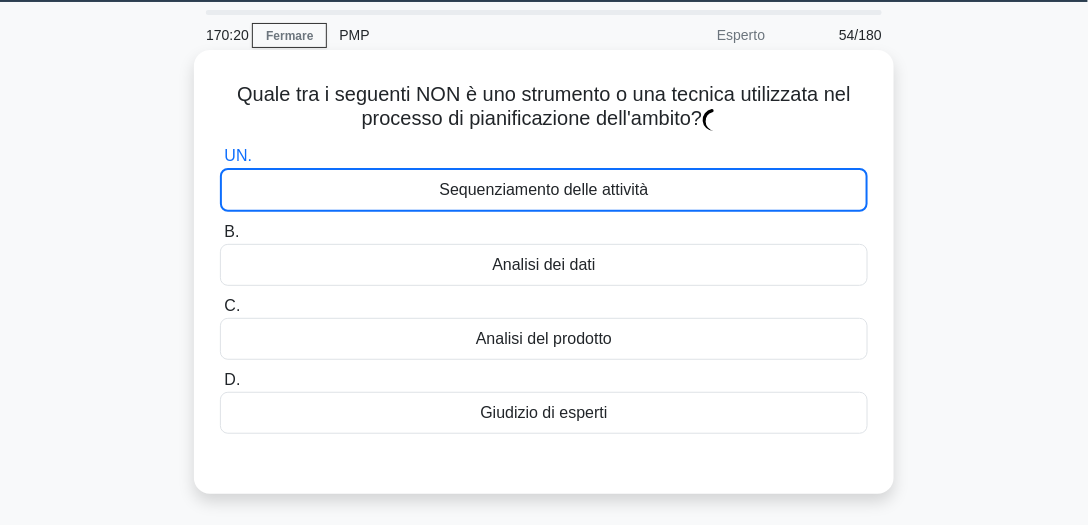 click on "Sequenziamento delle attività" at bounding box center [543, 189] 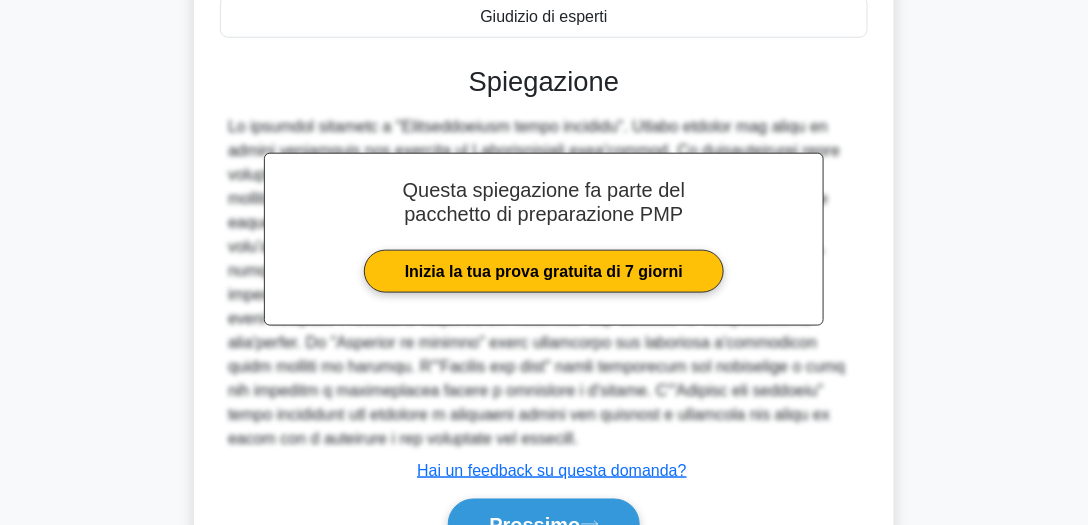 scroll, scrollTop: 555, scrollLeft: 0, axis: vertical 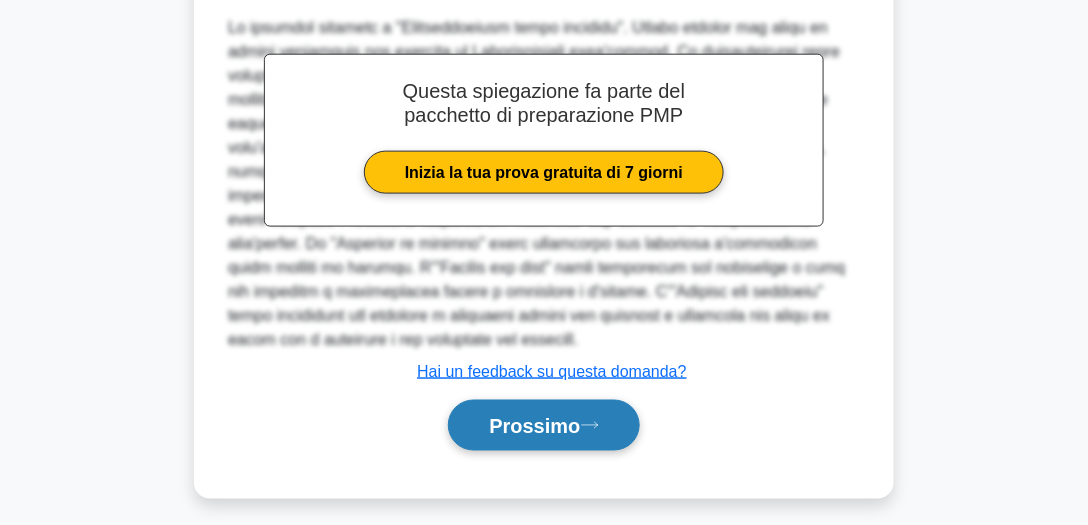 click on "Prossimo" at bounding box center (543, 425) 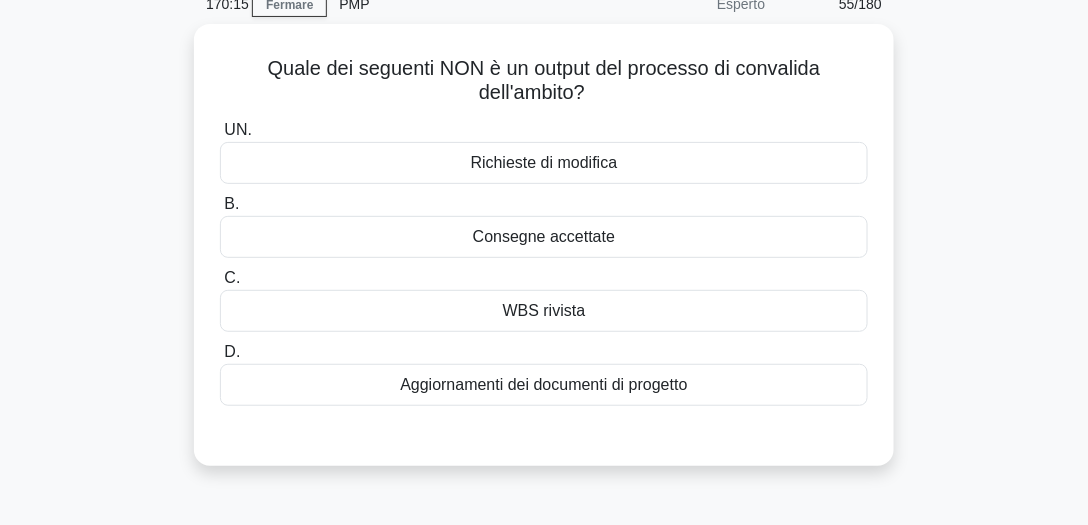 scroll, scrollTop: 61, scrollLeft: 0, axis: vertical 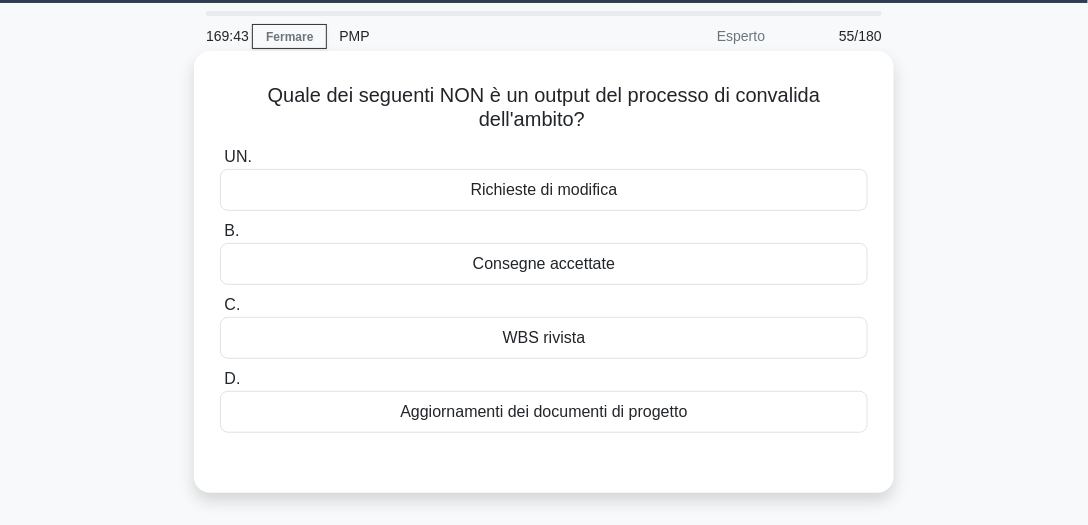 click on "WBS rivista" at bounding box center (544, 337) 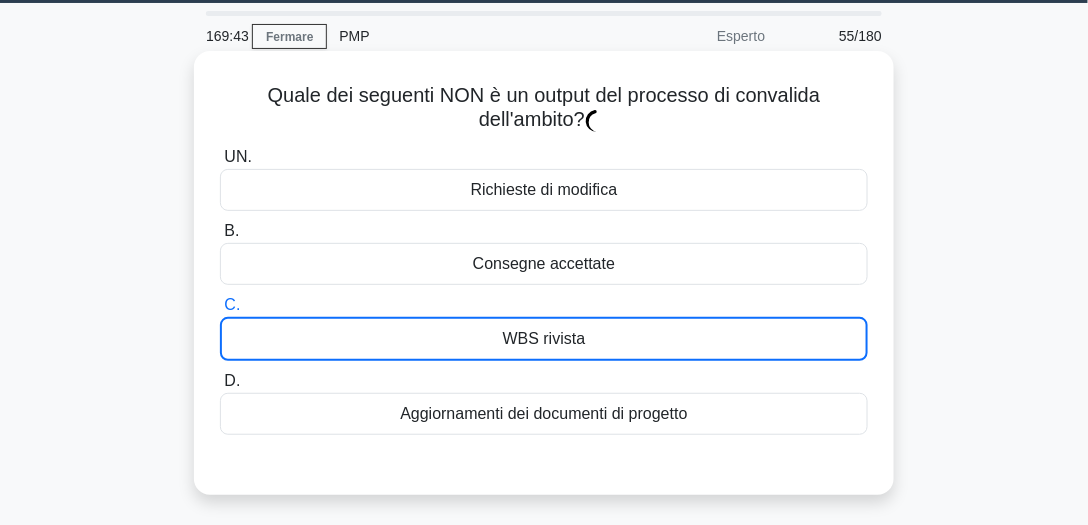 click on "WBS rivista" at bounding box center (544, 338) 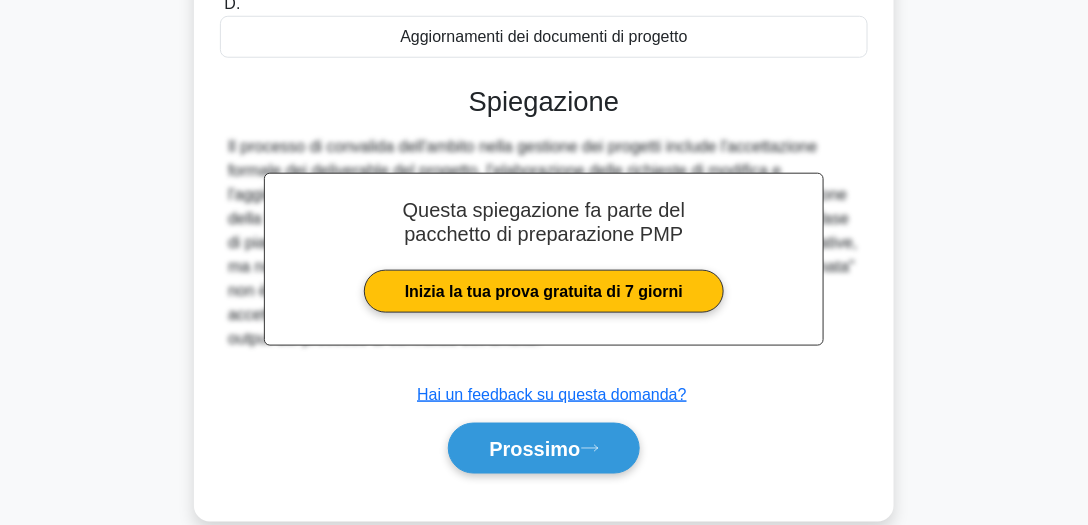 scroll, scrollTop: 555, scrollLeft: 0, axis: vertical 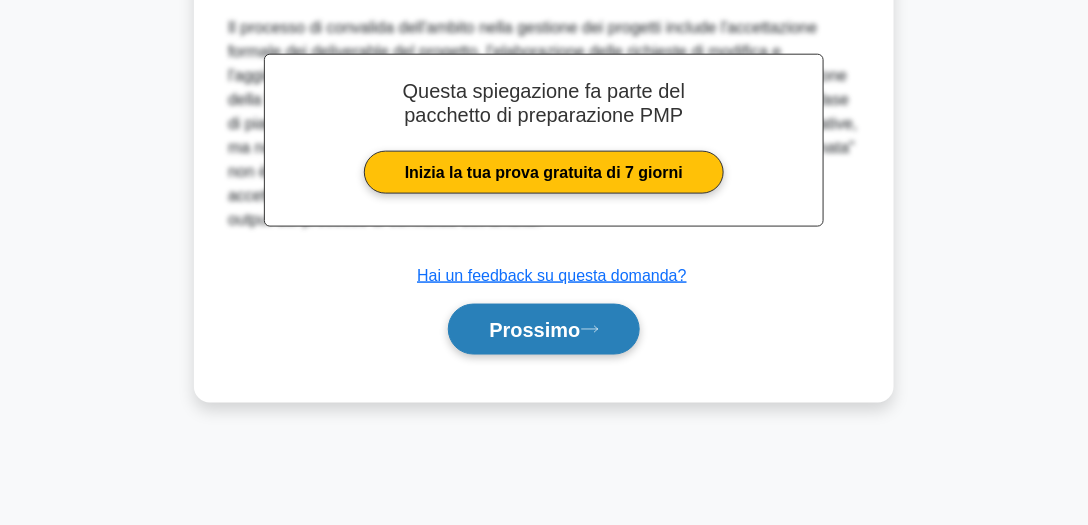 click on "Prossimo" at bounding box center (534, 331) 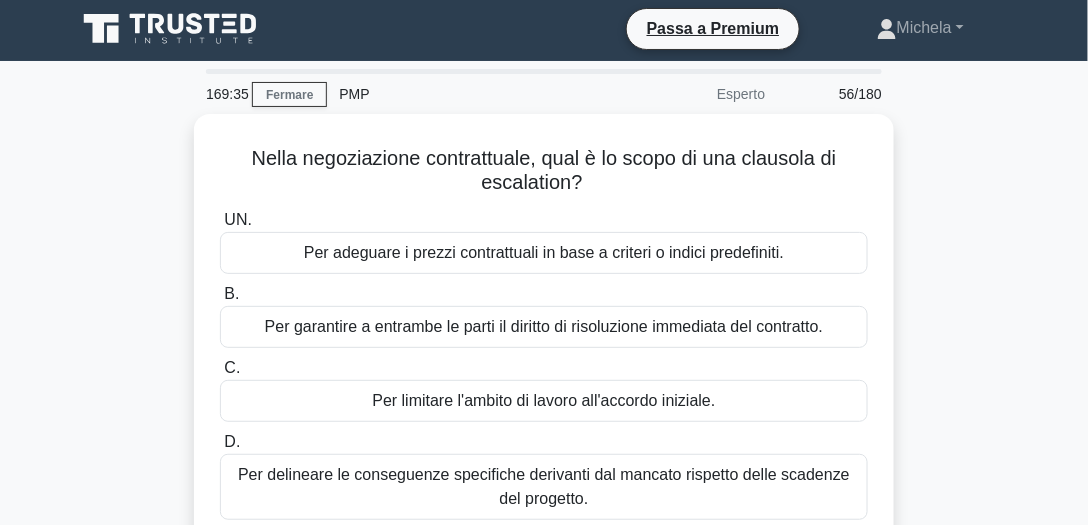 scroll, scrollTop: 22, scrollLeft: 0, axis: vertical 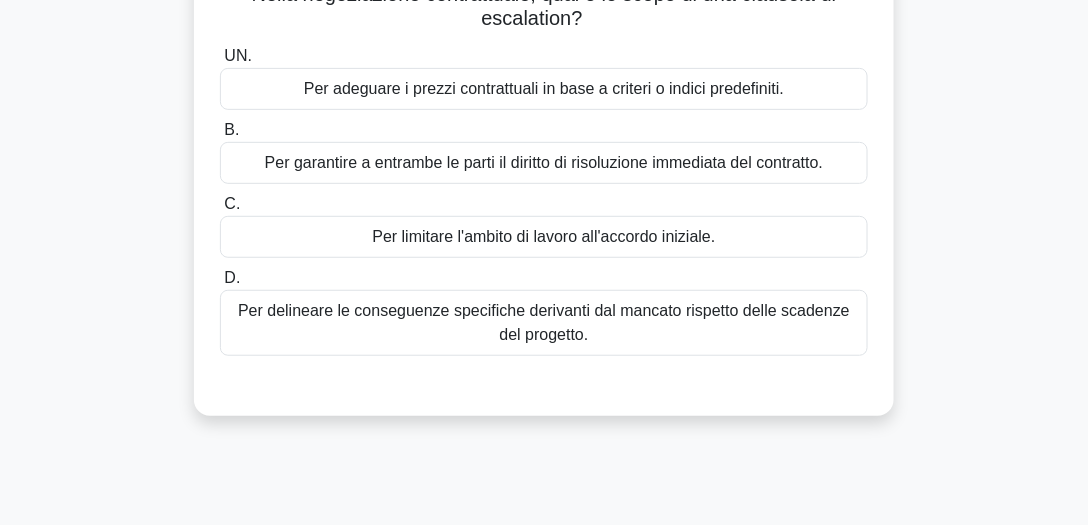 click on "Per delineare le conseguenze specifiche derivanti dal mancato rispetto delle scadenze del progetto." at bounding box center (544, 322) 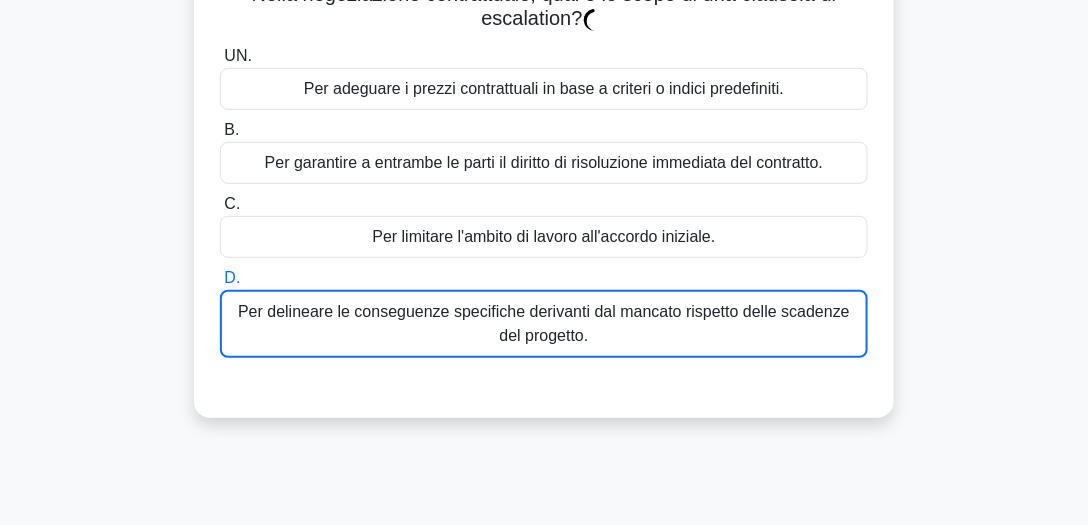 click on "Per delineare le conseguenze specifiche derivanti dal mancato rispetto delle scadenze del progetto." at bounding box center (544, 323) 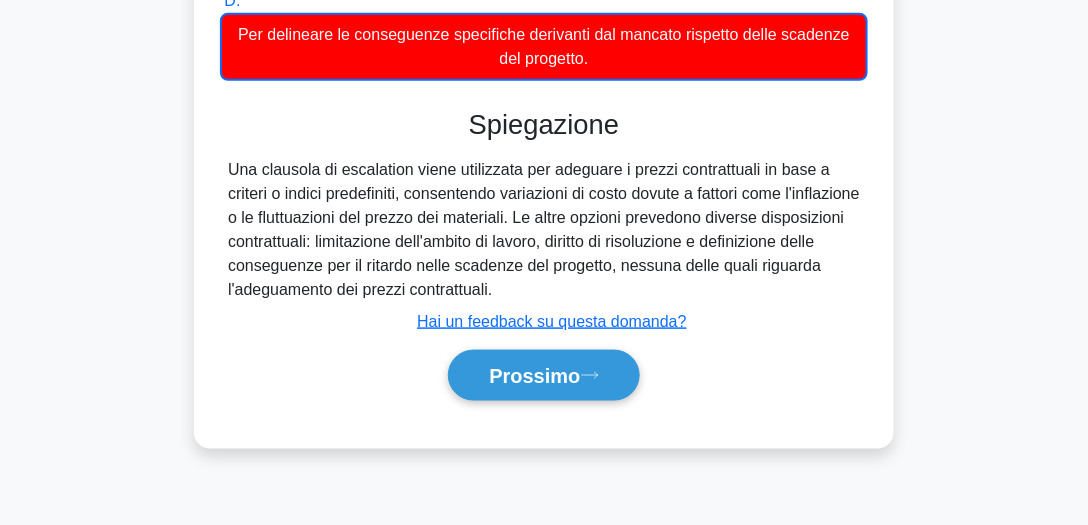 scroll, scrollTop: 446, scrollLeft: 0, axis: vertical 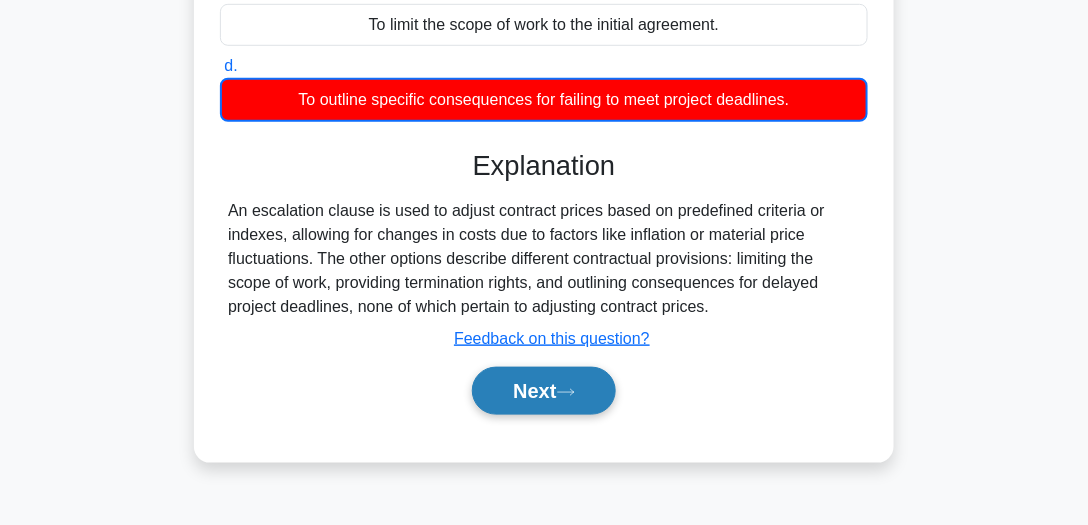 click on "Next" at bounding box center [543, 391] 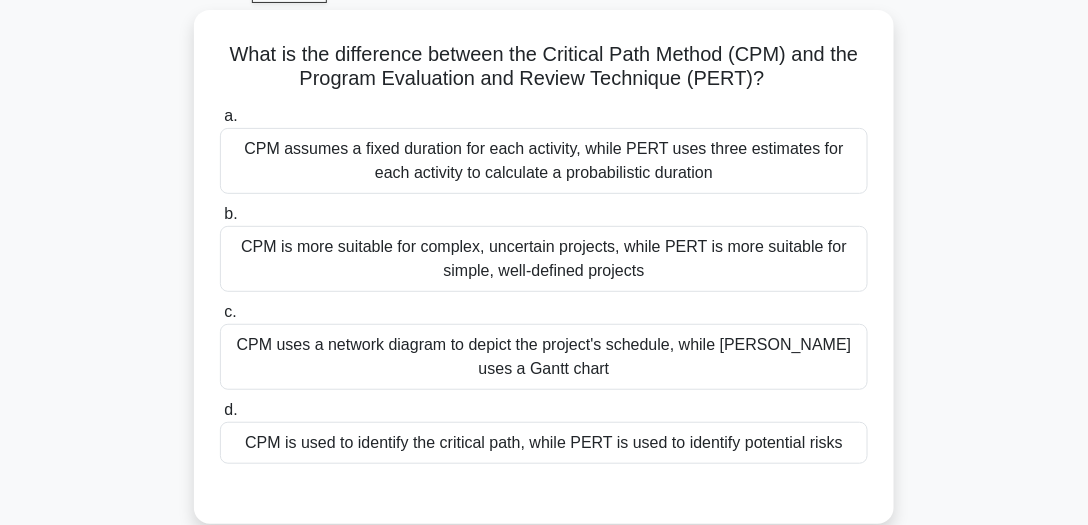 scroll, scrollTop: 105, scrollLeft: 0, axis: vertical 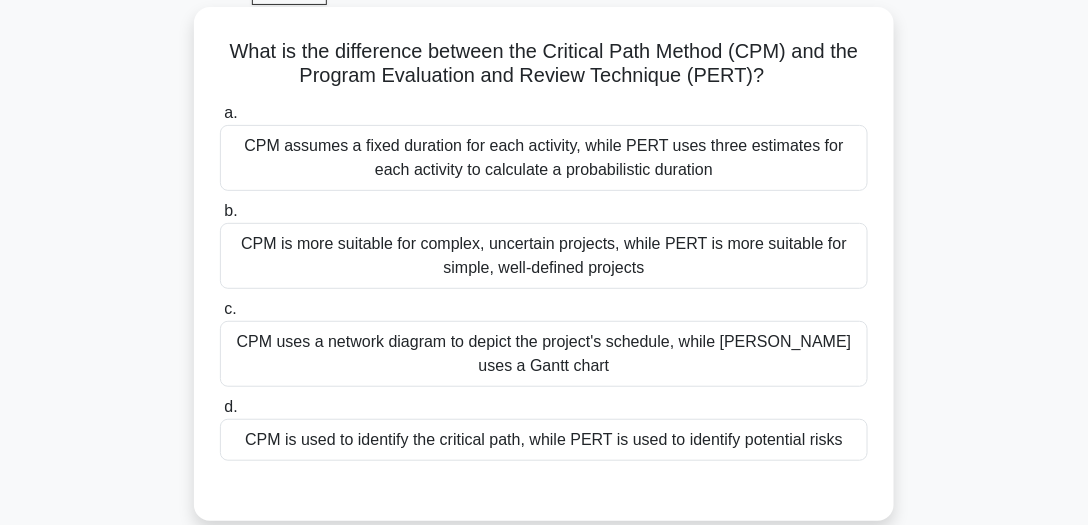 click on "CPM assumes a fixed duration for each activity, while PERT uses three estimates for each activity to calculate a probabilistic duration" at bounding box center [544, 158] 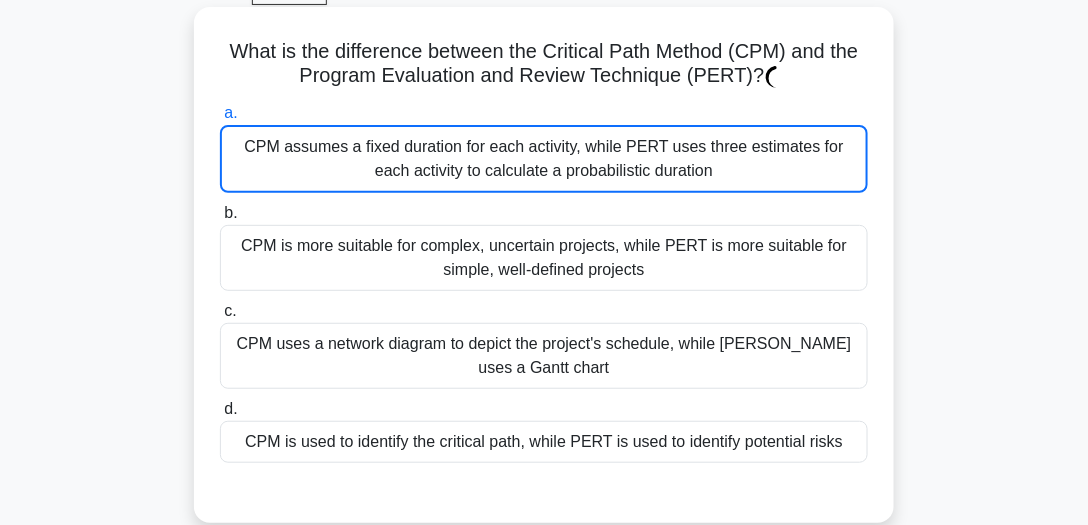 click on "CPM assumes a fixed duration for each activity, while PERT uses three estimates for each activity to calculate a probabilistic duration" at bounding box center (544, 159) 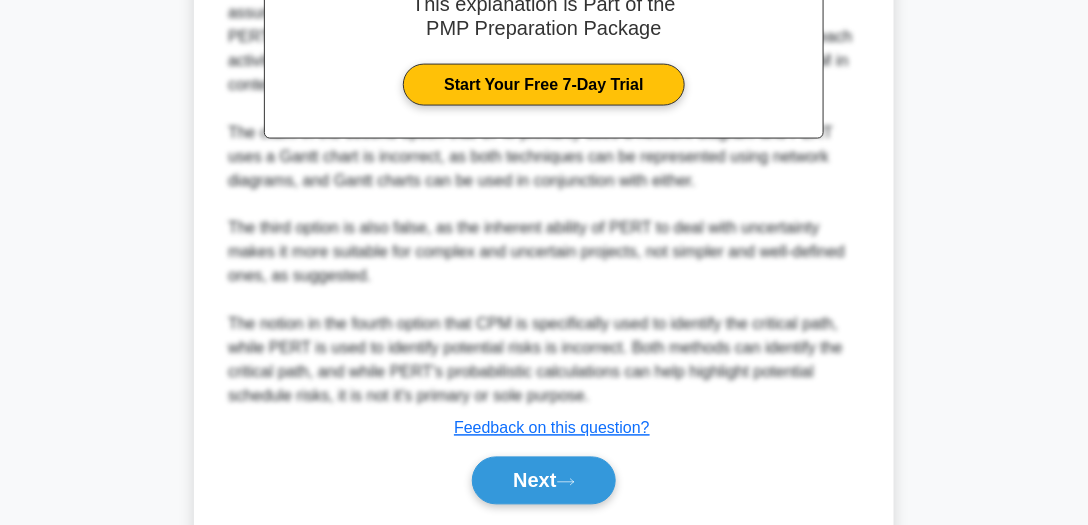 scroll, scrollTop: 776, scrollLeft: 0, axis: vertical 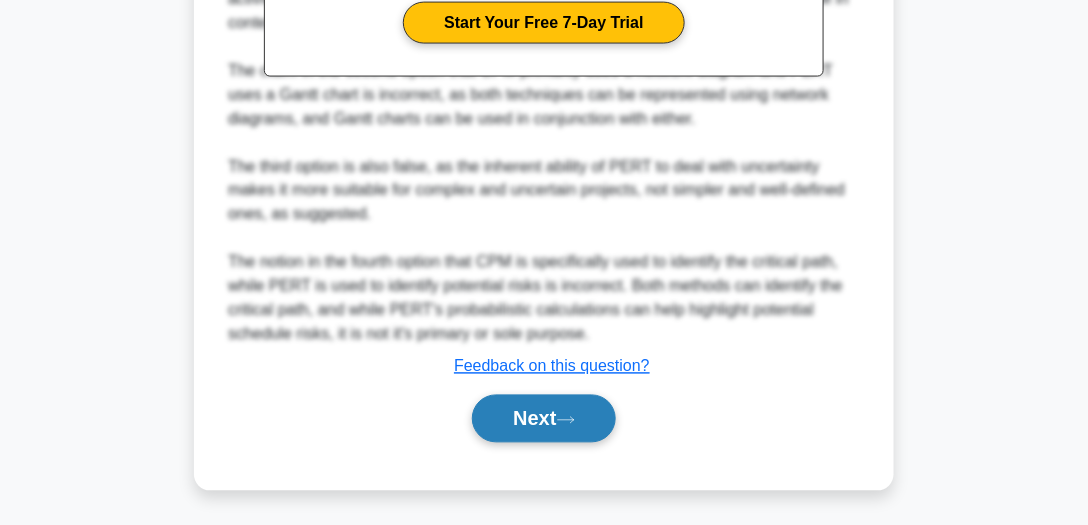 click 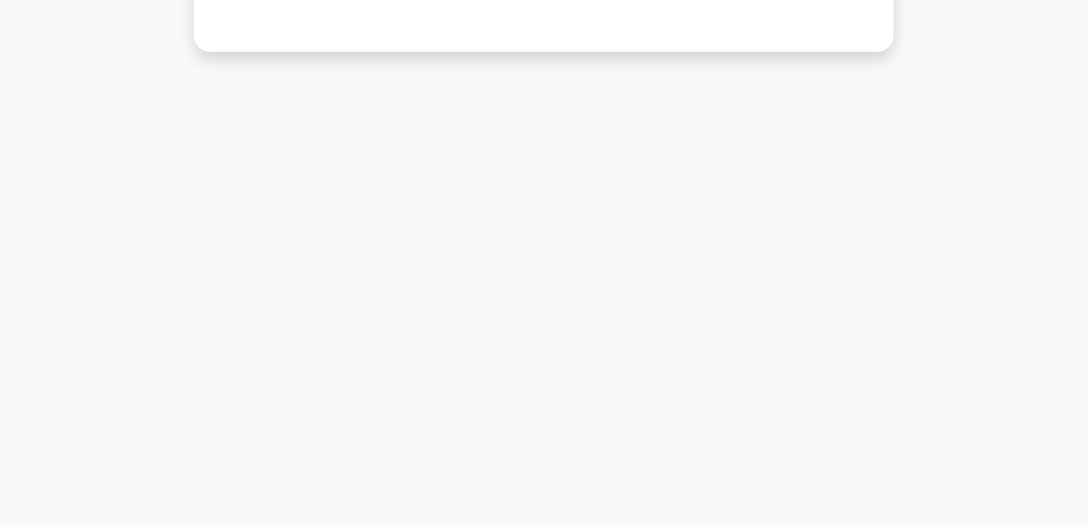 scroll, scrollTop: 555, scrollLeft: 0, axis: vertical 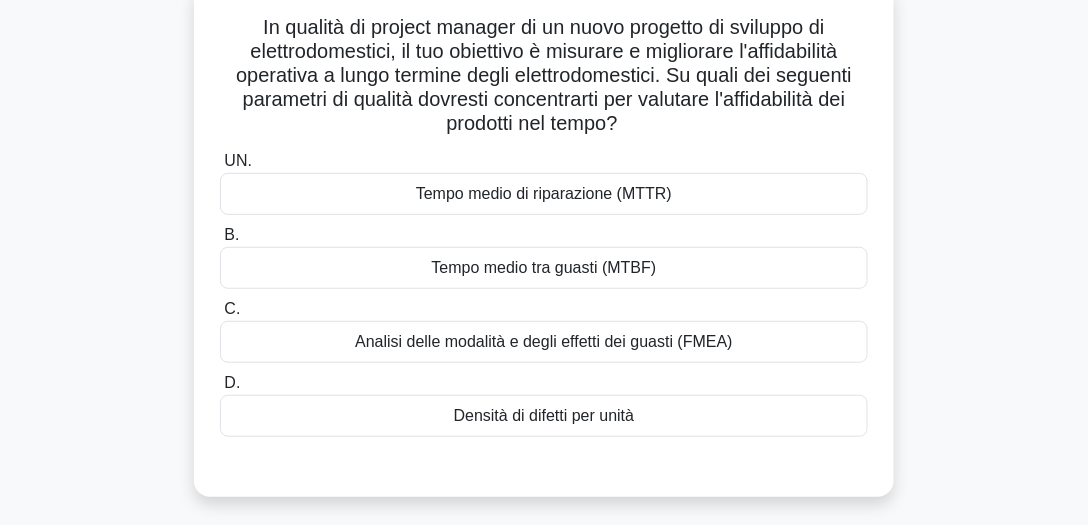 click on "Tempo medio di riparazione (MTTR)" at bounding box center (544, 193) 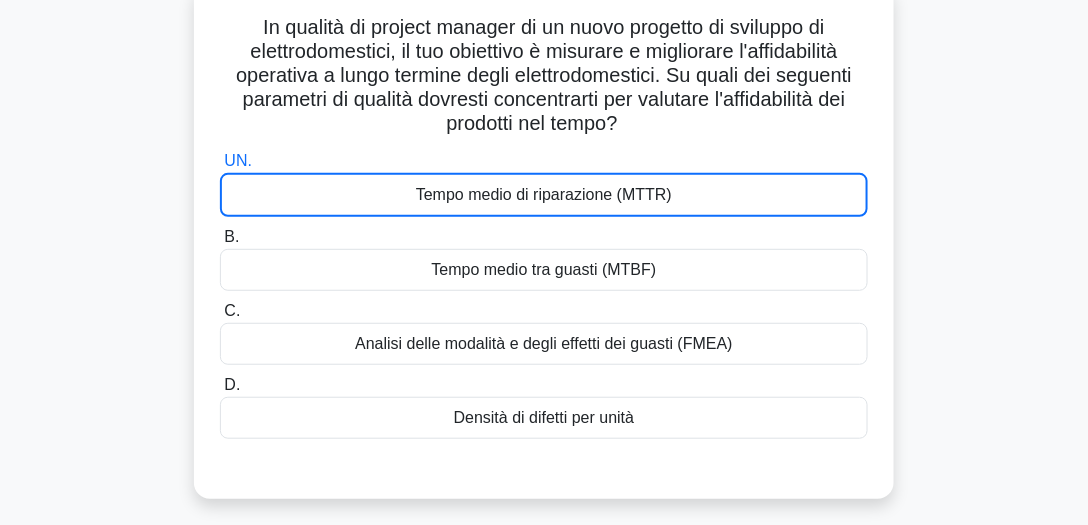 click on "Tempo medio di riparazione (MTTR)" at bounding box center (544, 194) 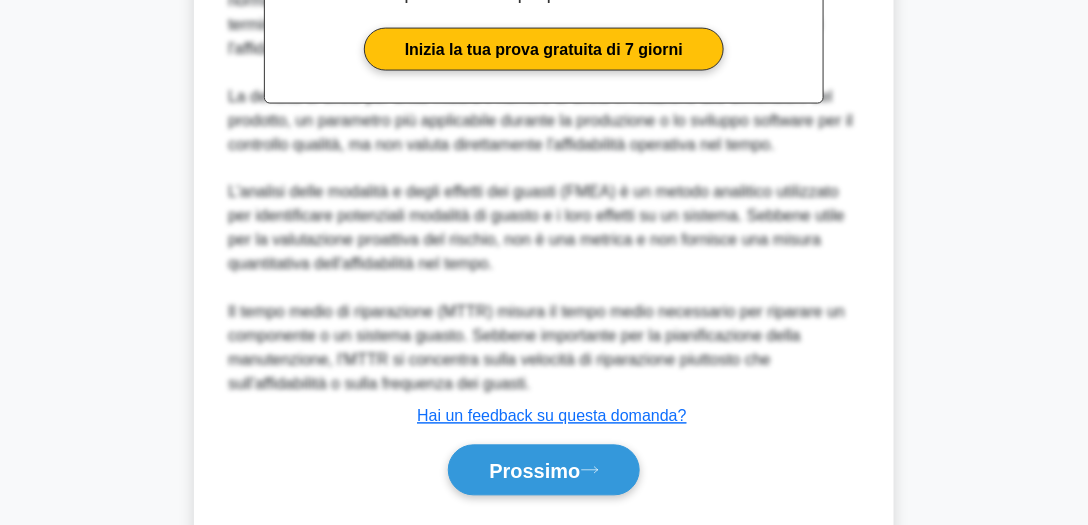 scroll, scrollTop: 804, scrollLeft: 0, axis: vertical 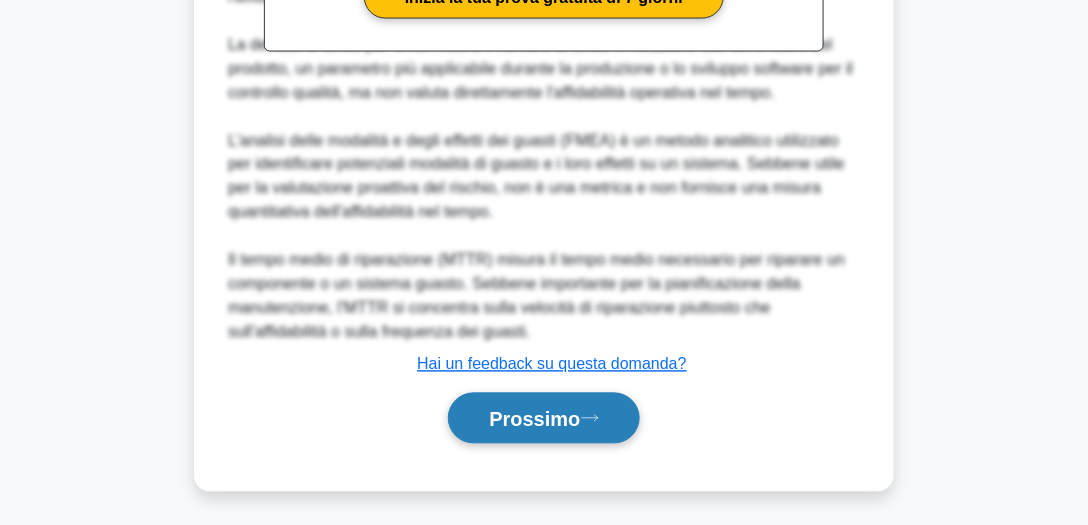 click on "Prossimo" at bounding box center (543, 418) 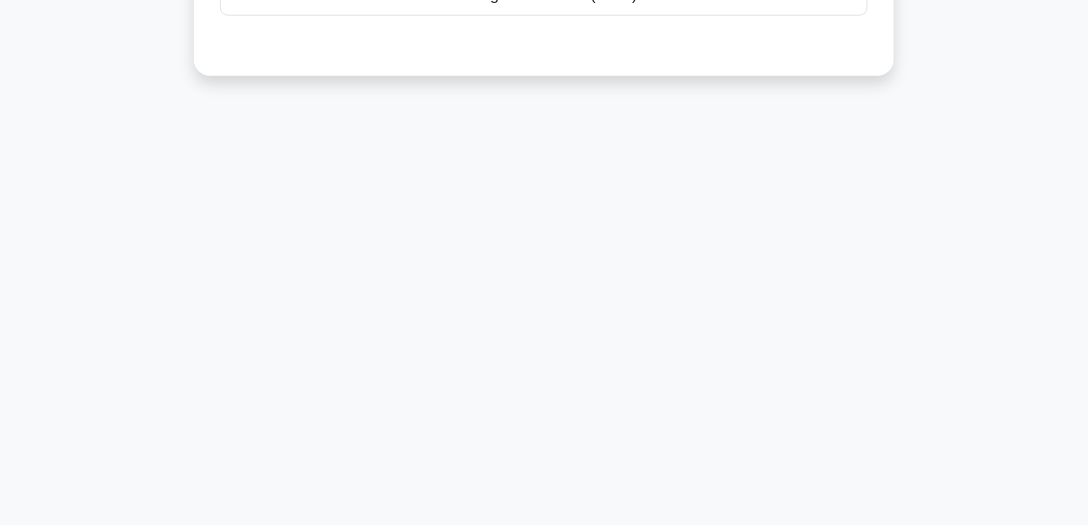 scroll, scrollTop: 555, scrollLeft: 0, axis: vertical 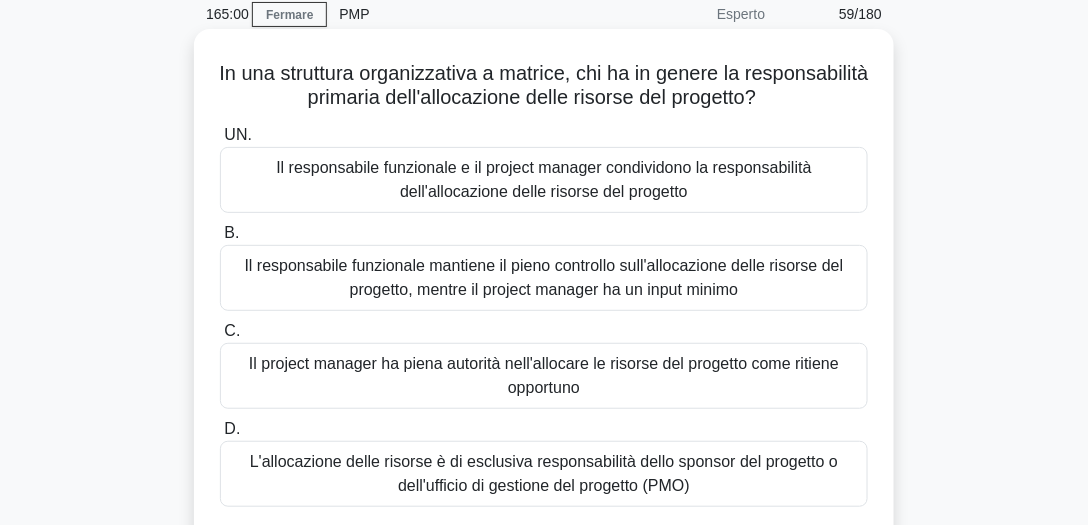 click on "Il responsabile funzionale e il project manager condividono la responsabilità dell'allocazione delle risorse del progetto" at bounding box center [543, 179] 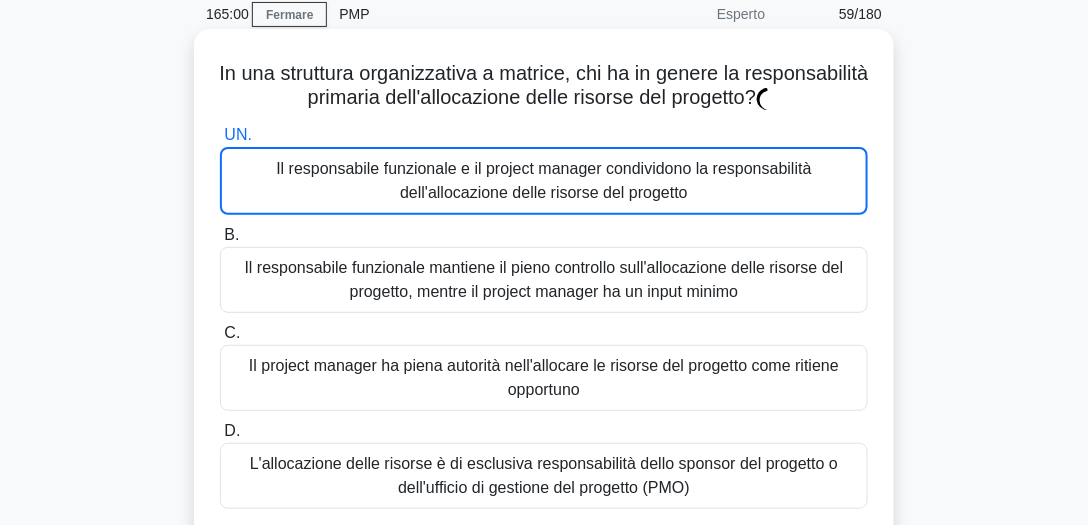 click on "Il responsabile funzionale e il project manager condividono la responsabilità dell'allocazione delle risorse del progetto" at bounding box center [543, 180] 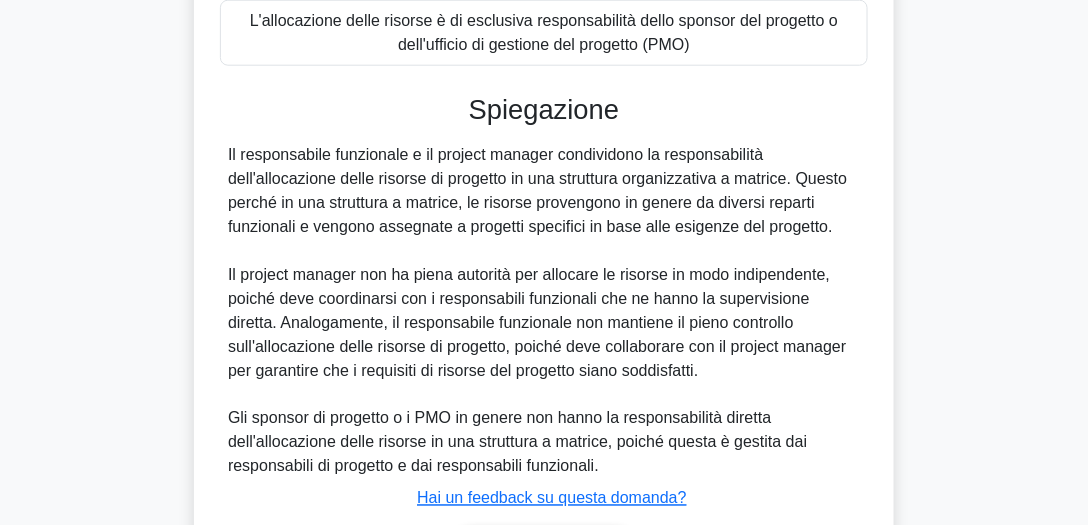 scroll, scrollTop: 658, scrollLeft: 0, axis: vertical 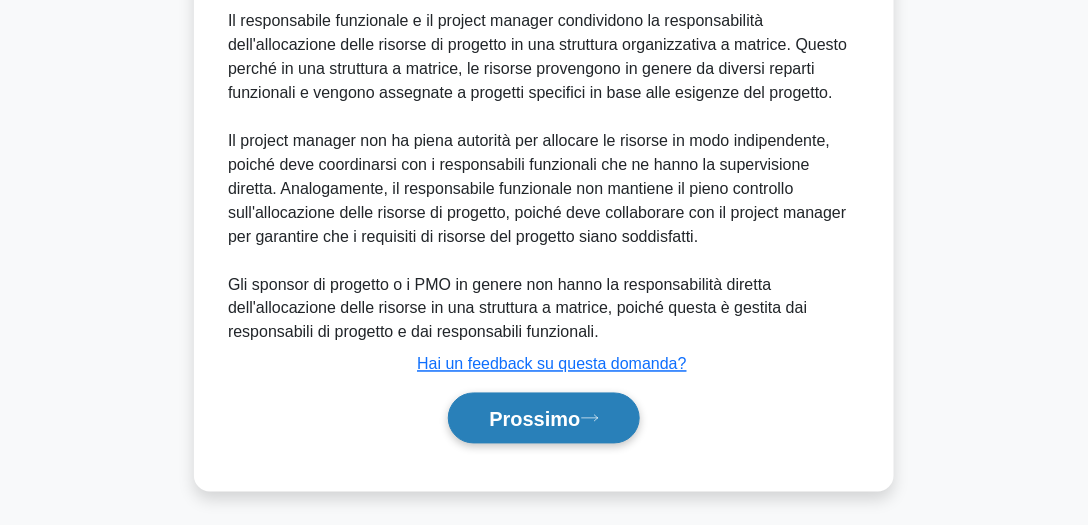 click on "Prossimo" at bounding box center (543, 418) 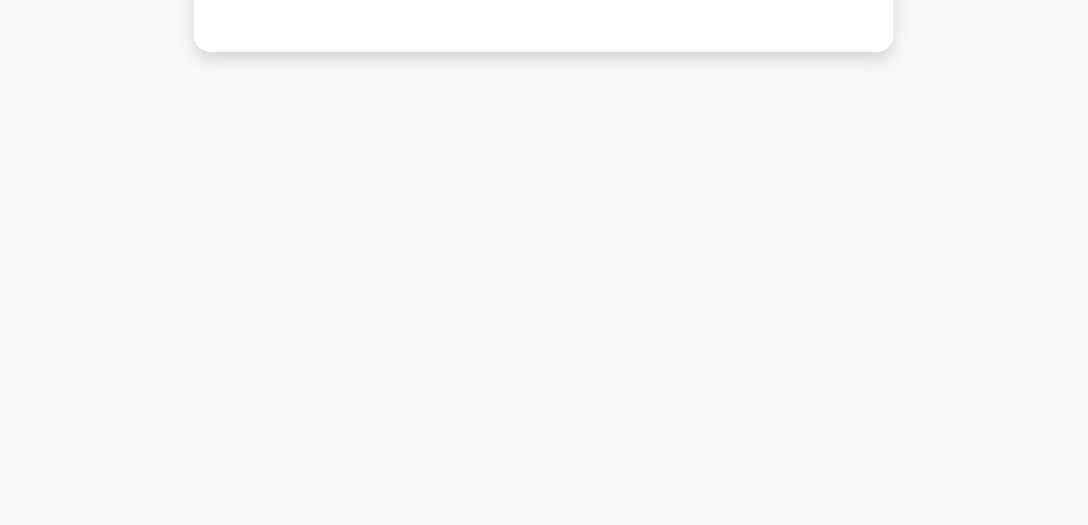 scroll, scrollTop: 555, scrollLeft: 0, axis: vertical 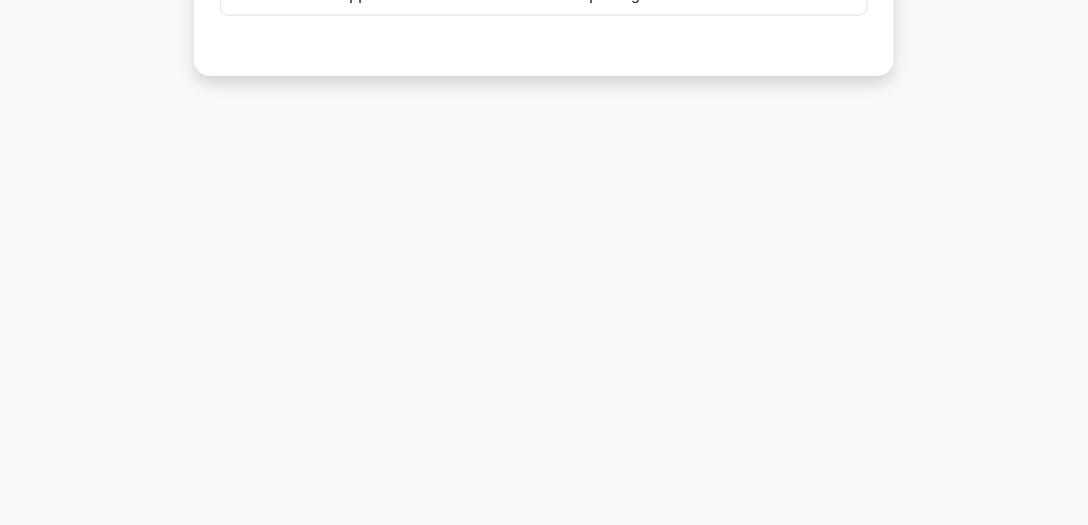 drag, startPoint x: 1088, startPoint y: 286, endPoint x: 1076, endPoint y: 144, distance: 142.50613 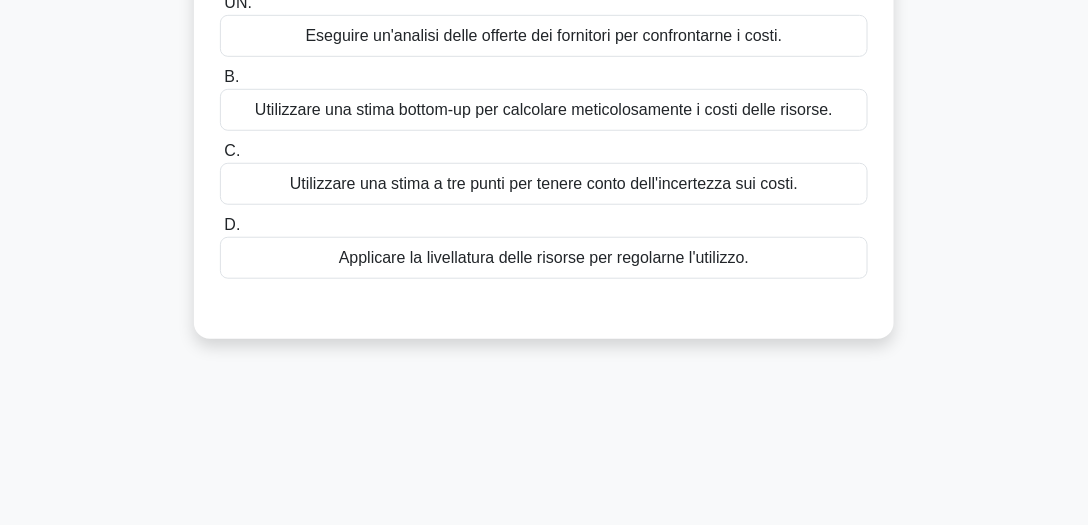 scroll, scrollTop: 555, scrollLeft: 0, axis: vertical 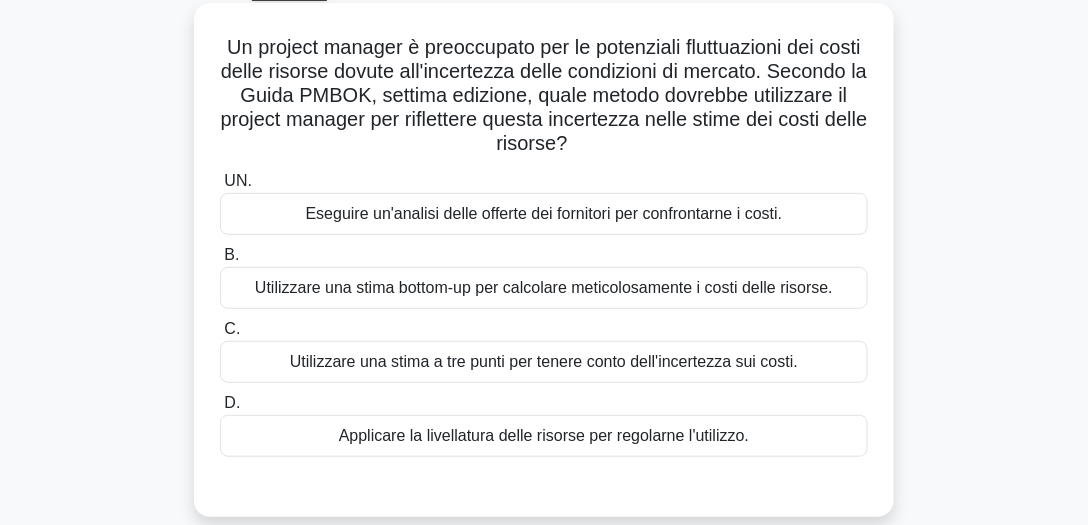 click on "Utilizzare una stima a tre punti per tenere conto dell'incertezza sui costi." at bounding box center [544, 361] 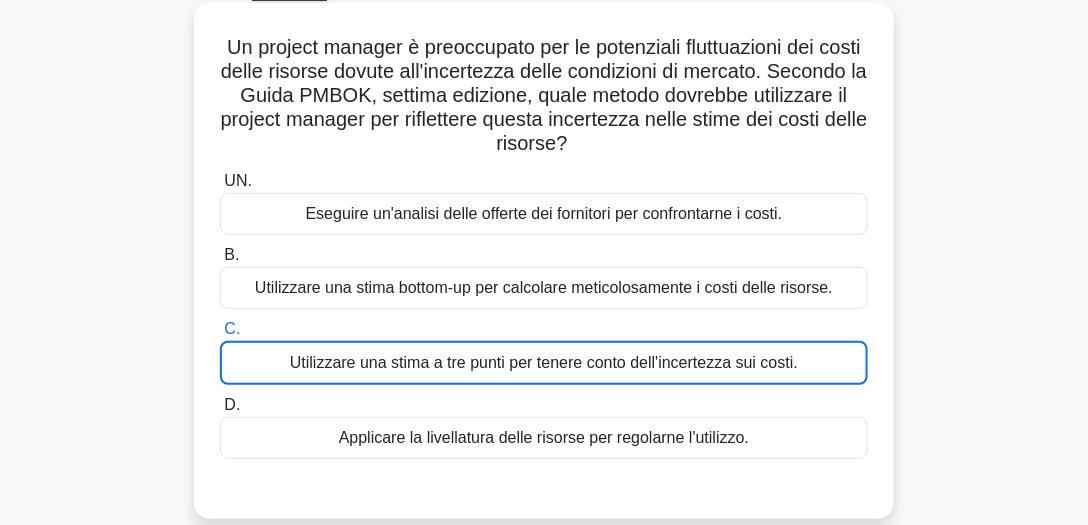 click on "Utilizzare una stima a tre punti per tenere conto dell'incertezza sui costi." at bounding box center [544, 362] 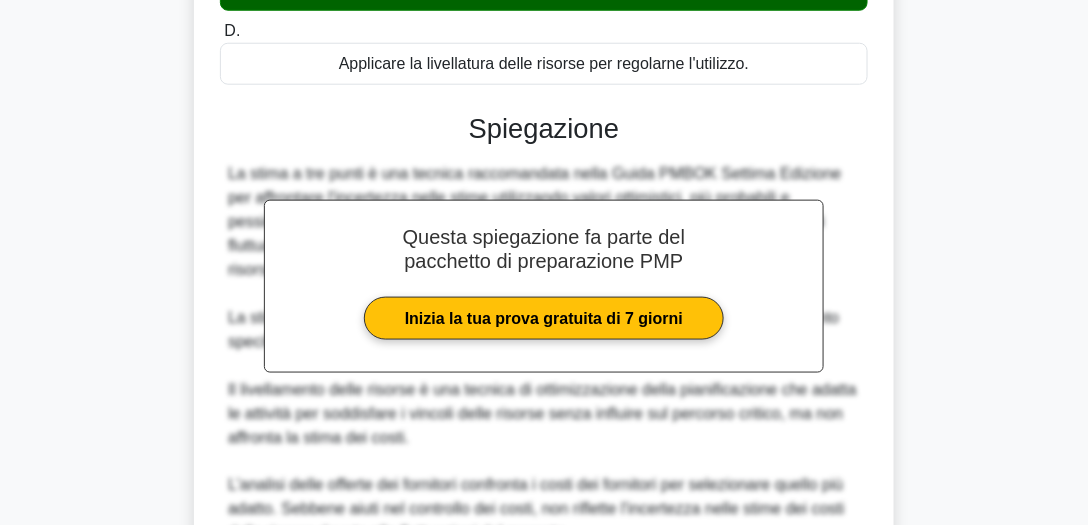 scroll, scrollTop: 658, scrollLeft: 0, axis: vertical 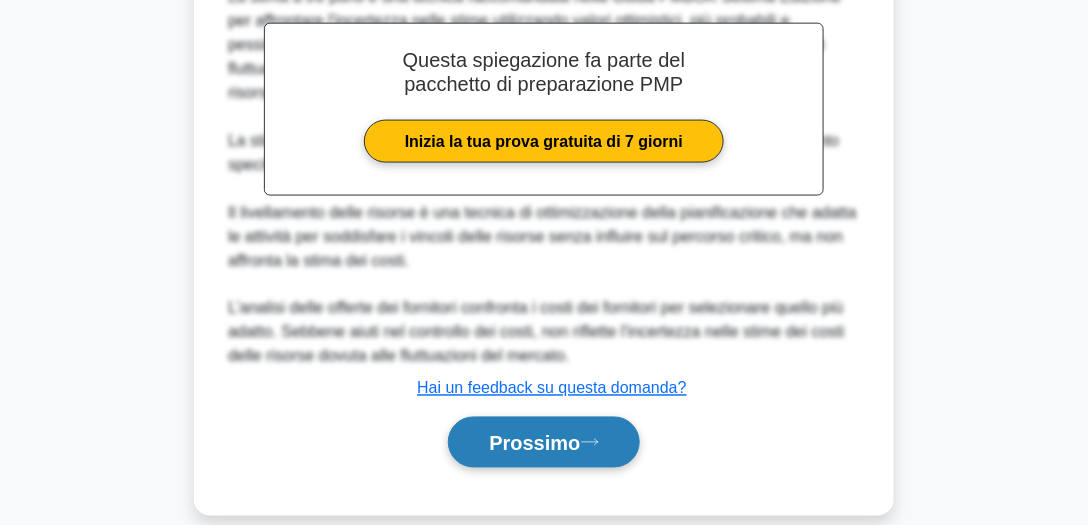 click on "Prossimo" at bounding box center (534, 444) 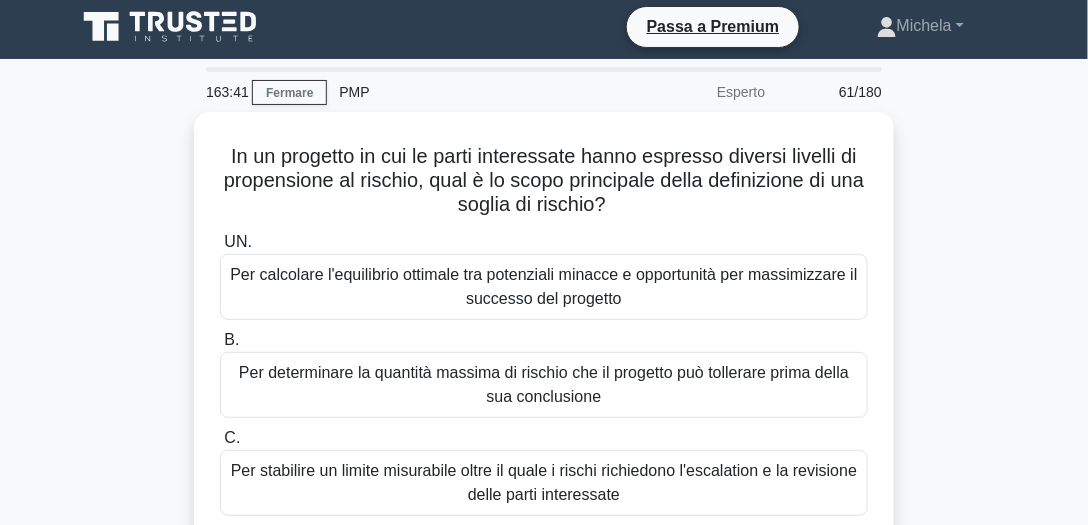 scroll, scrollTop: 0, scrollLeft: 0, axis: both 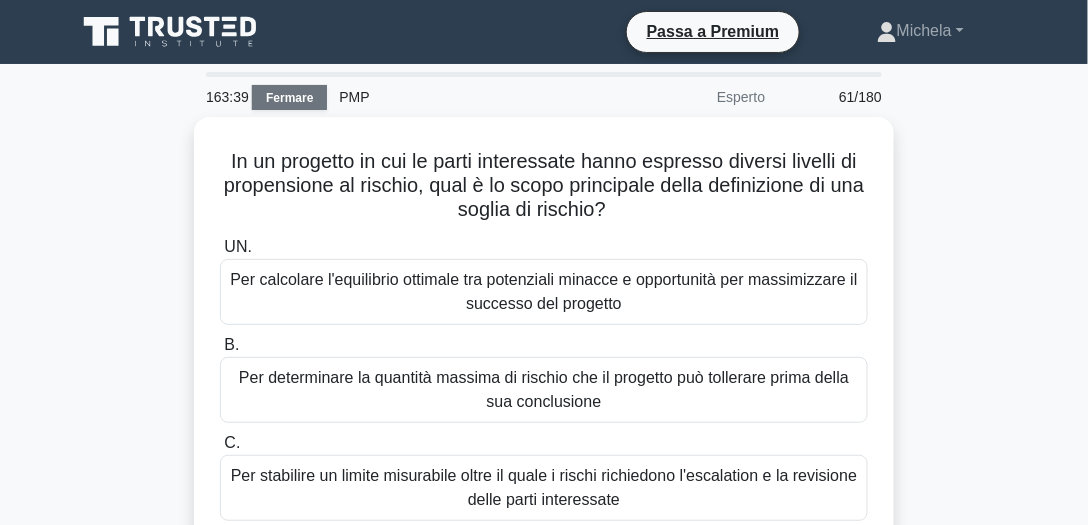 click on "Fermare" at bounding box center (289, 98) 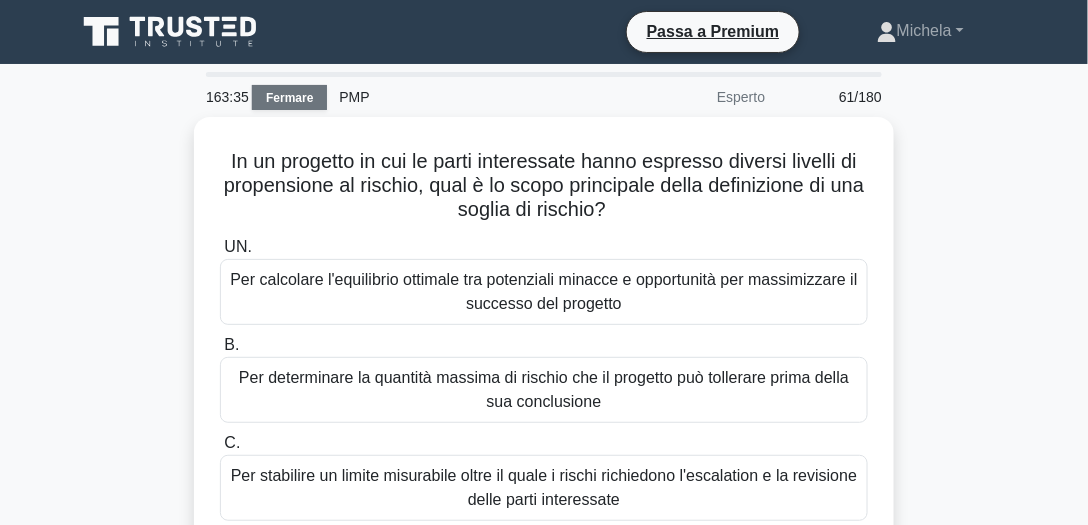 click on "Fermare" at bounding box center [289, 98] 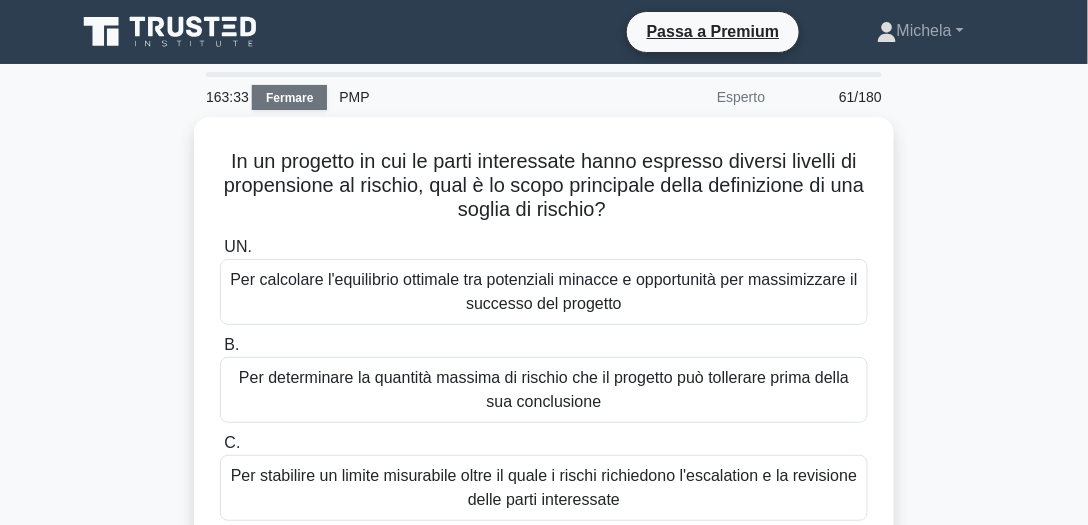 click on "Fermare" at bounding box center [289, 98] 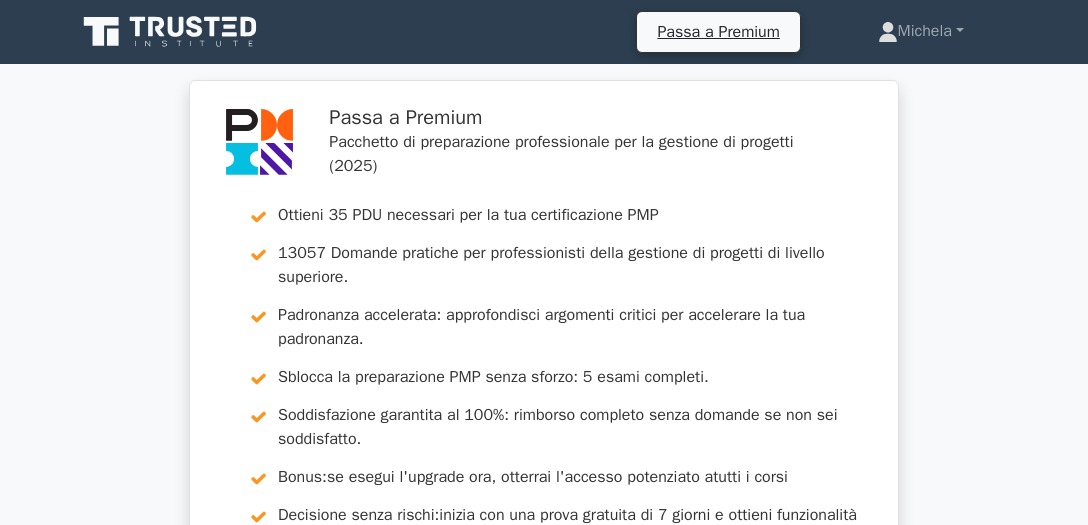 scroll, scrollTop: 0, scrollLeft: 0, axis: both 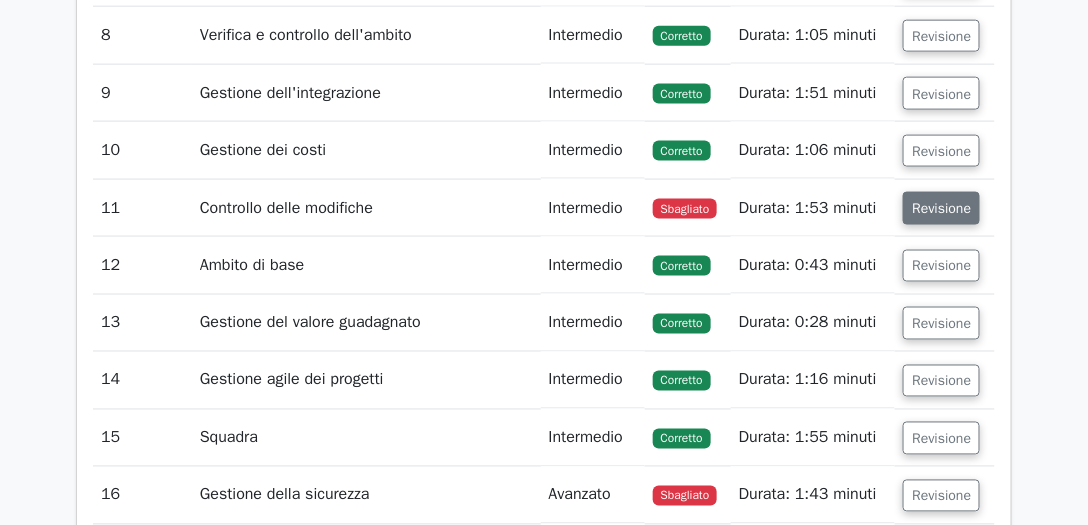 click on "Revisione" at bounding box center (941, 209) 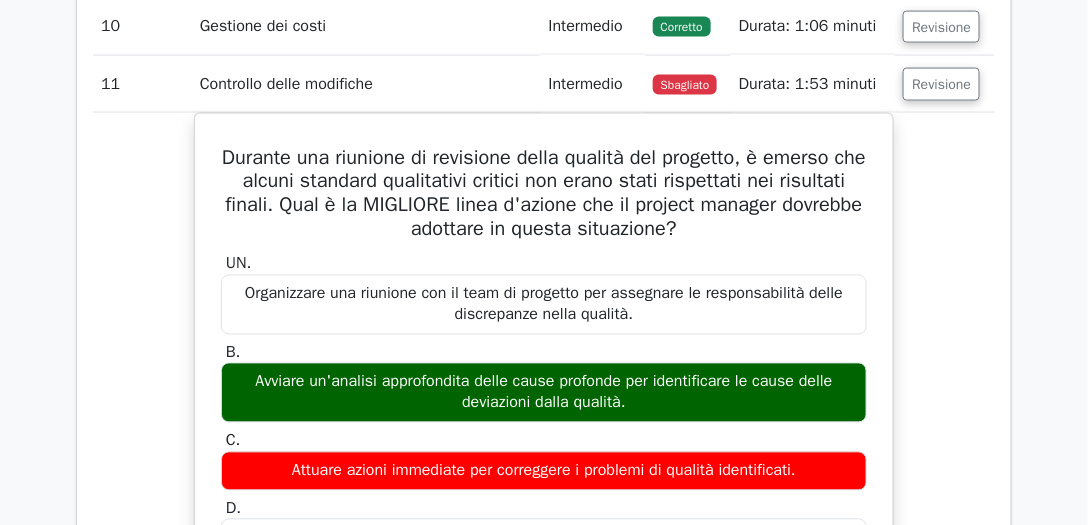 scroll, scrollTop: 4572, scrollLeft: 0, axis: vertical 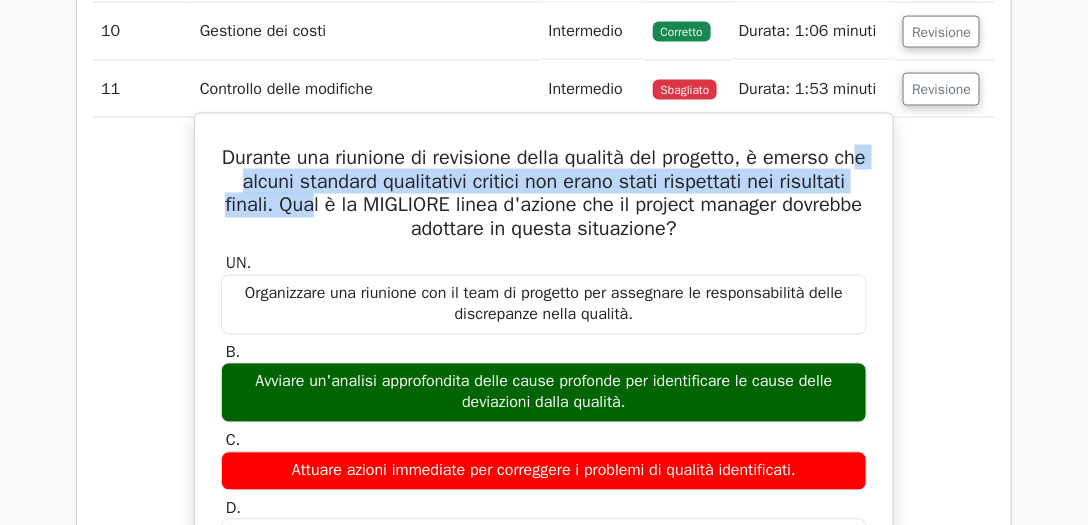 drag, startPoint x: 270, startPoint y: 171, endPoint x: 388, endPoint y: 203, distance: 122.26202 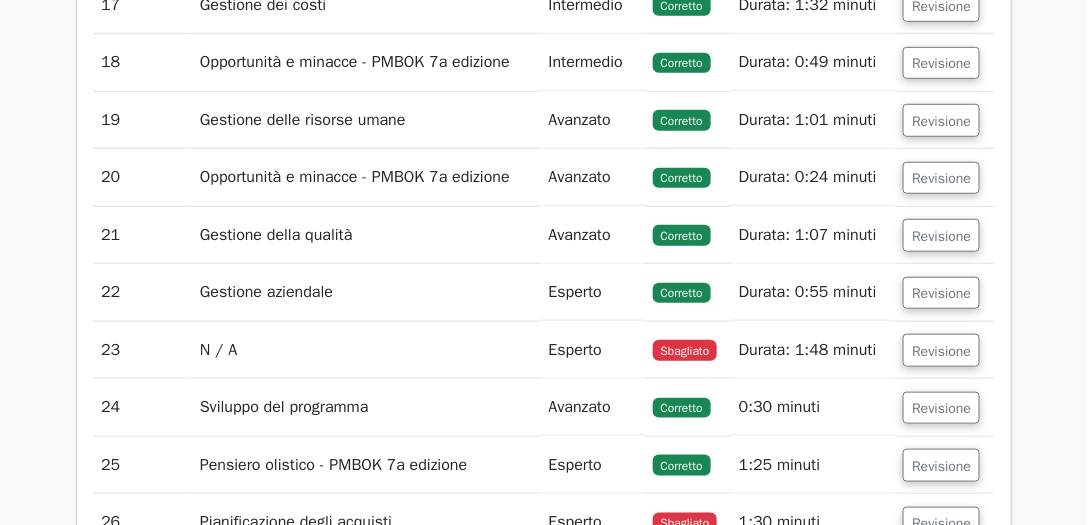 scroll, scrollTop: 6045, scrollLeft: 0, axis: vertical 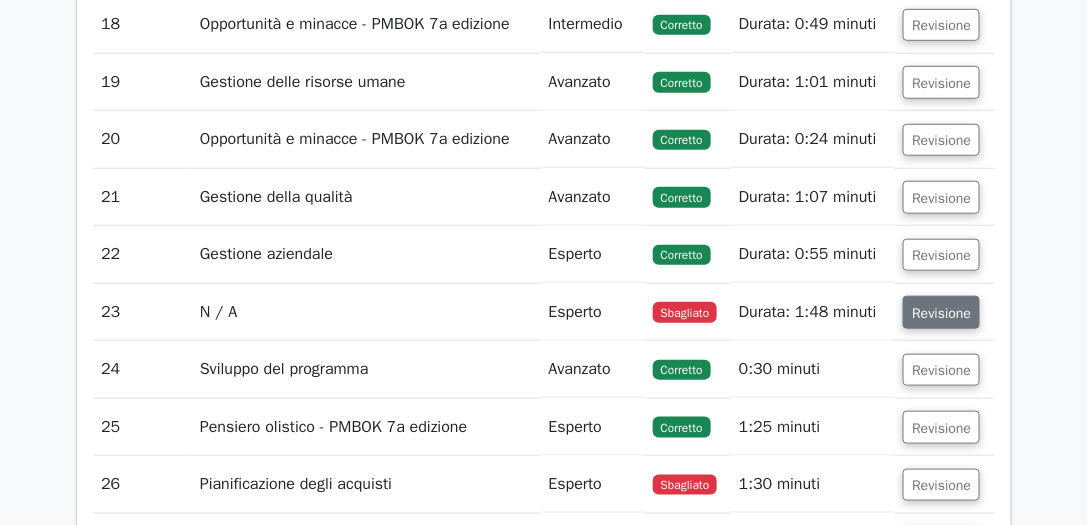 click on "Revisione" at bounding box center (941, 313) 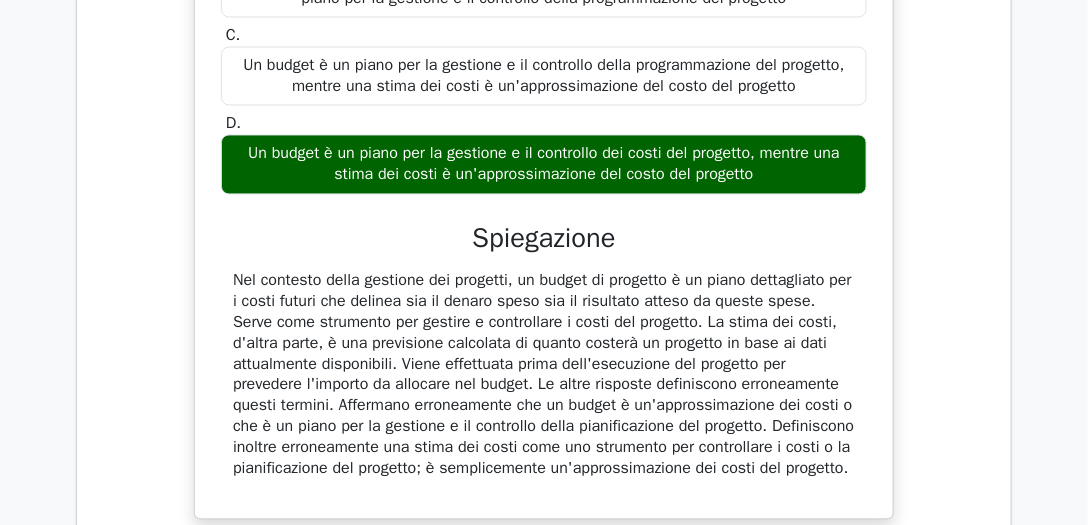 scroll, scrollTop: 6647, scrollLeft: 0, axis: vertical 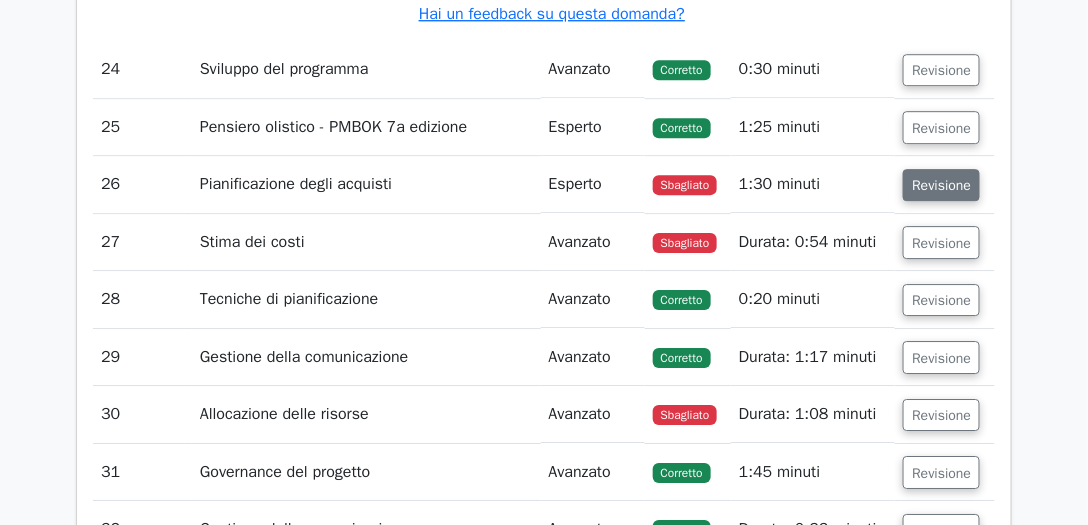 click on "Revisione" at bounding box center [941, 185] 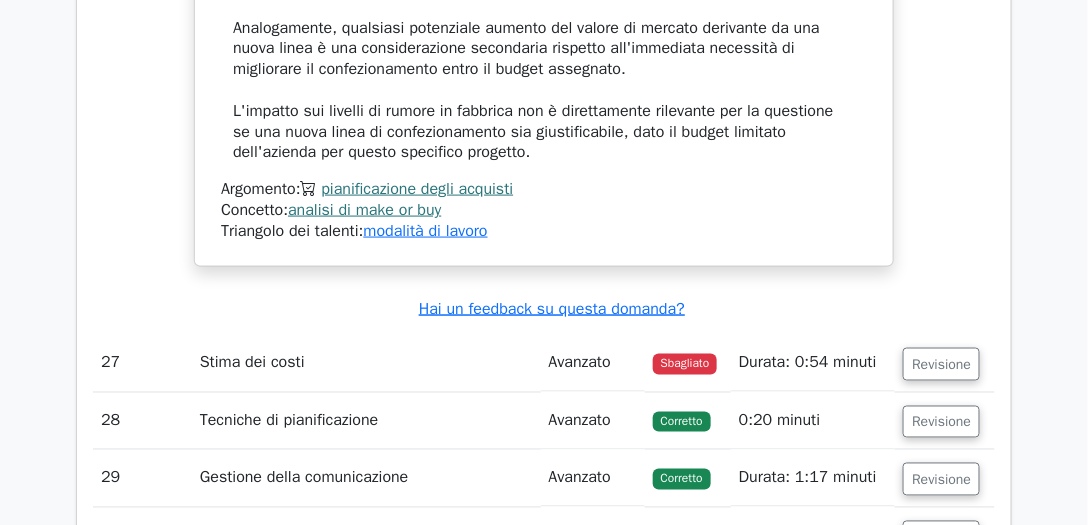 scroll, scrollTop: 8281, scrollLeft: 0, axis: vertical 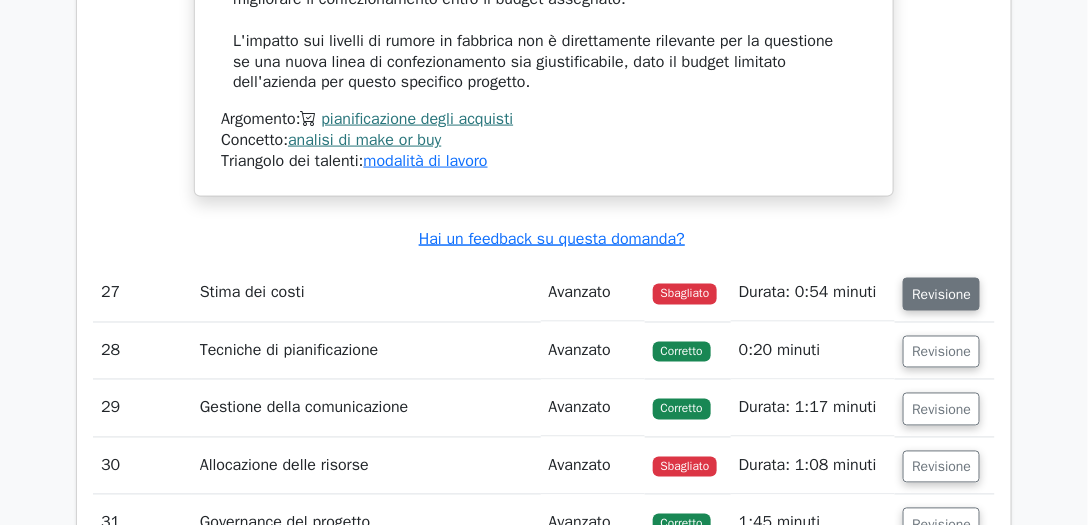 click on "Revisione" at bounding box center [941, 295] 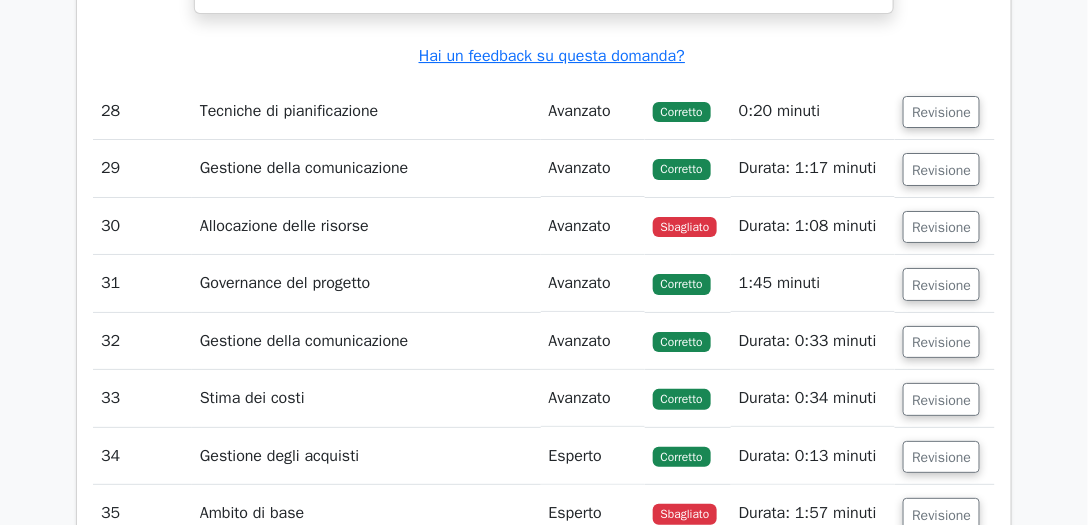scroll, scrollTop: 9478, scrollLeft: 0, axis: vertical 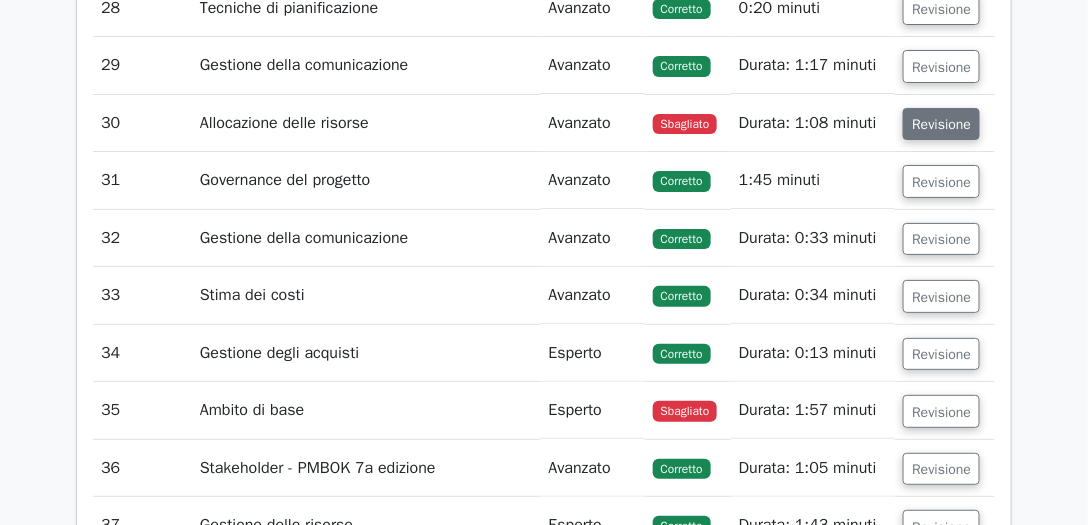 click on "Revisione" at bounding box center [941, 124] 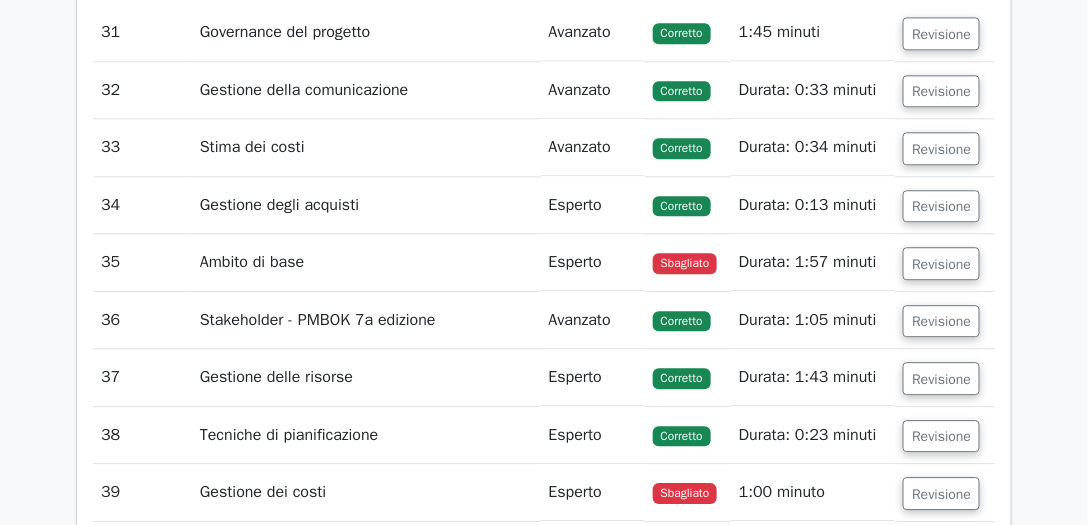 scroll, scrollTop: 10781, scrollLeft: 0, axis: vertical 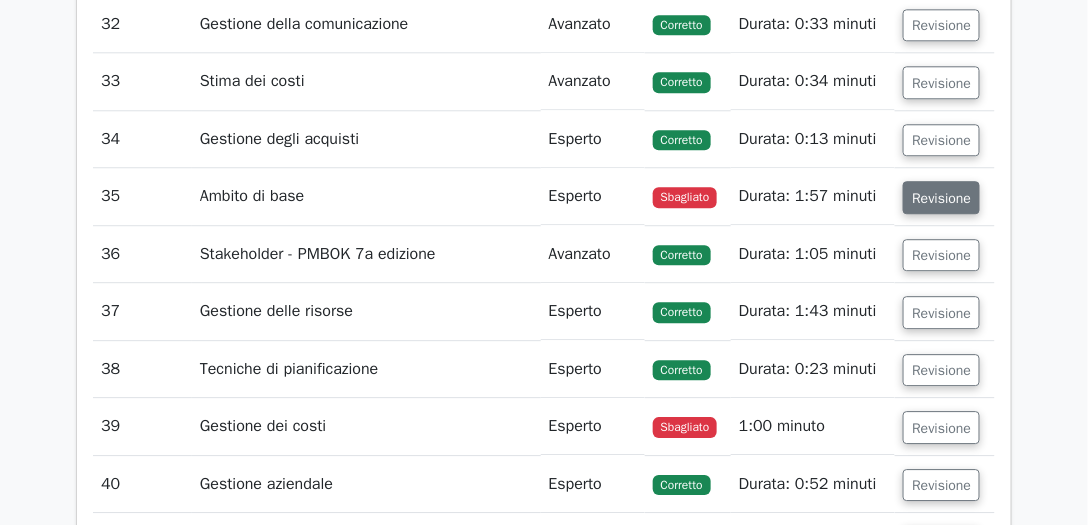 click on "Revisione" at bounding box center [941, 197] 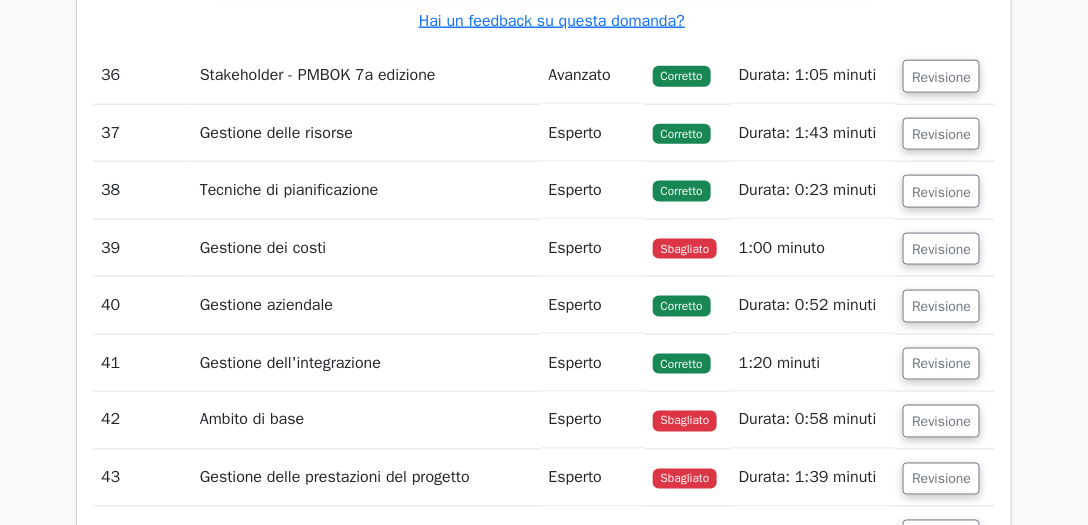 scroll, scrollTop: 11938, scrollLeft: 0, axis: vertical 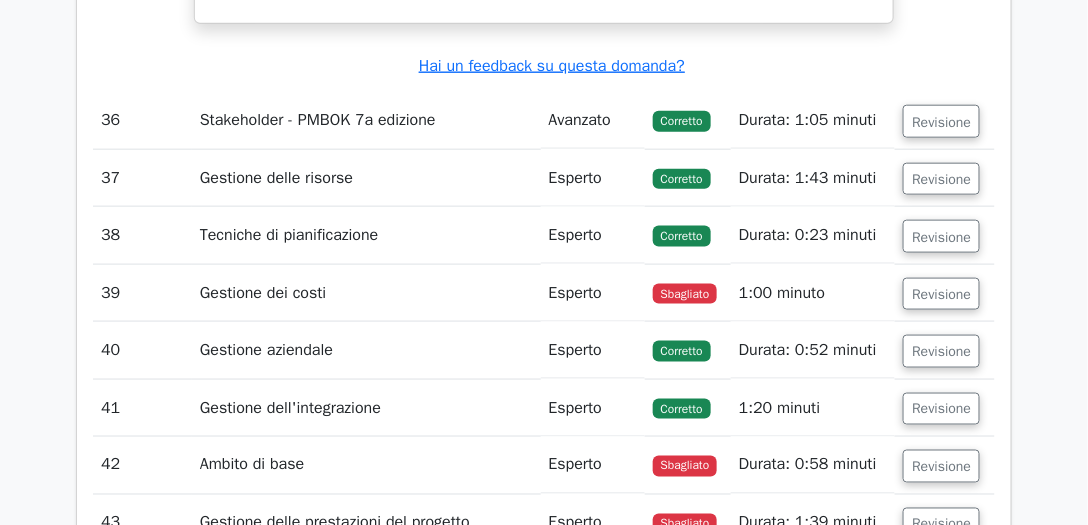 click on "Revisione" at bounding box center [945, 293] 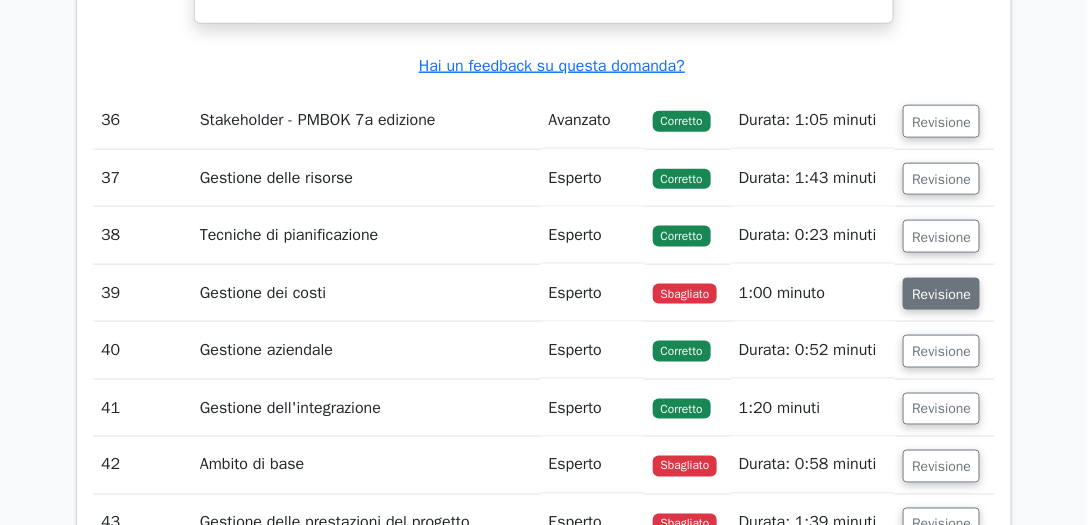 click on "Revisione" at bounding box center (941, 294) 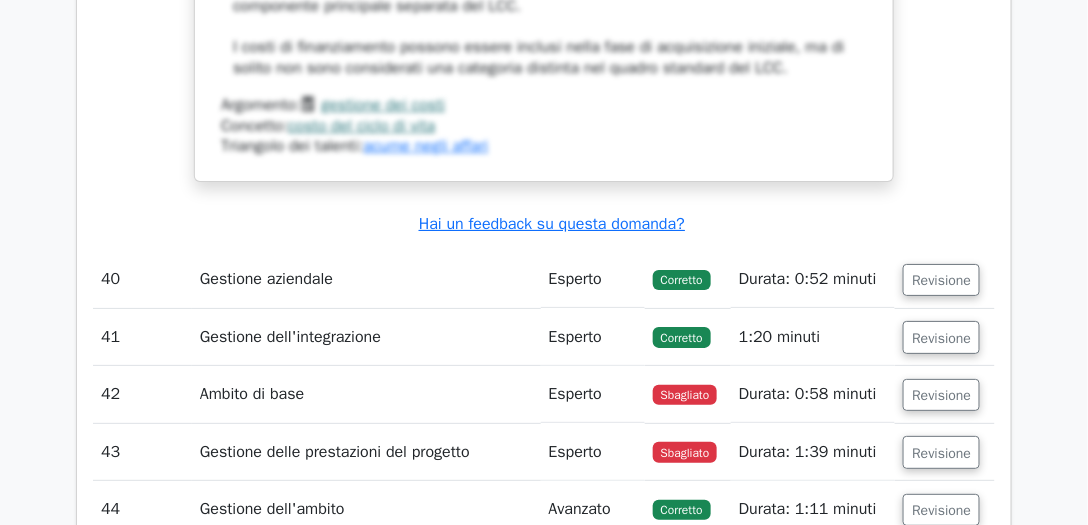 scroll, scrollTop: 13386, scrollLeft: 0, axis: vertical 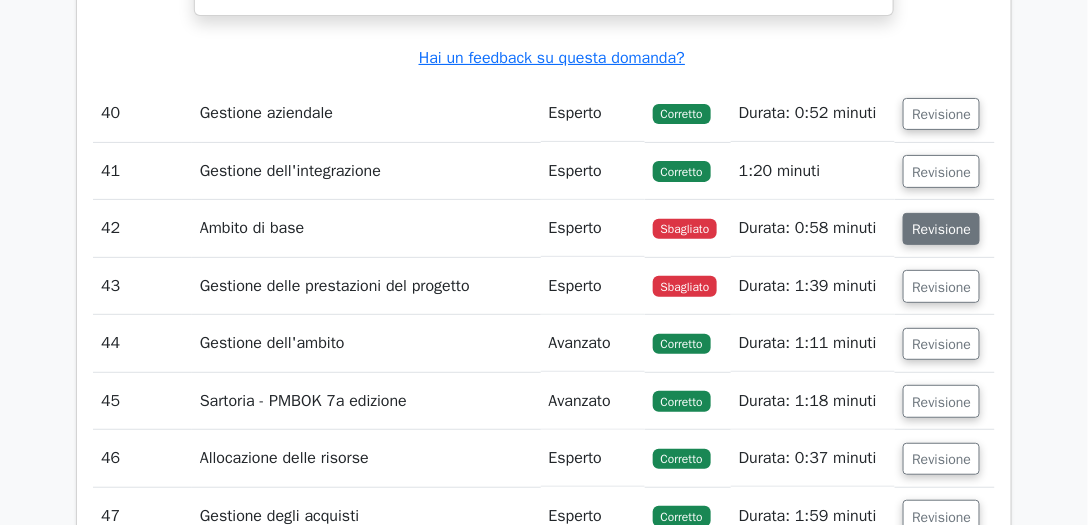 click on "Revisione" at bounding box center (941, 229) 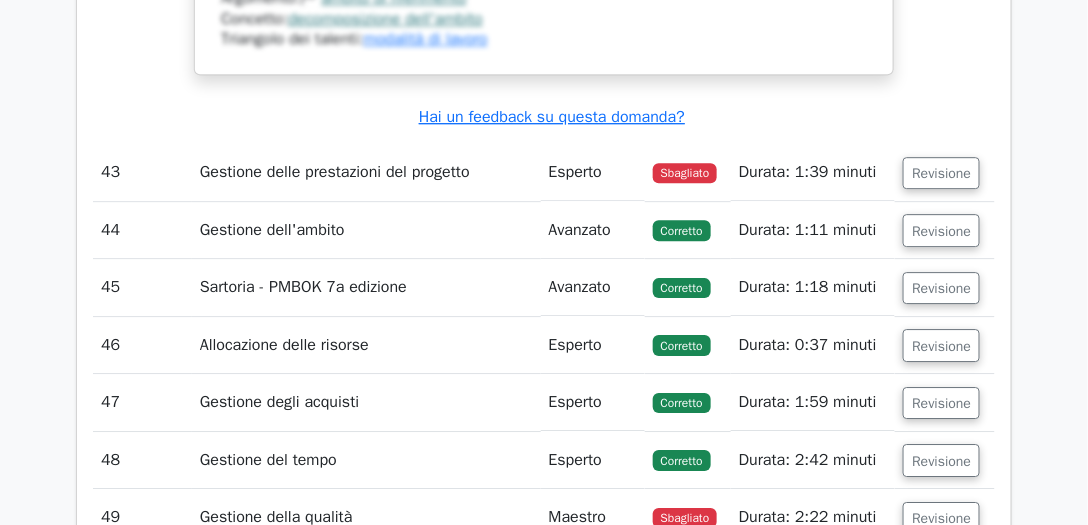 scroll, scrollTop: 14755, scrollLeft: 0, axis: vertical 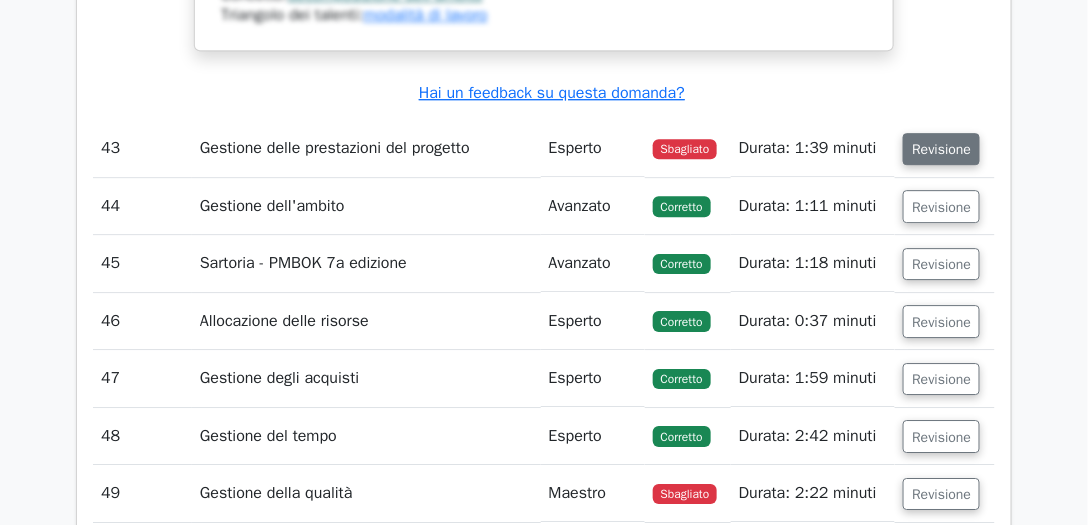 click on "Revisione" at bounding box center (941, 149) 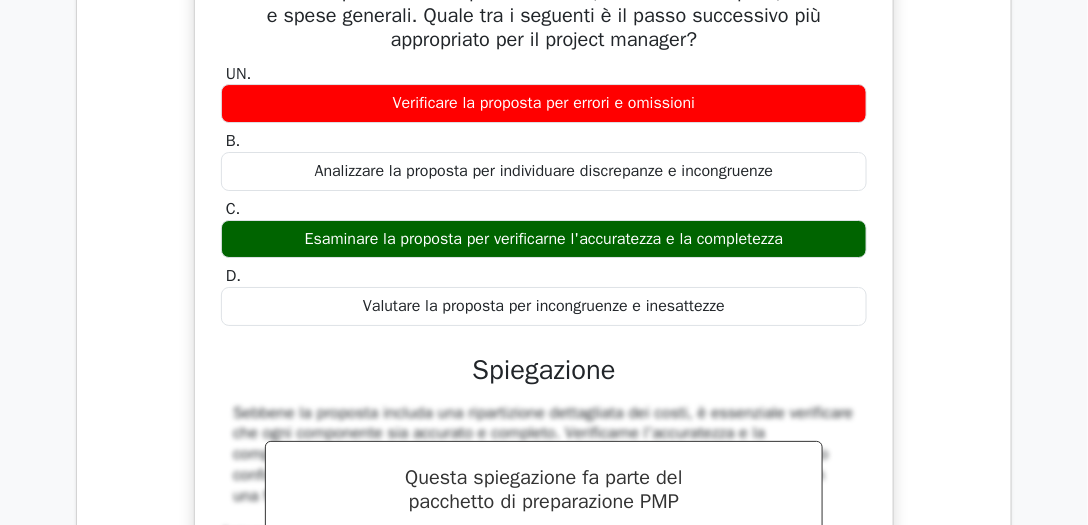 scroll, scrollTop: 14978, scrollLeft: 0, axis: vertical 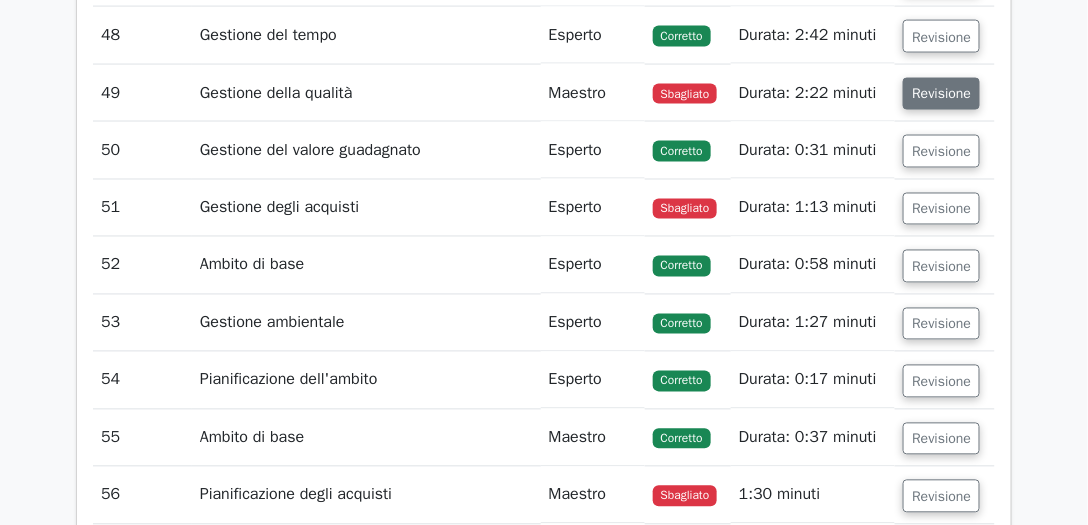 click on "Revisione" at bounding box center (941, 94) 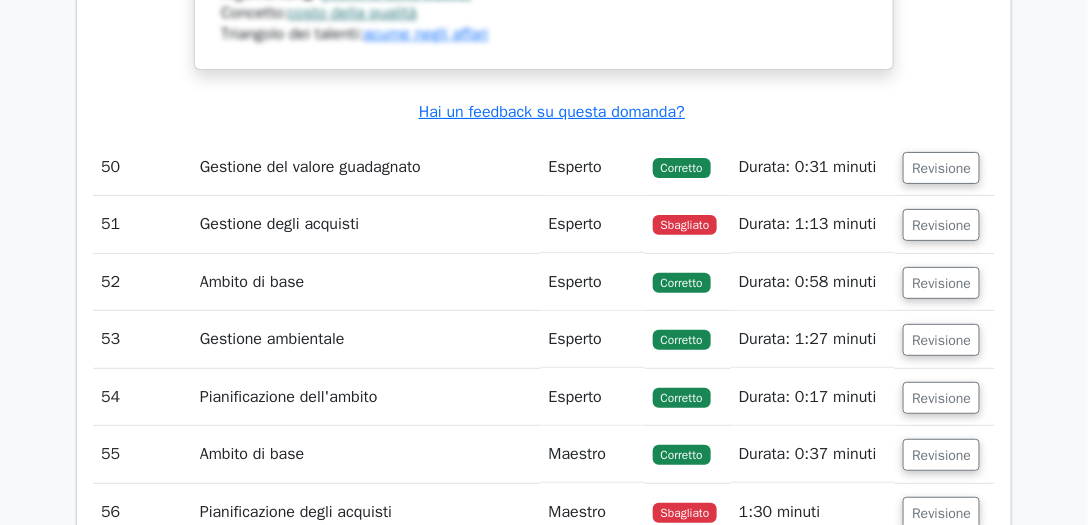 scroll, scrollTop: 17111, scrollLeft: 0, axis: vertical 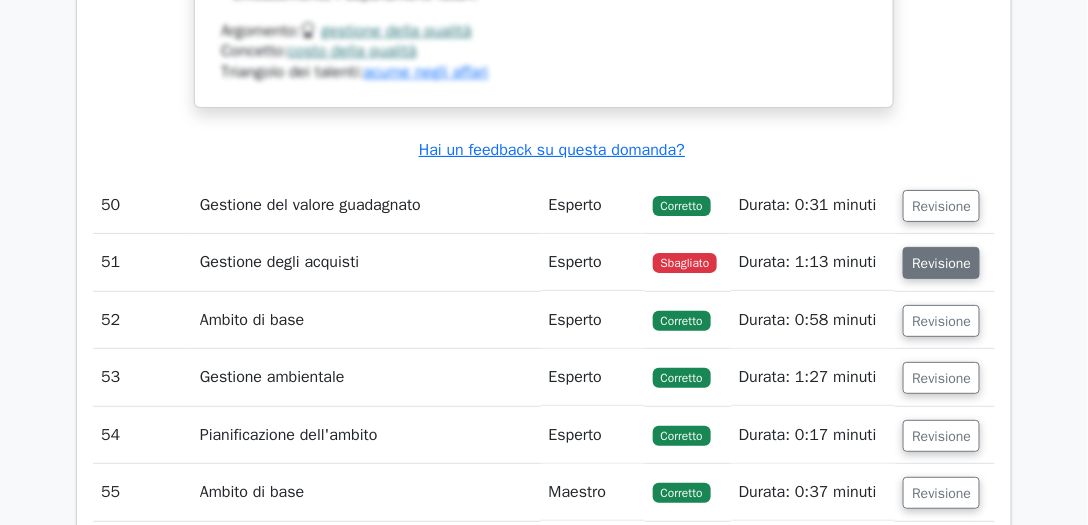 click on "Revisione" at bounding box center (941, 263) 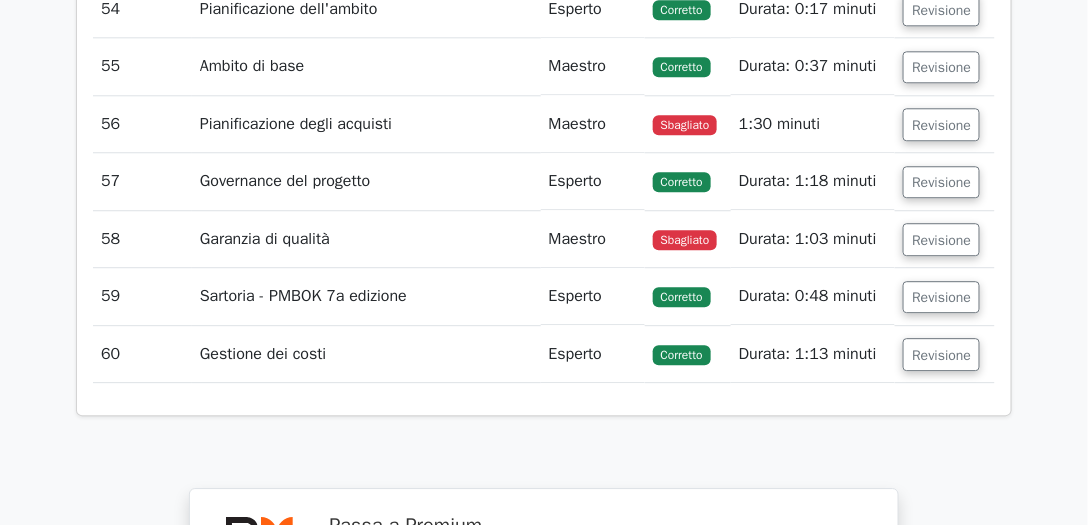 scroll, scrollTop: 18238, scrollLeft: 0, axis: vertical 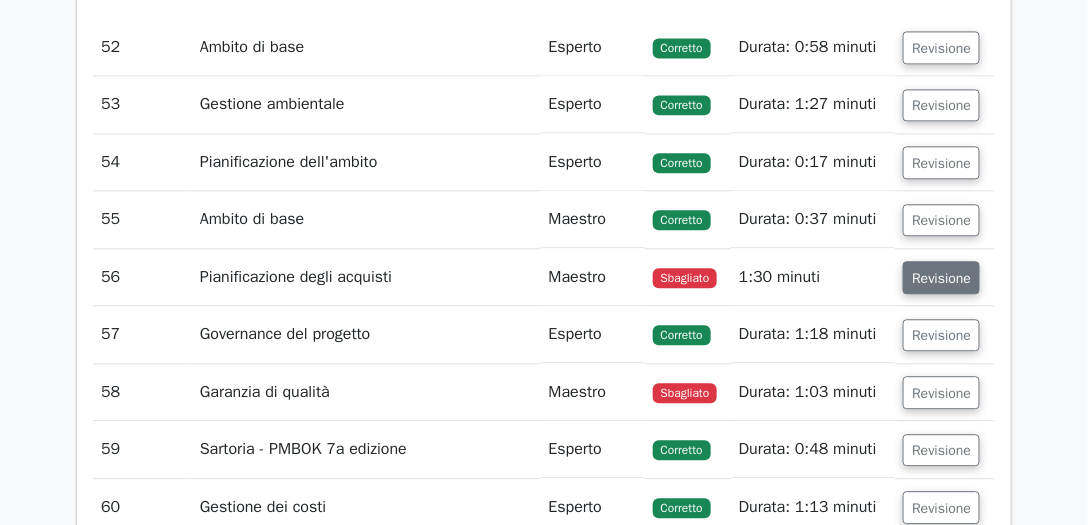click on "Revisione" at bounding box center [945, 277] 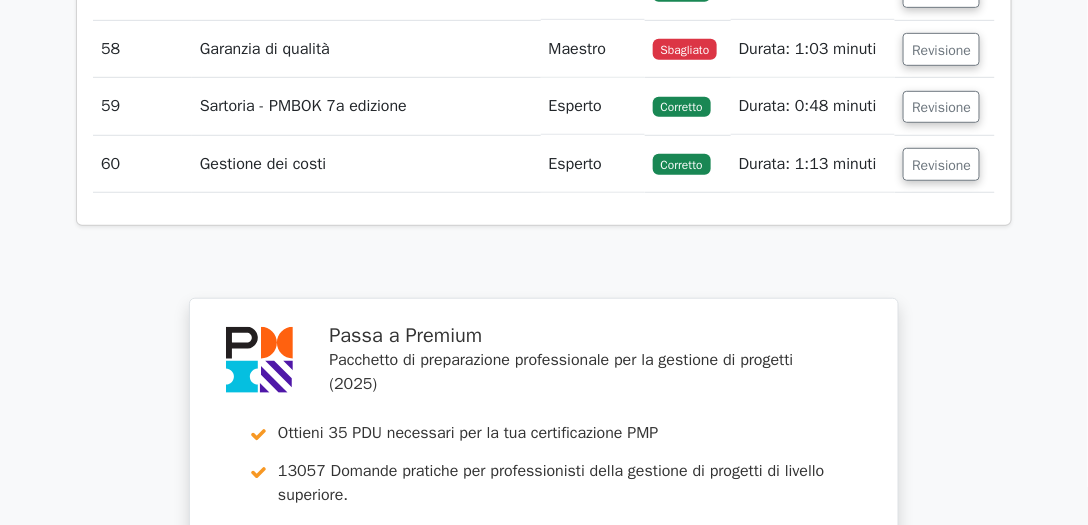scroll, scrollTop: 19242, scrollLeft: 0, axis: vertical 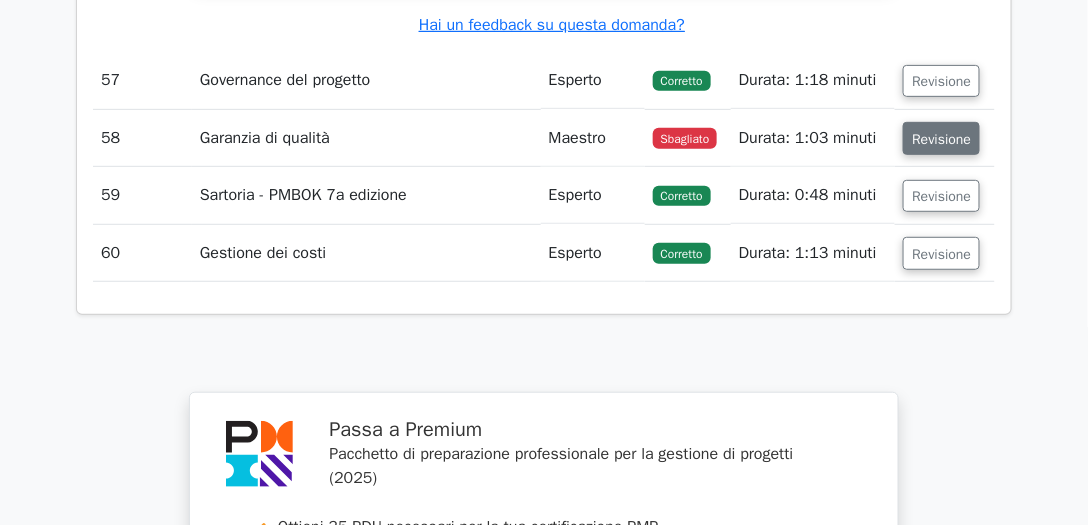 click on "Revisione" at bounding box center (941, 138) 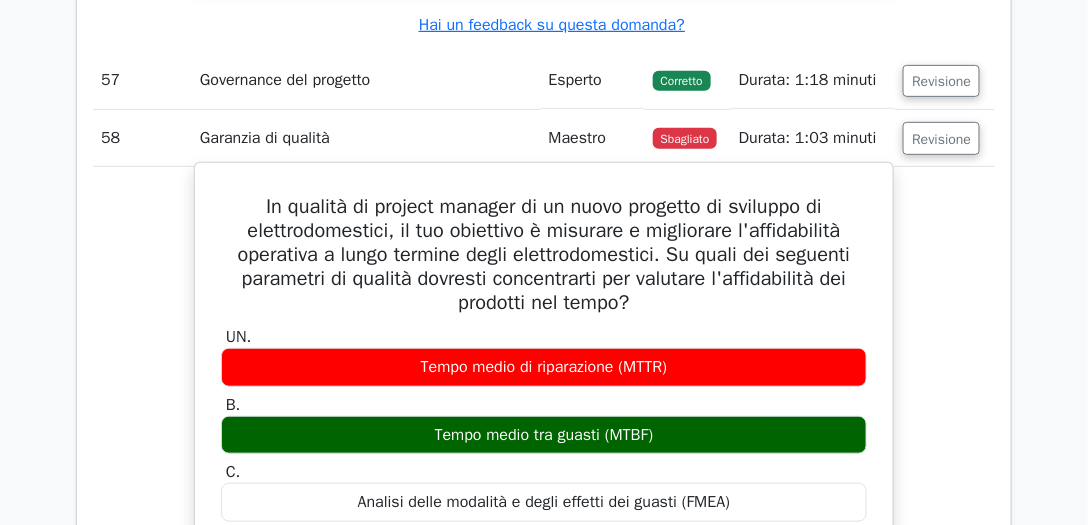 click on "In qualità di project manager di un nuovo progetto di sviluppo di elettrodomestici, il tuo obiettivo è misurare e migliorare l'affidabilità operativa a lungo termine degli elettrodomestici. Su quali dei seguenti parametri di qualità dovresti concentrarti per valutare l'affidabilità dei prodotti nel tempo?" at bounding box center [544, 254] 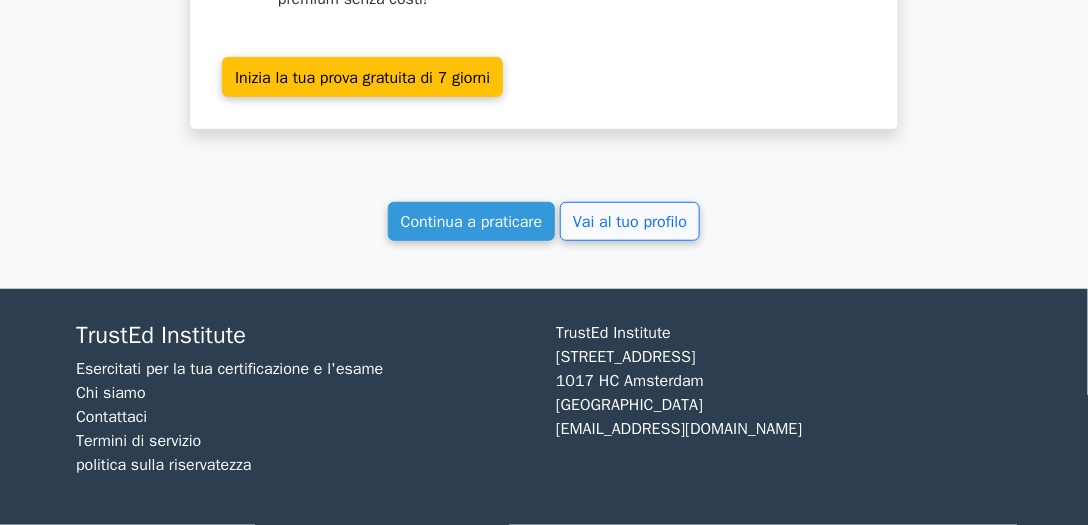 scroll, scrollTop: 21189, scrollLeft: 0, axis: vertical 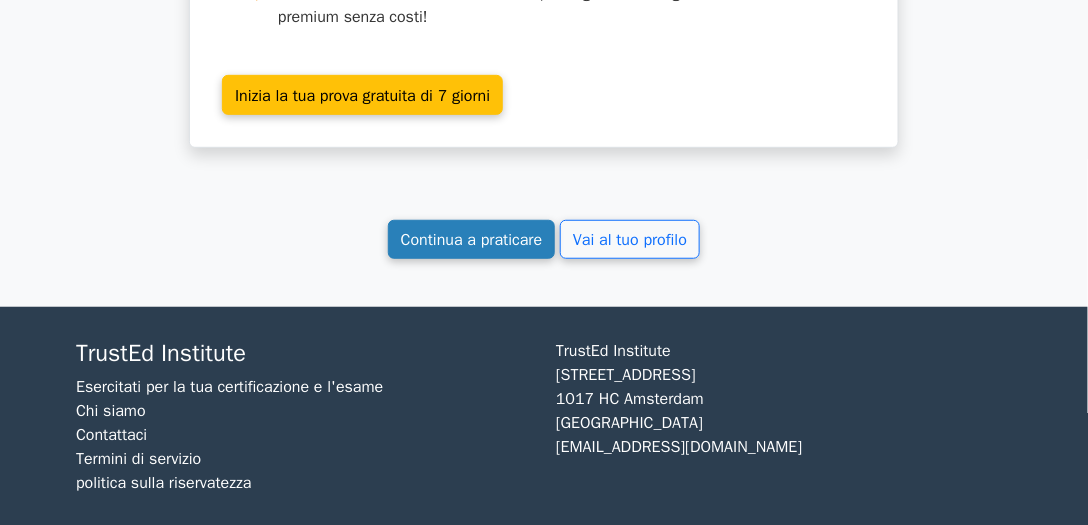 click on "Continua a praticare" at bounding box center (472, 240) 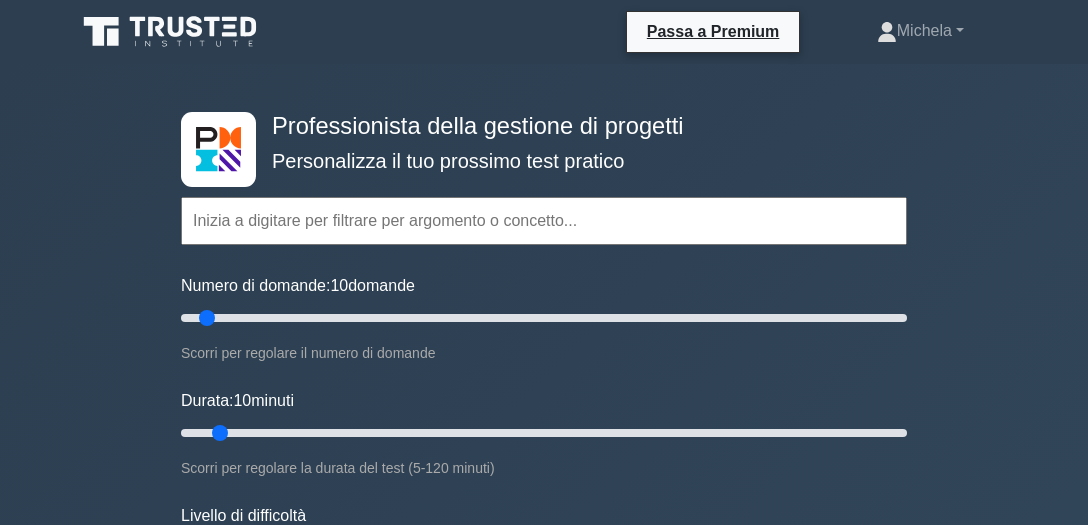 scroll, scrollTop: 0, scrollLeft: 0, axis: both 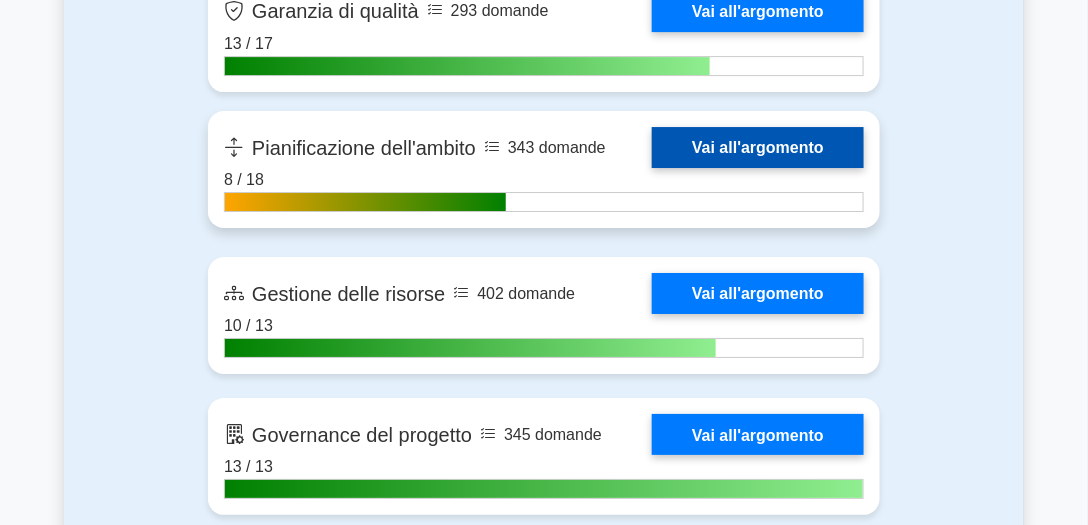 click on "Vai all'argomento" at bounding box center [758, 147] 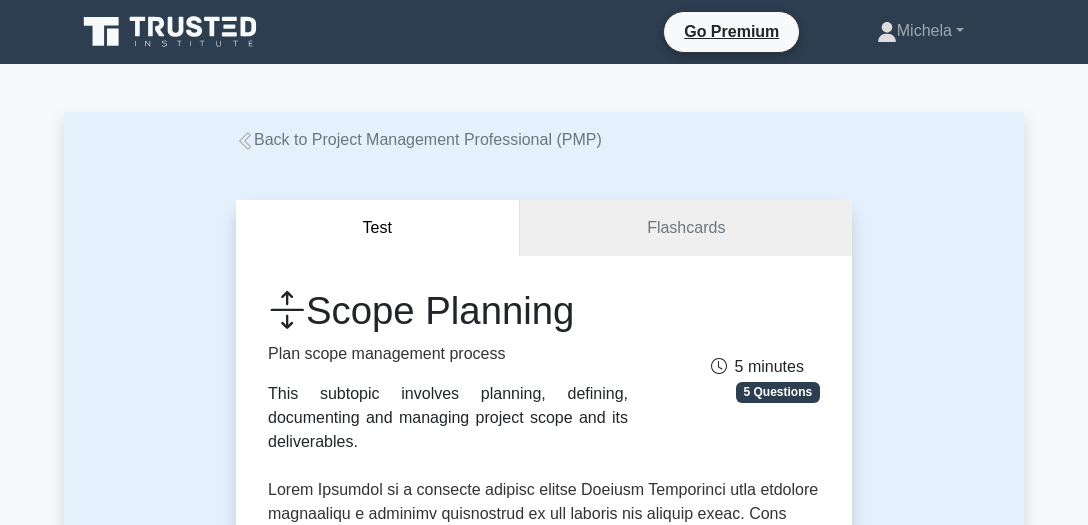 scroll, scrollTop: 0, scrollLeft: 0, axis: both 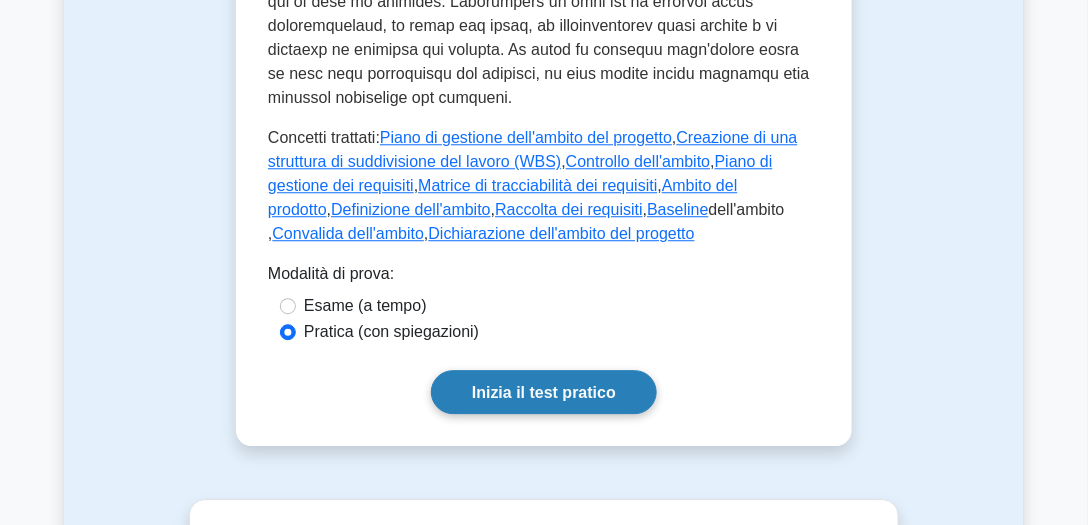 click on "Inizia il test pratico" at bounding box center [544, 392] 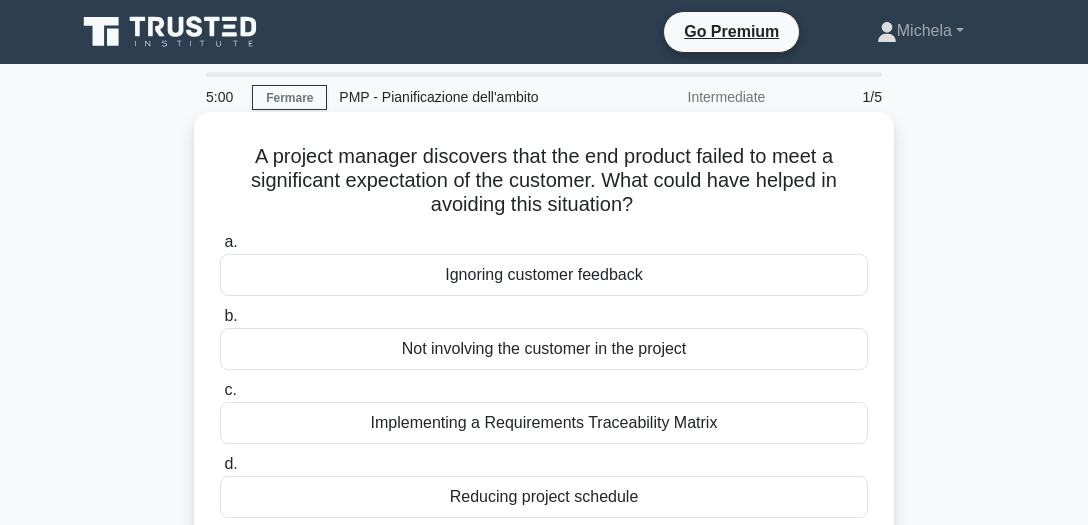 scroll, scrollTop: 0, scrollLeft: 0, axis: both 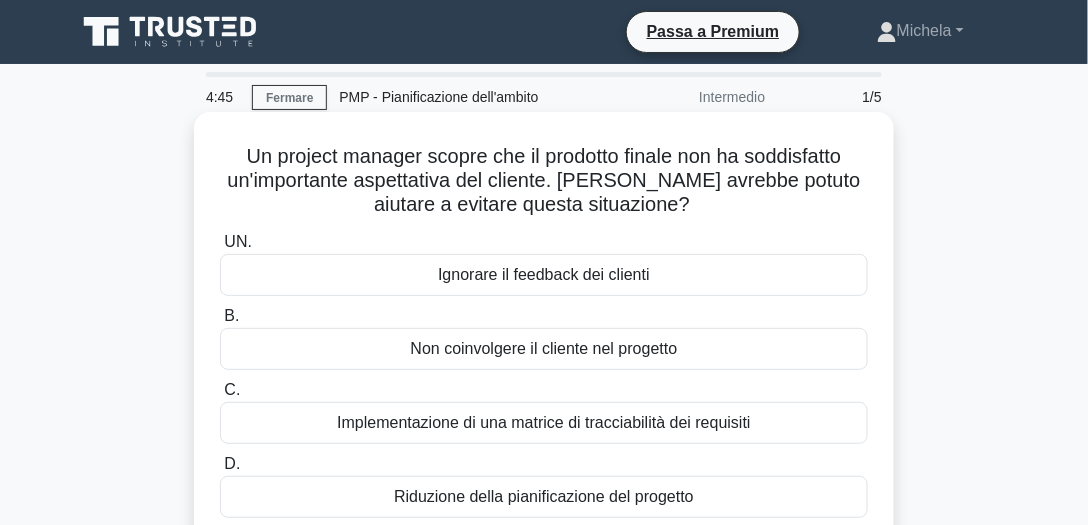 click on "Implementazione di una matrice di tracciabilità dei requisiti" at bounding box center [544, 422] 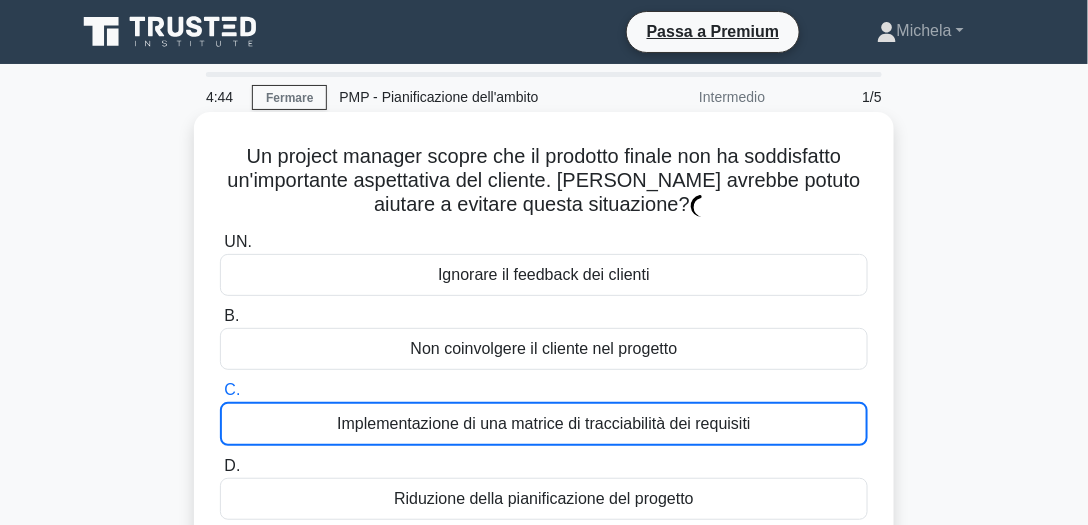 click on "Implementazione di una matrice di tracciabilità dei requisiti" at bounding box center (544, 423) 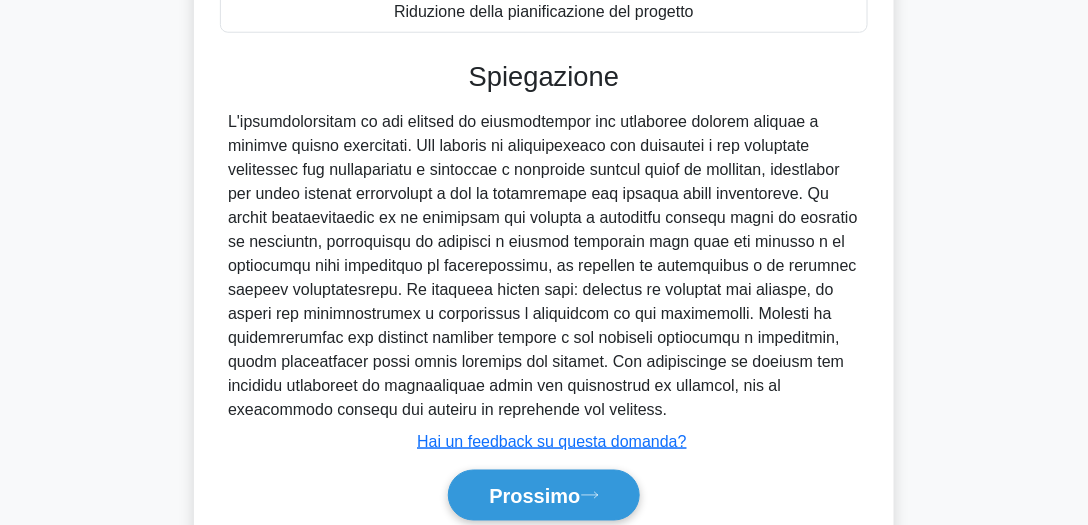 scroll, scrollTop: 510, scrollLeft: 0, axis: vertical 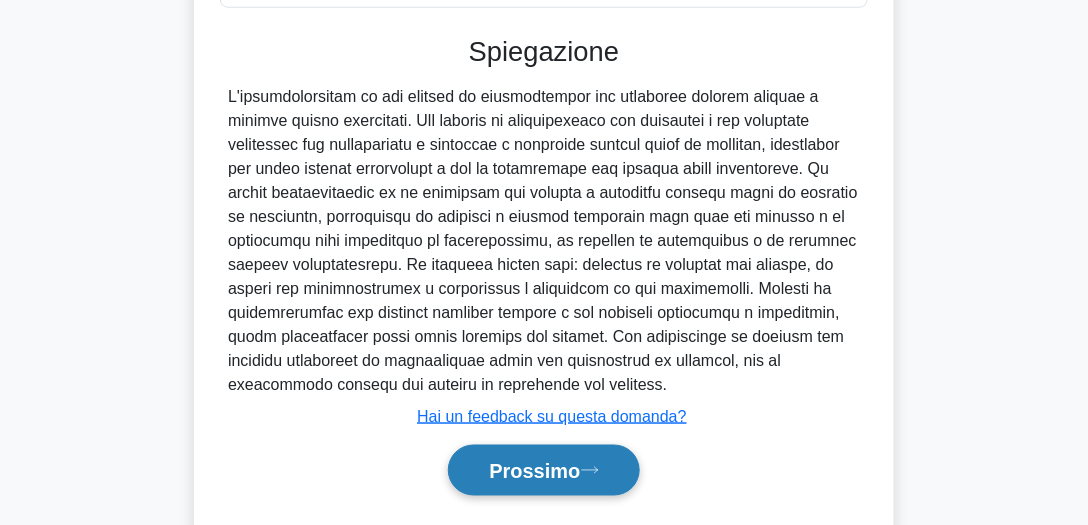 click on "Prossimo" at bounding box center (543, 470) 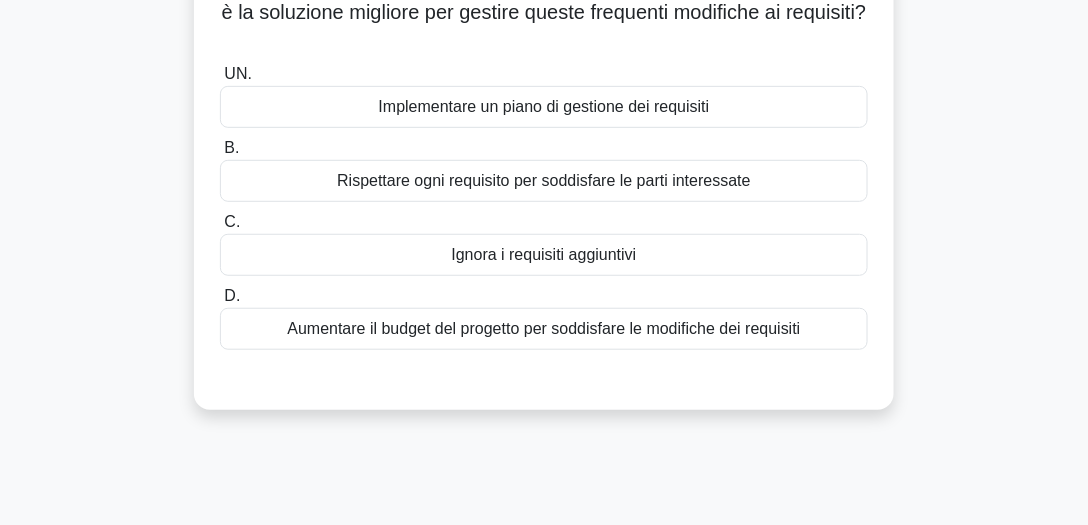 scroll, scrollTop: 200, scrollLeft: 0, axis: vertical 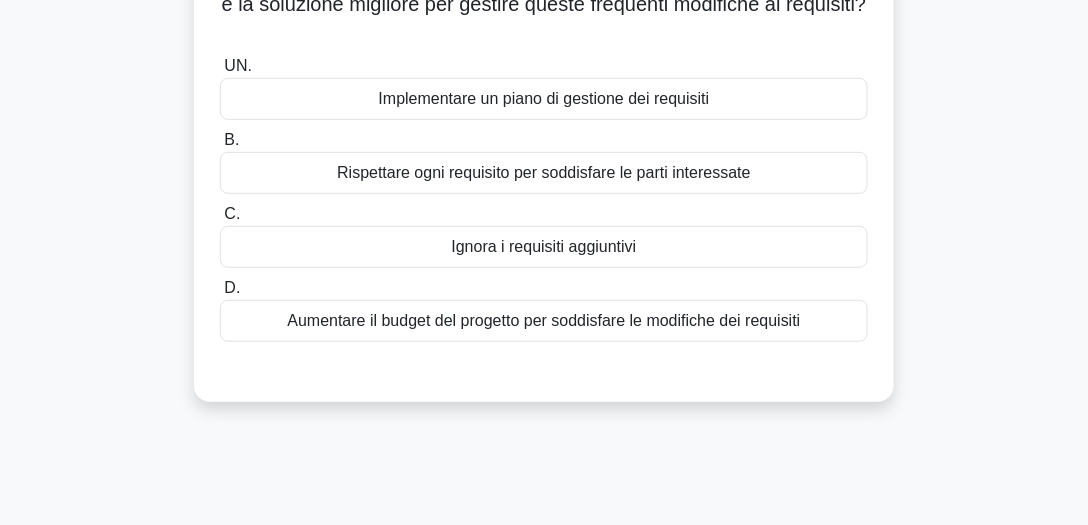 click on "Implementare un piano di gestione dei requisiti" at bounding box center (544, 98) 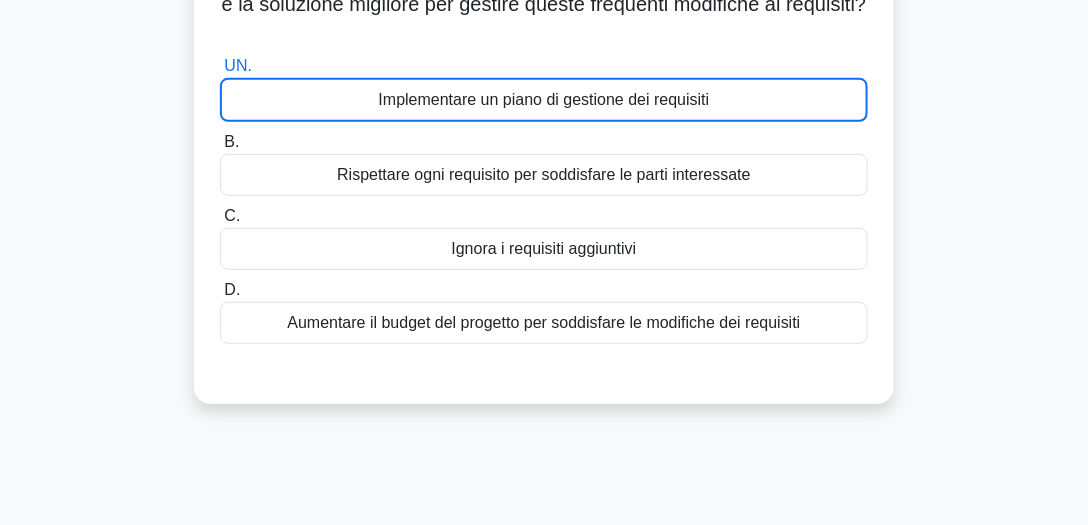 click on "Implementare un piano di gestione dei requisiti" at bounding box center [544, 99] 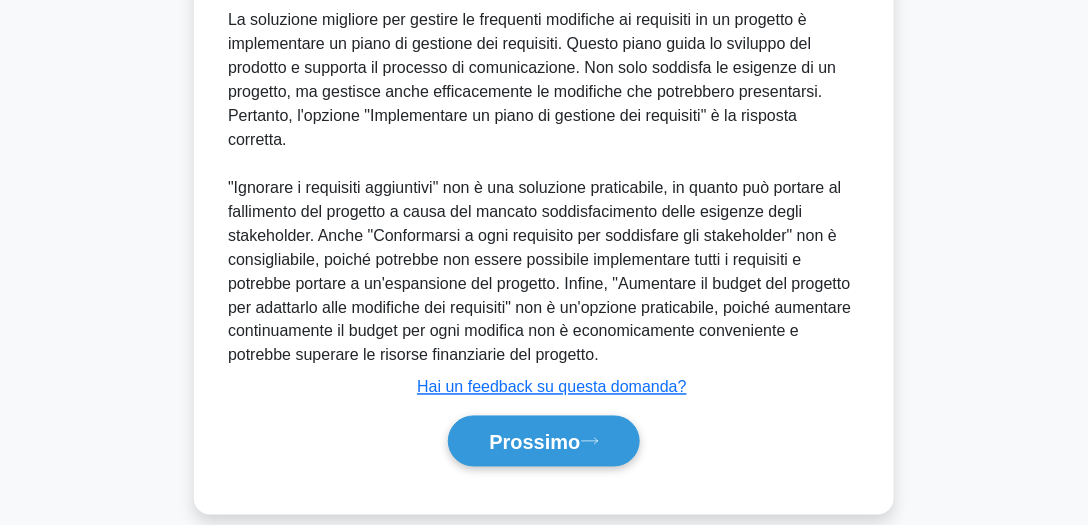scroll, scrollTop: 634, scrollLeft: 0, axis: vertical 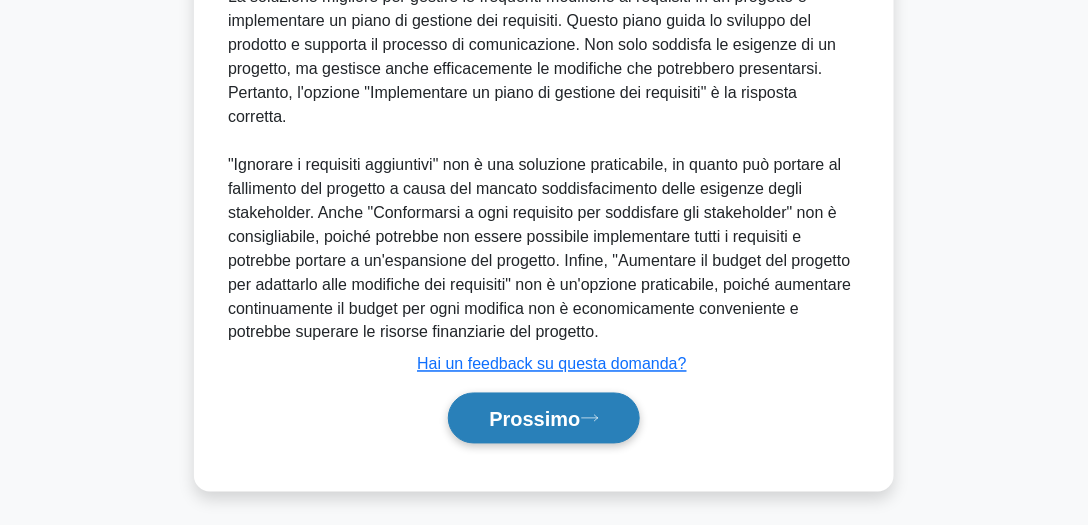 click on "Prossimo" at bounding box center [543, 418] 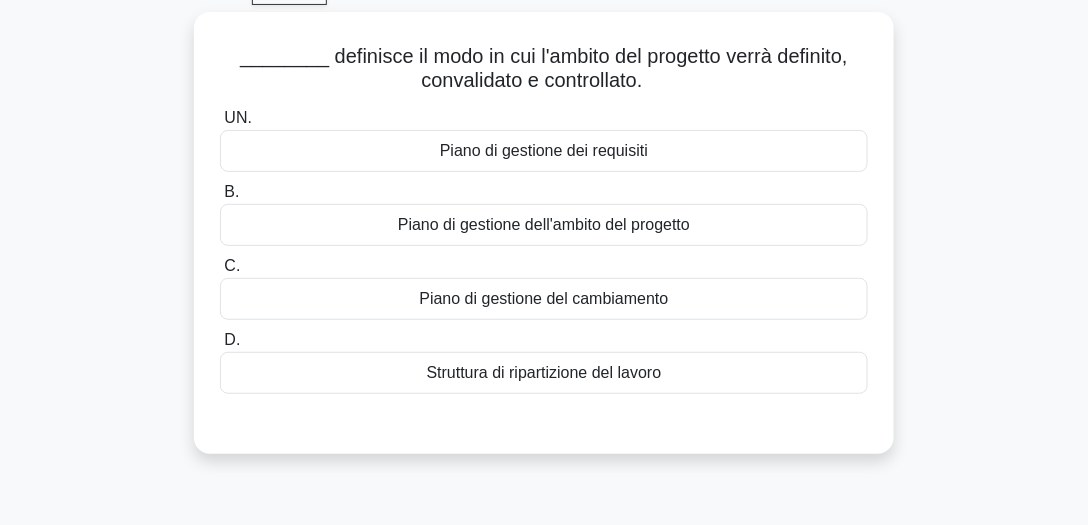 scroll, scrollTop: 106, scrollLeft: 0, axis: vertical 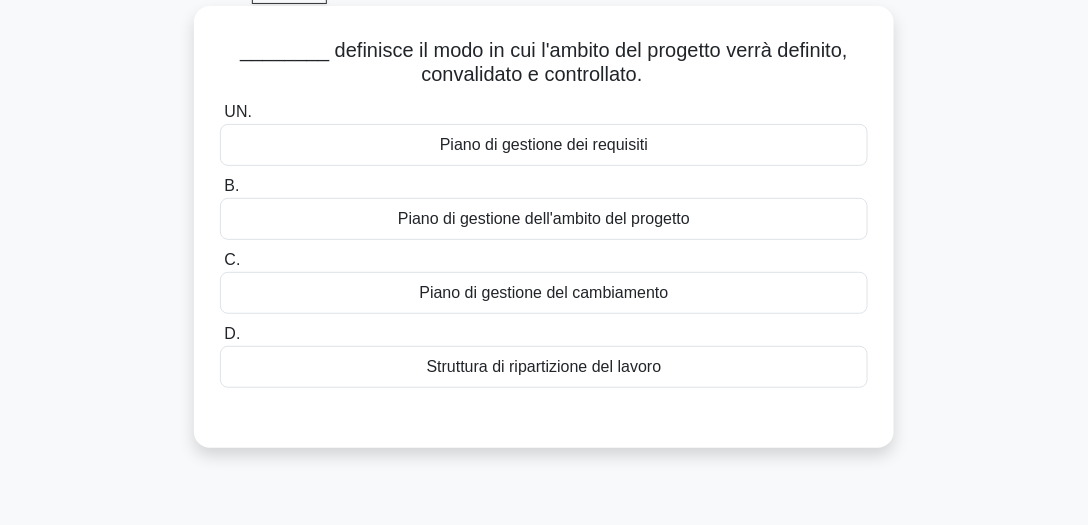 click on "Piano di gestione dell'ambito del progetto" at bounding box center [544, 218] 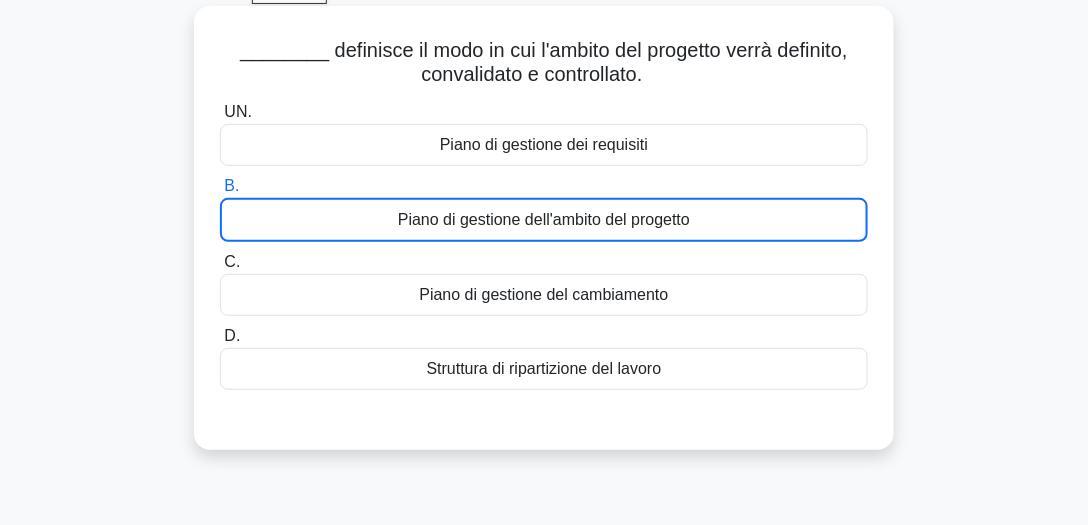 click on "Piano di gestione dell'ambito del progetto" at bounding box center [544, 219] 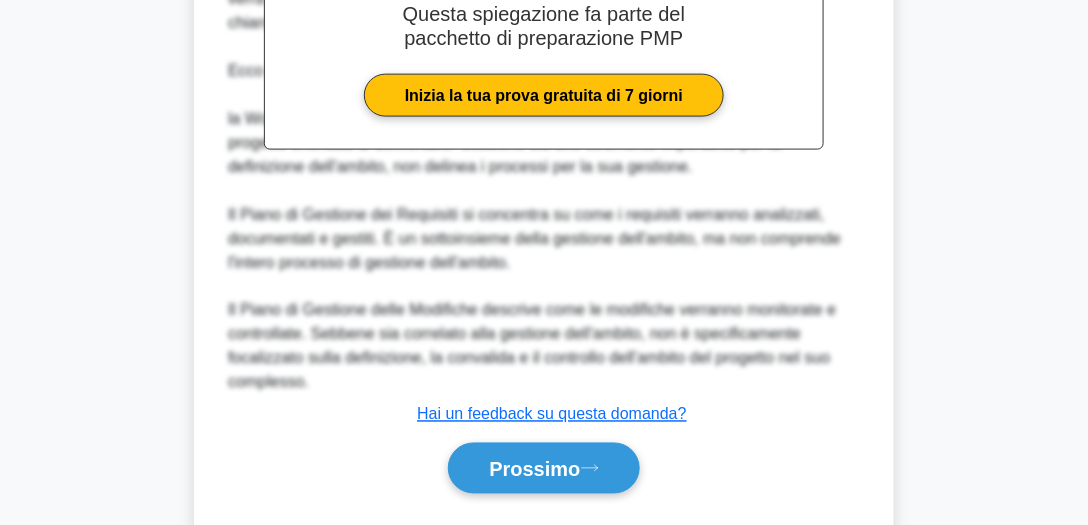 scroll, scrollTop: 654, scrollLeft: 0, axis: vertical 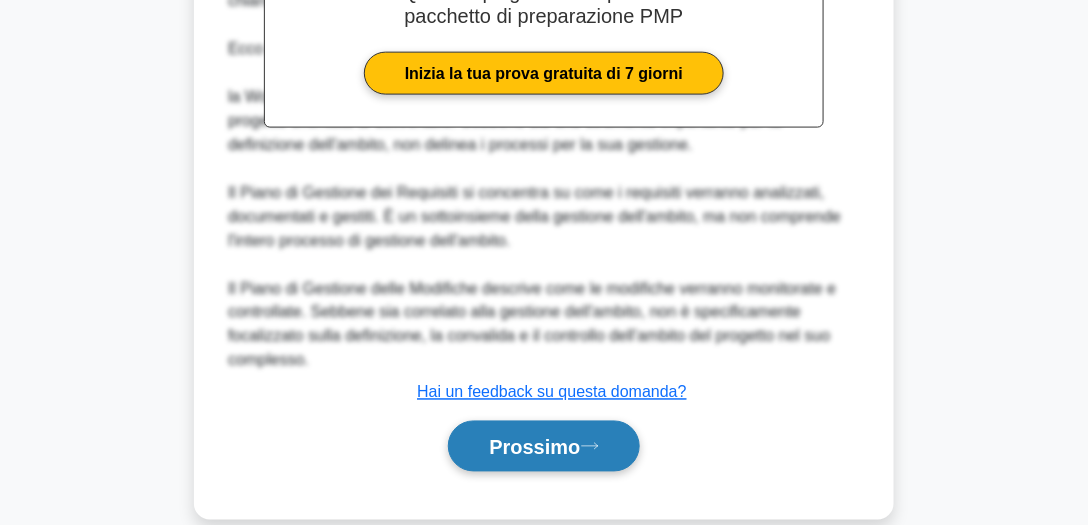 click on "Prossimo" at bounding box center (534, 448) 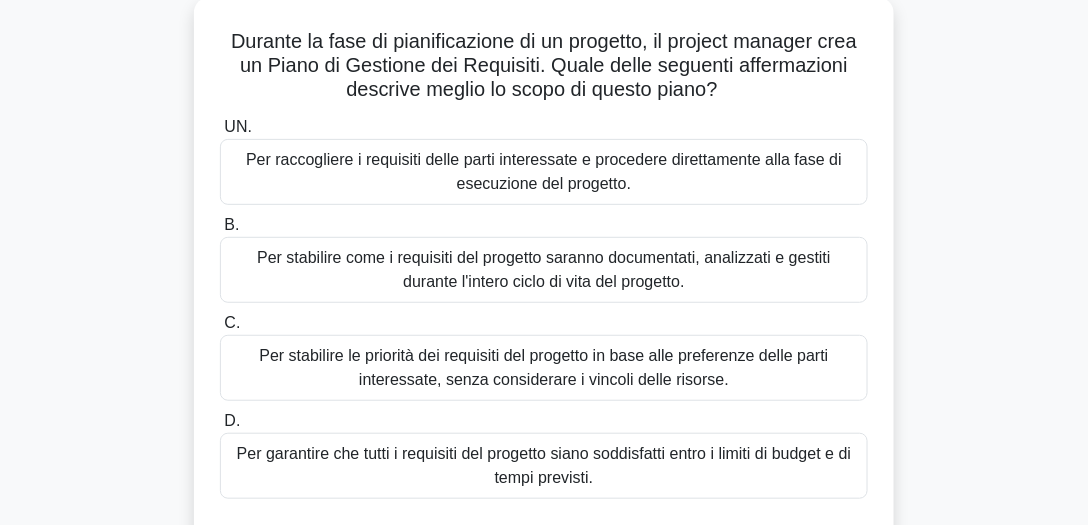 scroll, scrollTop: 118, scrollLeft: 0, axis: vertical 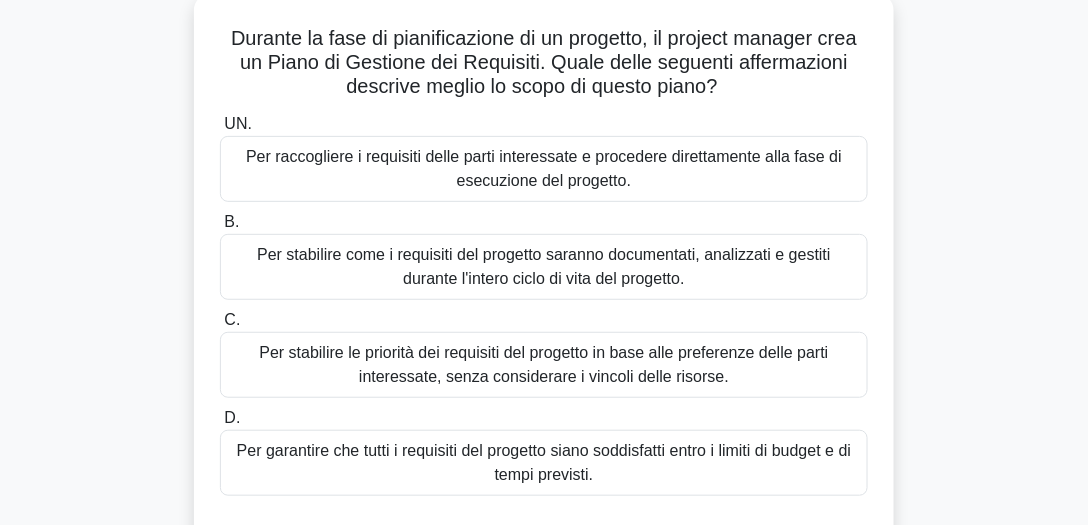 click on "Per stabilire come i requisiti del progetto saranno documentati, analizzati e gestiti durante l'intero ciclo di vita del progetto." at bounding box center (544, 266) 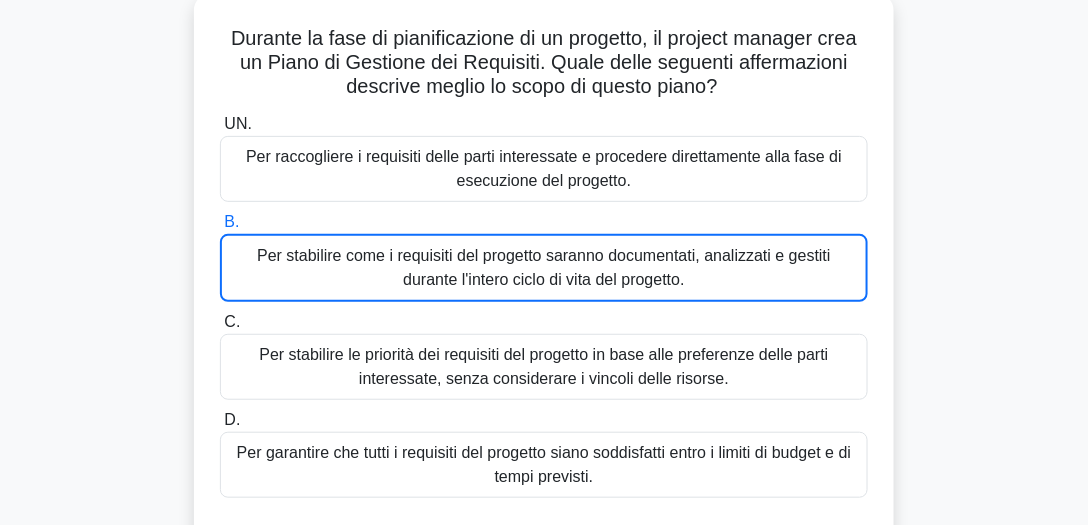 click on "Per stabilire come i requisiti del progetto saranno documentati, analizzati e gestiti durante l'intero ciclo di vita del progetto." at bounding box center [544, 267] 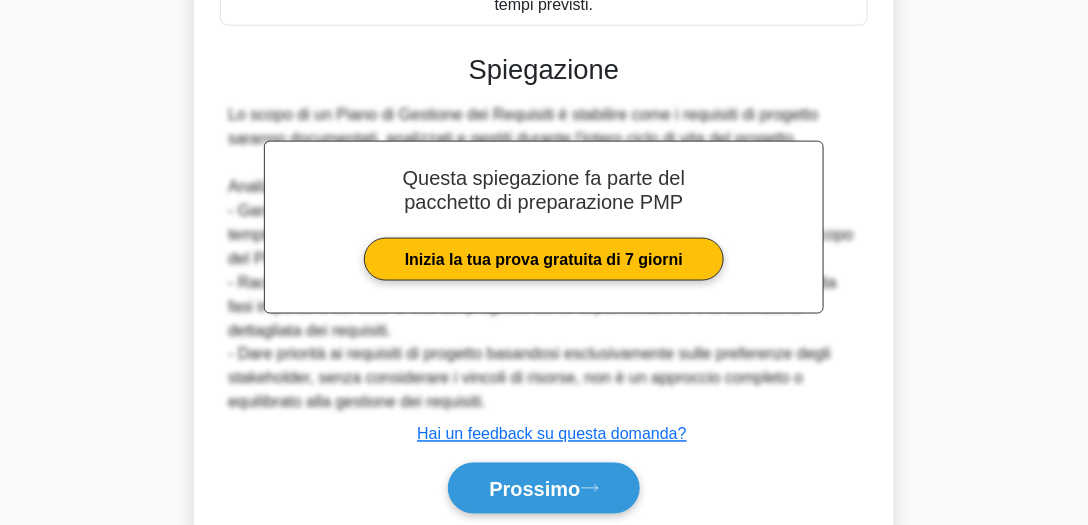 scroll, scrollTop: 596, scrollLeft: 0, axis: vertical 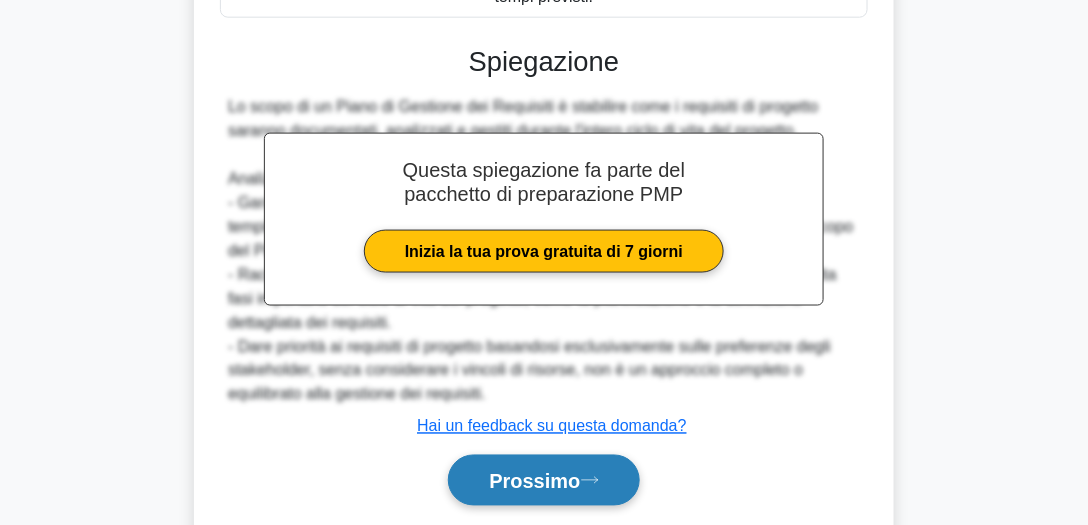 click on "Prossimo" at bounding box center (534, 482) 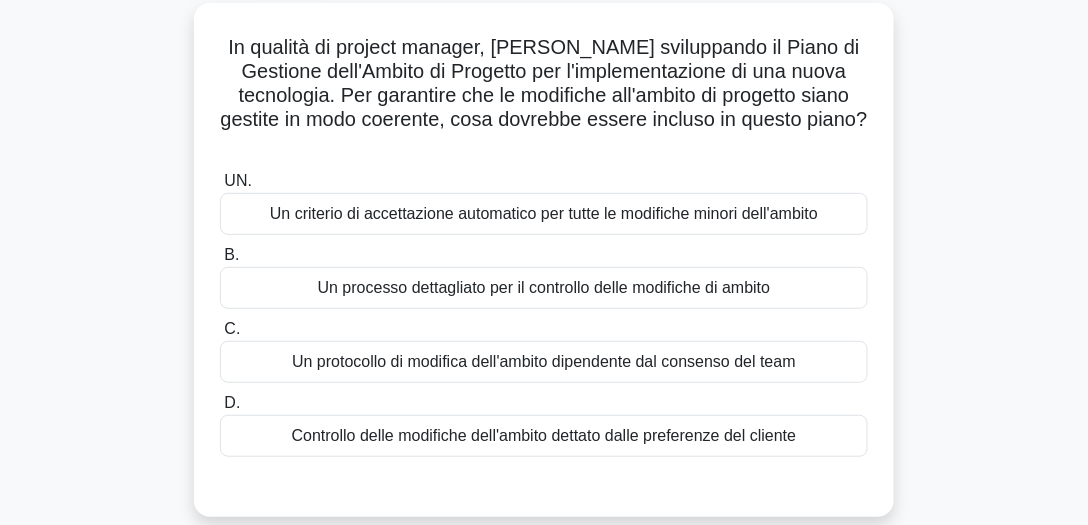 scroll, scrollTop: 112, scrollLeft: 0, axis: vertical 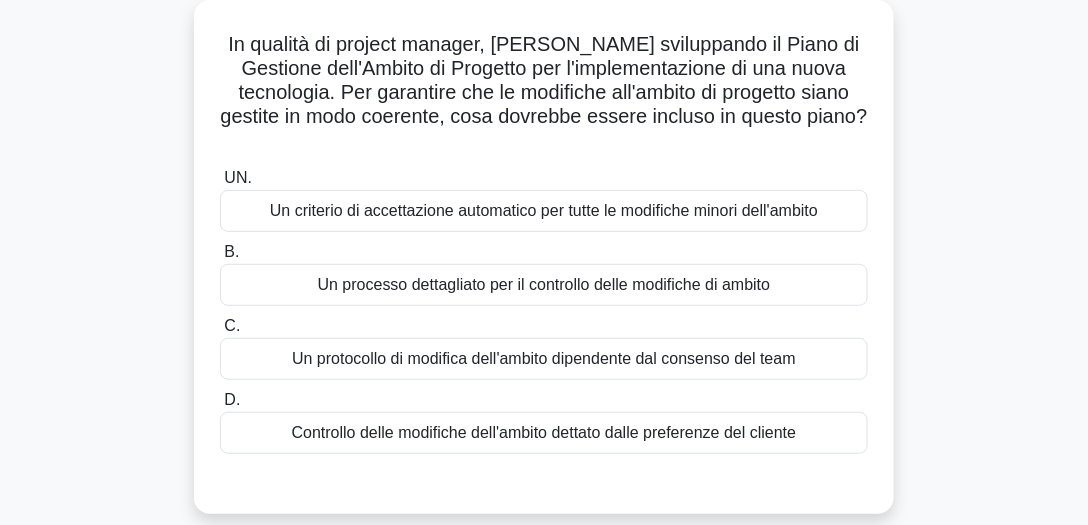 click on "Un processo dettagliato per il controllo delle modifiche di ambito" at bounding box center [544, 284] 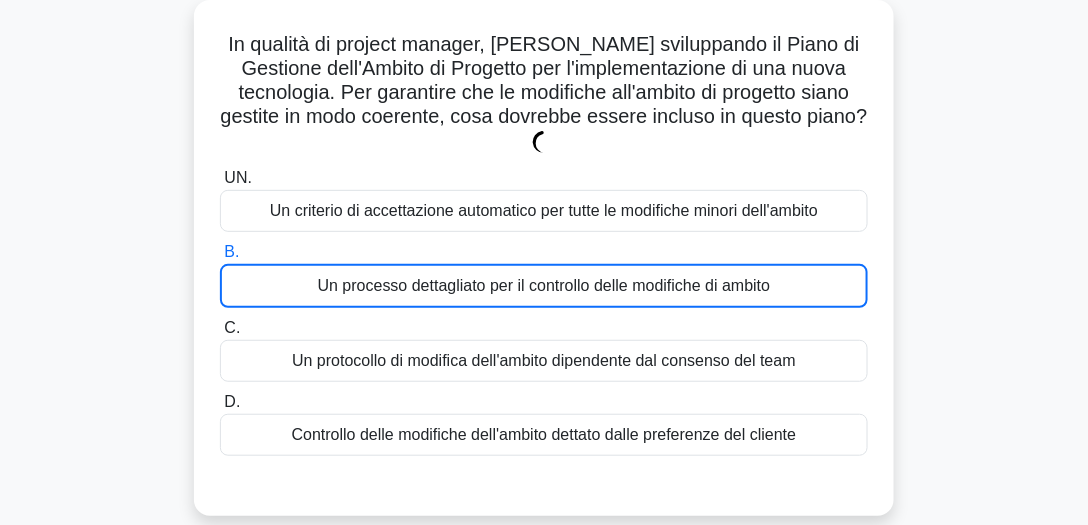 click on "Un processo dettagliato per il controllo delle modifiche di ambito" at bounding box center (544, 285) 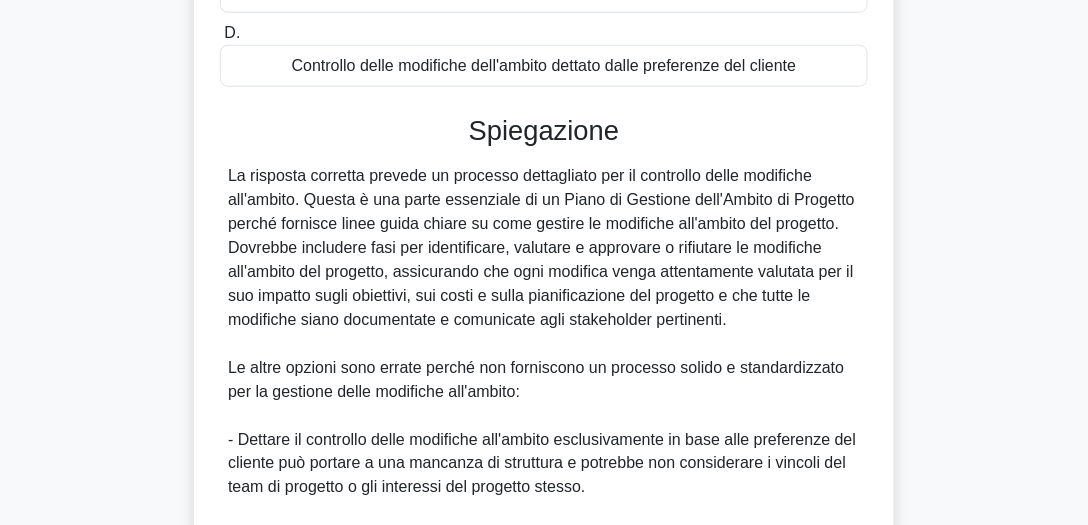 scroll, scrollTop: 632, scrollLeft: 0, axis: vertical 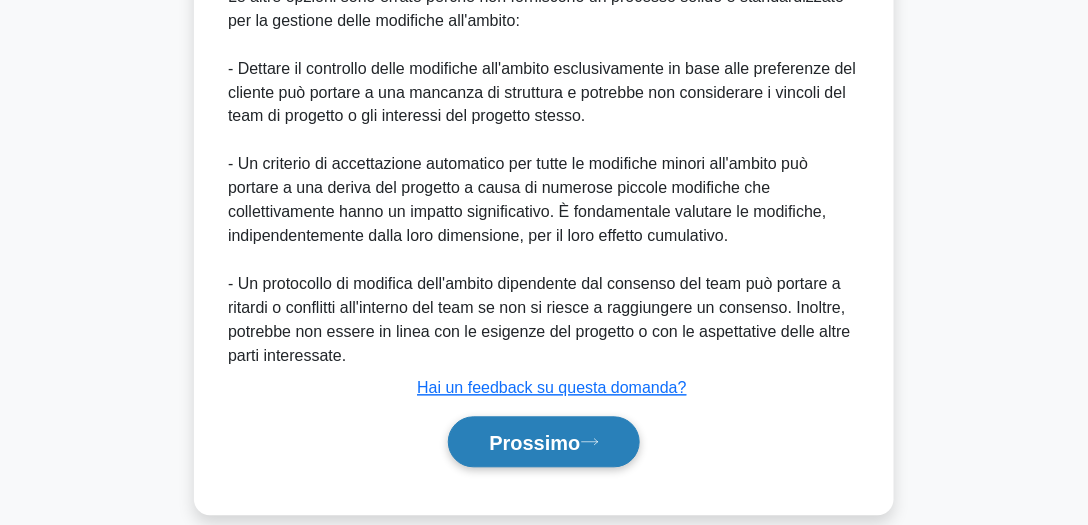 click on "Prossimo" at bounding box center (543, 442) 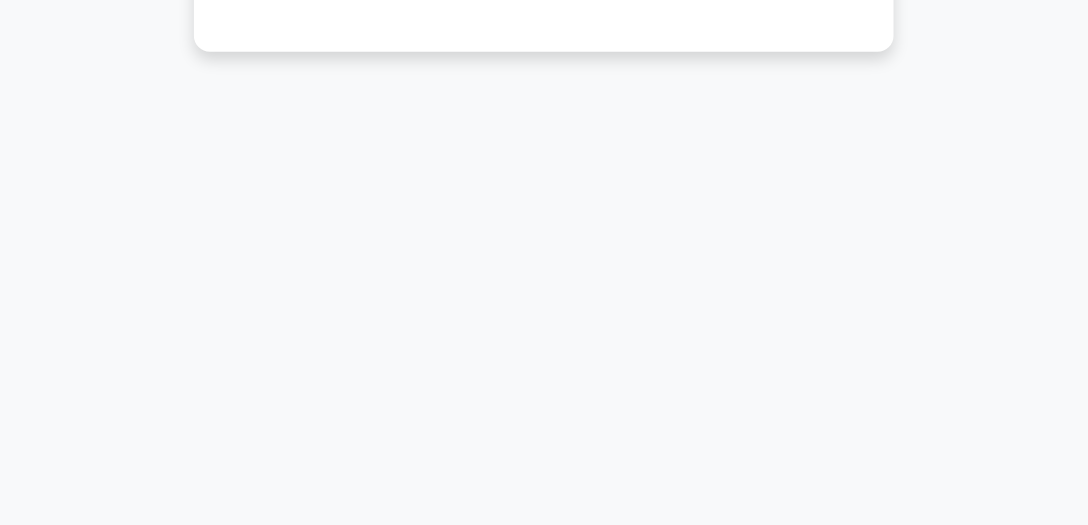 scroll, scrollTop: 555, scrollLeft: 0, axis: vertical 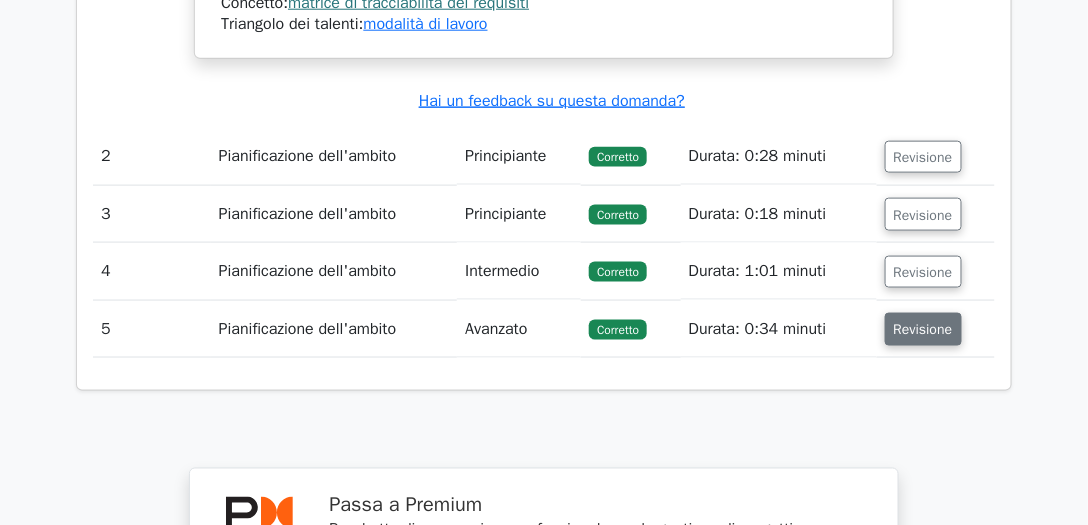 click on "Revisione" at bounding box center (923, 330) 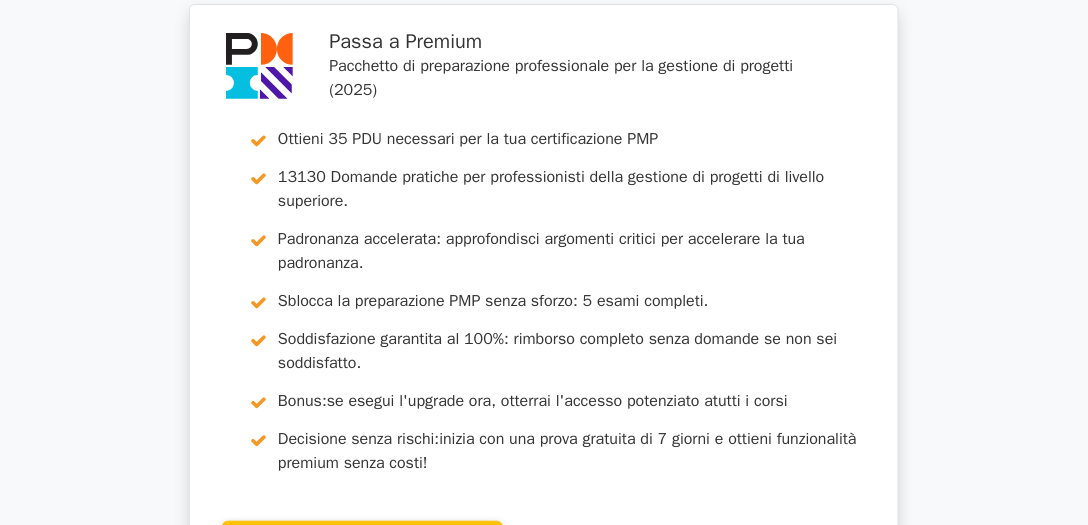 scroll, scrollTop: 0, scrollLeft: 0, axis: both 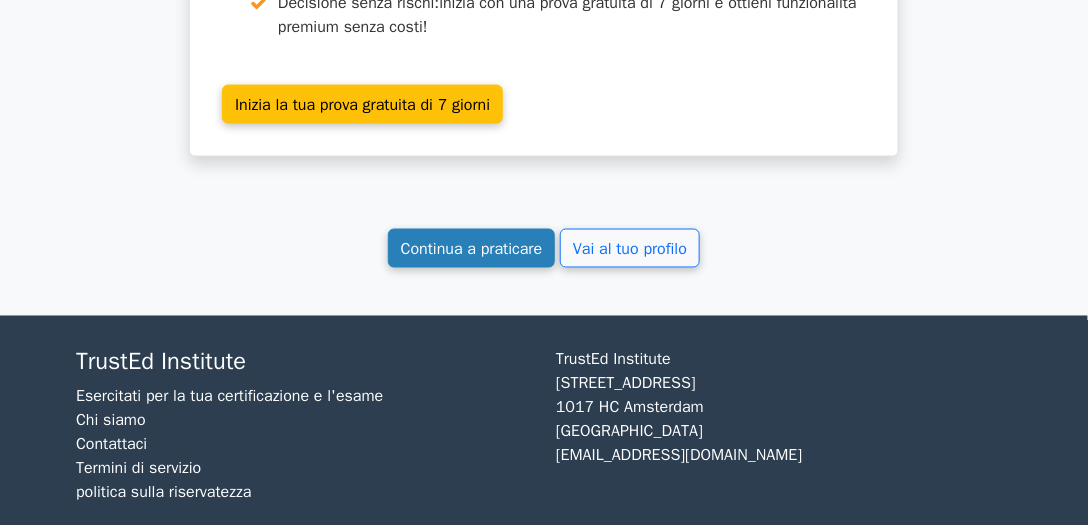 click on "Continua a praticare" at bounding box center [472, 249] 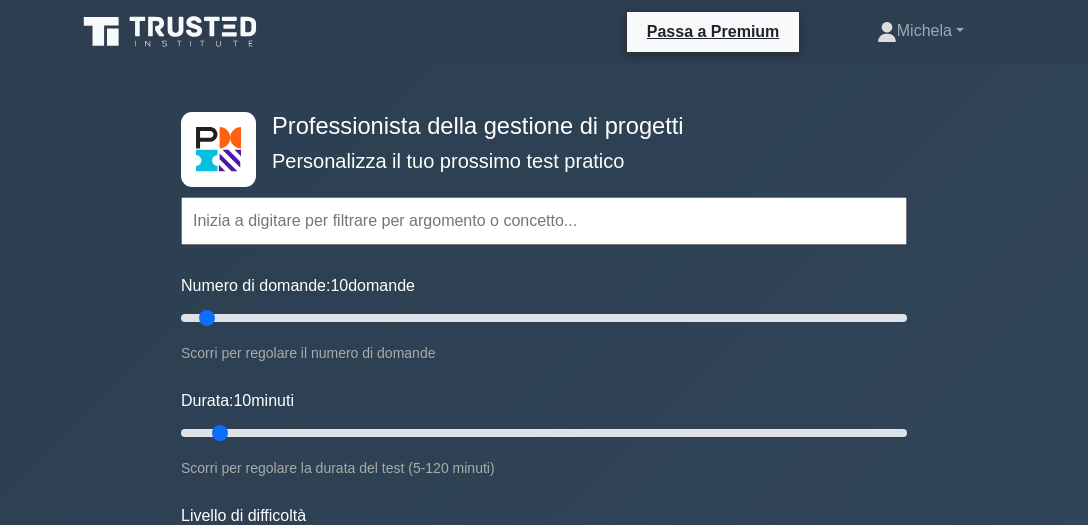 scroll, scrollTop: 0, scrollLeft: 0, axis: both 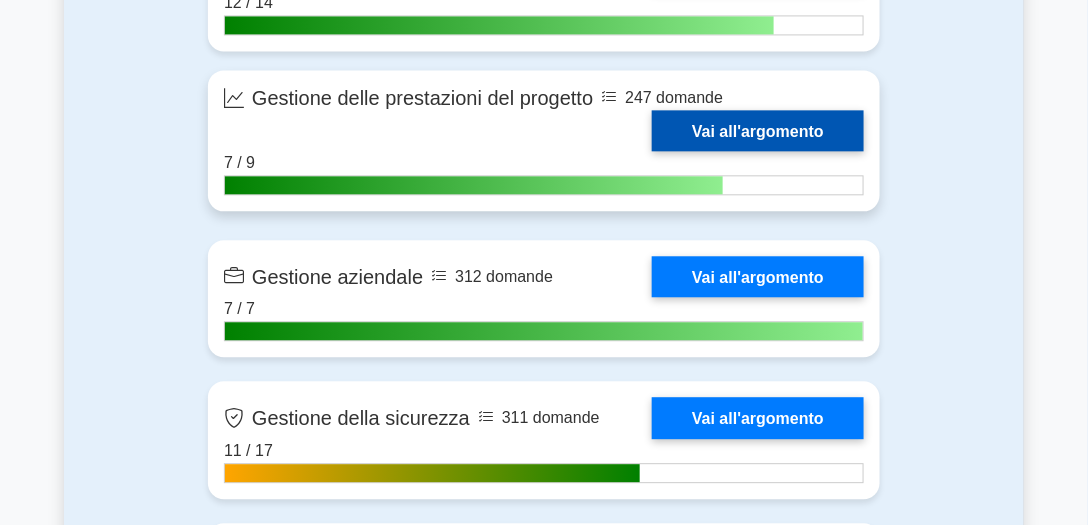 click on "Vai all'argomento" at bounding box center (758, 130) 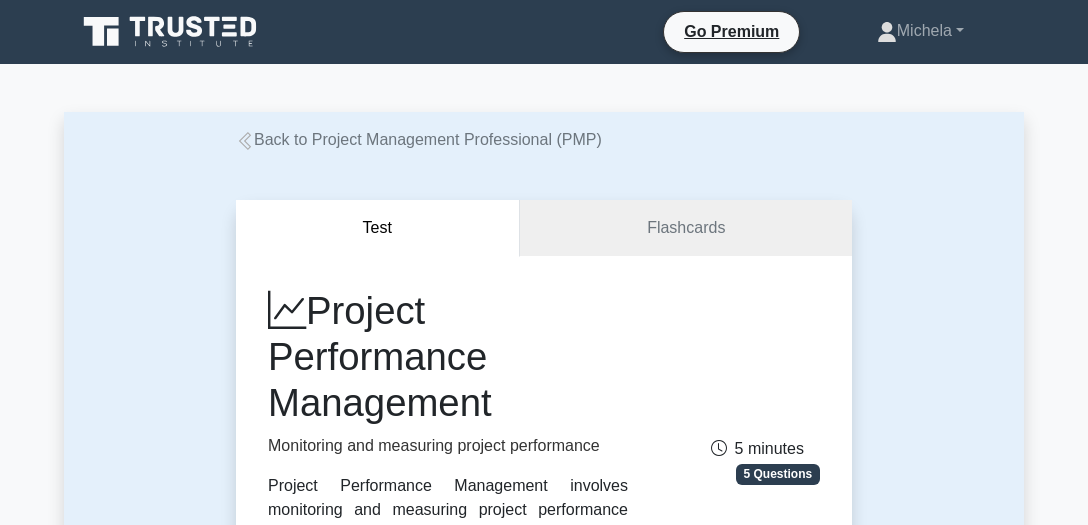 scroll, scrollTop: 0, scrollLeft: 0, axis: both 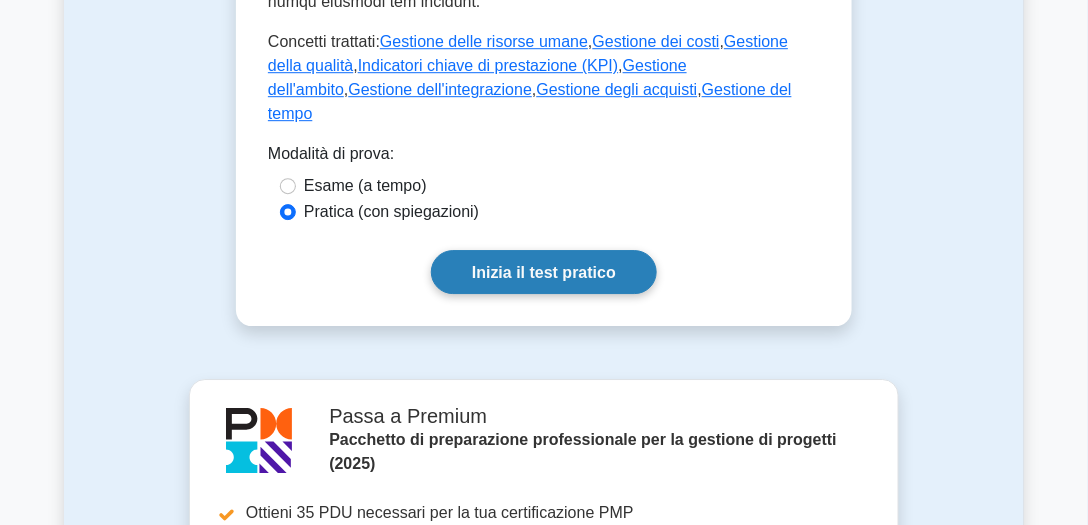 click on "Inizia il test pratico" at bounding box center [544, 272] 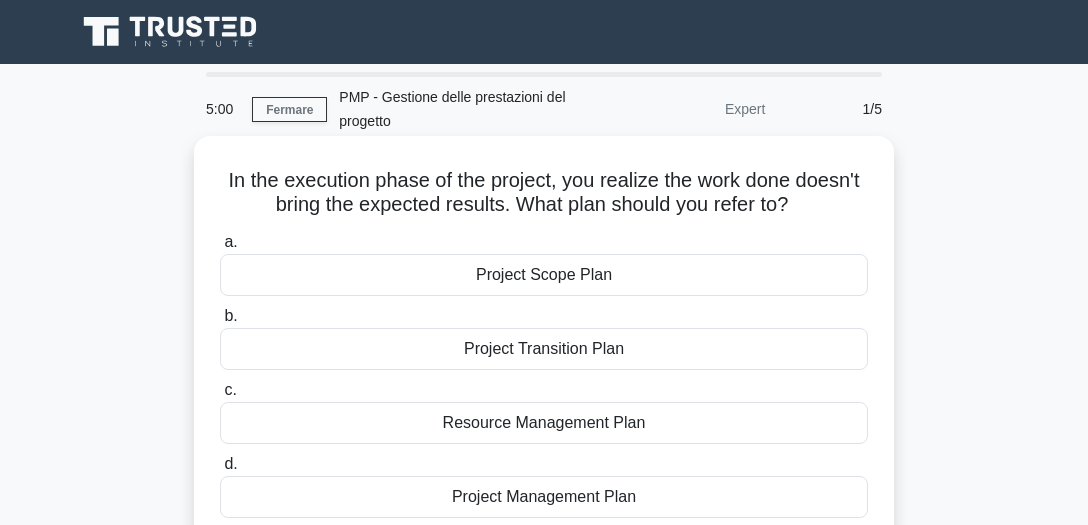 scroll, scrollTop: 0, scrollLeft: 0, axis: both 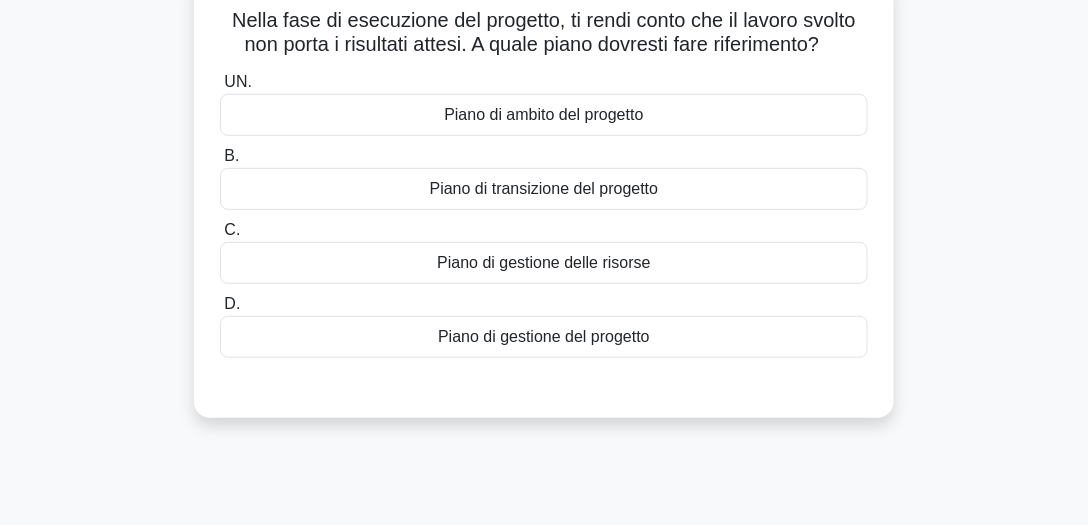 click on "Piano di gestione del progetto" at bounding box center [544, 336] 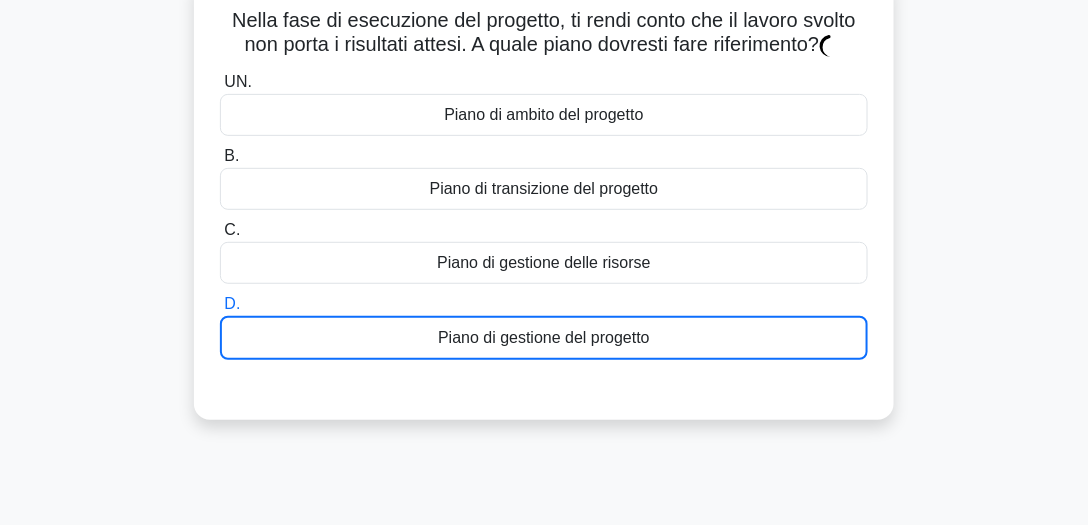 click on "Piano di gestione del progetto" at bounding box center [544, 337] 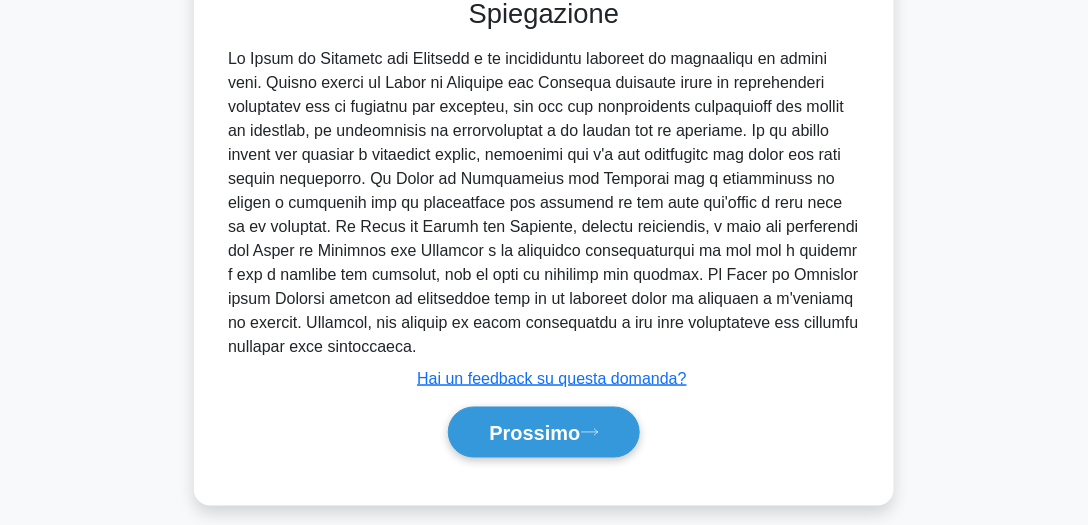 scroll, scrollTop: 555, scrollLeft: 0, axis: vertical 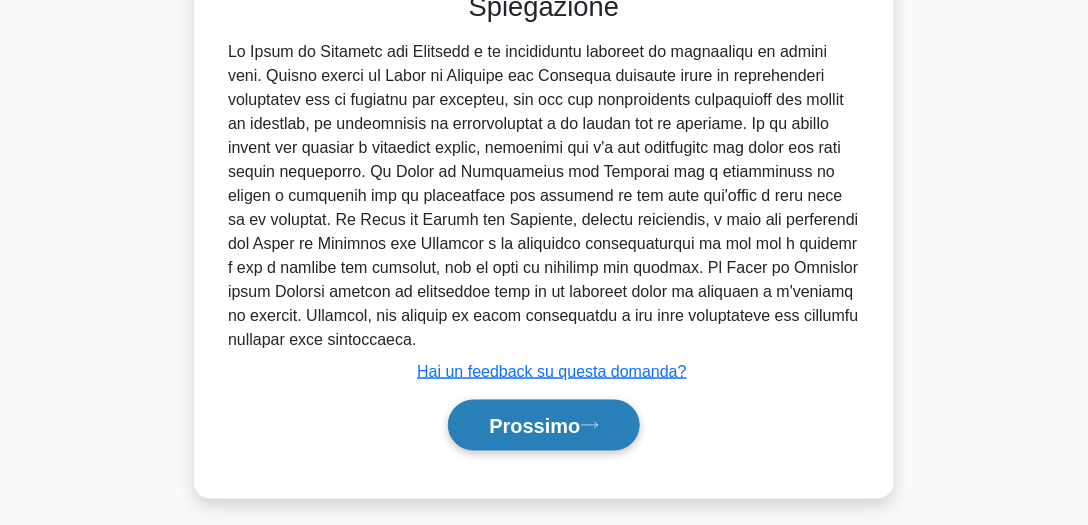 click on "Prossimo" at bounding box center (543, 425) 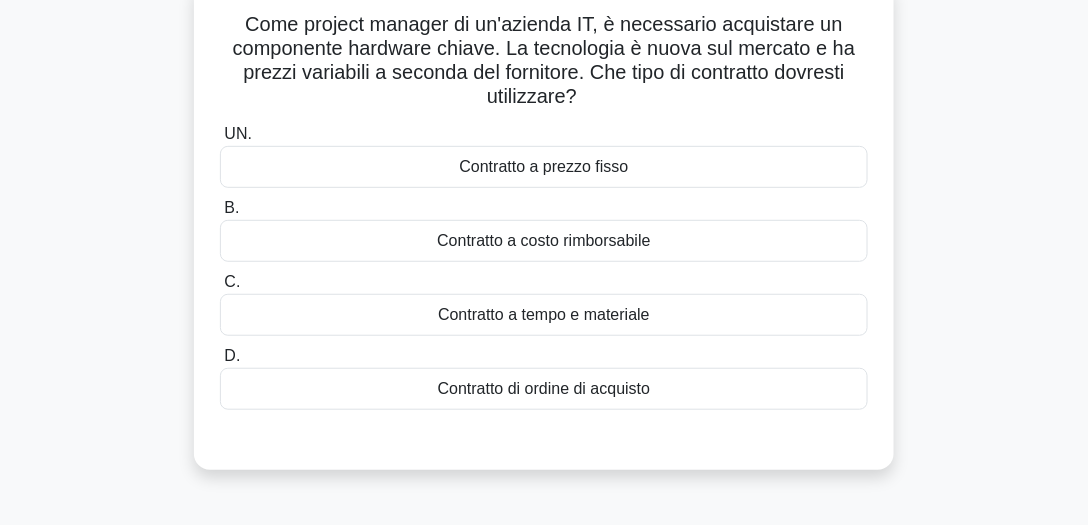 scroll, scrollTop: 155, scrollLeft: 0, axis: vertical 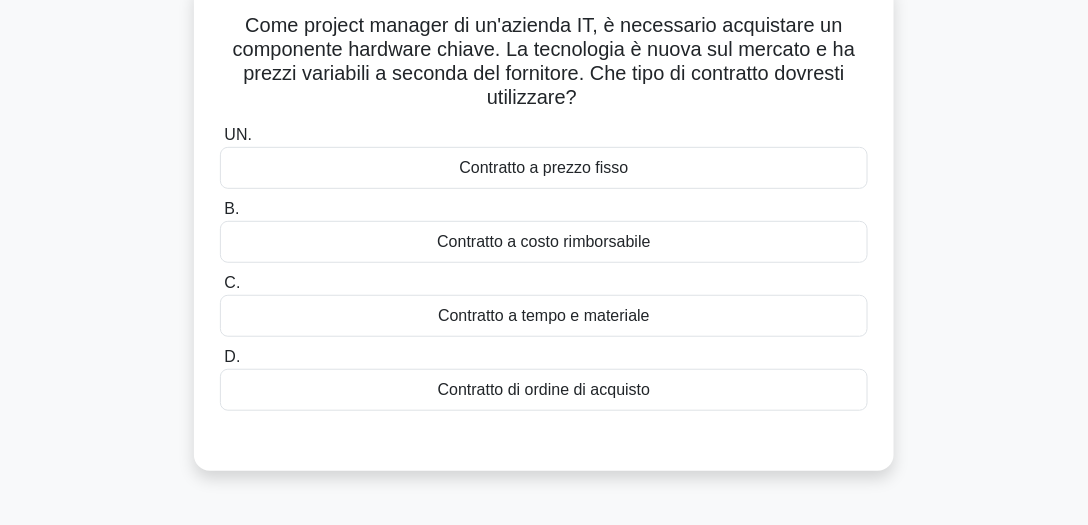 click on "Contratto di ordine di acquisto" at bounding box center [544, 389] 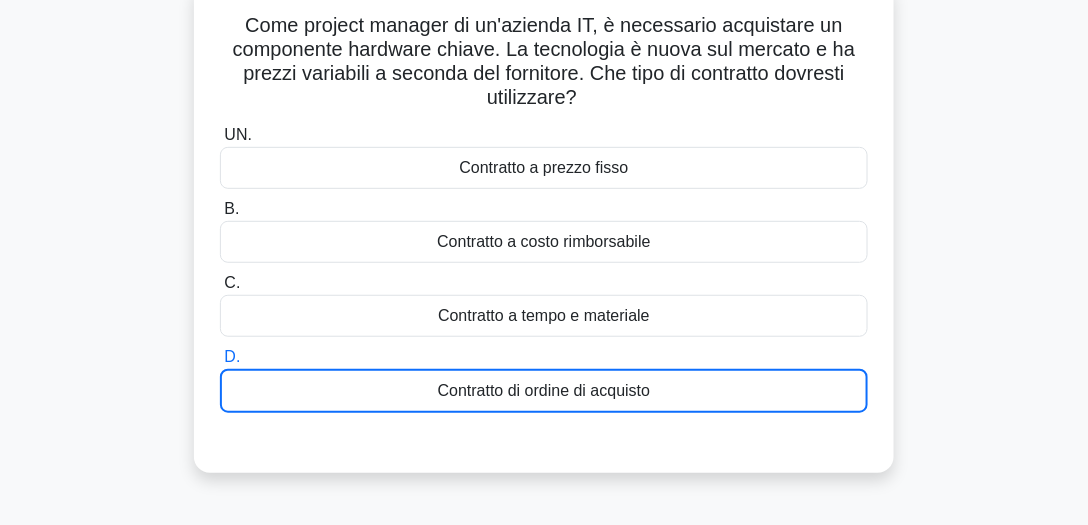 click on "Contratto di ordine di acquisto" at bounding box center [544, 390] 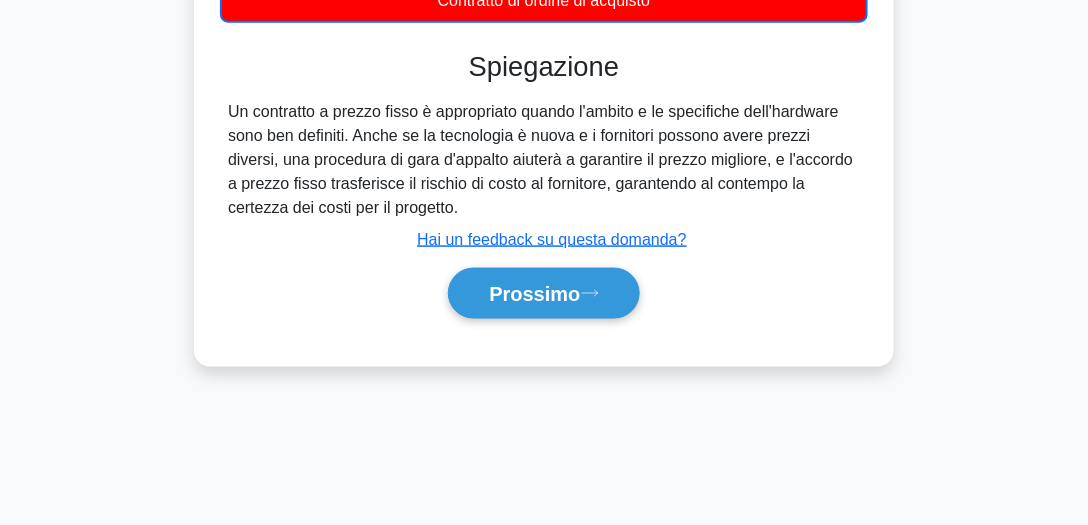 scroll, scrollTop: 555, scrollLeft: 0, axis: vertical 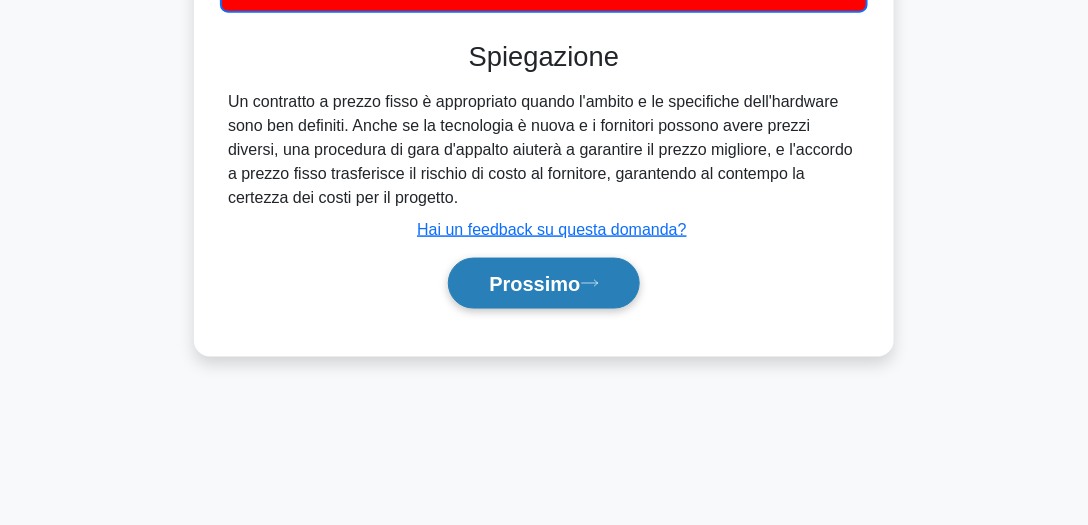 click on "Prossimo" at bounding box center (534, 285) 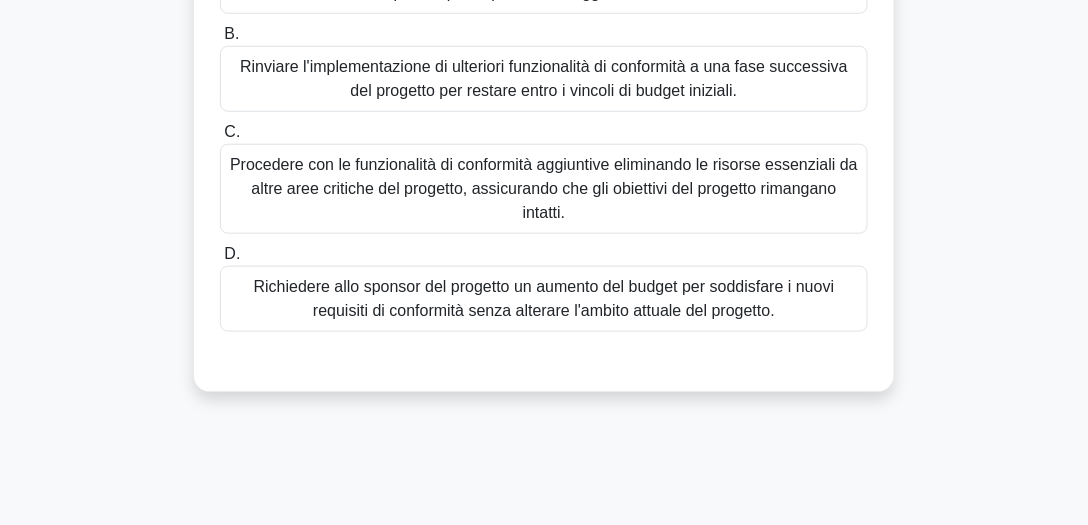 scroll, scrollTop: 408, scrollLeft: 0, axis: vertical 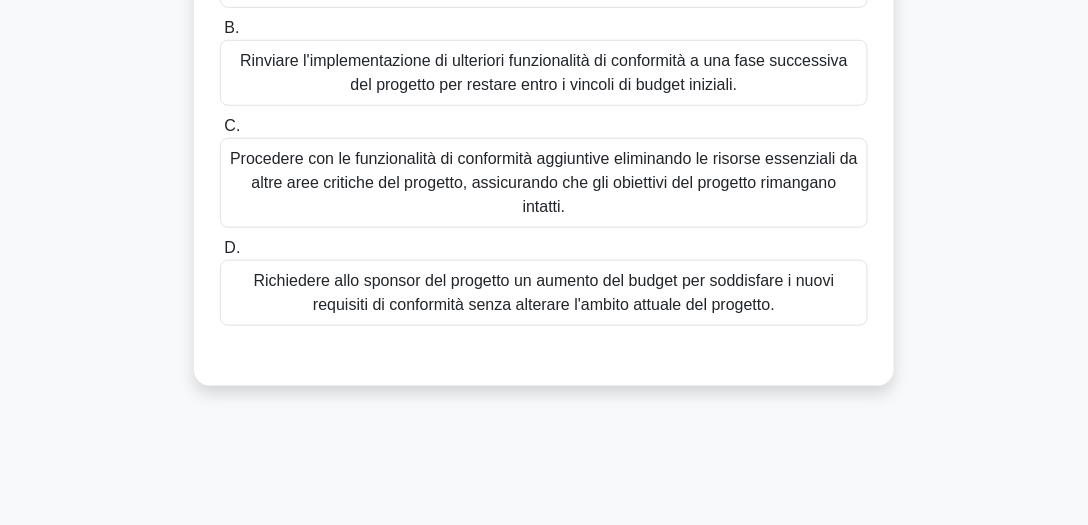 click on "Procedere con le funzionalità di conformità aggiuntive eliminando le risorse essenziali da altre aree critiche del progetto, assicurando che gli obiettivi del progetto rimangano intatti." at bounding box center [544, 183] 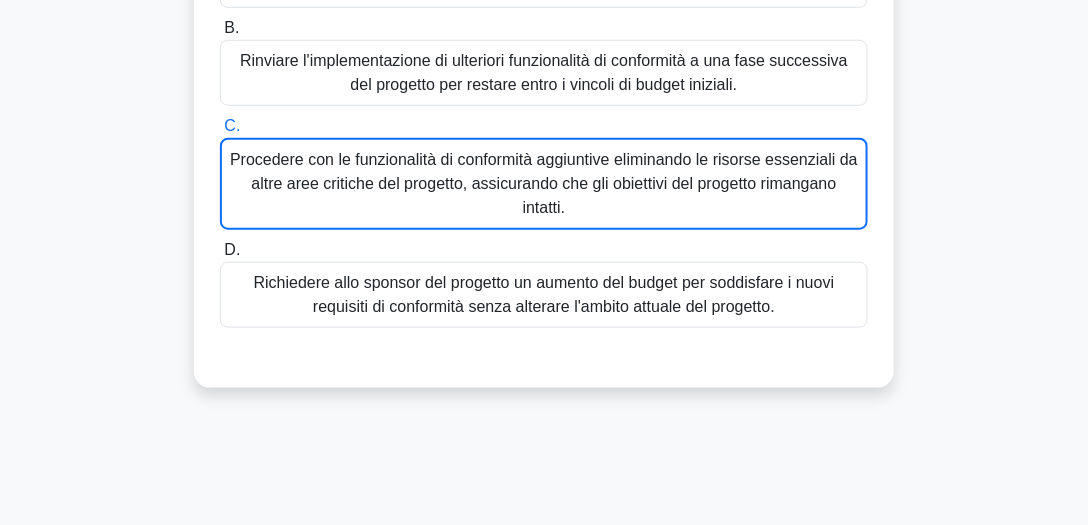 click on "Procedere con le funzionalità di conformità aggiuntive eliminando le risorse essenziali da altre aree critiche del progetto, assicurando che gli obiettivi del progetto rimangano intatti." at bounding box center (544, 184) 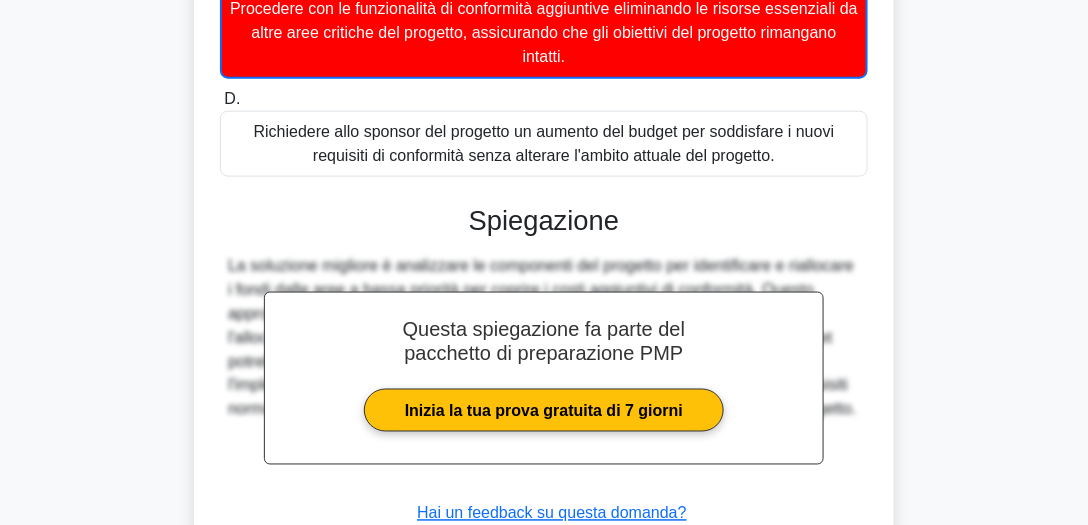 scroll, scrollTop: 708, scrollLeft: 0, axis: vertical 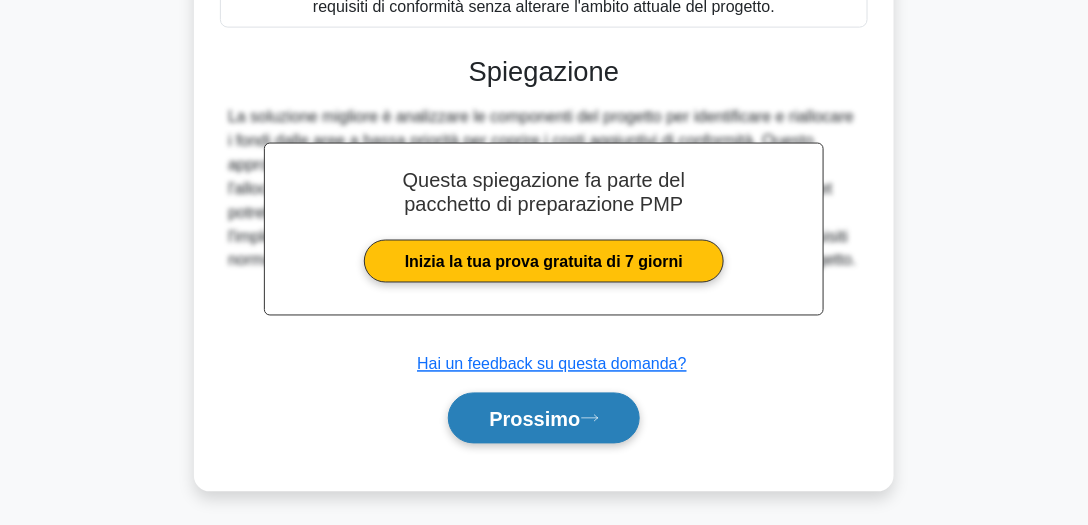 click on "Prossimo" at bounding box center [534, 420] 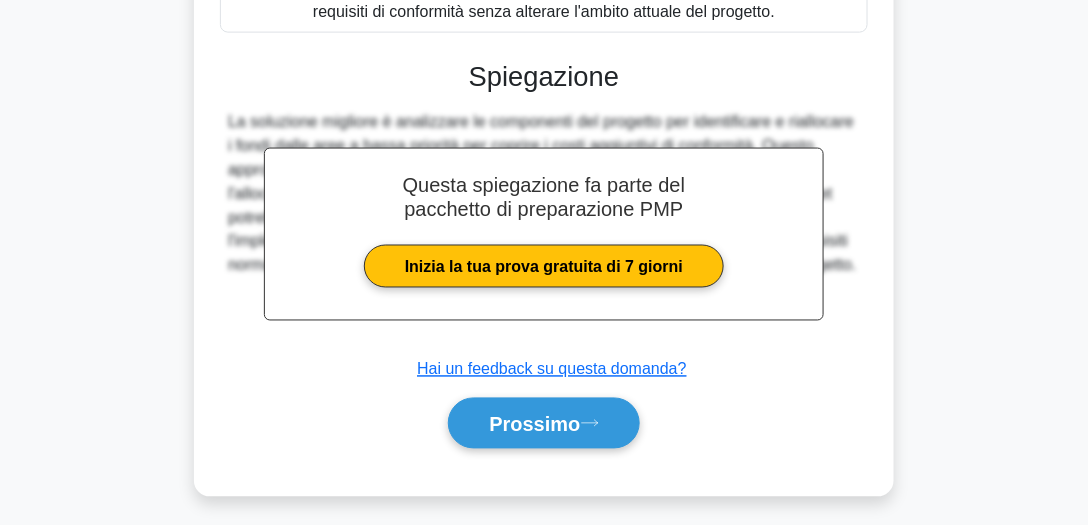 scroll, scrollTop: 555, scrollLeft: 0, axis: vertical 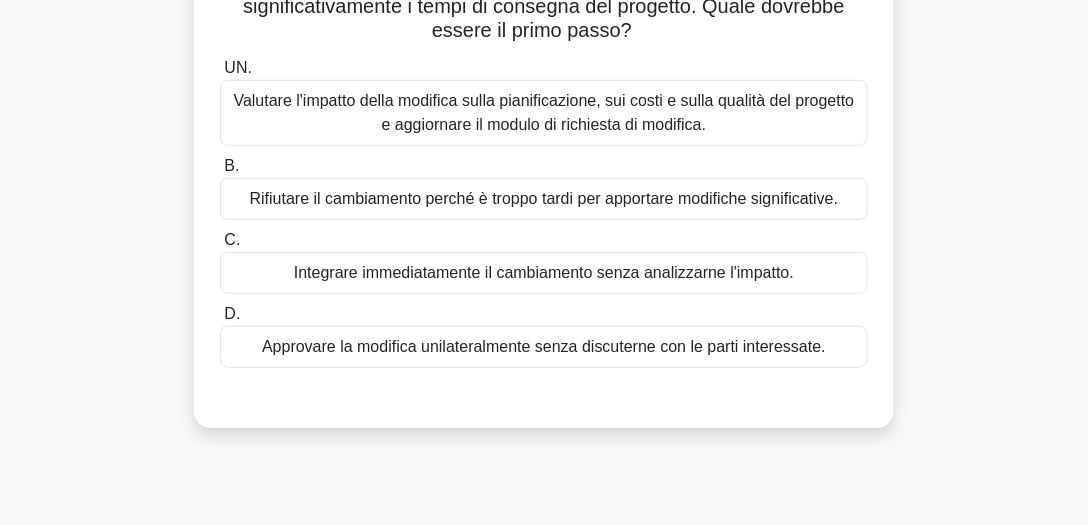 click on "Valutare l'impatto della modifica sulla pianificazione, sui costi e sulla qualità del progetto e aggiornare il modulo di richiesta di modifica." at bounding box center [544, 112] 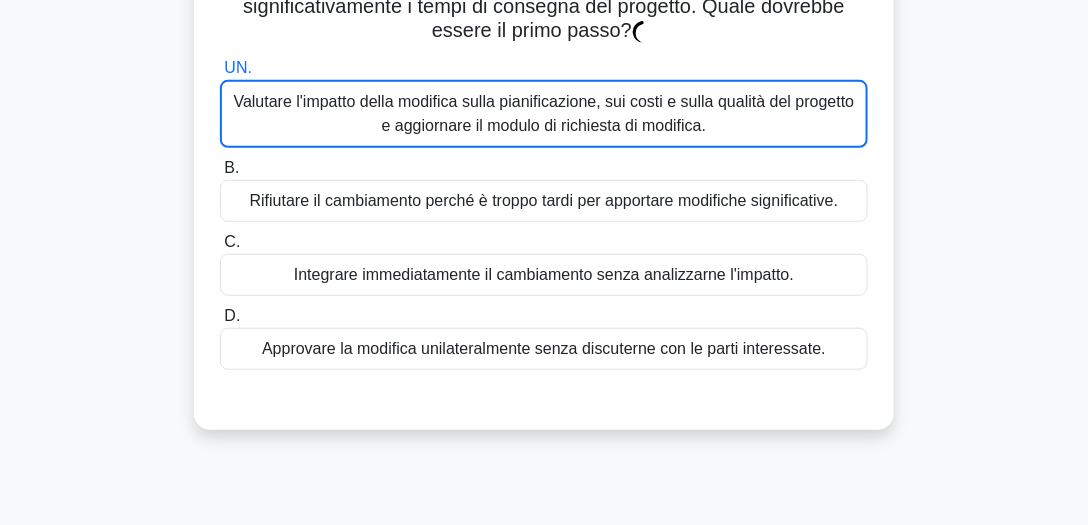 click on "Valutare l'impatto della modifica sulla pianificazione, sui costi e sulla qualità del progetto e aggiornare il modulo di richiesta di modifica." at bounding box center (544, 113) 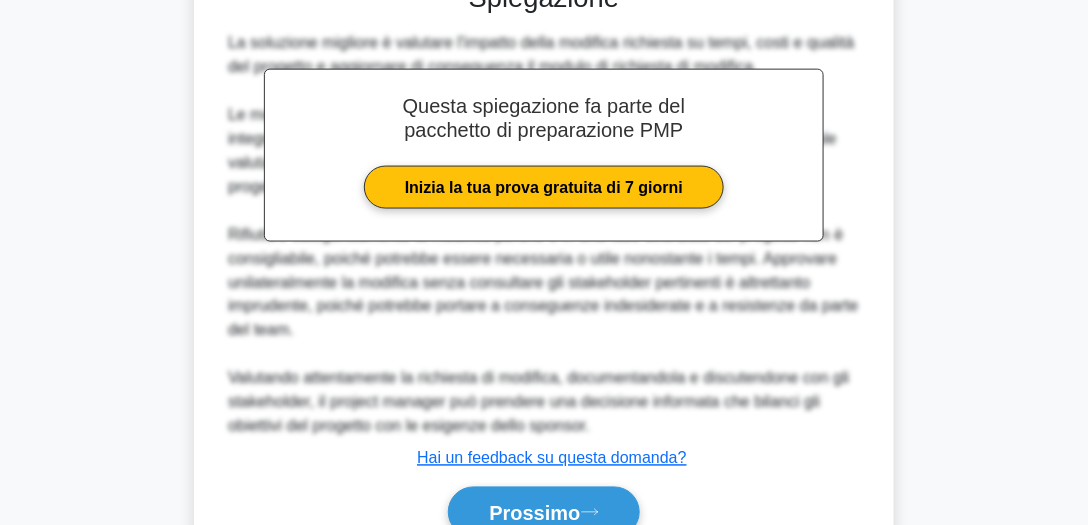scroll, scrollTop: 730, scrollLeft: 0, axis: vertical 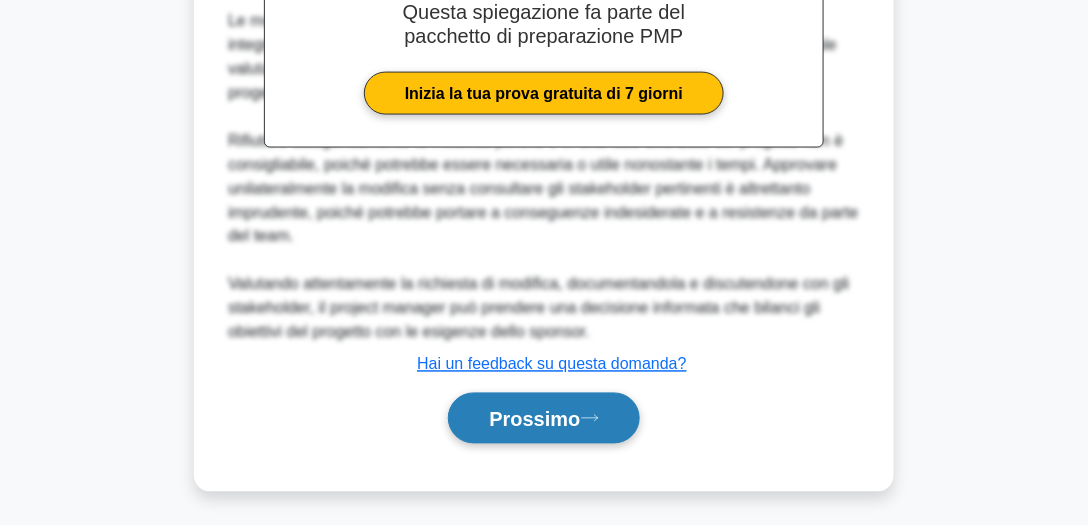 click on "Prossimo" at bounding box center [543, 418] 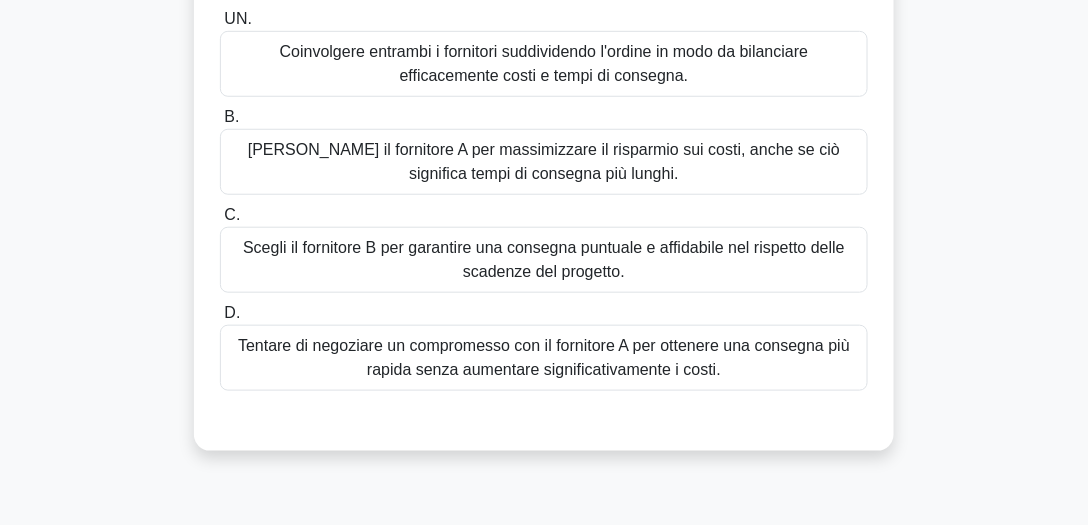 scroll, scrollTop: 315, scrollLeft: 0, axis: vertical 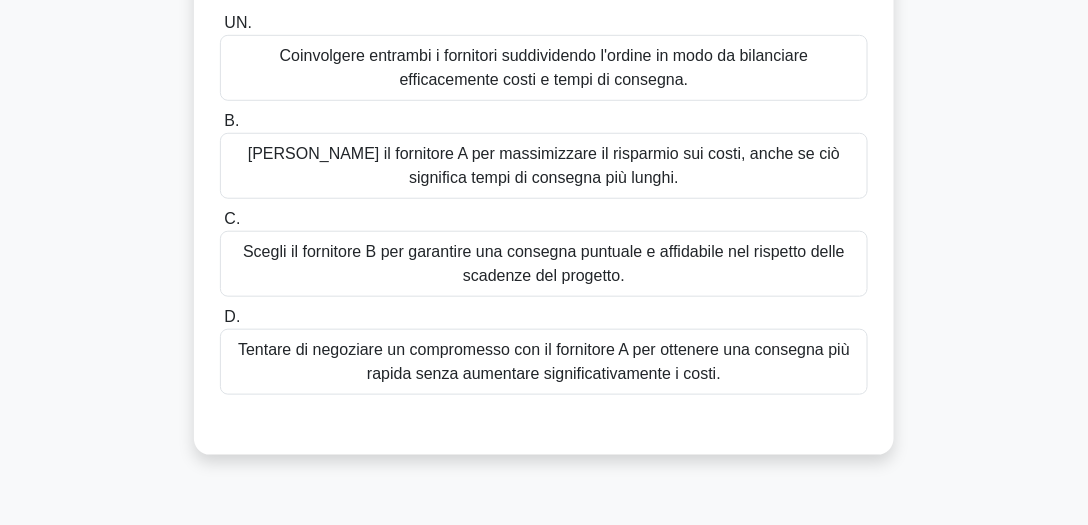 click on "Tentare di negoziare un compromesso con il fornitore A per ottenere una consegna più rapida senza aumentare significativamente i costi." at bounding box center (544, 361) 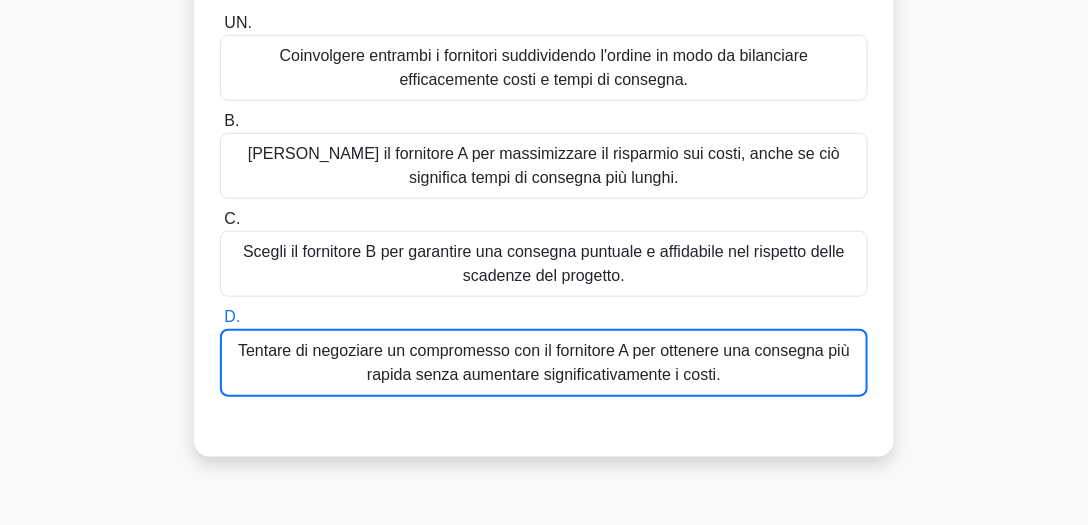 click on "Tentare di negoziare un compromesso con il fornitore A per ottenere una consegna più rapida senza aumentare significativamente i costi." at bounding box center [544, 362] 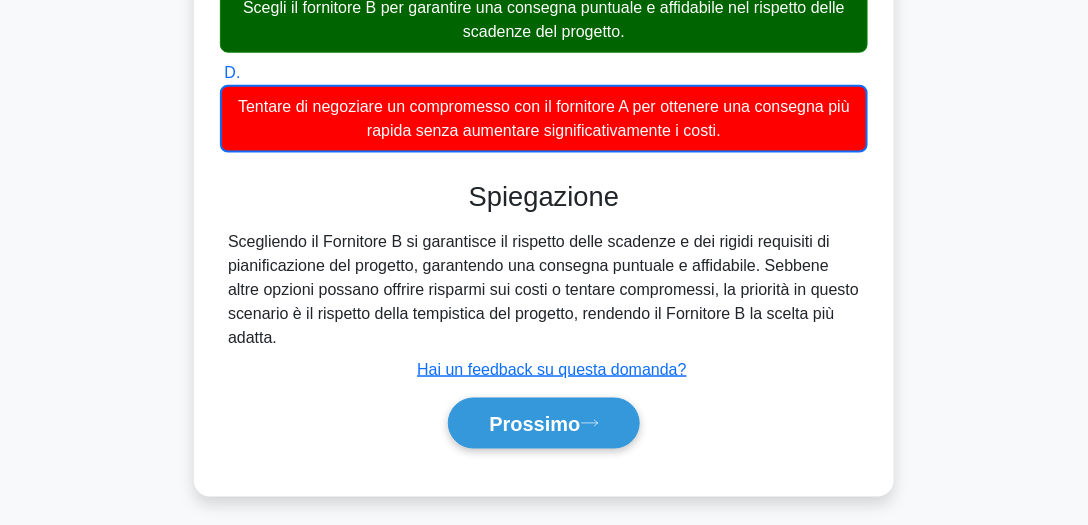scroll, scrollTop: 315, scrollLeft: 0, axis: vertical 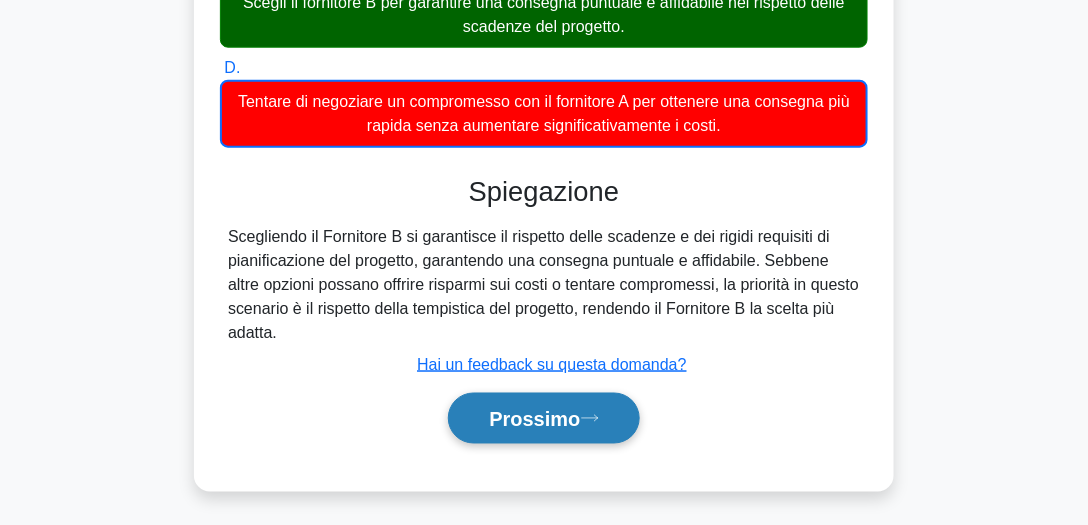 click on "Prossimo" at bounding box center (534, 420) 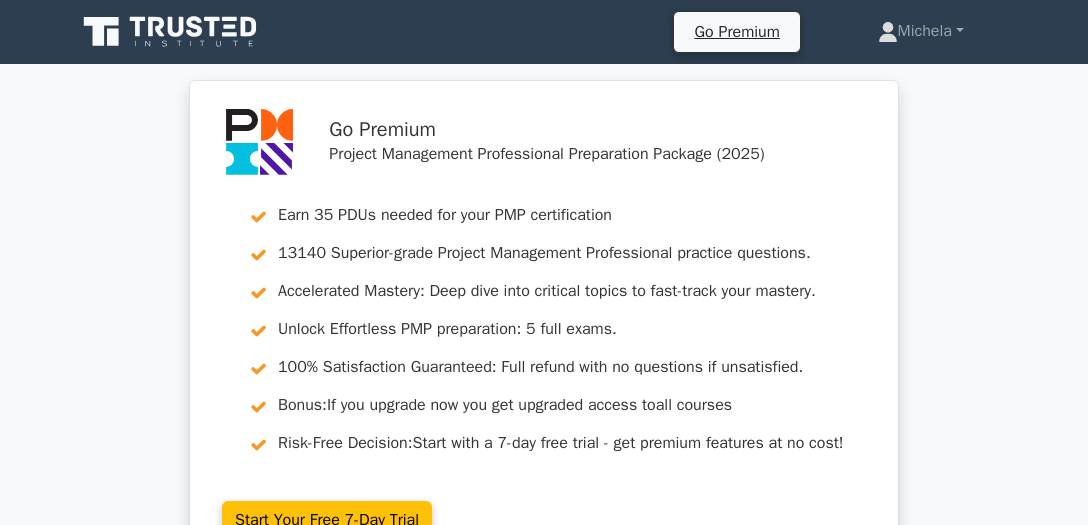 scroll, scrollTop: 0, scrollLeft: 0, axis: both 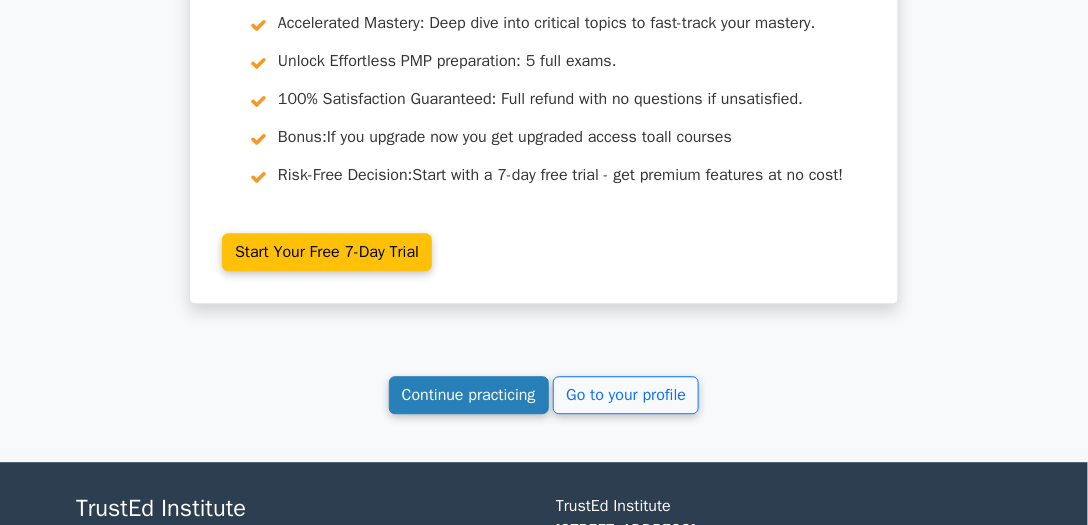 click on "Continue practicing" at bounding box center (469, 395) 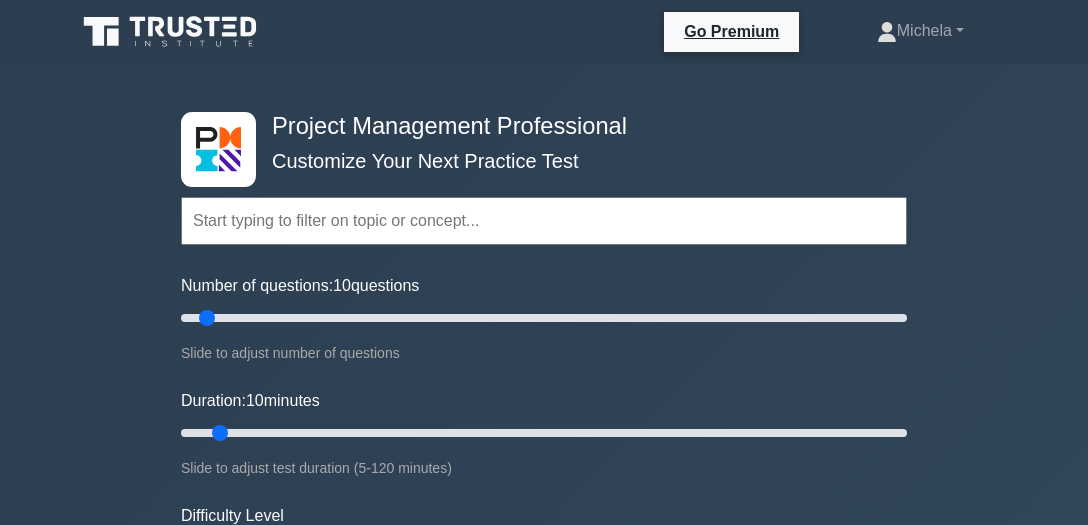 scroll, scrollTop: 0, scrollLeft: 0, axis: both 